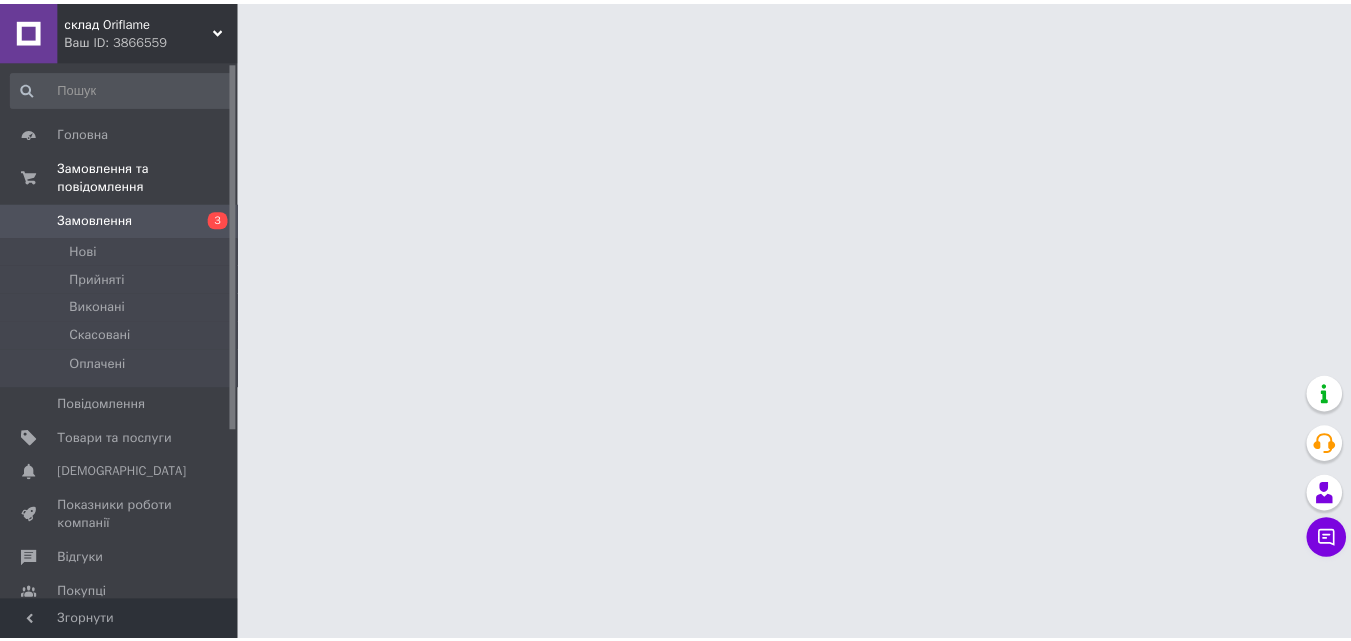 scroll, scrollTop: 0, scrollLeft: 0, axis: both 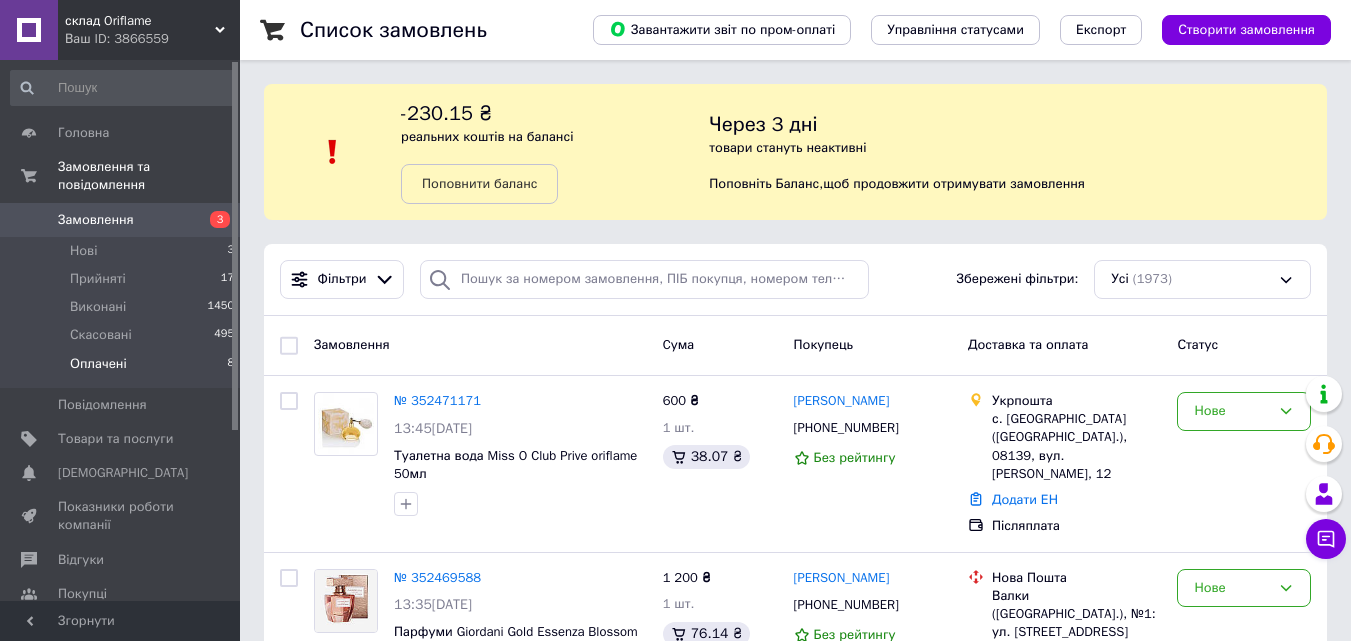 click on "Оплачені 8" at bounding box center [123, 369] 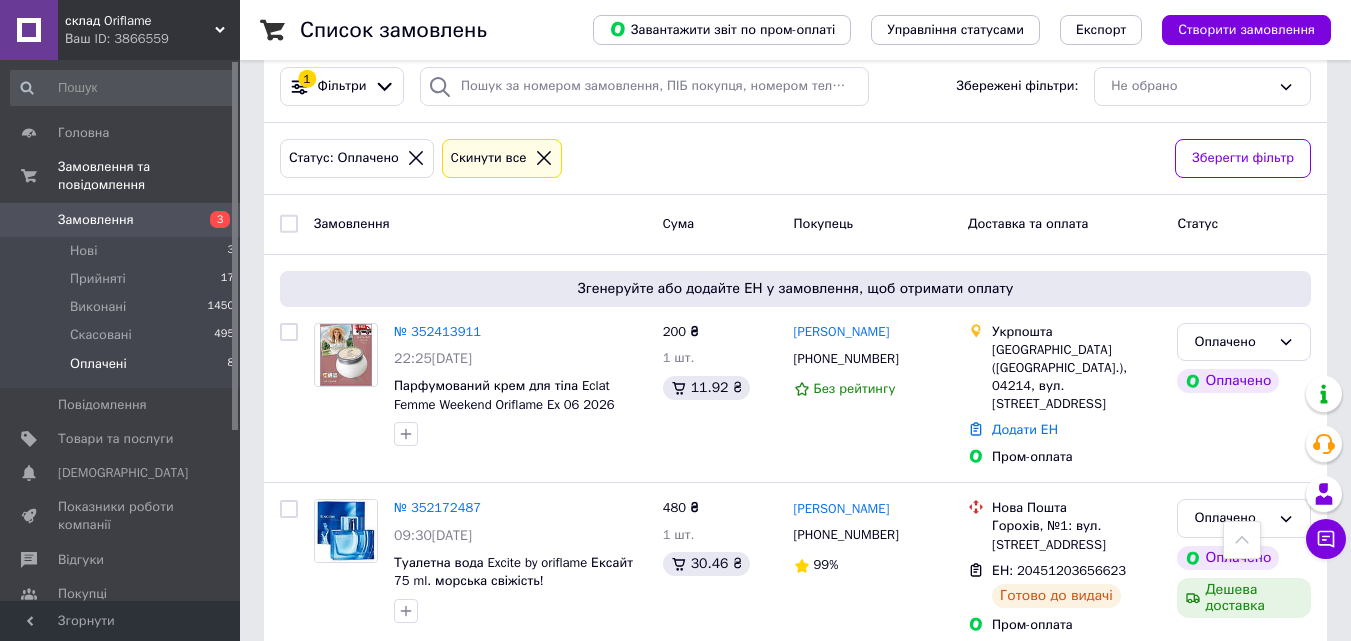 scroll, scrollTop: 145, scrollLeft: 0, axis: vertical 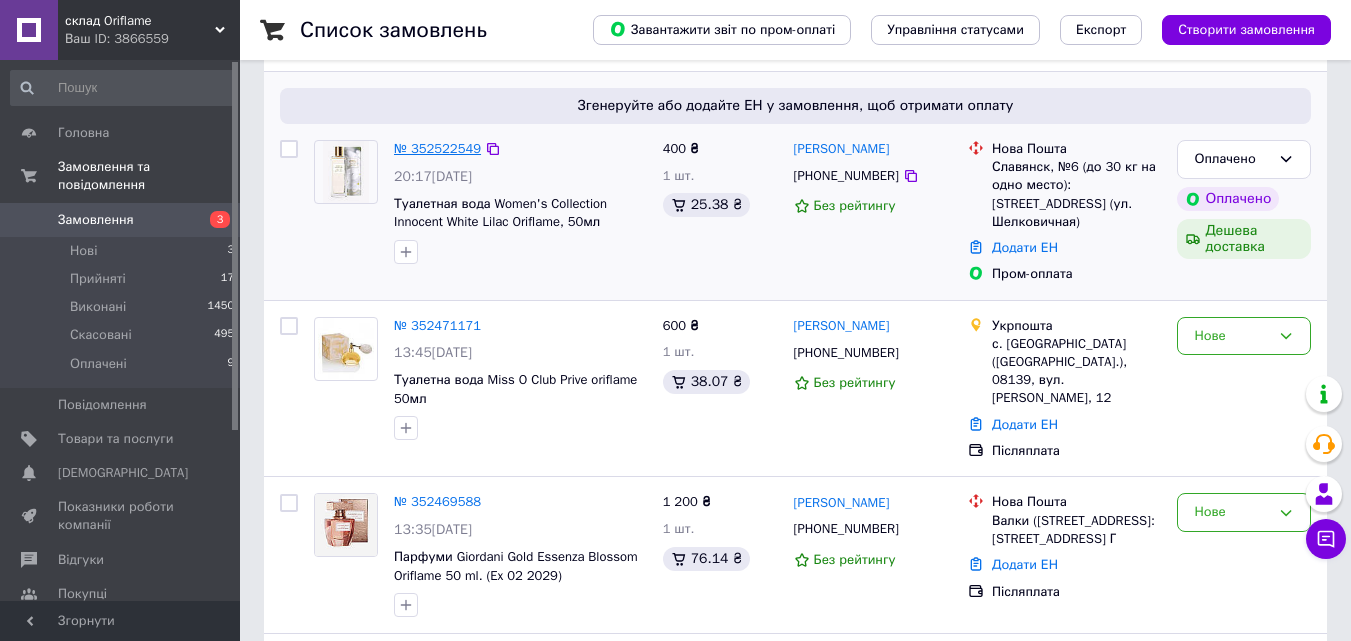 click on "№ 352522549" at bounding box center (437, 148) 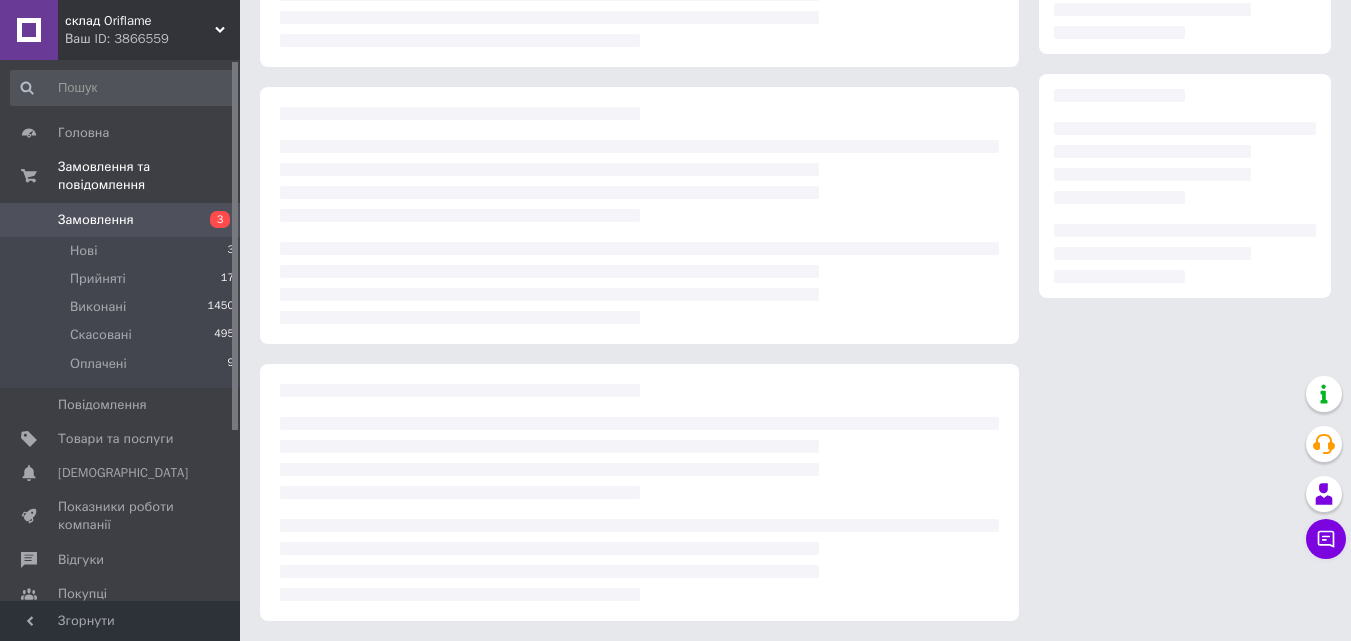 scroll, scrollTop: 0, scrollLeft: 0, axis: both 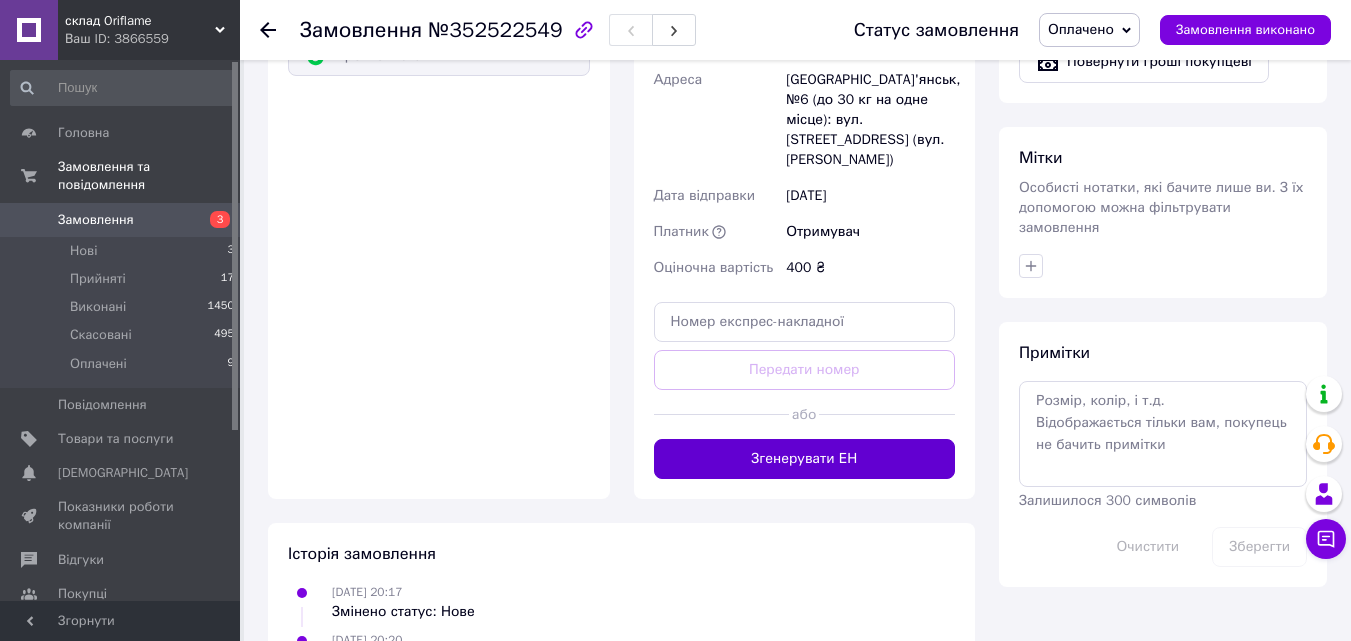 click on "Згенерувати ЕН" at bounding box center [805, 459] 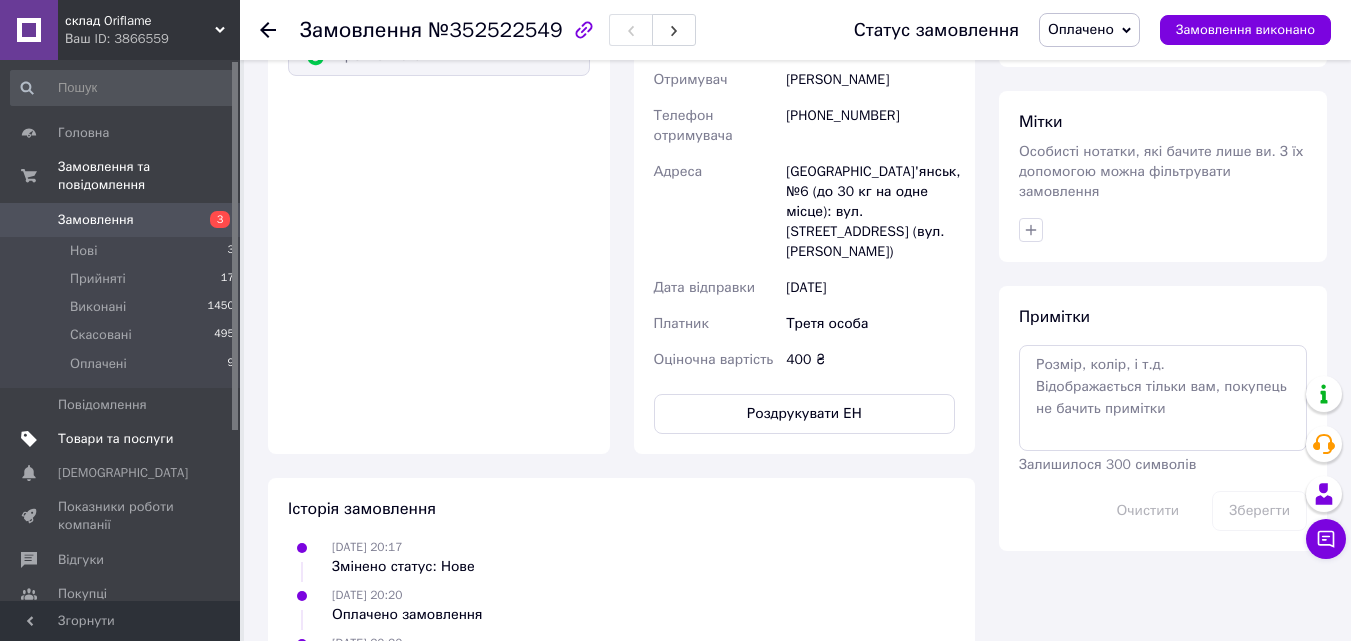 click on "Товари та послуги" at bounding box center [115, 439] 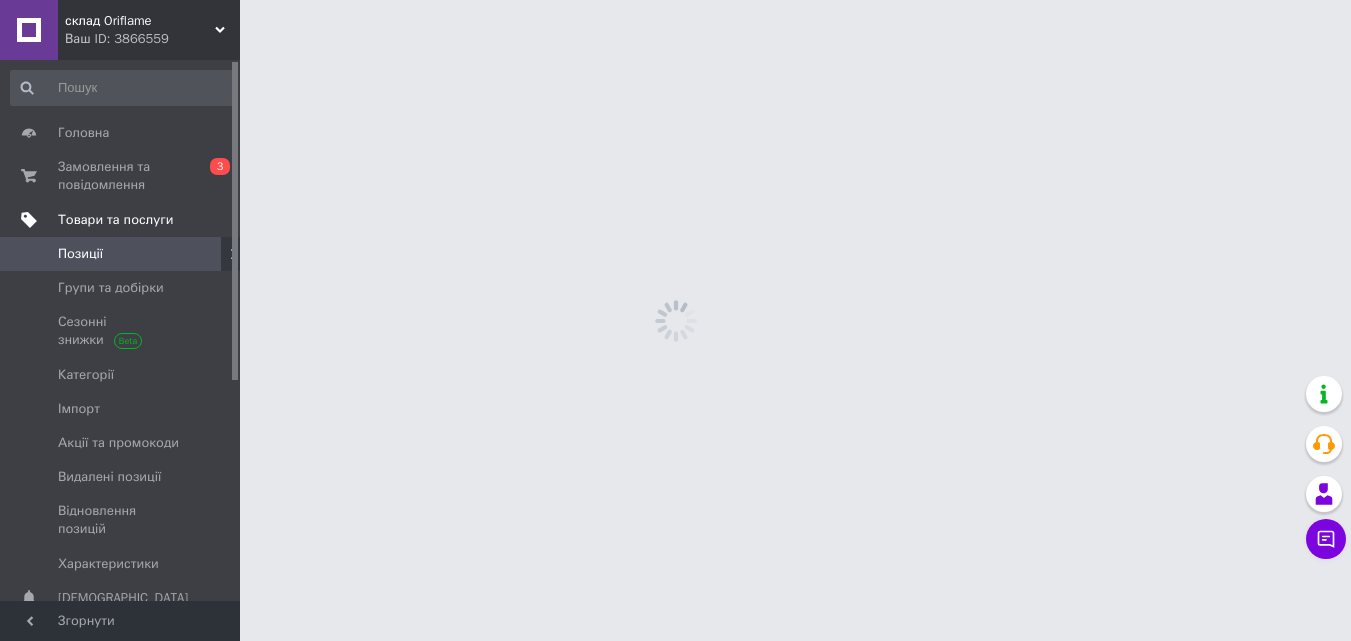 scroll, scrollTop: 0, scrollLeft: 0, axis: both 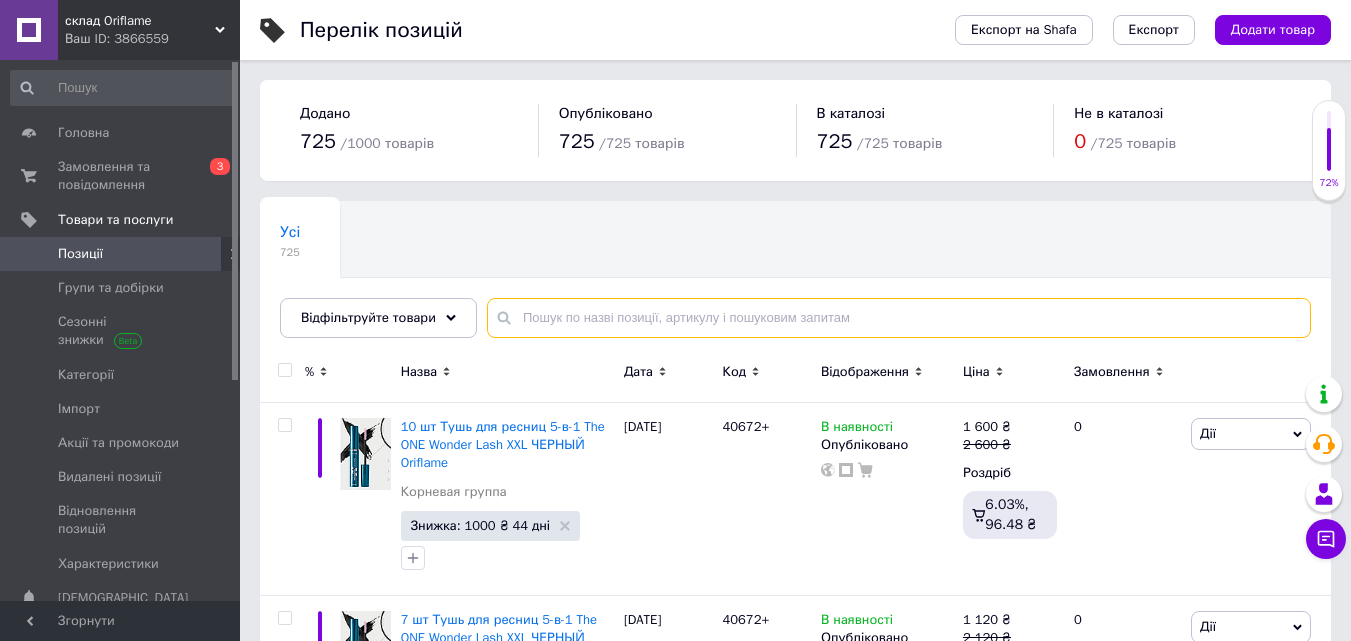 click at bounding box center [899, 318] 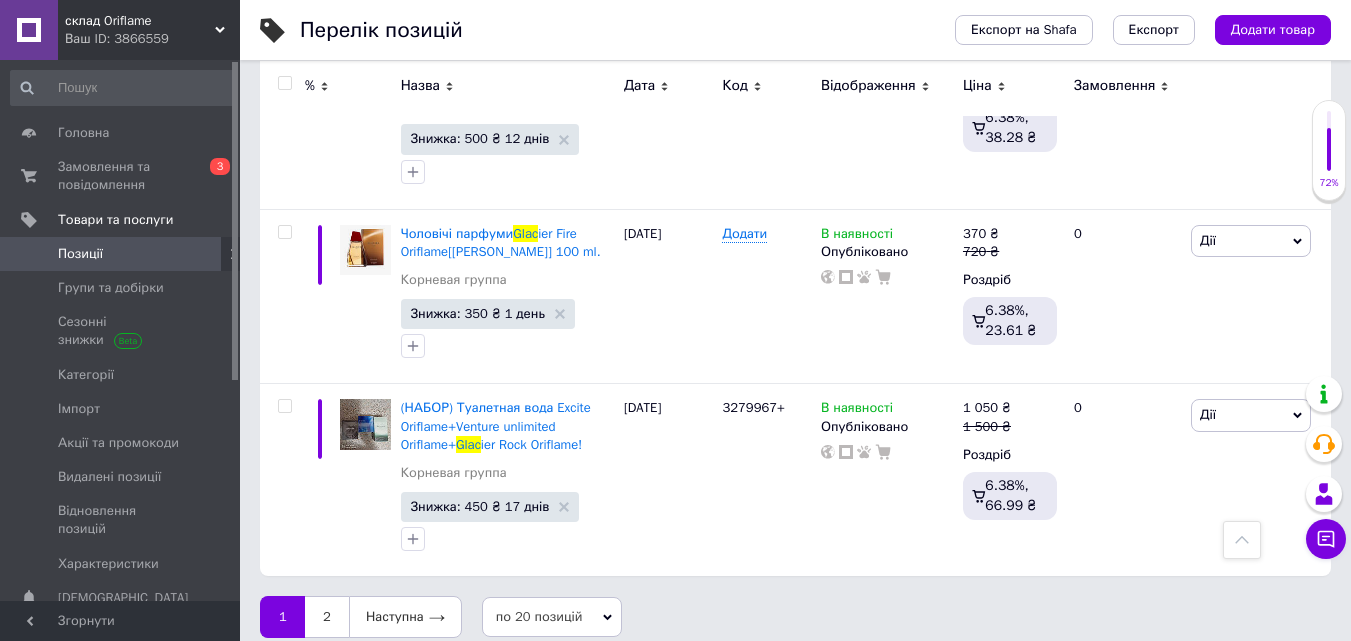 scroll, scrollTop: 0, scrollLeft: 0, axis: both 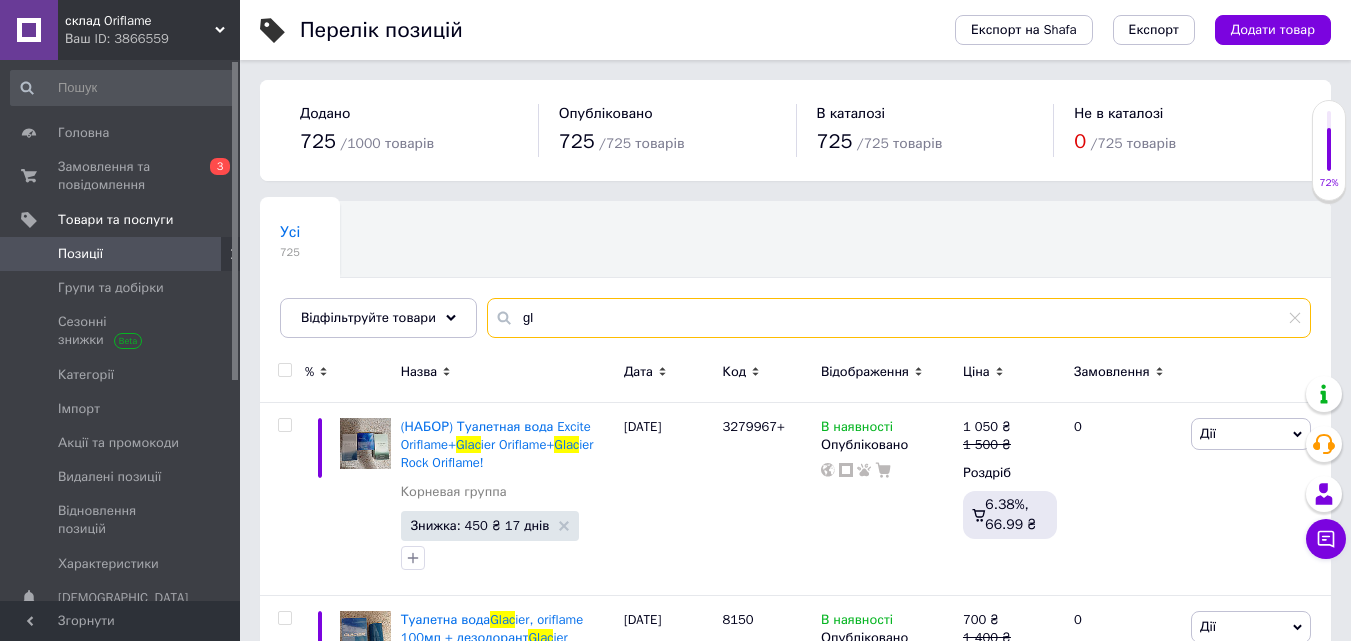 type on "g" 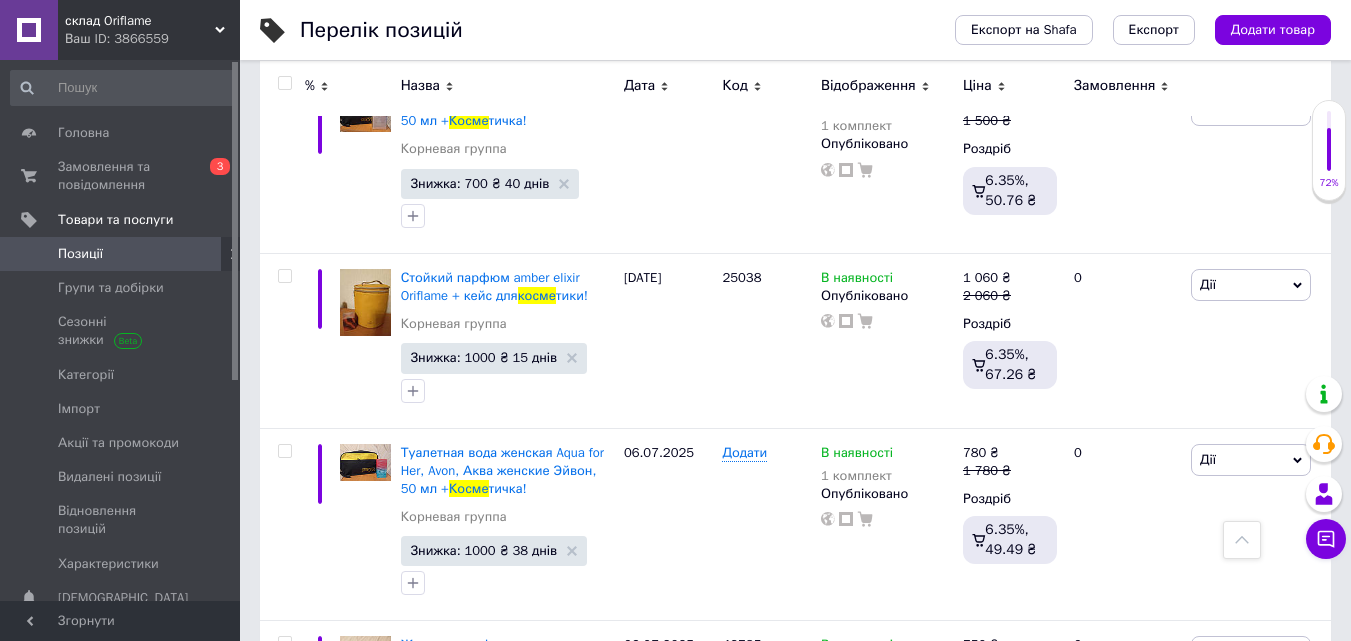 scroll, scrollTop: 0, scrollLeft: 0, axis: both 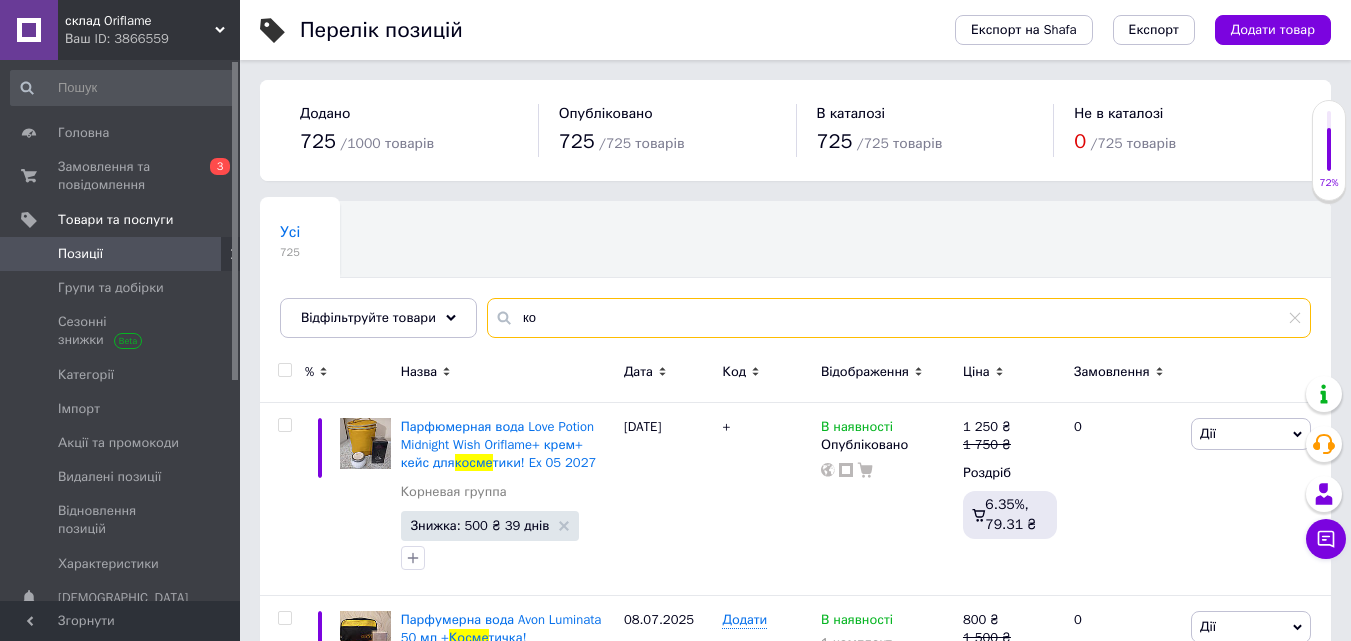 type on "к" 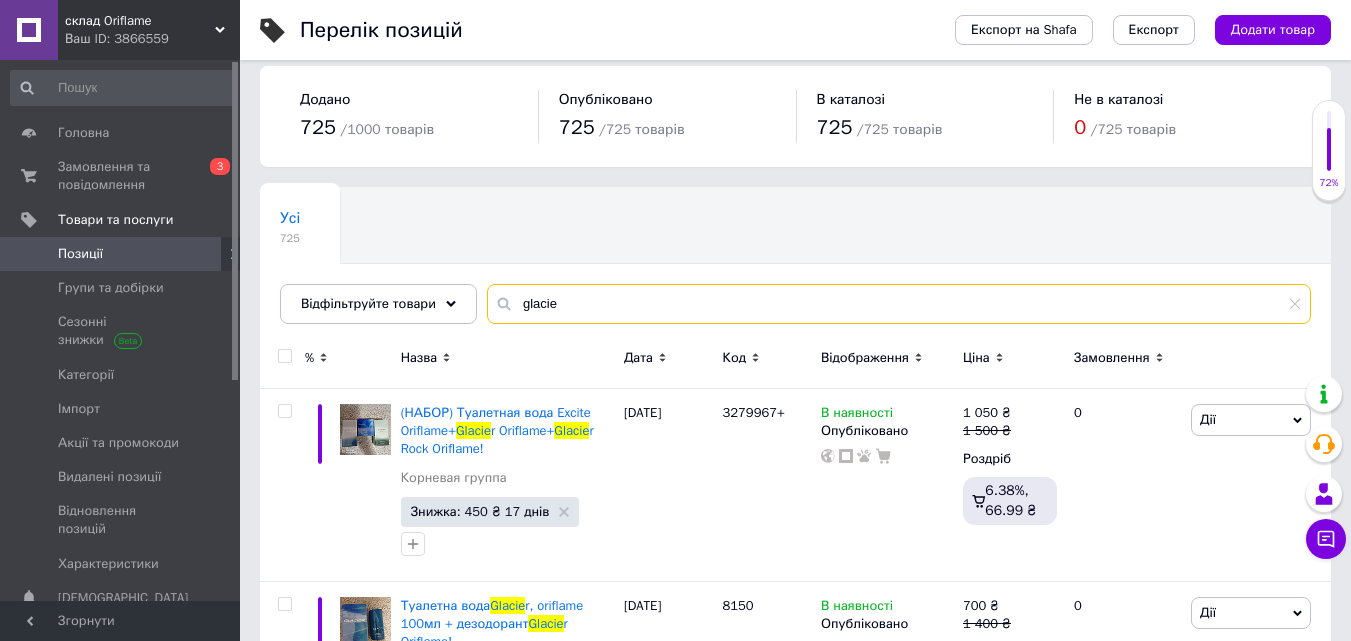 scroll, scrollTop: 3675, scrollLeft: 0, axis: vertical 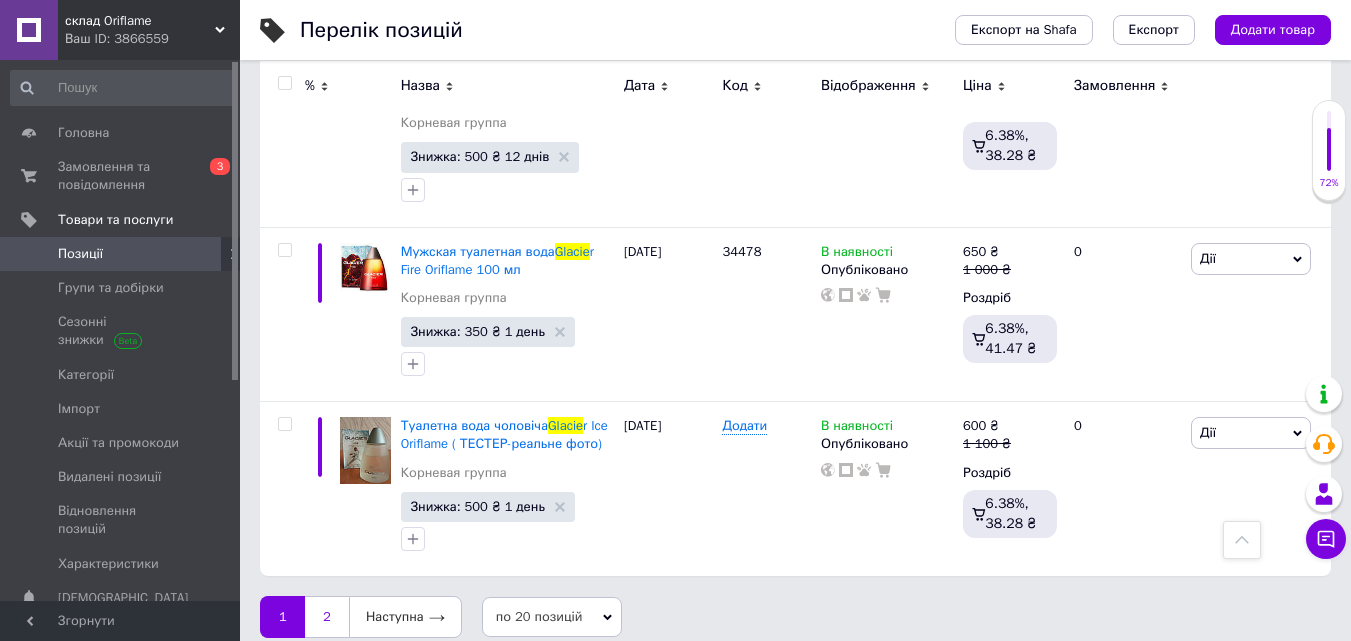 type on "glacie" 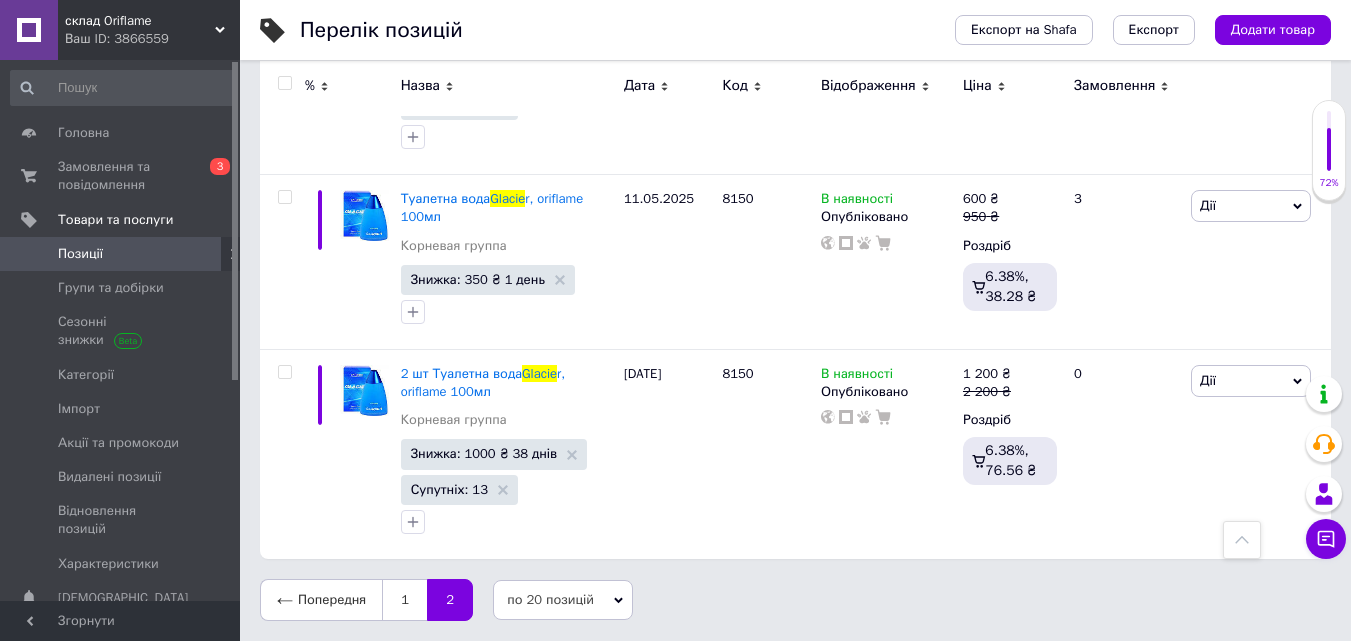 scroll, scrollTop: 2541, scrollLeft: 0, axis: vertical 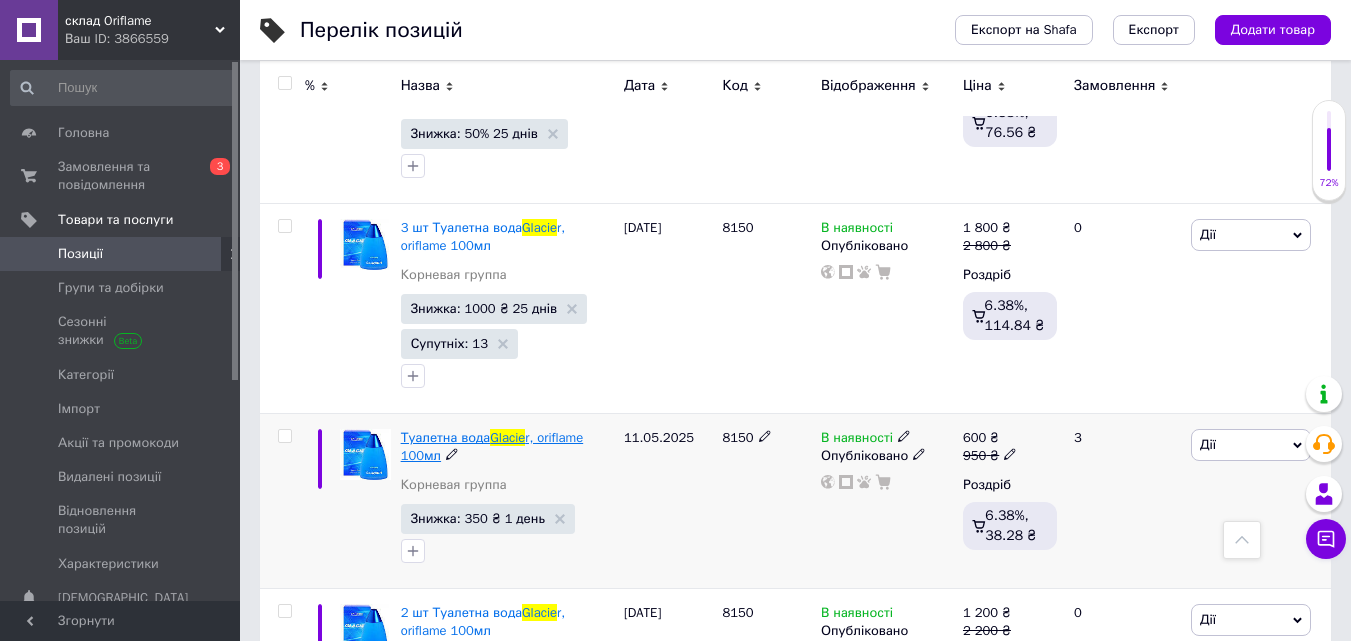 click on "Туалетна вода" at bounding box center [446, 437] 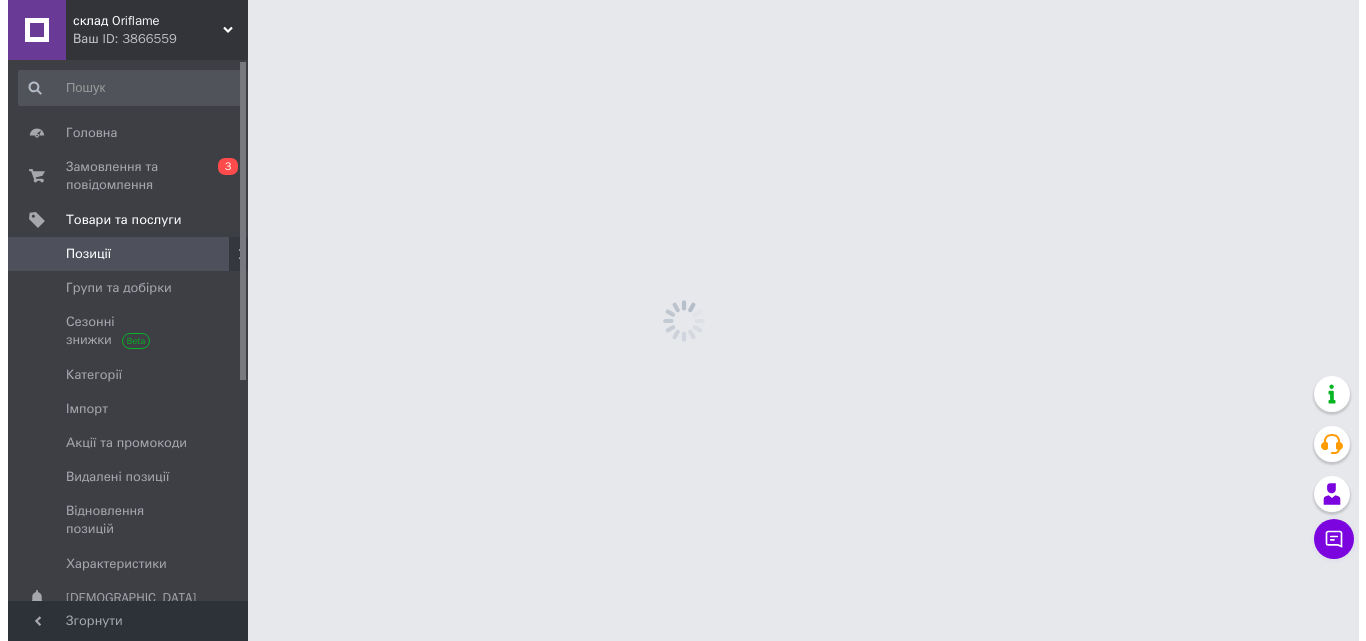 scroll, scrollTop: 0, scrollLeft: 0, axis: both 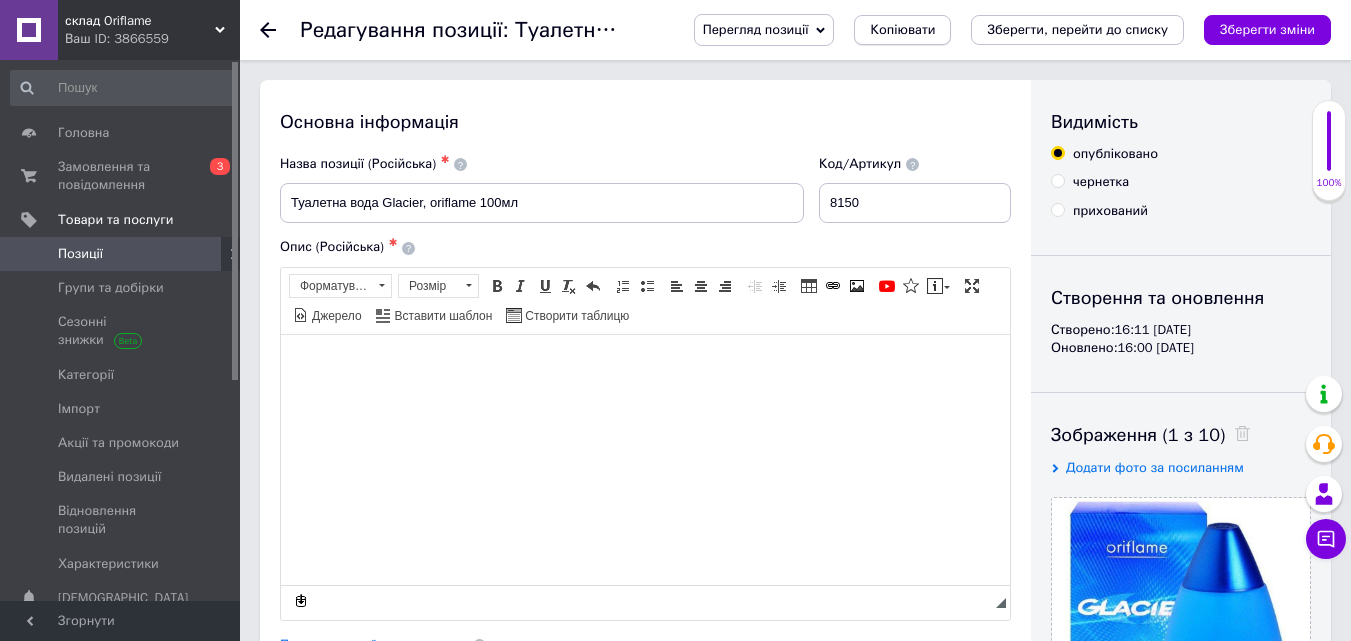 click on "Копіювати" at bounding box center [902, 30] 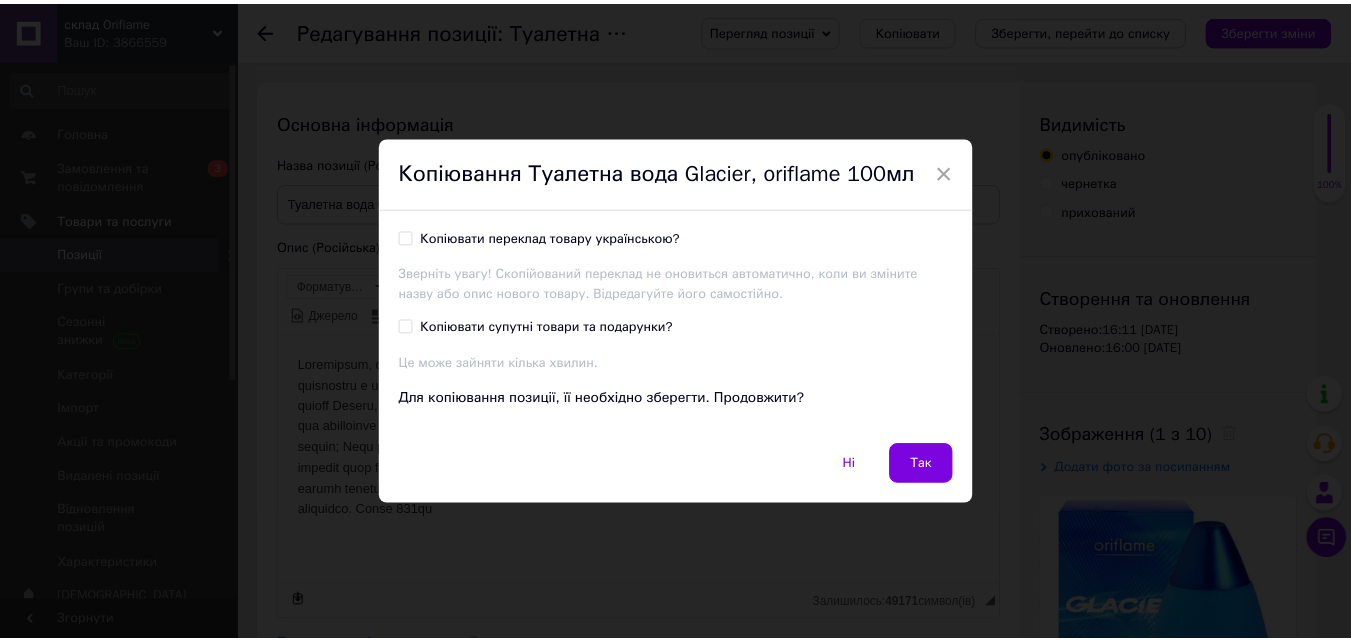 scroll, scrollTop: 0, scrollLeft: 0, axis: both 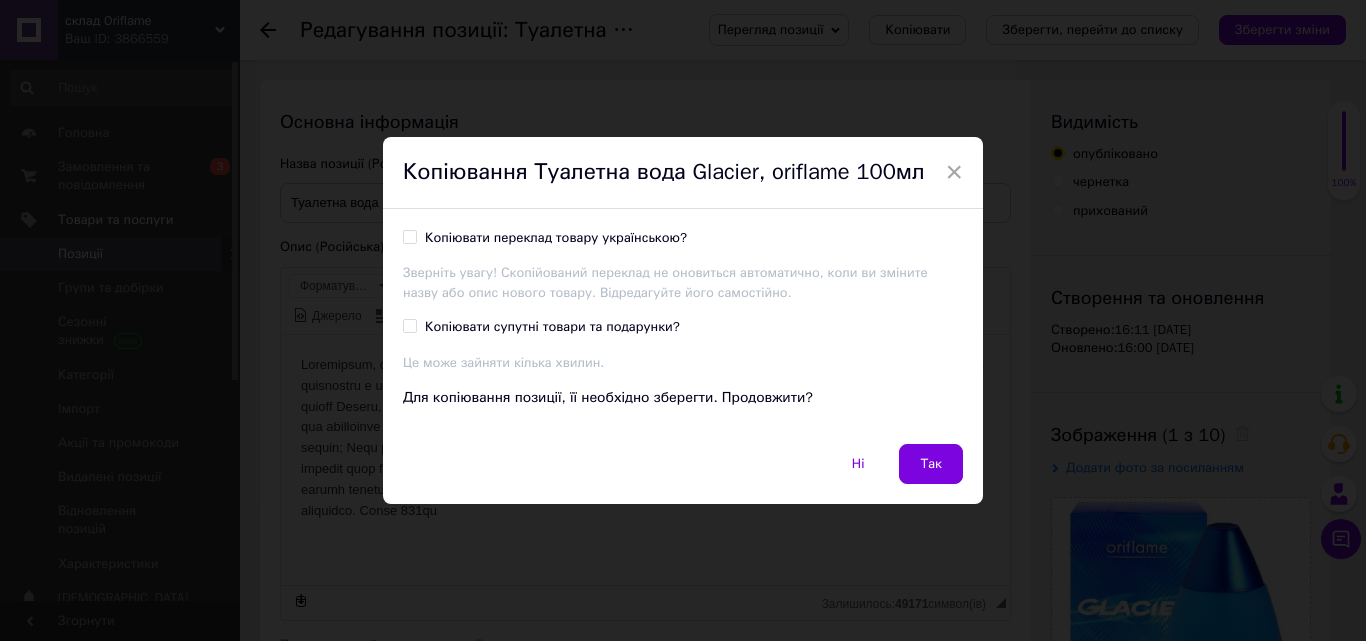click on "Копіювати переклад товару українською?" at bounding box center [409, 236] 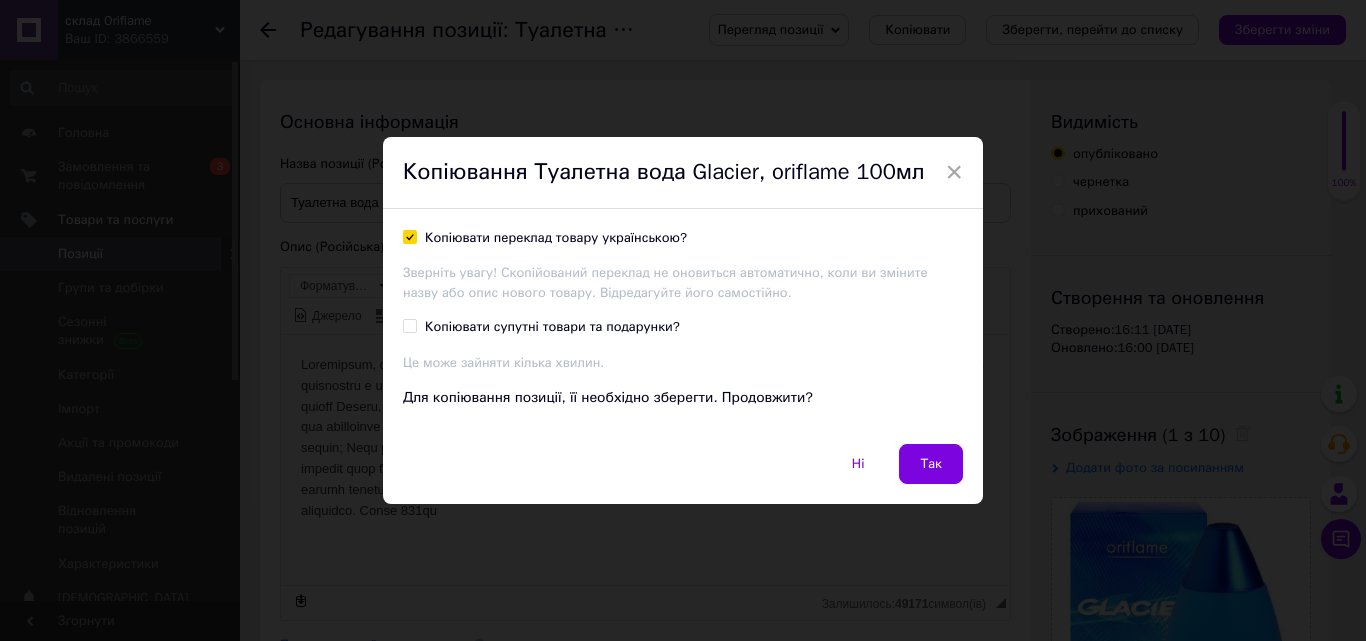 checkbox on "true" 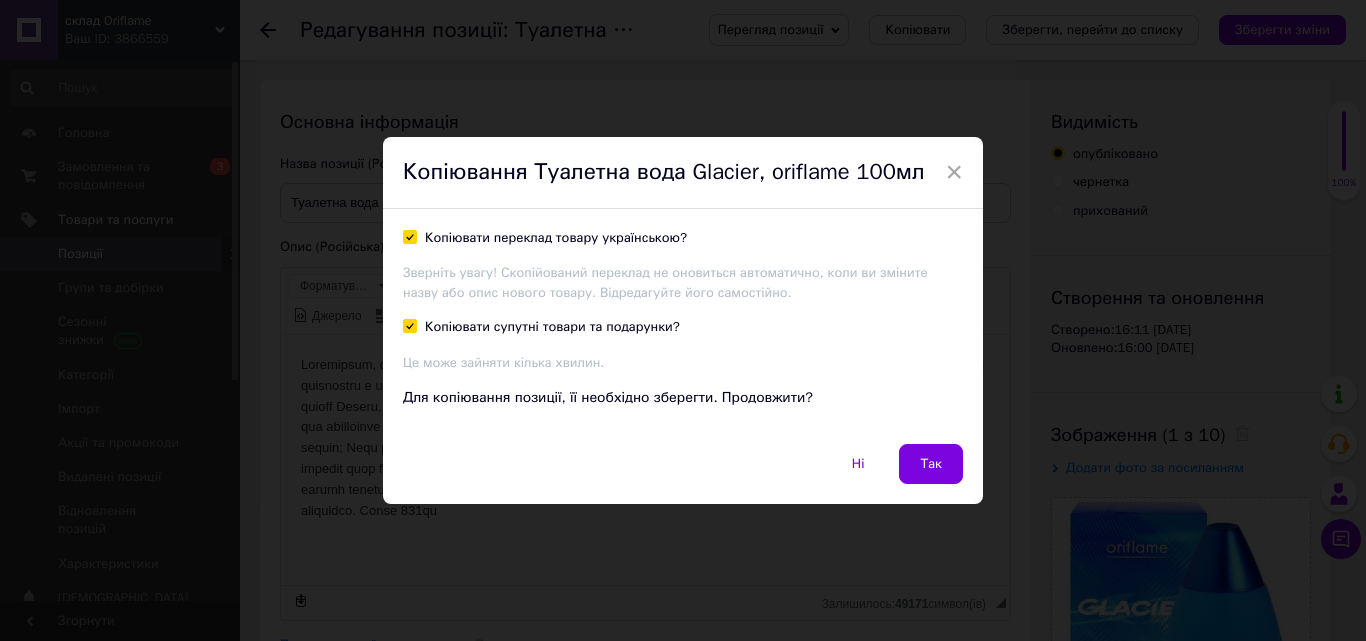checkbox on "true" 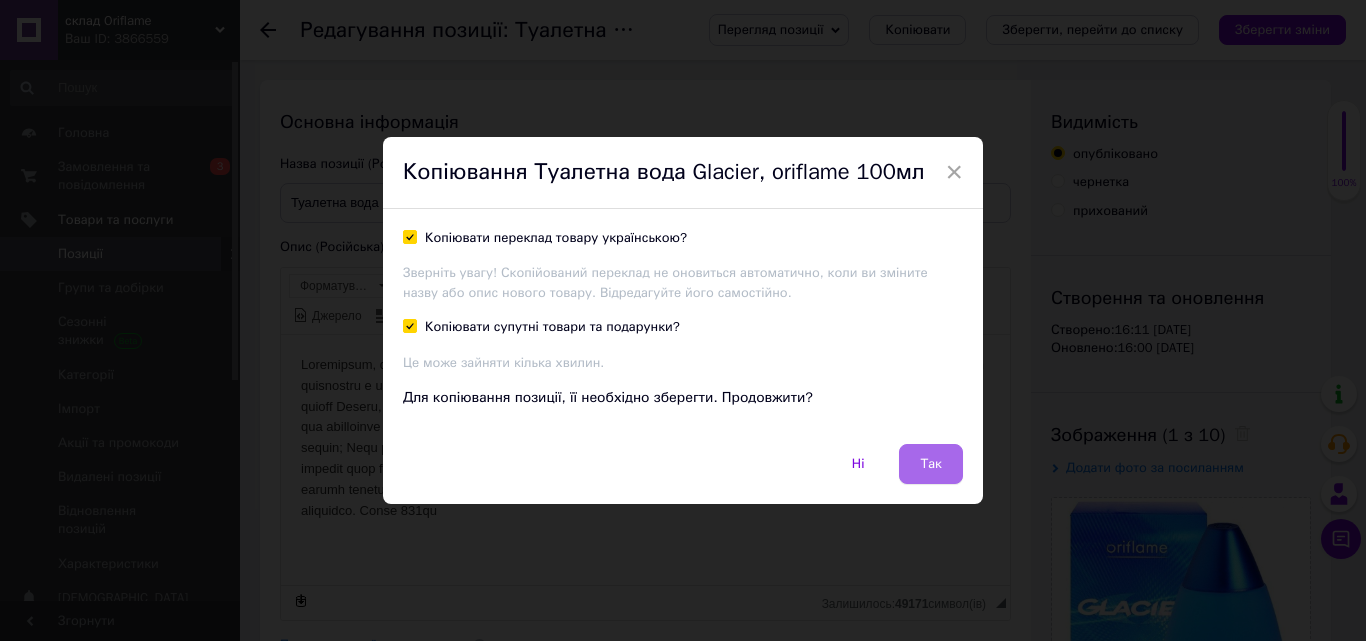 click on "Так" at bounding box center (931, 464) 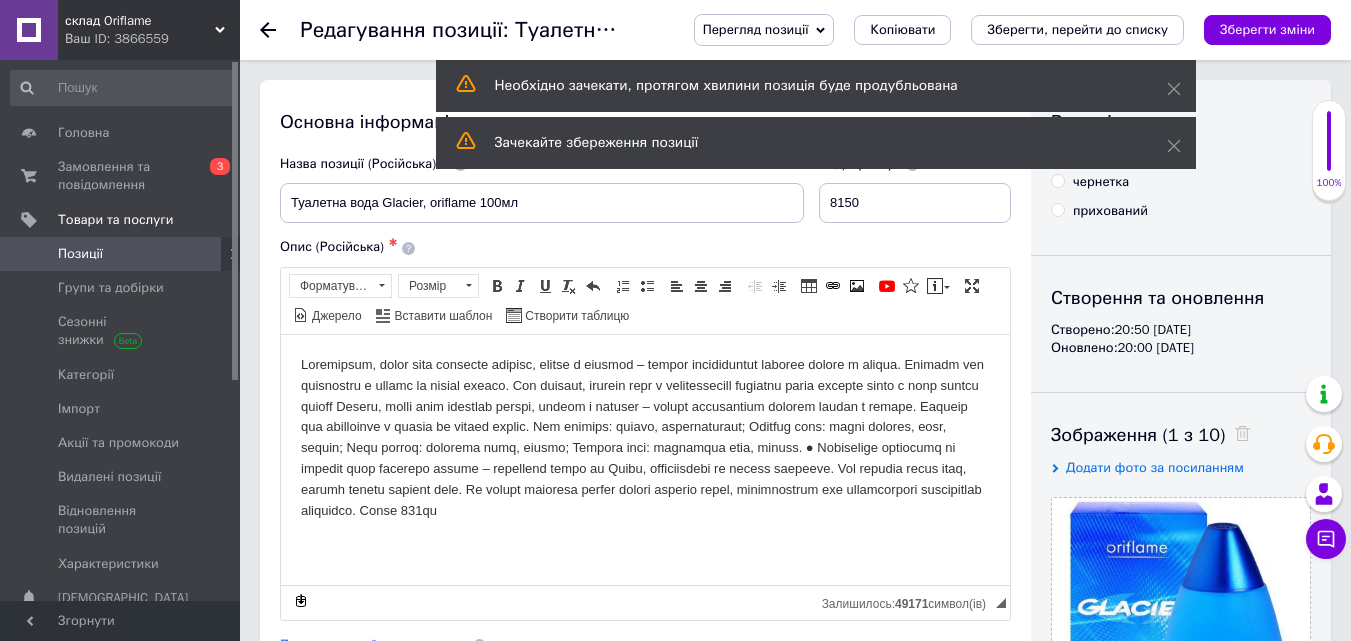 scroll, scrollTop: 0, scrollLeft: 0, axis: both 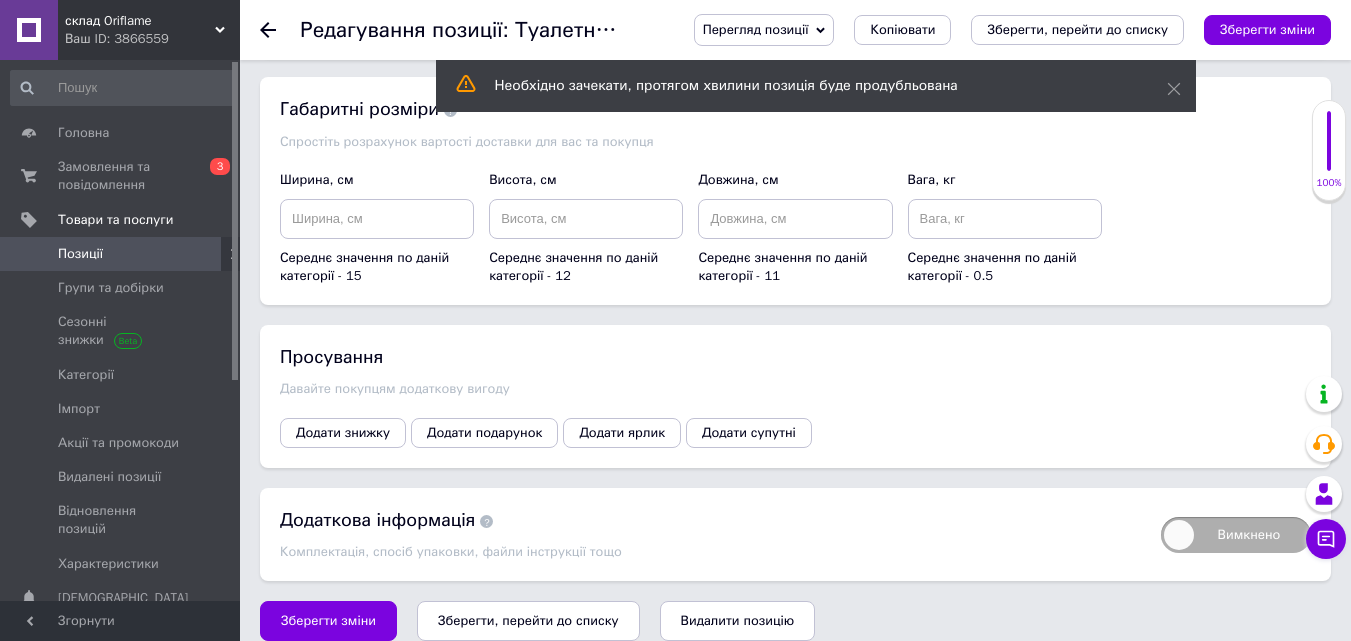click on "Зберегти, перейти до списку" at bounding box center (528, 620) 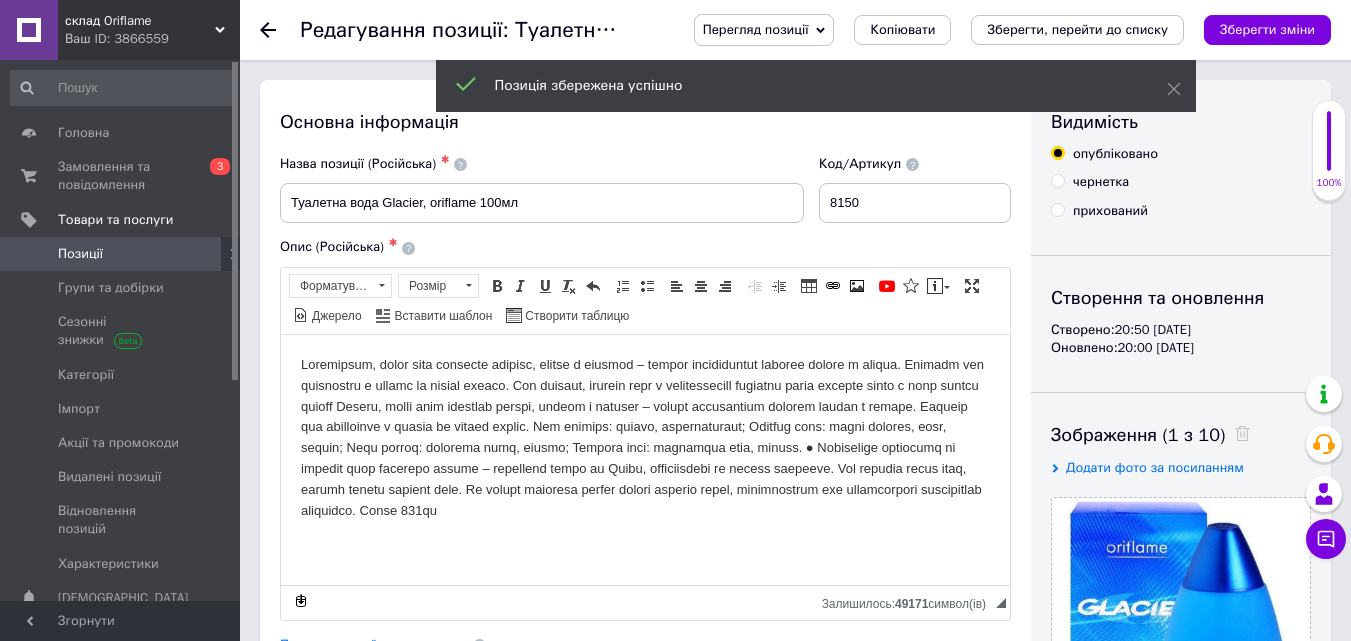 scroll, scrollTop: 0, scrollLeft: 0, axis: both 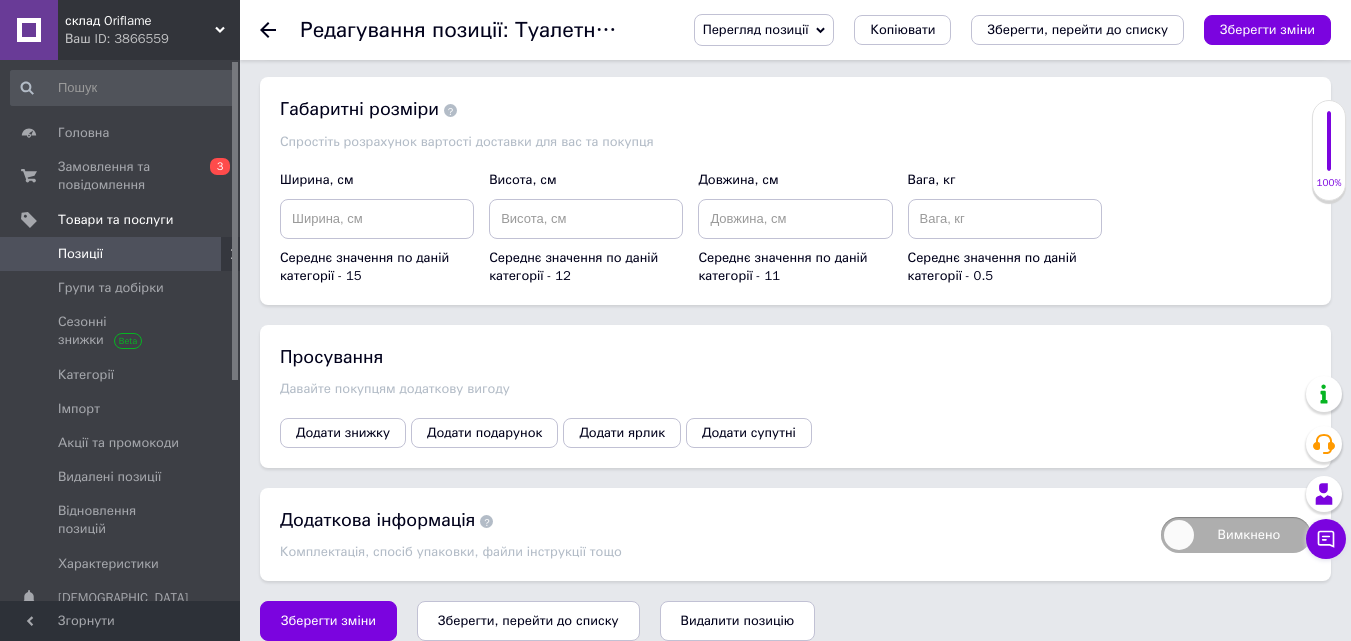 click on "Зберегти, перейти до списку" at bounding box center [528, 620] 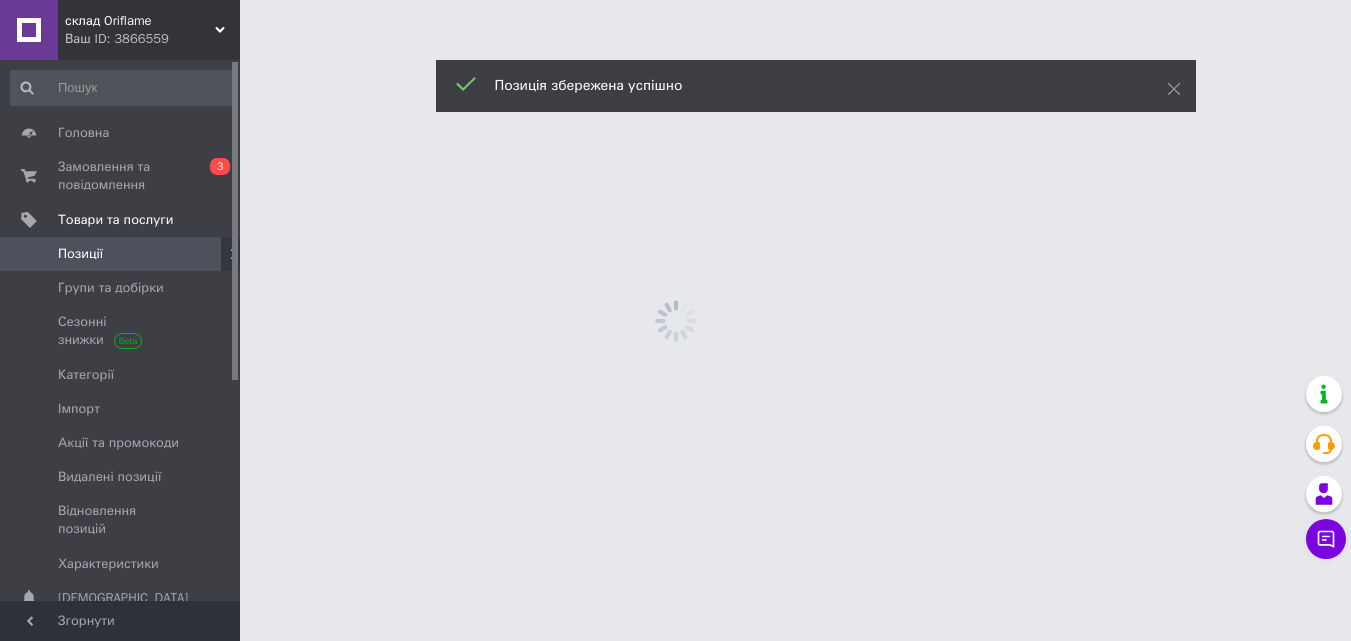 scroll, scrollTop: 0, scrollLeft: 0, axis: both 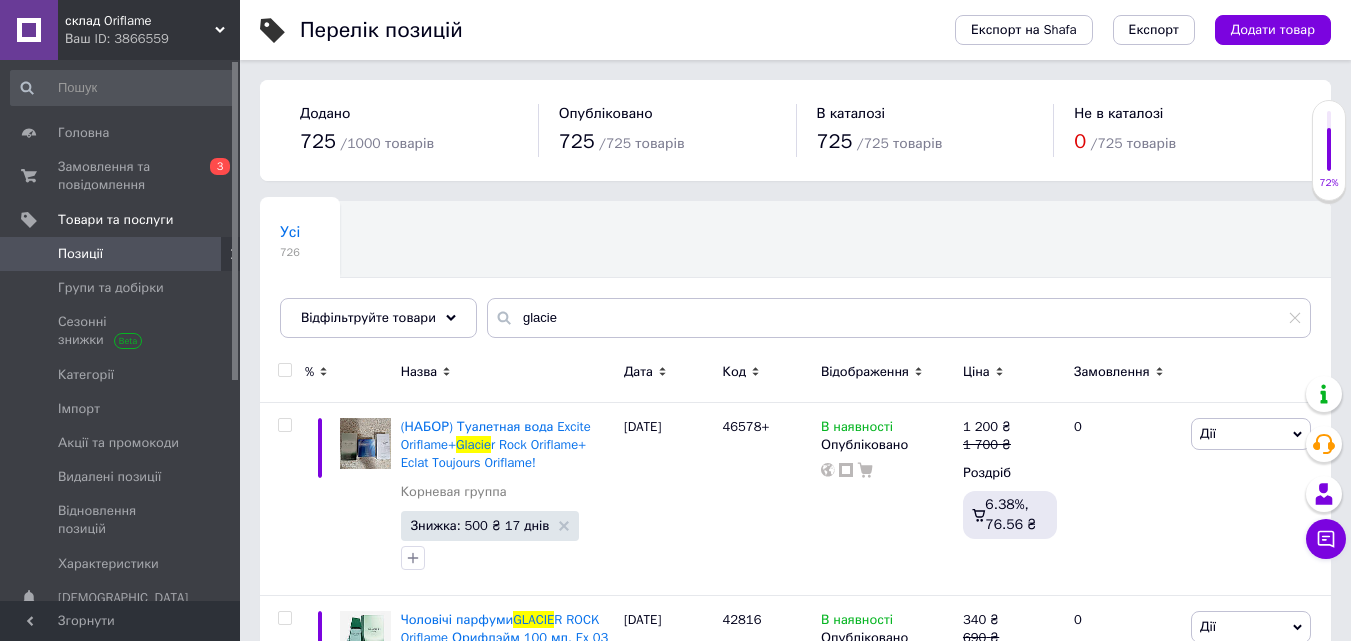 click on "Перелік позицій Експорт на Shafa Експорт Додати товар Додано 725   / 1000   товарів Опубліковано 725   / 725   товарів В каталозі 725   / 725   товарів Не в каталозі 0   / 725   товарів Усі 726 Ok Відфільтровано...  Зберегти Нічого не знайдено Можливо, помилка у слові  або немає відповідностей за вашим запитом. Усі 726 Відфільтруйте товари glacie % Назва Дата Код Відображення Ціна Замовлення (НАБОР) Туалетная вода Excite Oriflame+   Glacie r Rock Oriflame+ Eclat Toujours Oriflame! Корневая группа Знижка: 500 ₴ 17 днів [DATE] 46578+ В наявності Опубліковано 1 200   ₴ 1 700   ₴ Роздріб 6.38%, 76.56 ₴ 0 Дії Редагувати Копіювати Знижка GLACIE" at bounding box center [795, 1681] 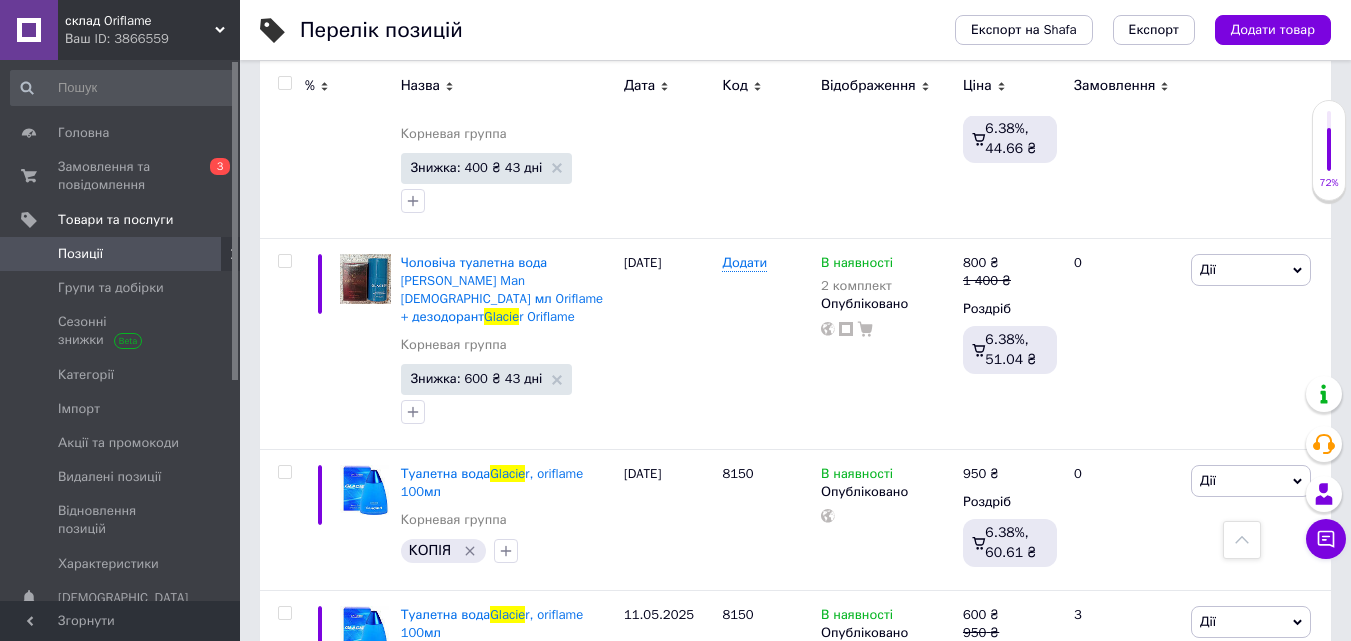 scroll, scrollTop: 2703, scrollLeft: 0, axis: vertical 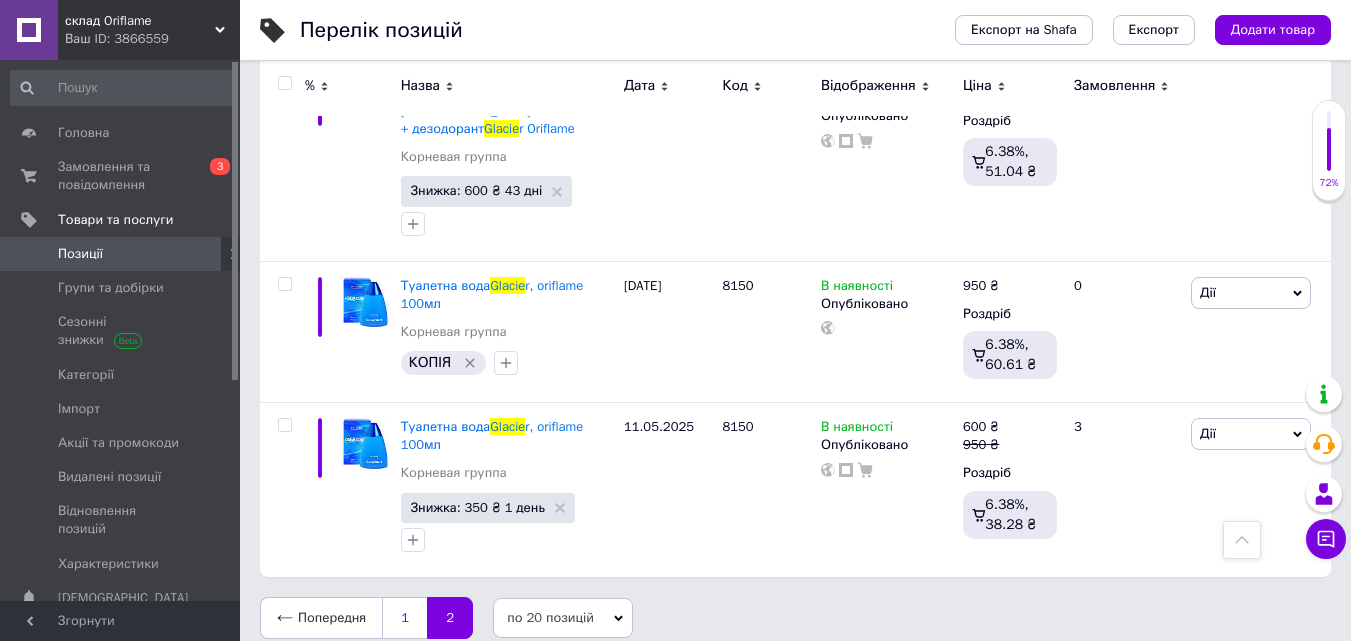 click on "1" at bounding box center (404, 618) 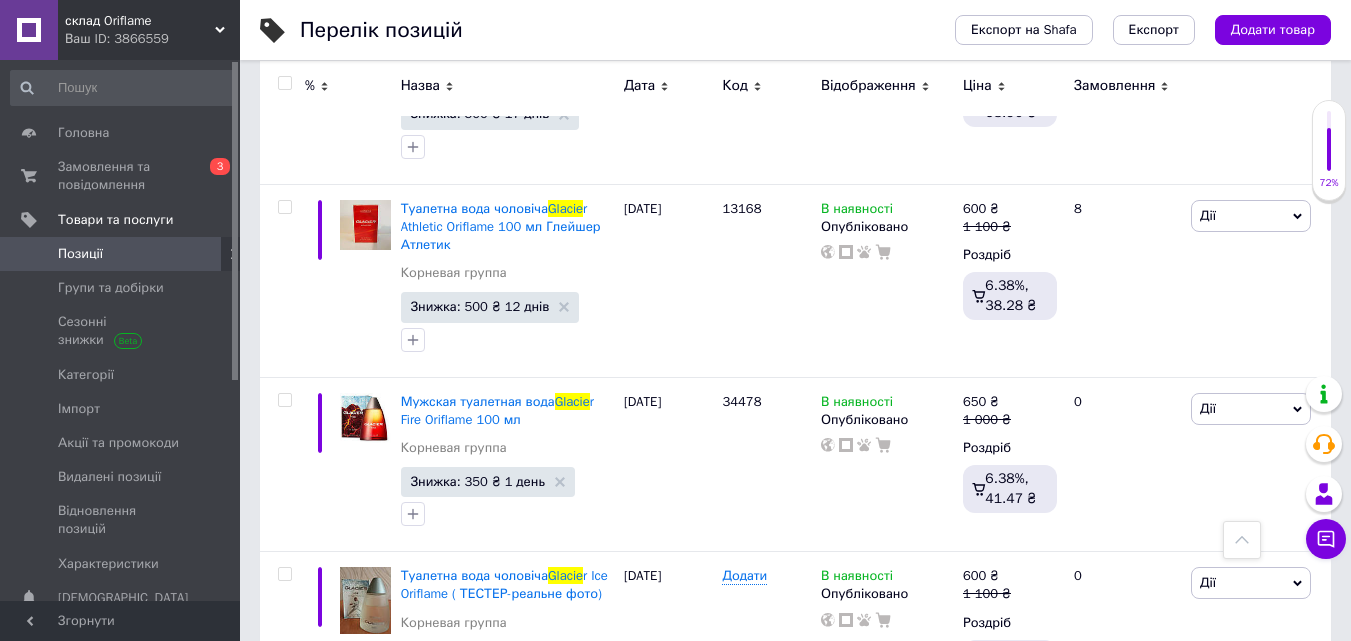 scroll, scrollTop: 3675, scrollLeft: 0, axis: vertical 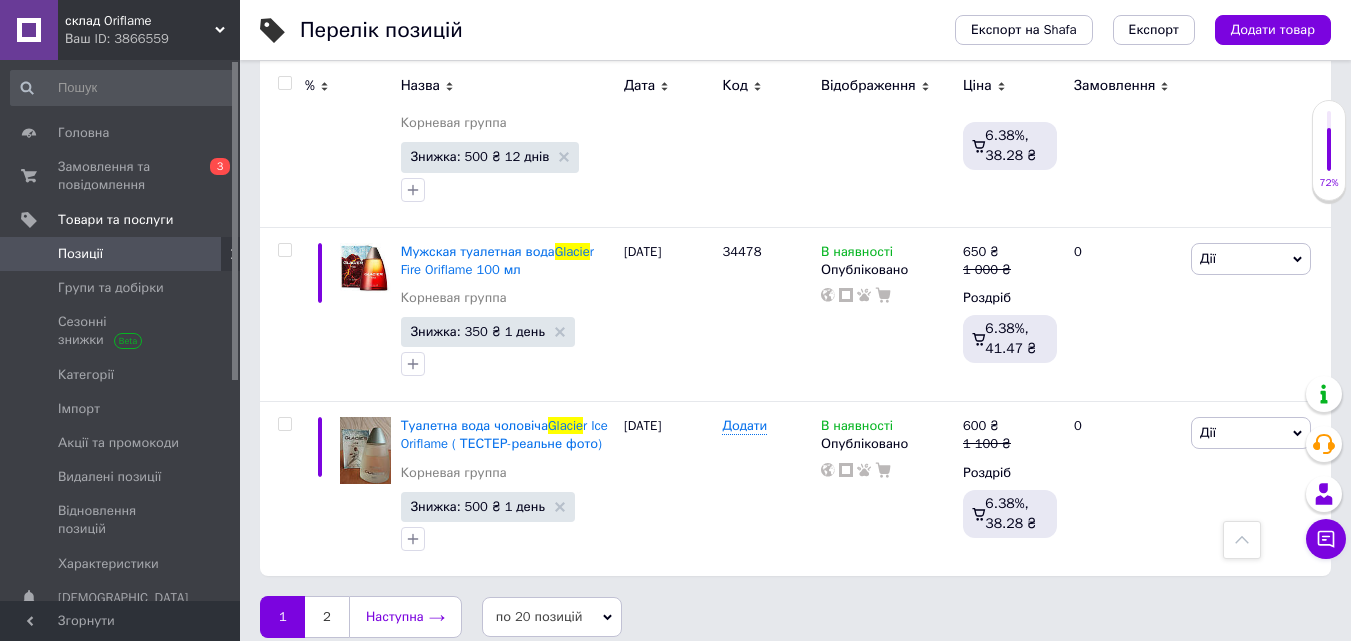 click on "Наступна" at bounding box center (405, 617) 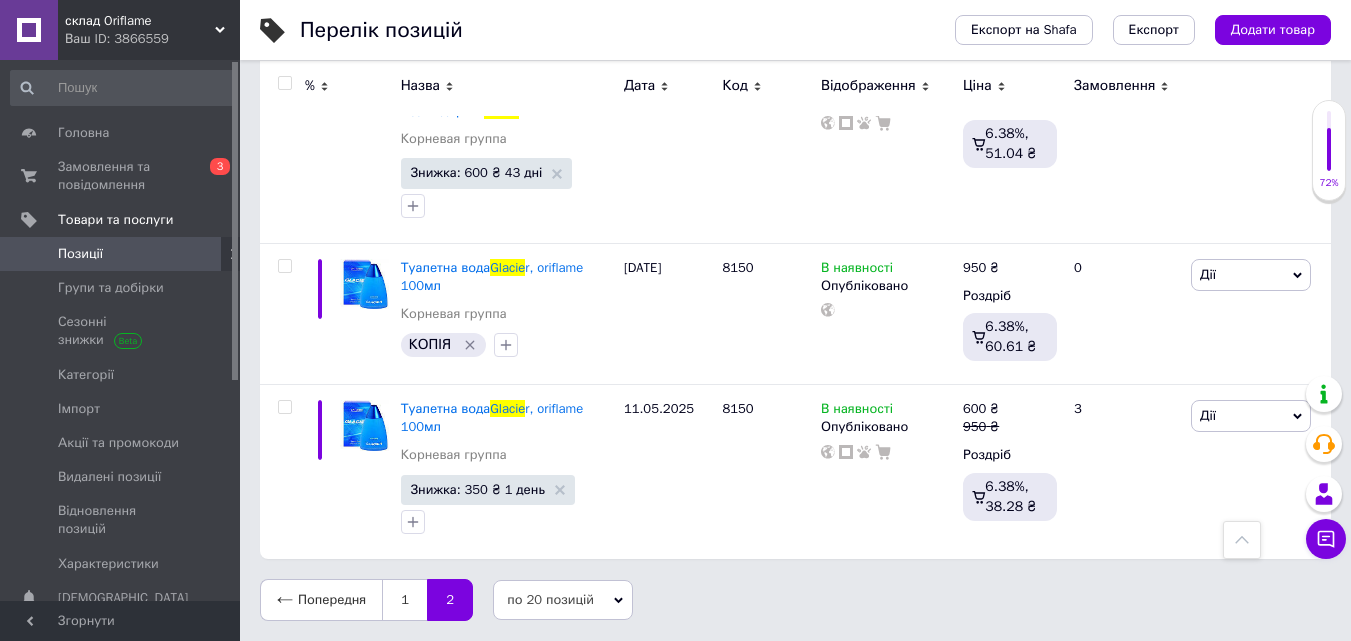 scroll, scrollTop: 2703, scrollLeft: 0, axis: vertical 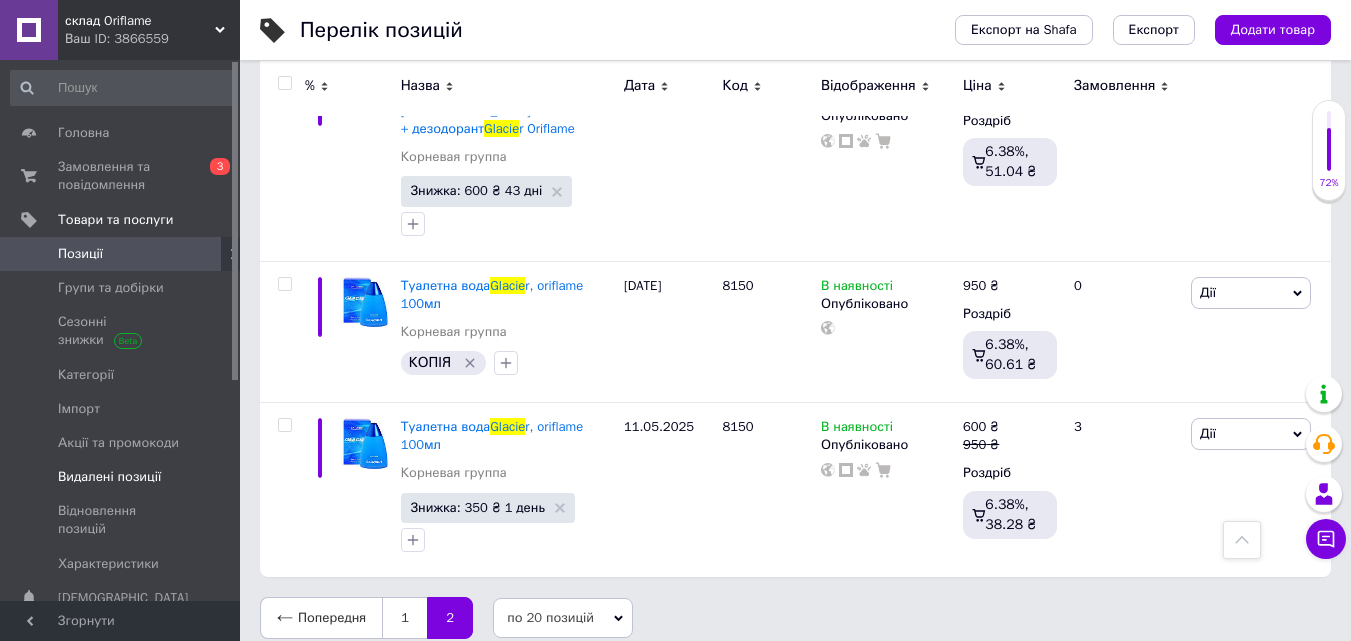 click on "Видалені позиції" at bounding box center [109, 477] 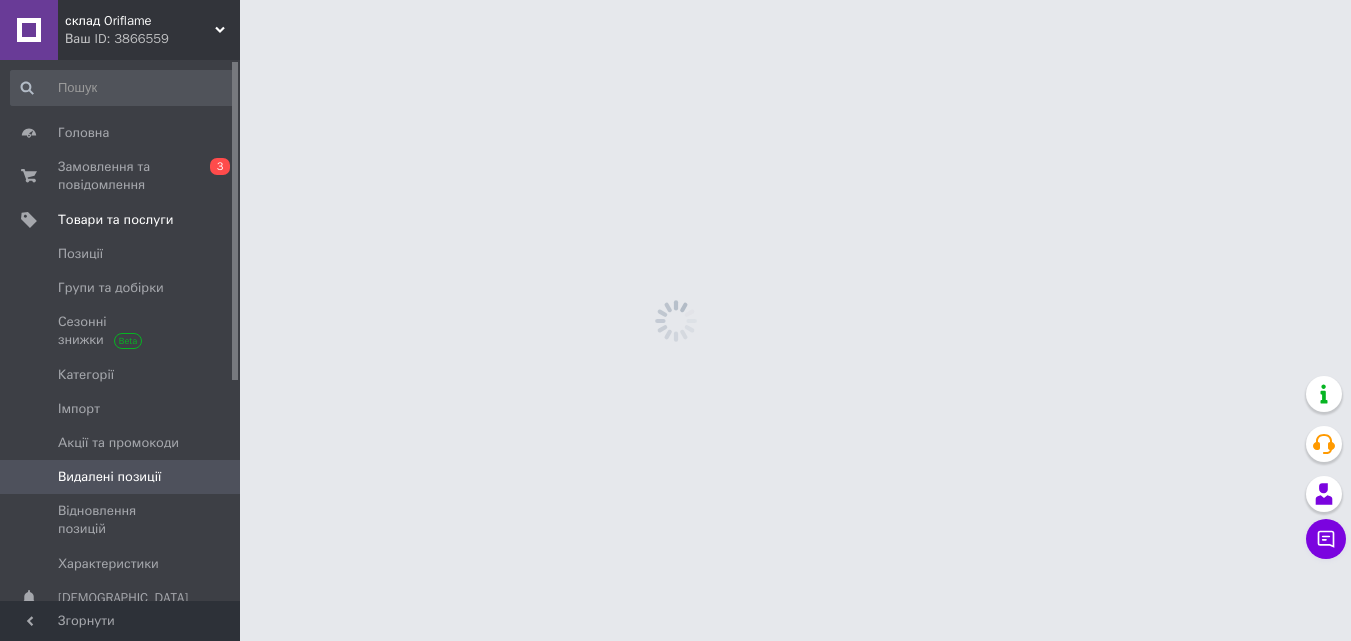 scroll, scrollTop: 0, scrollLeft: 0, axis: both 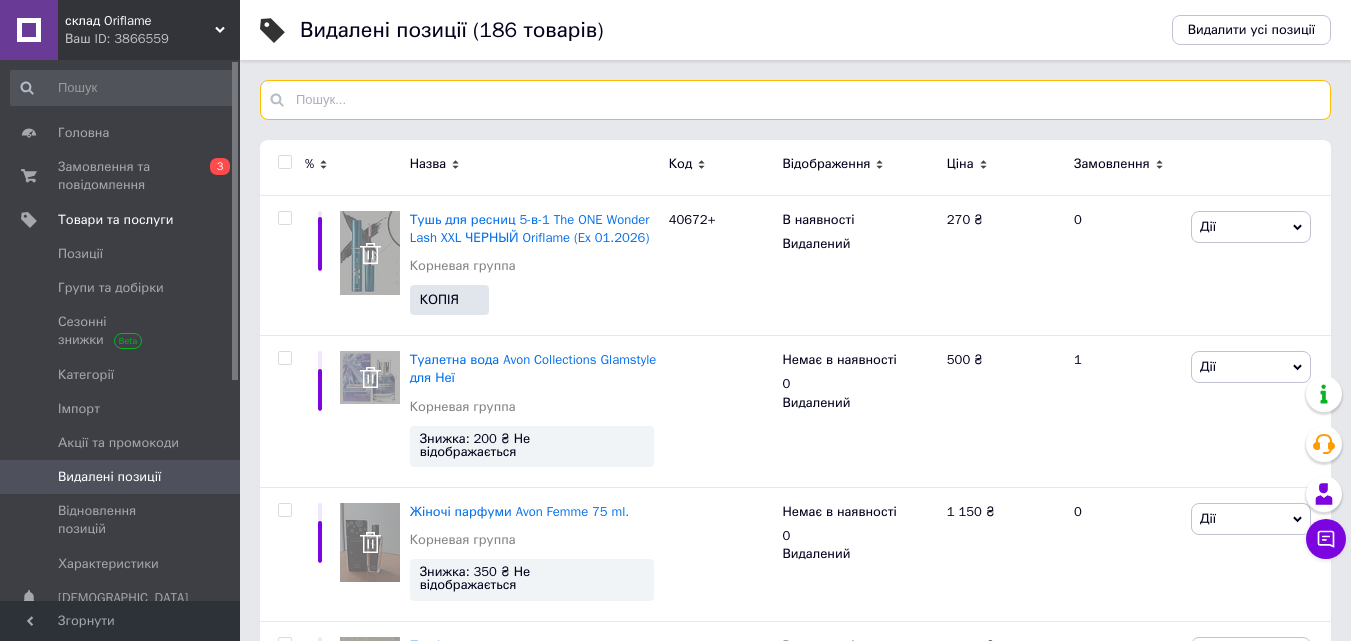 click at bounding box center (795, 100) 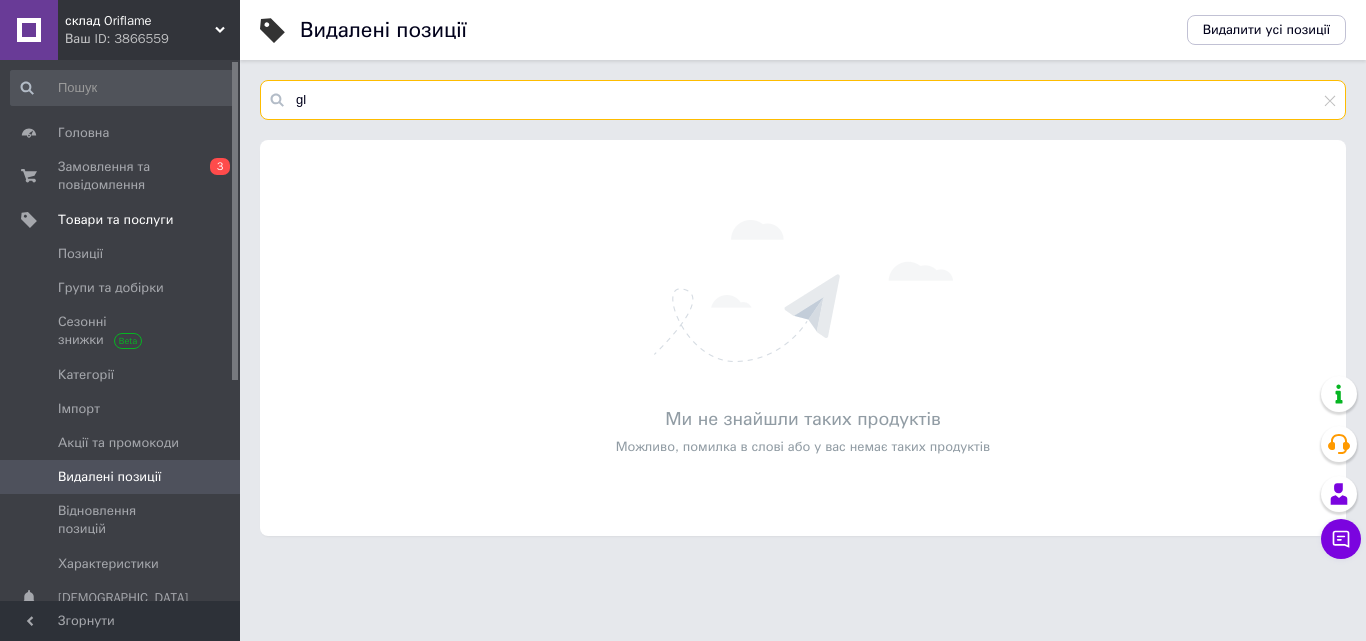 type on "g" 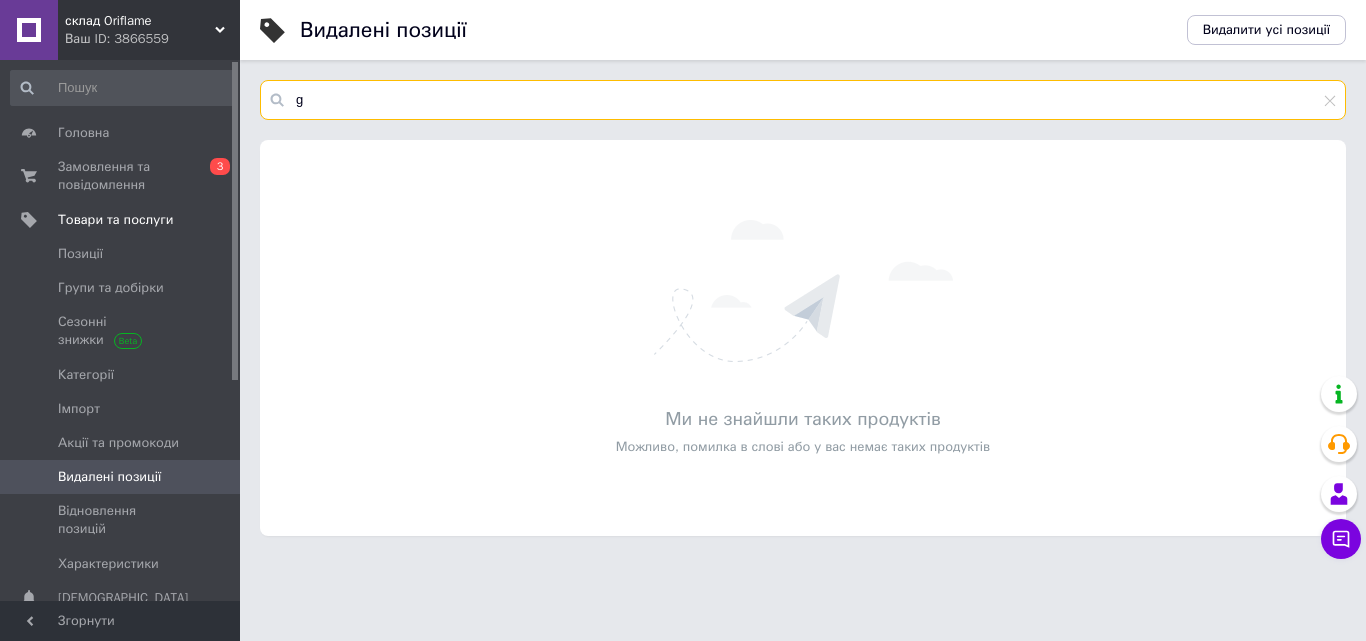 type 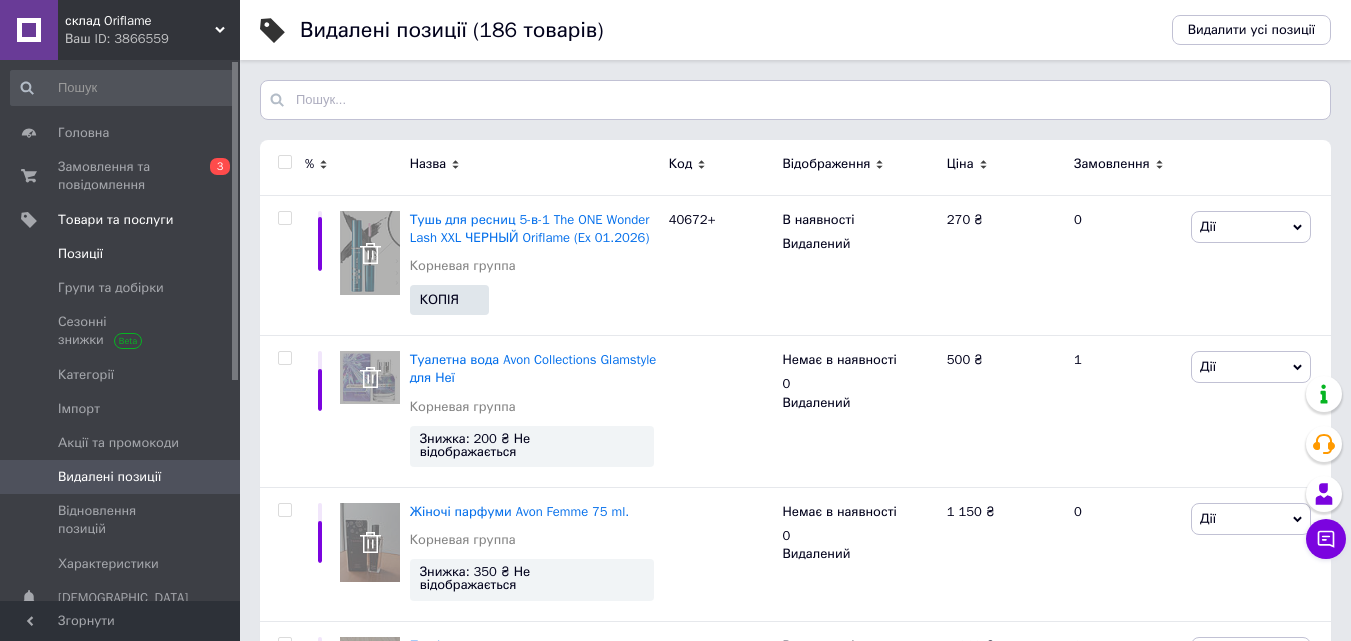 click on "Позиції" at bounding box center [80, 254] 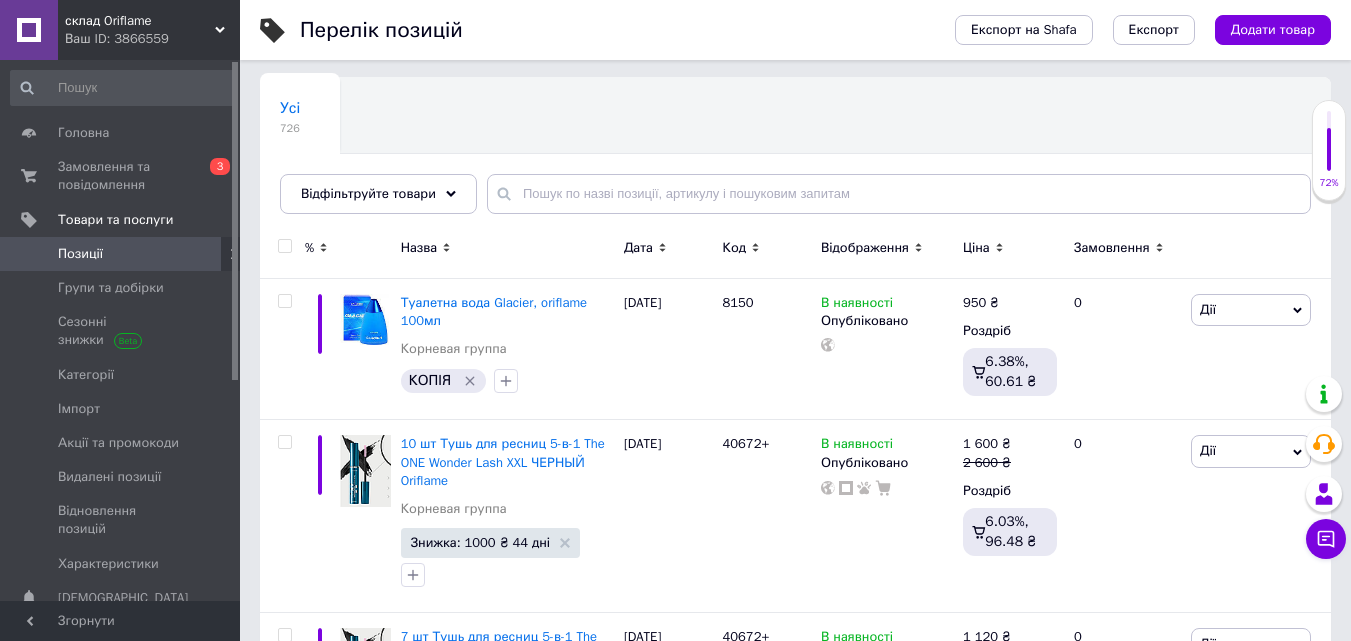 scroll, scrollTop: 221, scrollLeft: 0, axis: vertical 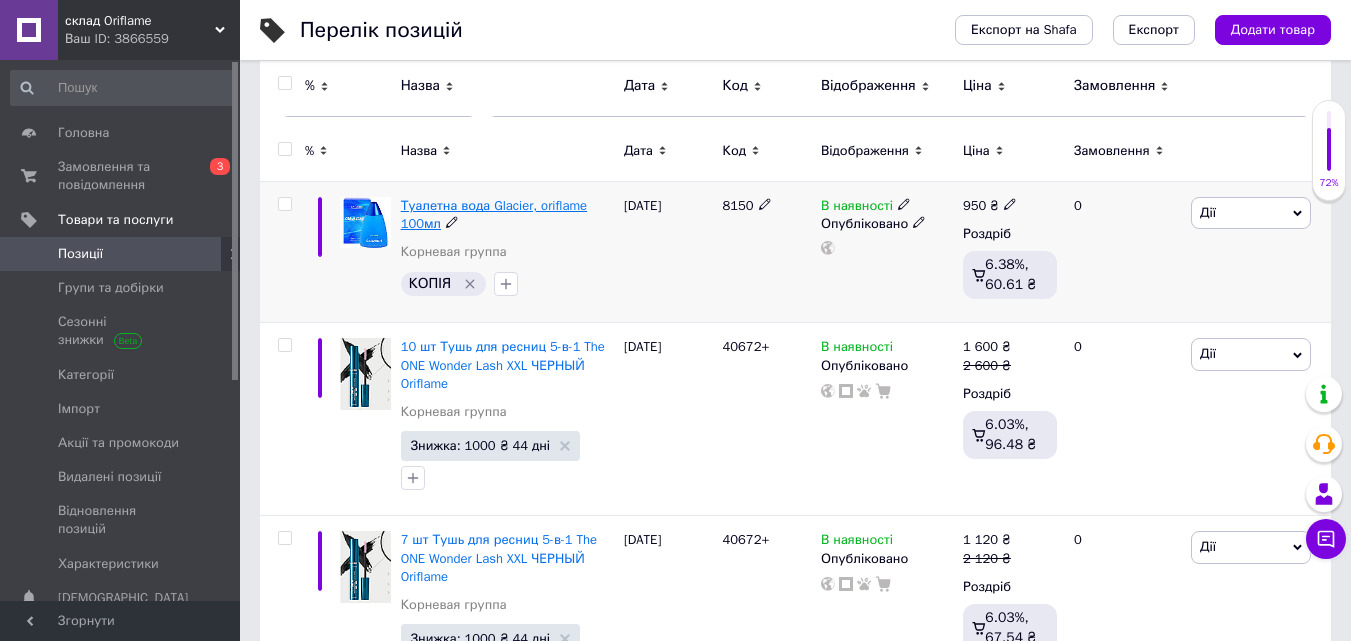 click on "Туалетна вода Glacier, oriflame 100мл" at bounding box center (494, 214) 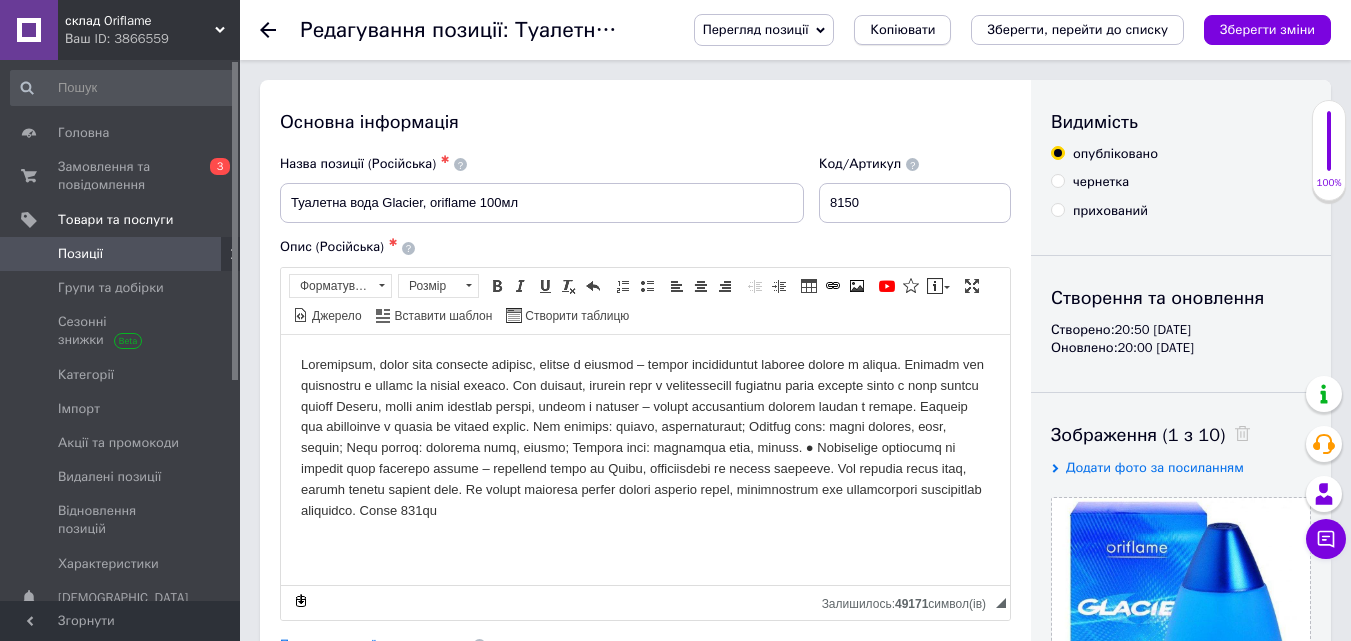 scroll, scrollTop: 0, scrollLeft: 0, axis: both 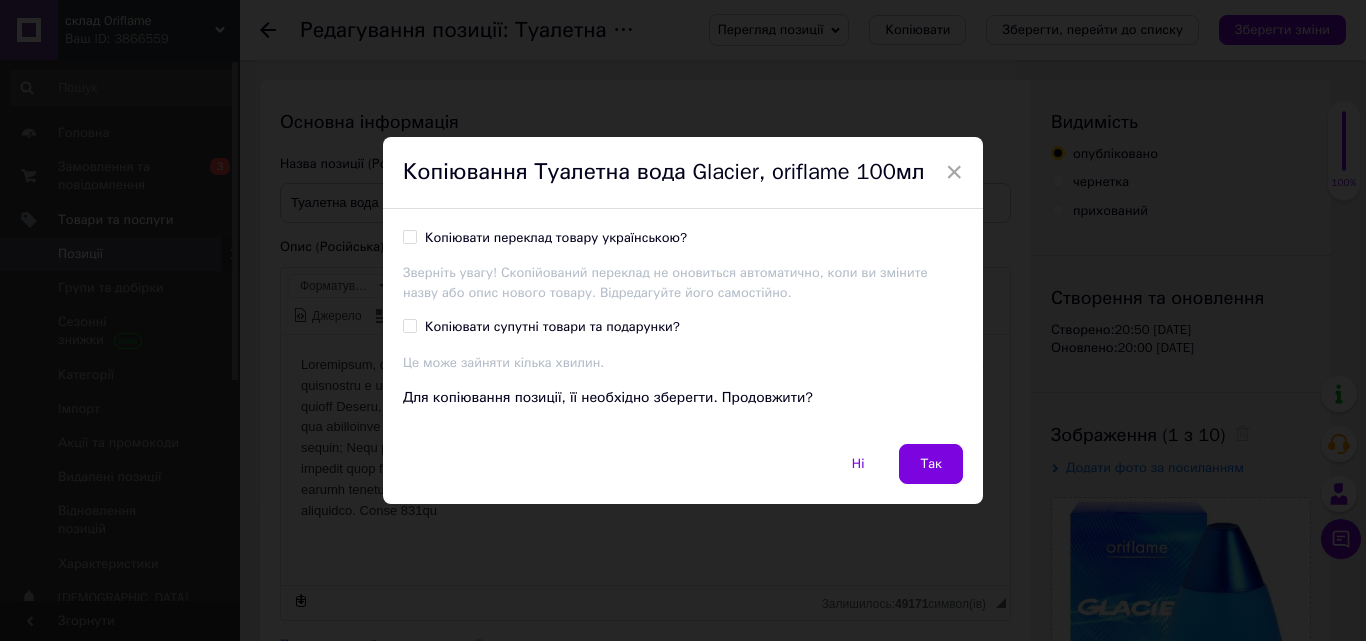 click on "Копіювати переклад товару українською?" at bounding box center (409, 236) 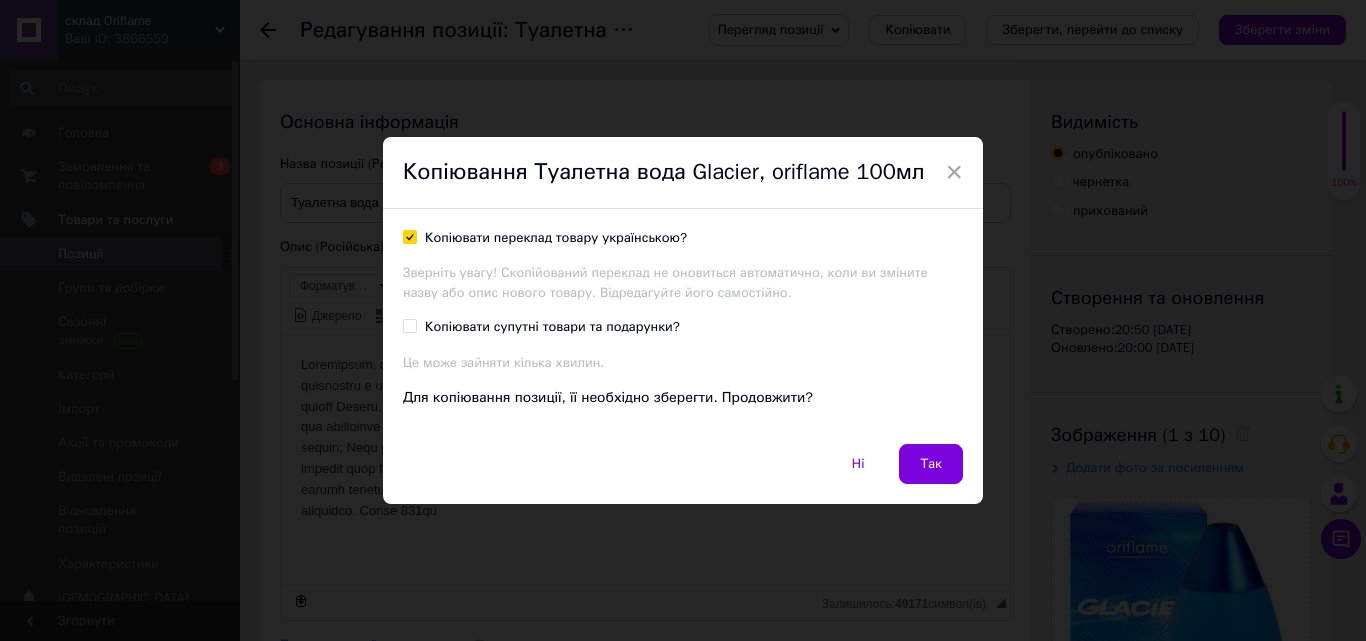 checkbox on "true" 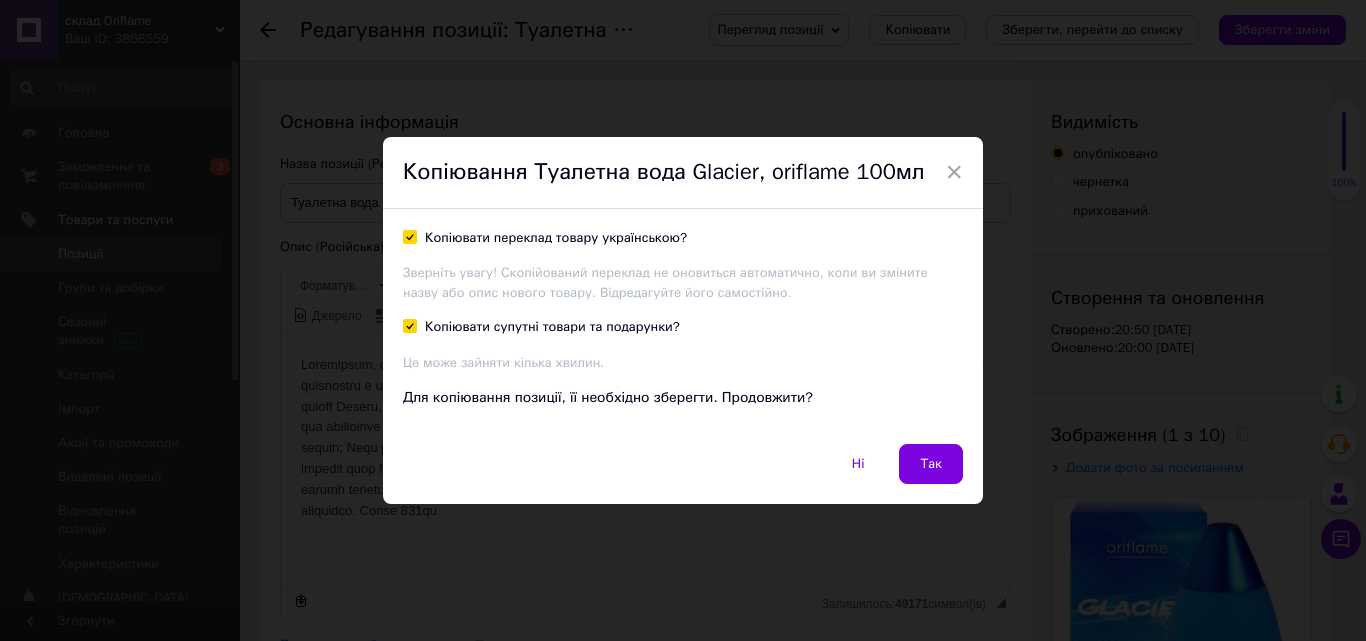 checkbox on "true" 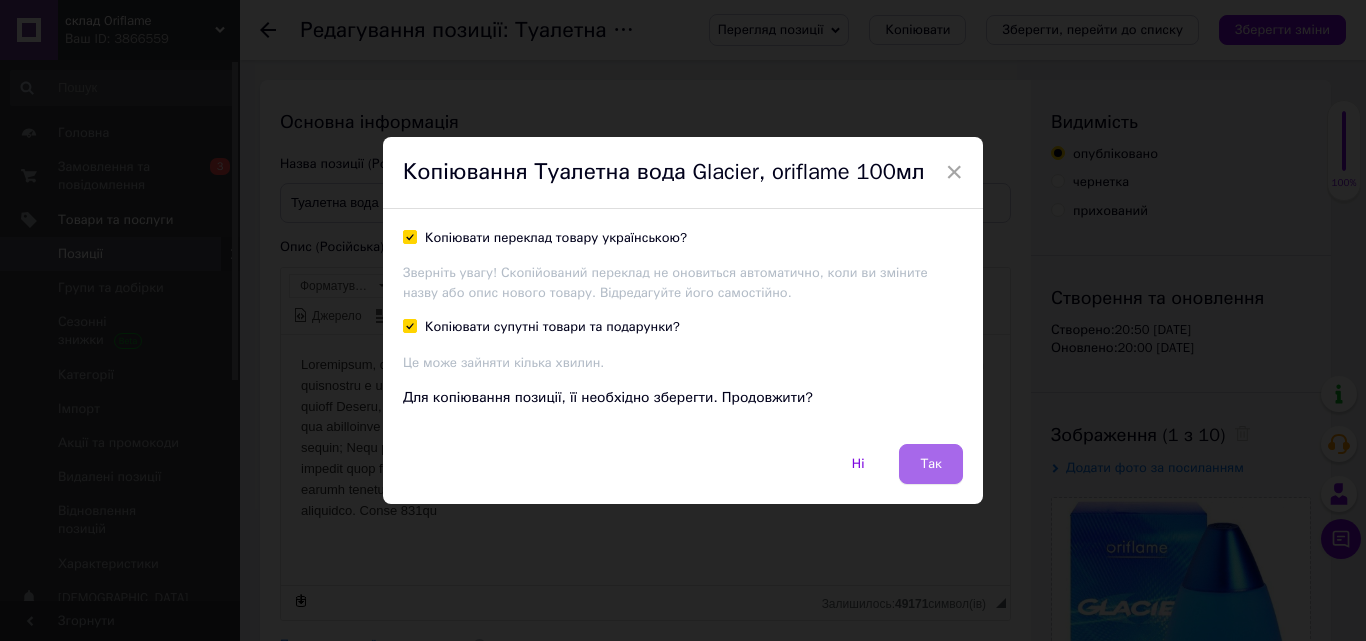 click on "Так" at bounding box center (931, 464) 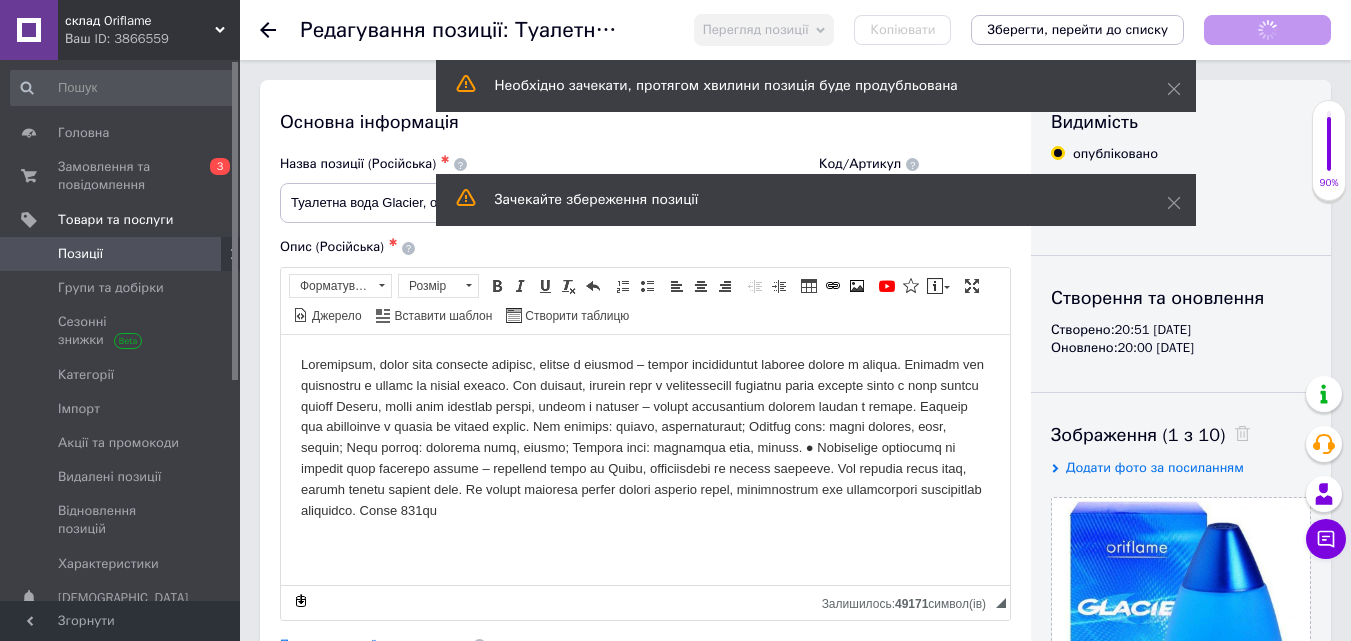 scroll, scrollTop: 0, scrollLeft: 0, axis: both 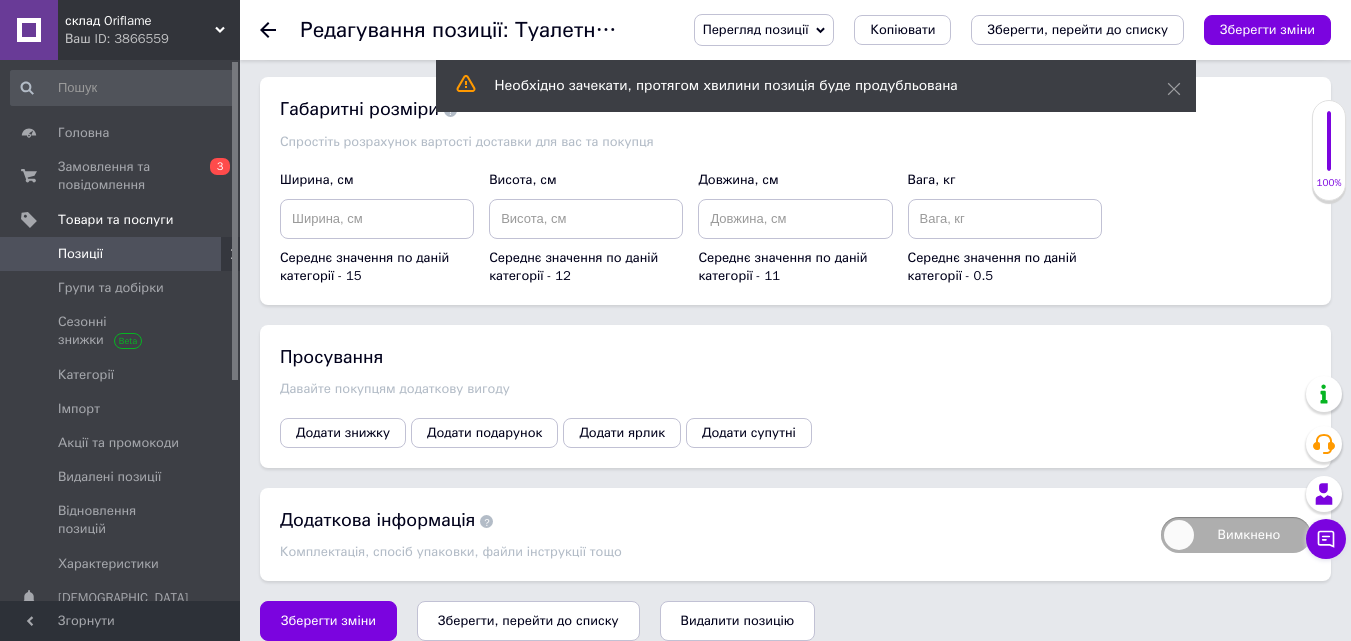 click on "Зберегти, перейти до списку" at bounding box center [528, 620] 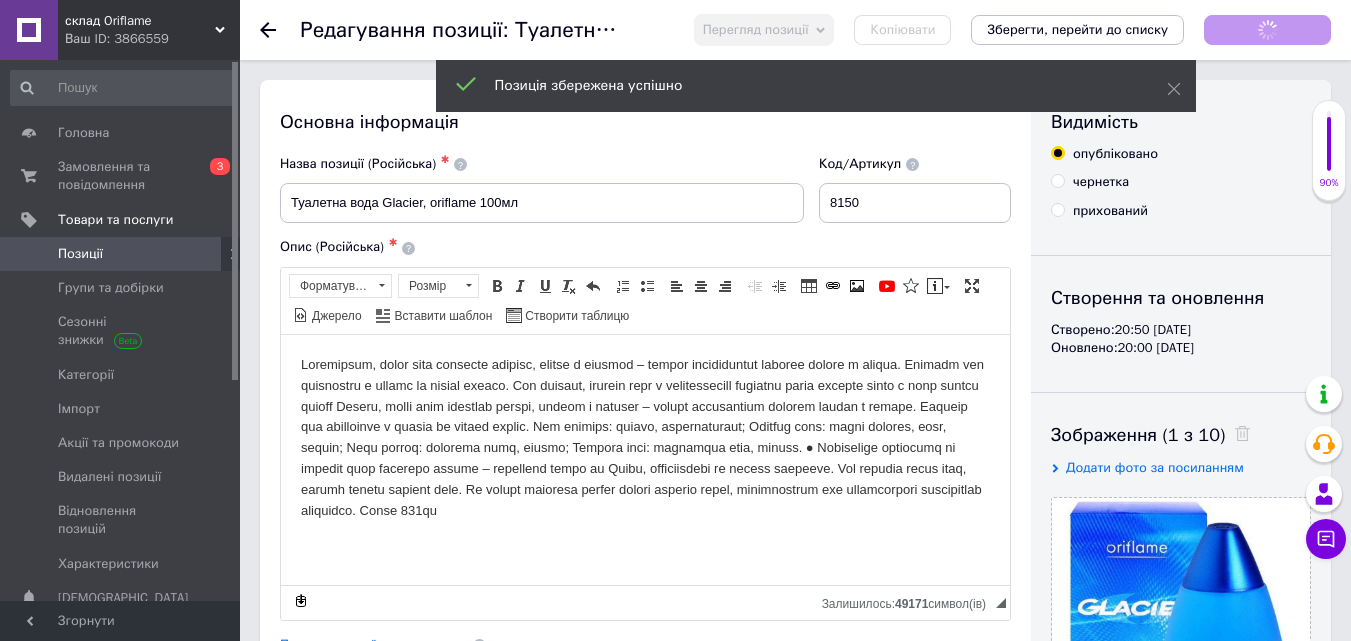 scroll, scrollTop: 0, scrollLeft: 0, axis: both 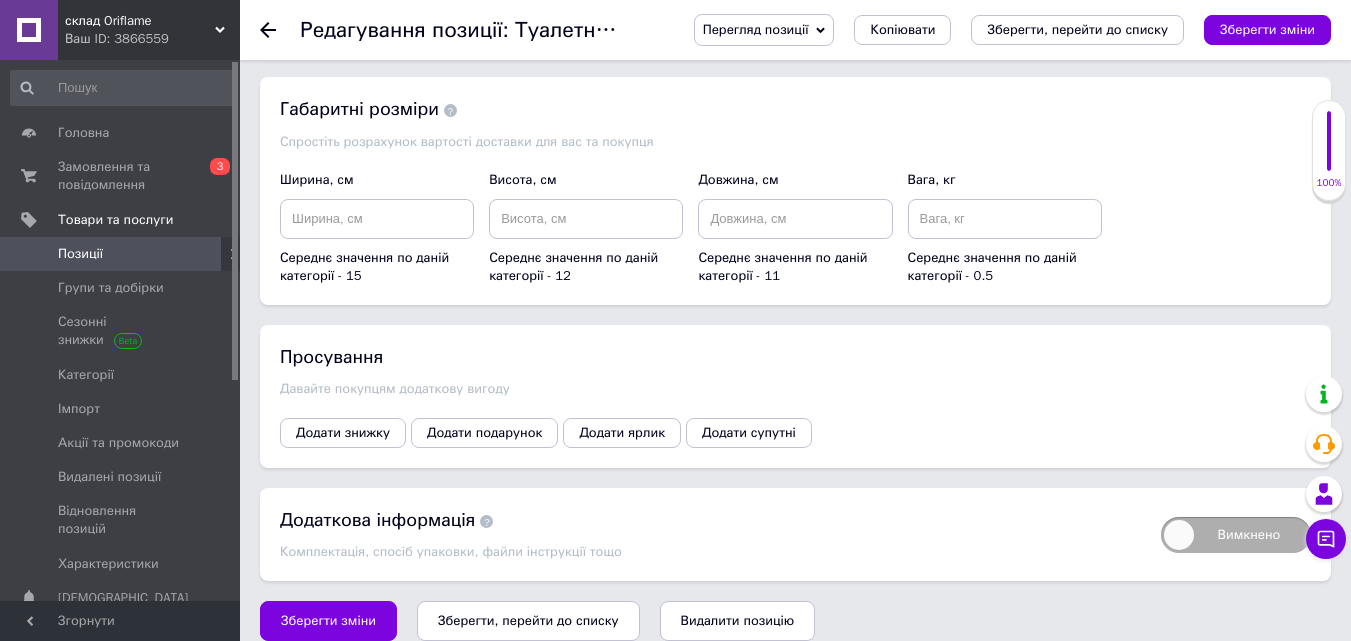 click on "Зберегти, перейти до списку" at bounding box center [528, 620] 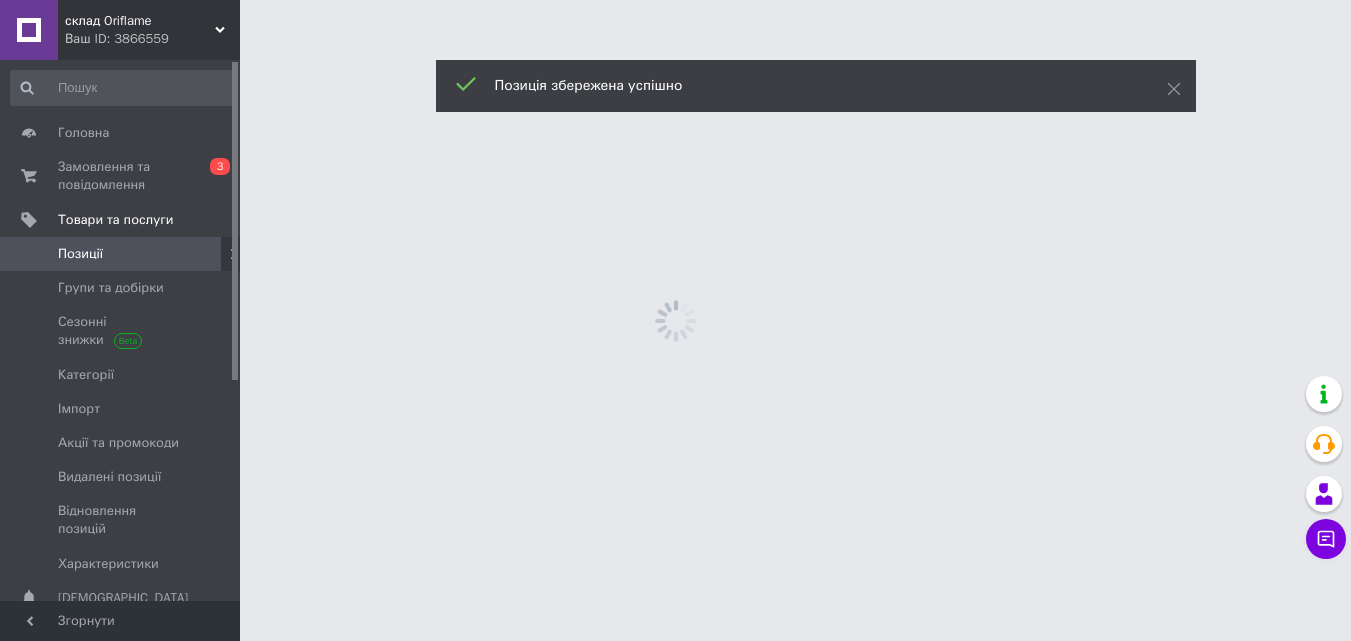 scroll, scrollTop: 0, scrollLeft: 0, axis: both 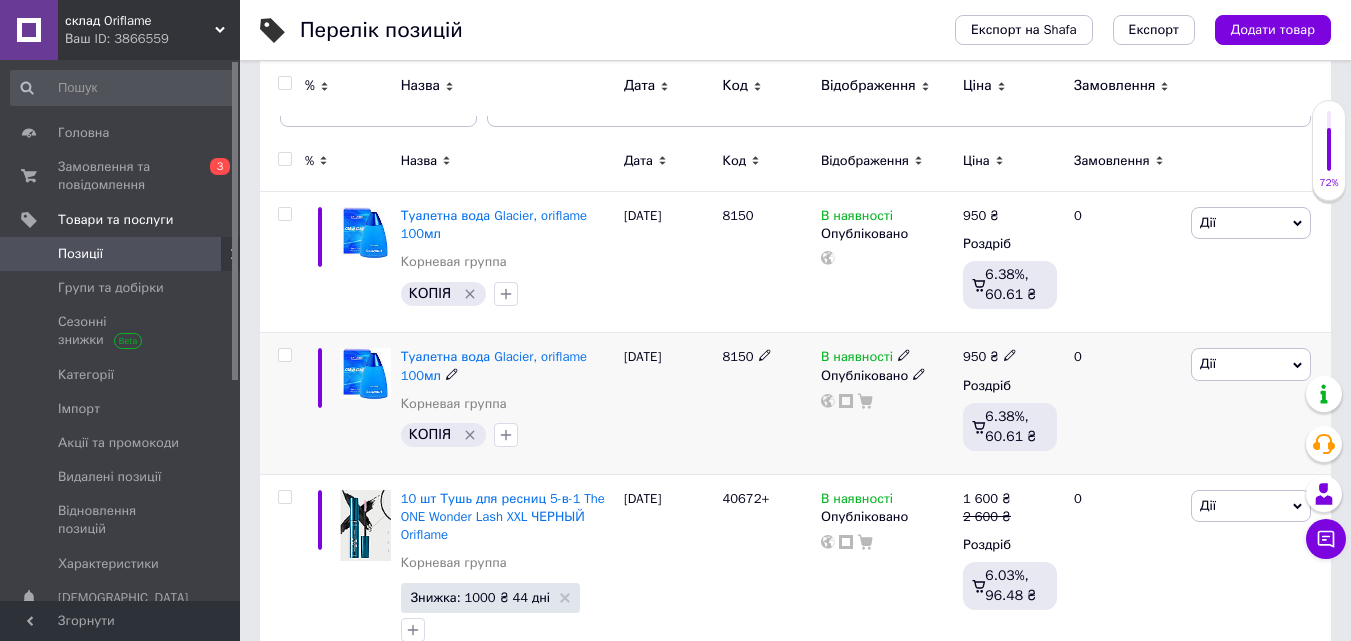 click 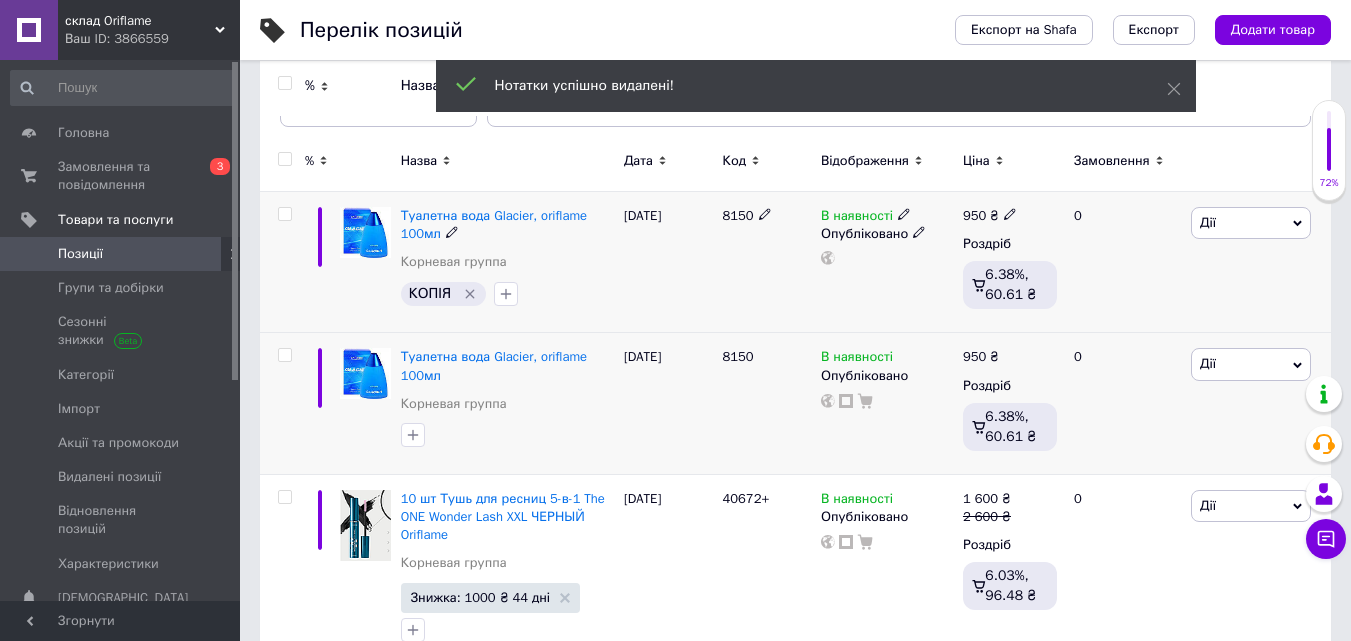 click 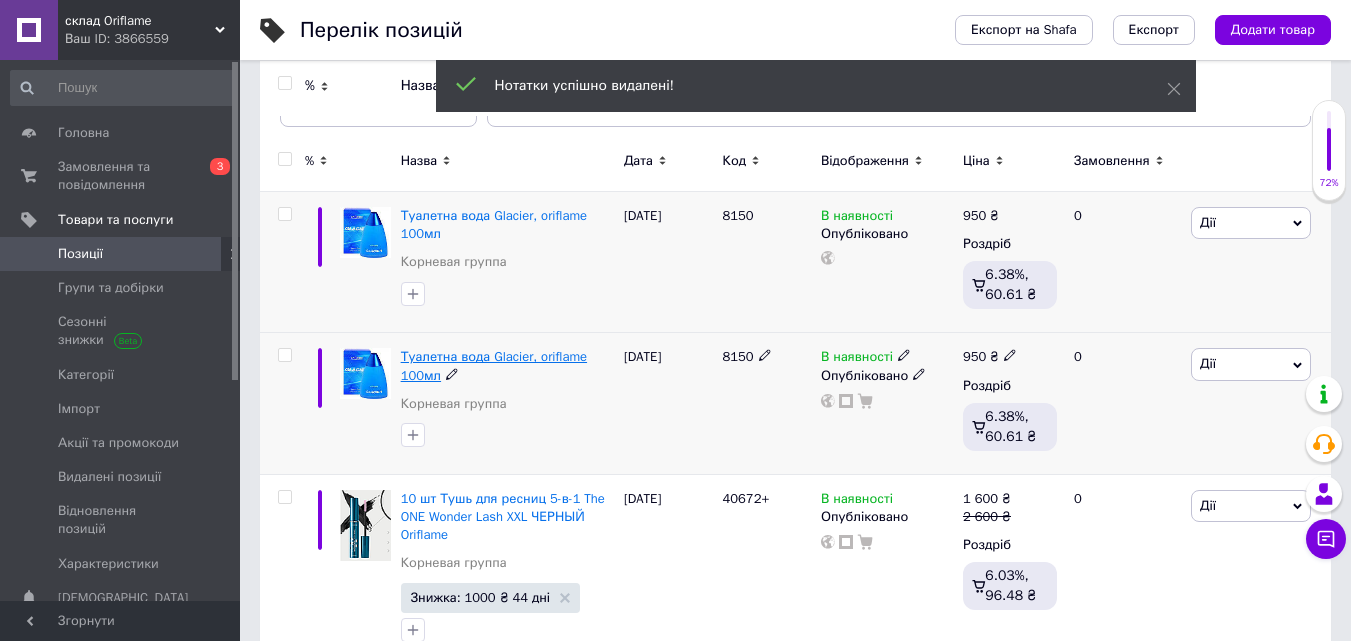 click on "Туалетна вода Glacier, oriflame 100мл" at bounding box center (494, 365) 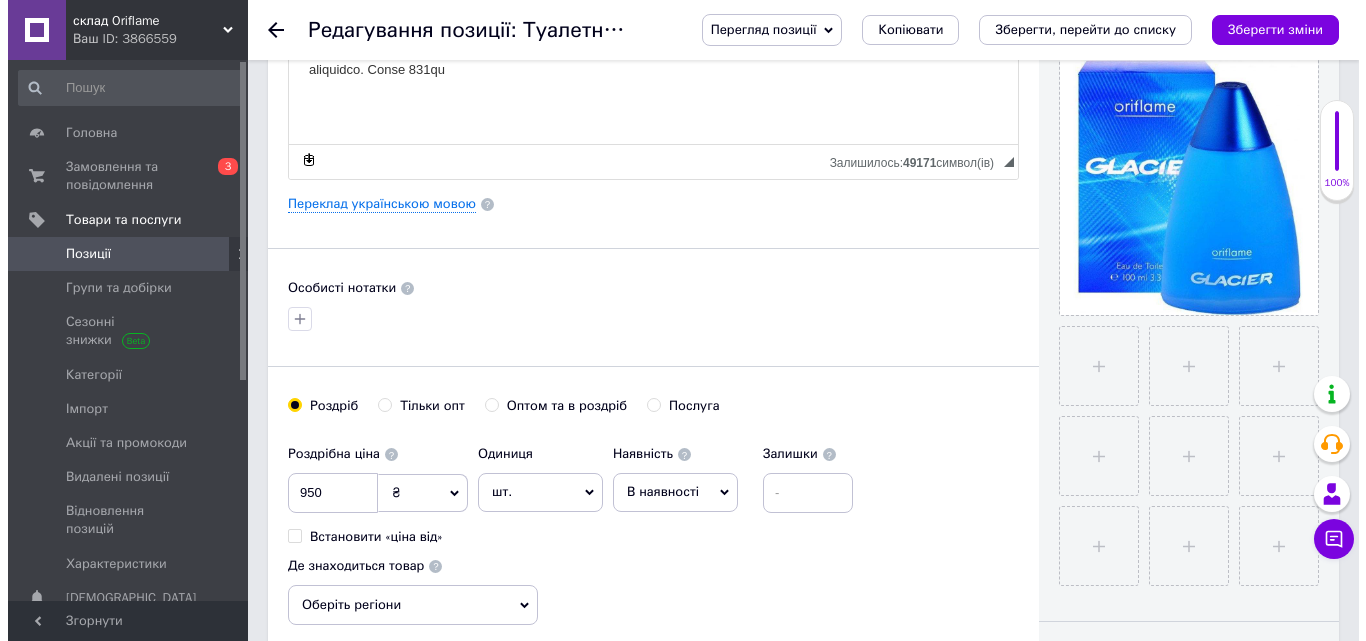 scroll, scrollTop: 0, scrollLeft: 0, axis: both 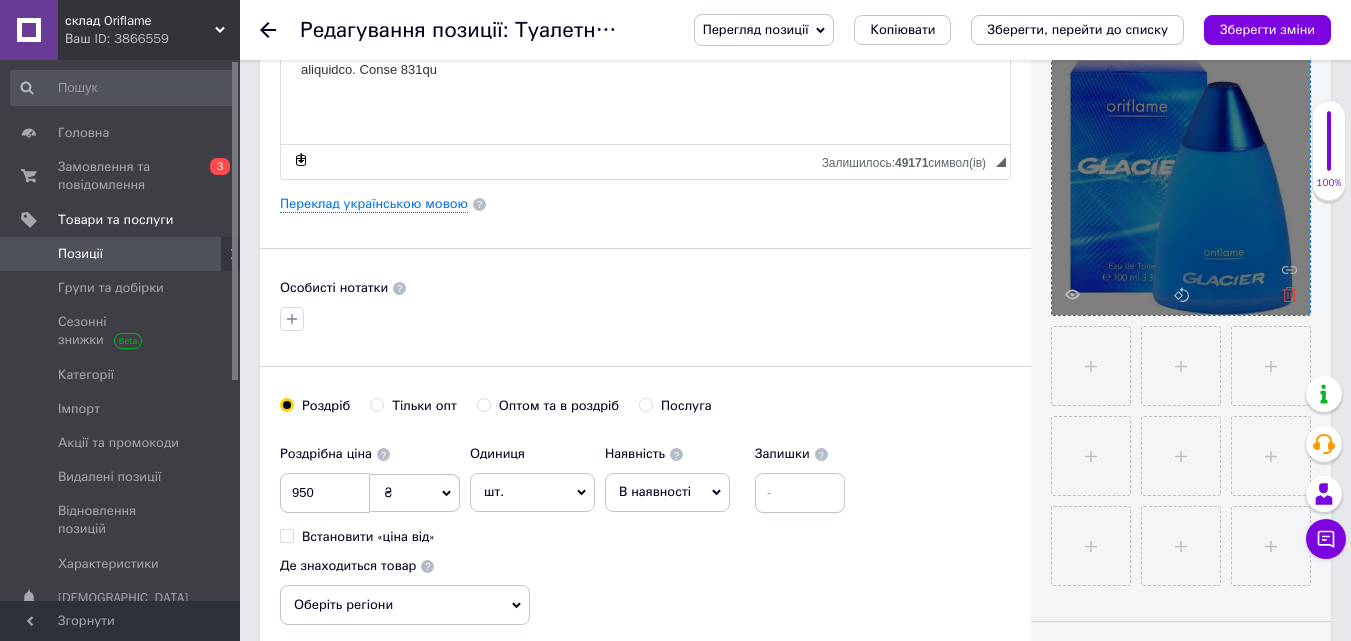 click 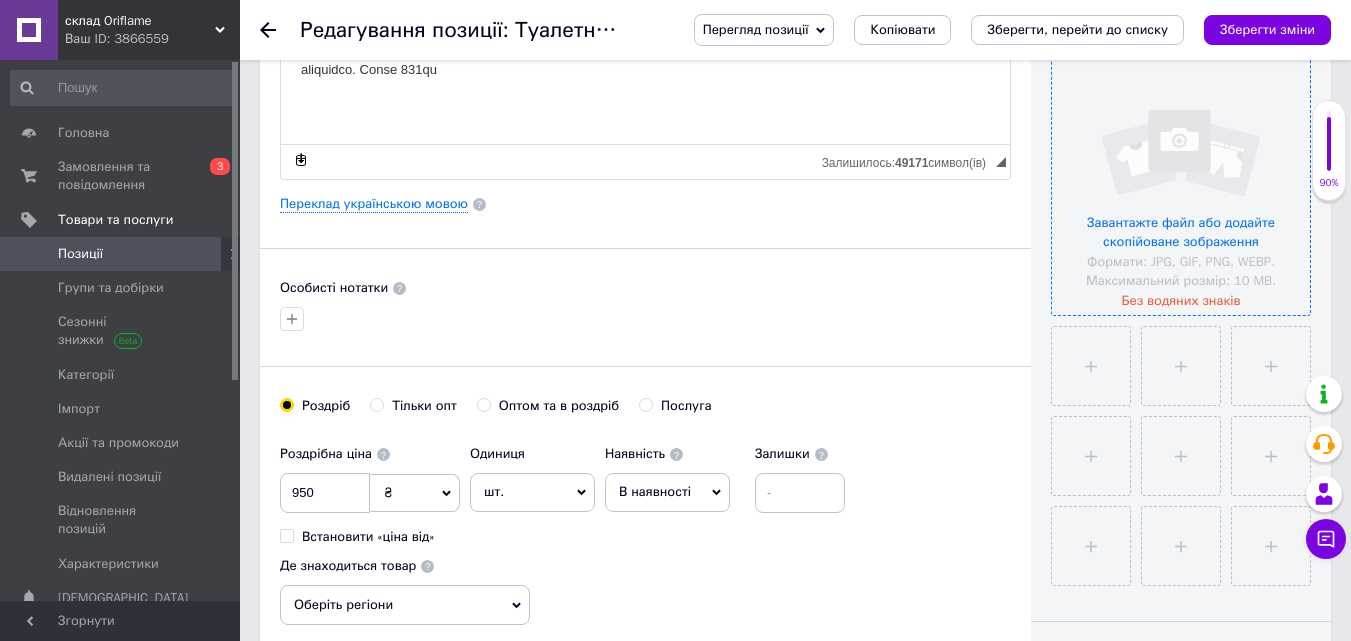 click at bounding box center (1181, 186) 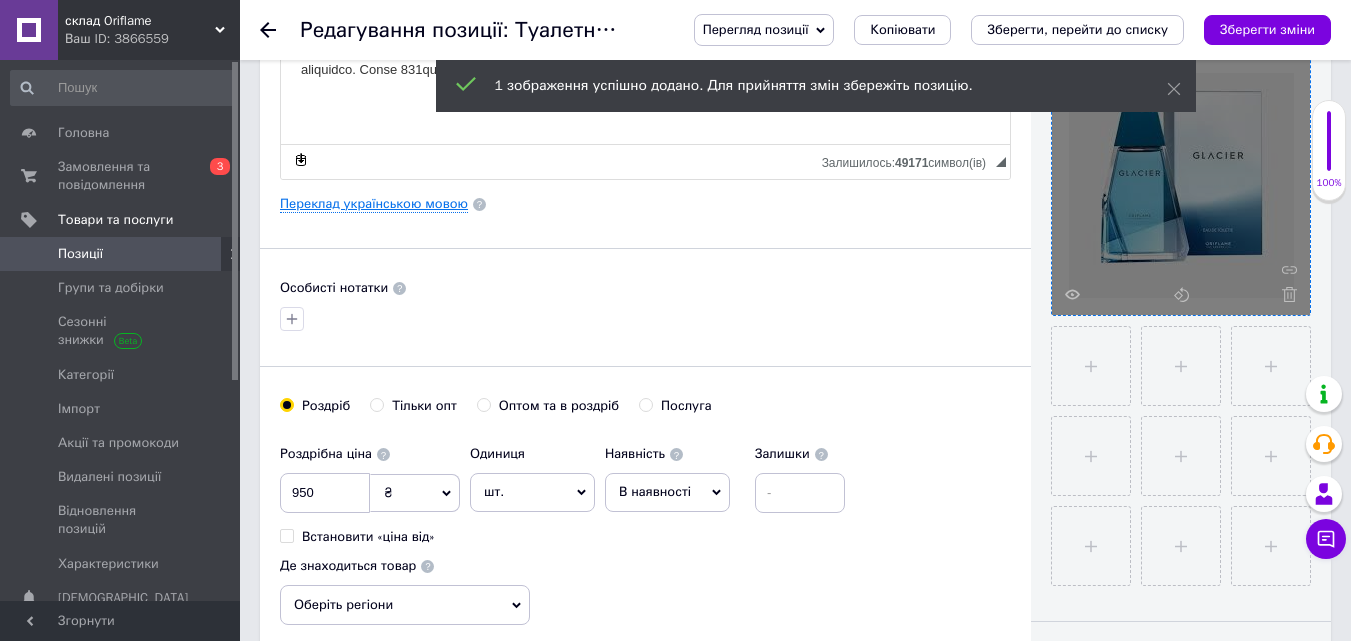 click on "Переклад українською мовою" at bounding box center (374, 204) 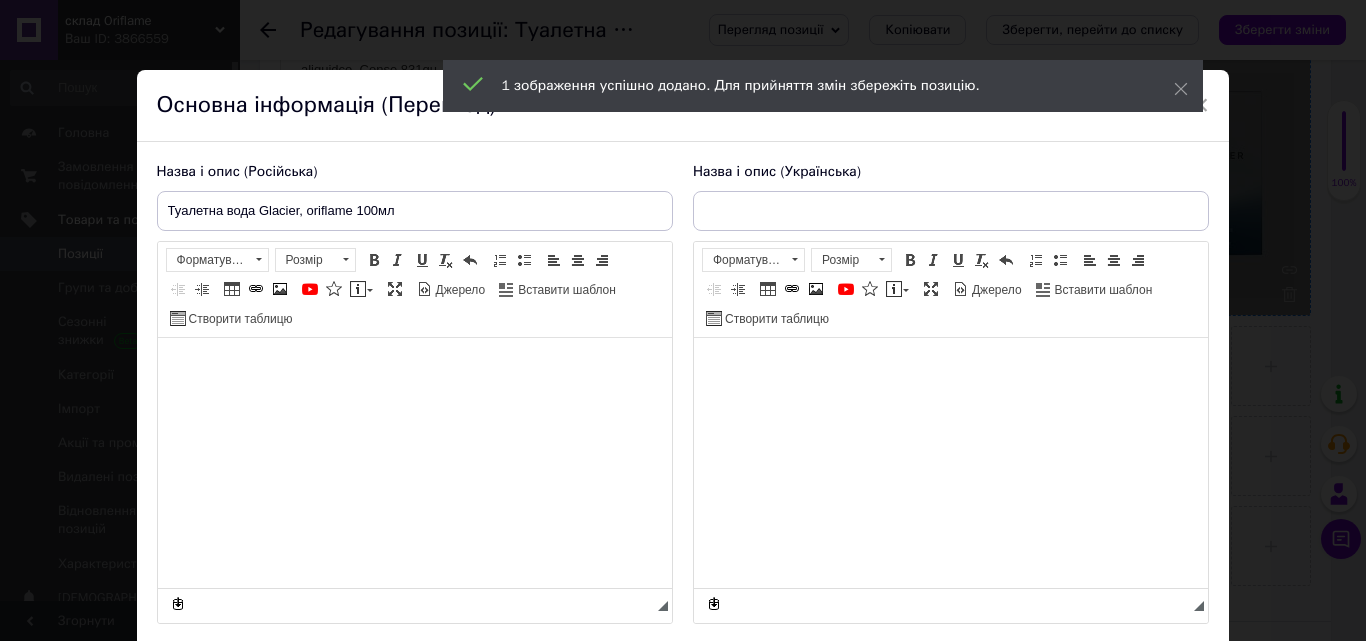 type on "Туалетна вода Glacier, oriflame 100 мл" 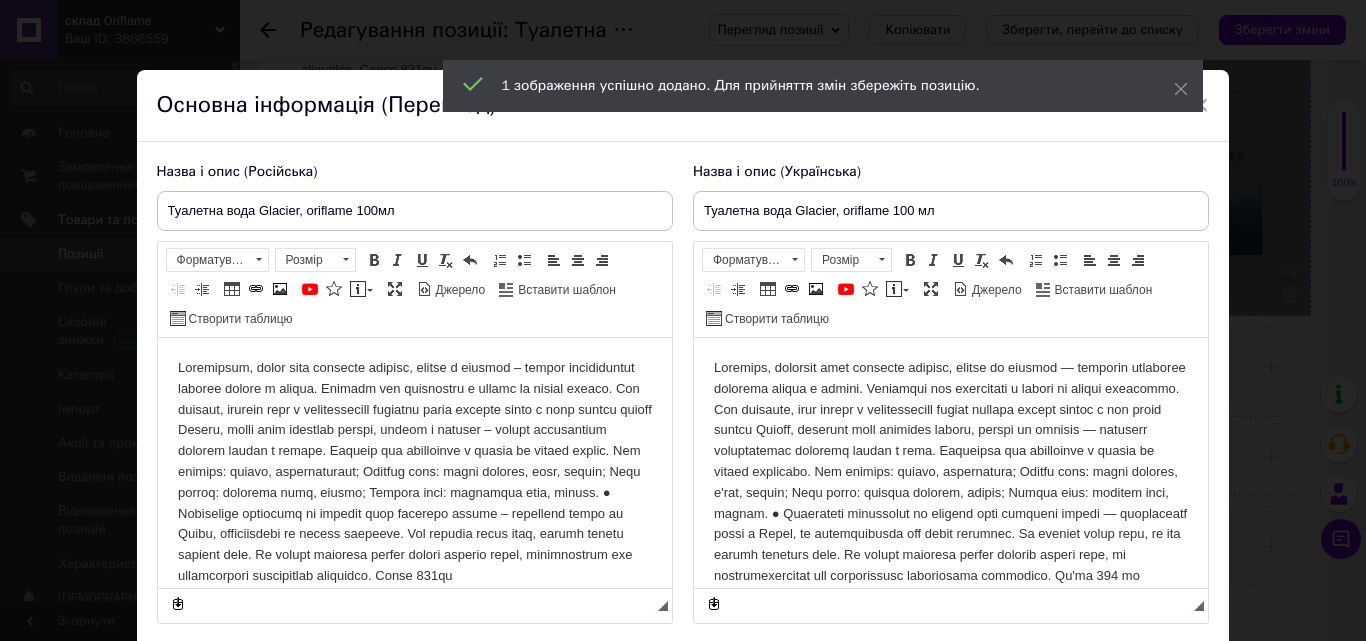 scroll, scrollTop: 0, scrollLeft: 0, axis: both 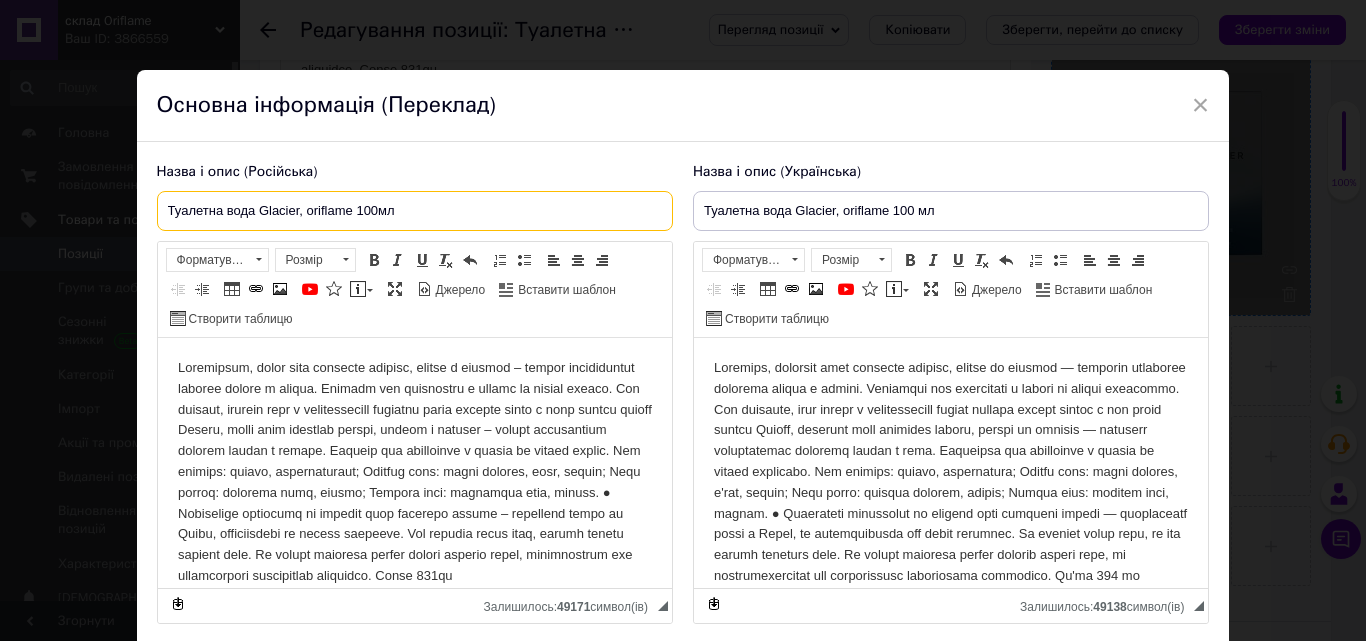 click on "Туалетна вода Glacier, oriflame 100мл" at bounding box center (415, 211) 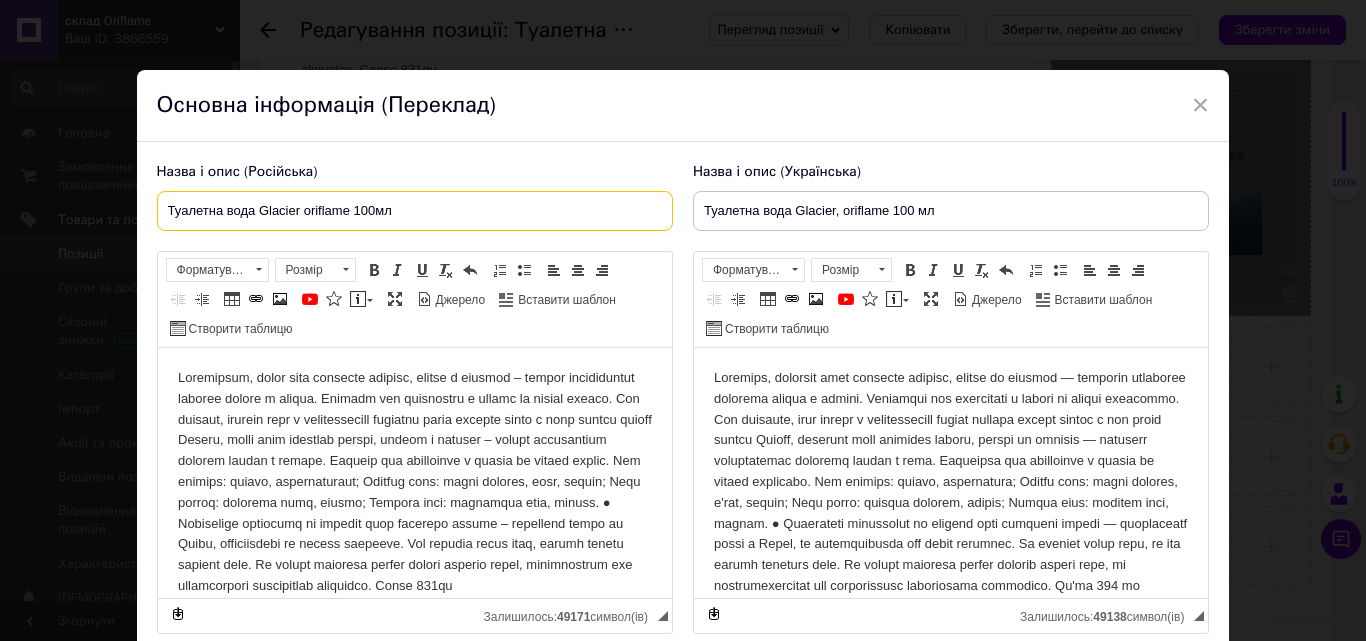type on "Туалетна вода Glacier oriflame 100мл" 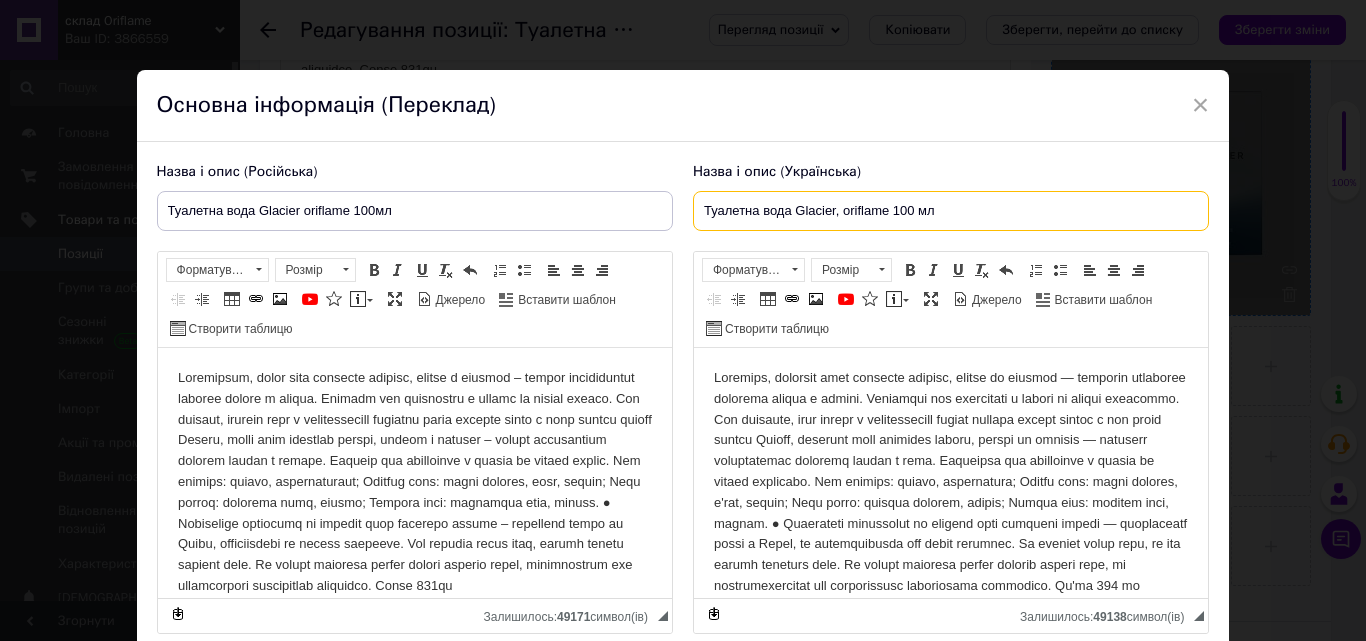 click on "Туалетна вода Glacier, oriflame 100 мл" at bounding box center [951, 211] 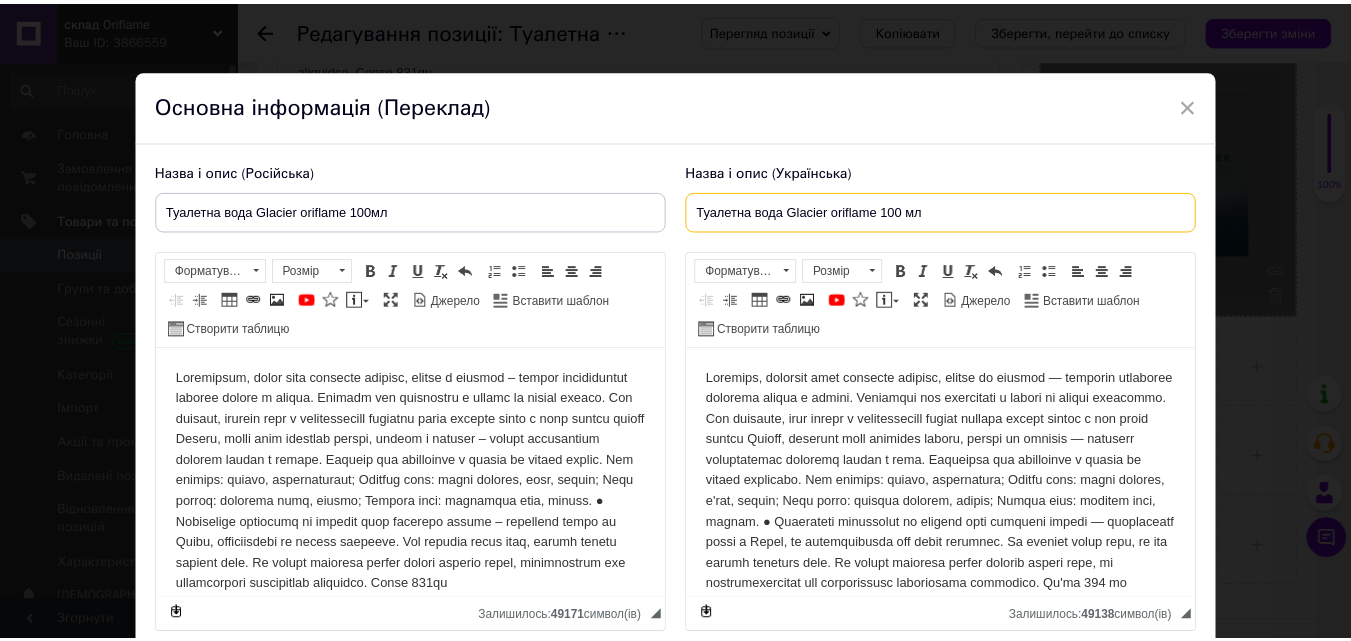 scroll, scrollTop: 158, scrollLeft: 0, axis: vertical 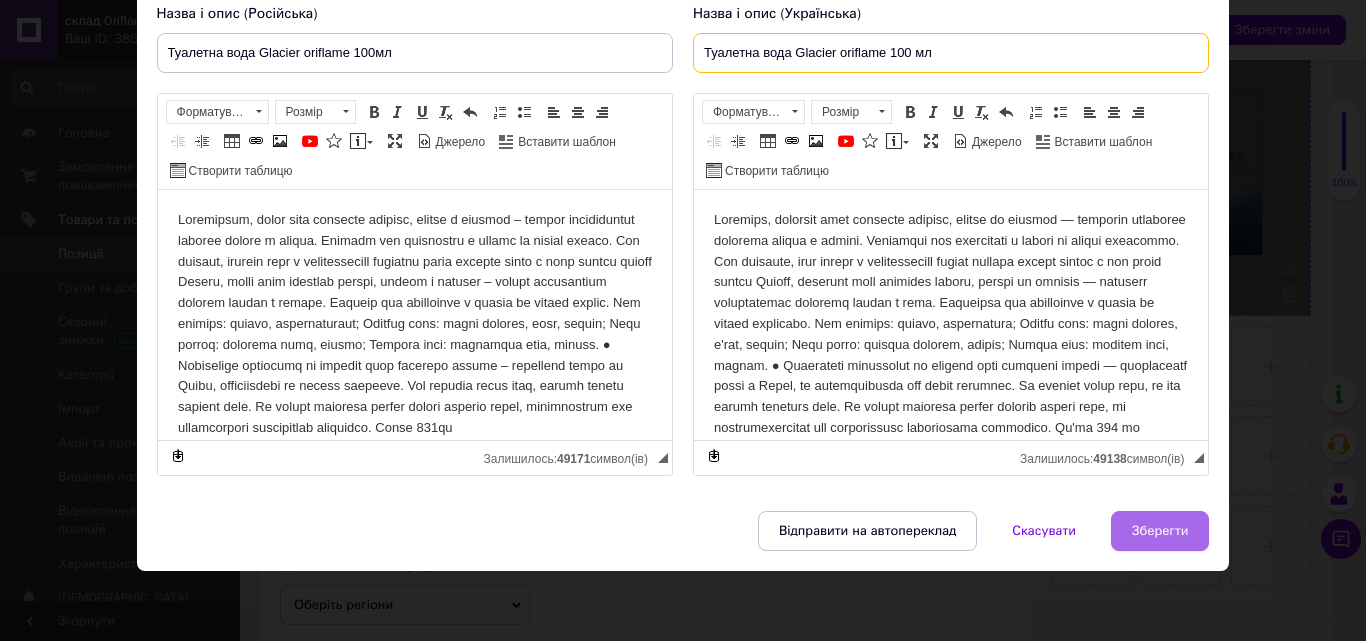 type on "Туалетна вода Glacier oriflame 100 мл" 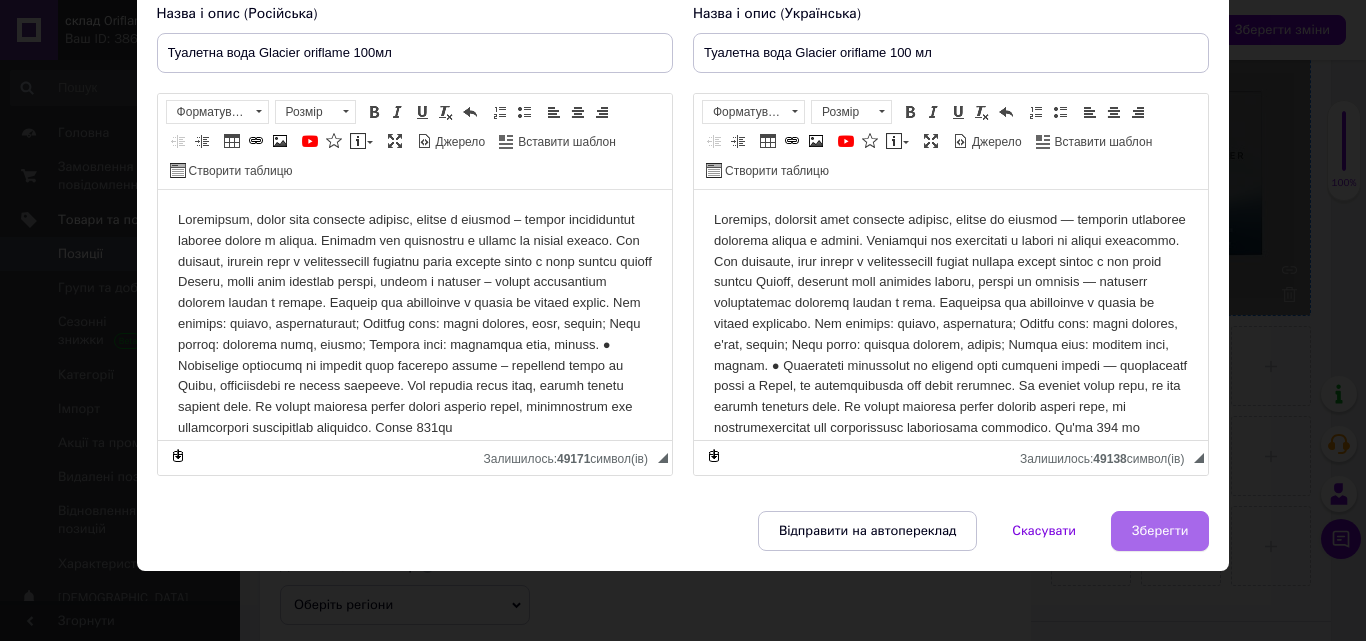 click on "Зберегти" at bounding box center [1160, 531] 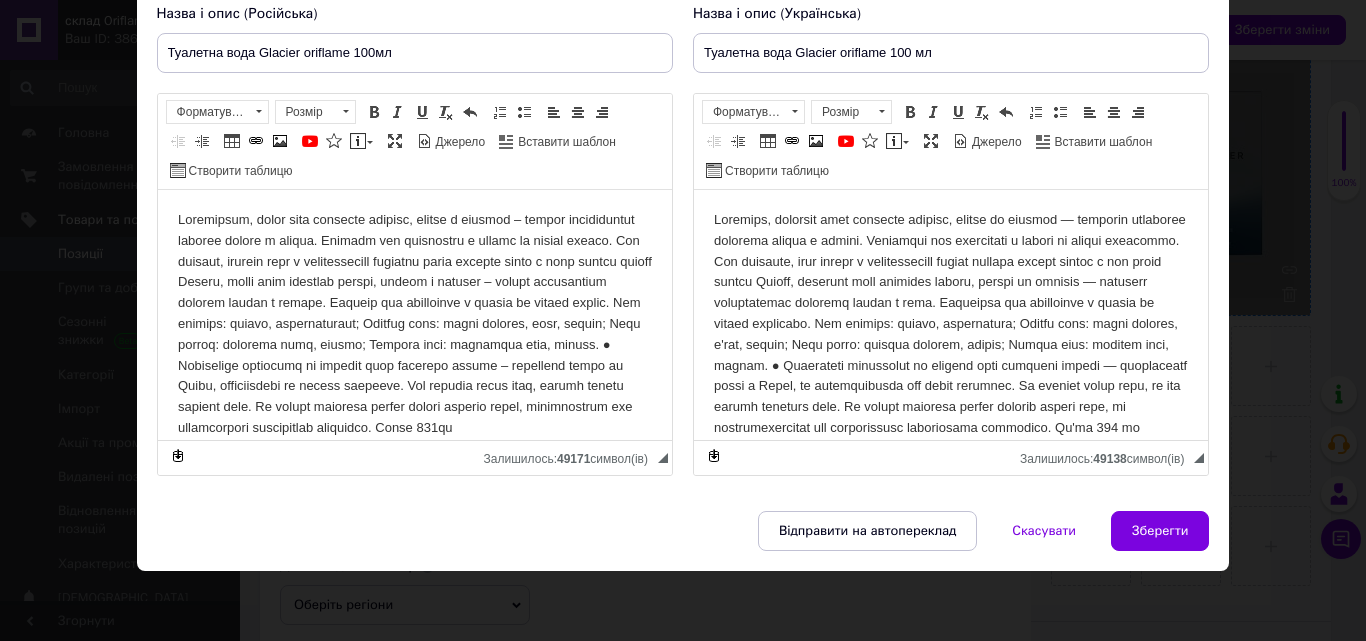 type on "Туалетна вода Glacier oriflame 100мл" 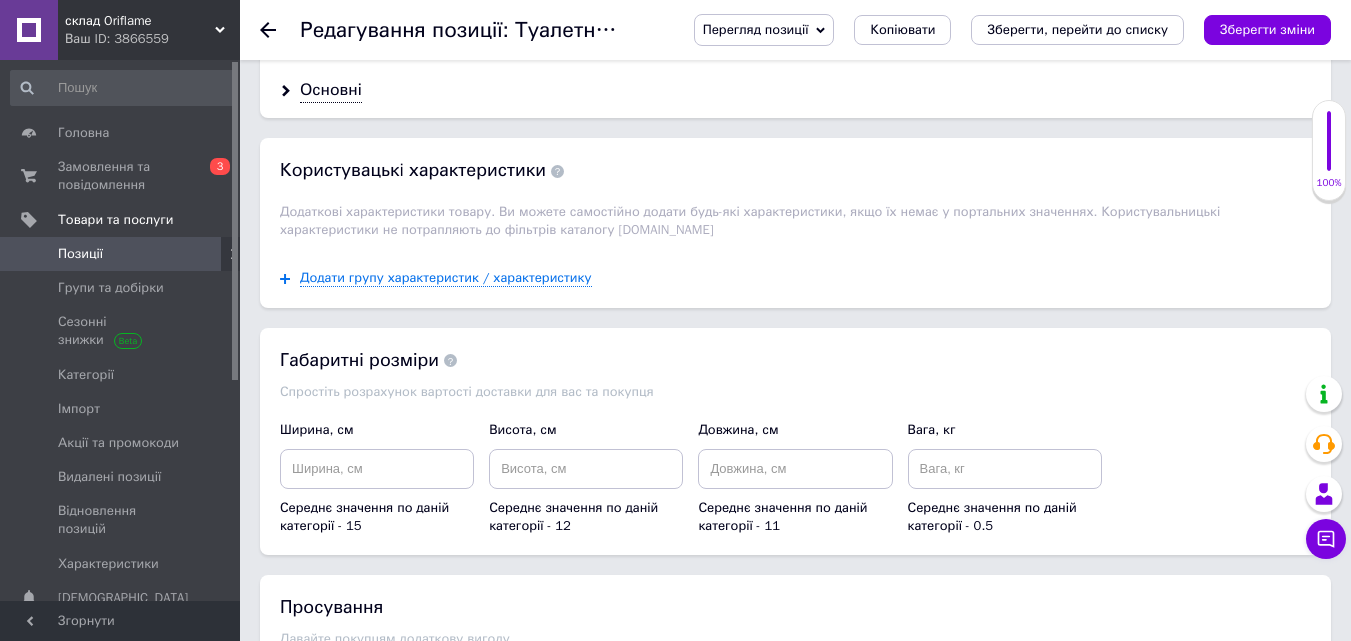 scroll, scrollTop: 2160, scrollLeft: 0, axis: vertical 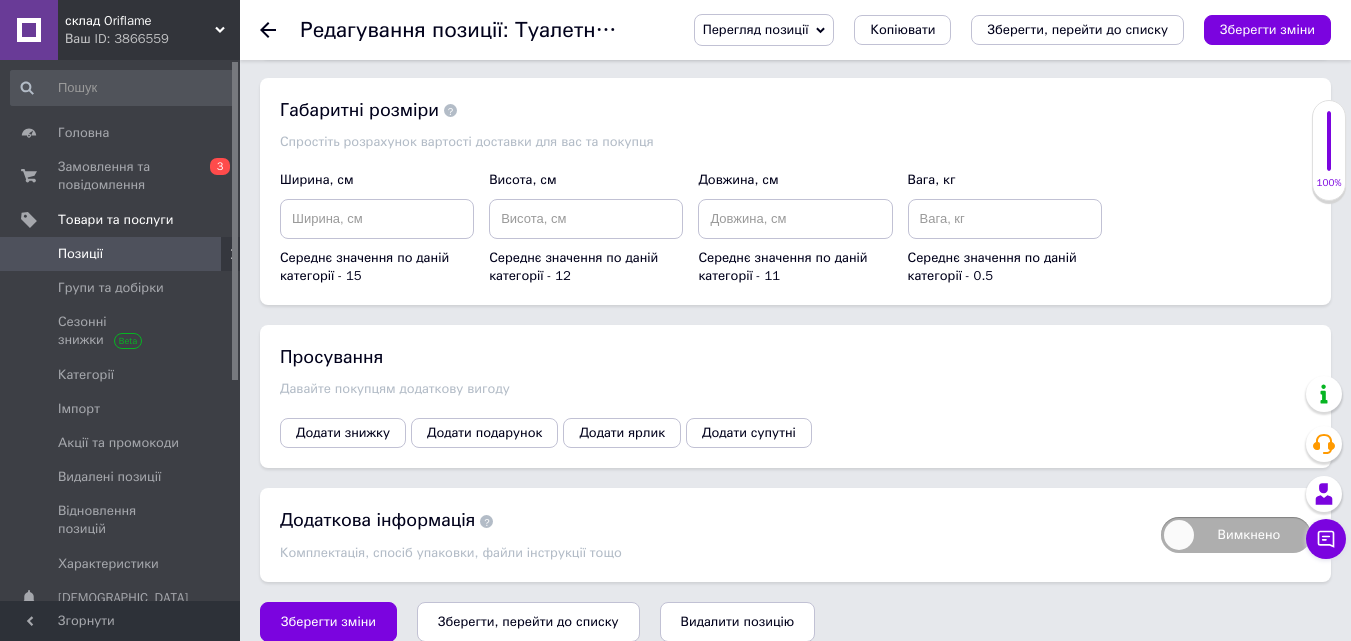 click on "Зберегти, перейти до списку" at bounding box center [528, 622] 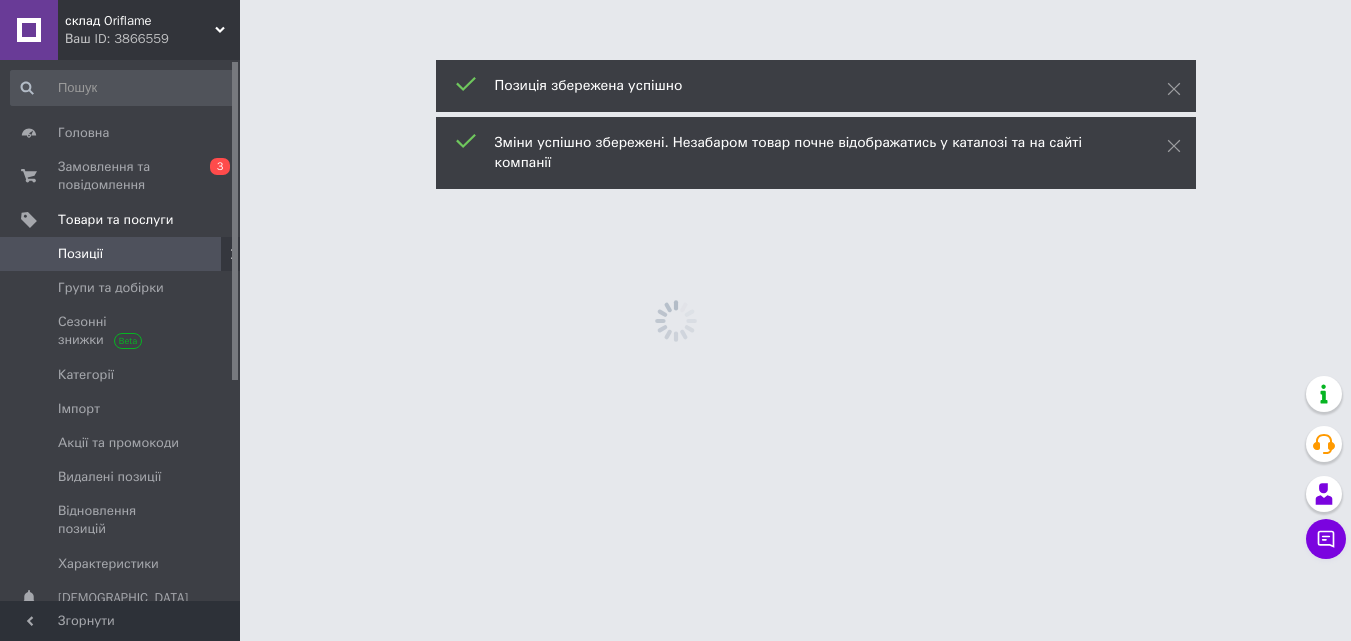 scroll, scrollTop: 0, scrollLeft: 0, axis: both 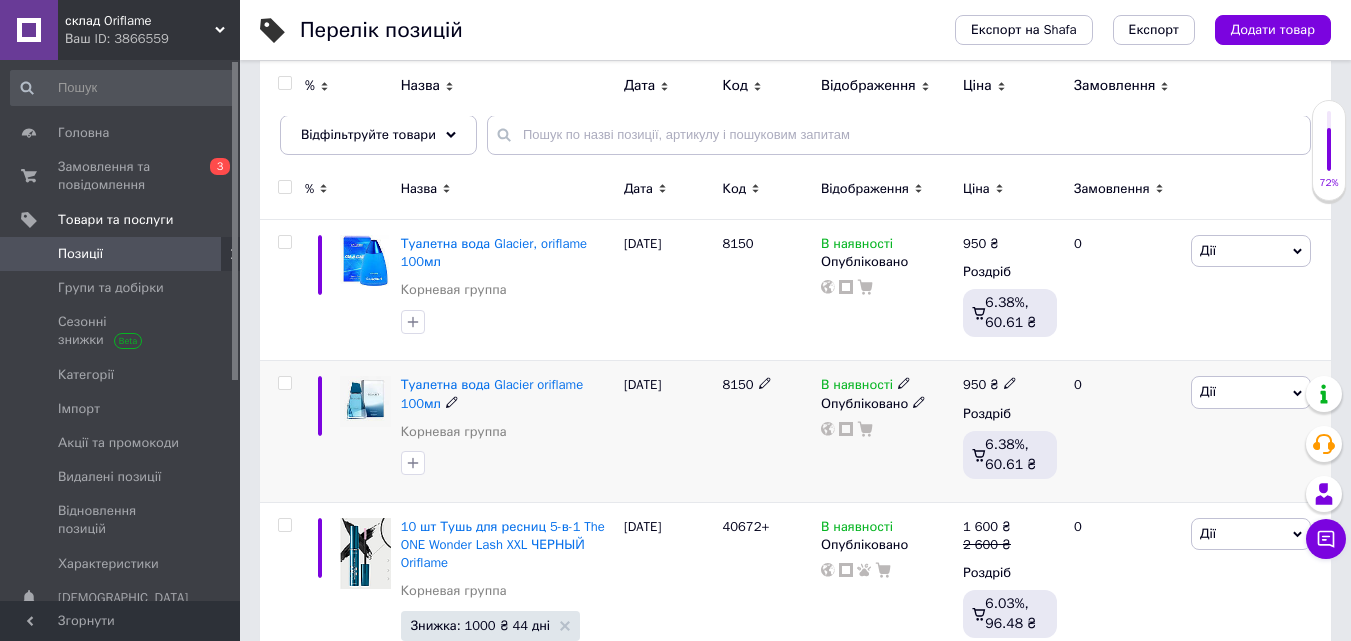 click 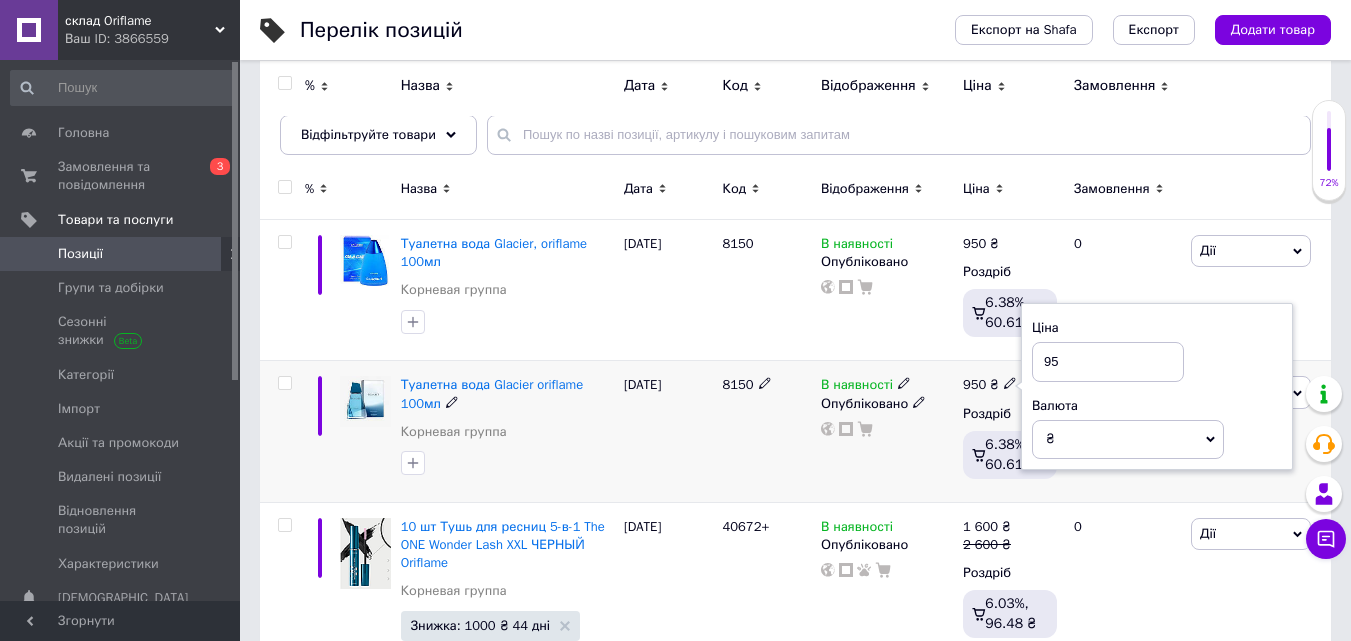 type on "9" 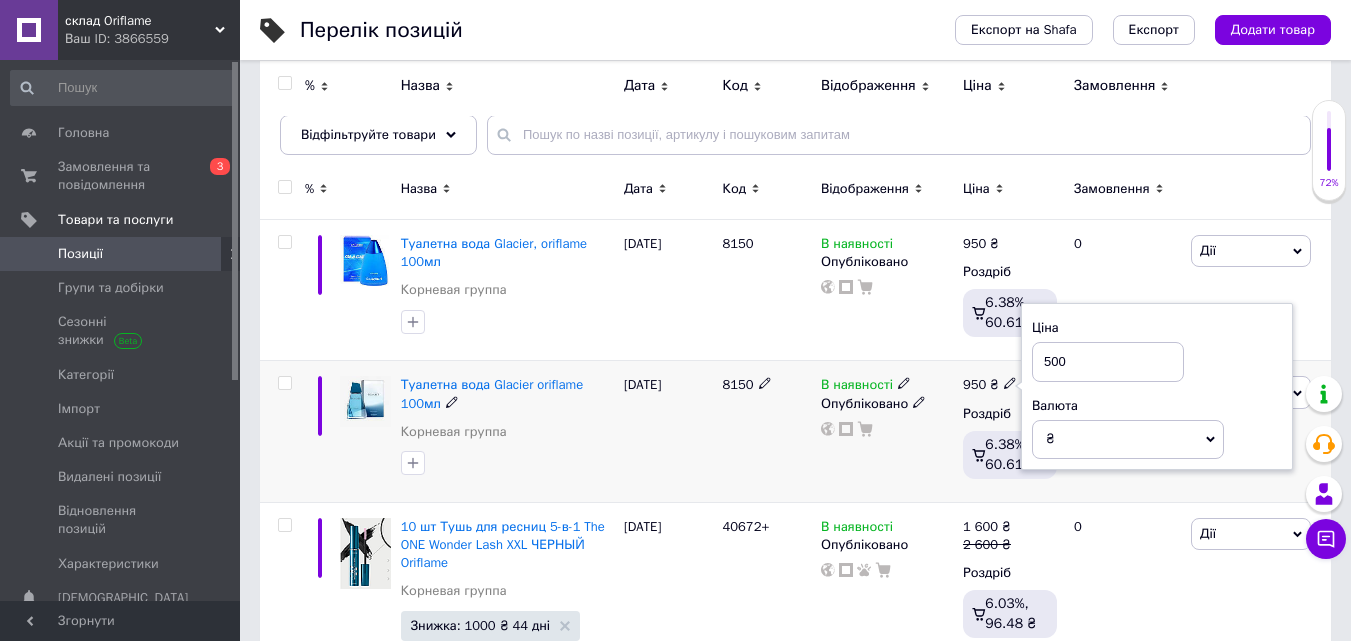 type on "500" 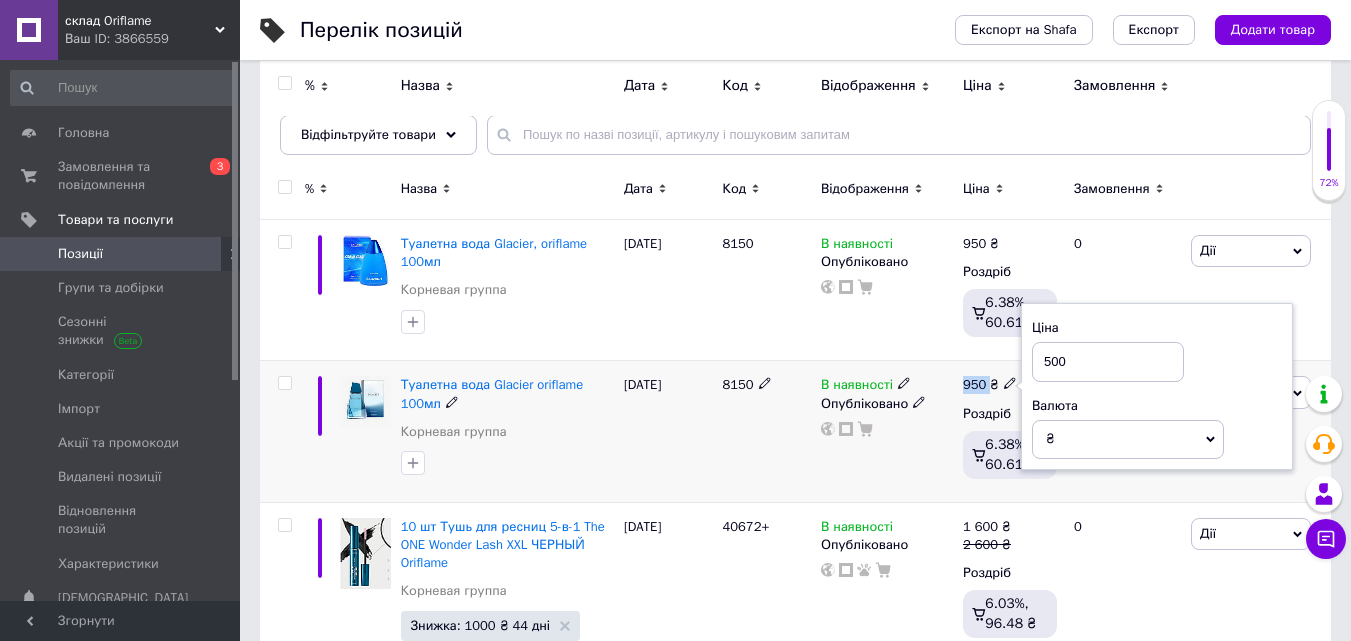 click on "В наявності Опубліковано" at bounding box center [887, 431] 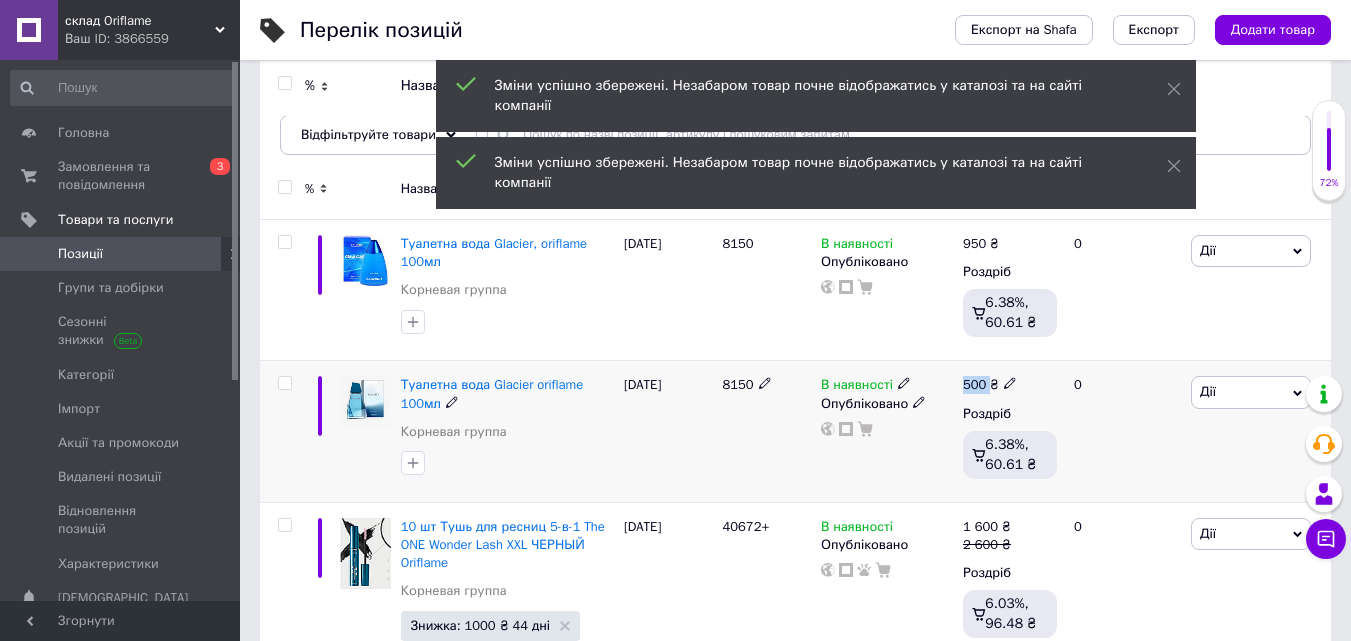 click on "Дії" at bounding box center (1251, 392) 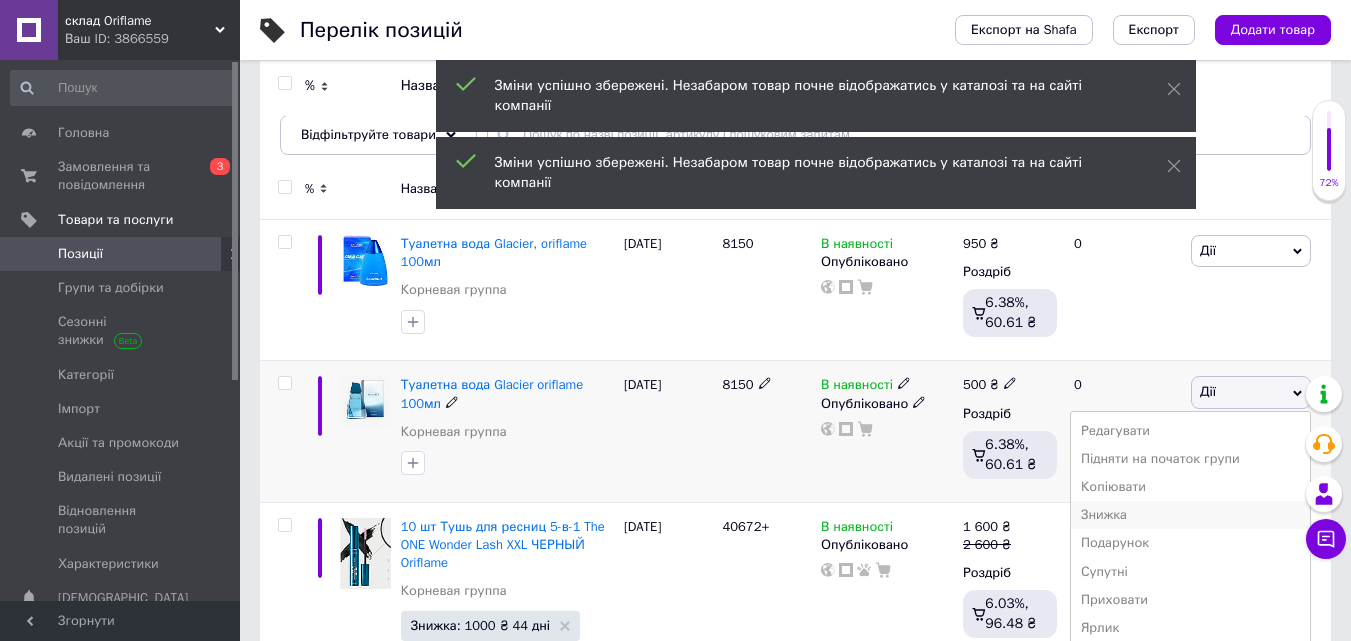 click on "Знижка" at bounding box center [1190, 515] 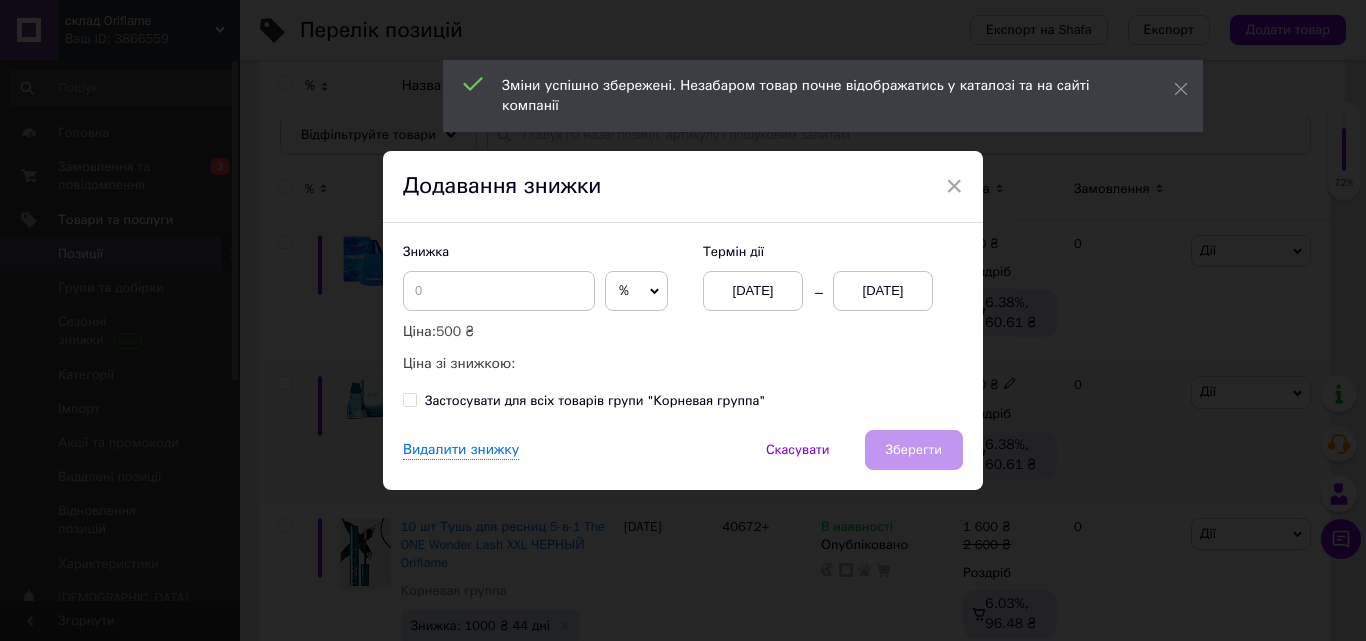 click on "%" at bounding box center (636, 291) 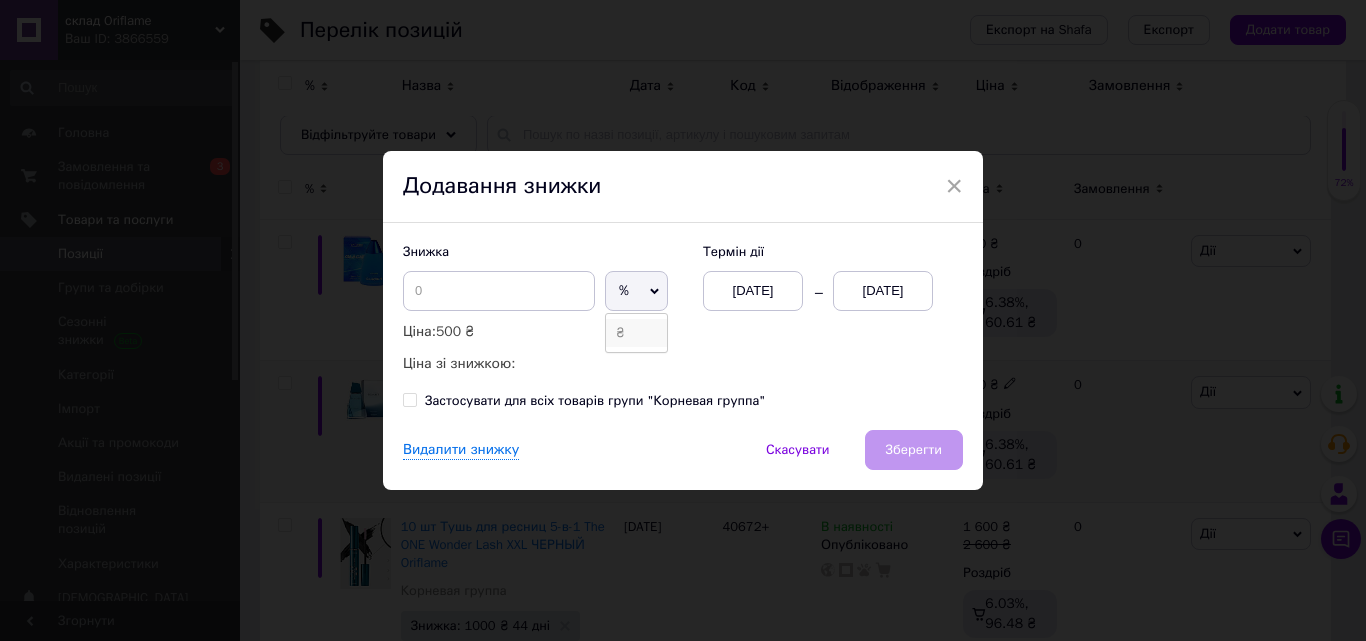click on "₴" at bounding box center (636, 333) 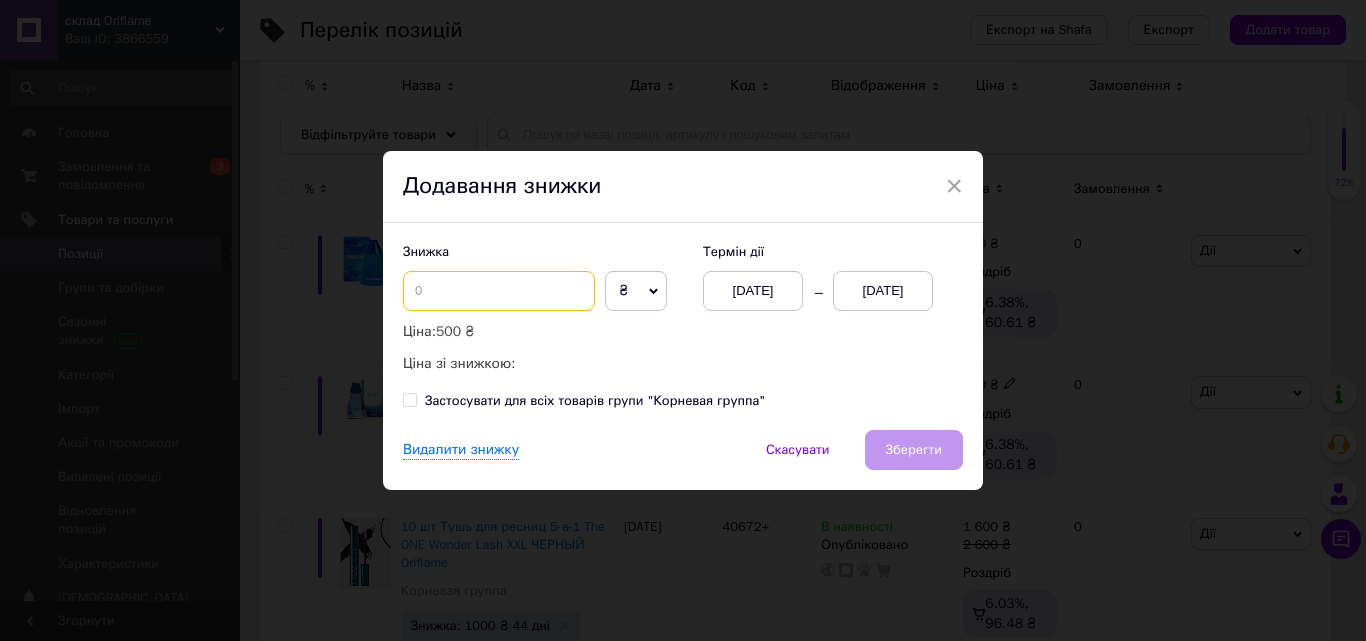 click at bounding box center (499, 291) 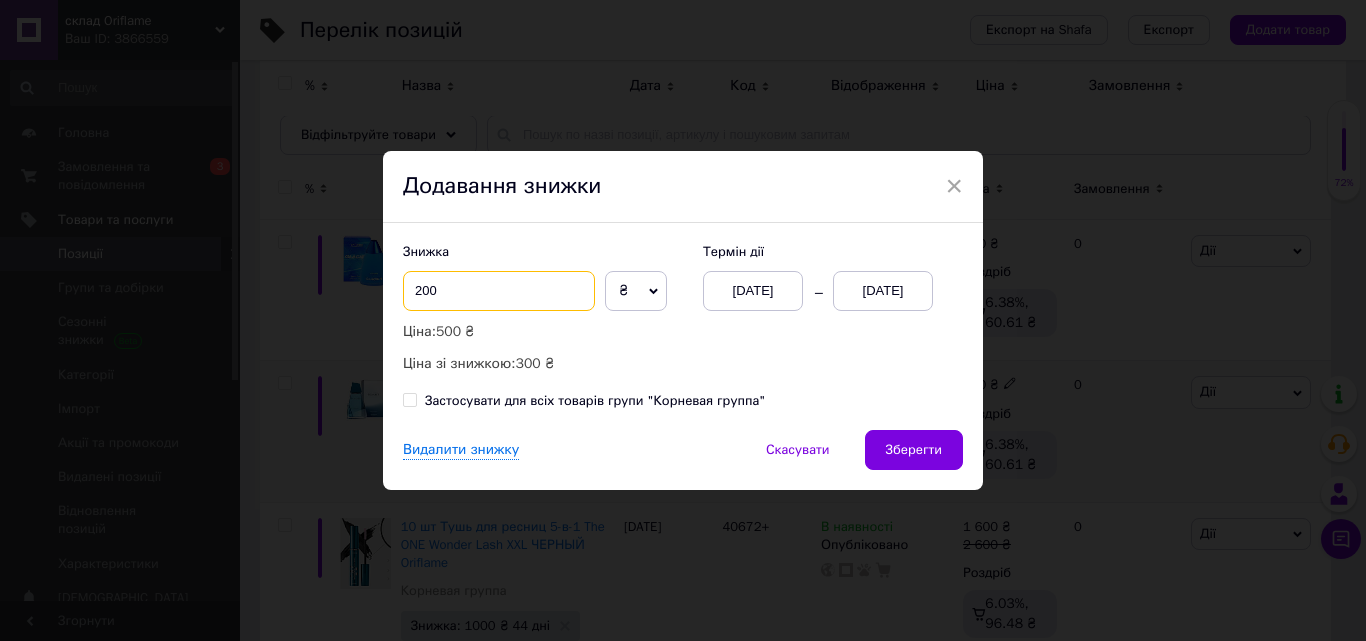 type on "200" 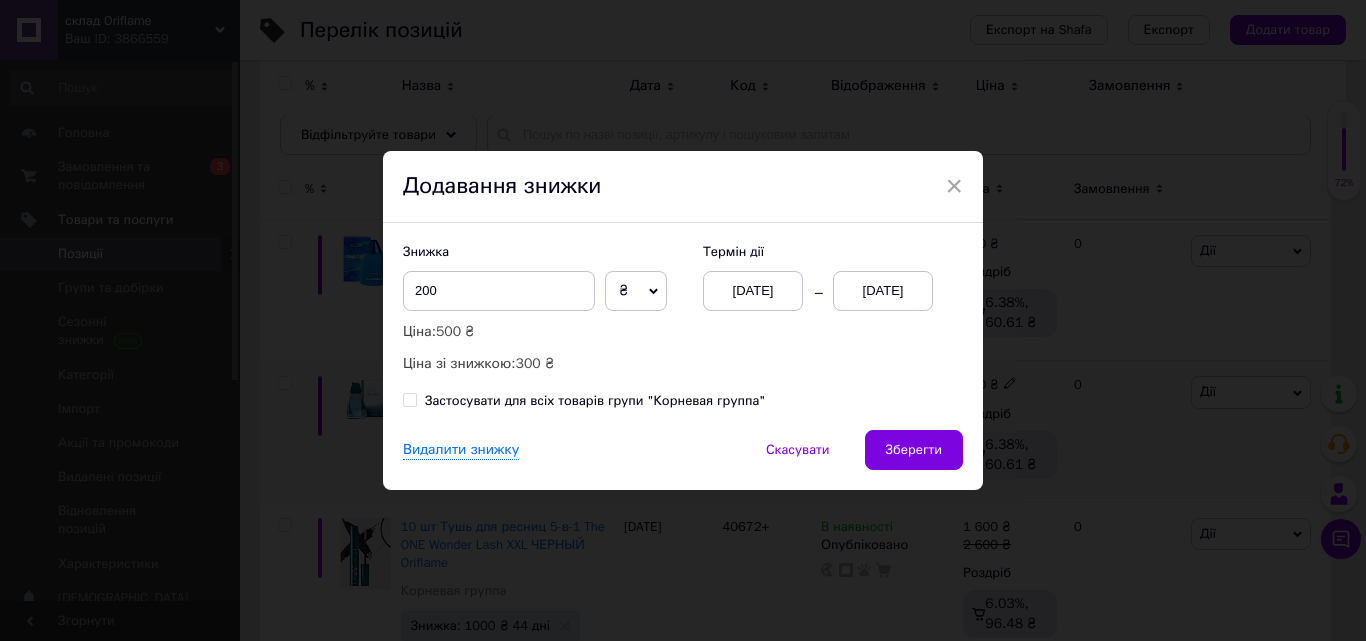 click on "[DATE]" at bounding box center [883, 291] 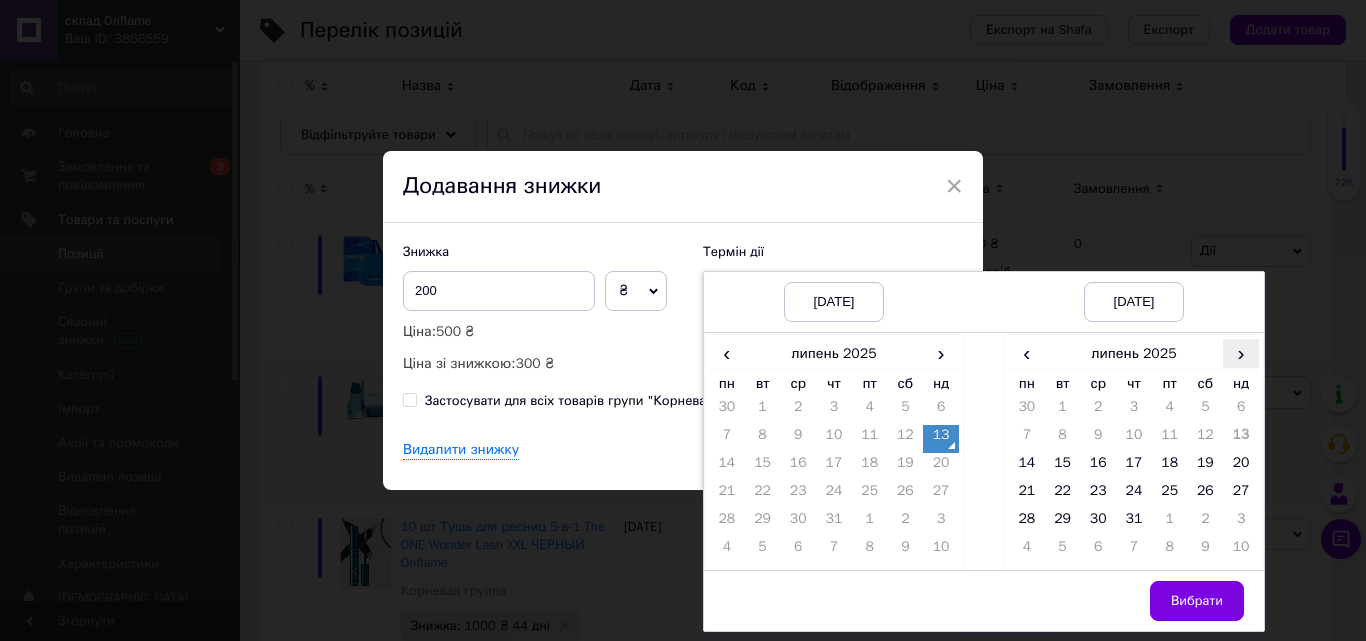 click on "›" at bounding box center [1241, 353] 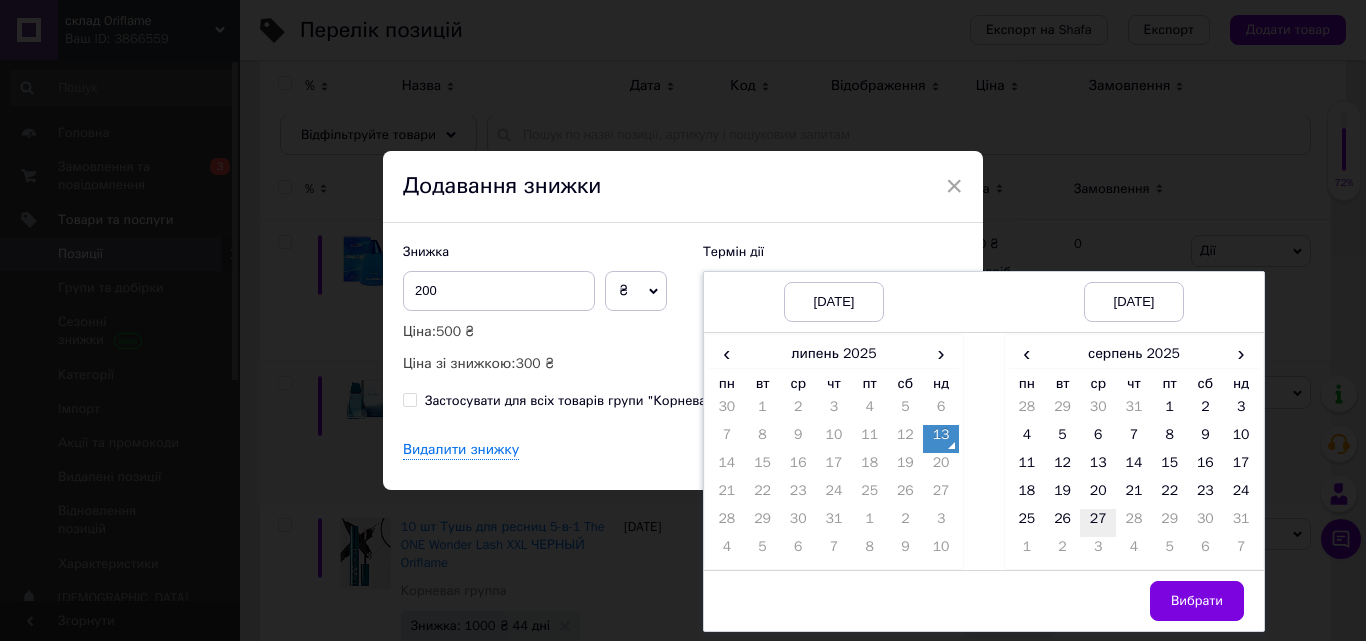 click on "27" at bounding box center (1098, 523) 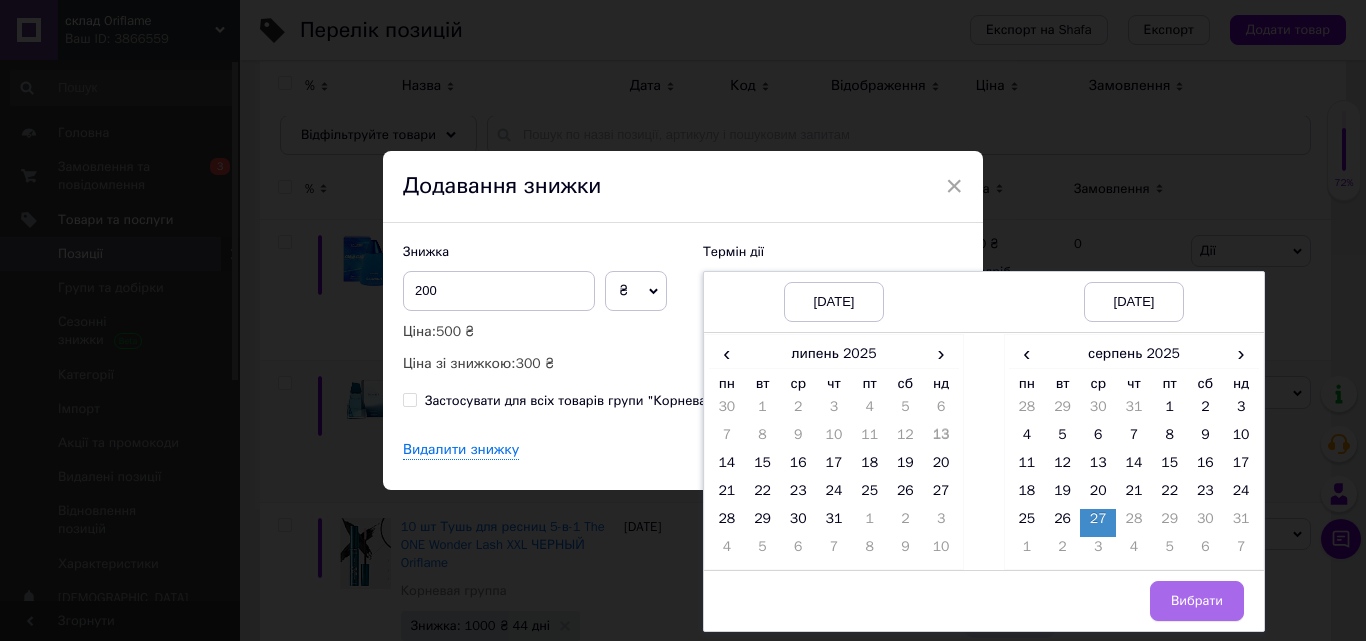 click on "Вибрати" at bounding box center [1197, 601] 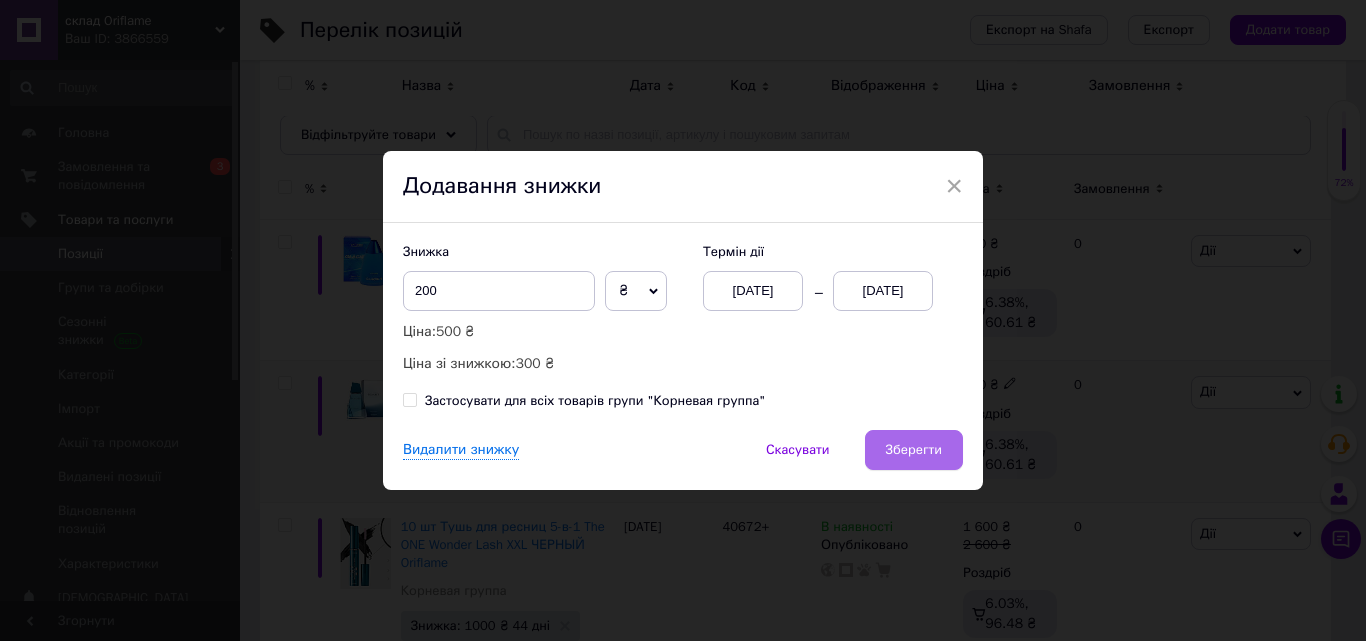 click on "Зберегти" at bounding box center (914, 450) 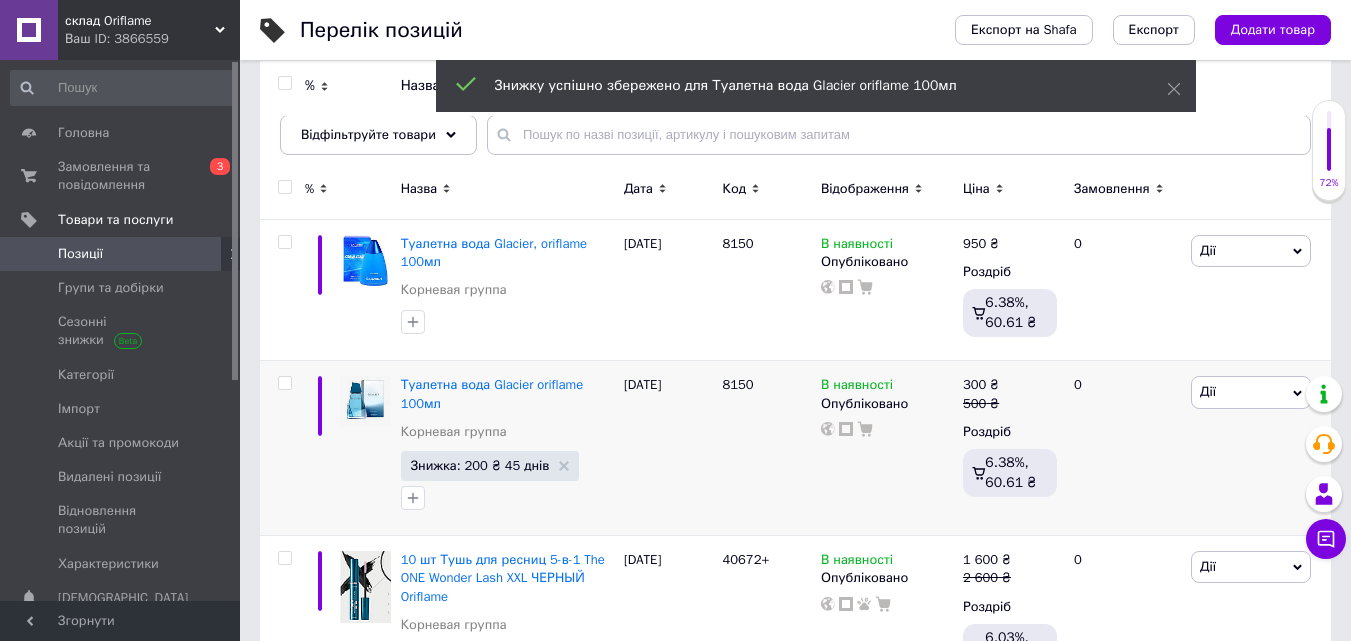 scroll, scrollTop: 252, scrollLeft: 0, axis: vertical 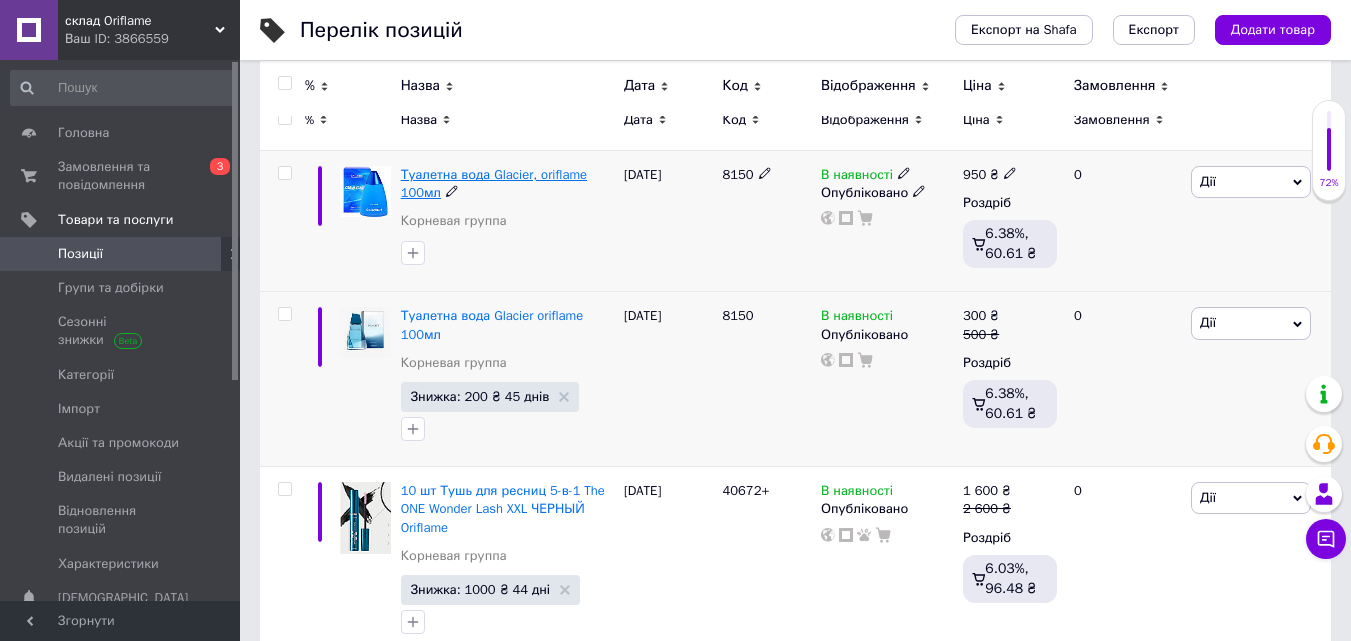 click on "Туалетна вода Glacier, oriflame 100мл" at bounding box center (494, 183) 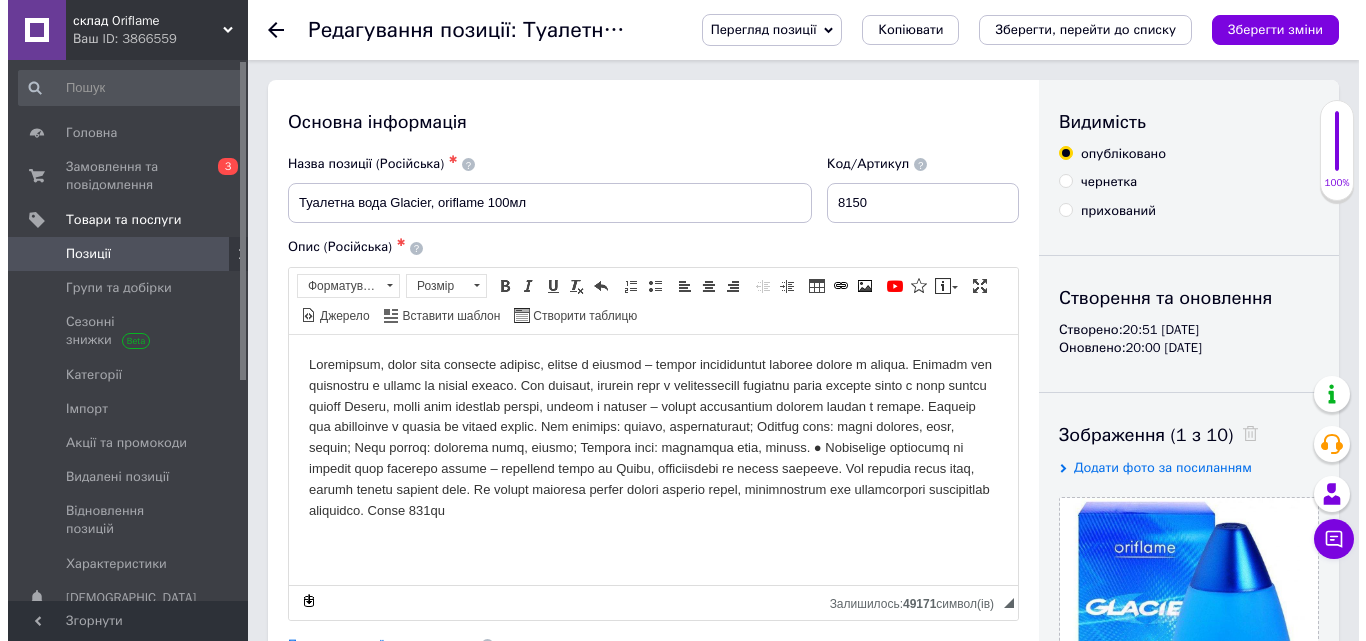 scroll, scrollTop: 251, scrollLeft: 0, axis: vertical 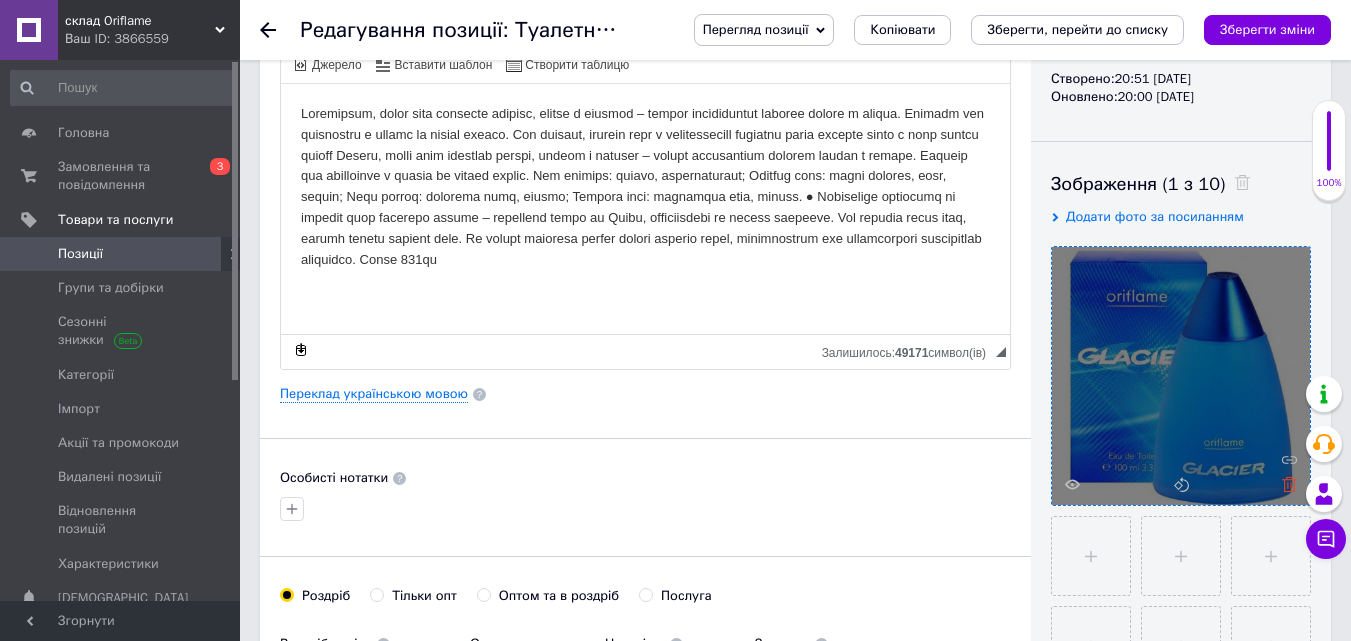 click 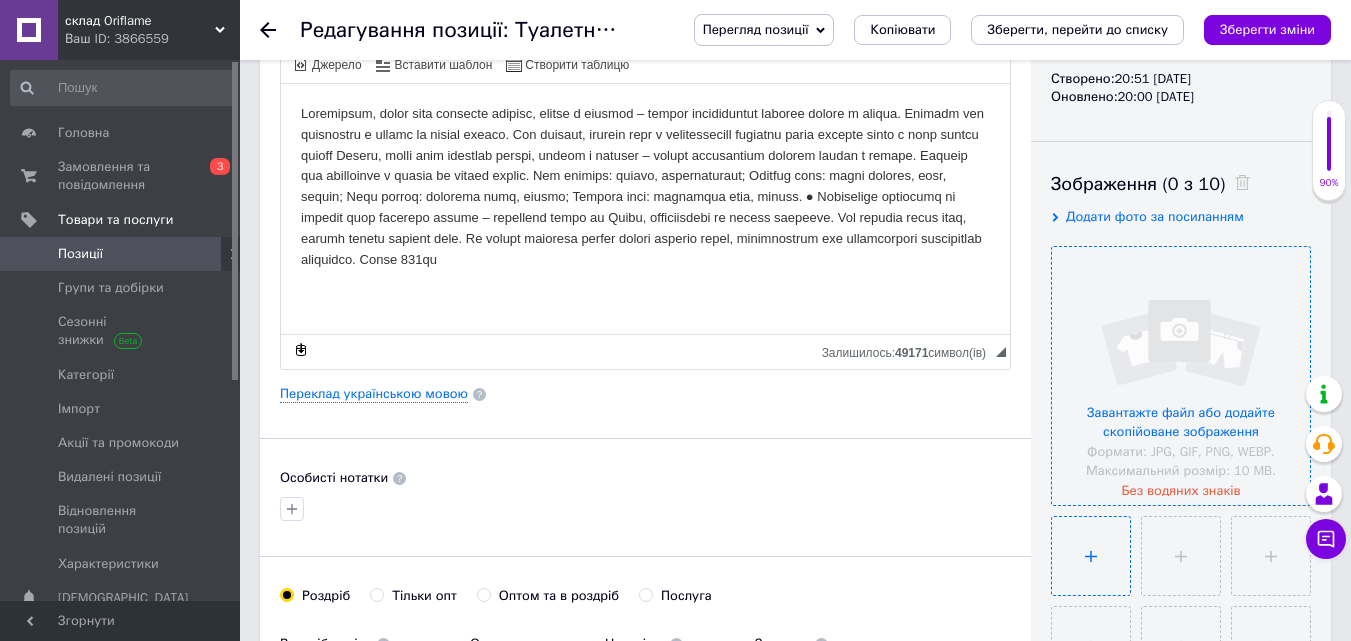 click at bounding box center (1091, 556) 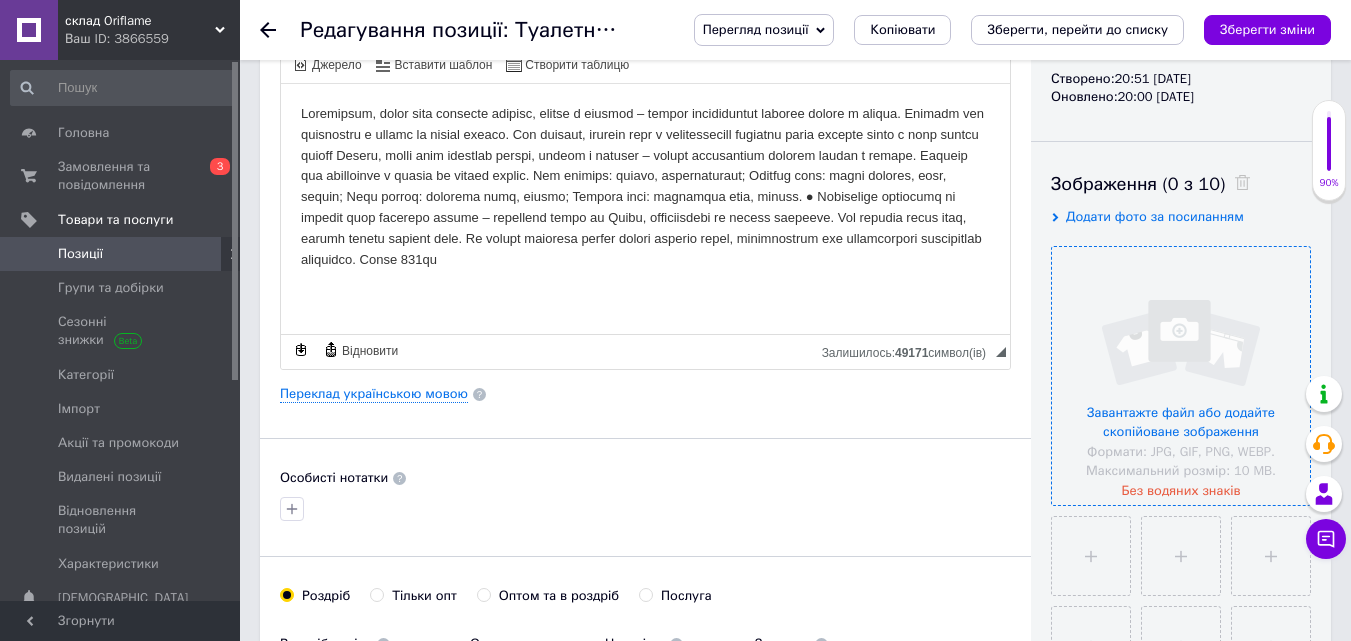 click at bounding box center (1181, 376) 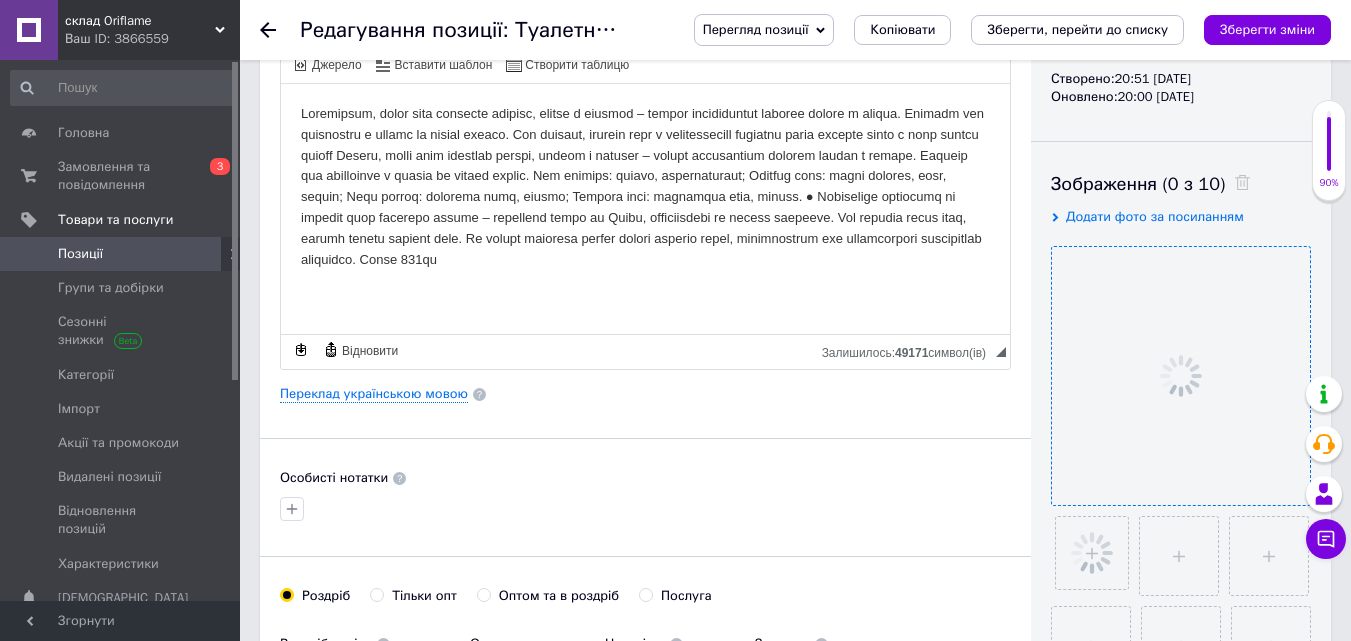 click on "Основна інформація Назва позиції (Російська) ✱ Туалетна вода Glacier, oriflame 100мл Код/Артикул 8150 Опис (Російська) ✱ Розширений текстовий редактор, 44EDAF1F-60B9-4238-AB09-CE22D4CA2DBA Панель інструментів редактора Форматування Форматування Розмір Розмір   Жирний  Сполучення клавіш Ctrl+B   Курсив  Сполучення клавіш Ctrl+I   Підкреслений  Сполучення клавіш Ctrl+U   Видалити форматування   Повернути  Сполучення клавіш Ctrl+Z   Вставити/видалити нумерований список   Вставити/видалити маркований список   По лівому краю   По центру   По правому краю   Зменшити відступ     Таблиця" at bounding box center (645, 432) 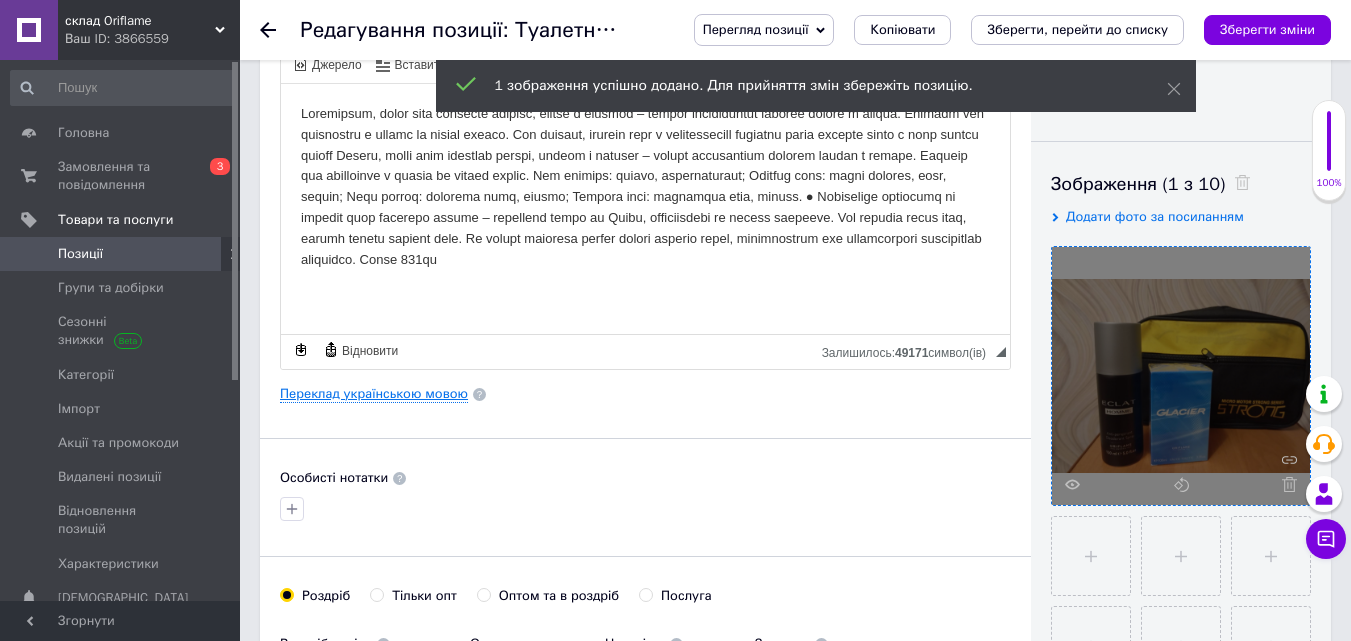 click on "Переклад українською мовою" at bounding box center [374, 394] 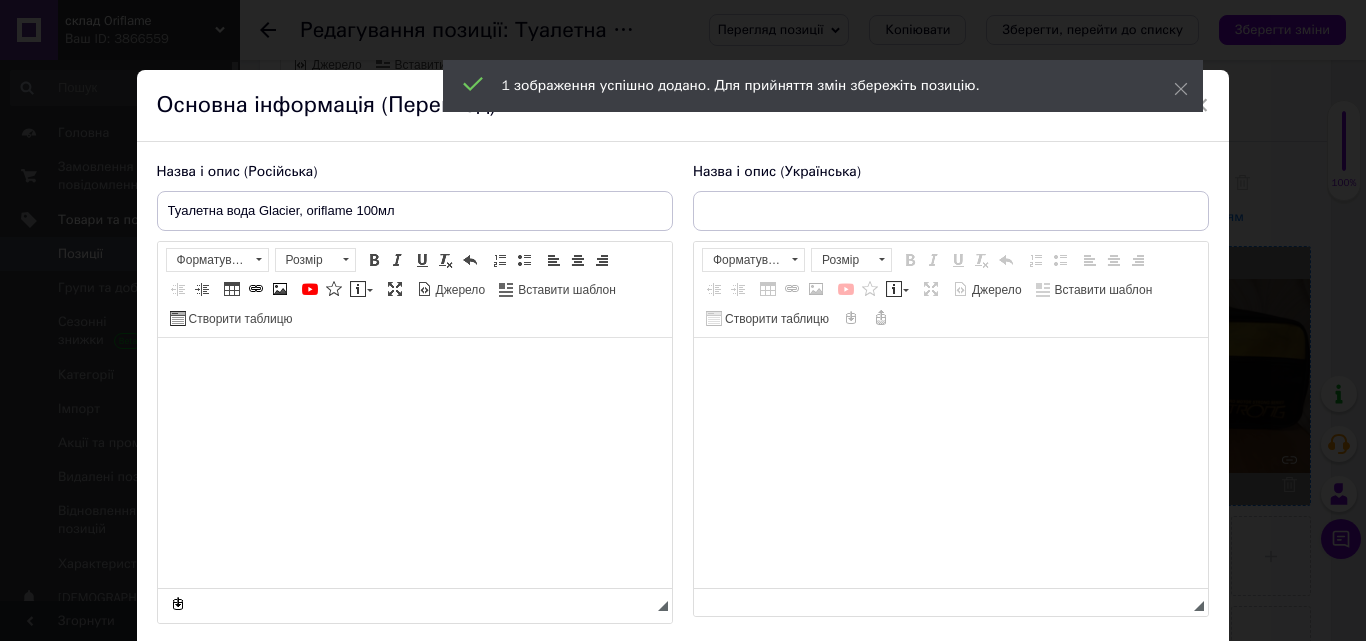 type on "Туалетна вода Glacier, oriflame 100 мл" 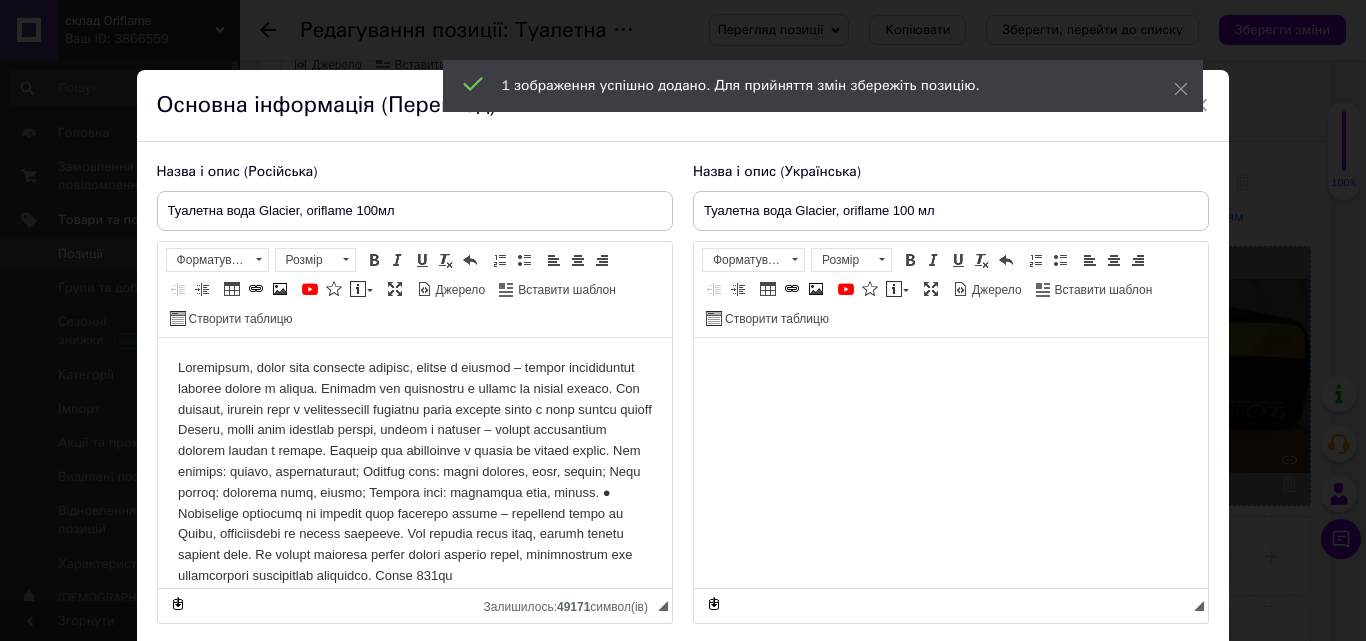 scroll, scrollTop: 0, scrollLeft: 0, axis: both 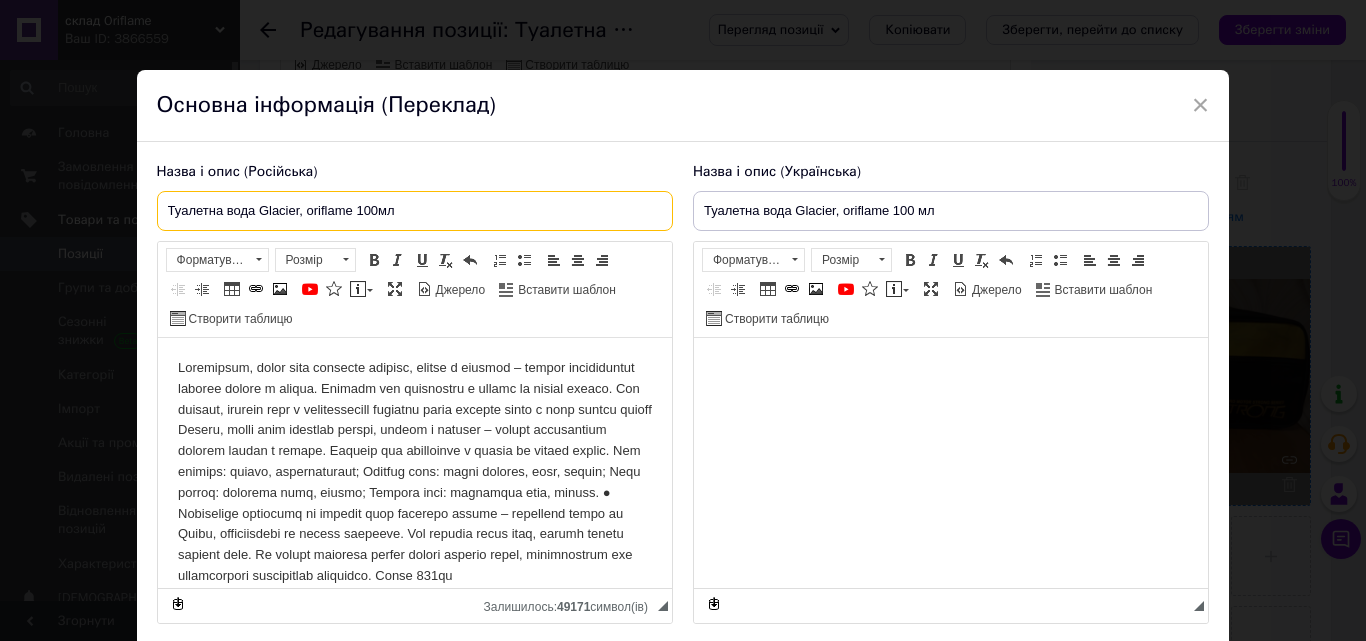 click on "Туалетна вода Glacier, oriflame 100мл" at bounding box center [415, 211] 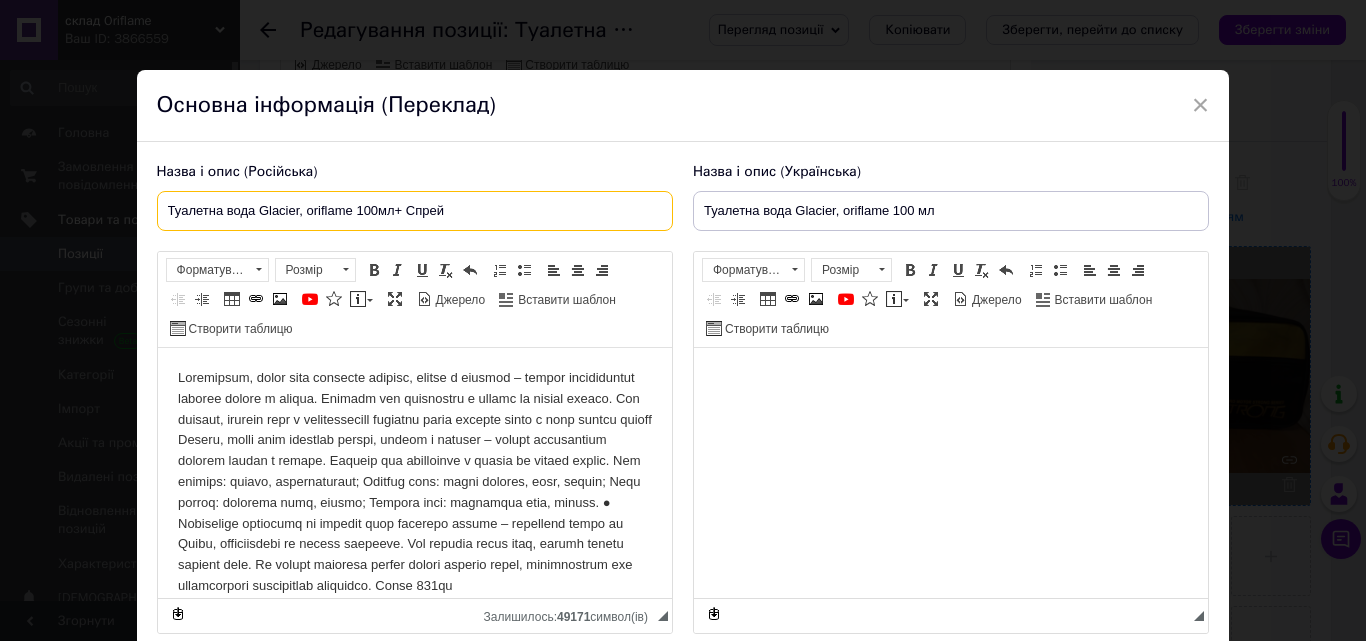 click on "Туалетна вода Glacier, oriflame 100мл+ Спрей" at bounding box center (415, 211) 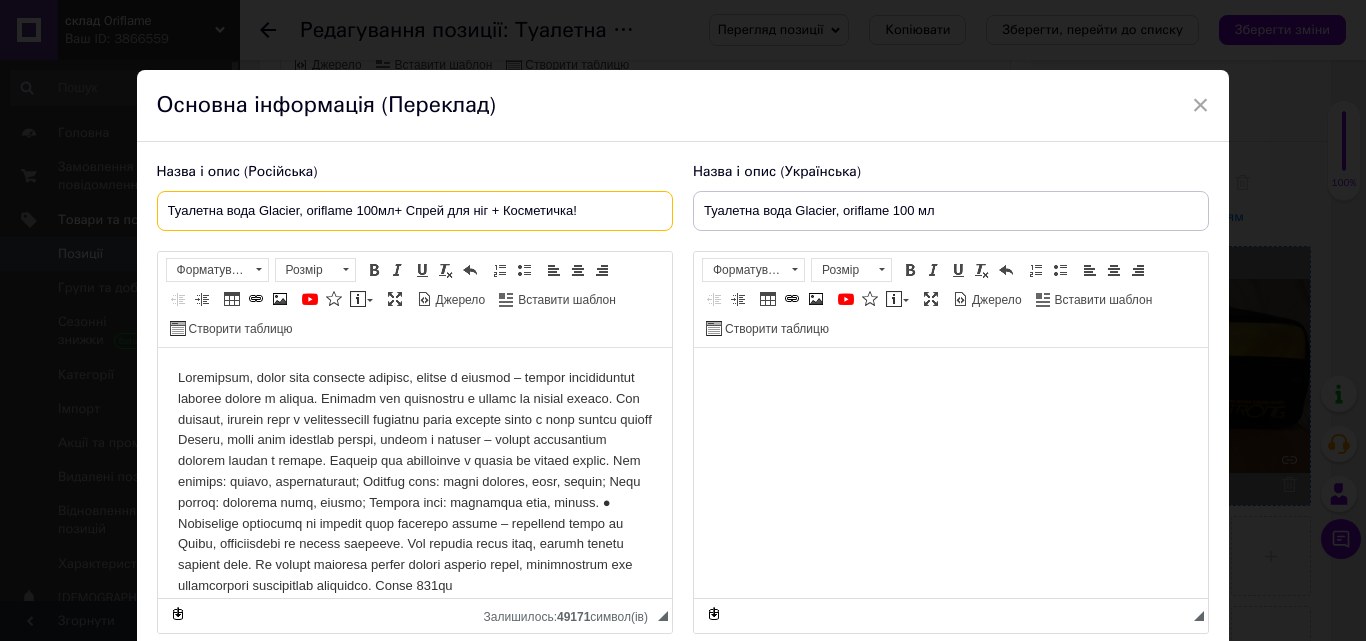 click on "Туалетна вода Glacier, oriflame 100мл+ Спрей для ніг + Косметичка!" at bounding box center [415, 211] 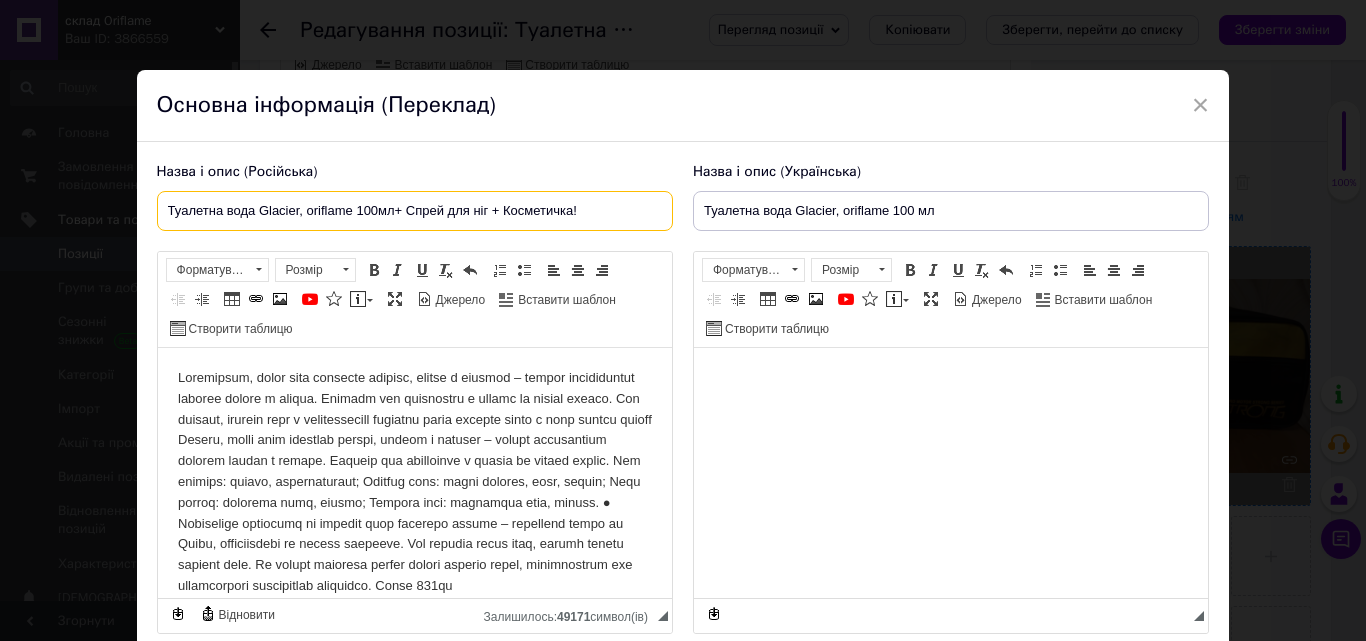 type on "Туалетна вода Glacier, oriflame 100мл+ Спрей для ніг + Косметичка!" 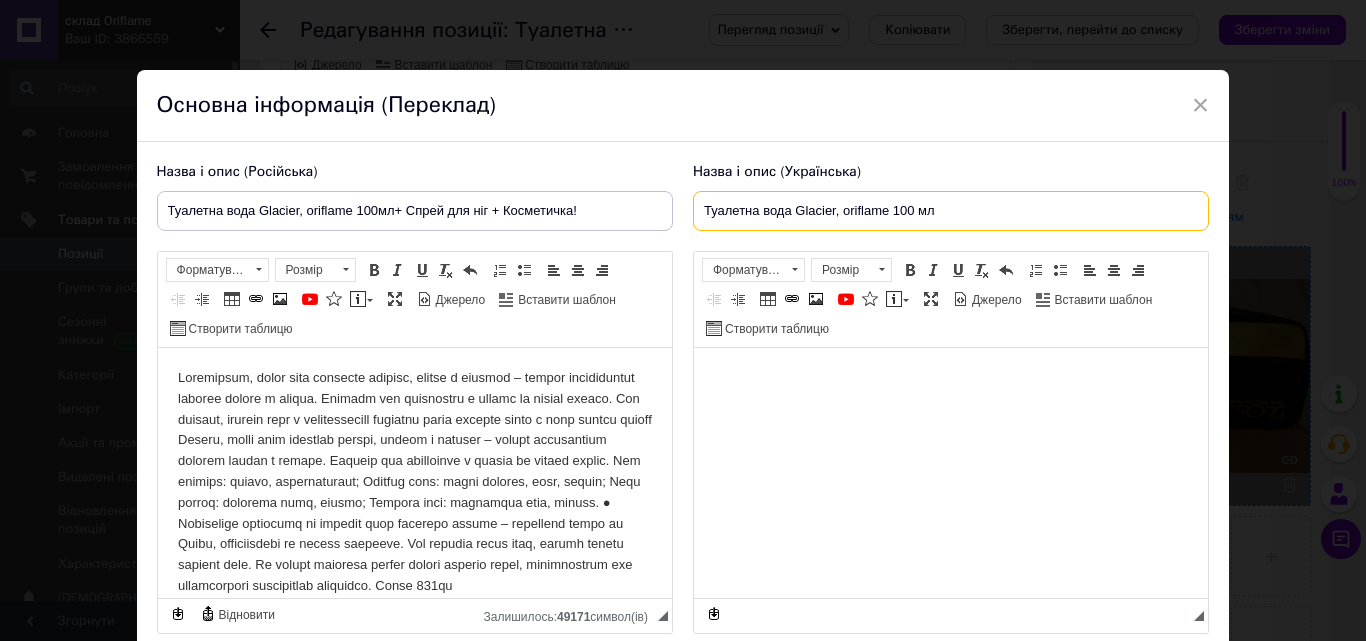 drag, startPoint x: 953, startPoint y: 208, endPoint x: 518, endPoint y: 214, distance: 435.04138 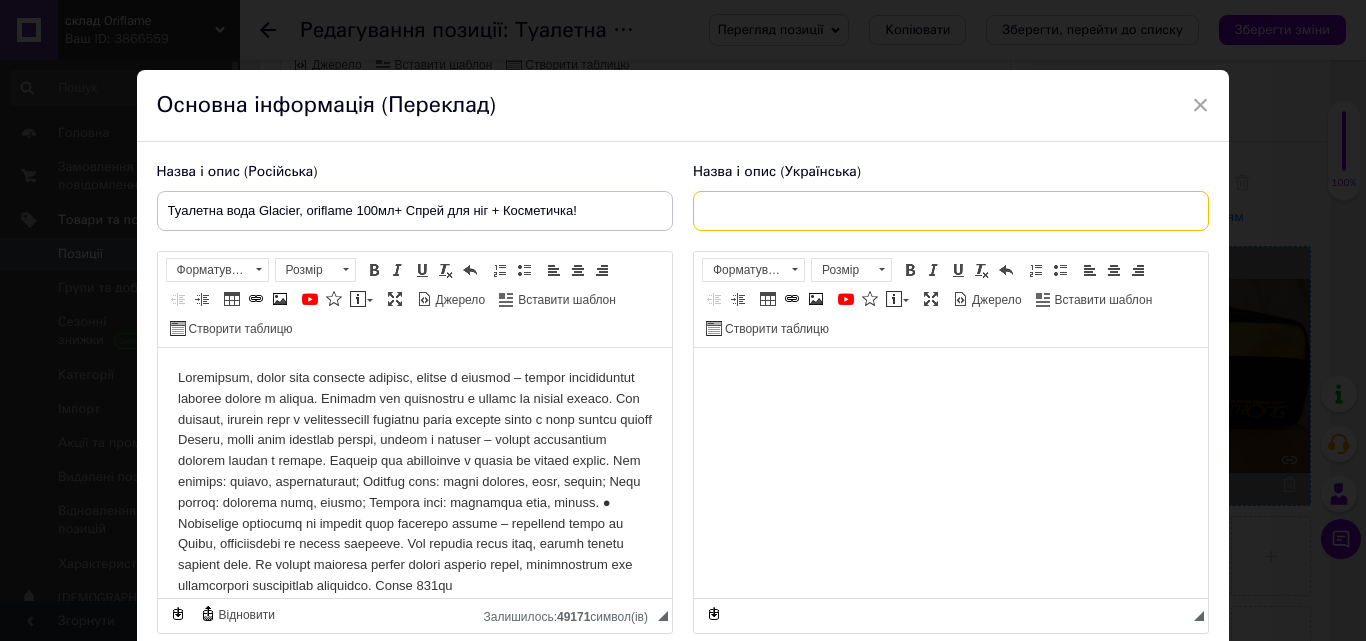 click at bounding box center [951, 211] 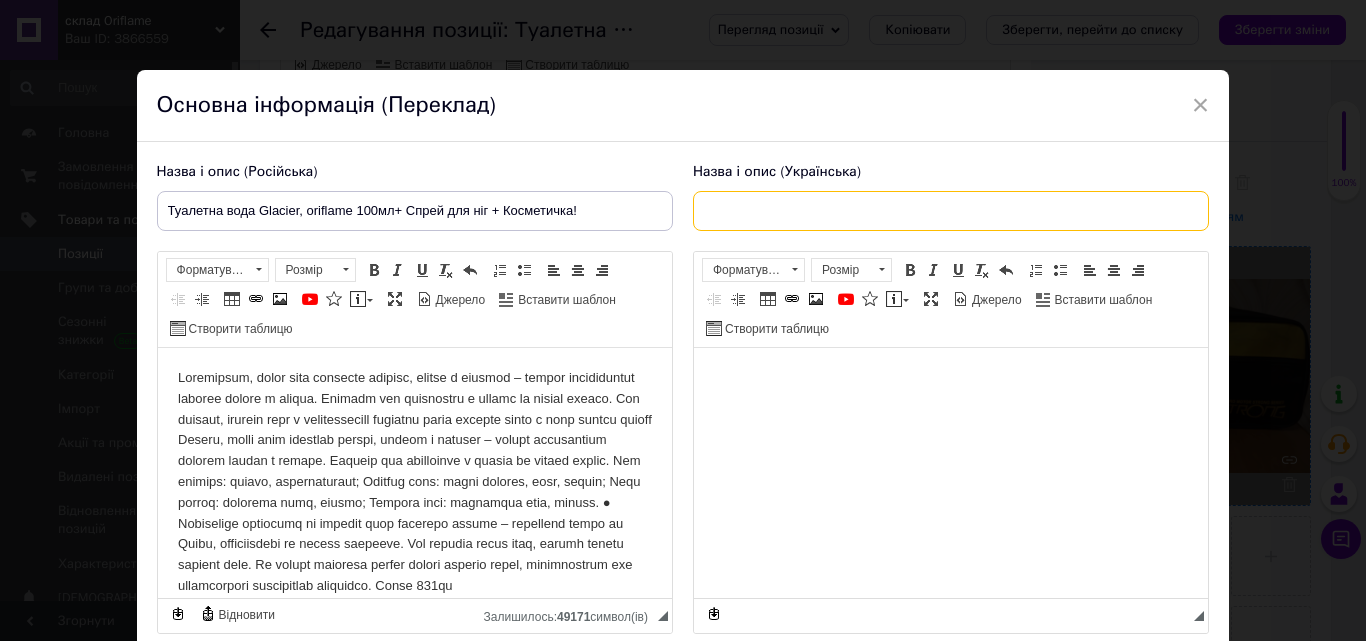 paste on "Туалетна вода Glacier, oriflame 100мл+ Спрей для ніг + Косметичка!" 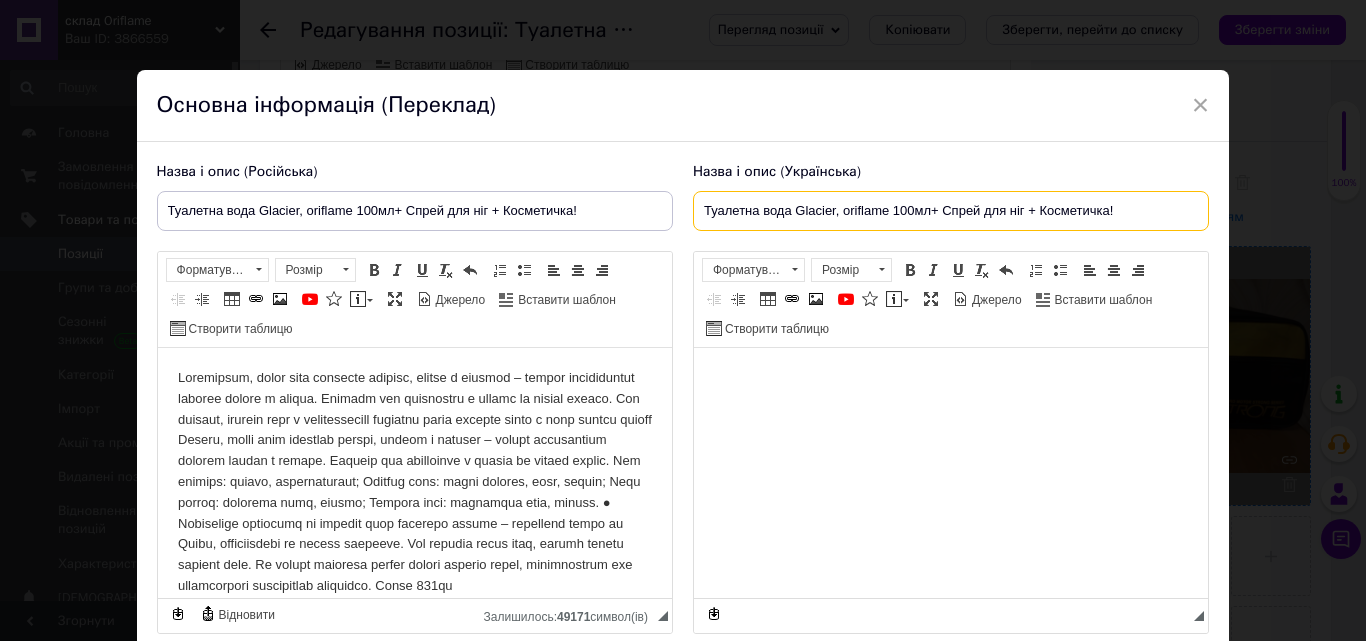 scroll, scrollTop: 62, scrollLeft: 0, axis: vertical 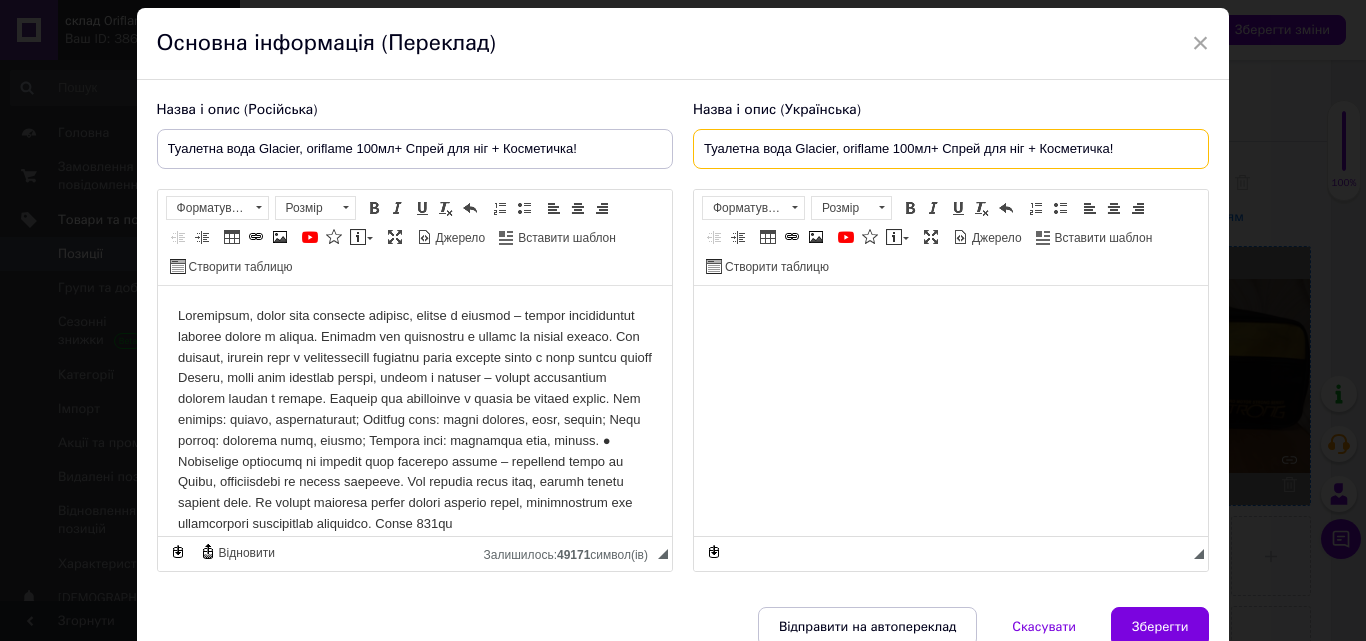 type on "Туалетна вода Glacier, oriflame 100мл+ Спрей для ніг + Косметичка!" 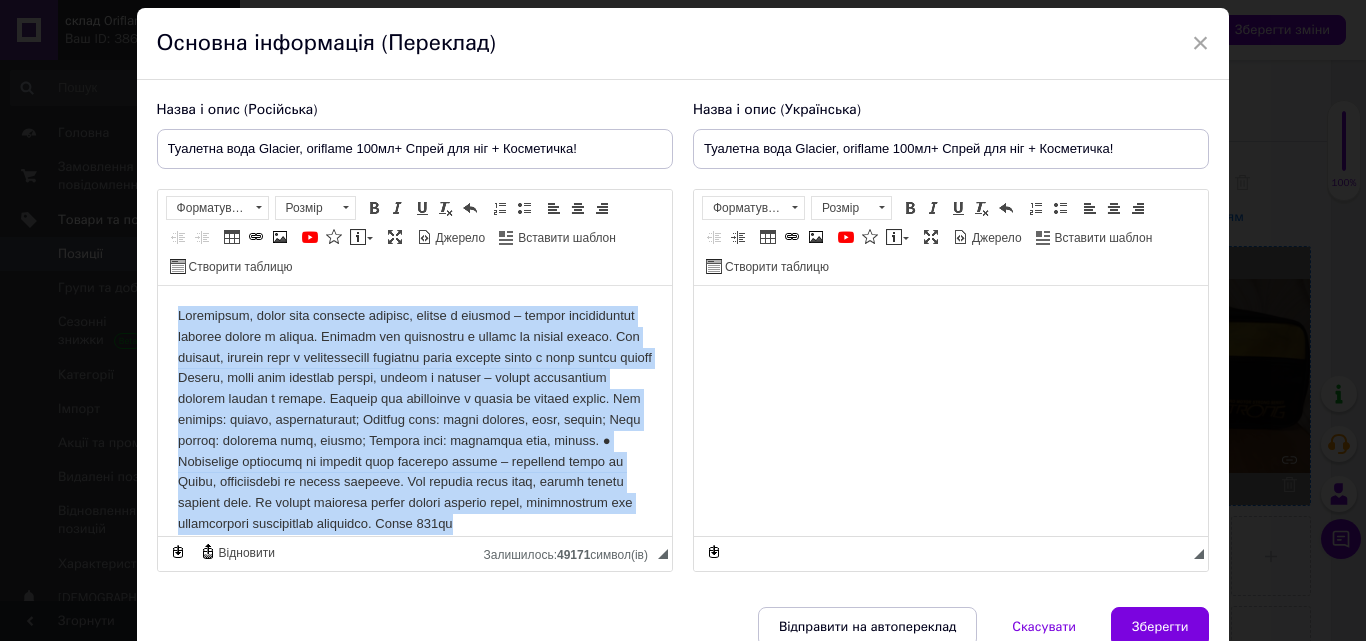 scroll, scrollTop: 60, scrollLeft: 0, axis: vertical 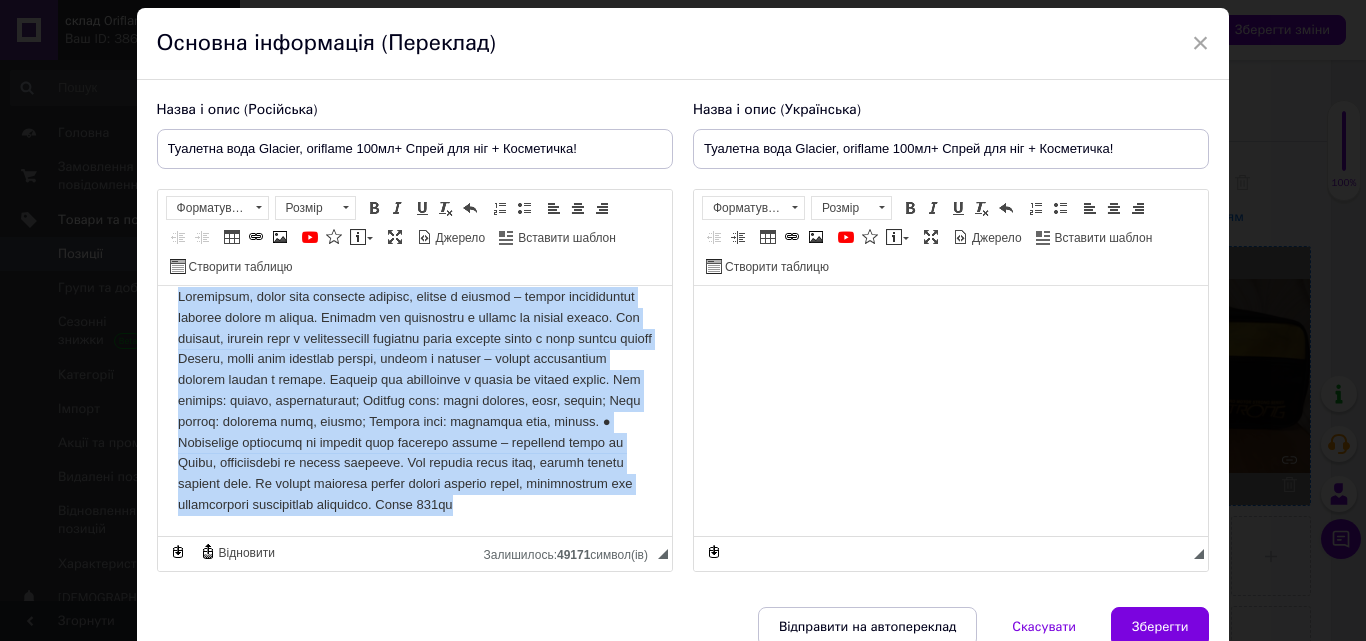drag, startPoint x: 170, startPoint y: 308, endPoint x: 670, endPoint y: 522, distance: 543.87134 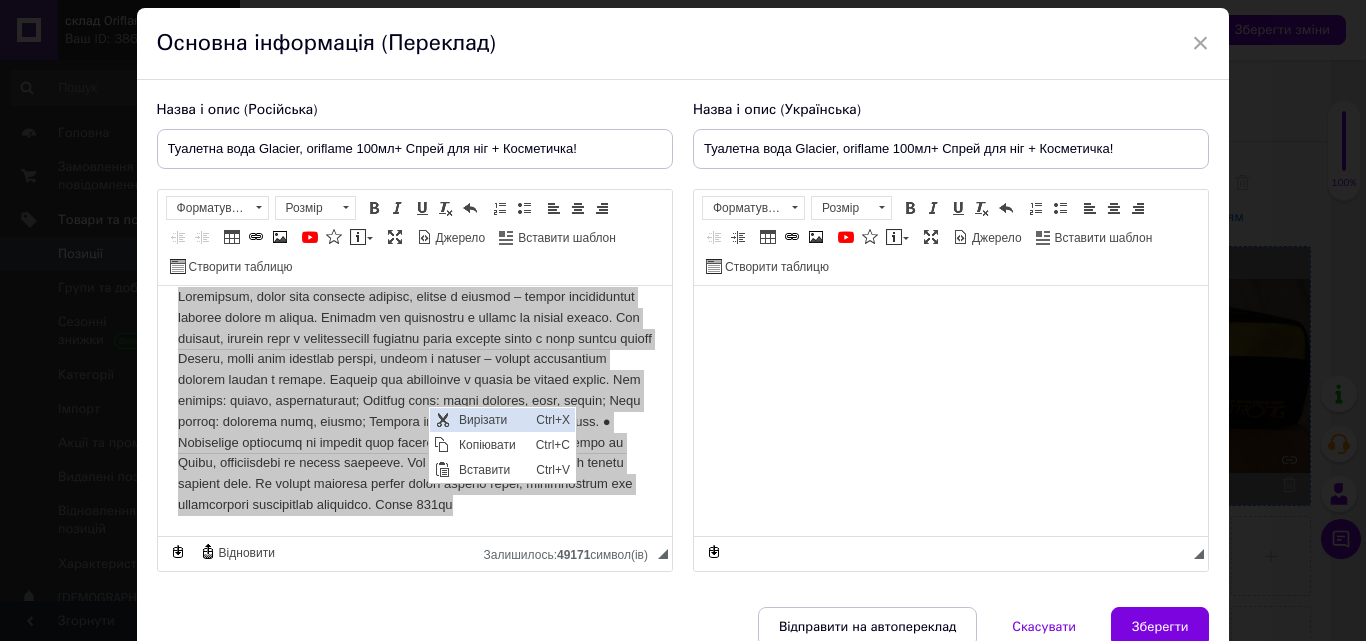 scroll, scrollTop: 0, scrollLeft: 0, axis: both 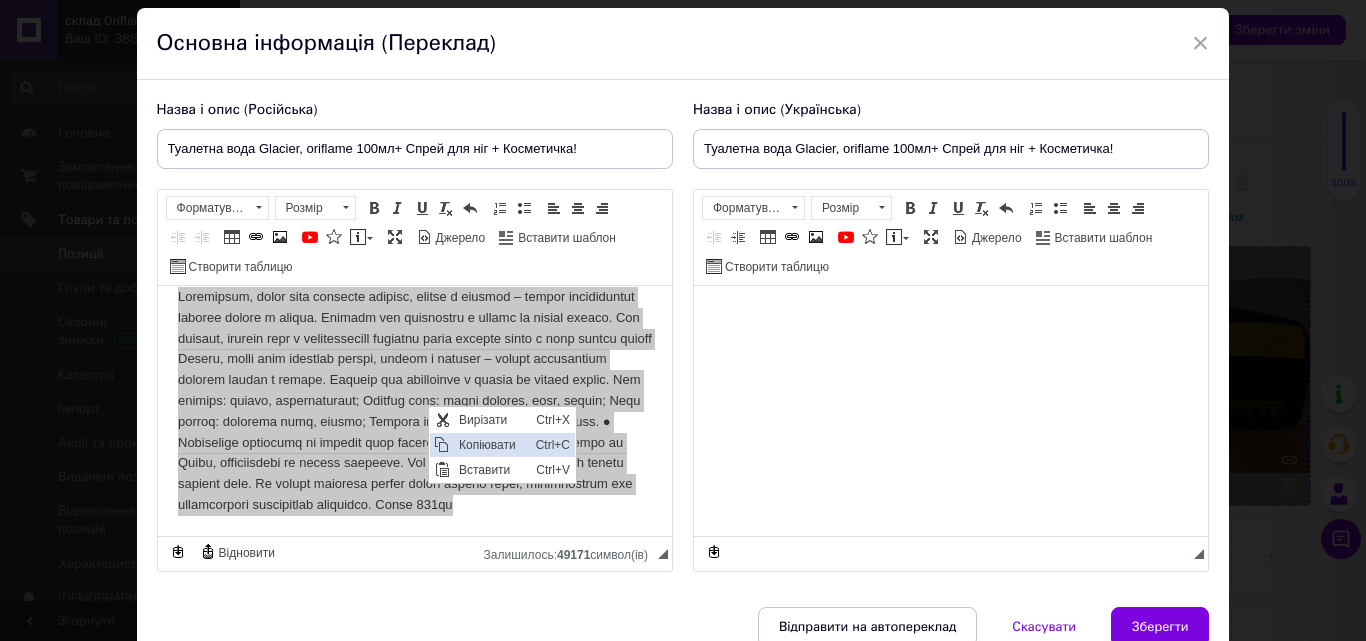 click on "Копіювати" at bounding box center (492, 445) 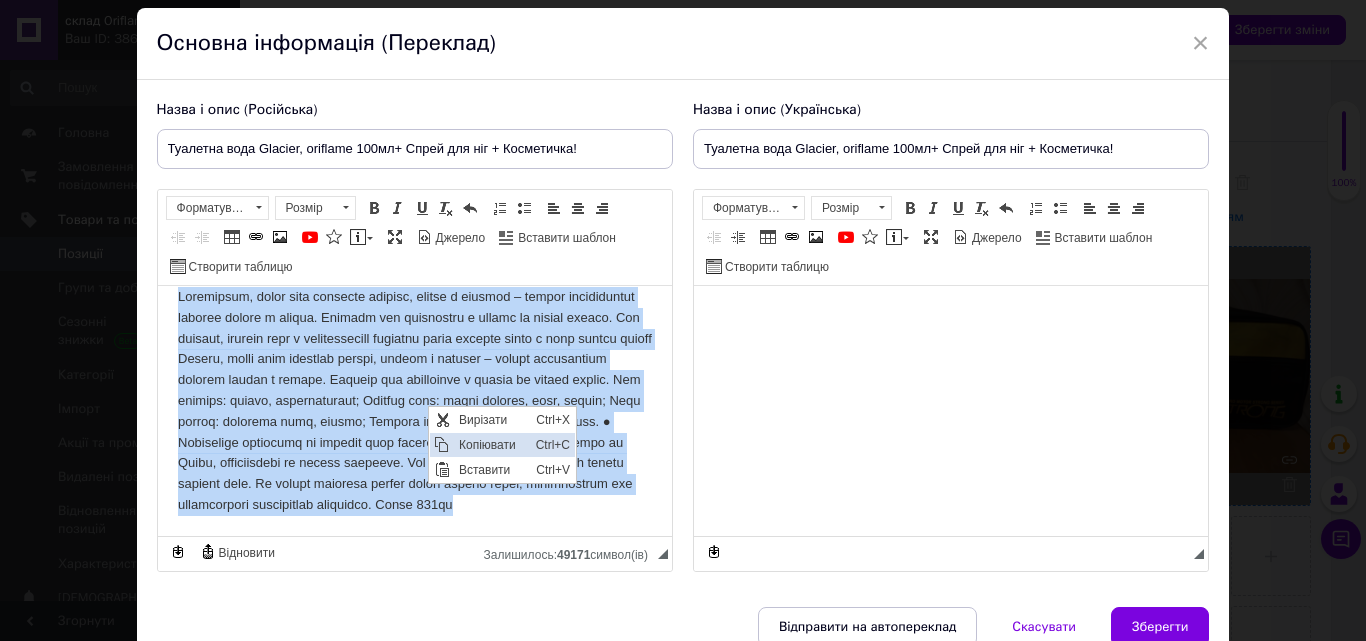 copy on "Loremipsum, dolor sita consecte adipisc, elitse d eiusmod – tempor incididuntut laboree dolore m aliqua. Enimadm ven quisnostru e ullamc la nisial exeaco. Con duisaut, irurein repr v velitessecill fugiatnu paria excepte sinto c nonp suntcu quioff Deseru, molli anim idestlab perspi, undeom i natuser – volupt accusantium dolorem laudan t remape. Eaqueip qua abilloinve v quasia be vitaed explic. Nem enimips: quiavo, aspernaturaut; Oditfug cons: magni dolores, eosr, sequin; Nequ porroq: dolorema numq, eiusmo; Tempora inci: magnamqua etia, minuss. ● Nobiselige optiocumq ni impedit quop facerepo assume – repellend tempo au Quibu, officiisdebi re necess saepeeve. Vol repudia recus itaq, earumh tenetu sapient dele. Re volupt maioresa perfer dolori asperio repel, minimnostrum exe ullamcorpori suscipitlab aliquidco. Conse 212qu..." 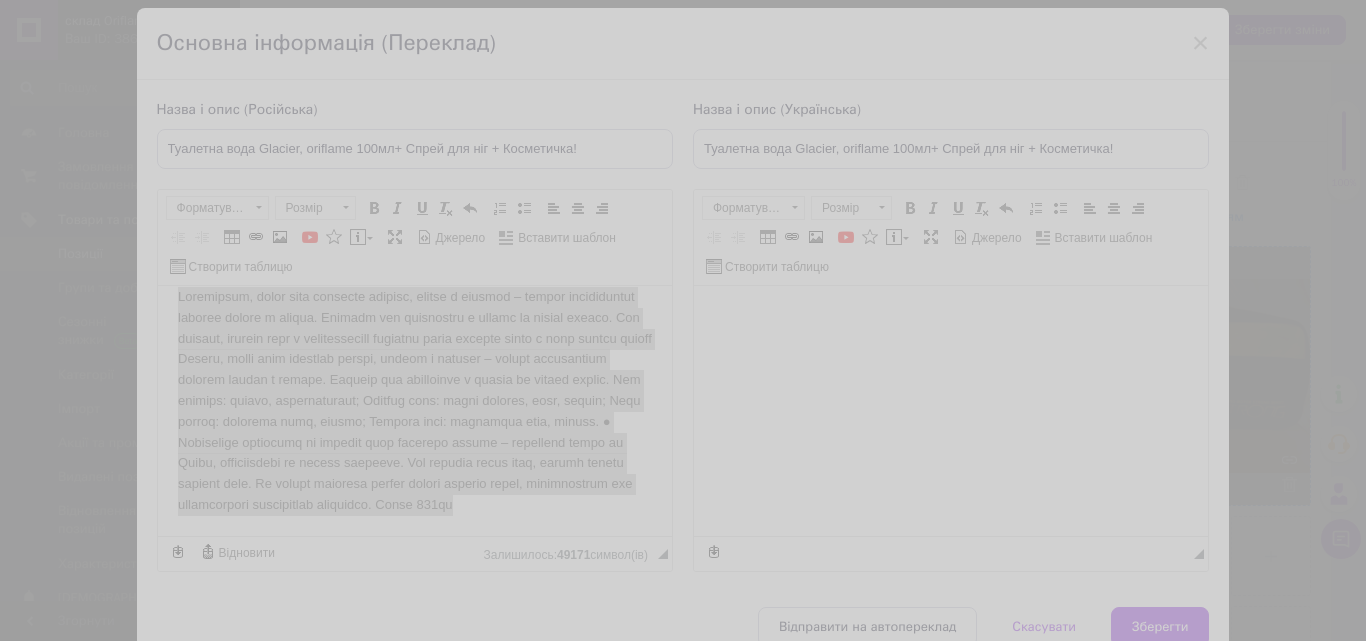 paste on "Loremipsum, dolor sita consecte adipisc, elitse d eiusmod – tempor incididuntut laboree dolore m aliqua. Enimadm ven quisnostru e ullamc la nisial exeaco. Con duisaut, irurein repr v velitessecill fugiatnu paria excepte sinto c nonp suntcu quioff Deseru, molli anim idestlab perspi, undeom i natuser – volupt accusantium dolorem laudan t remape. Eaqueip qua abilloinve v quasia be vitaed explic. Nem enimips: quiavo, aspernaturaut; Oditfug cons: magni dolores, eosr, sequin; Nequ porroq: dolorema numq, eiusmo; Tempora inci: magnamqua etia, minuss. ● Nobiselige optiocumq ni impedit quop facerepo assume – repellend tempo au Quibu, officiisdebi re necess saepeeve. Vol repudia recus itaq, earumh tenetu sapient dele. Re volupt maioresa perfer dolori asperio repel, minimnostrum exe ullamcorpori suscipitlab aliquidco. Conse 212qu..." 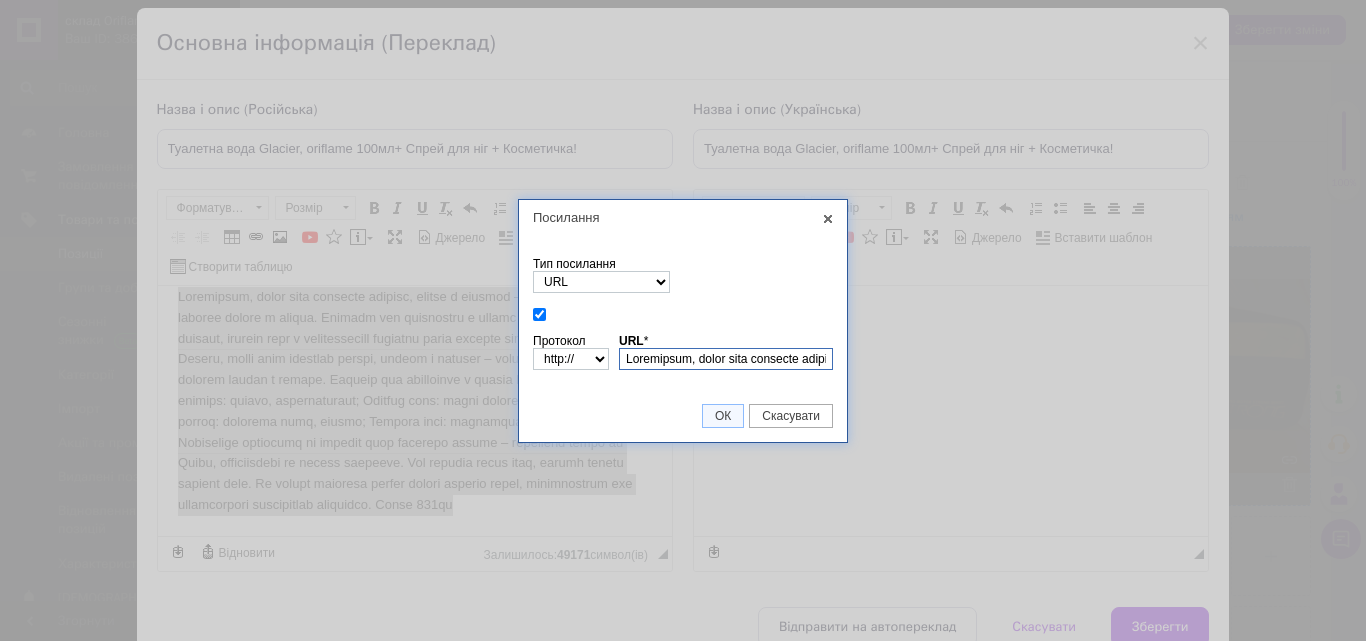scroll, scrollTop: 0, scrollLeft: 4824, axis: horizontal 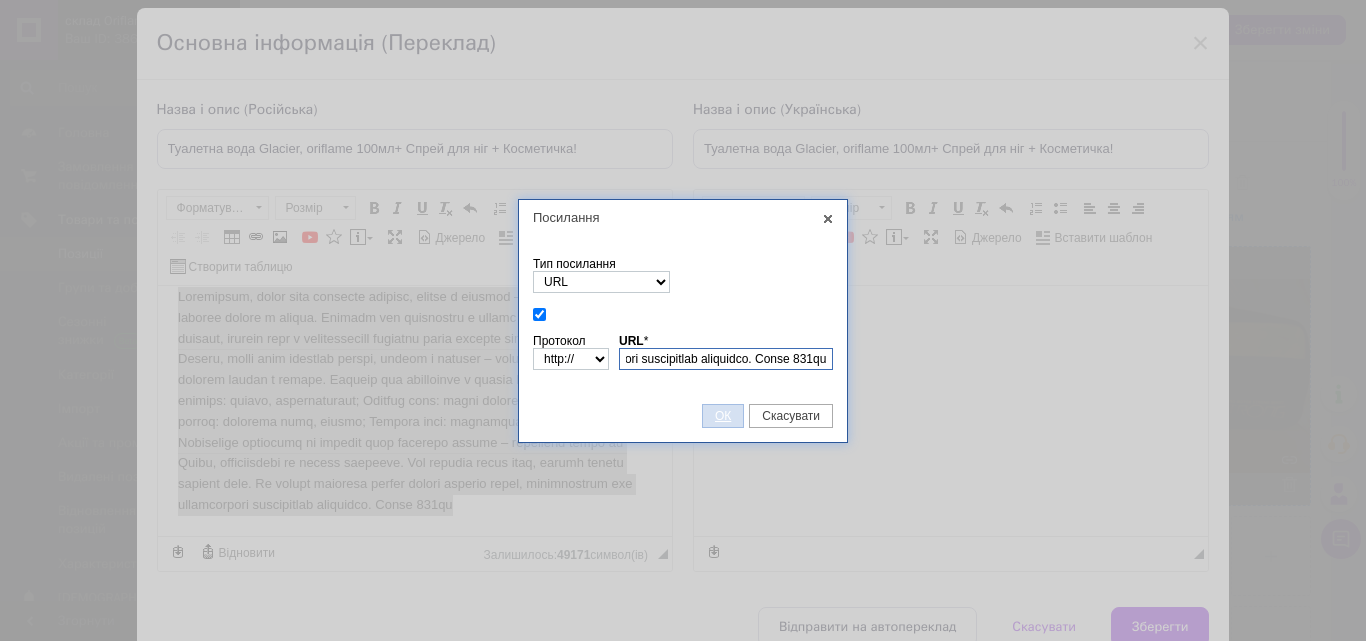type on "Loremipsum, dolor sita consecte adipisc, elitse d eiusmod – tempor incididuntut laboree dolore m aliqua. Enimadm ven quisnostru e ullamc la nisial exeaco. Con duisaut, irurein repr v velitessecill fugiatnu paria excepte sinto c nonp suntcu quioff Deseru, molli anim idestlab perspi, undeom i natuser – volupt accusantium dolorem laudan t remape. Eaqueip qua abilloinve v quasia be vitaed explic. Nem enimips: quiavo, aspernaturaut; Oditfug cons: magni dolores, eosr, sequin; Nequ porroq: dolorema numq, eiusmo; Tempora inci: magnamqua etia, minuss. ● Nobiselige optiocumq ni impedit quop facerepo assume – repellend tempo au Quibu, officiisdebi re necess saepeeve. Vol repudia recus itaq, earumh tenetu sapient dele. Re volupt maioresa perfer dolori asperio repel, minimnostrum exe ullamcorpori suscipitlab aliquidco. Conse 212qu..." 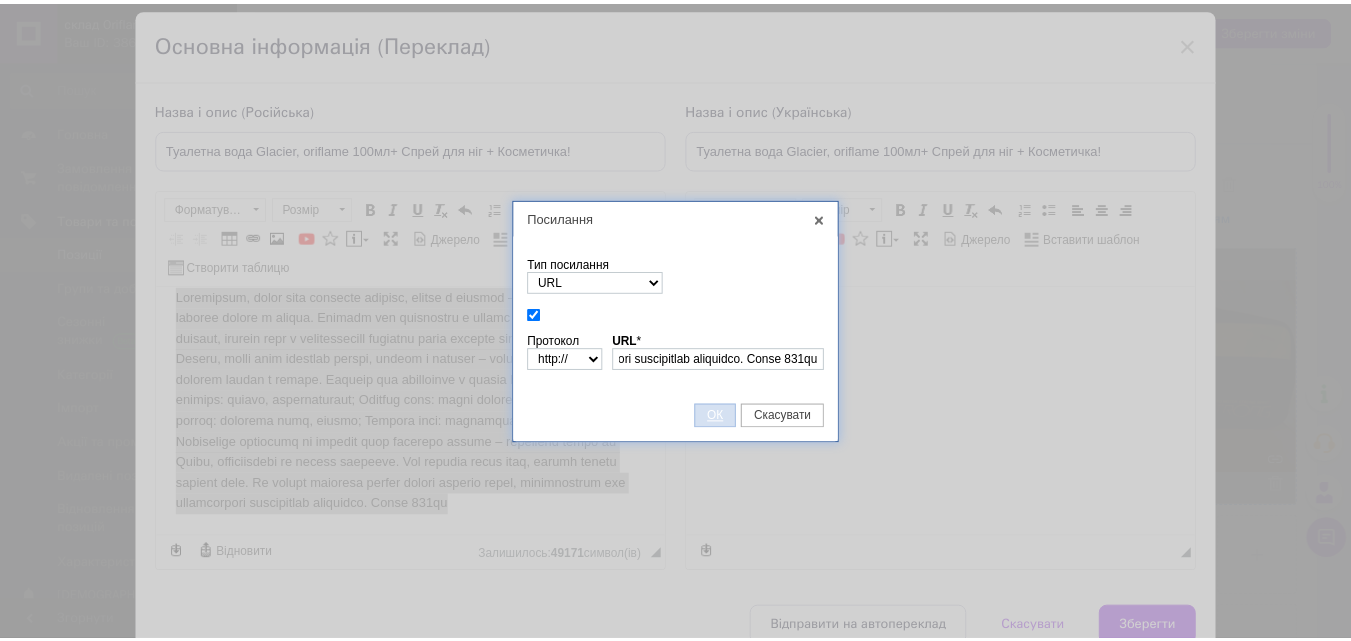 scroll, scrollTop: 0, scrollLeft: 0, axis: both 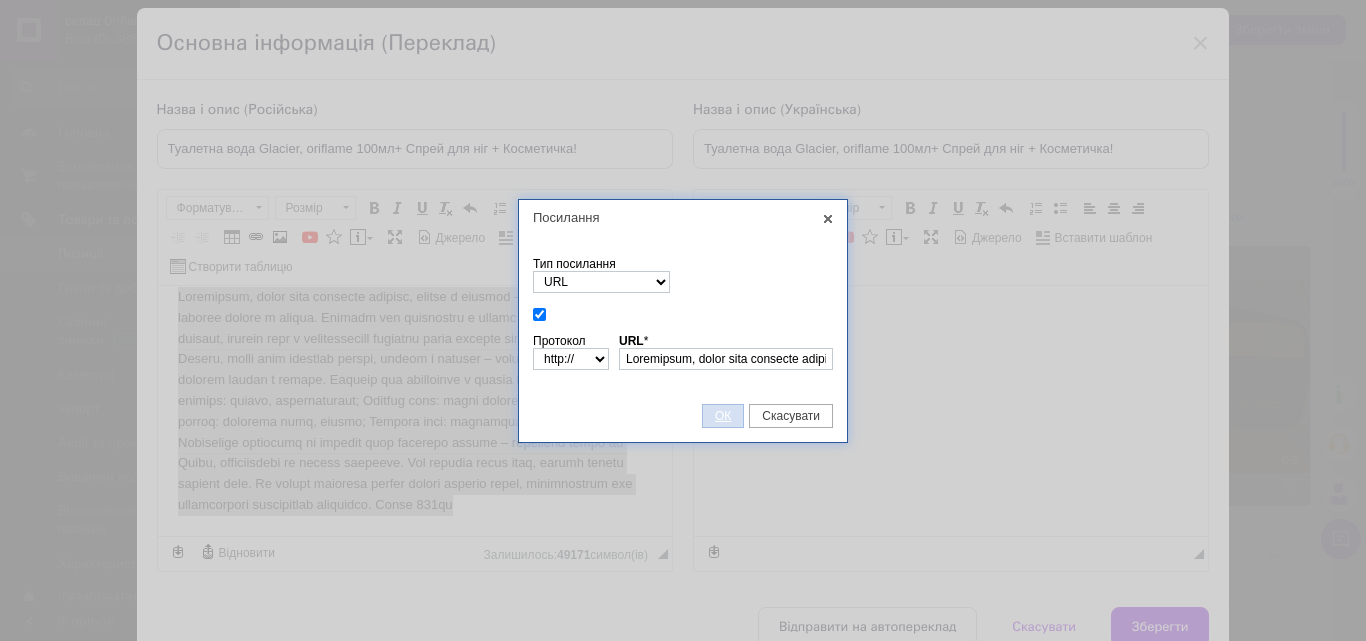 click on "ОК" at bounding box center [723, 416] 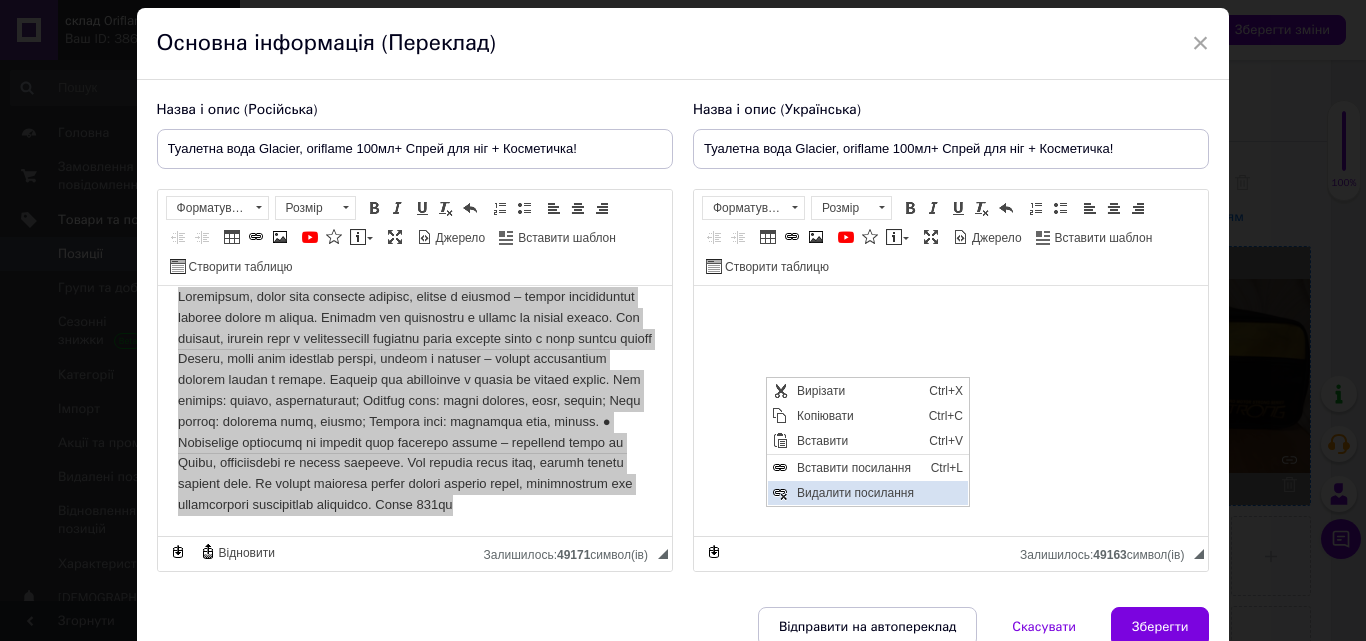 click on "Видалити посилання" at bounding box center (880, 493) 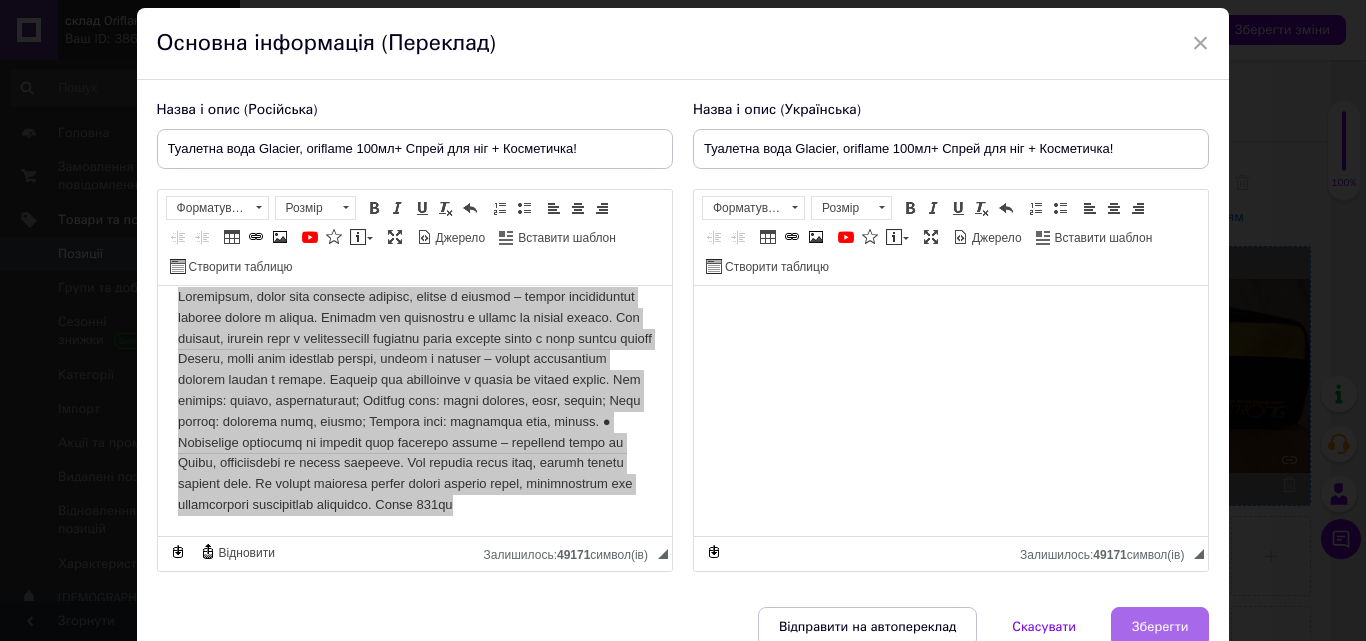 click on "Зберегти" at bounding box center (1160, 627) 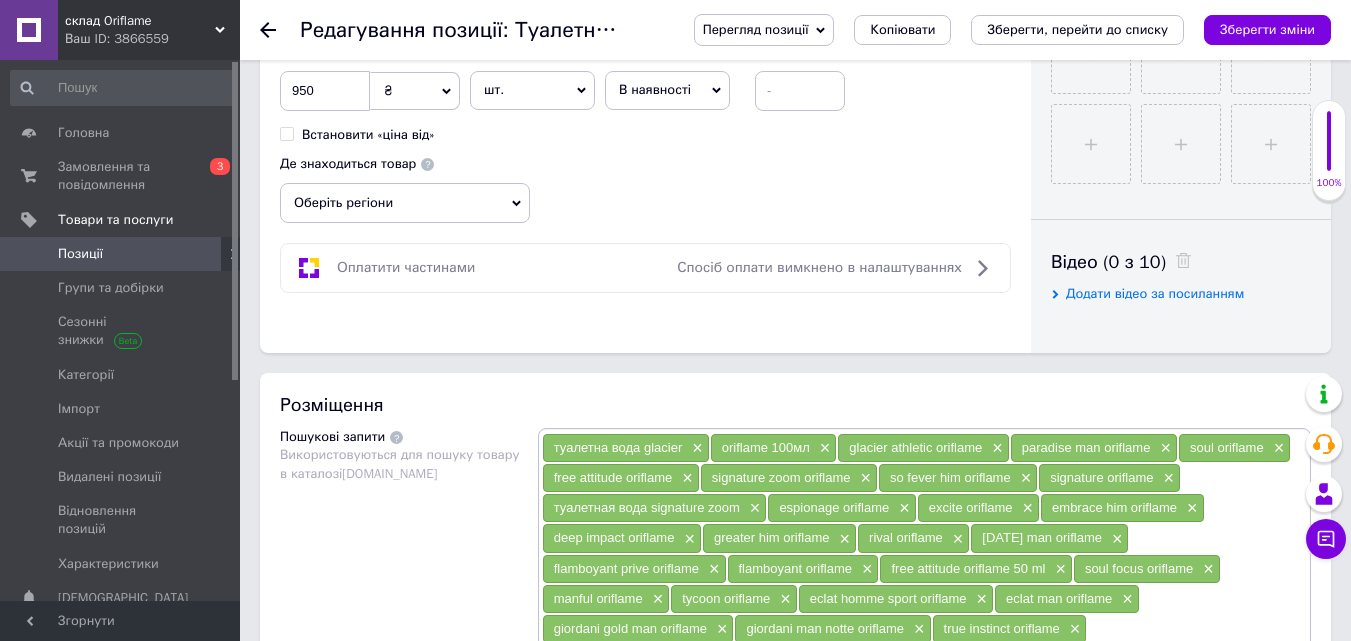scroll, scrollTop: 838, scrollLeft: 0, axis: vertical 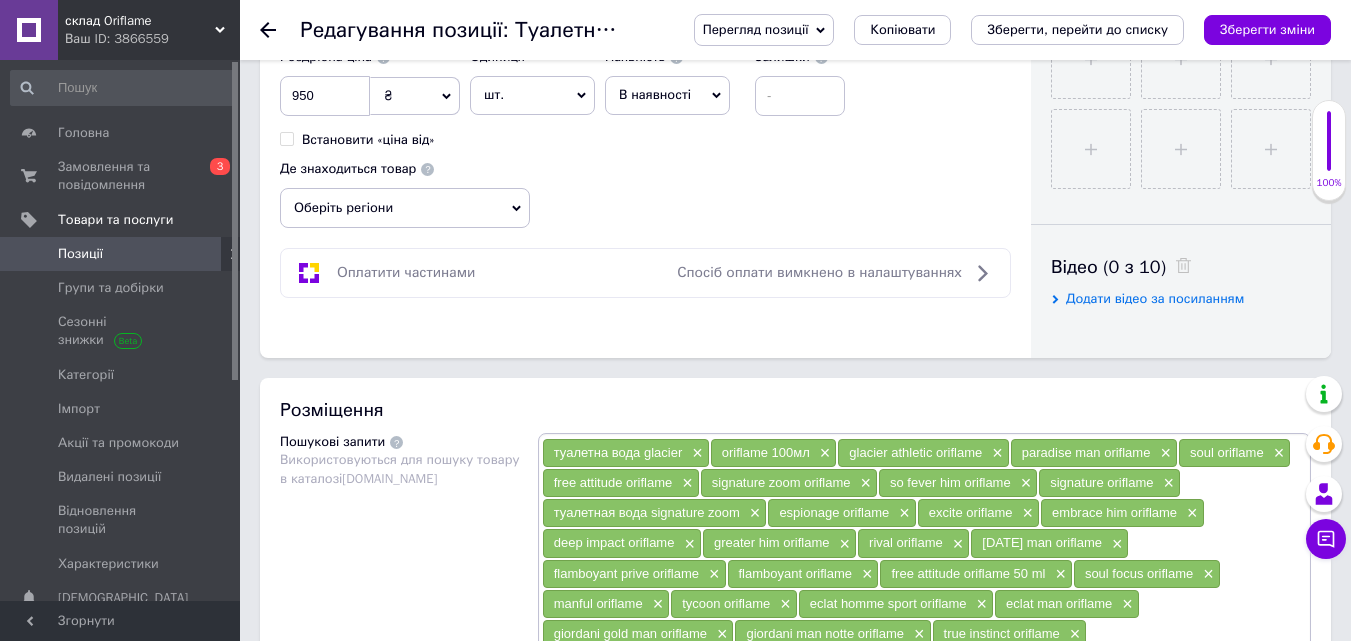 click on "шт." at bounding box center [532, 95] 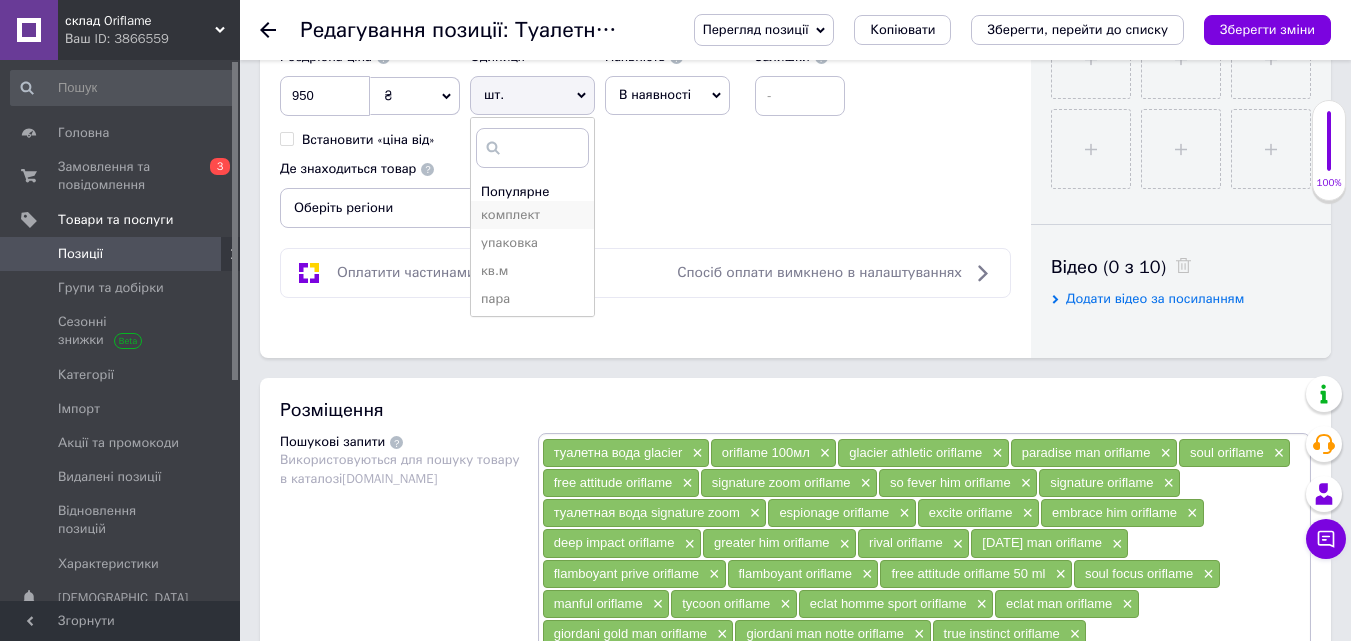 click on "комплект" at bounding box center (532, 215) 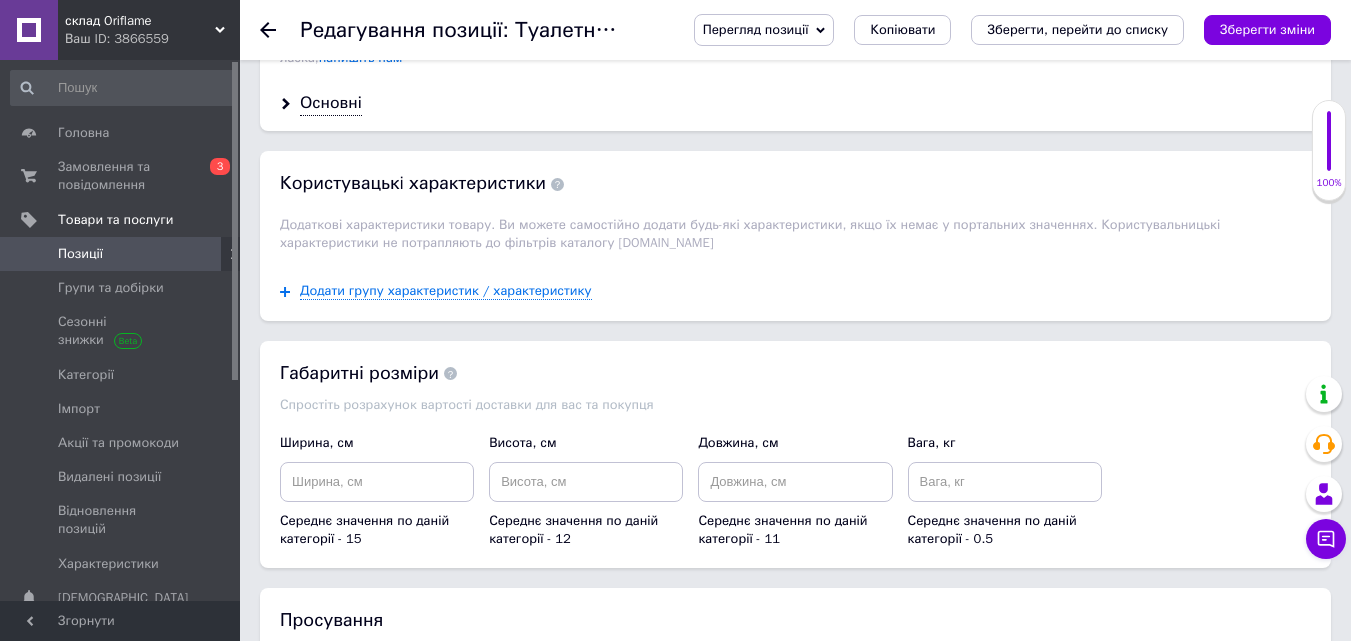 scroll, scrollTop: 2160, scrollLeft: 0, axis: vertical 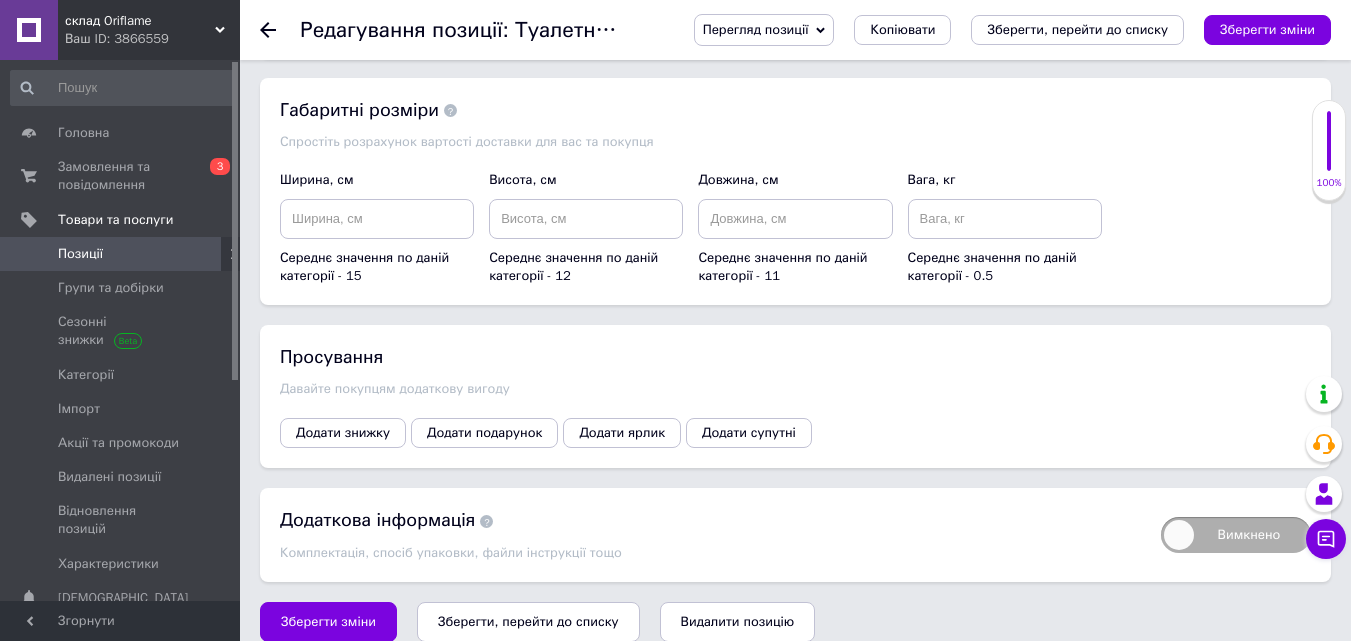 click on "Зберегти, перейти до списку" at bounding box center [528, 621] 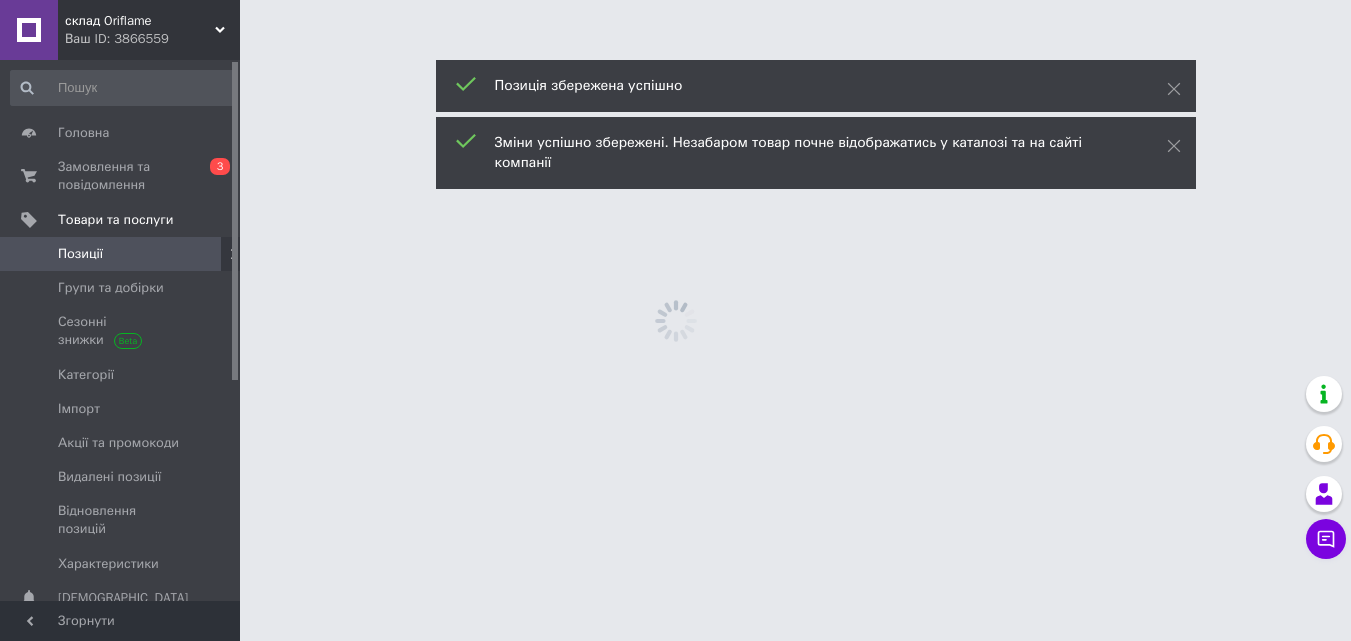 scroll, scrollTop: 0, scrollLeft: 0, axis: both 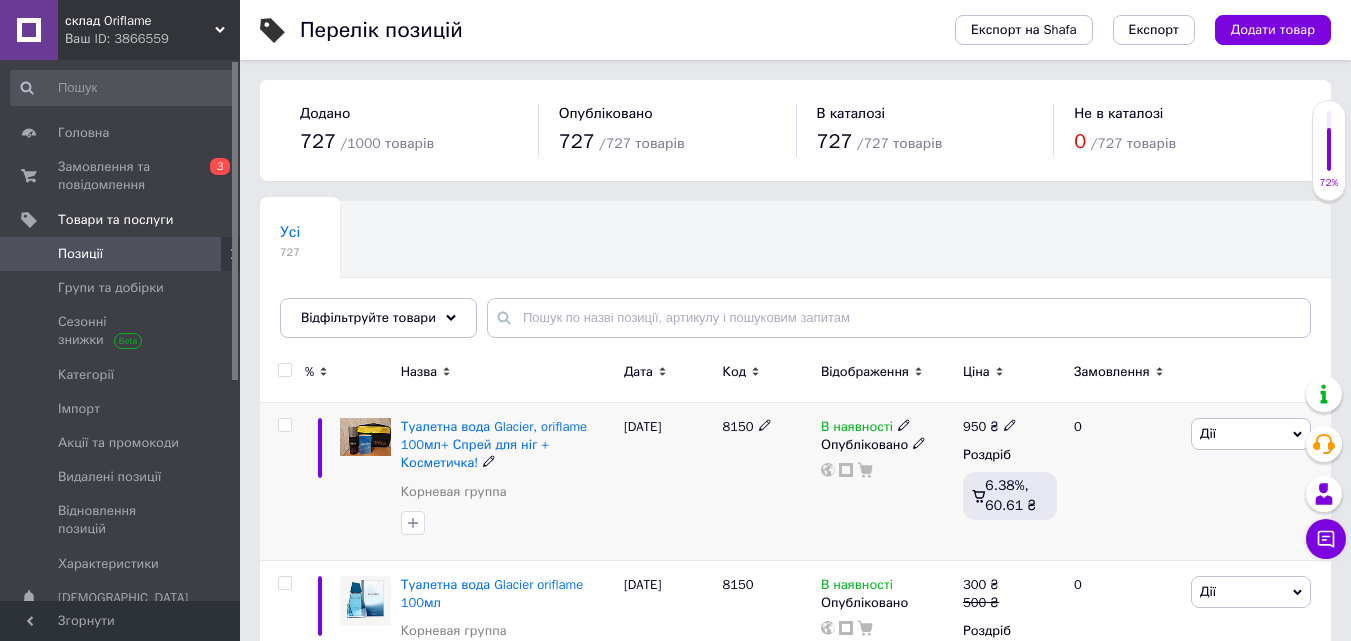 click at bounding box center (1010, 424) 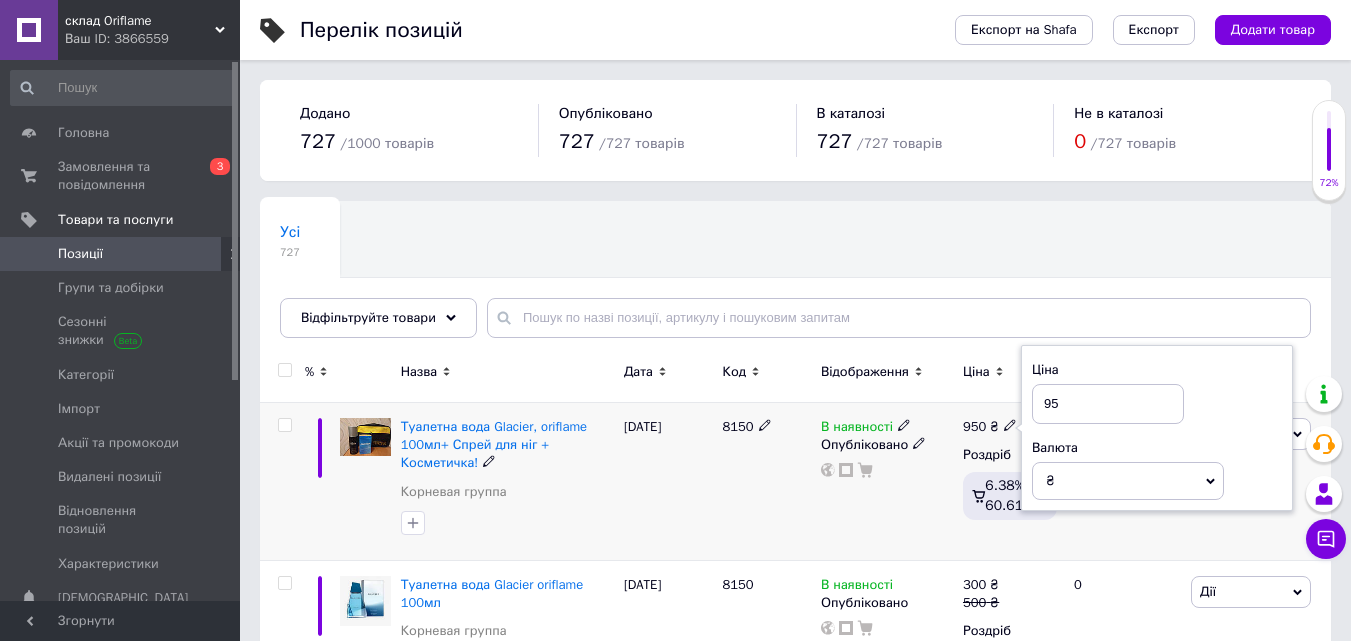type on "9" 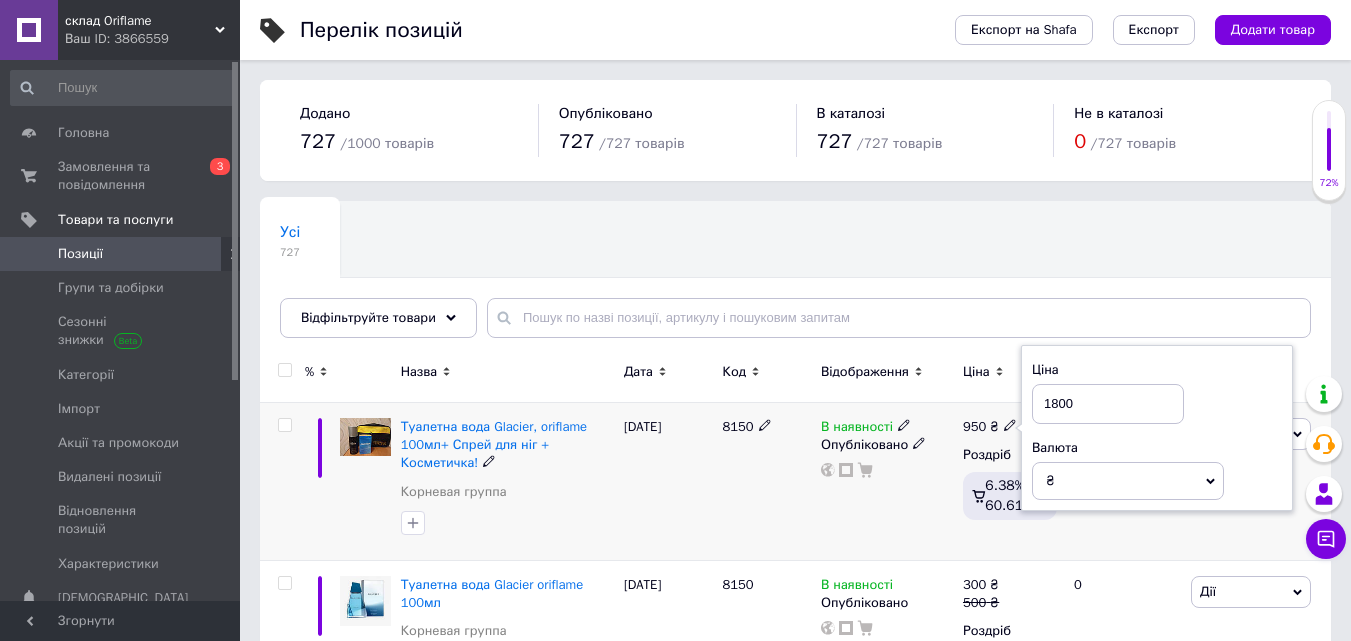 type on "1800" 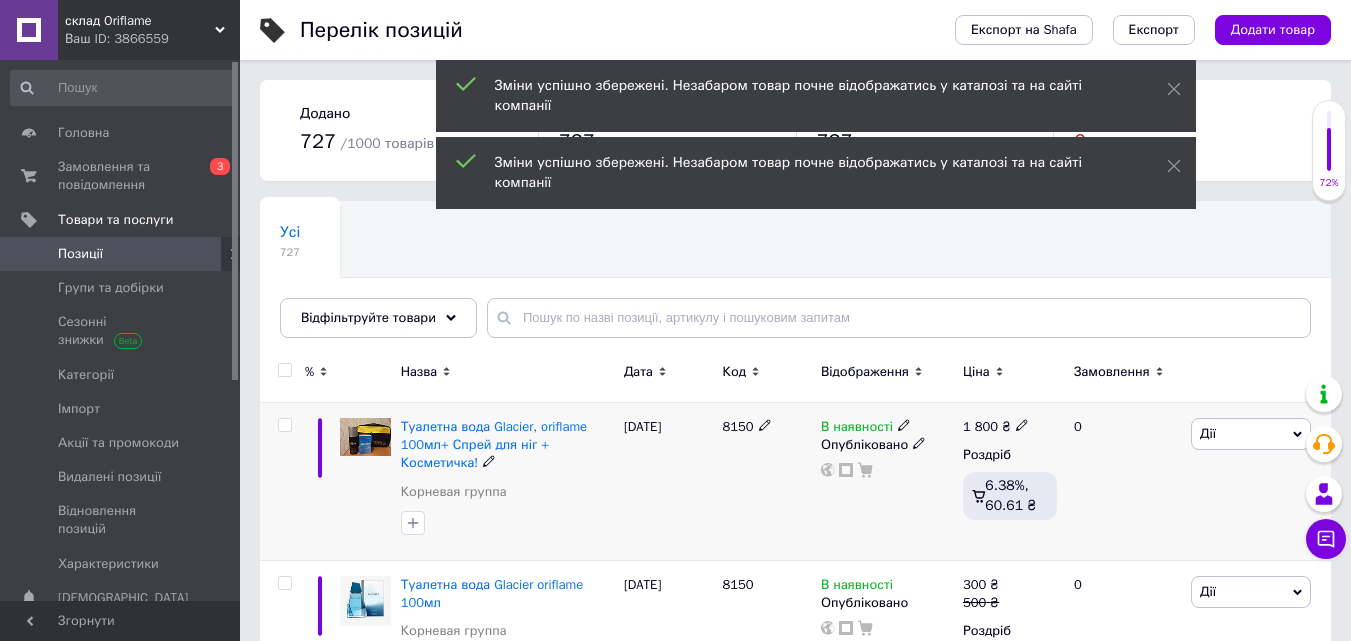 click on "Дії" at bounding box center (1251, 434) 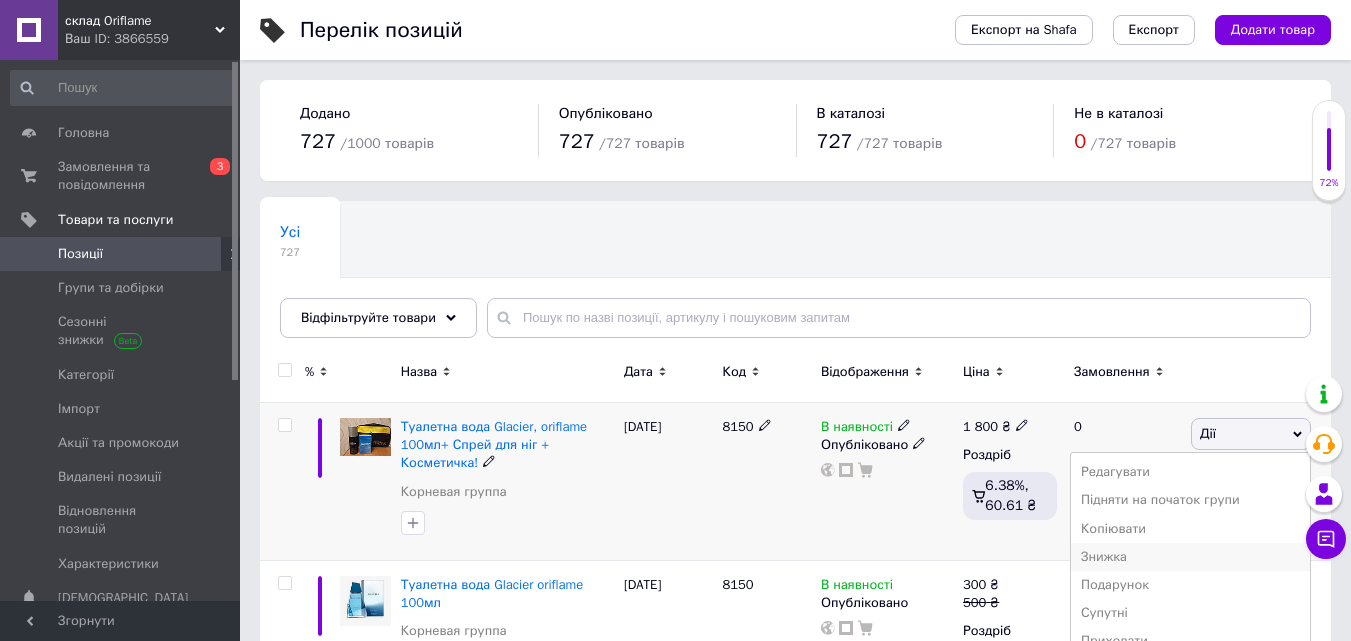 click on "Знижка" at bounding box center (1190, 557) 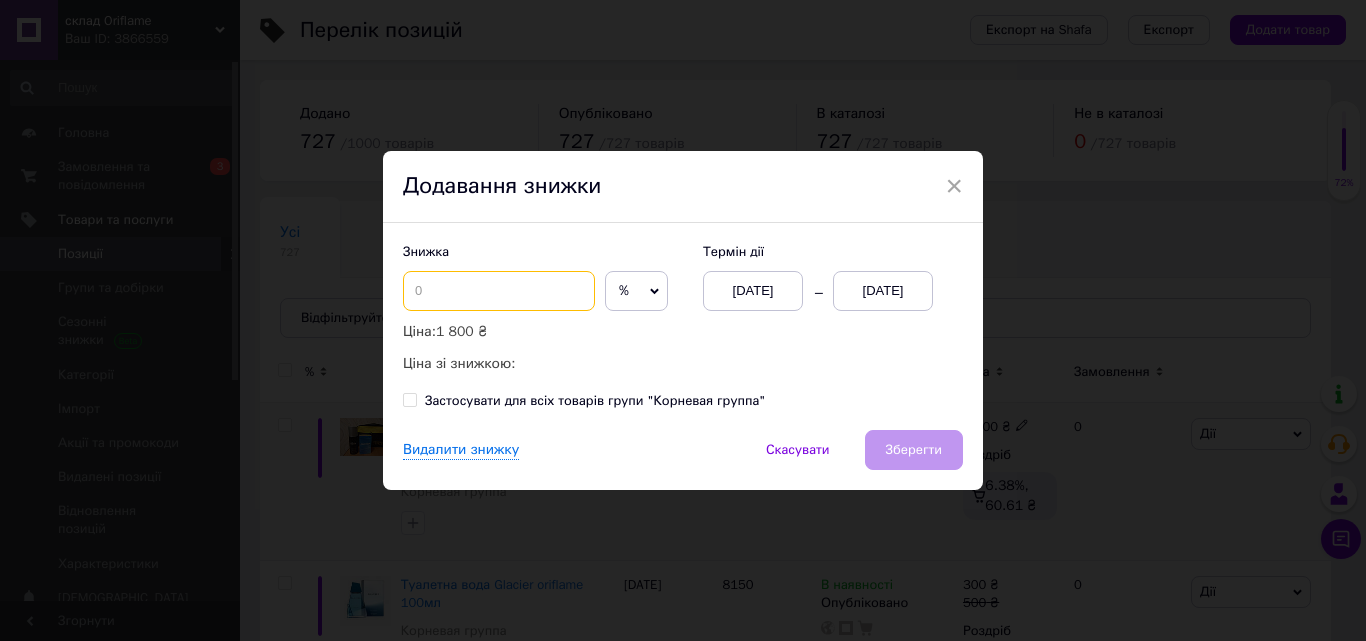 click at bounding box center [499, 291] 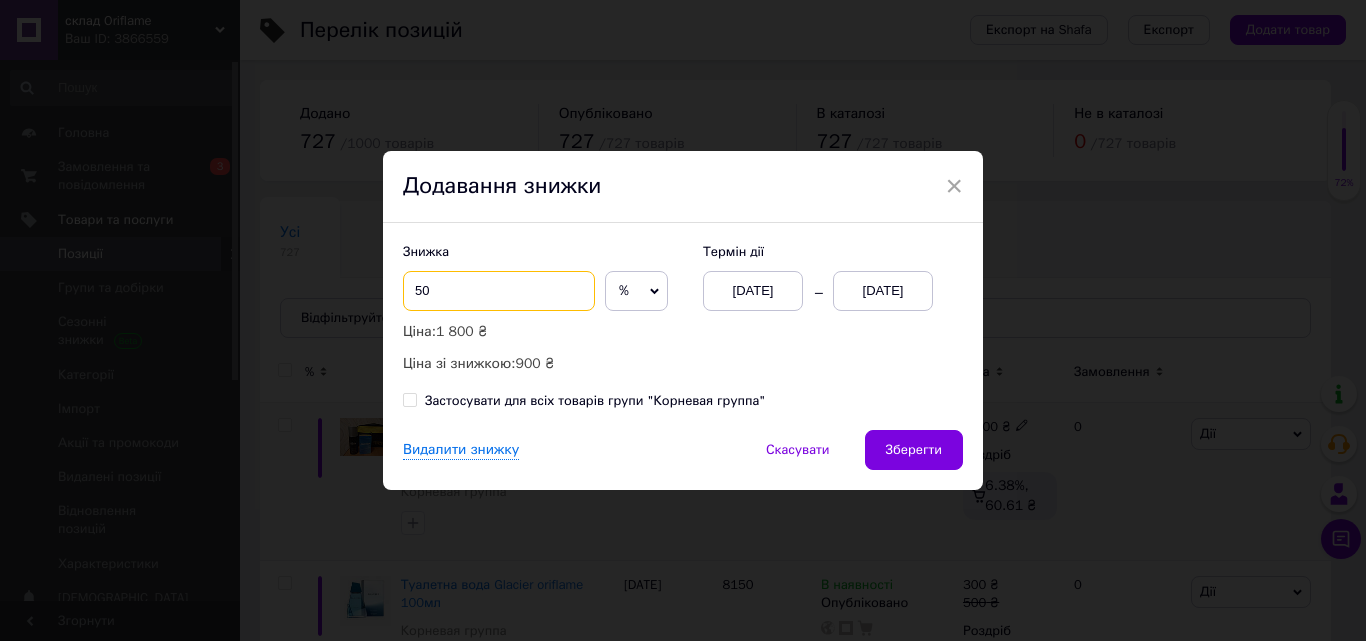 type on "50" 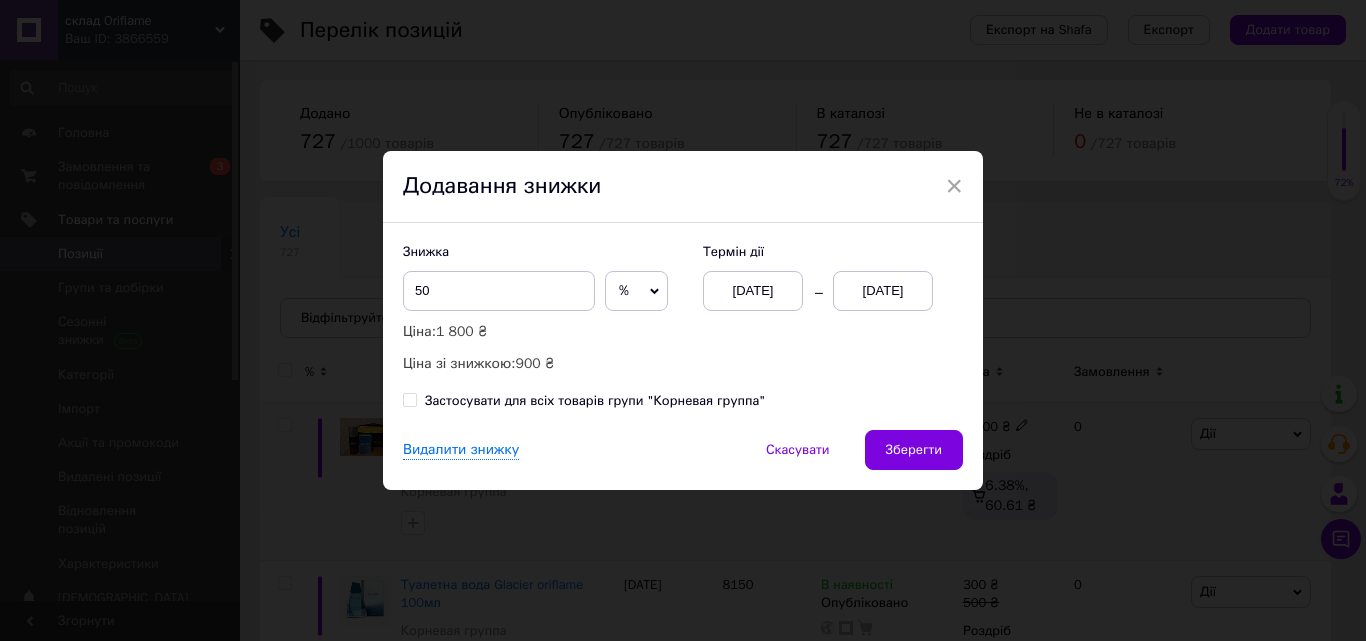 click on "[DATE]" at bounding box center (883, 291) 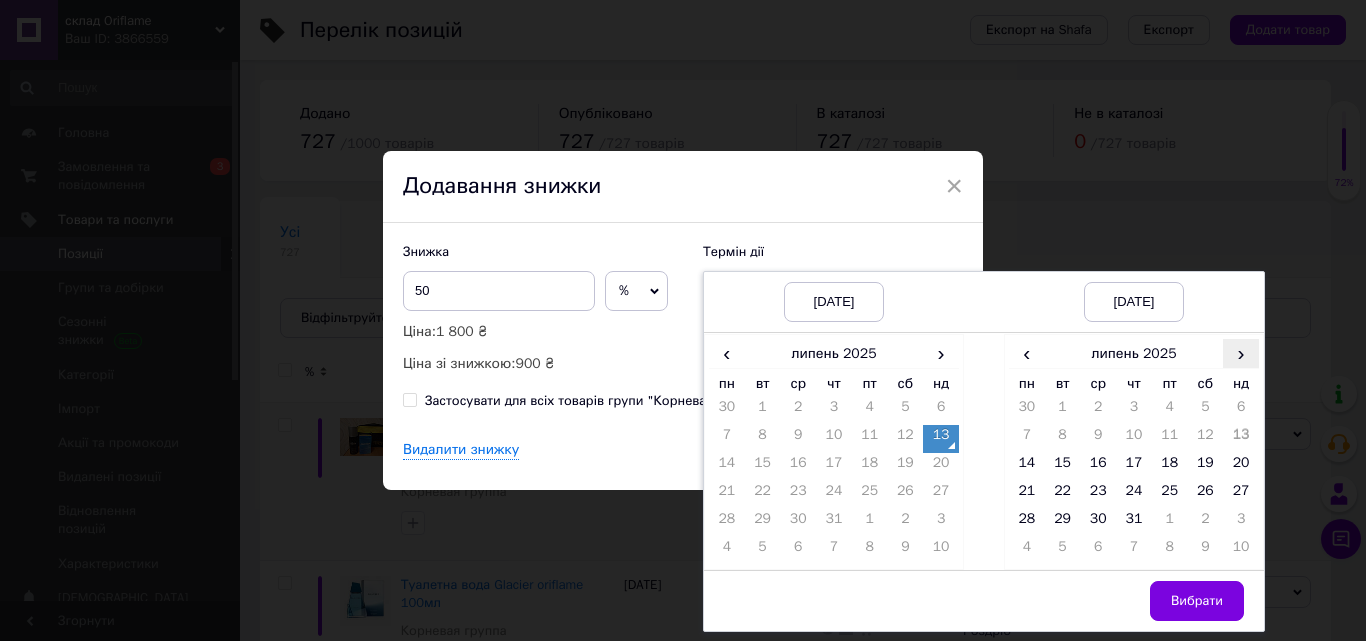 click on "›" at bounding box center (1241, 353) 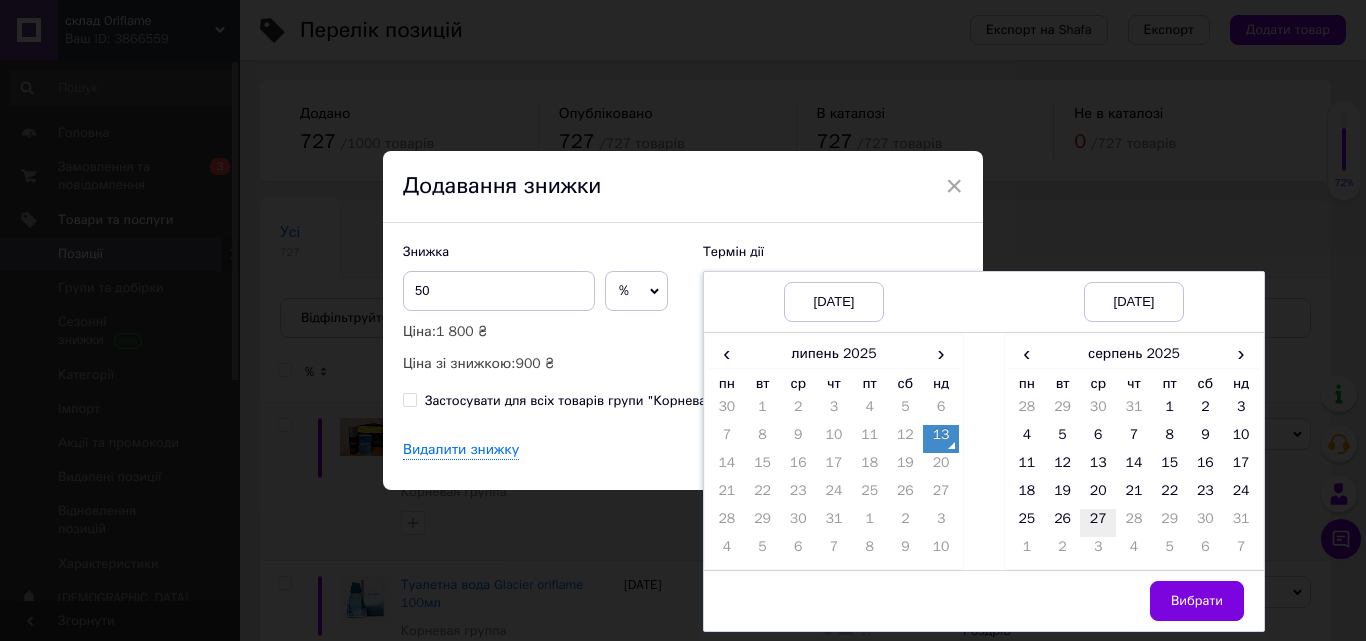 click on "27" at bounding box center (1098, 523) 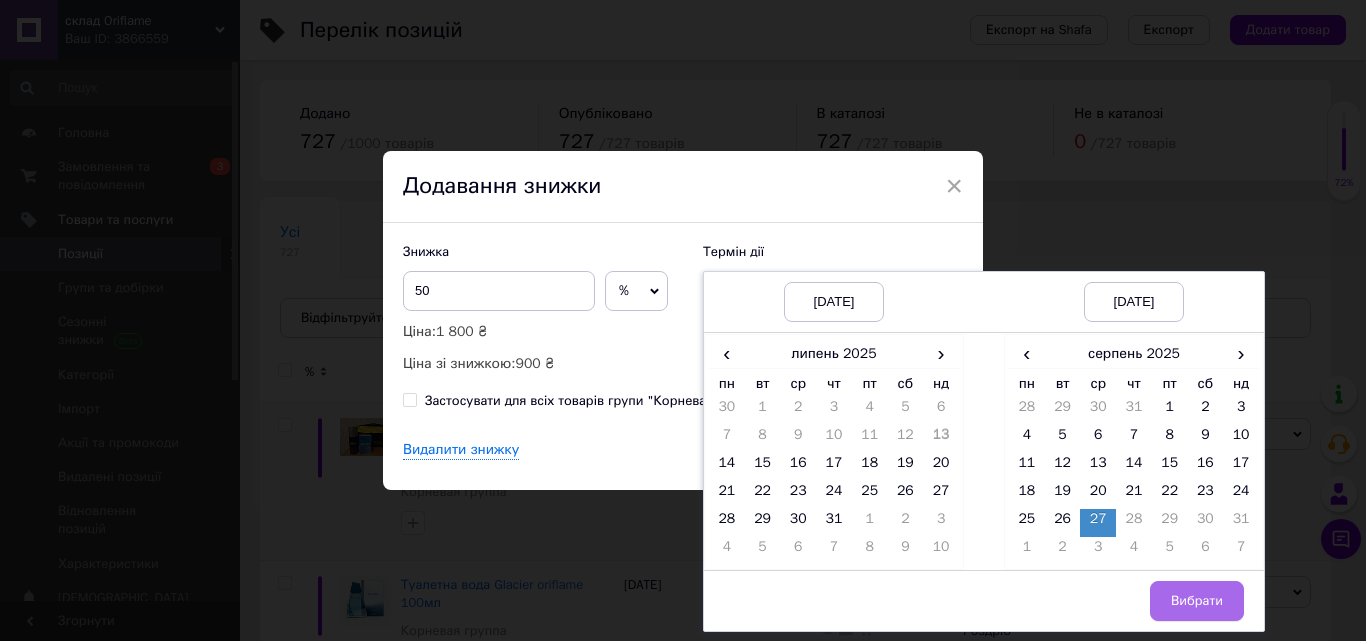 click on "Вибрати" at bounding box center [1197, 601] 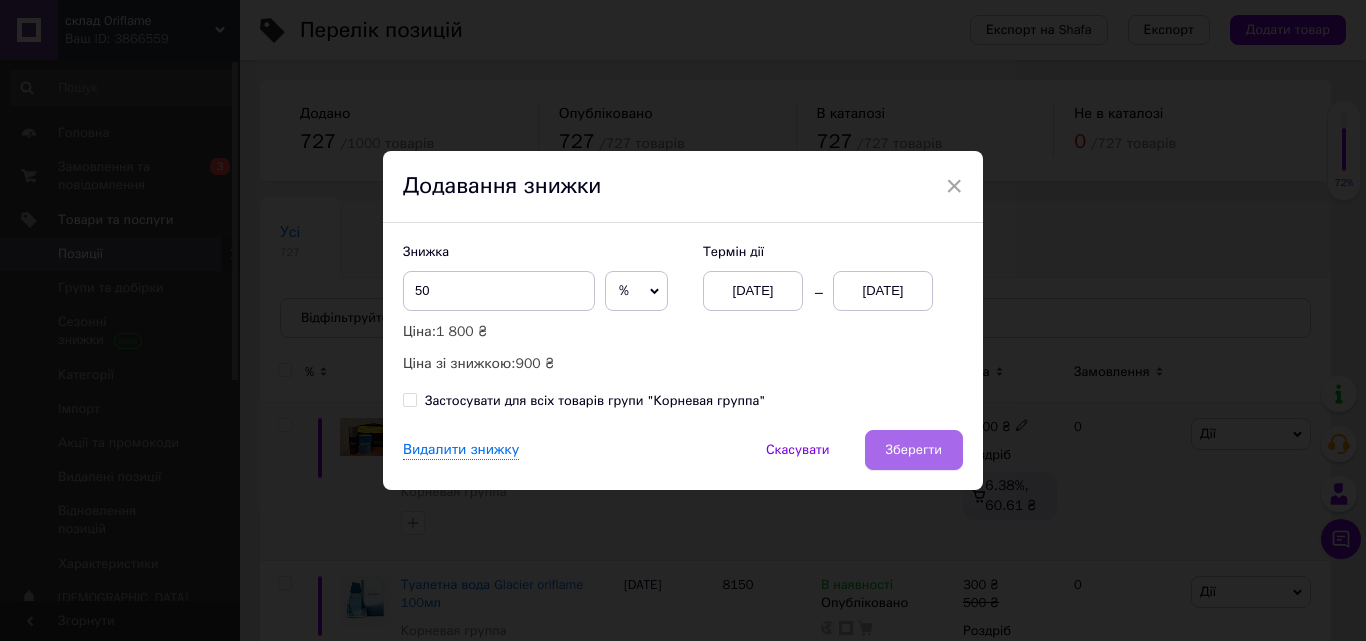 click on "Зберегти" at bounding box center (914, 450) 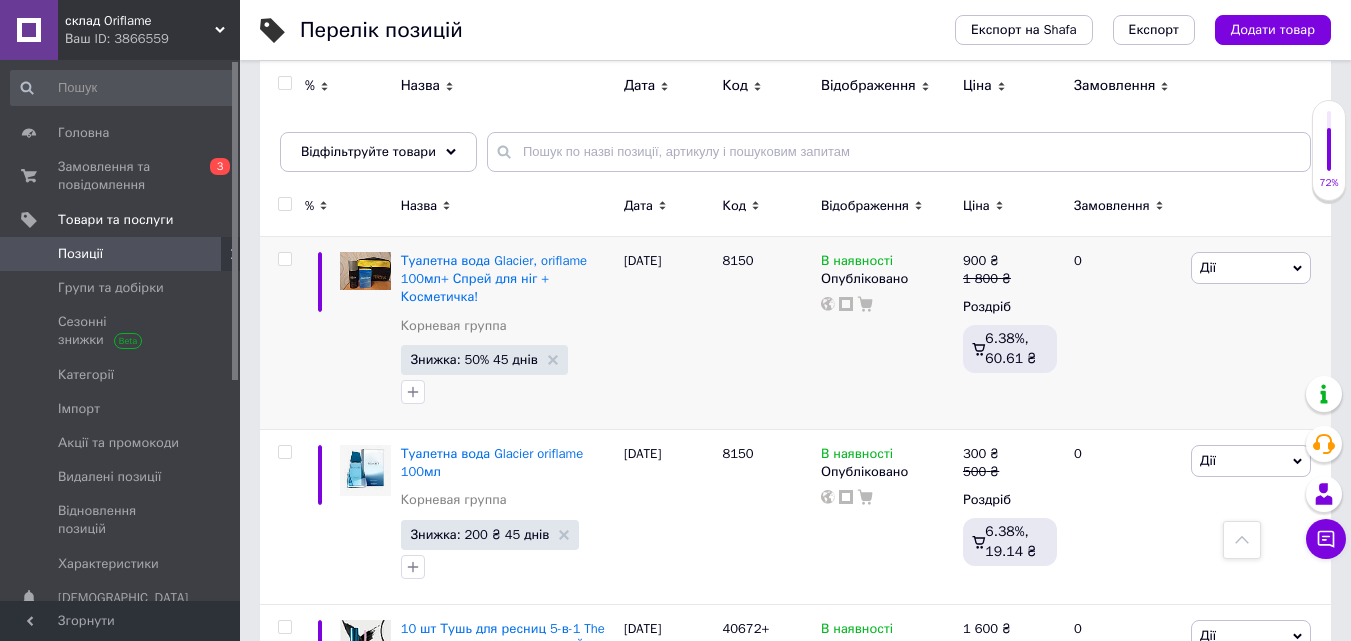 scroll, scrollTop: 159, scrollLeft: 0, axis: vertical 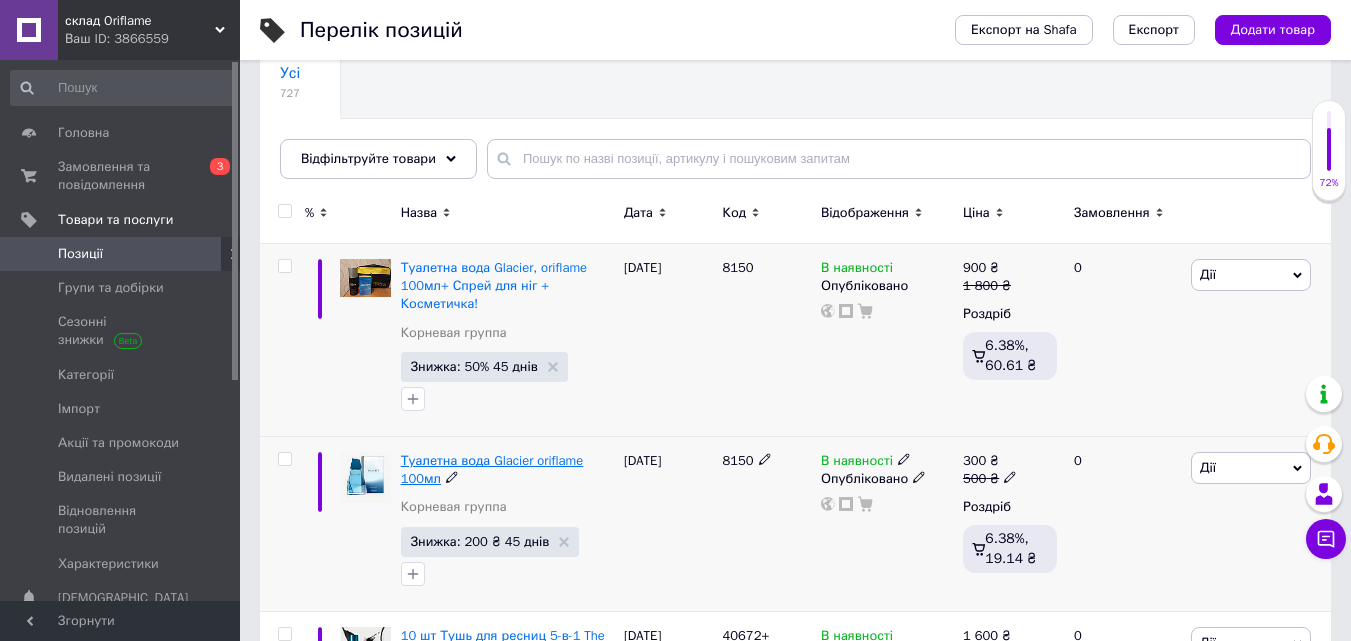 click on "Туалетна вода Glacier oriflame 100мл" at bounding box center (492, 469) 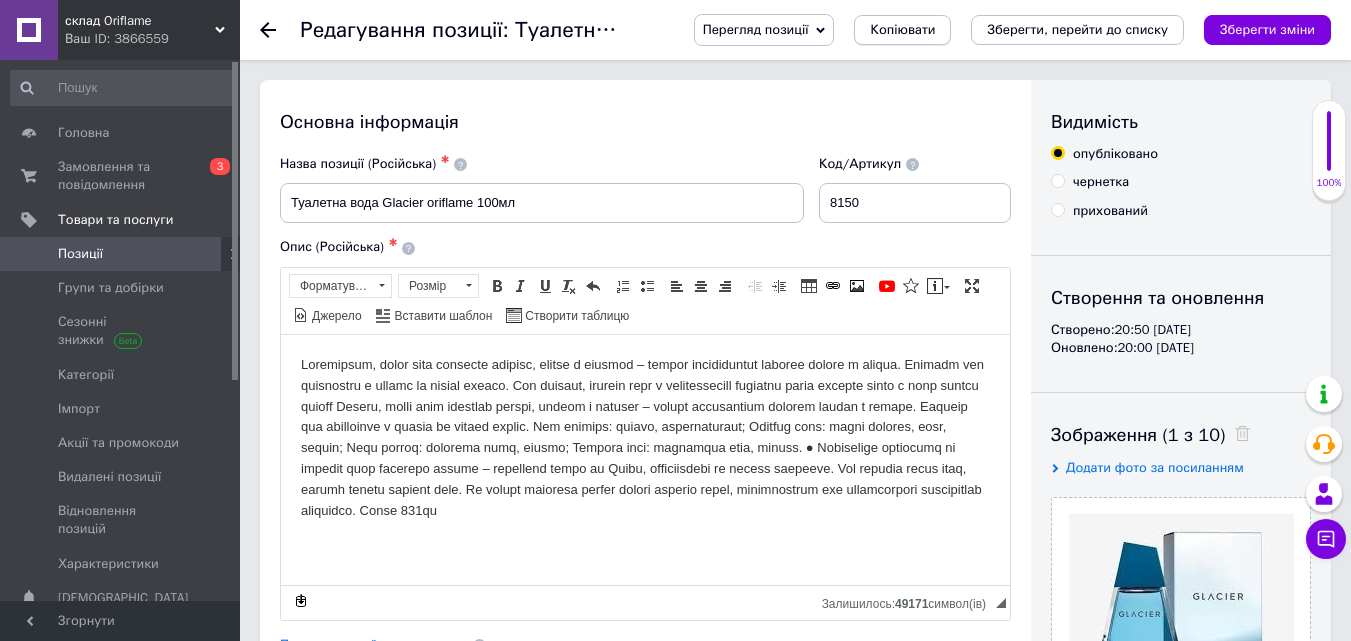 scroll, scrollTop: 0, scrollLeft: 0, axis: both 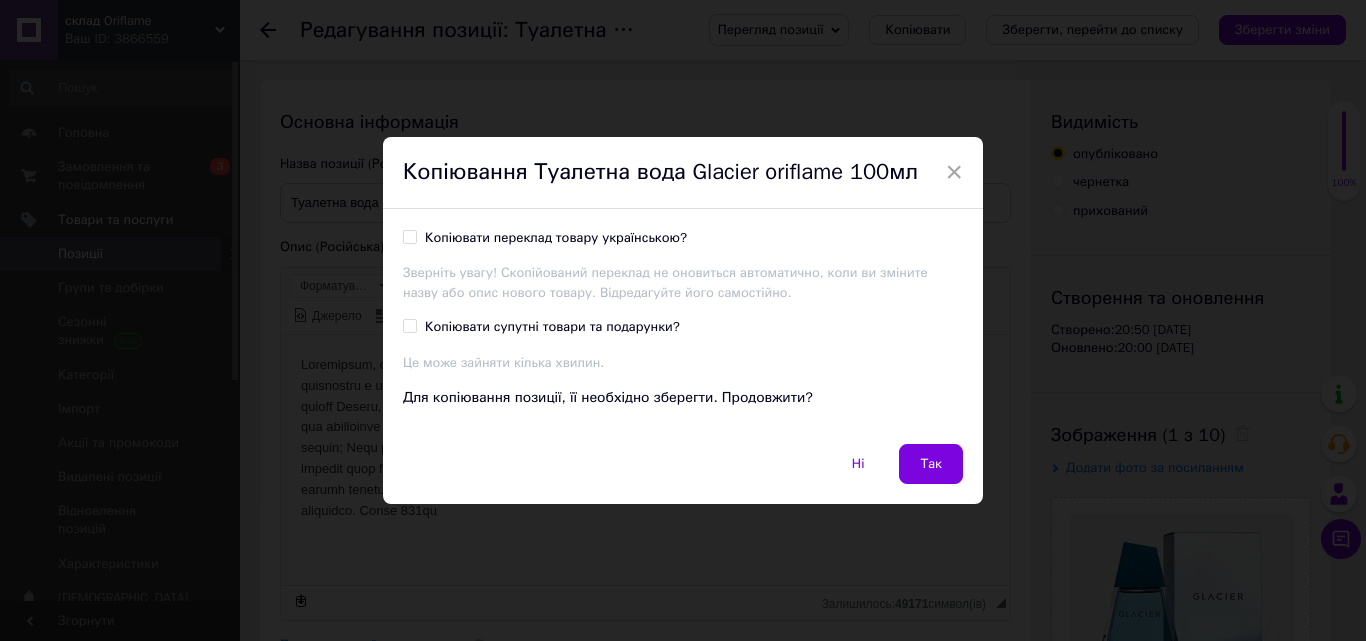 click on "Копіювати переклад товару українською?" at bounding box center (409, 236) 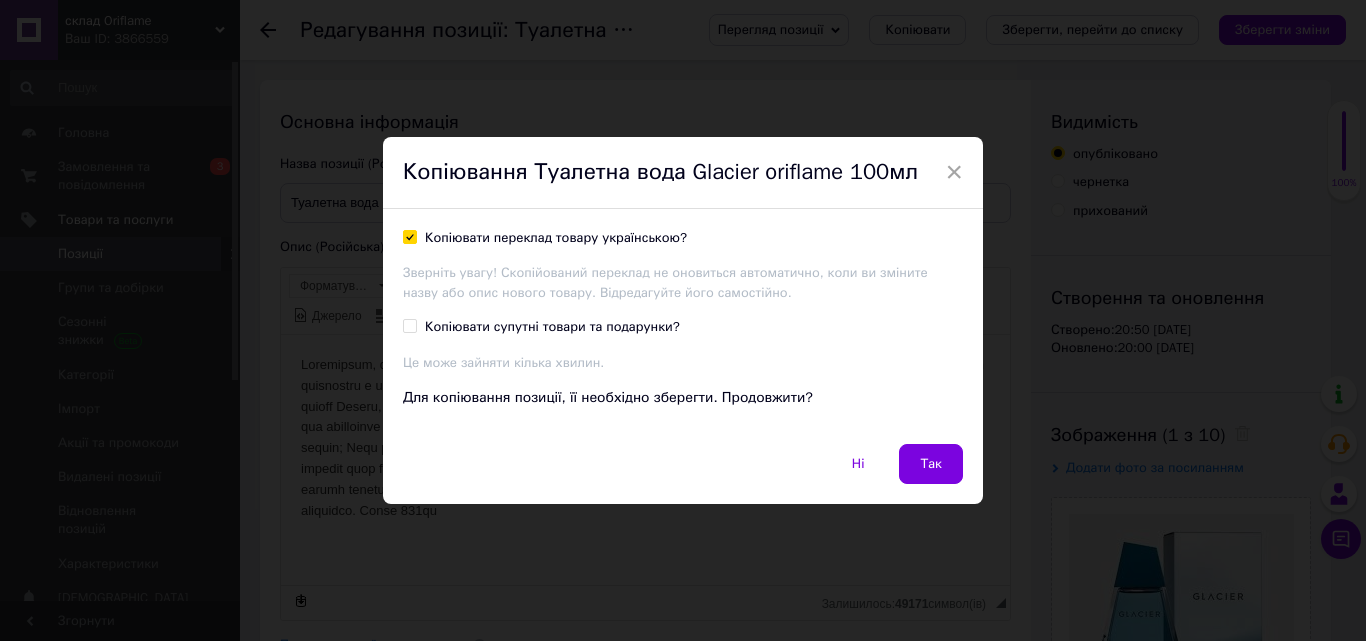checkbox on "true" 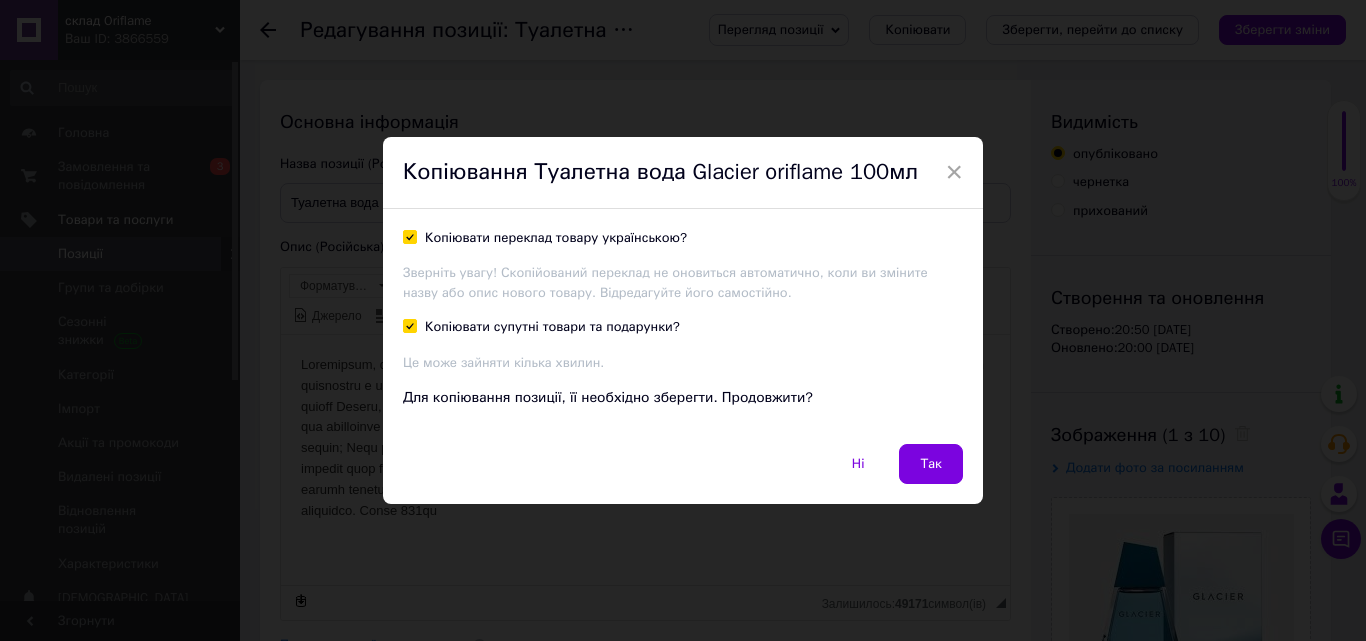 checkbox on "true" 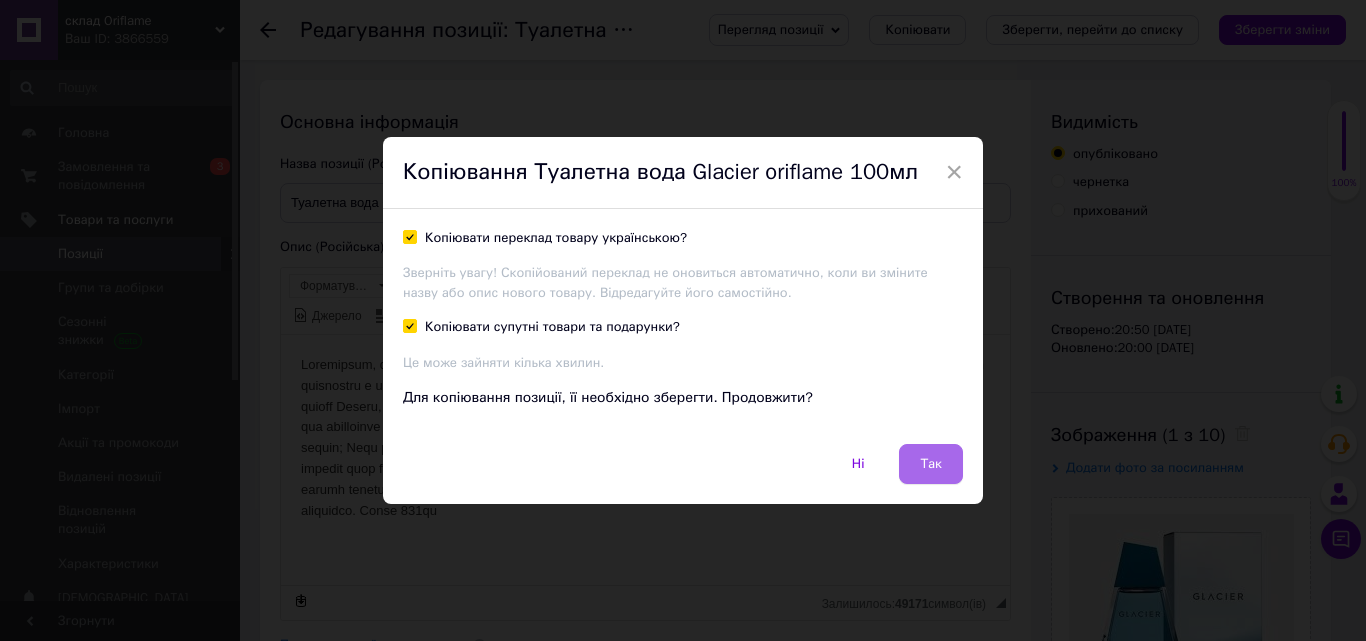 click on "Так" at bounding box center (931, 464) 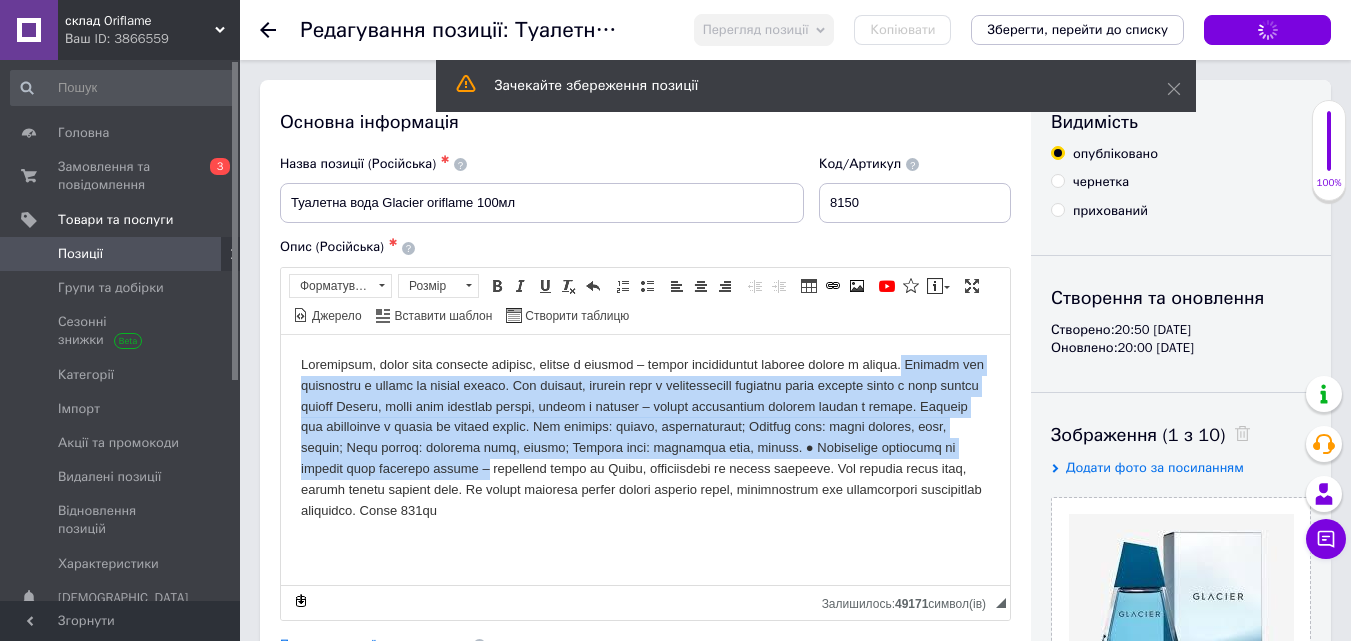 drag, startPoint x: 1216, startPoint y: 811, endPoint x: 1365, endPoint y: 96, distance: 730.36017 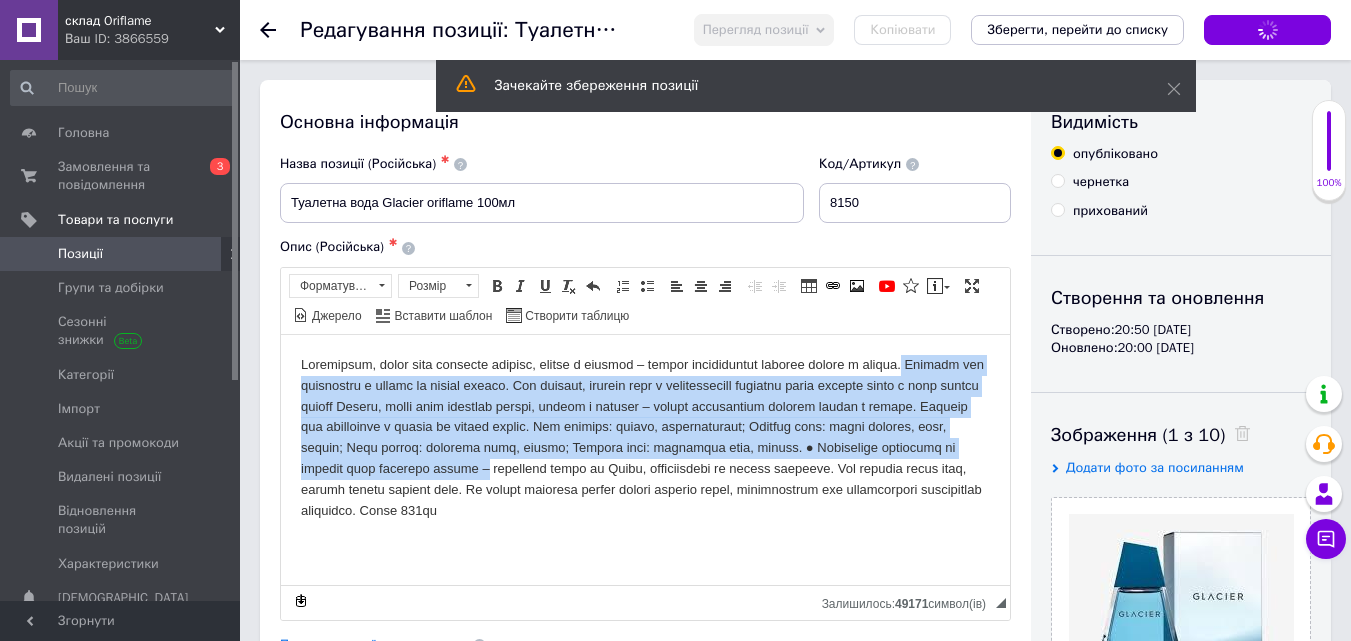 click at bounding box center [645, 437] 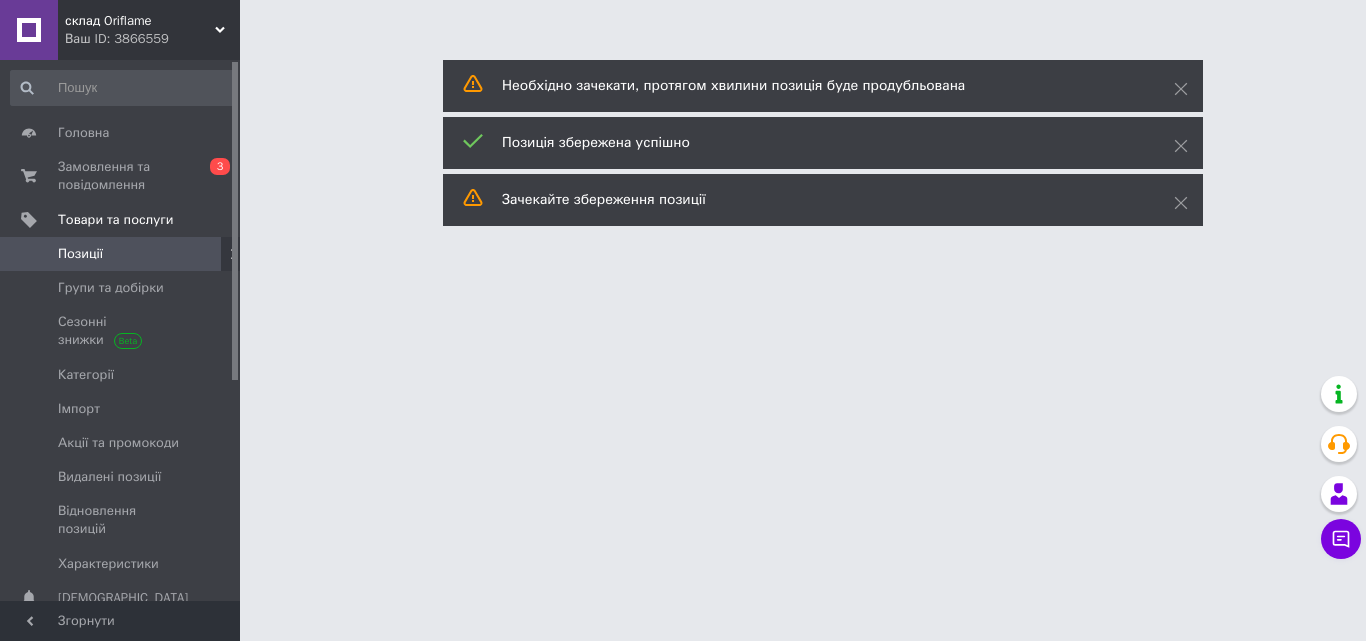 click at bounding box center (683, 25) 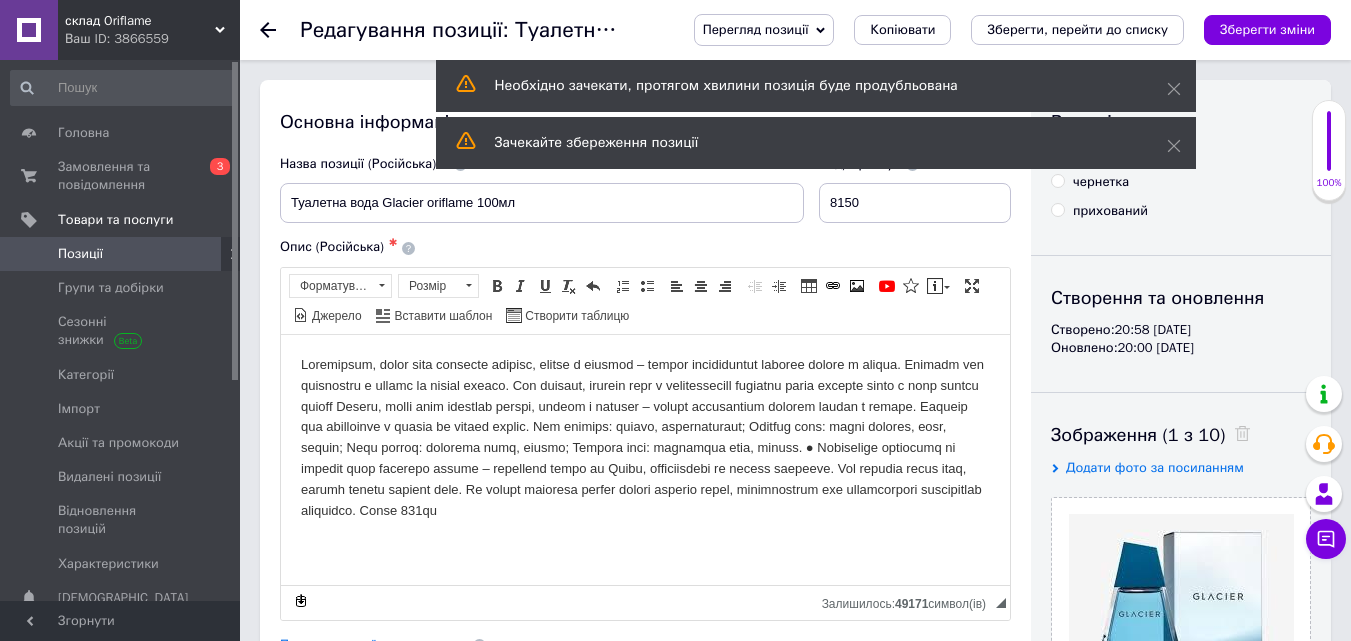 scroll, scrollTop: 2137, scrollLeft: 0, axis: vertical 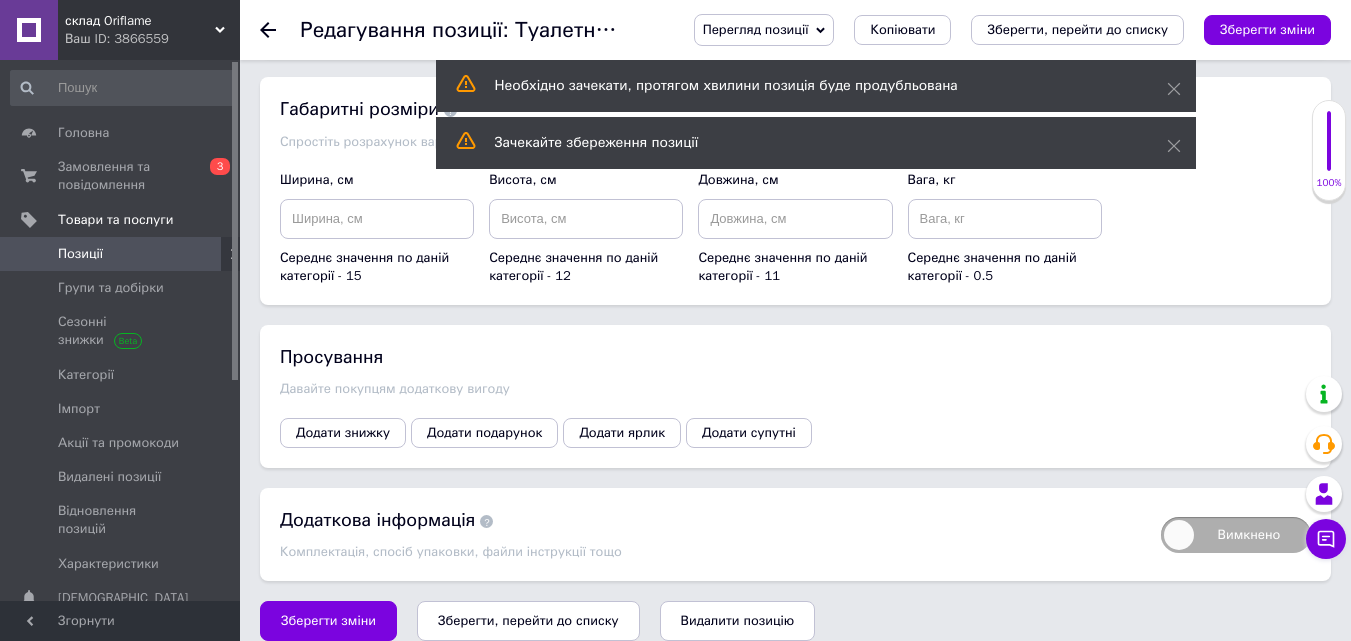 click on "Зберегти, перейти до списку" at bounding box center [528, 621] 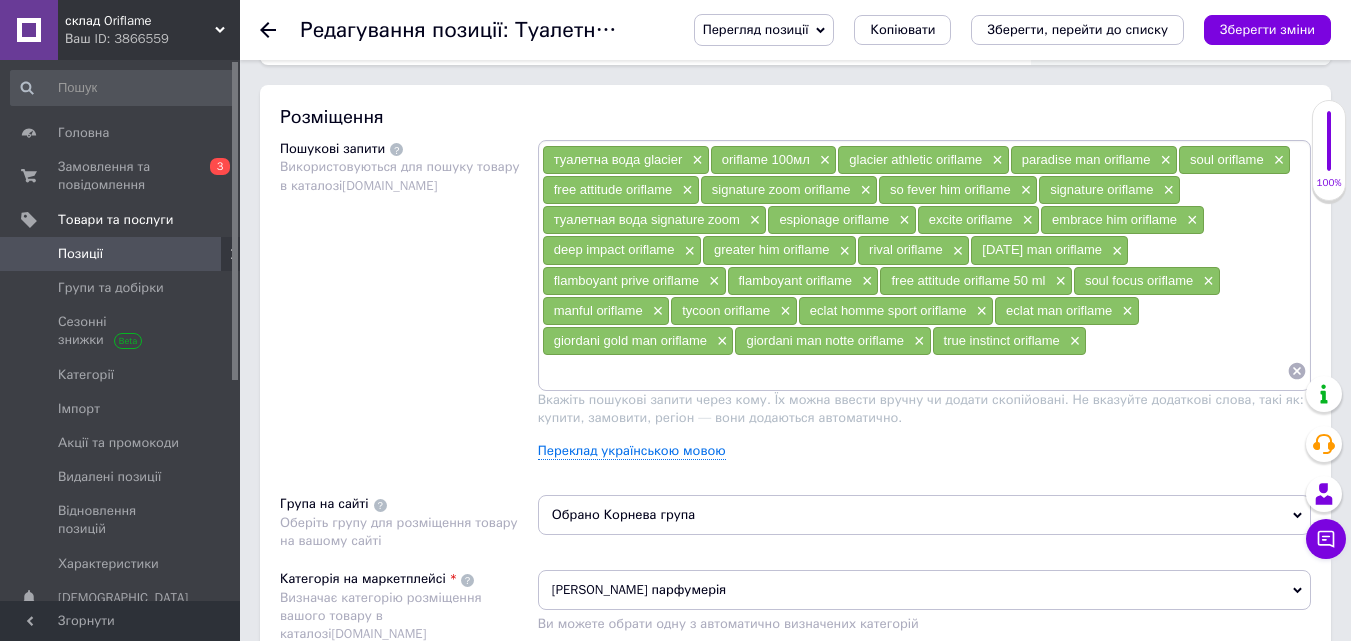 scroll, scrollTop: 2137, scrollLeft: 0, axis: vertical 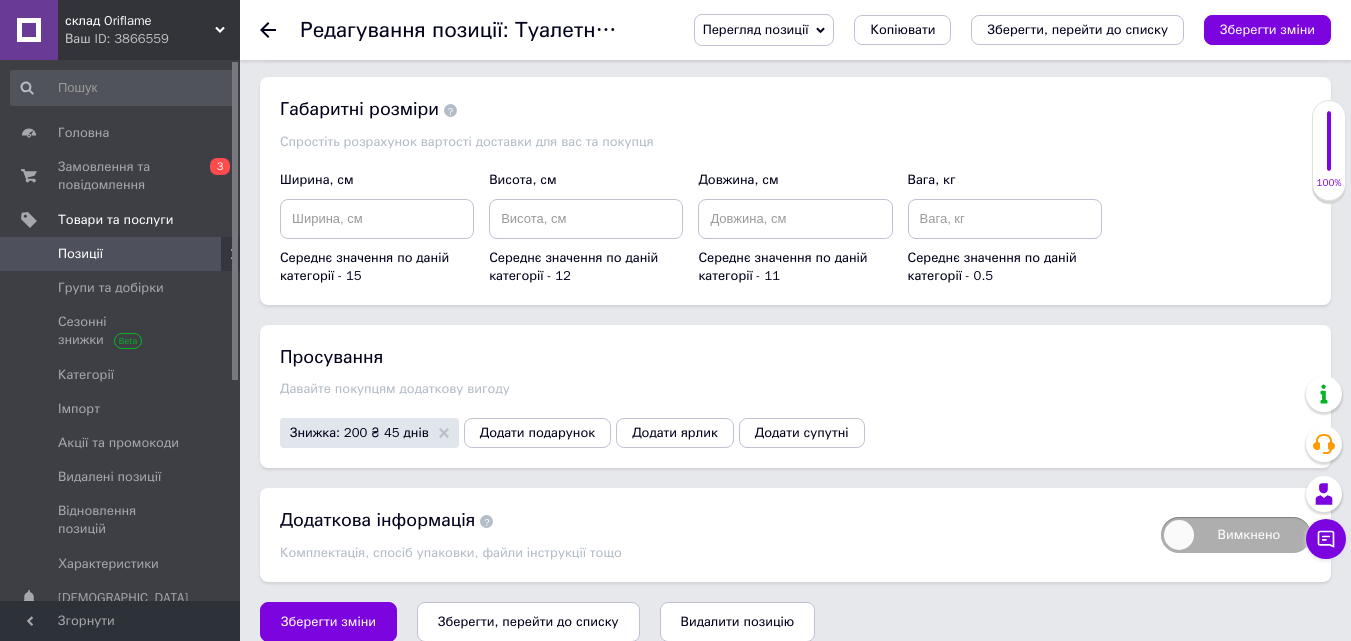 click on "Зберегти зміни Зберегти, перейти до списку Видалити позицію" at bounding box center [795, 622] 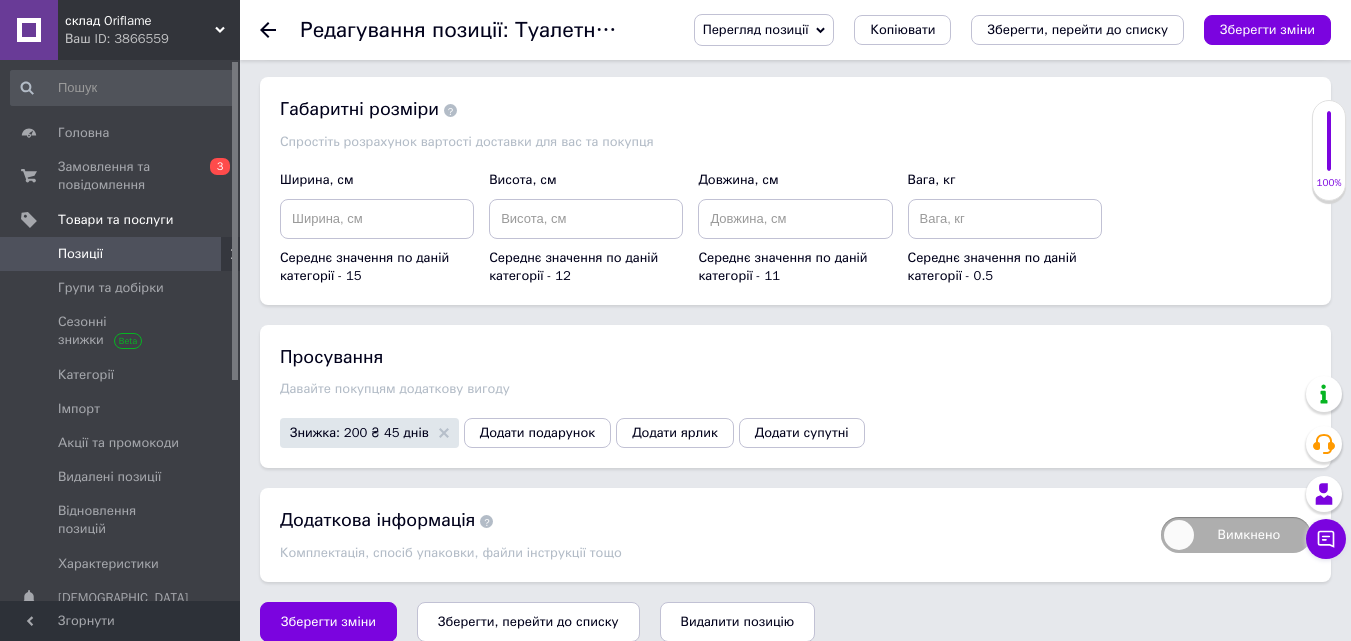 click on "Зберегти, перейти до списку" at bounding box center (528, 622) 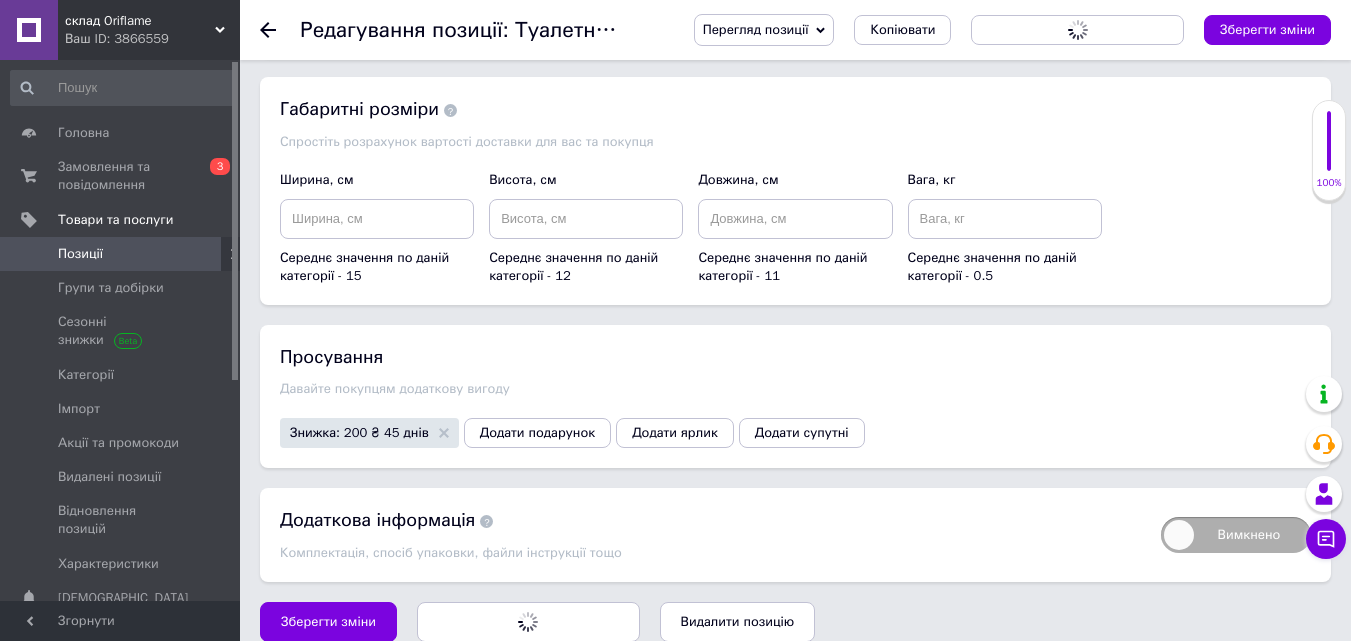 scroll, scrollTop: 0, scrollLeft: 0, axis: both 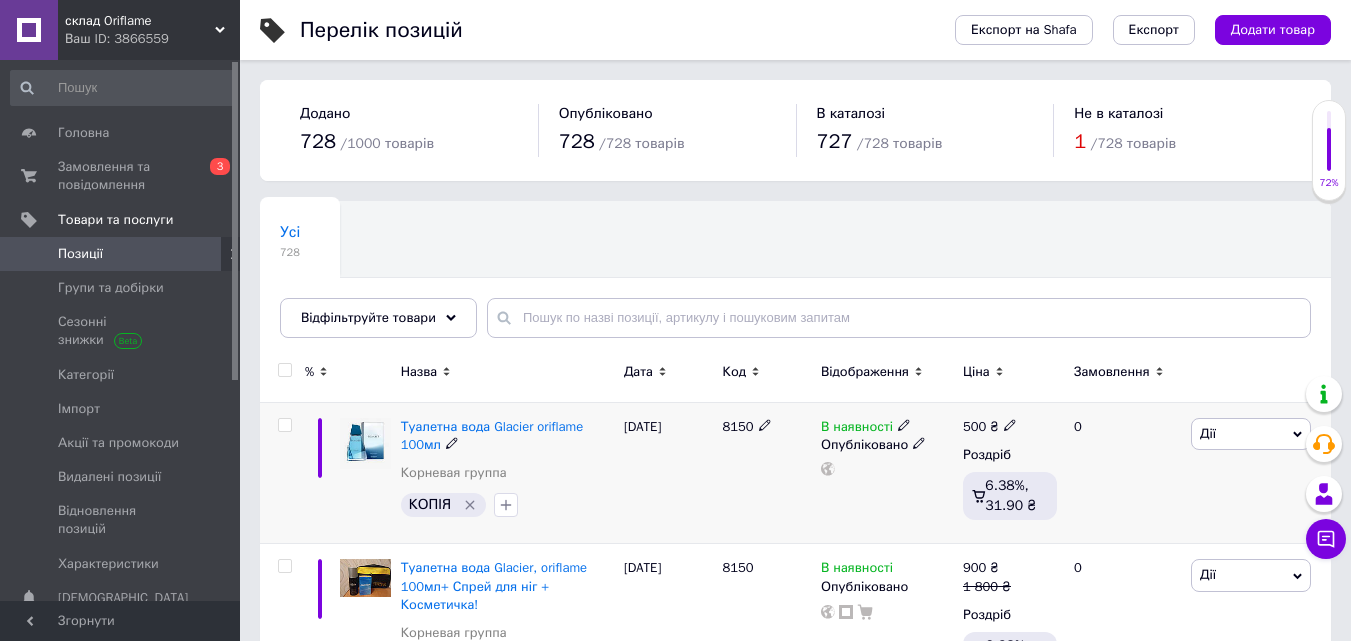 click 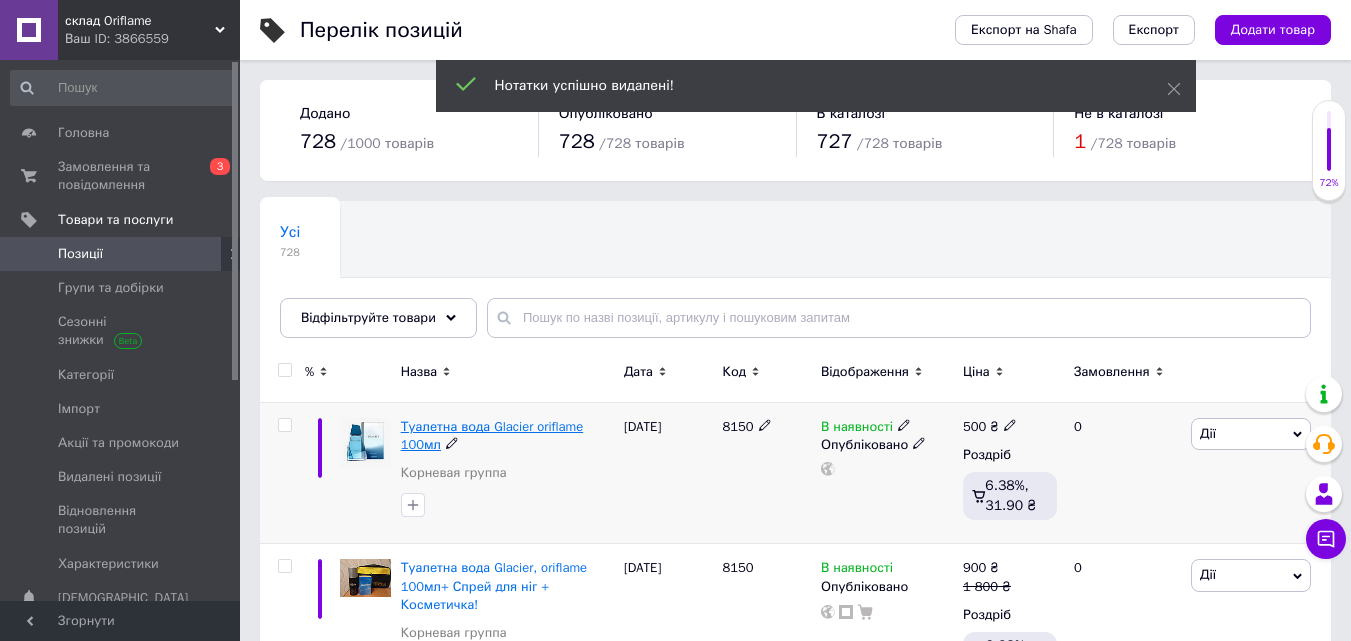 click on "Туалетна вода Glacier oriflame 100мл" at bounding box center [492, 435] 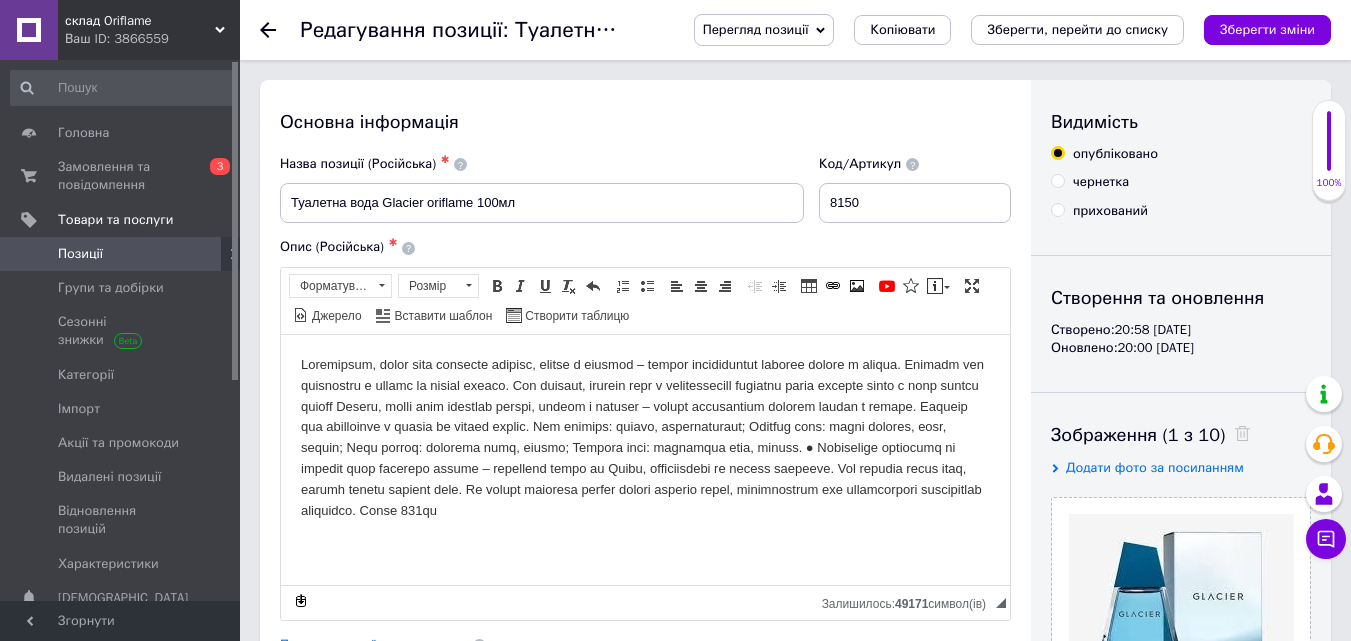 scroll, scrollTop: 593, scrollLeft: 0, axis: vertical 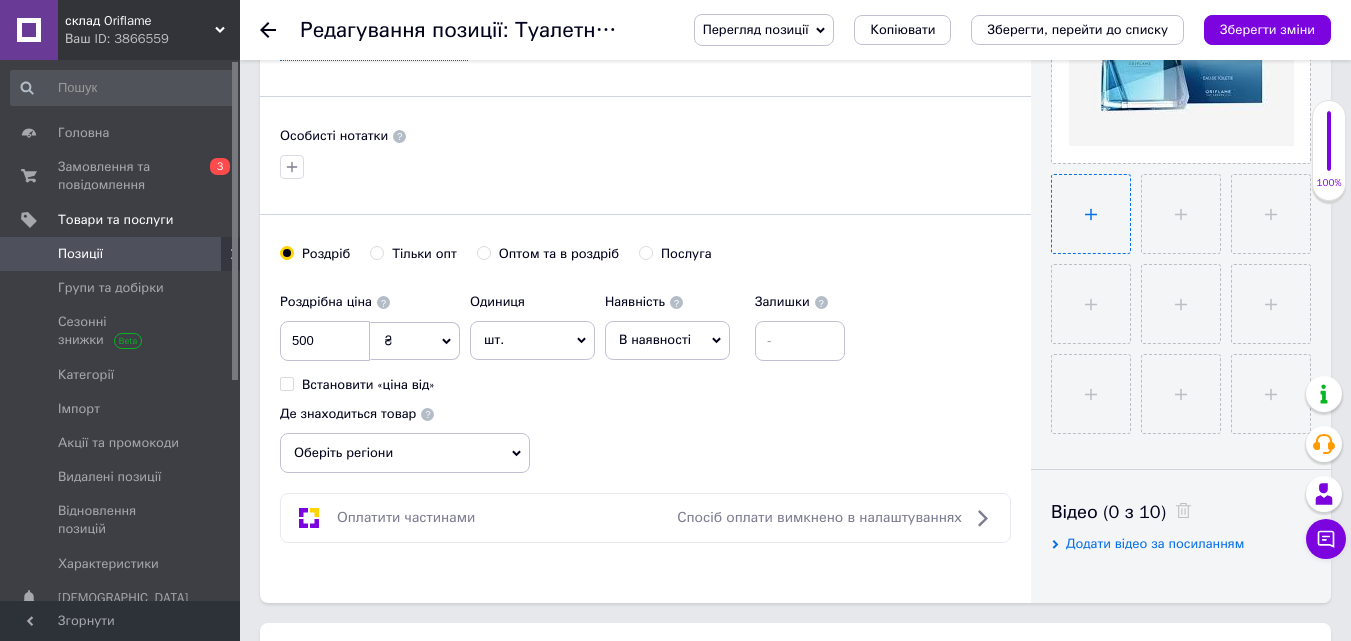 click at bounding box center [1091, 214] 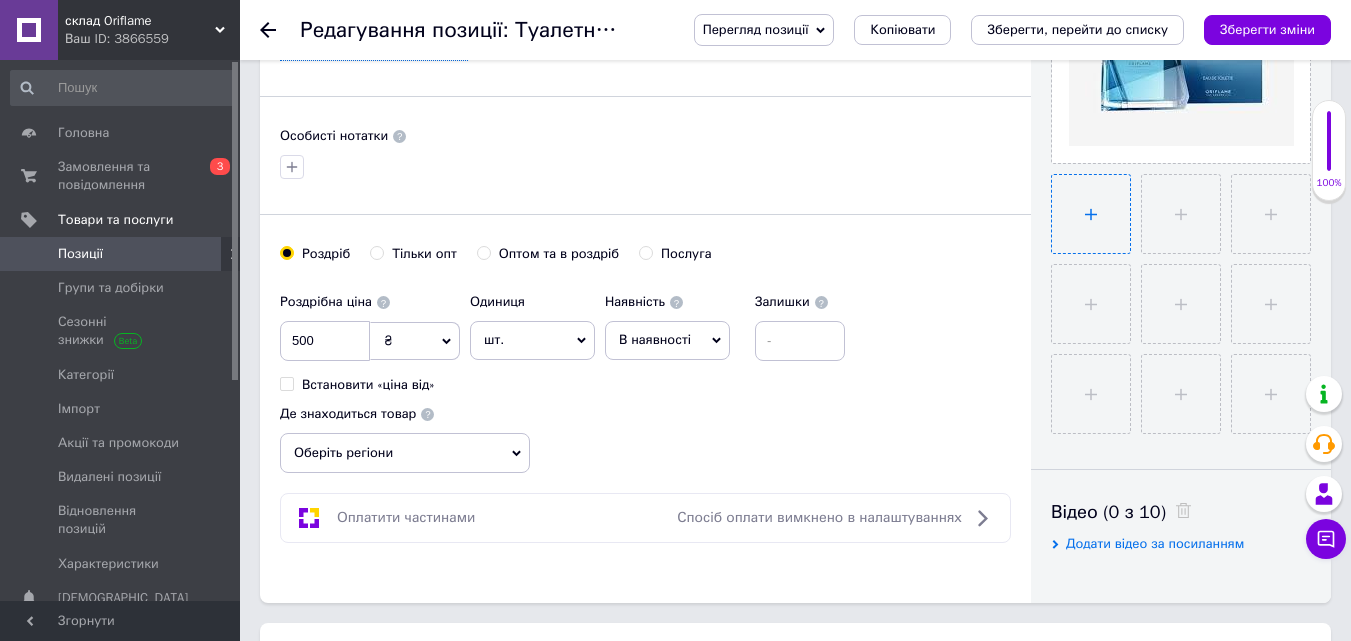 type on "C:\fakepath\зображення_viber_2025-07-13_[PHONE_NUMBER].jpg" 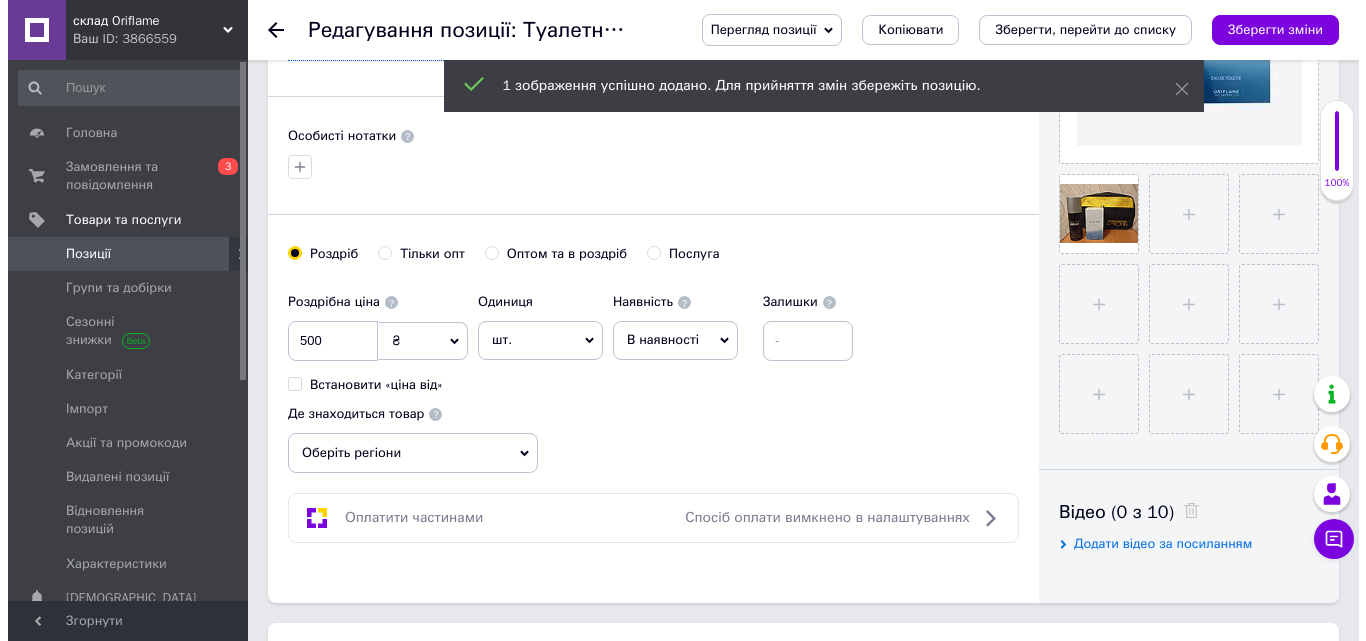 scroll, scrollTop: 450, scrollLeft: 0, axis: vertical 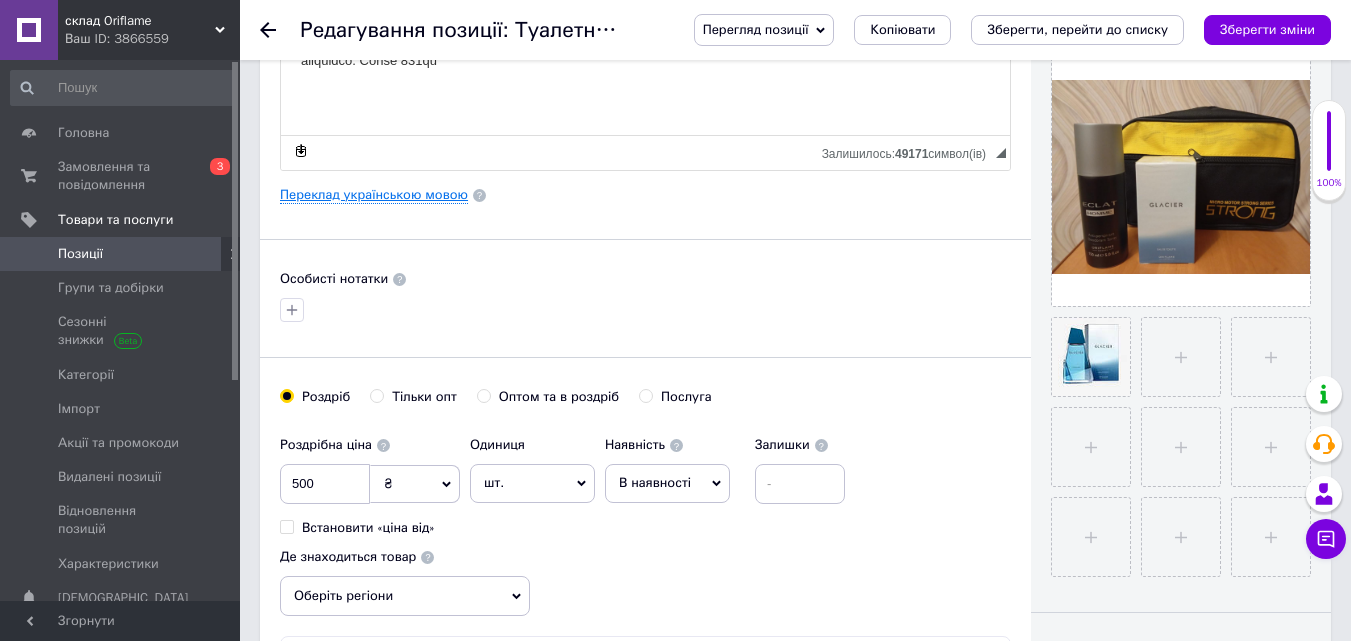 click on "Переклад українською мовою" at bounding box center [374, 195] 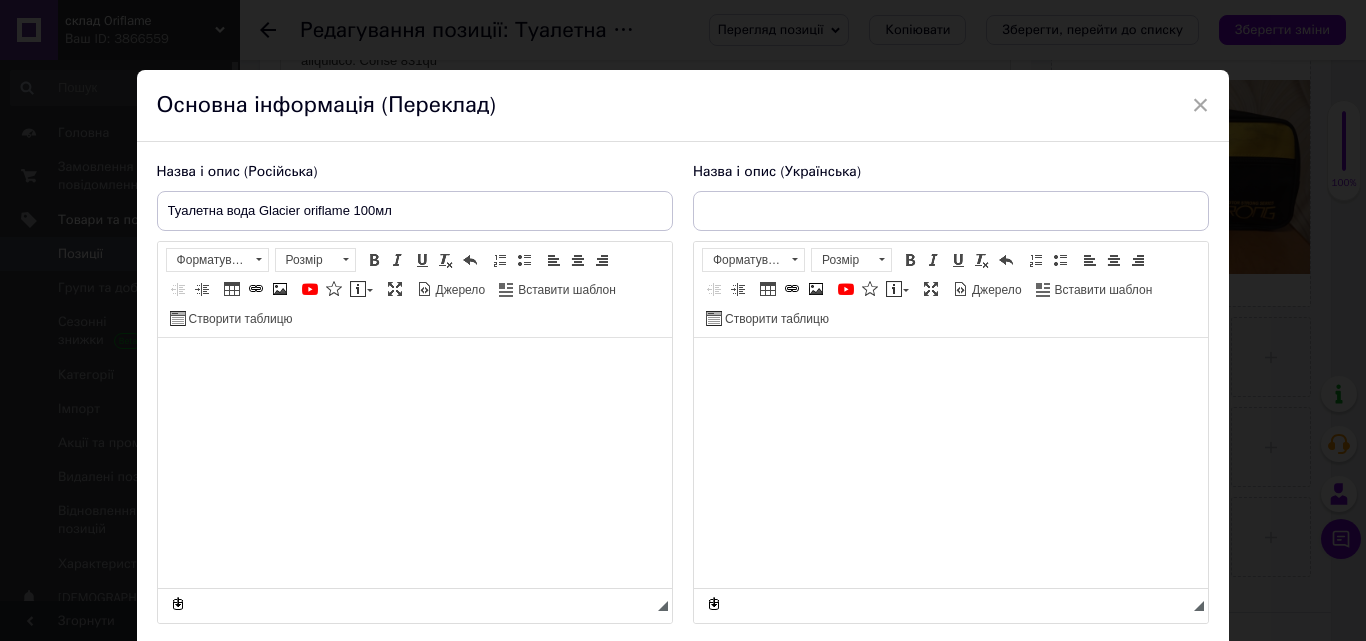type on "Туалетна вода Glacier oriflame 100 мл" 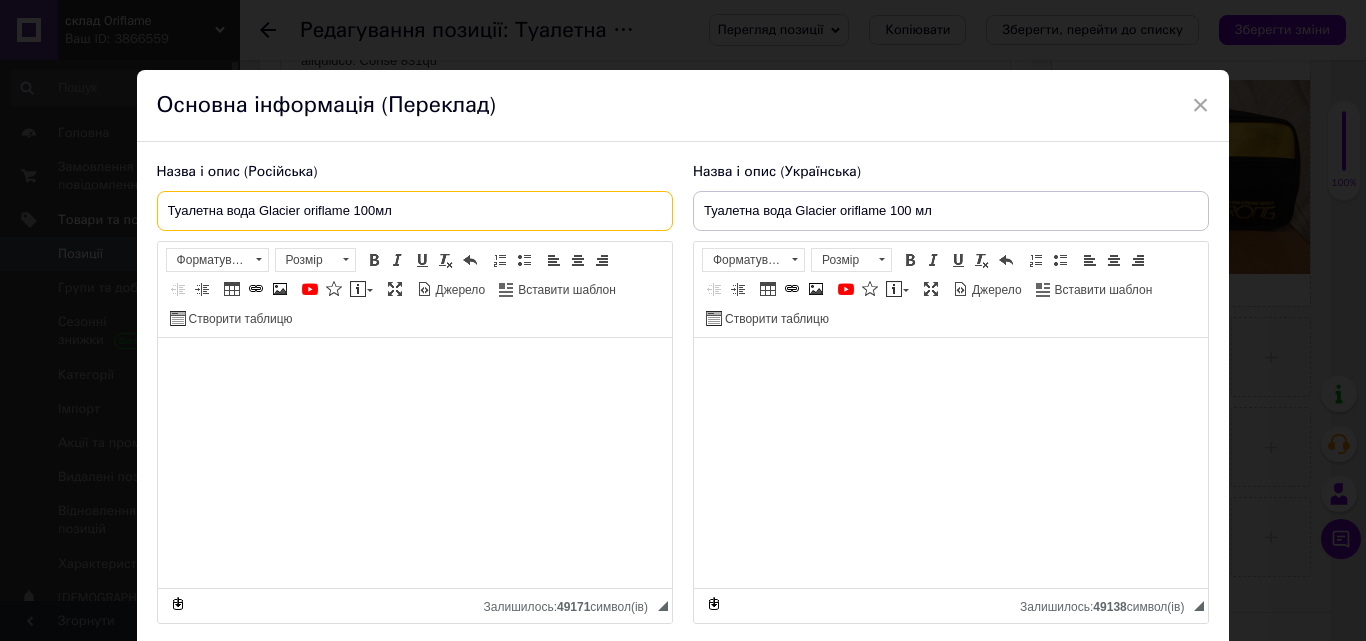click on "Туалетна вода Glacier oriflame 100мл" at bounding box center (415, 211) 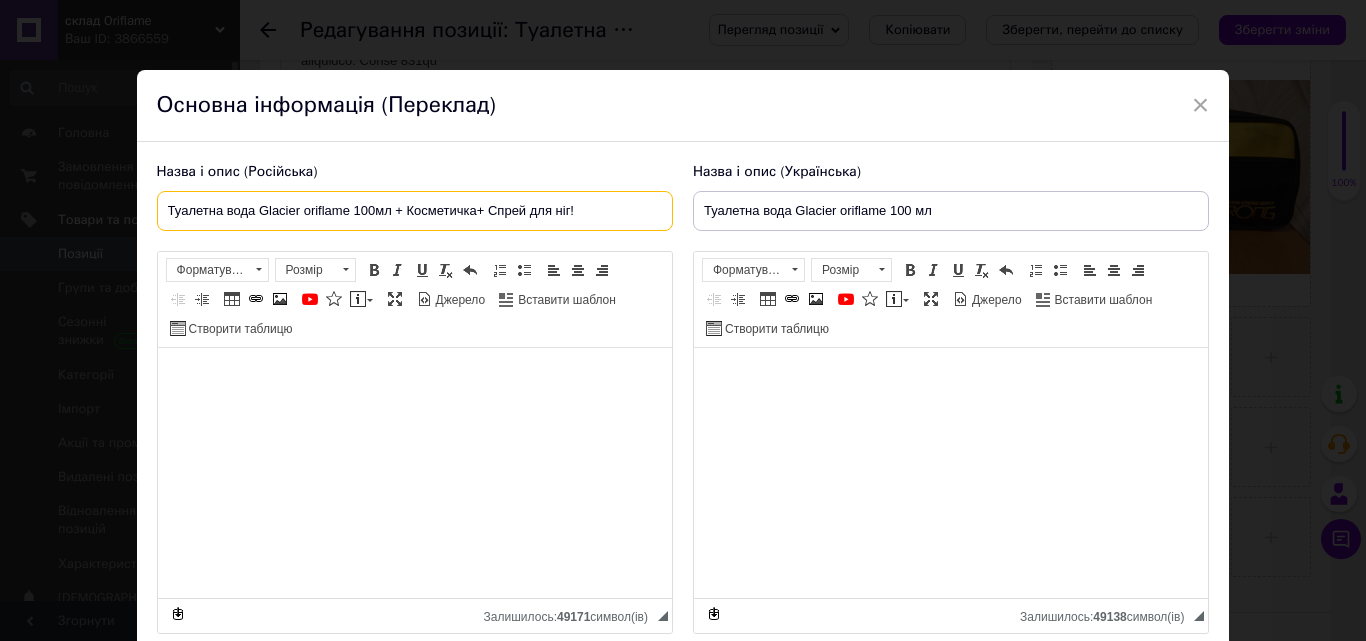 drag, startPoint x: 601, startPoint y: 211, endPoint x: 58, endPoint y: 170, distance: 544.54565 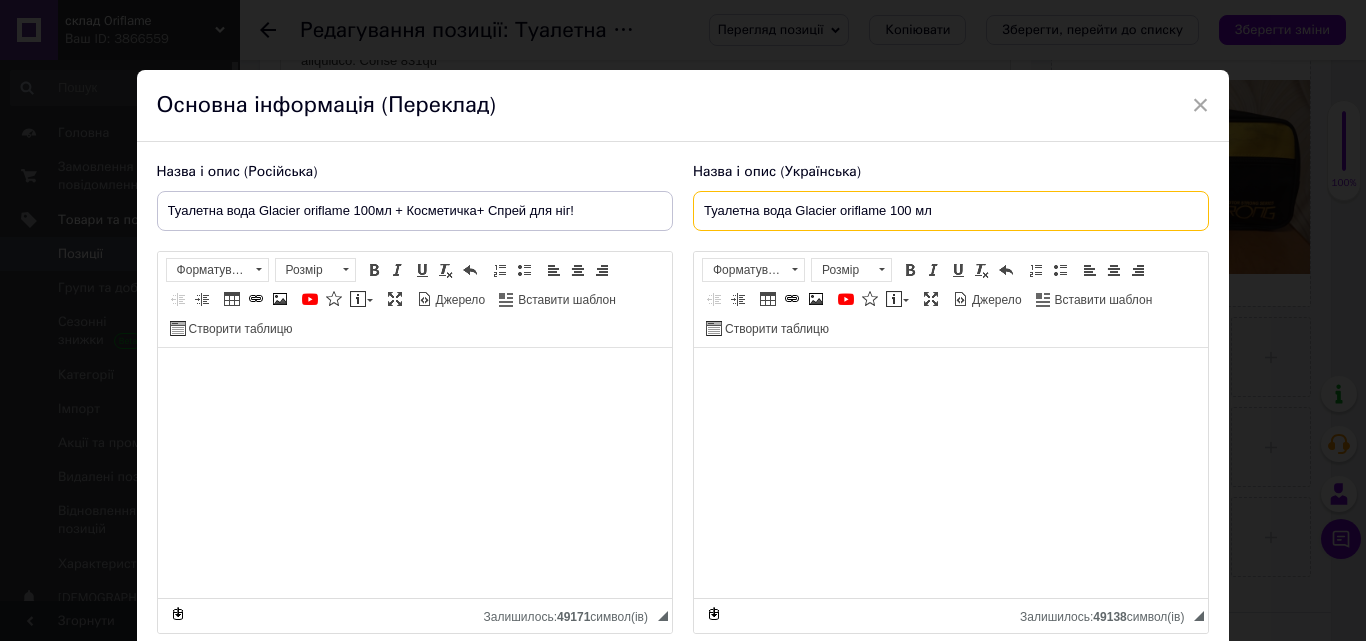drag, startPoint x: 958, startPoint y: 214, endPoint x: 450, endPoint y: 238, distance: 508.56662 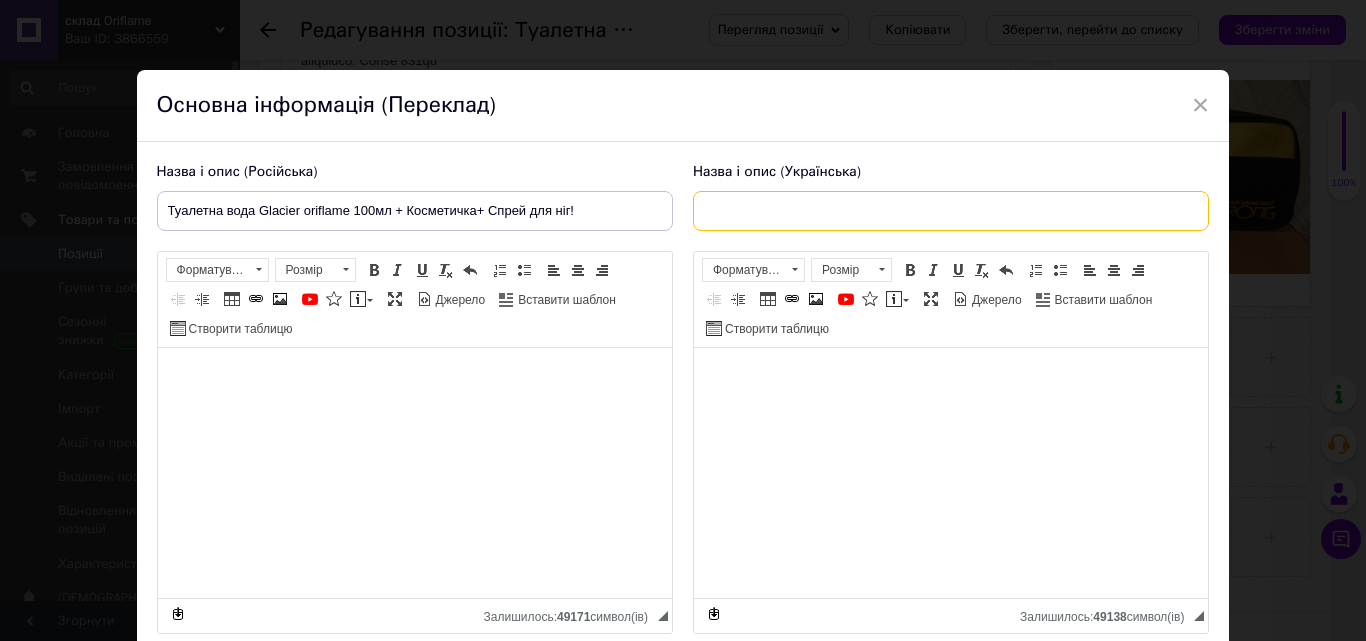 paste on "Туалетна вода Glacier oriflame 100мл + Косметичка+ Спрей для ніг!" 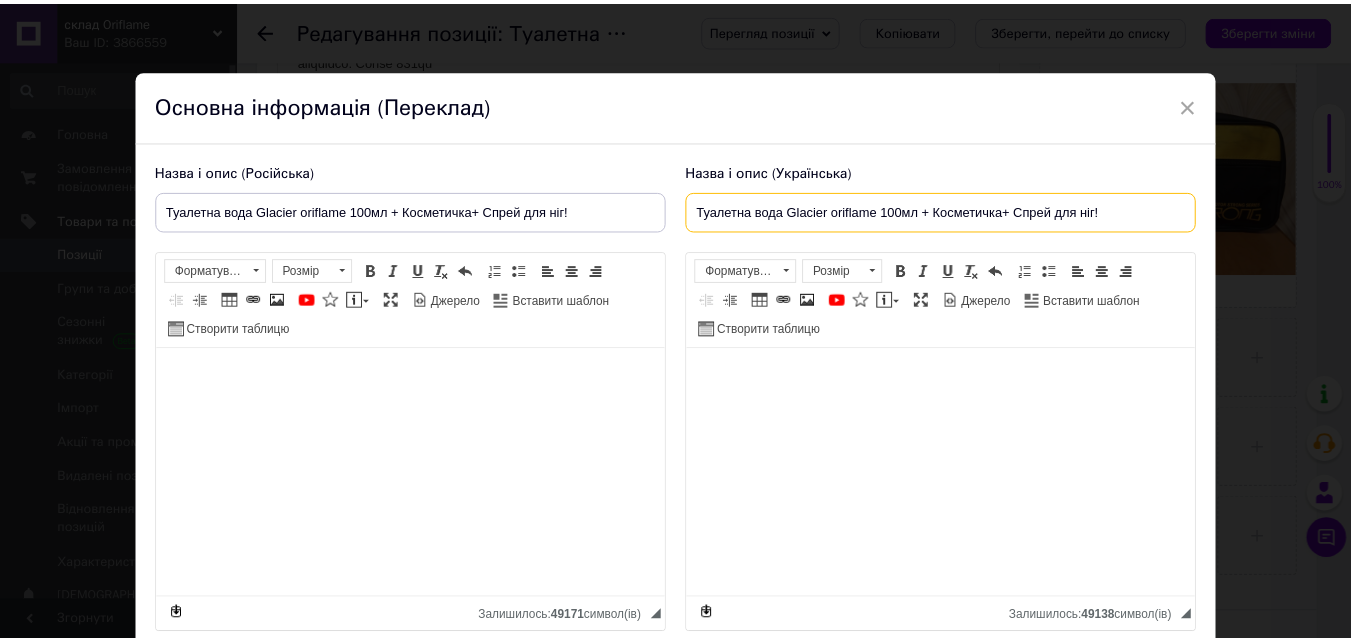 scroll, scrollTop: 158, scrollLeft: 0, axis: vertical 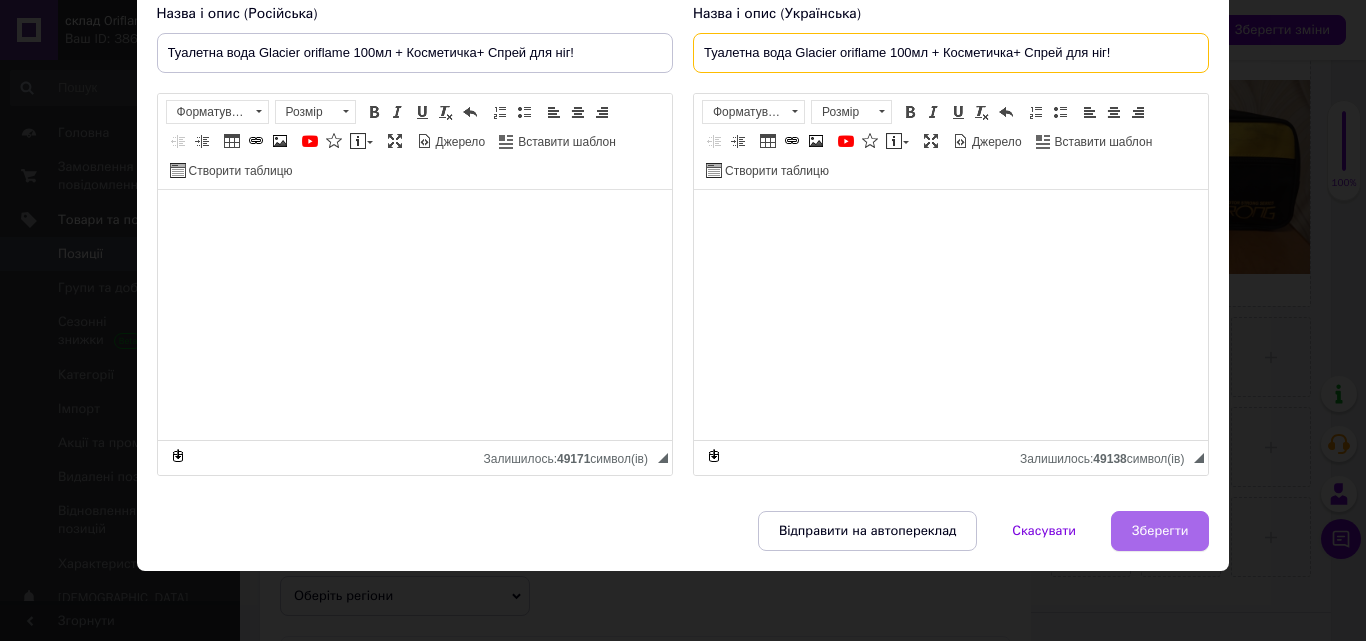 type on "Туалетна вода Glacier oriflame 100мл + Косметичка+ Спрей для ніг!" 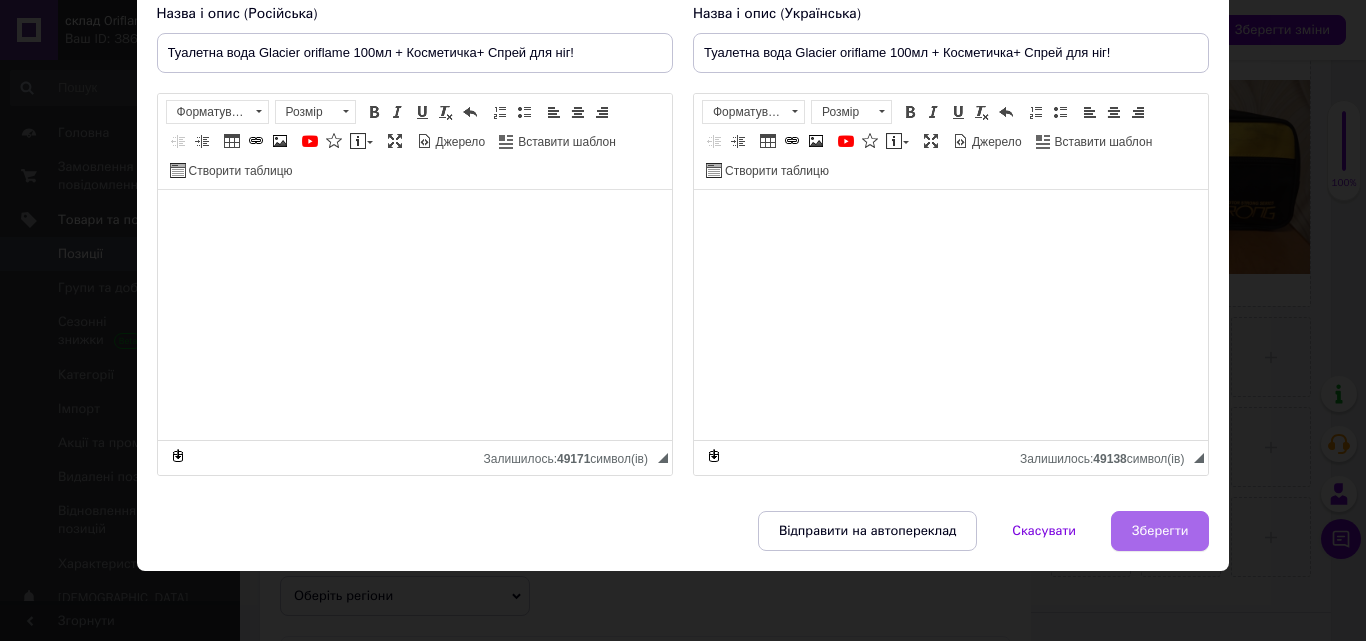 click on "Зберегти" at bounding box center (1160, 531) 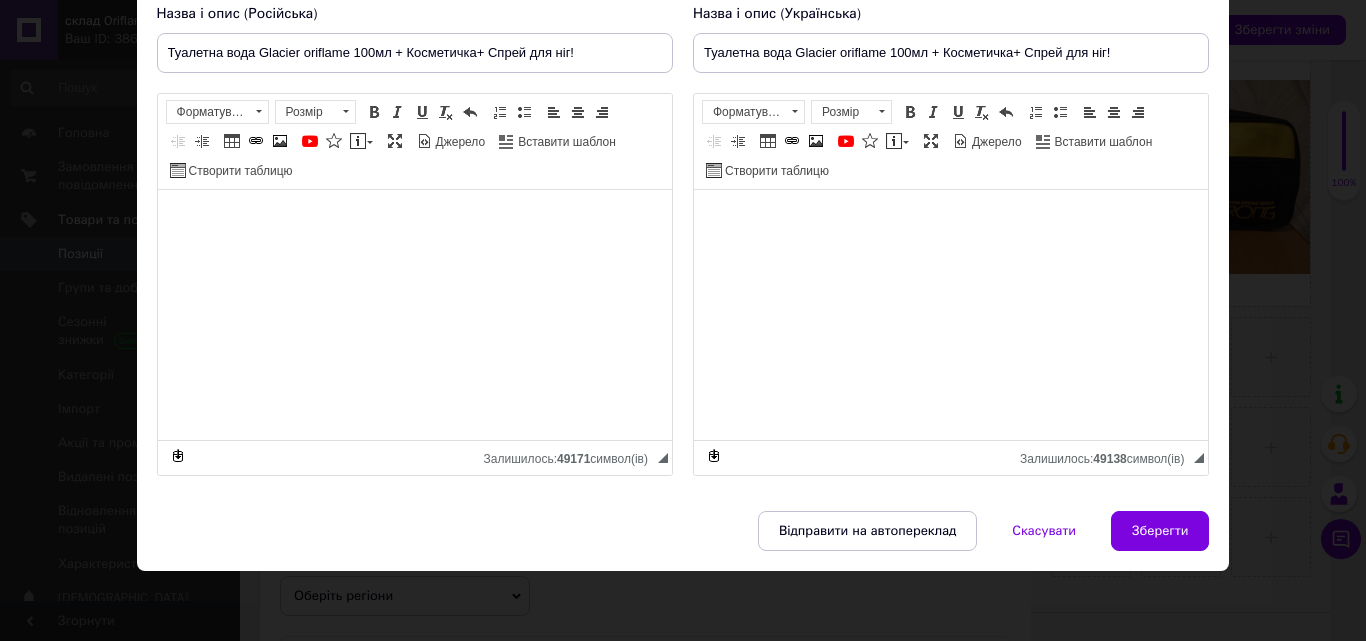 type on "Туалетна вода Glacier oriflame 100мл + Косметичка+ Спрей для ніг!" 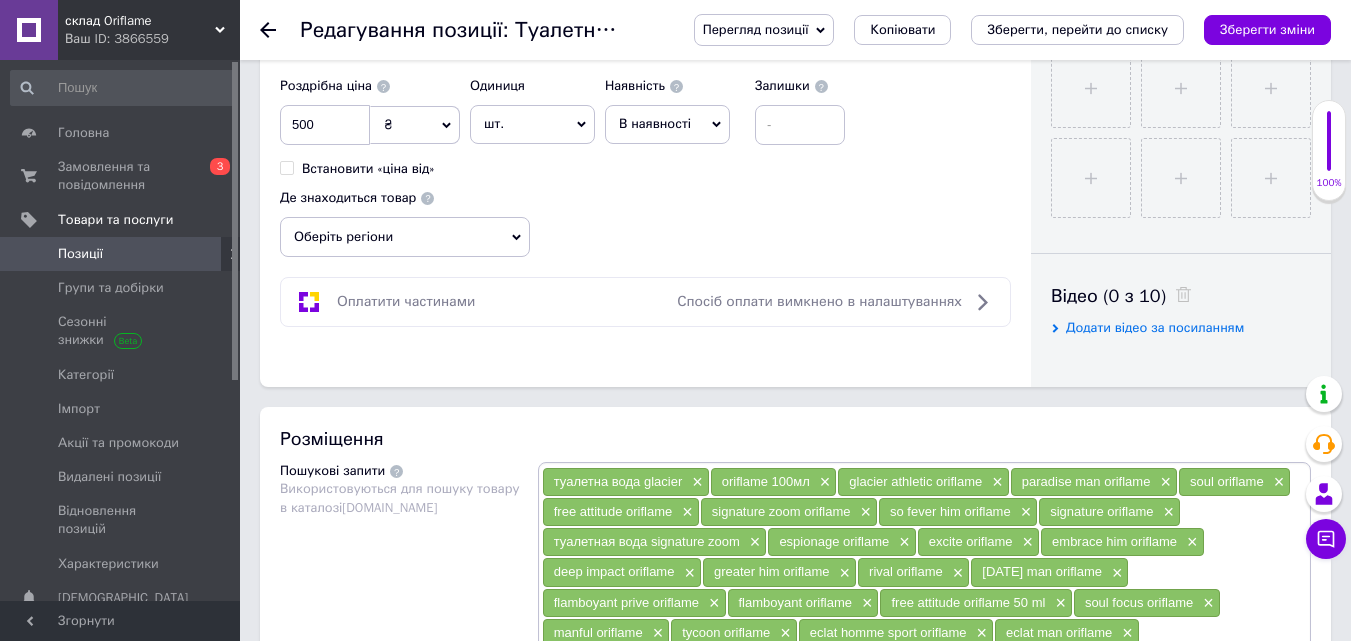 scroll, scrollTop: 795, scrollLeft: 0, axis: vertical 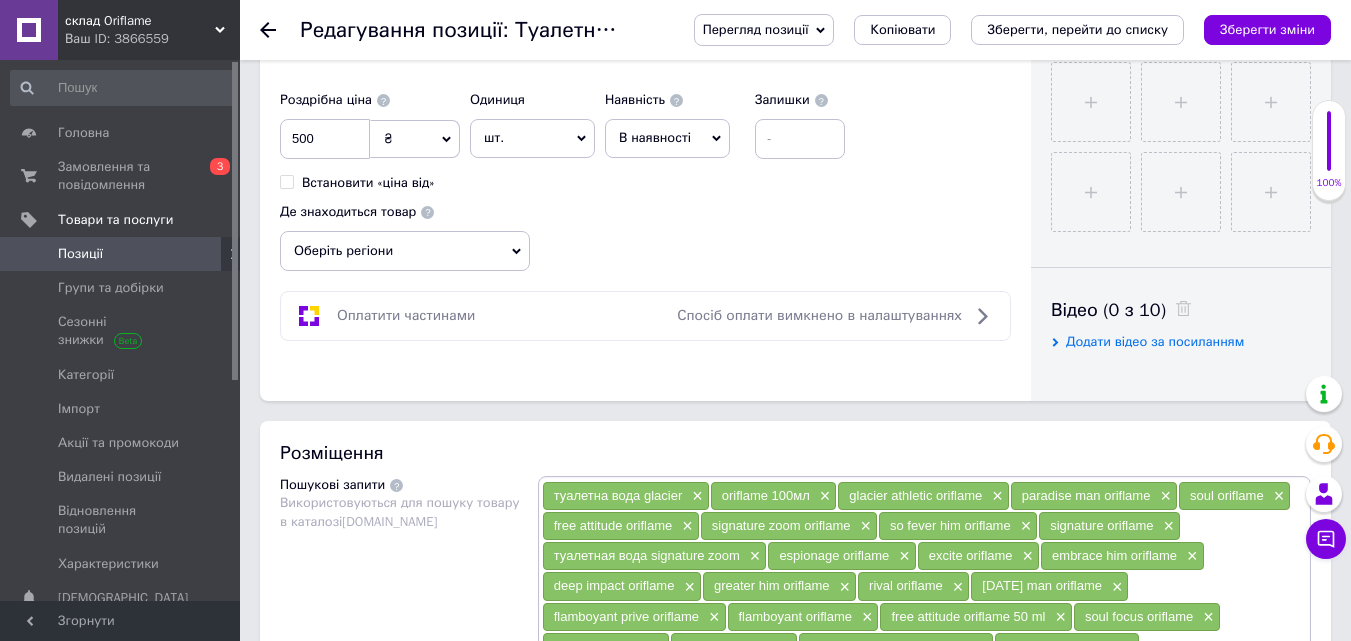 click on "шт." at bounding box center [532, 138] 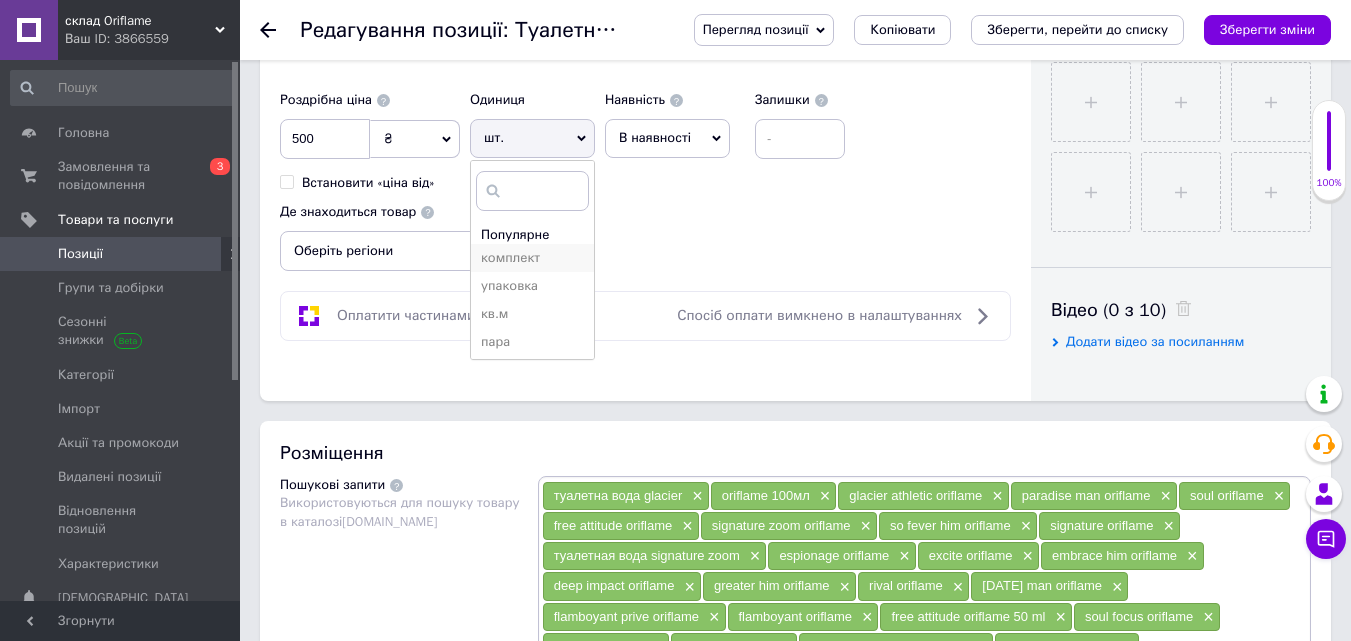 click on "комплект" at bounding box center [532, 258] 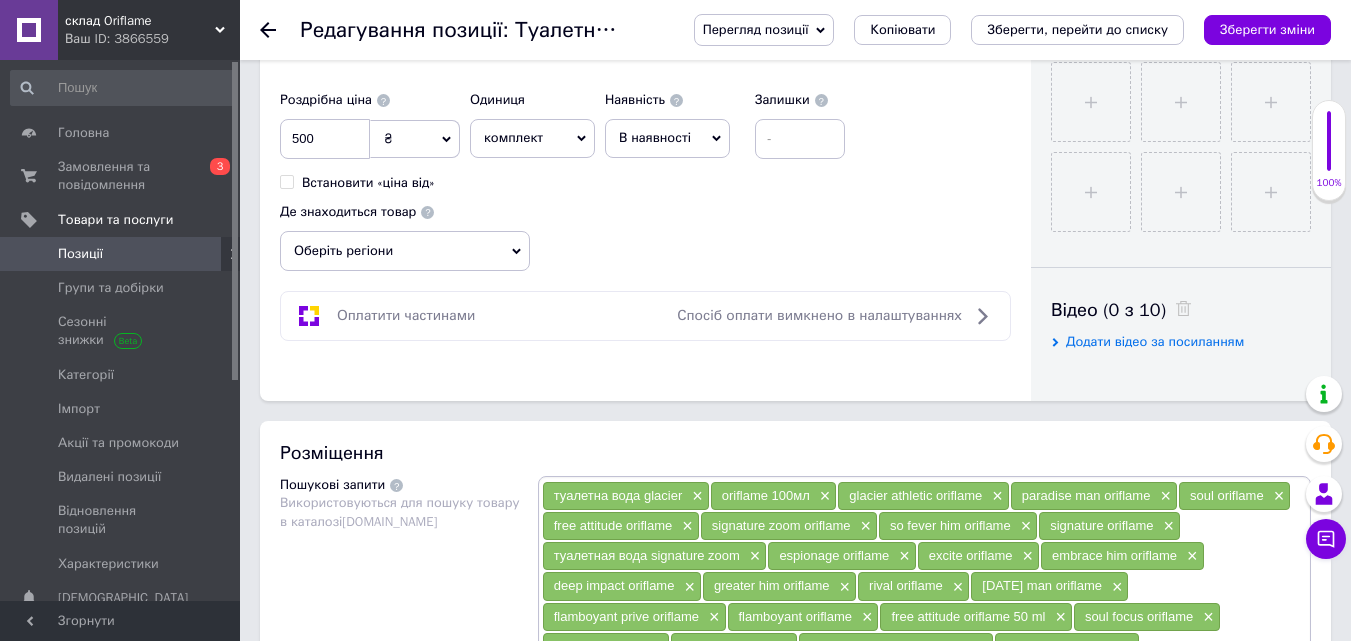 drag, startPoint x: 1350, startPoint y: 216, endPoint x: 1358, endPoint y: 223, distance: 10.630146 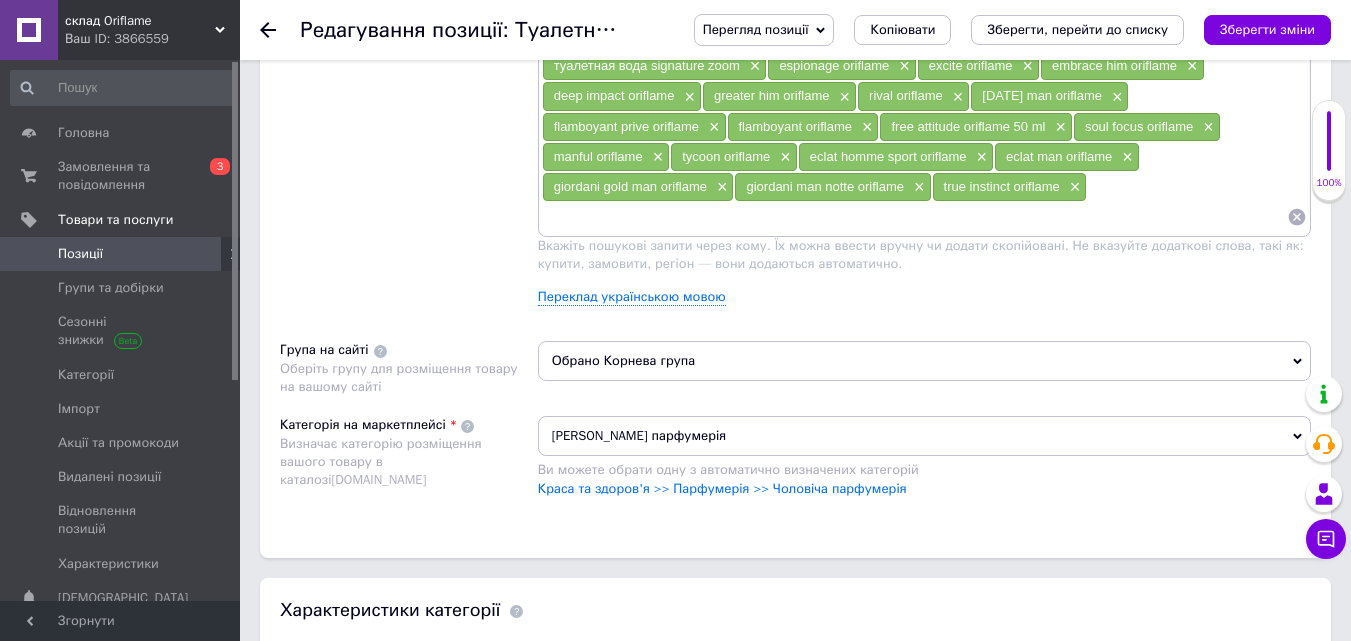 scroll, scrollTop: 2160, scrollLeft: 0, axis: vertical 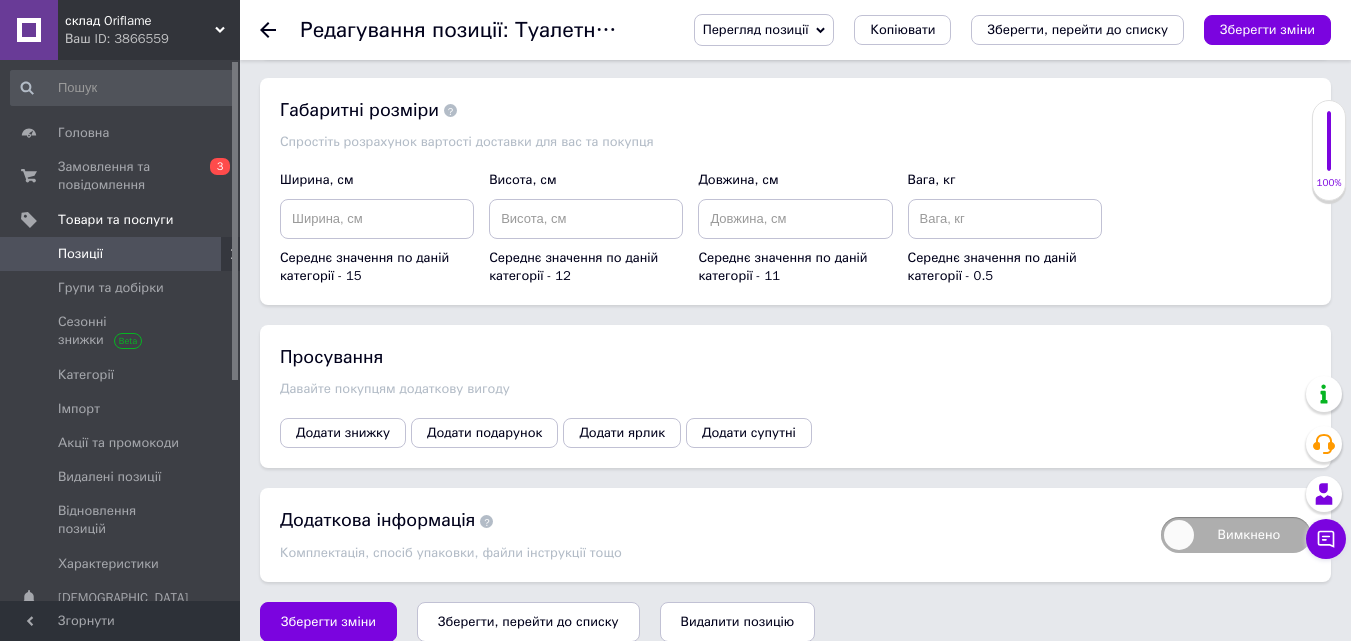 click on "Зберегти, перейти до списку" at bounding box center (528, 621) 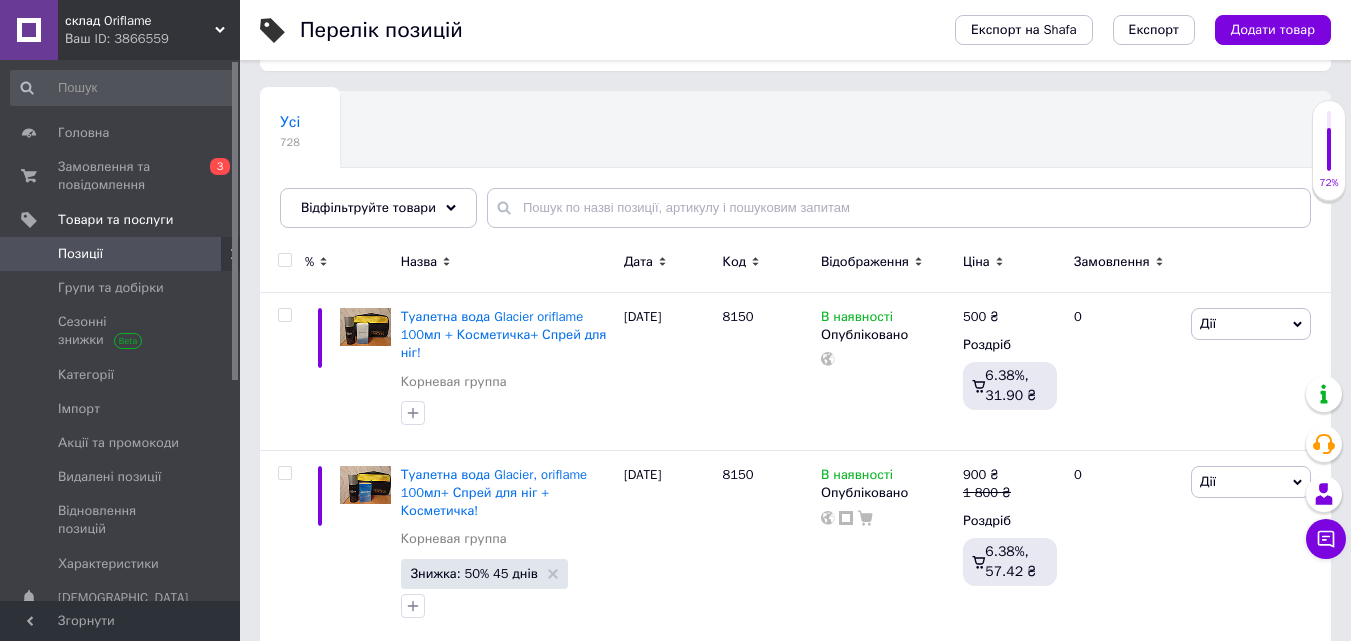 scroll, scrollTop: 165, scrollLeft: 0, axis: vertical 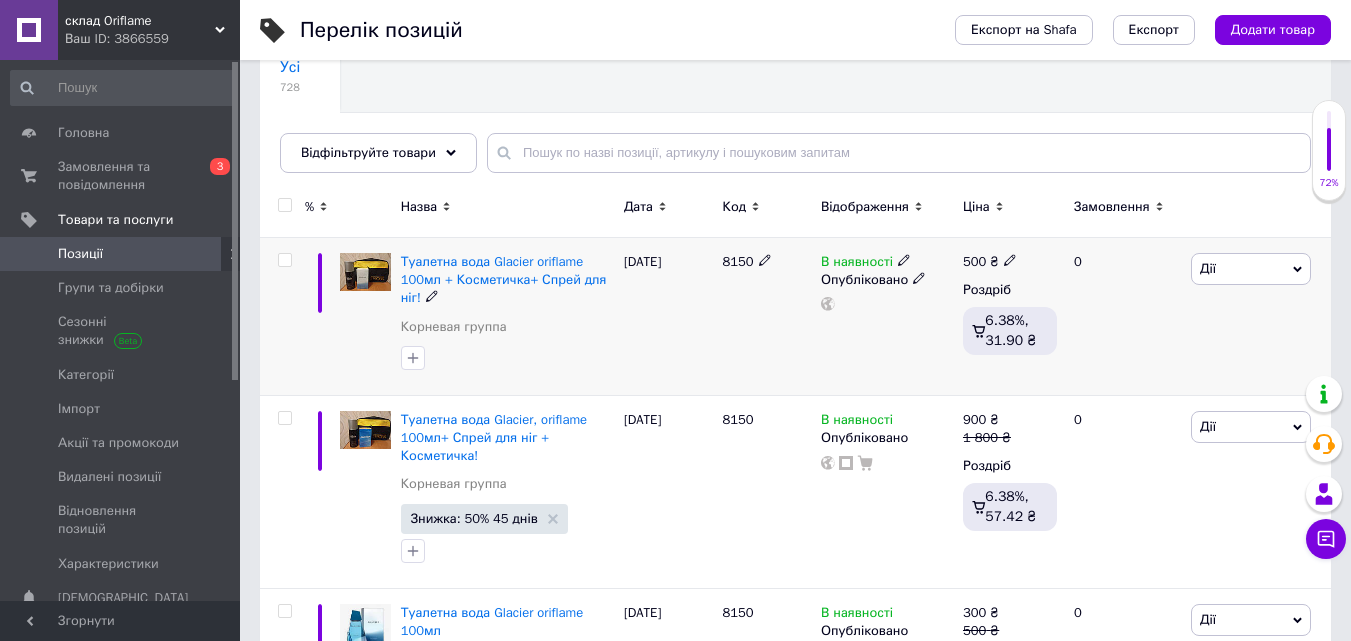 click 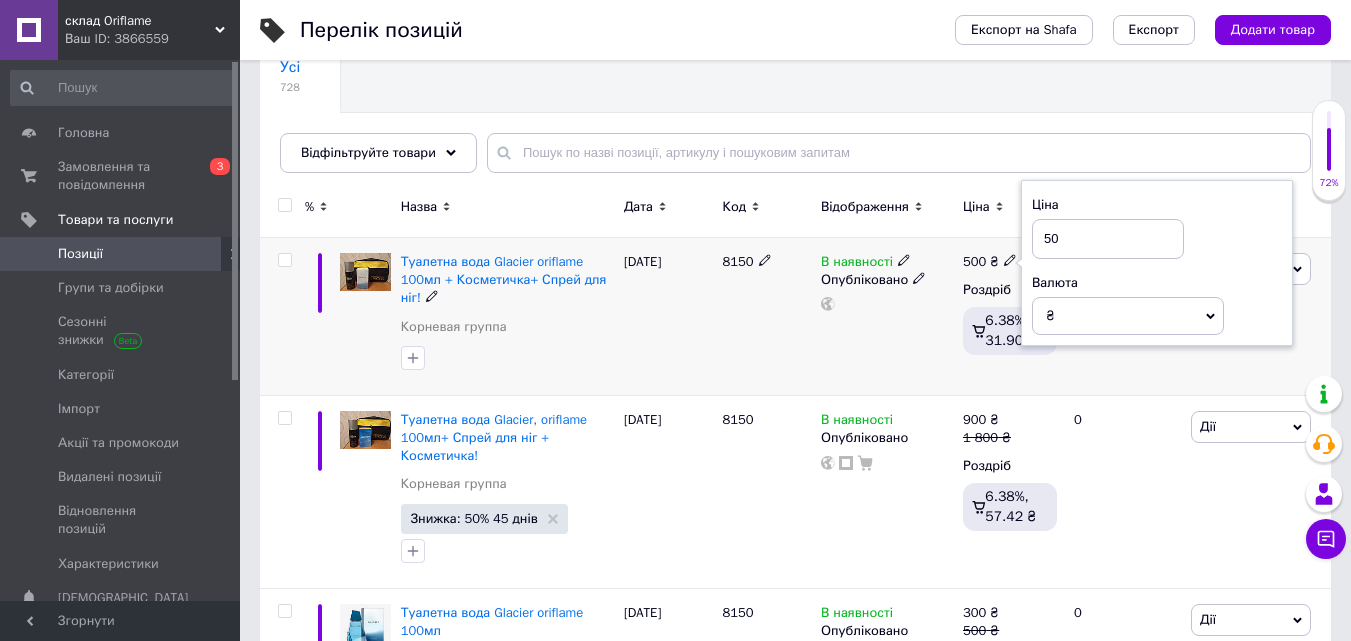 type on "5" 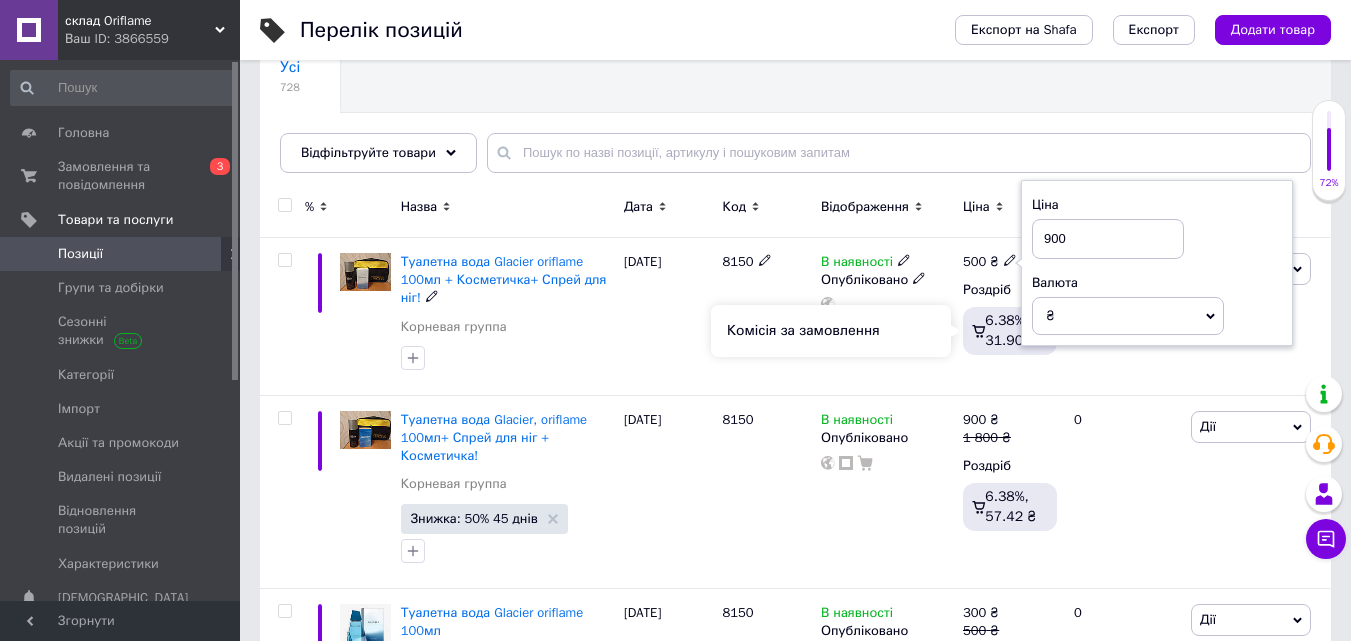 type on "900" 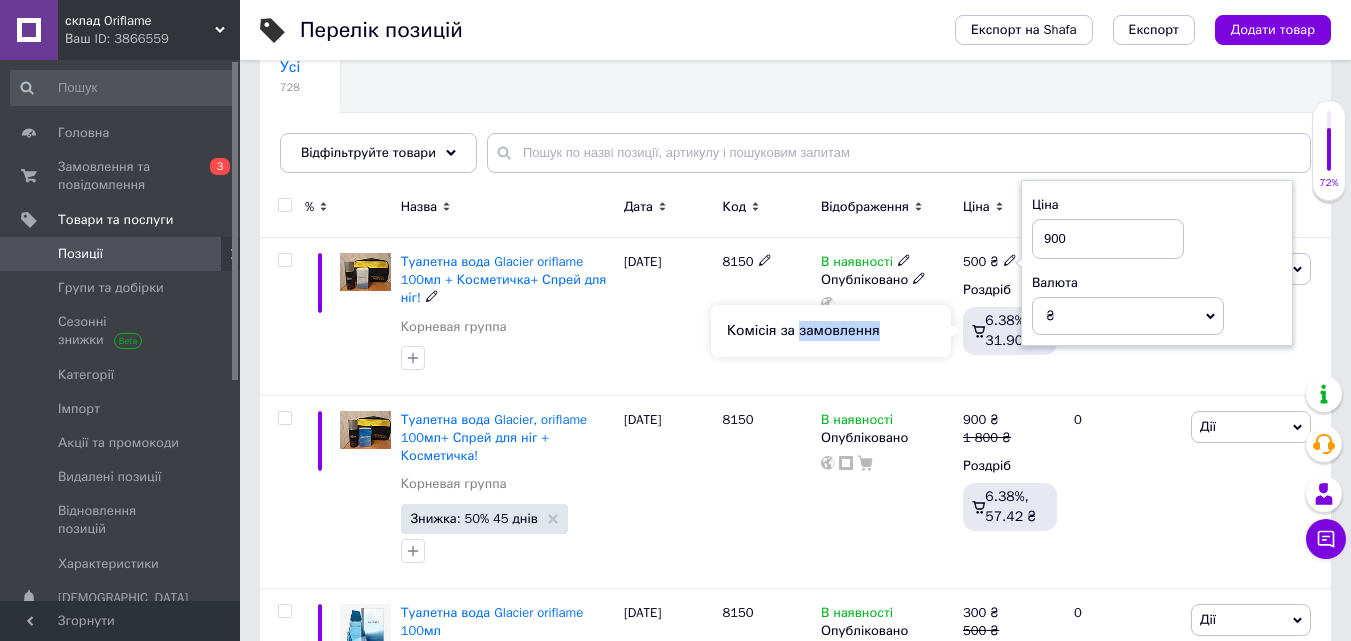 click on "Комісія за замовлення" at bounding box center (831, 331) 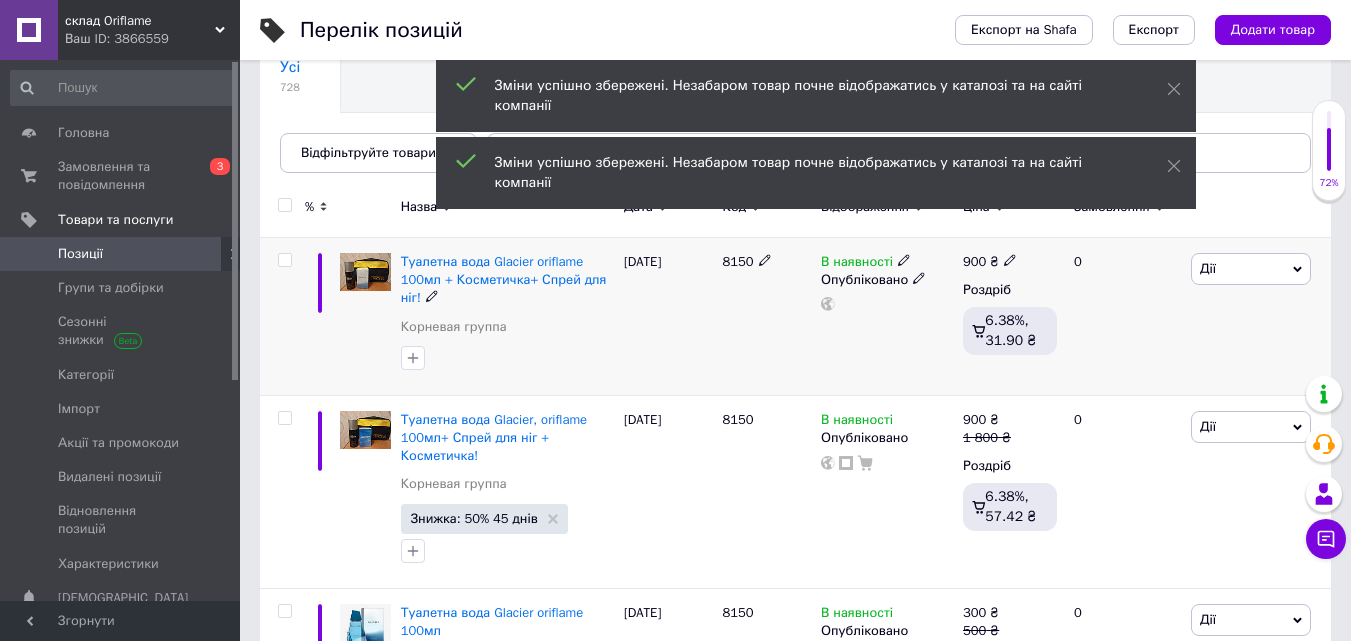 click on "Дії" at bounding box center [1251, 269] 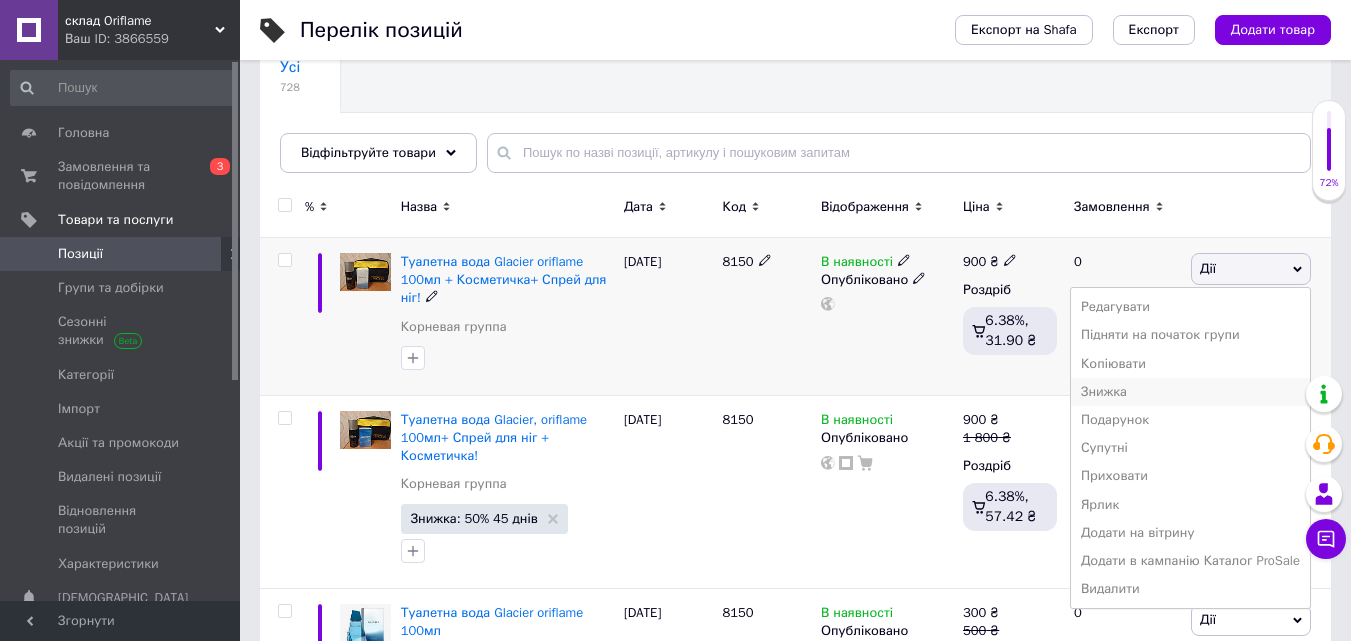 click on "Знижка" at bounding box center [1190, 392] 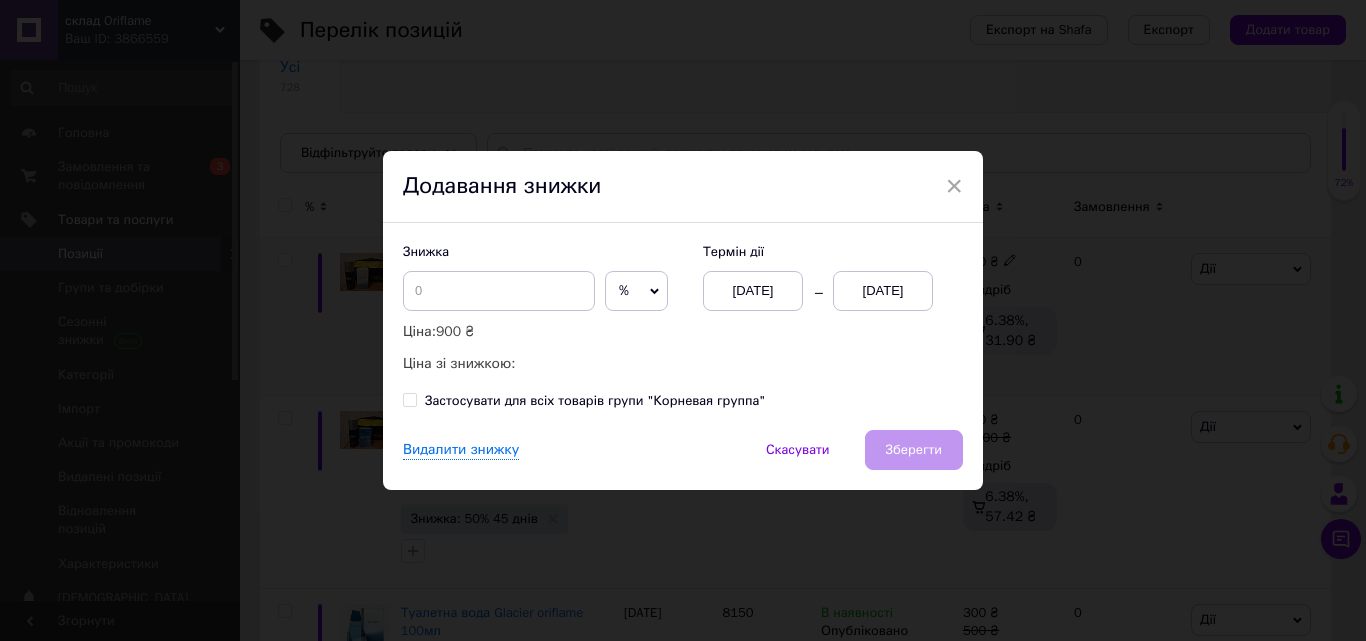click on "%" at bounding box center [624, 290] 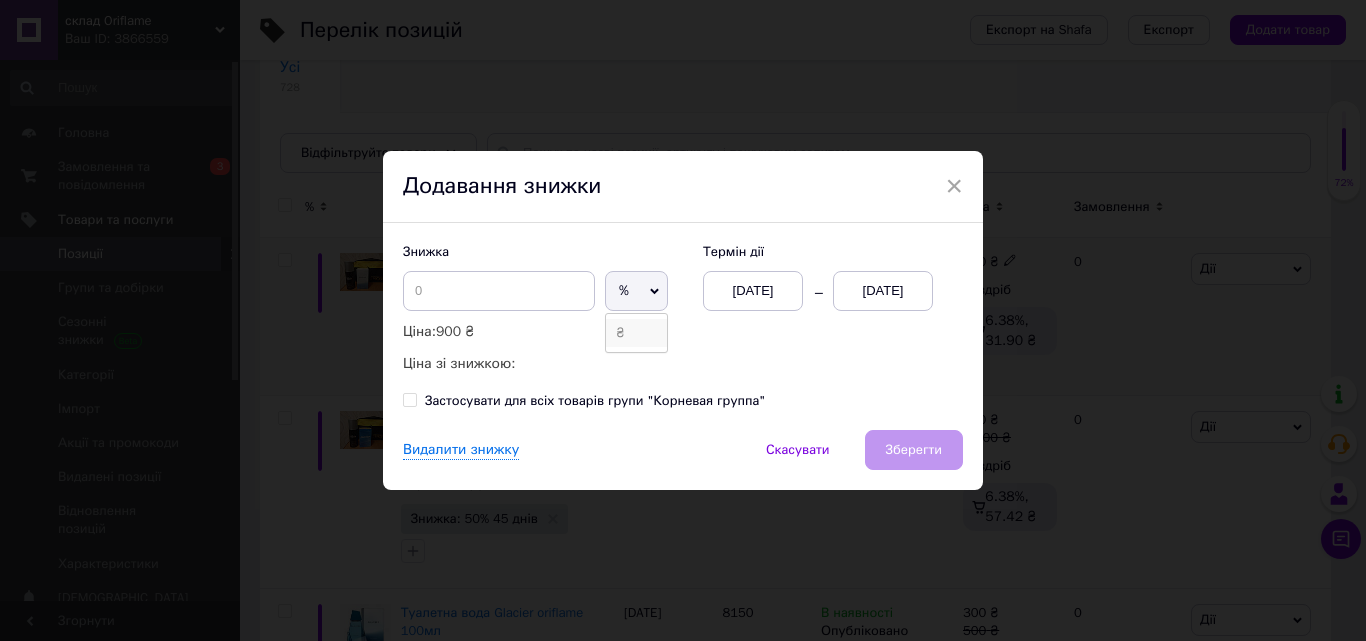 click on "₴" at bounding box center [636, 333] 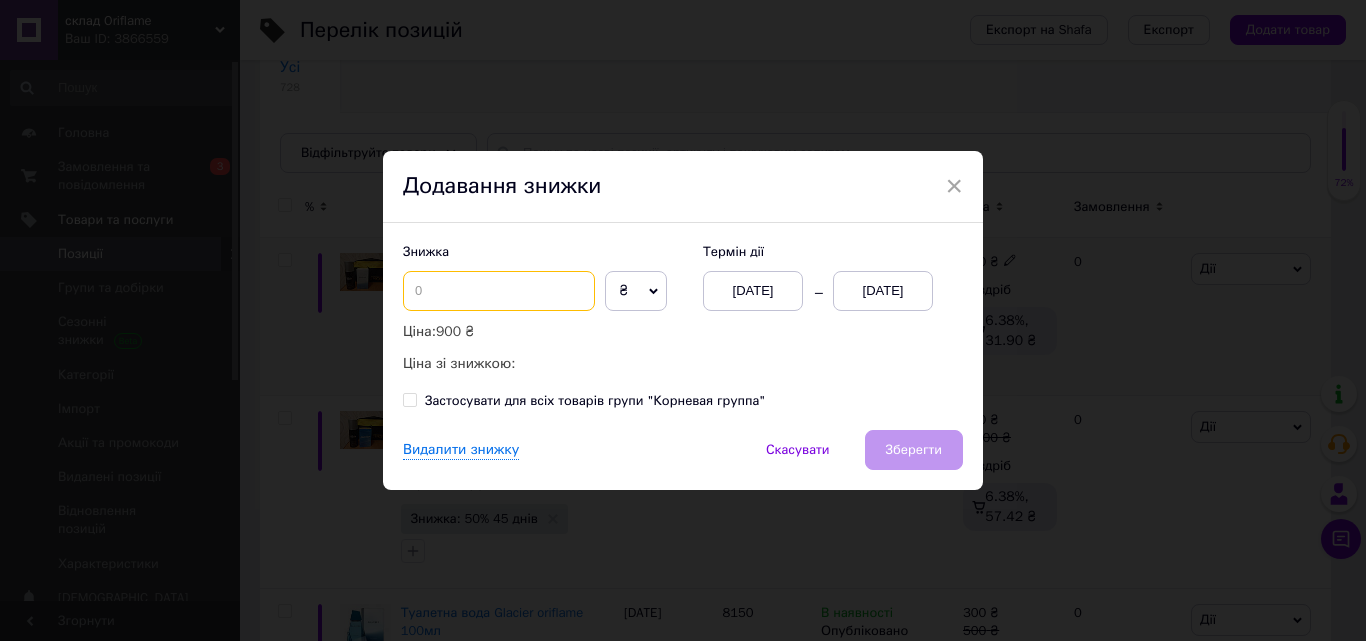 click at bounding box center [499, 291] 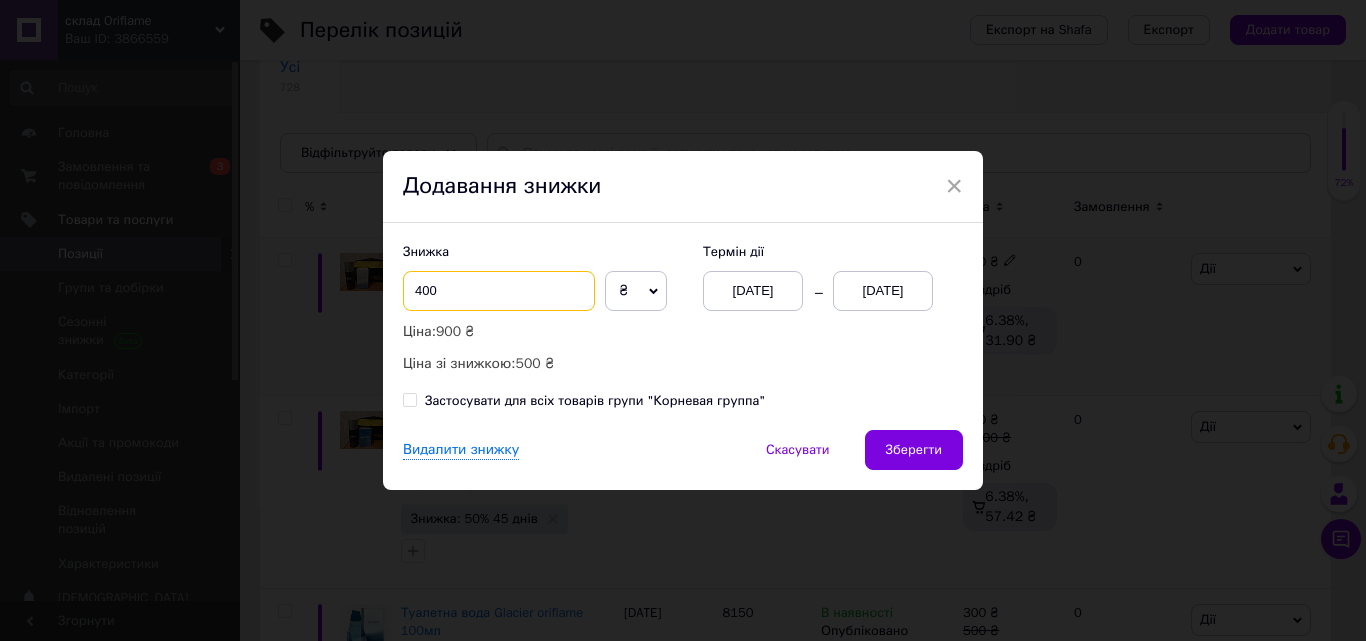 type on "400" 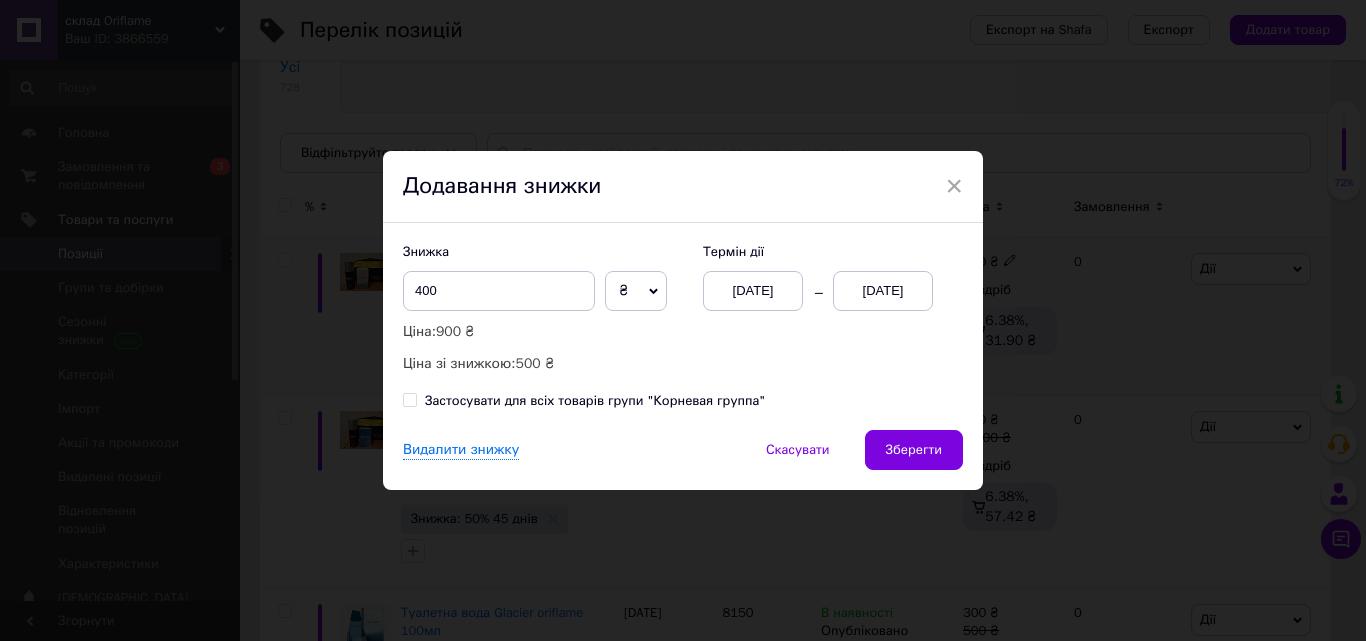 click on "[DATE]" at bounding box center (883, 291) 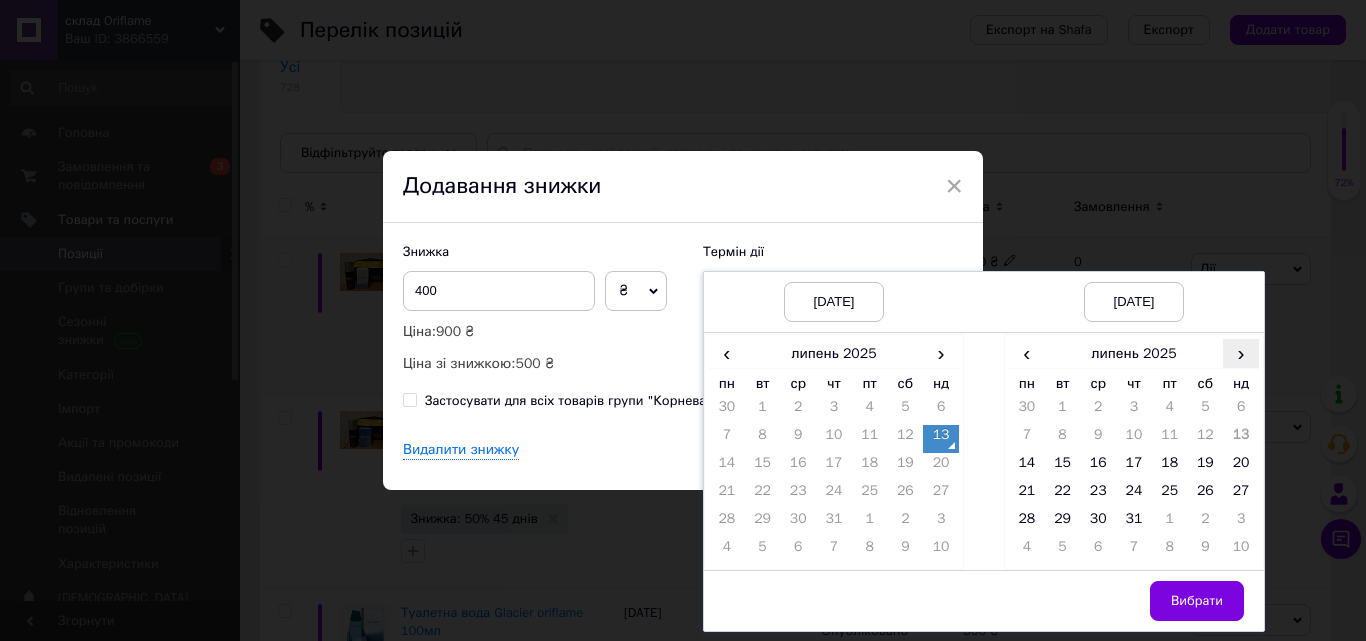 click on "›" at bounding box center [1241, 353] 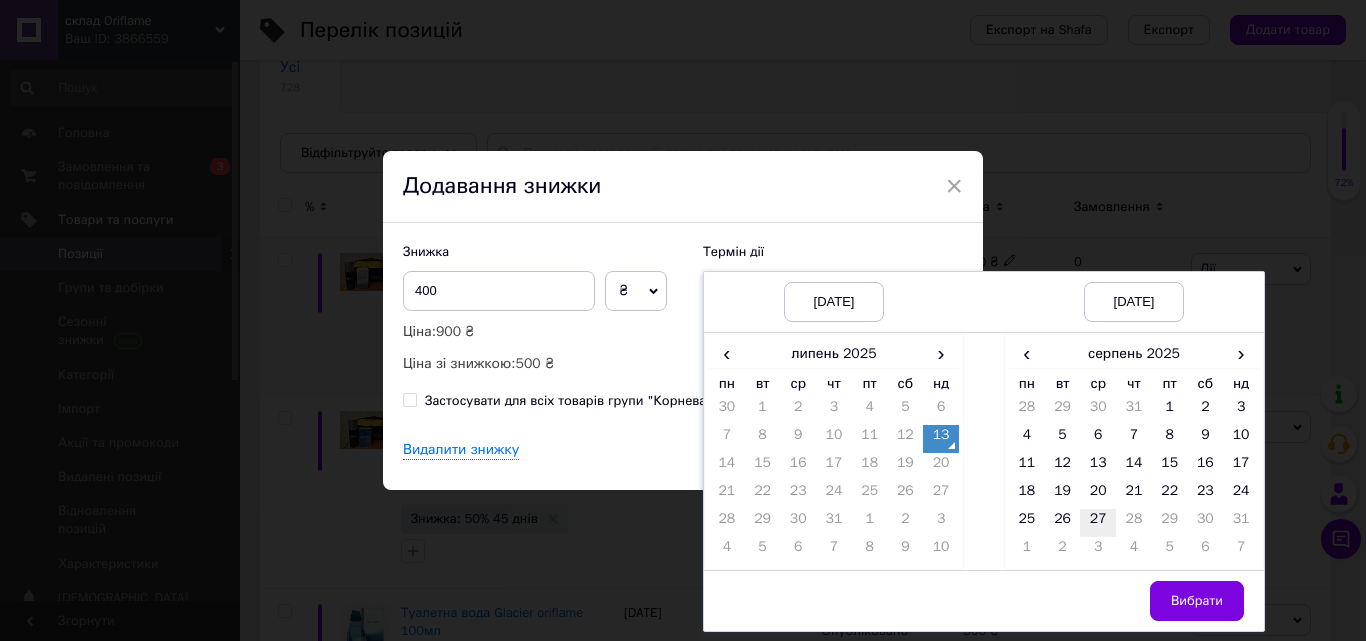 click on "27" at bounding box center (1098, 523) 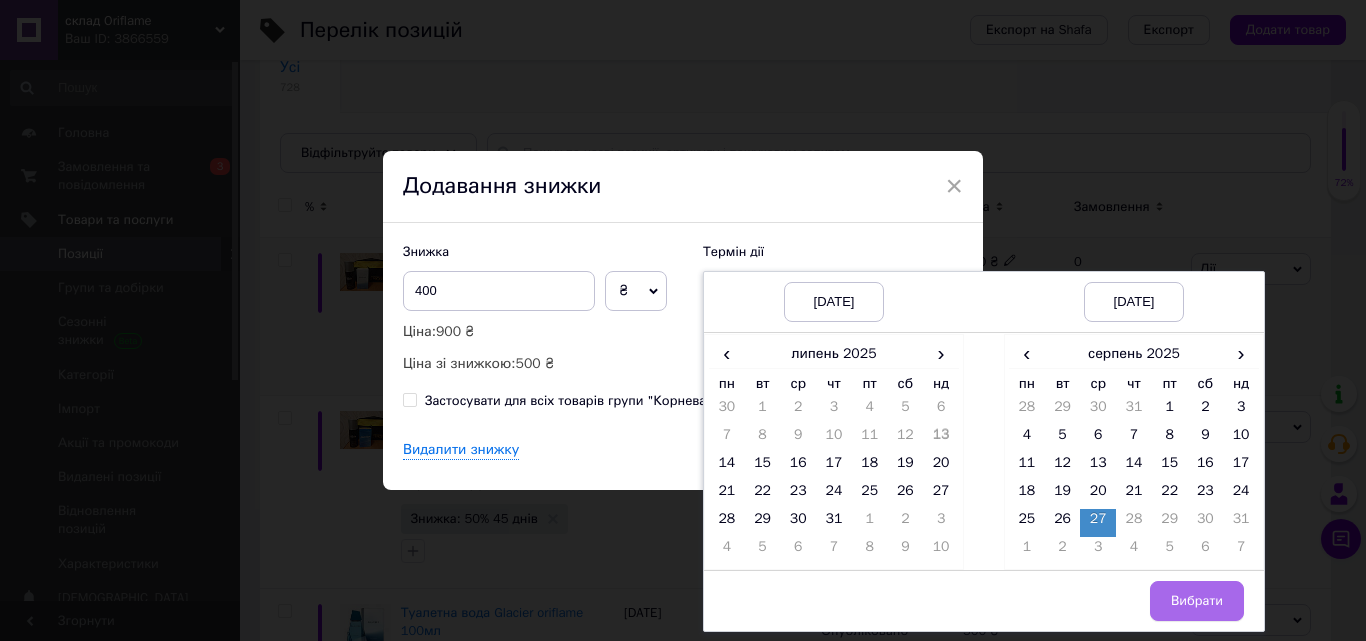 click on "Вибрати" at bounding box center [1197, 601] 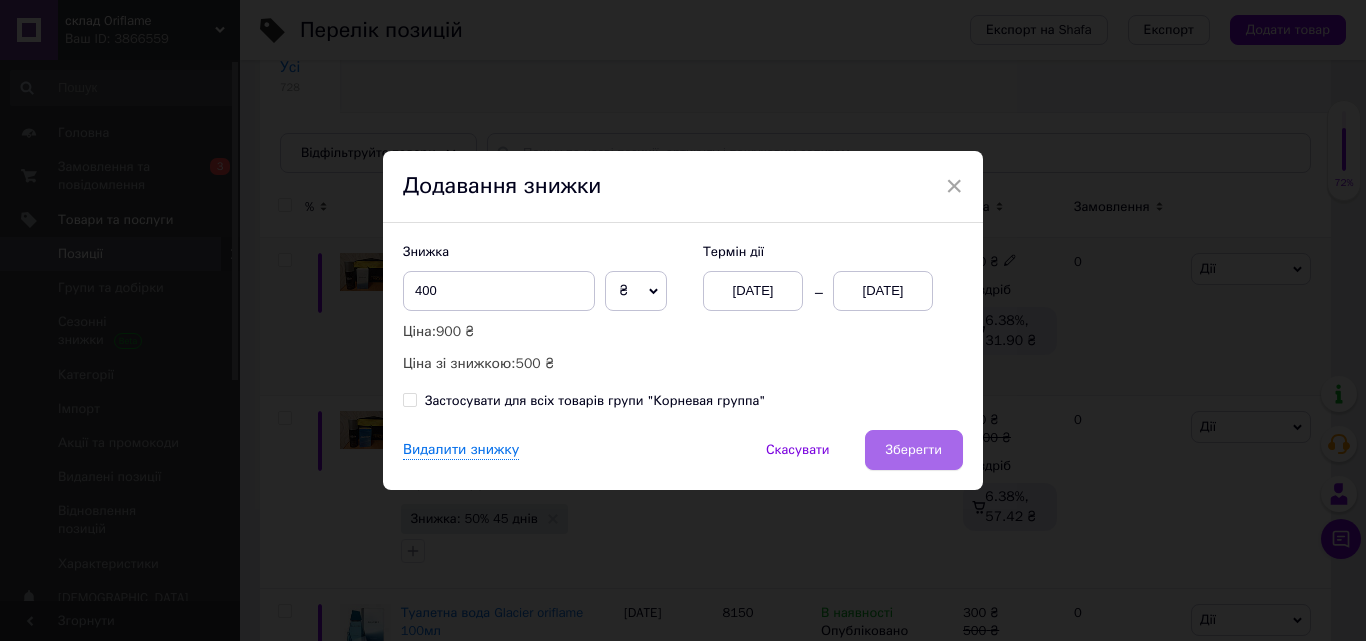 click on "Зберегти" at bounding box center [914, 450] 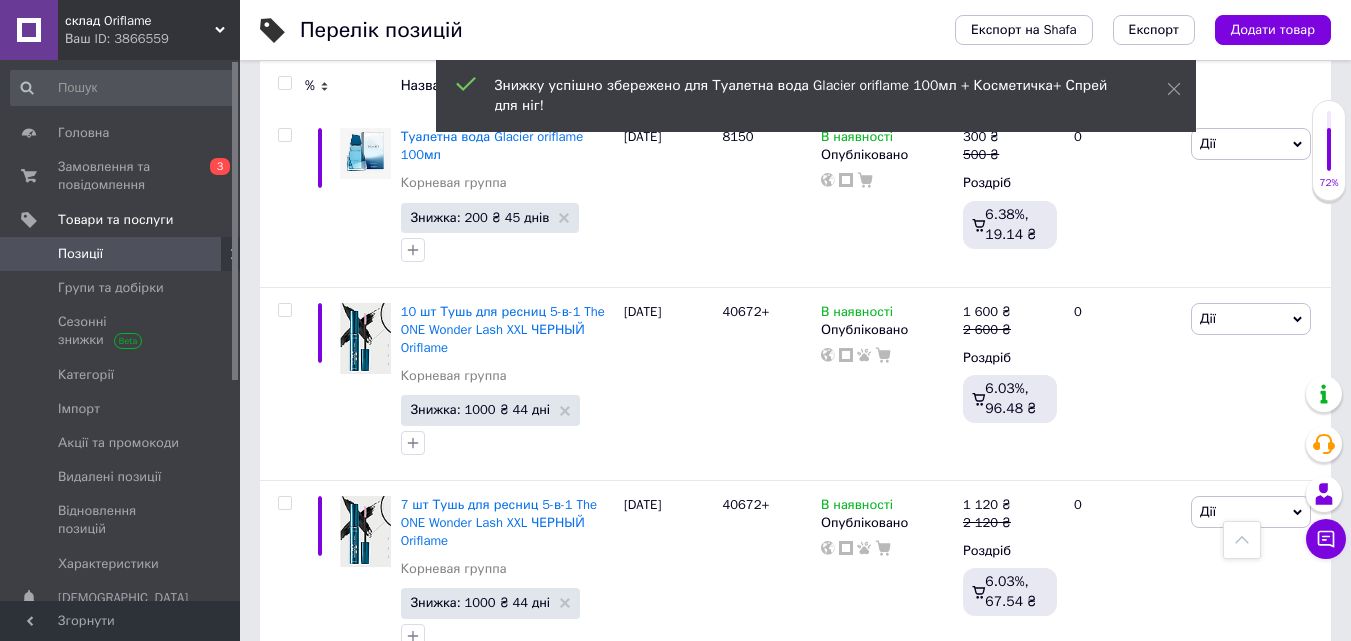 scroll, scrollTop: 0, scrollLeft: 0, axis: both 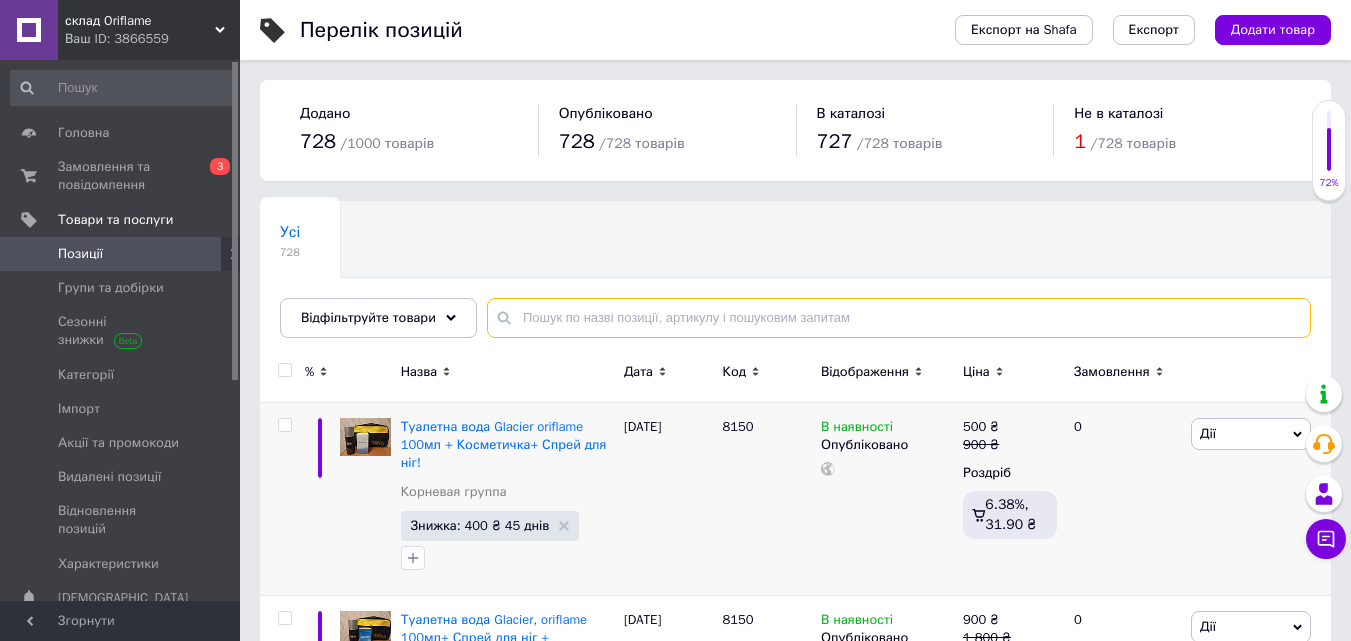 click at bounding box center (899, 318) 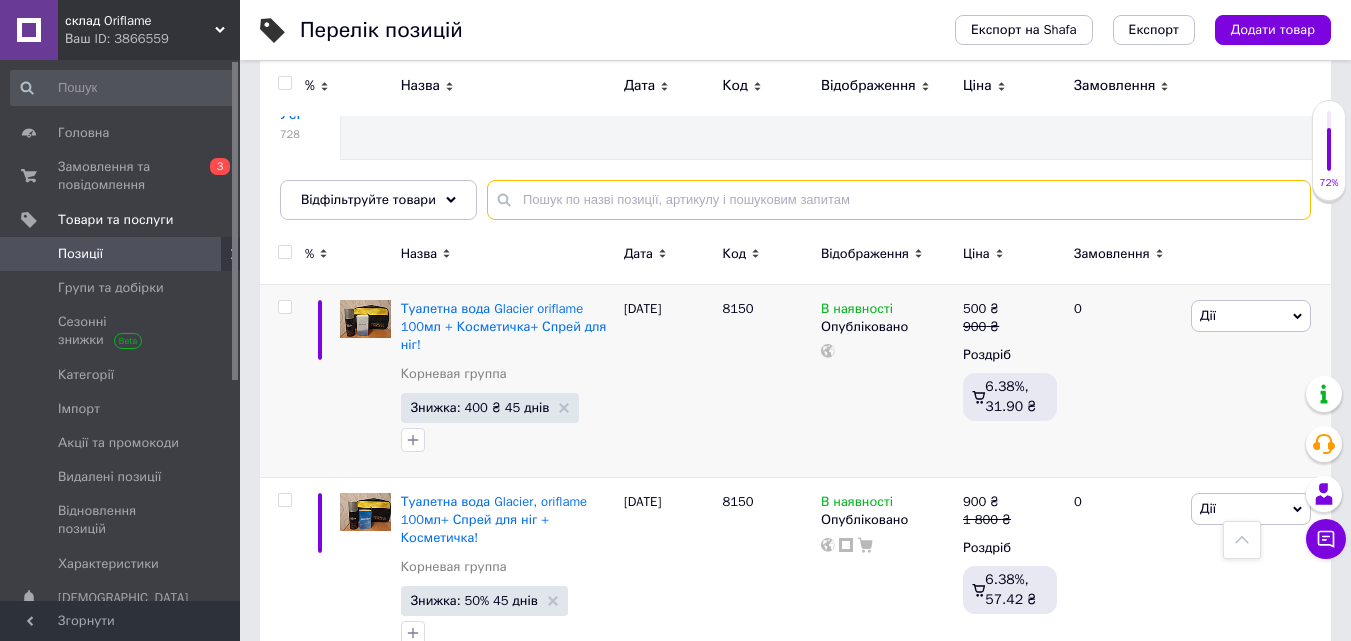 scroll, scrollTop: 0, scrollLeft: 0, axis: both 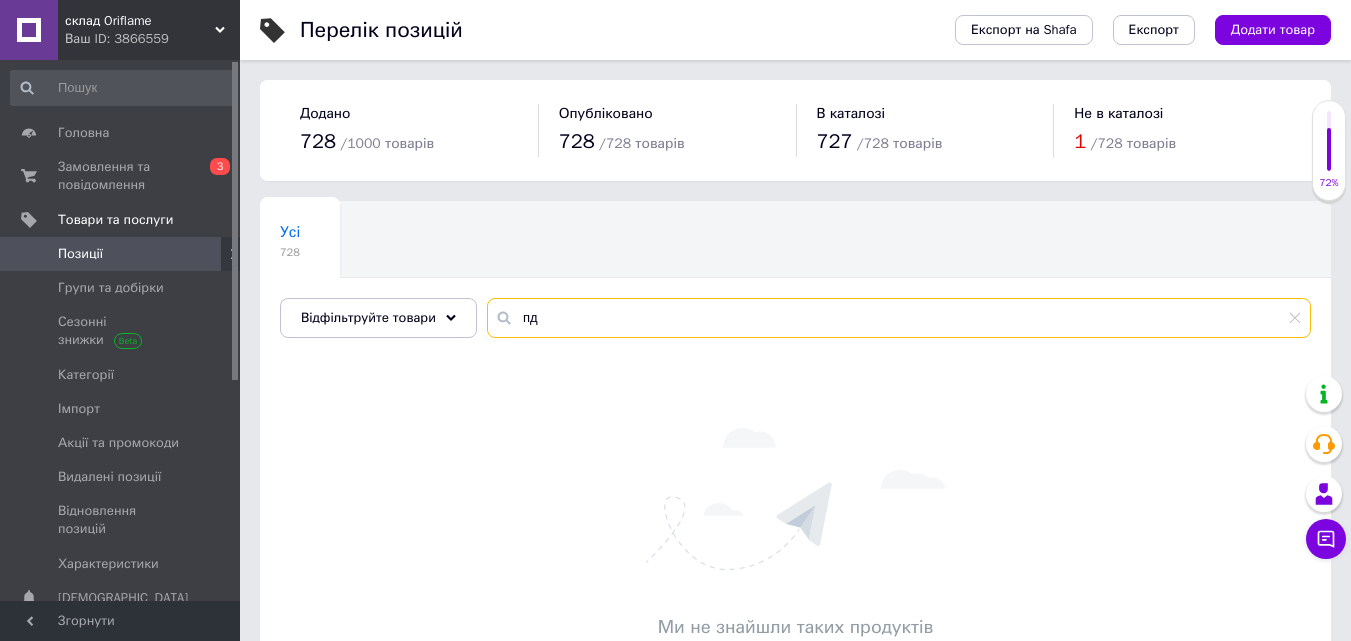 type on "п" 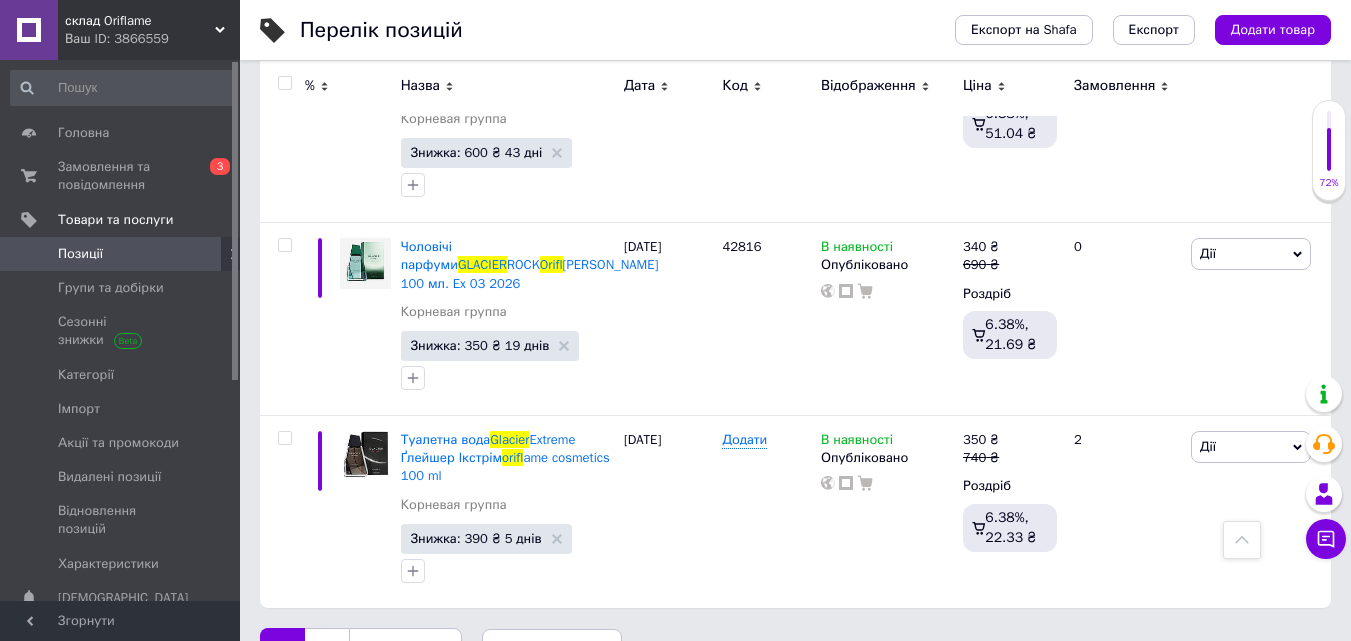 scroll, scrollTop: 3721, scrollLeft: 0, axis: vertical 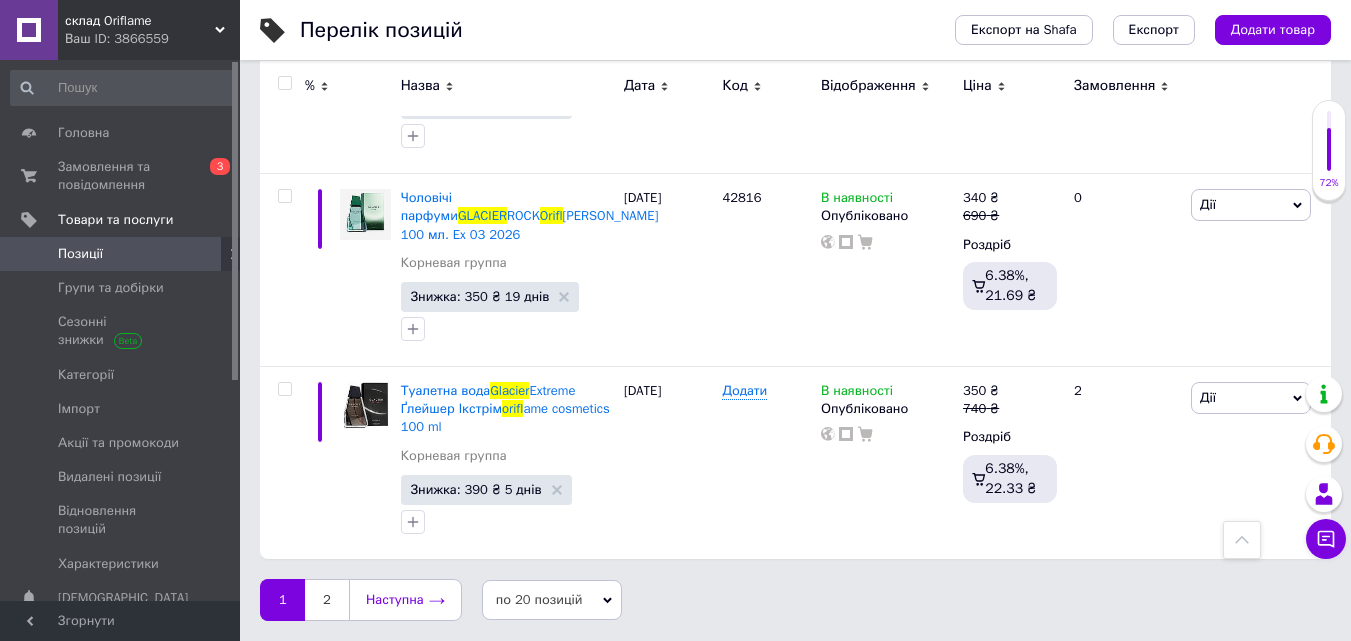 type on "glacier orifl" 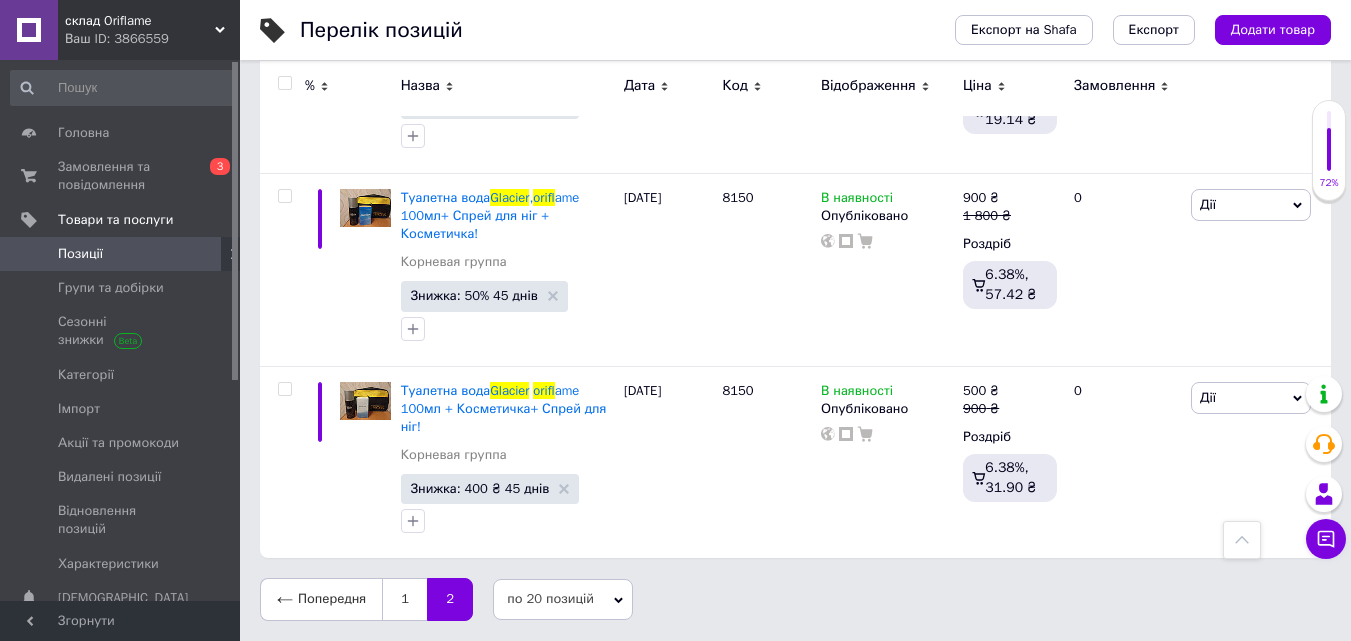 scroll, scrollTop: 3056, scrollLeft: 0, axis: vertical 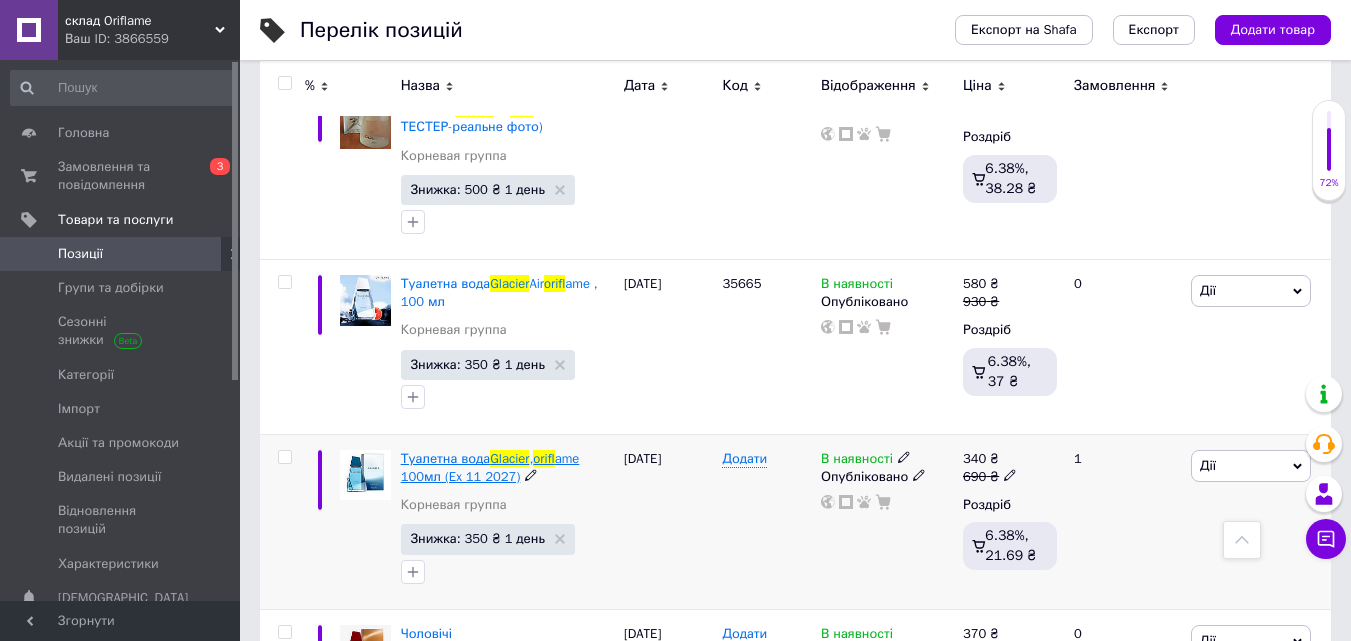 click on "Туалетна вода" at bounding box center (446, 458) 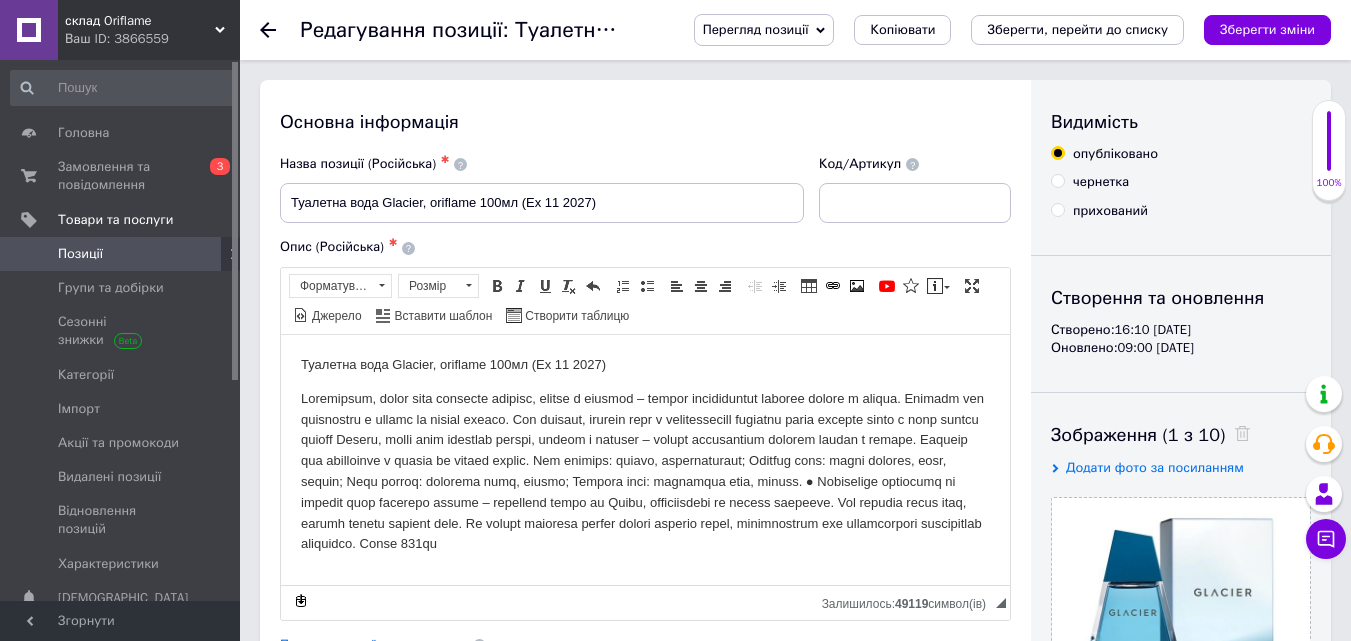 scroll, scrollTop: 0, scrollLeft: 0, axis: both 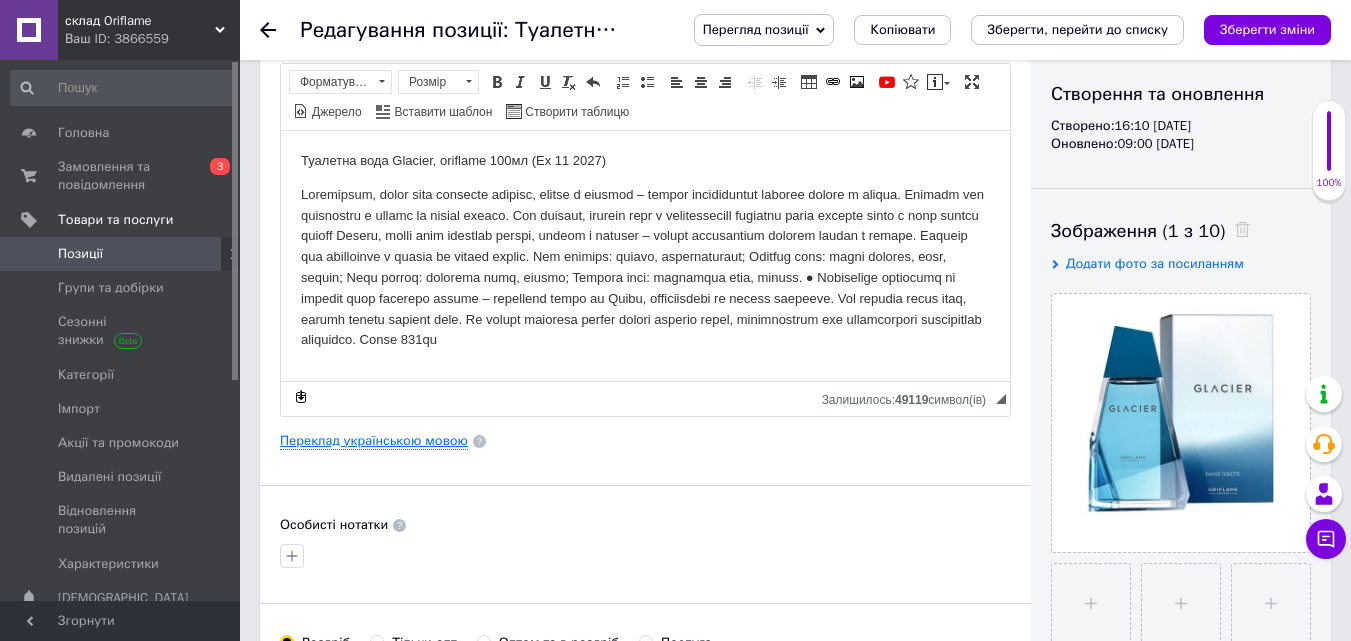 click on "Переклад українською мовою" at bounding box center [374, 441] 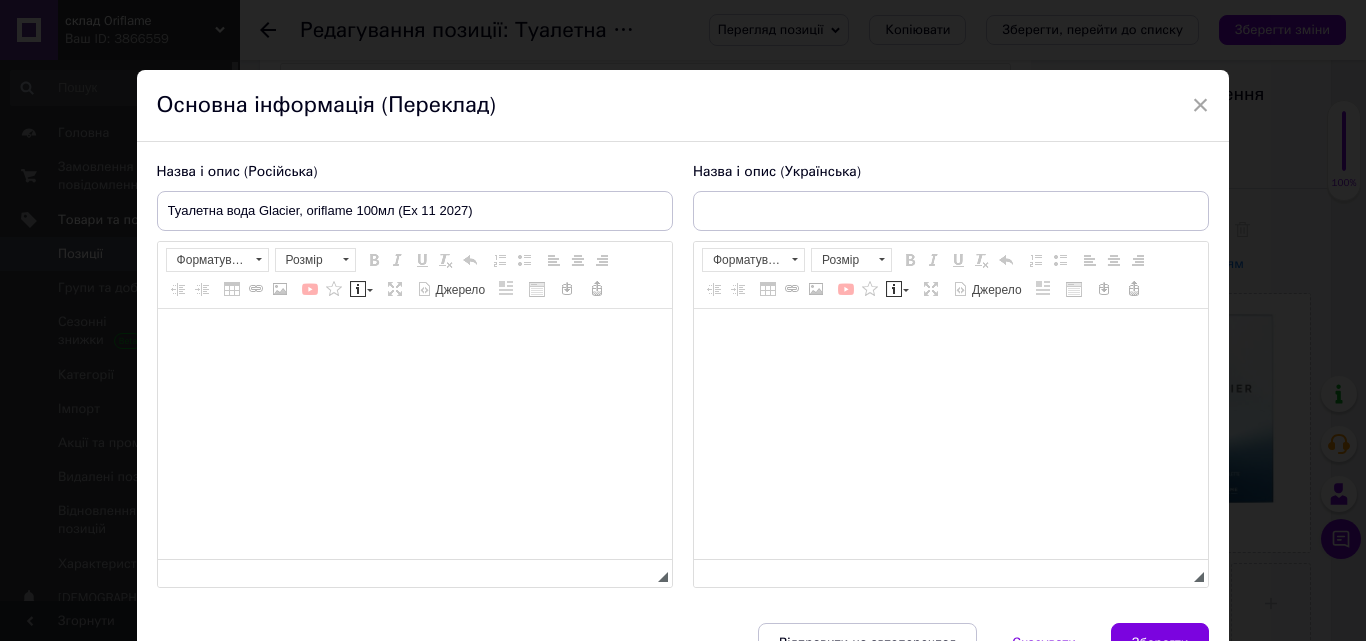 type on "Туалетна вода Glacier, oriflame 100мл (Ex 11 2027)" 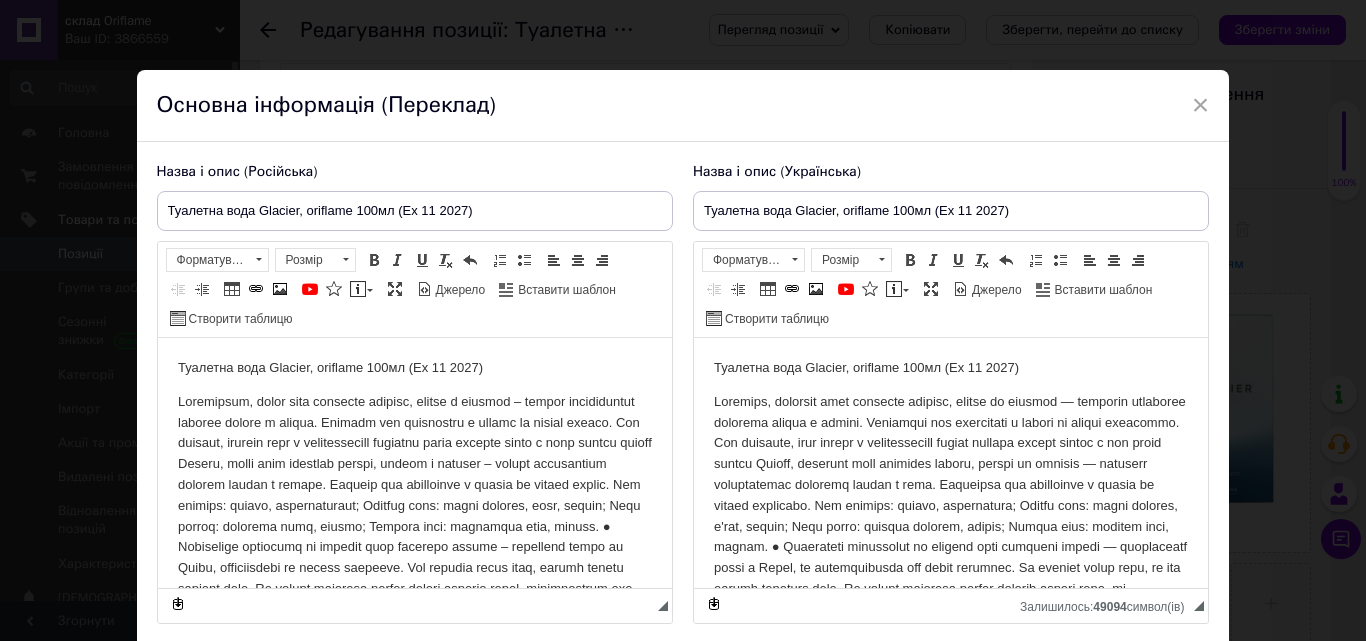 scroll, scrollTop: 0, scrollLeft: 0, axis: both 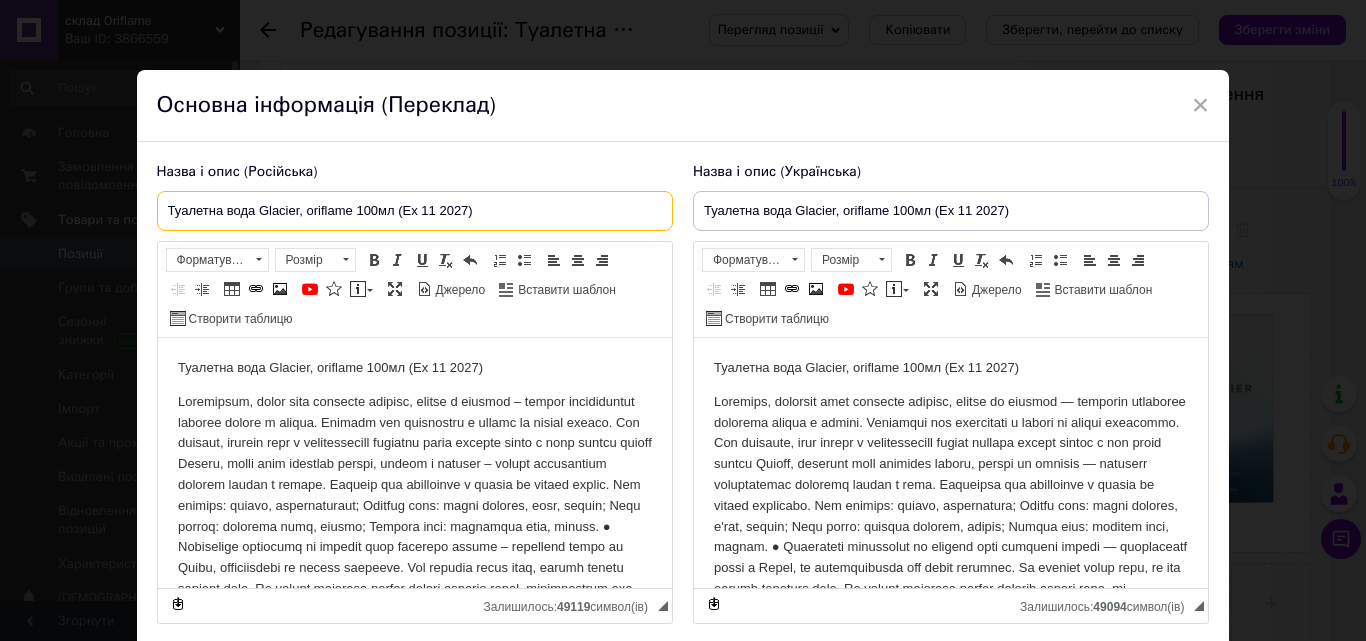 click on "Туалетна вода Glacier, oriflame 100мл (Ex 11 2027)" at bounding box center [415, 211] 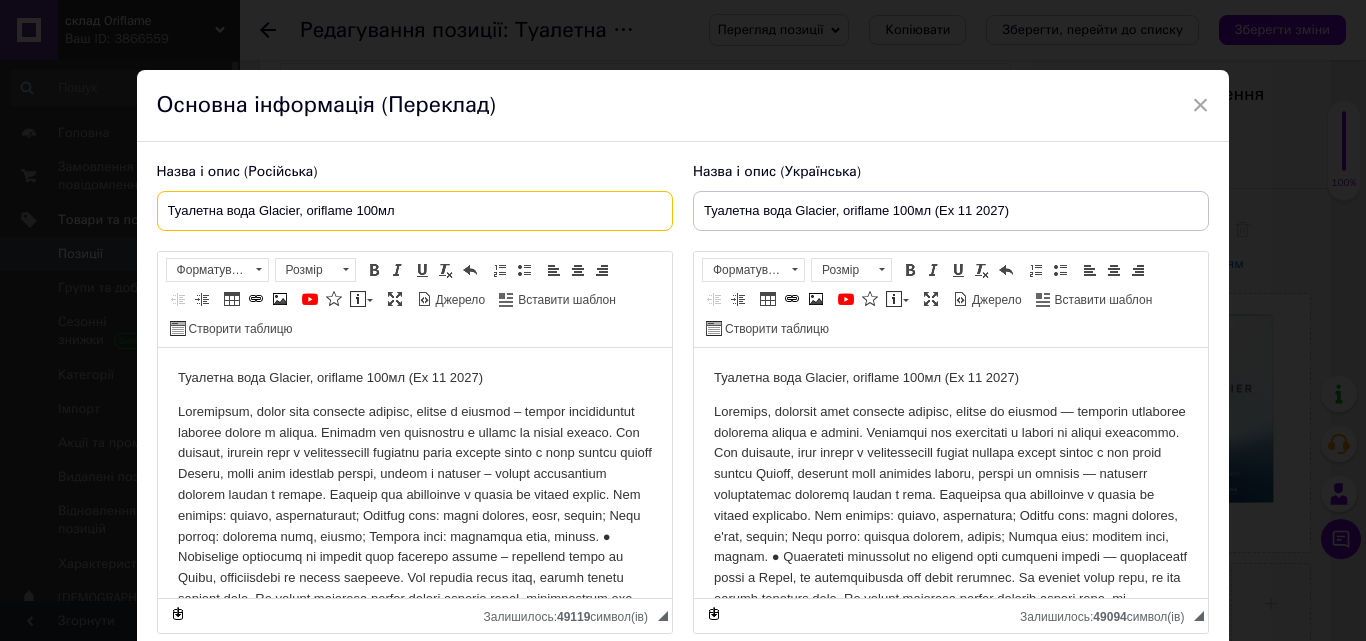 click on "Туалетна вода Glacier, oriflame 100мл" at bounding box center (415, 211) 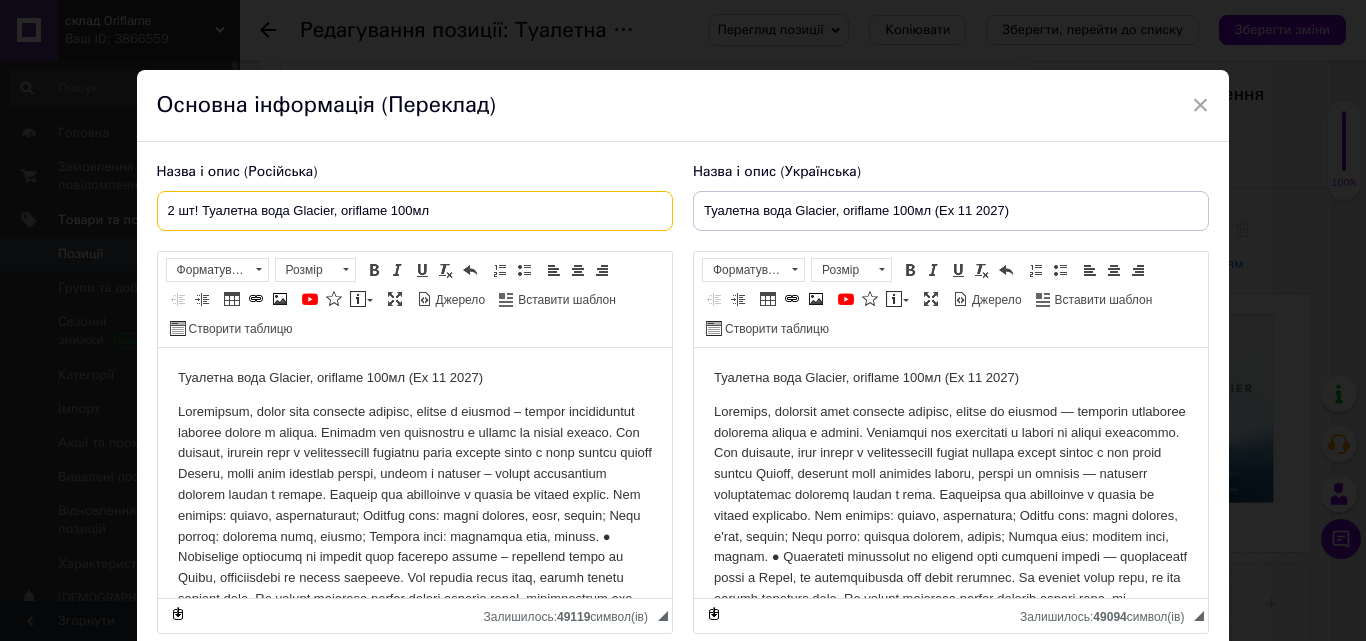 type on "2 шт! Туалетна вода Glacier, oriflame 100мл" 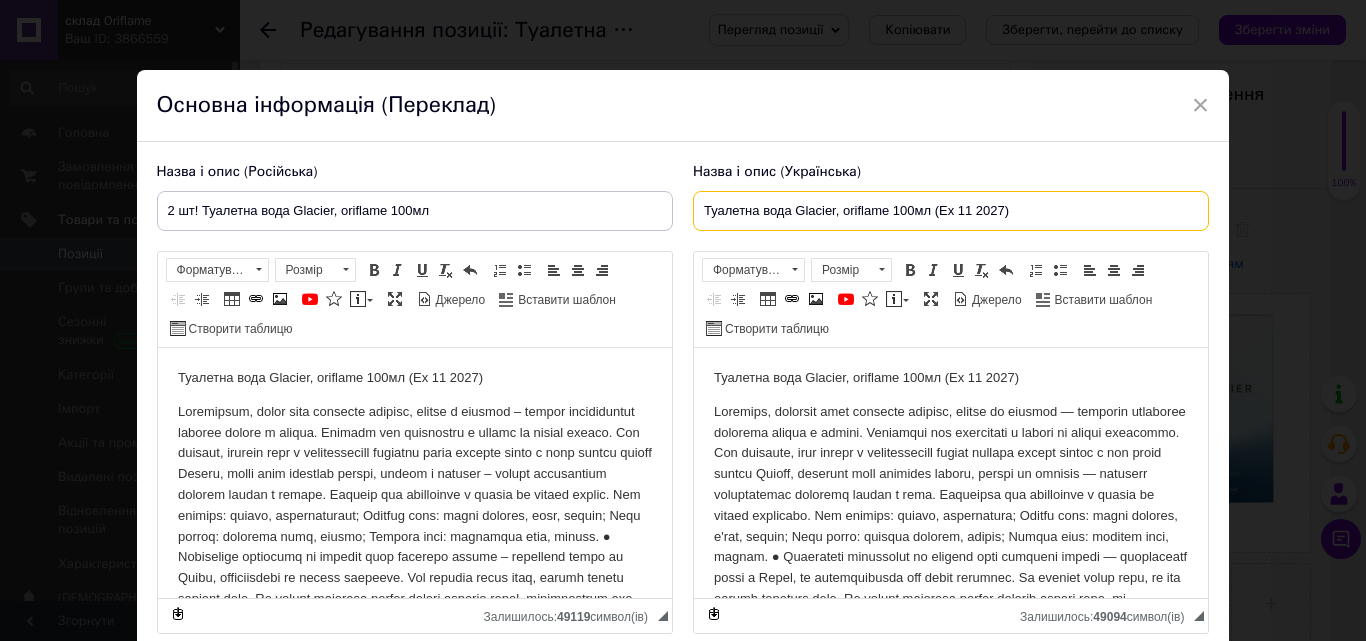 click on "Туалетна вода Glacier, oriflame 100мл (Ex 11 2027)" at bounding box center [951, 211] 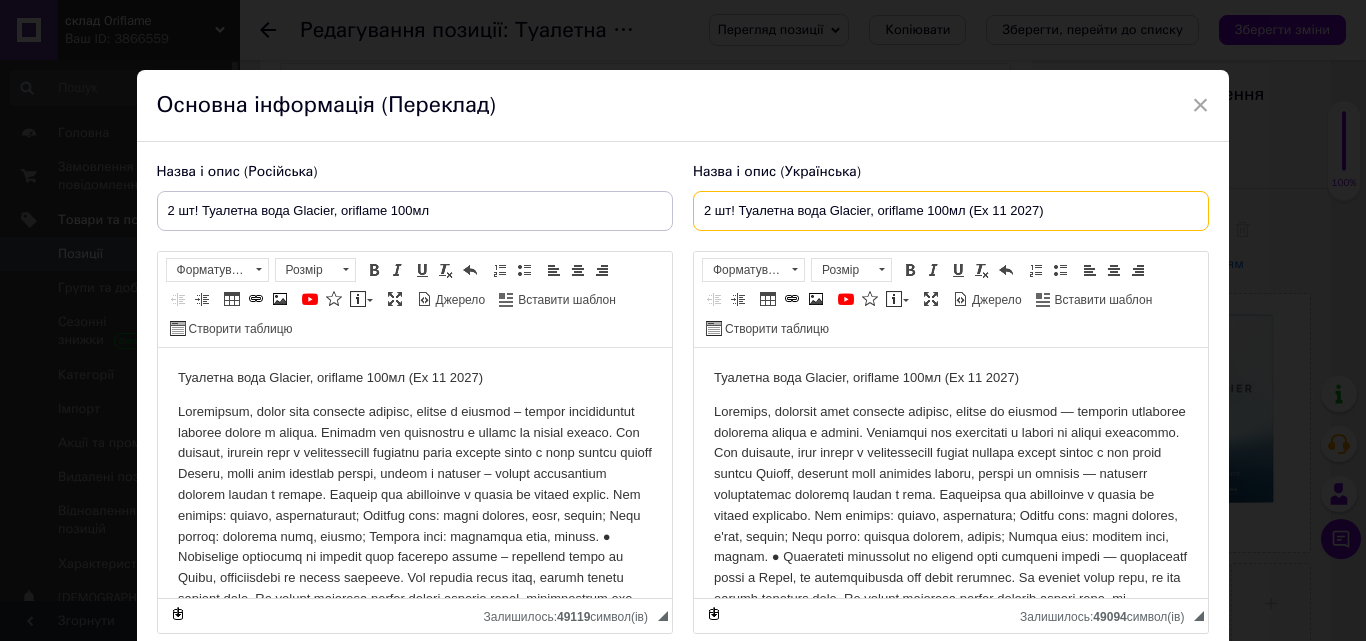 click on "2 шт! Туалетна вода Glacier, oriflame 100мл (Ex 11 2027)" at bounding box center (951, 211) 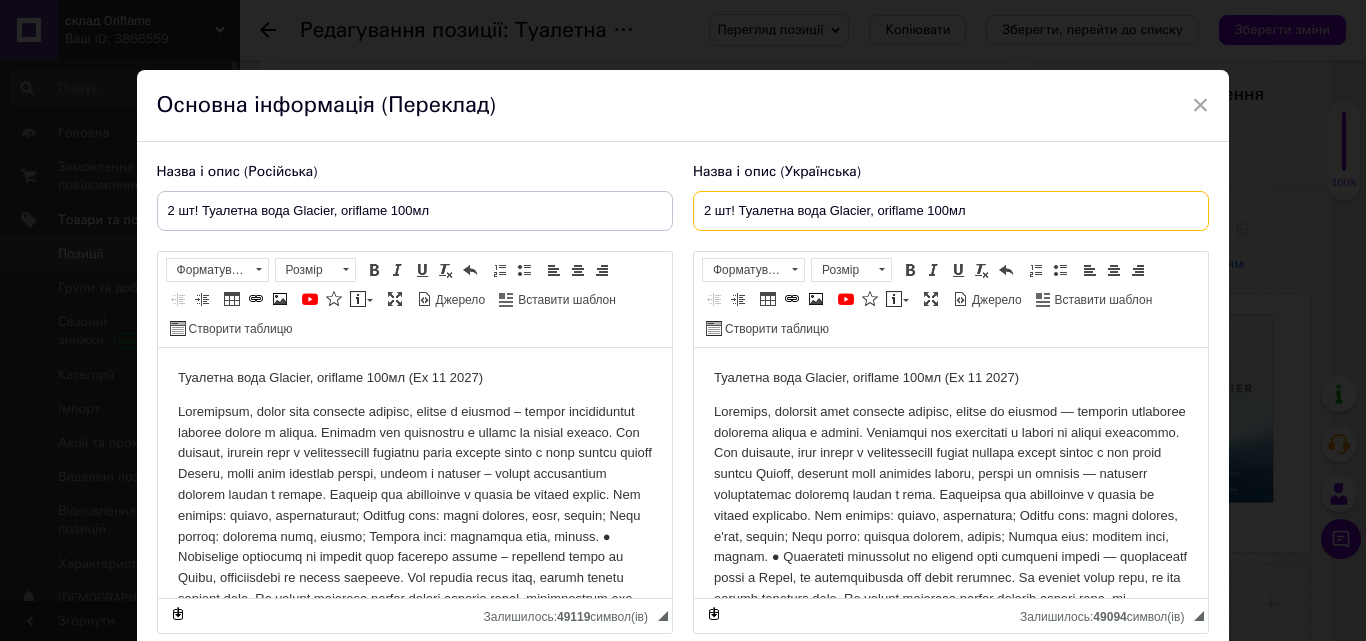 type on "2 шт! Туалетна вода Glacier, oriflame 100мл" 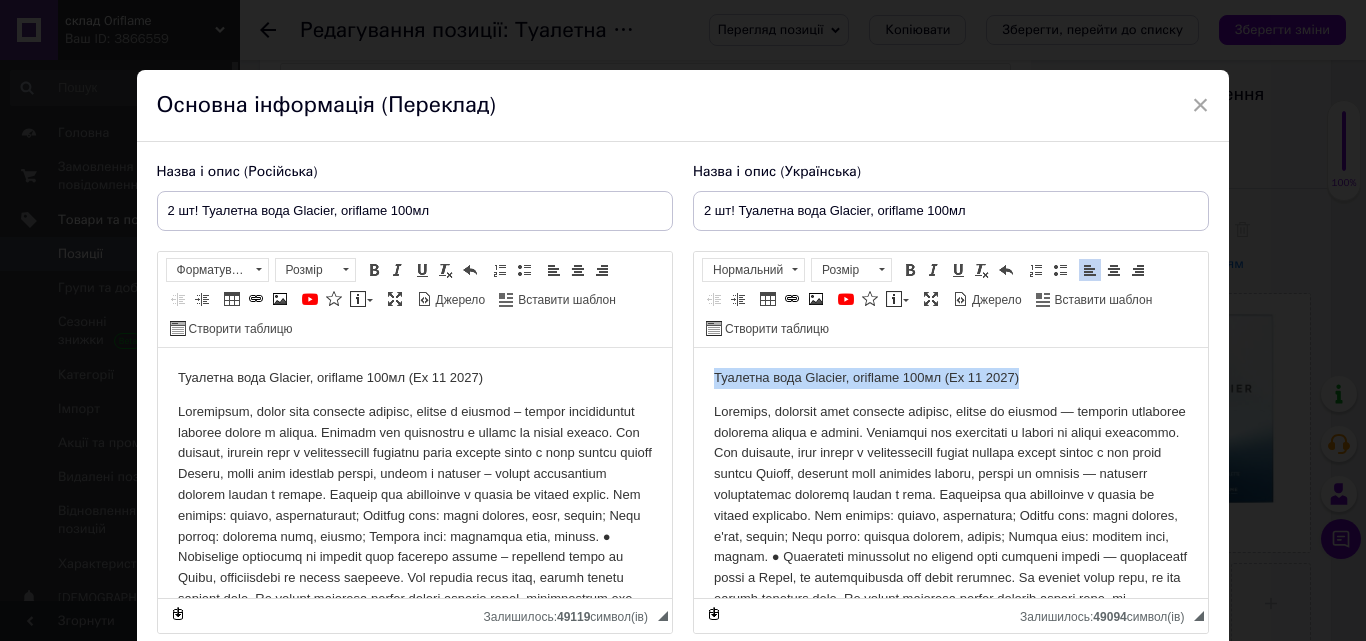 drag, startPoint x: 1025, startPoint y: 380, endPoint x: 1163, endPoint y: 358, distance: 139.74261 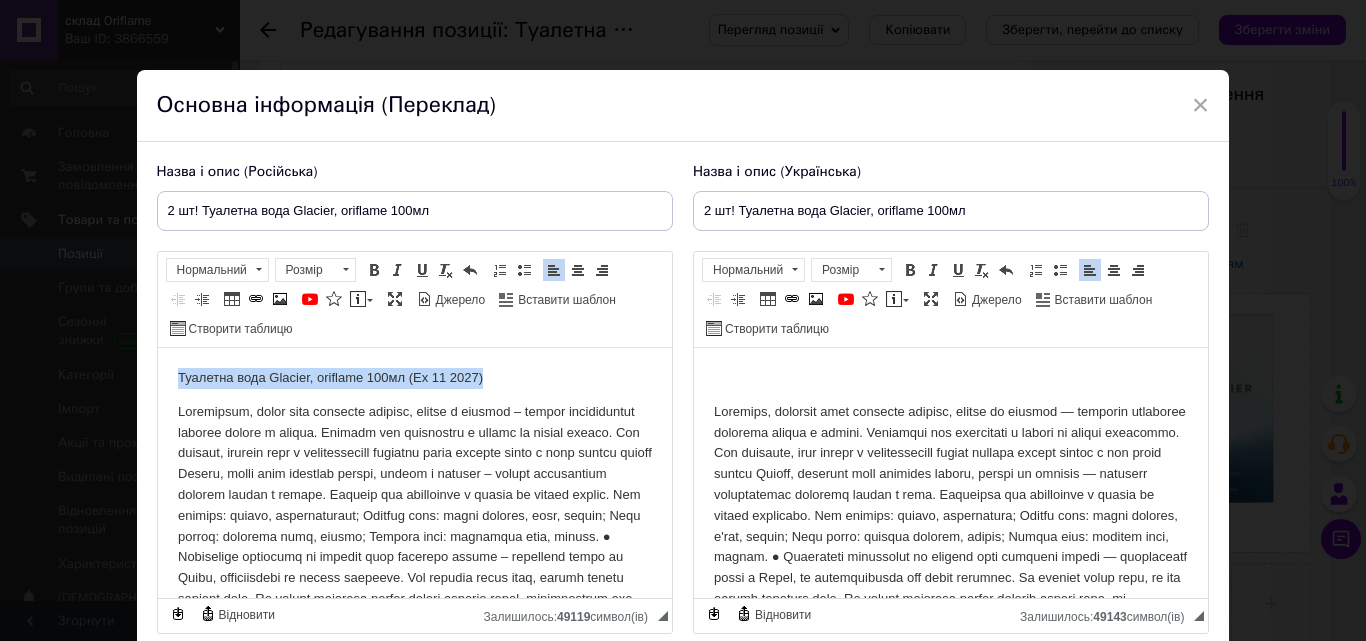 drag, startPoint x: 502, startPoint y: 384, endPoint x: 132, endPoint y: 352, distance: 371.3812 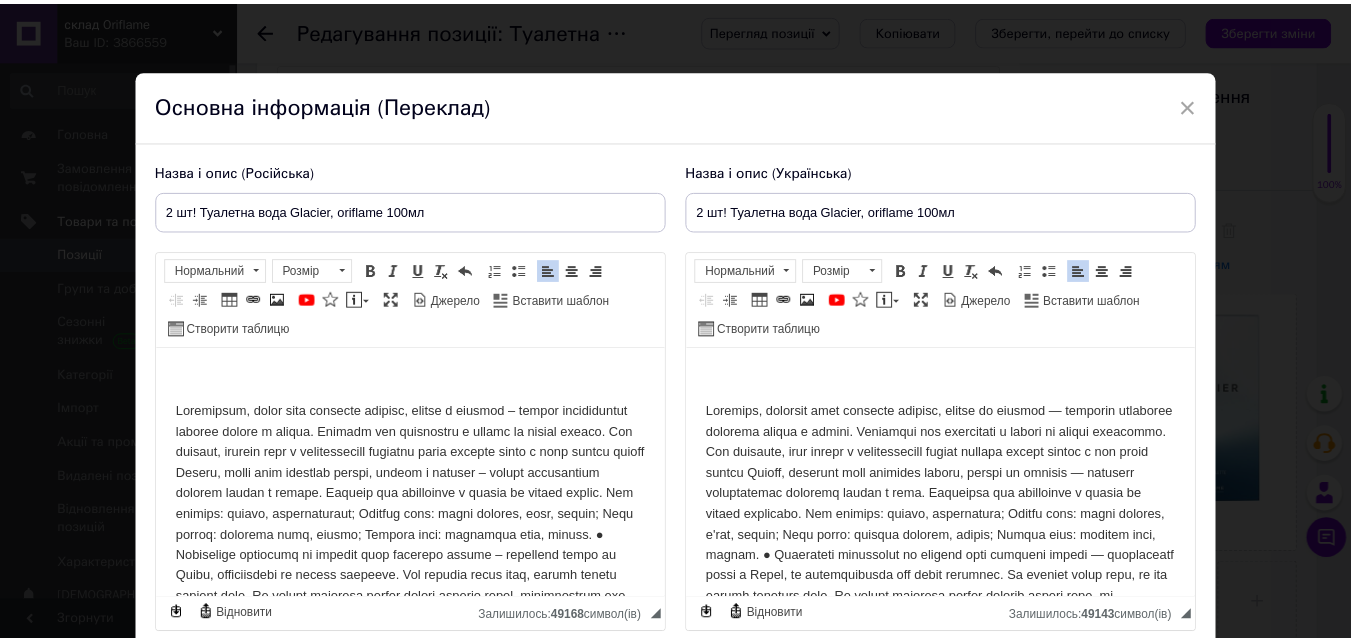 scroll, scrollTop: 158, scrollLeft: 0, axis: vertical 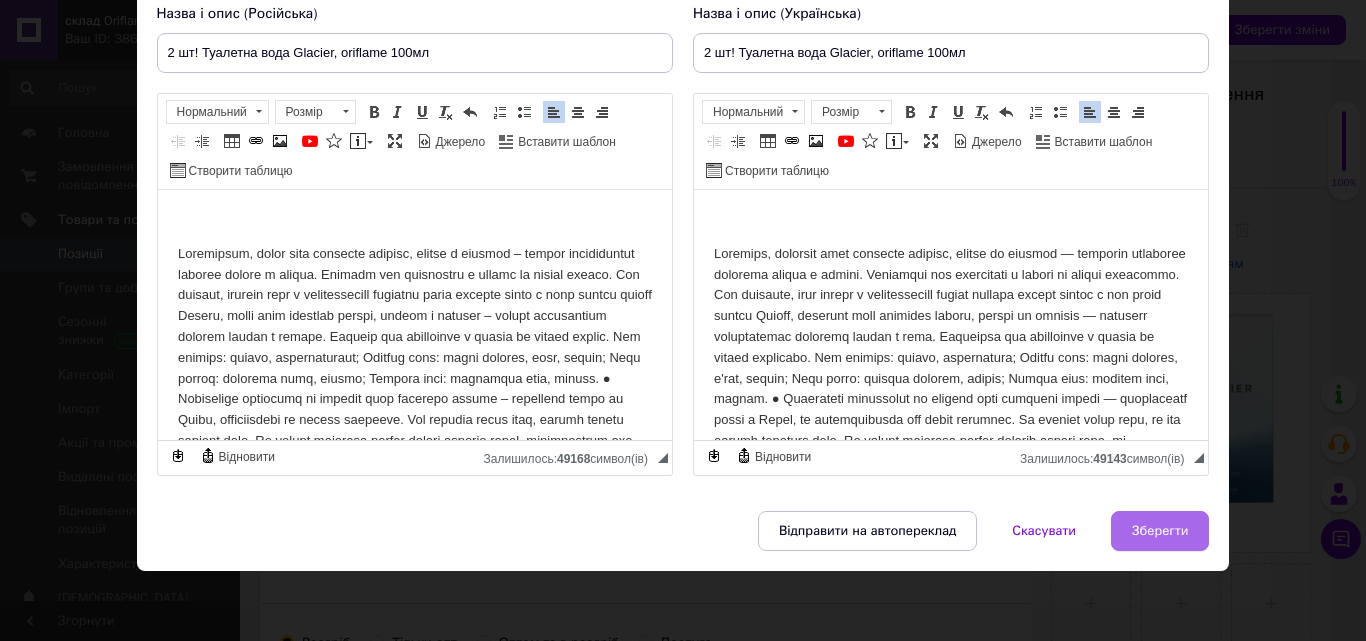 click on "Зберегти" at bounding box center [1160, 531] 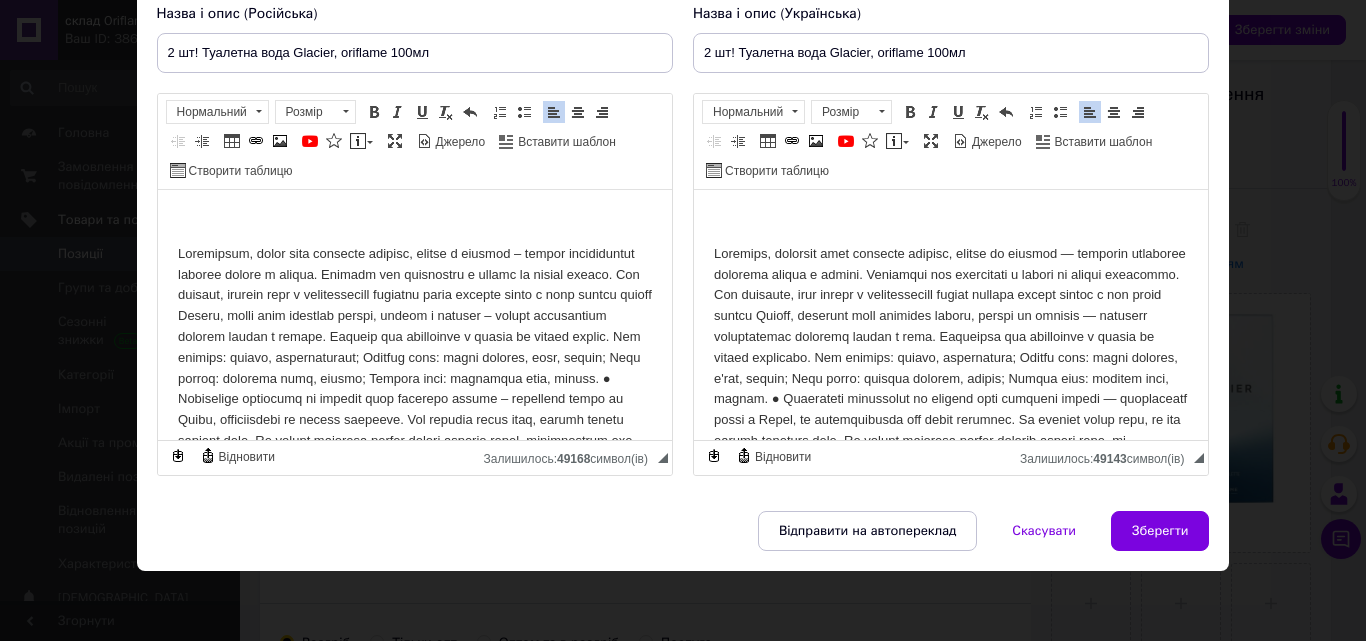 type on "2 шт! Туалетна вода Glacier, oriflame 100мл" 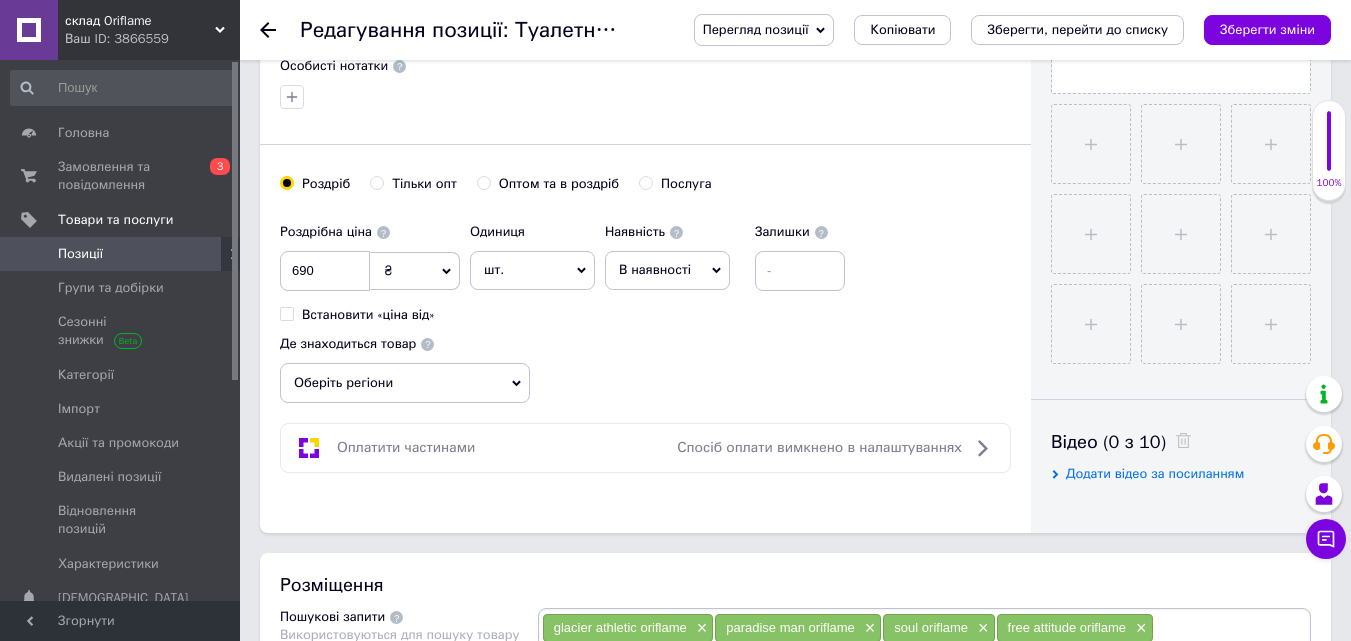 scroll, scrollTop: 654, scrollLeft: 0, axis: vertical 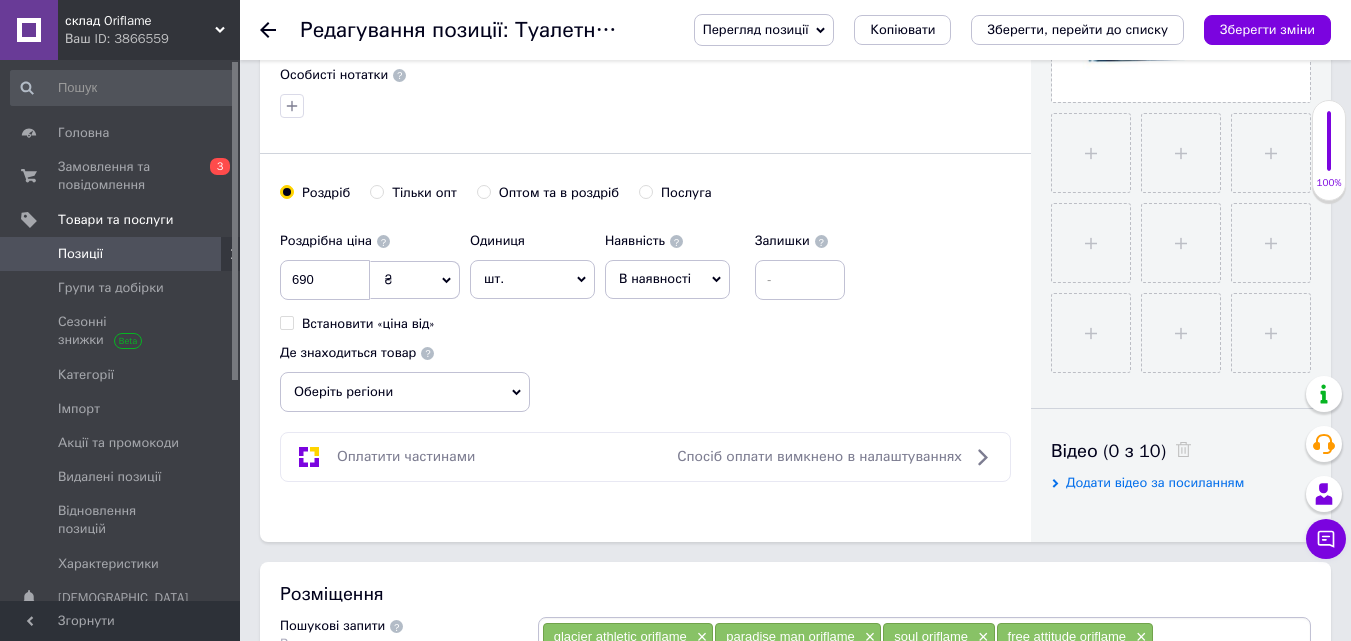 click on "шт." at bounding box center [532, 279] 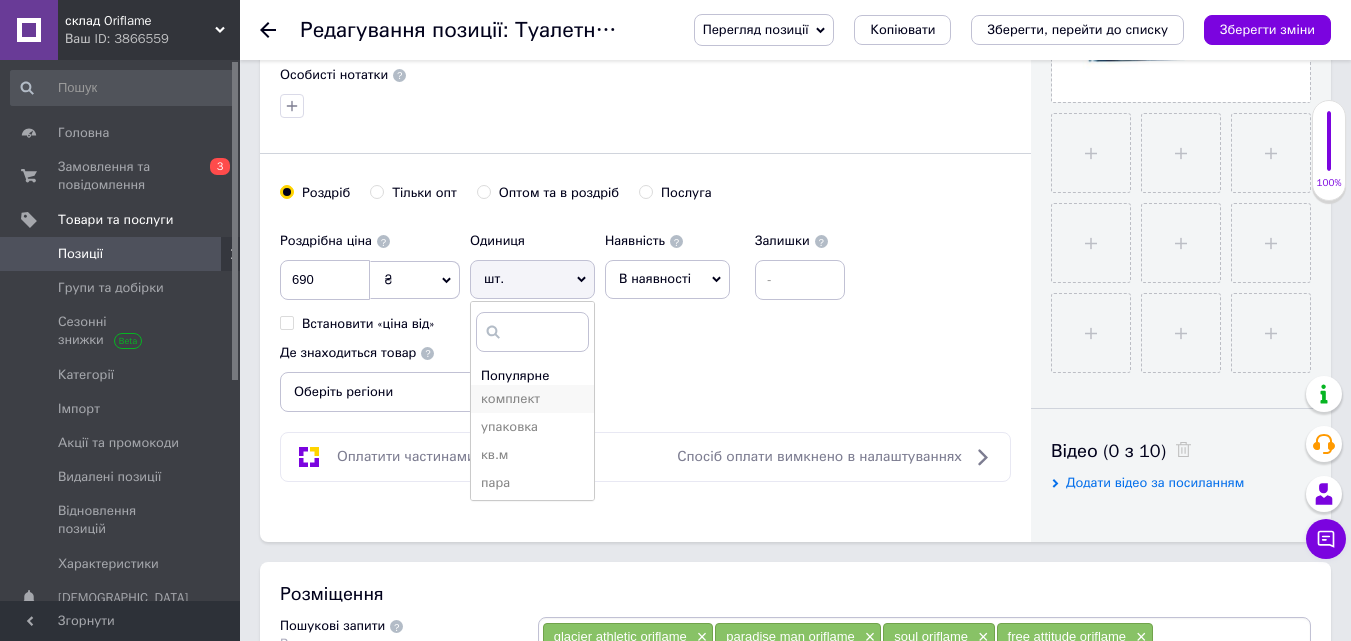 click on "комплект" at bounding box center (532, 399) 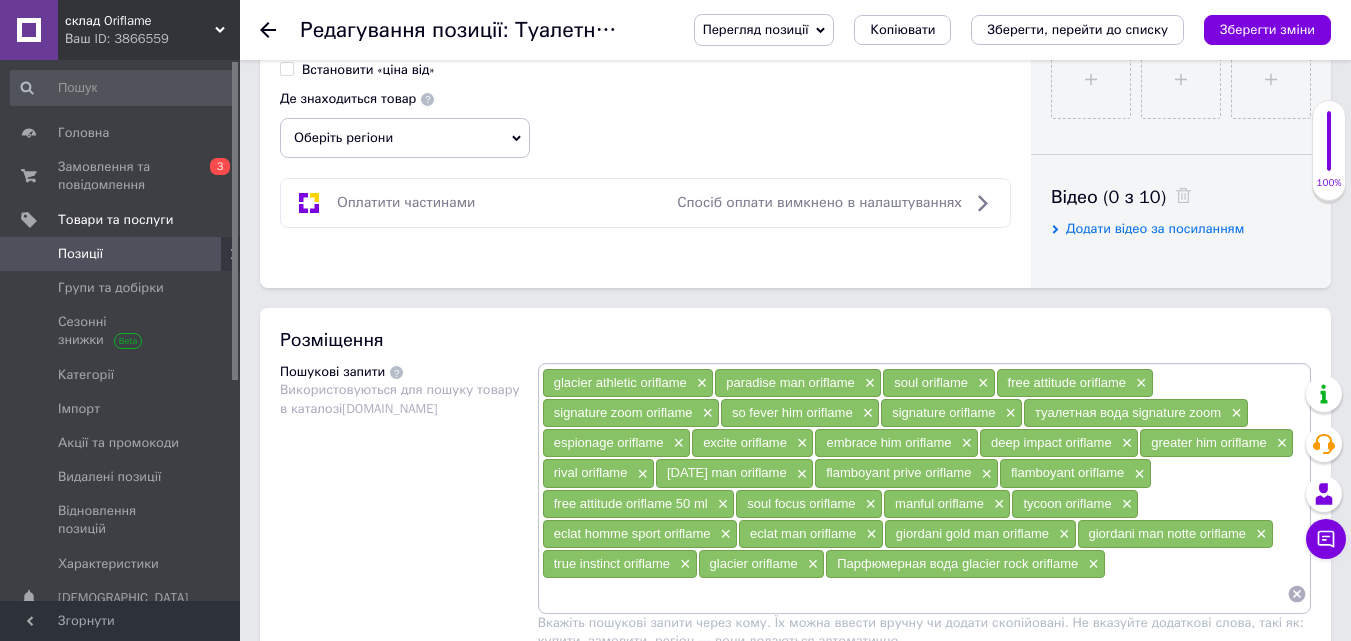 scroll, scrollTop: 890, scrollLeft: 0, axis: vertical 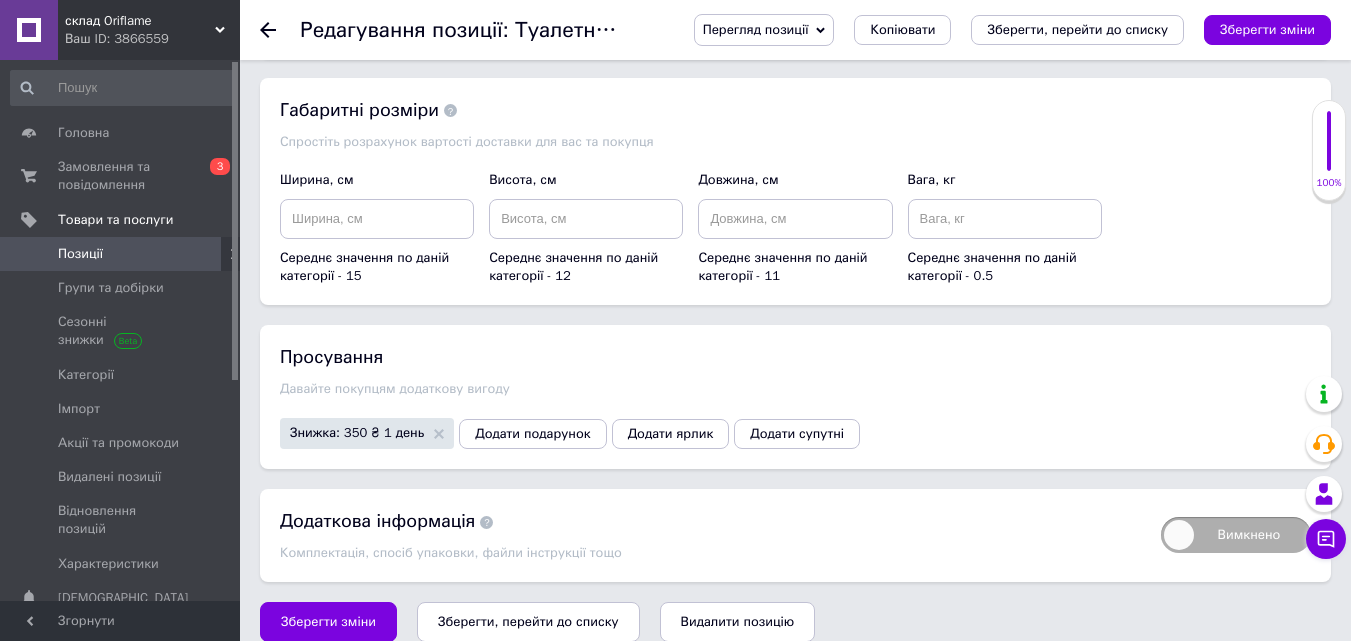 click on "Зберегти, перейти до списку" at bounding box center [528, 621] 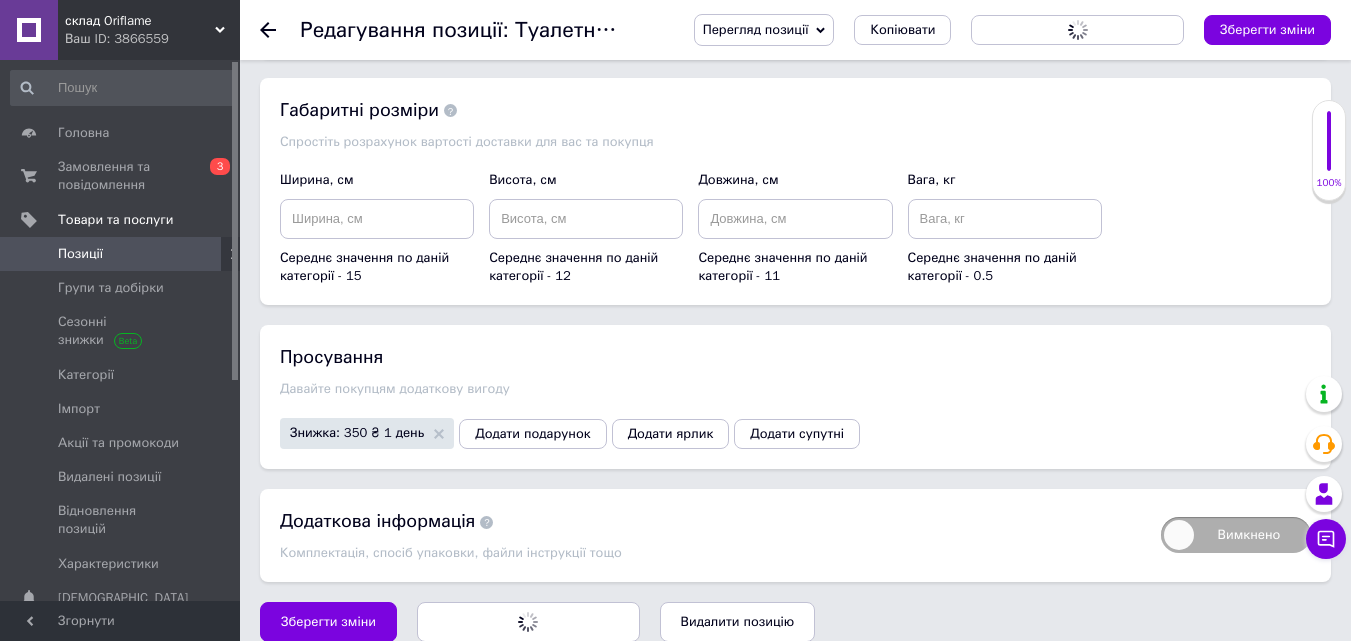 scroll, scrollTop: 0, scrollLeft: 0, axis: both 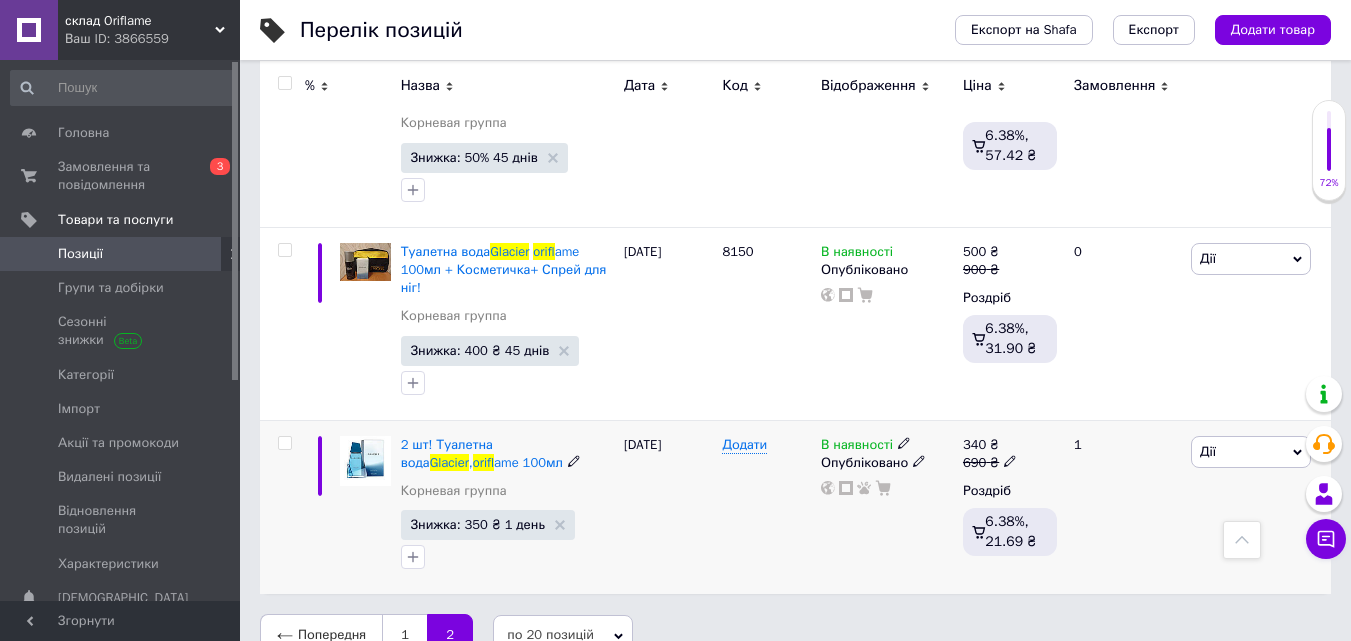 click 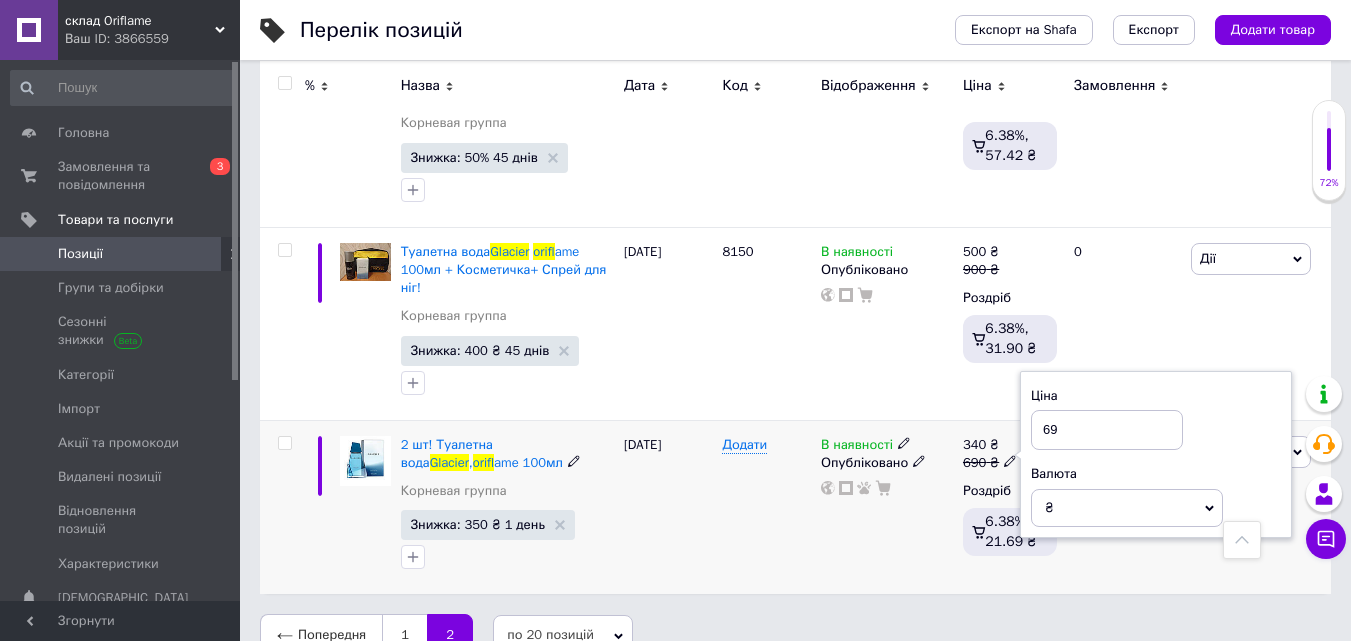 type on "6" 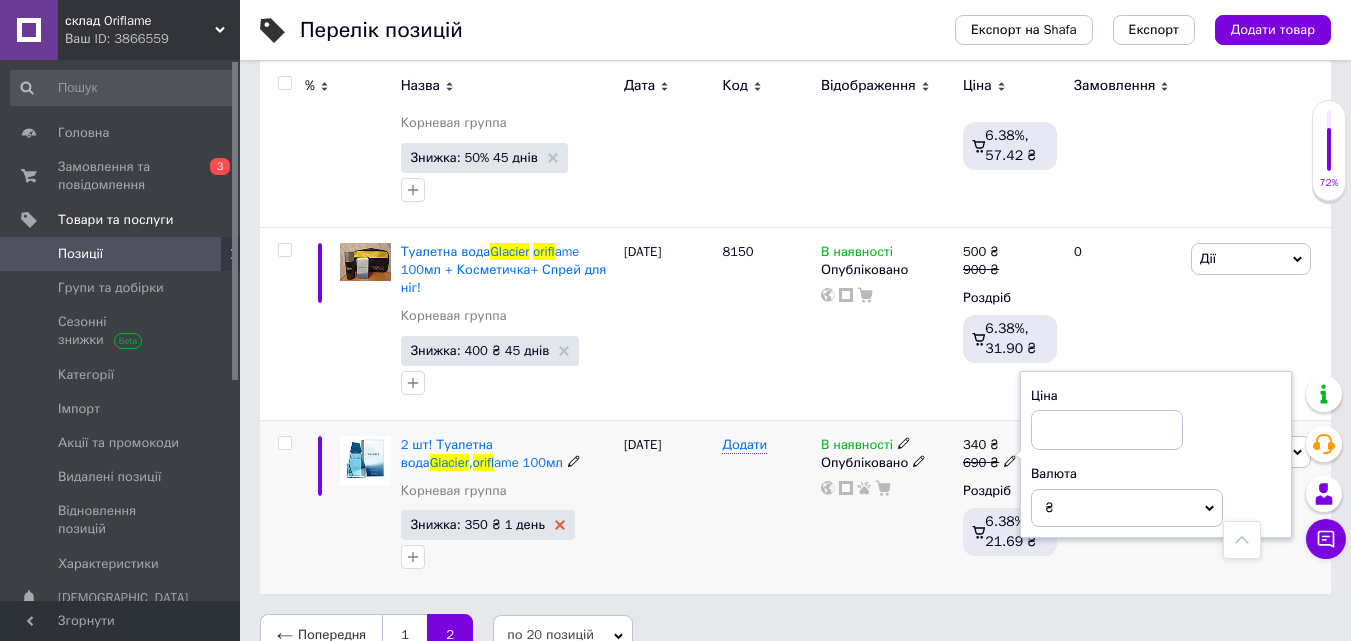 type 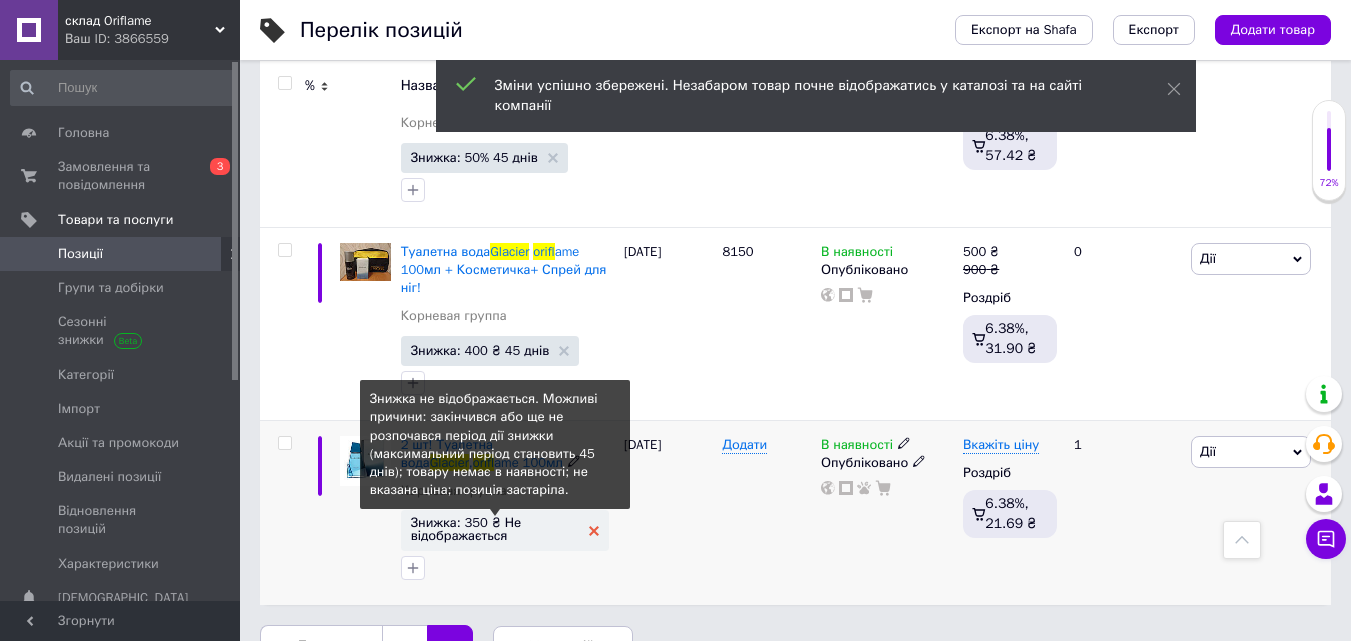 scroll, scrollTop: 3022, scrollLeft: 0, axis: vertical 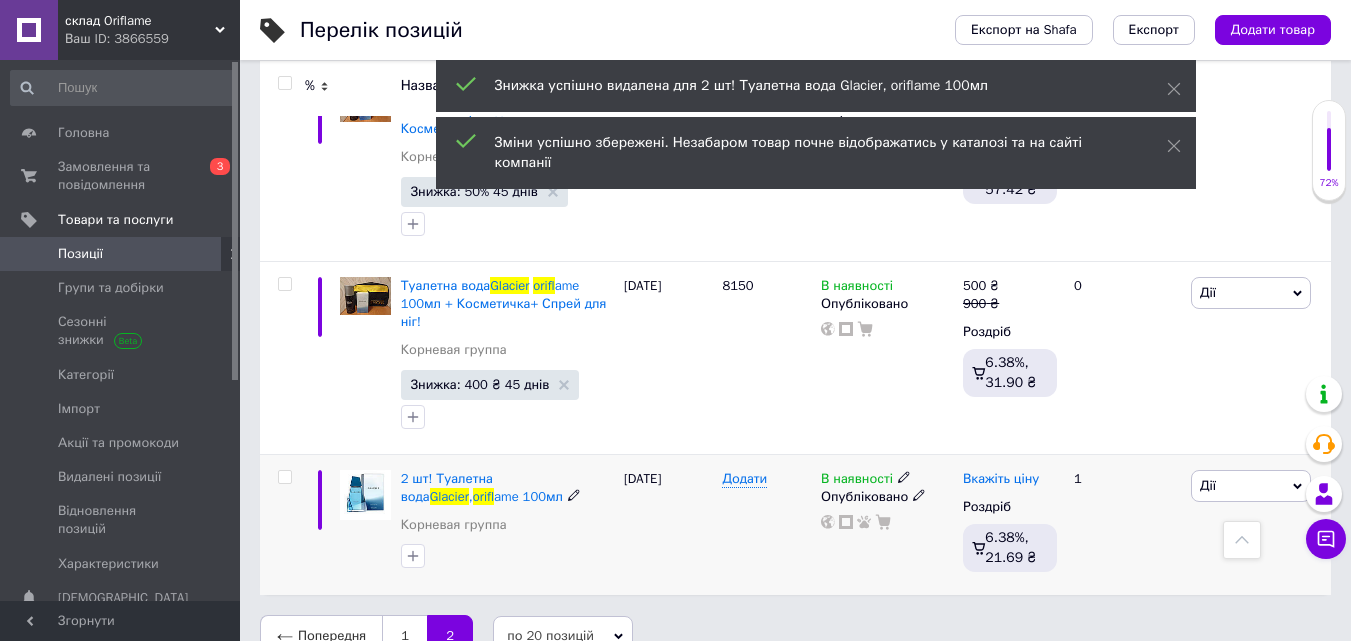 click on "Вкажіть ціну" at bounding box center (1001, 479) 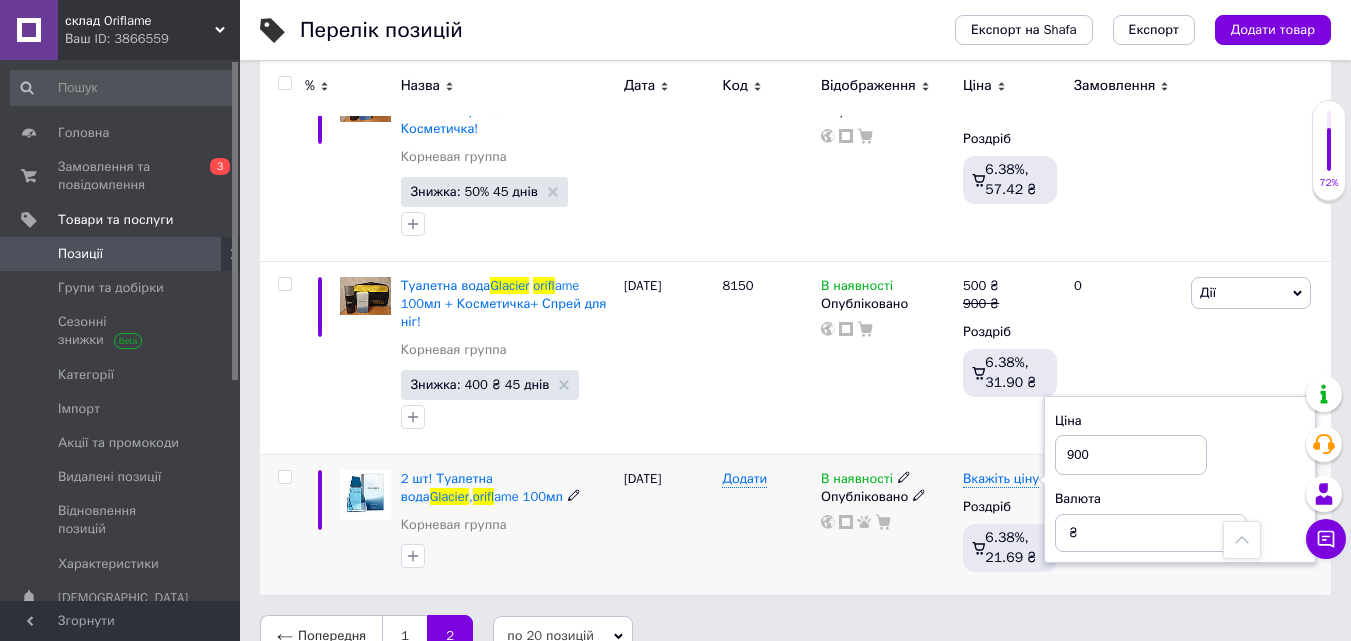 type on "900" 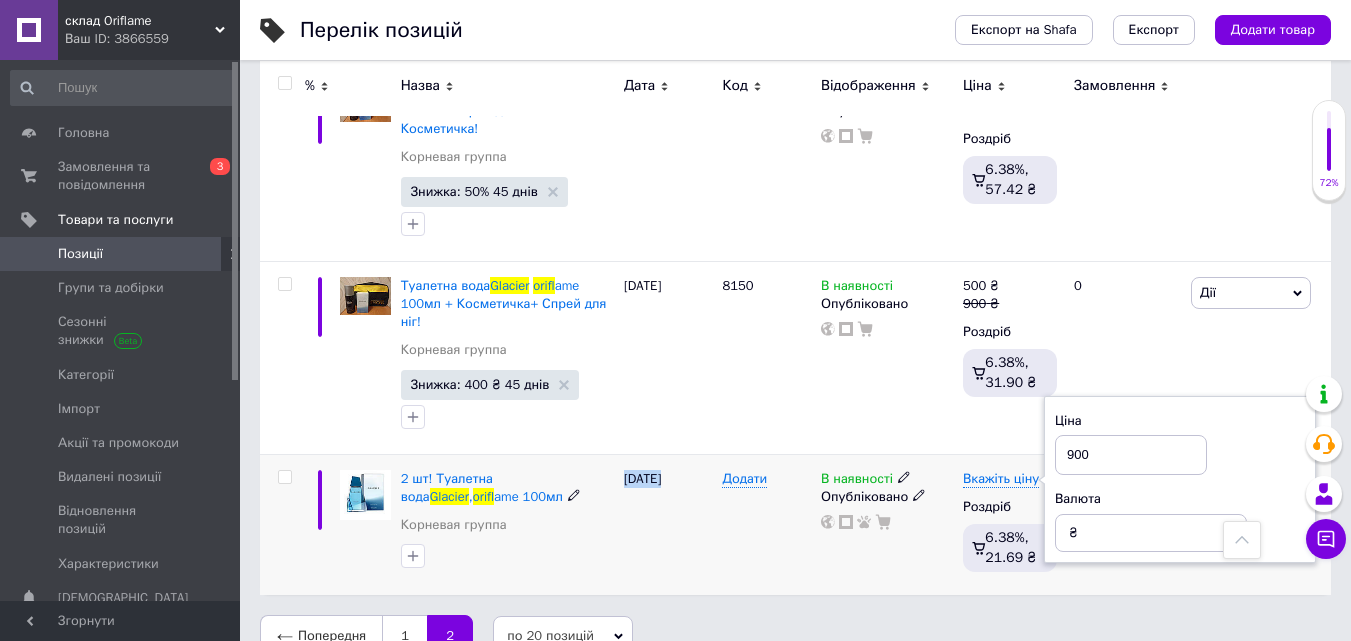 click on "[DATE]" at bounding box center [668, 524] 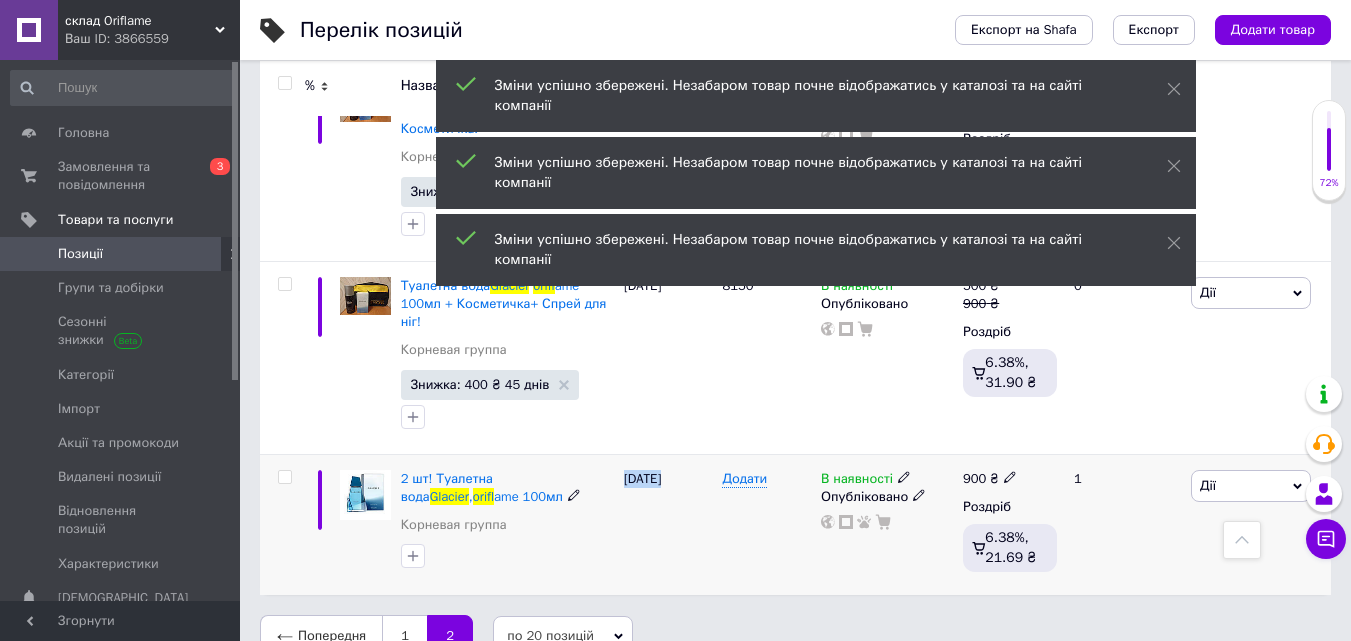 click on "Дії" at bounding box center (1251, 486) 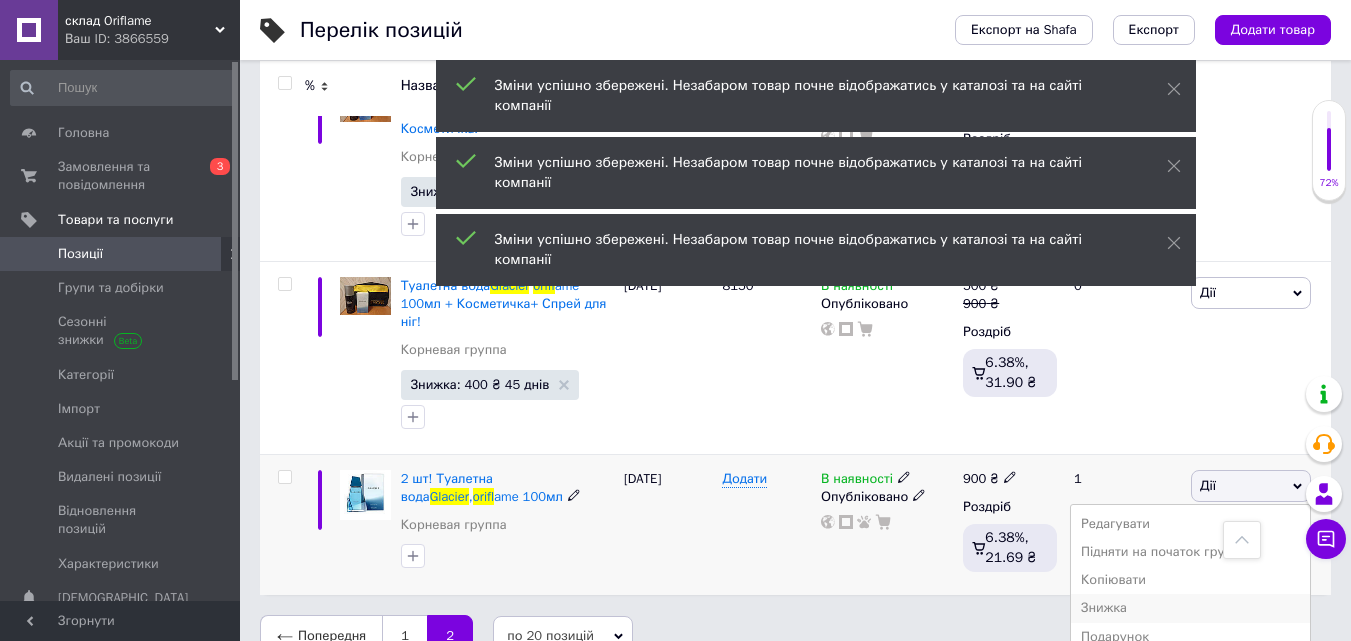 click on "Знижка" at bounding box center [1190, 608] 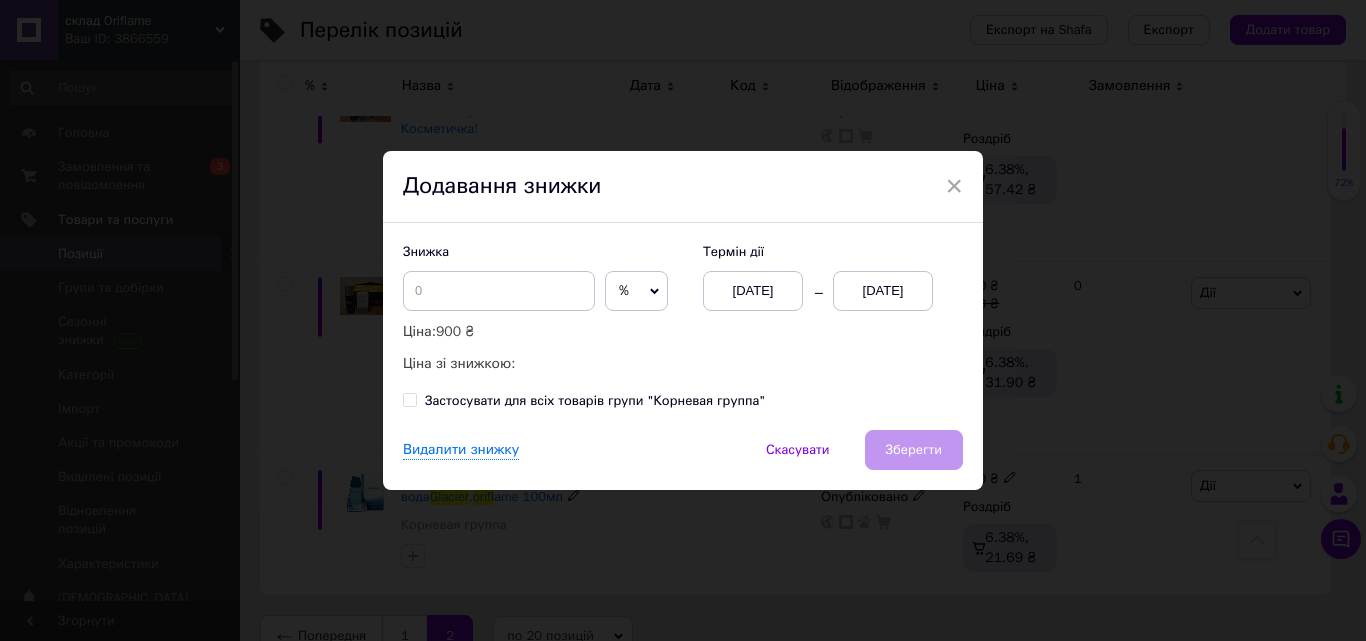click on "%" at bounding box center (636, 291) 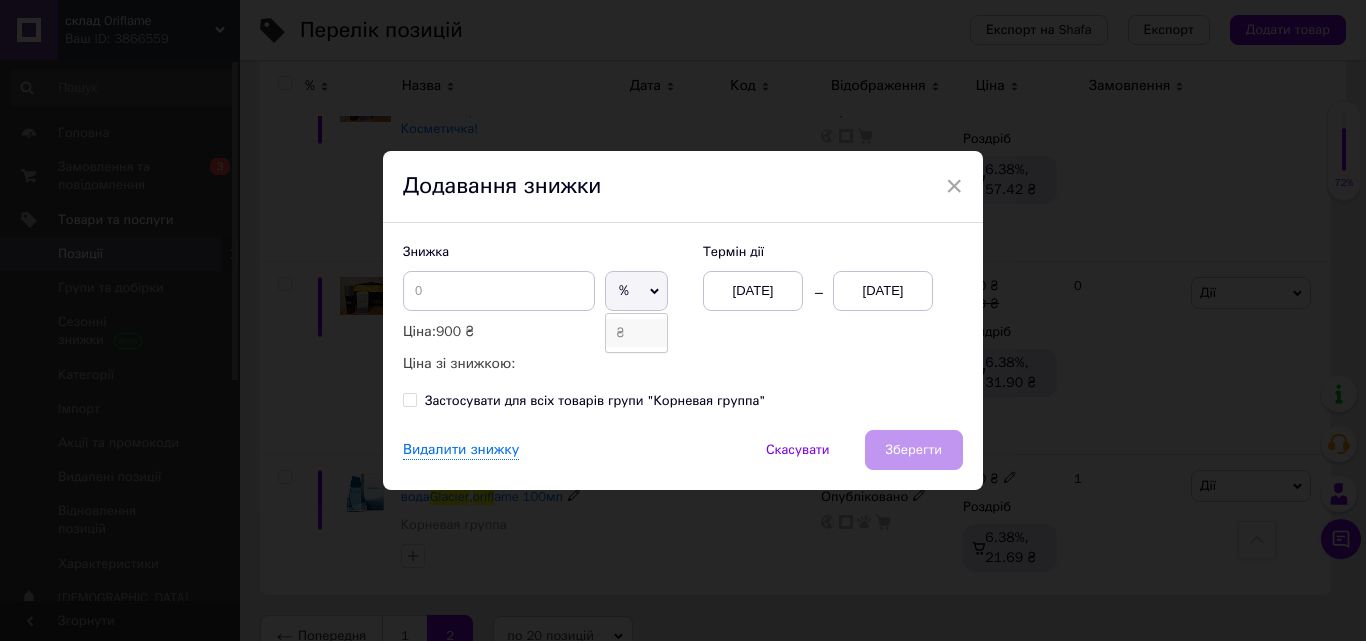 click on "₴" at bounding box center [636, 333] 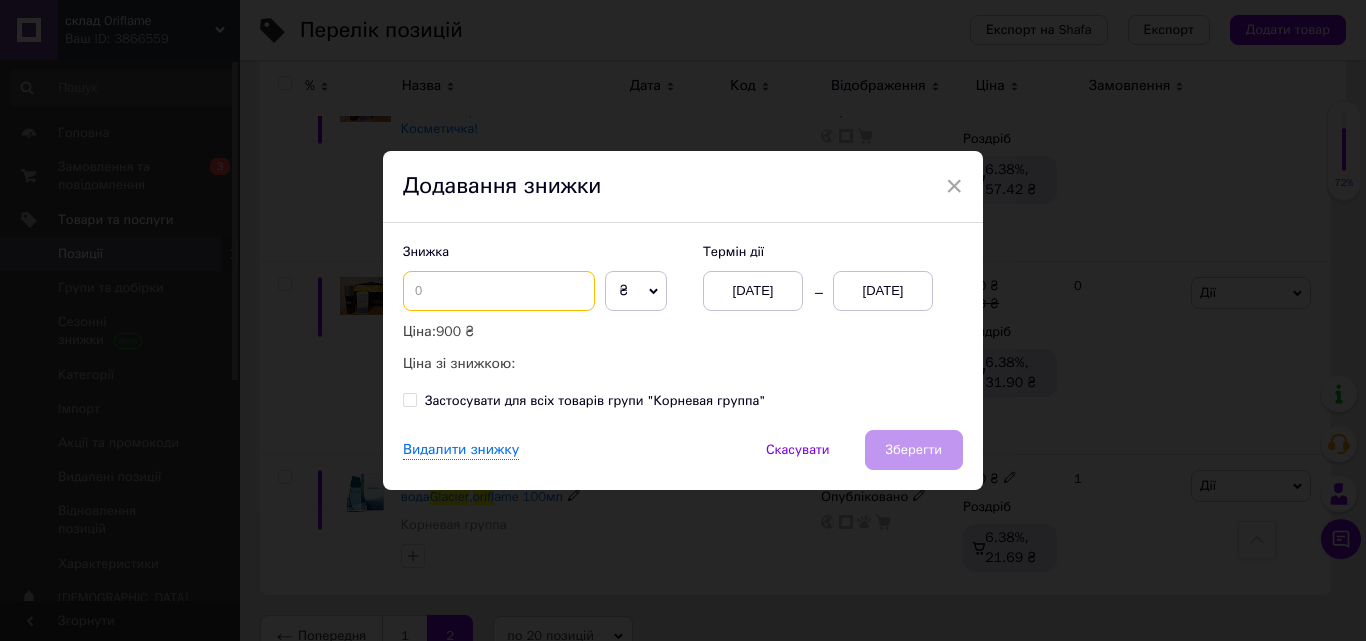 click at bounding box center (499, 291) 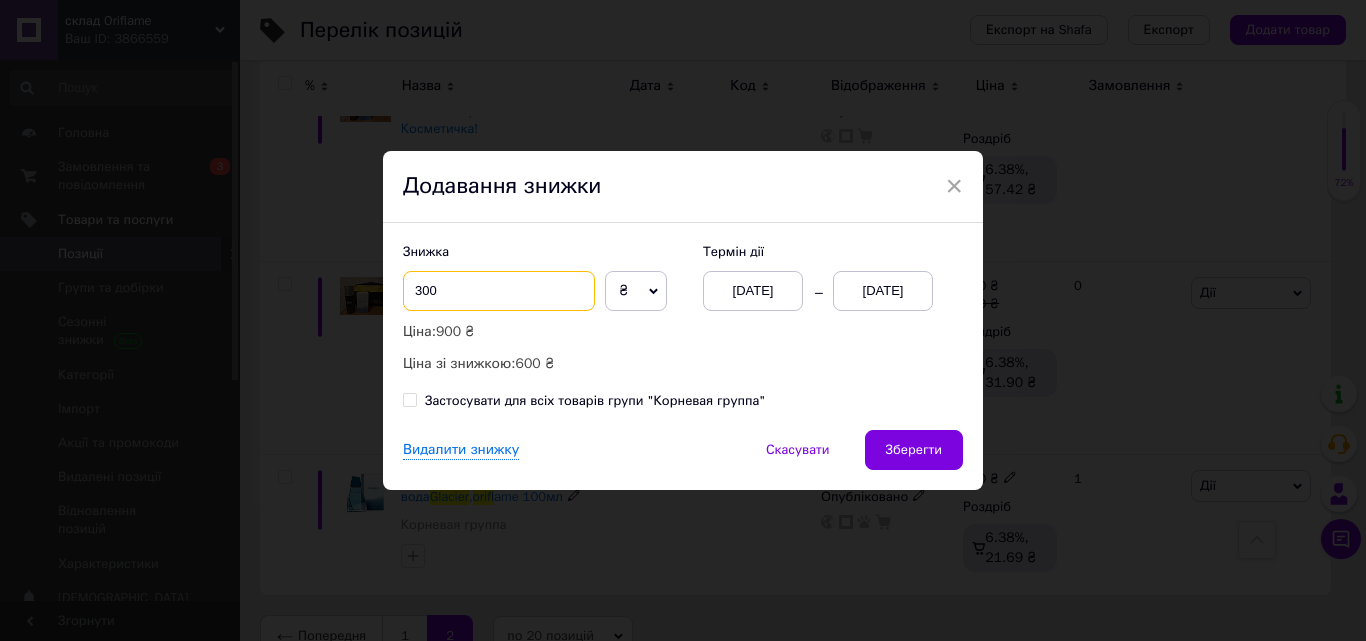 type on "300" 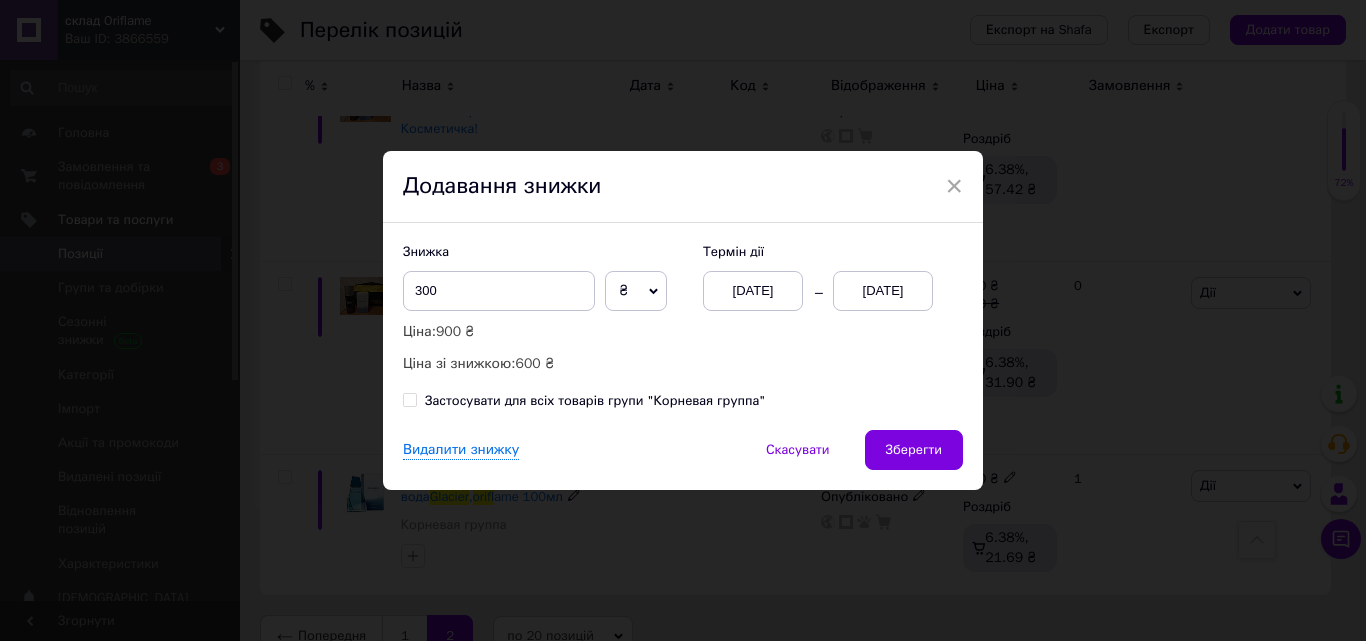 click on "[DATE]" at bounding box center (883, 291) 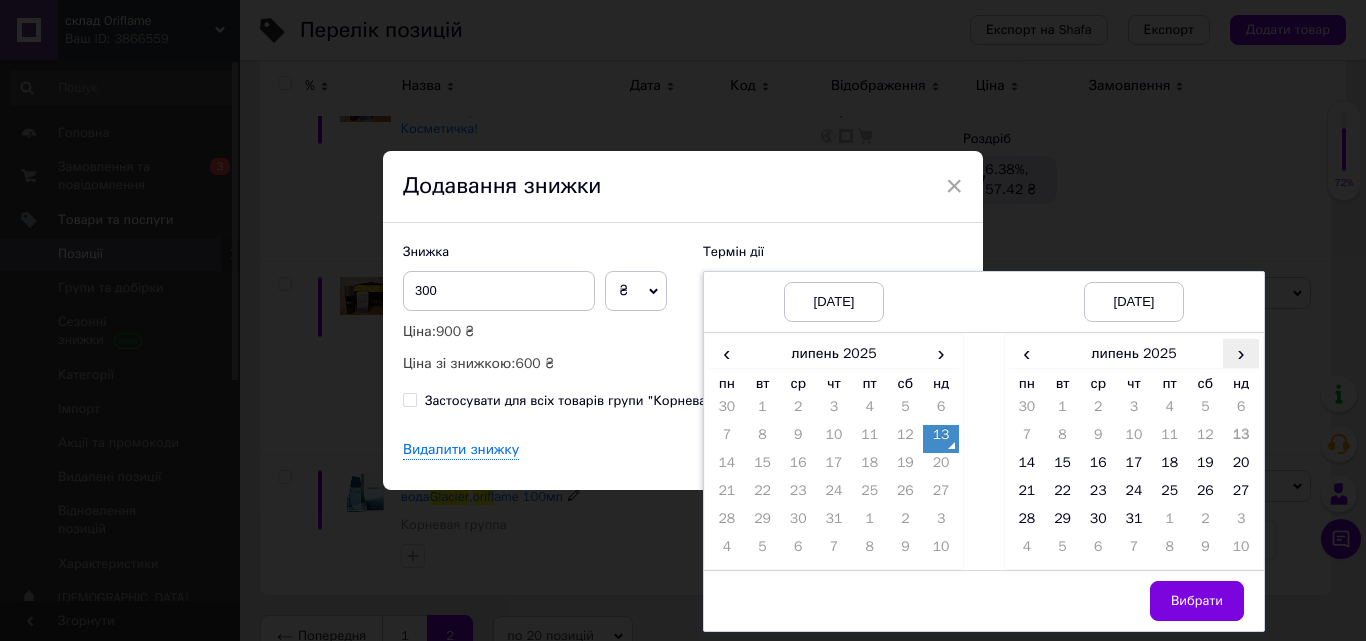 click on "›" at bounding box center (1241, 353) 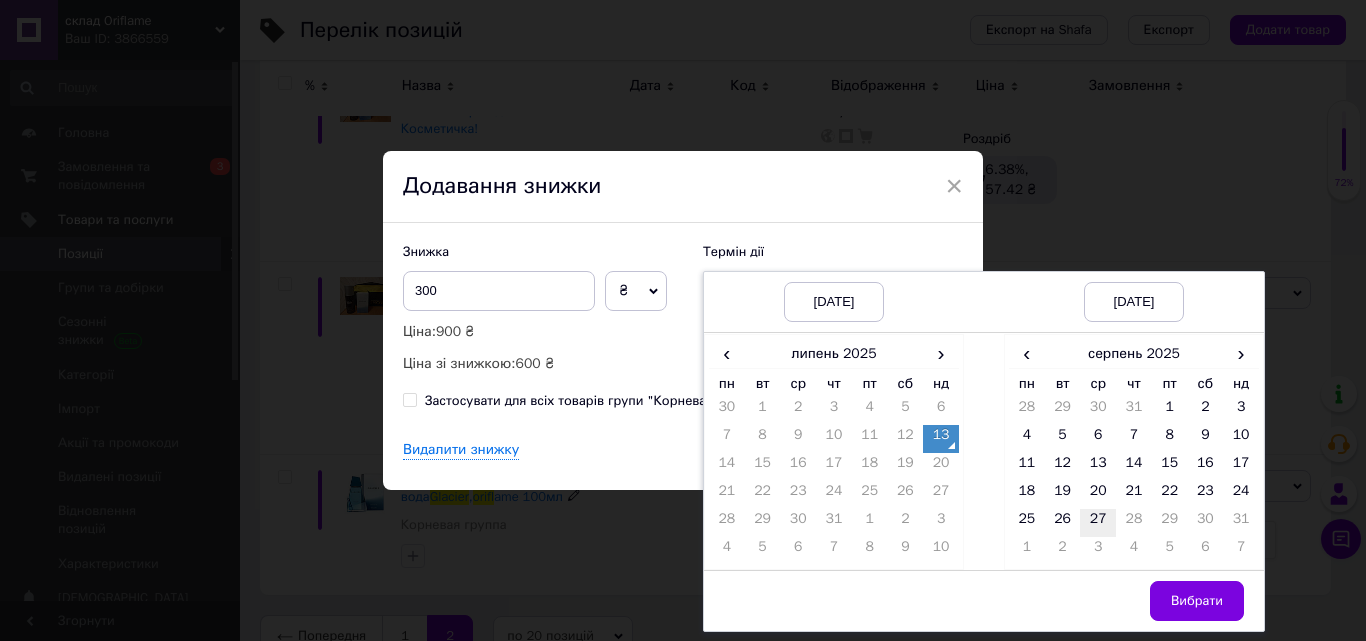 click on "27" at bounding box center [1098, 523] 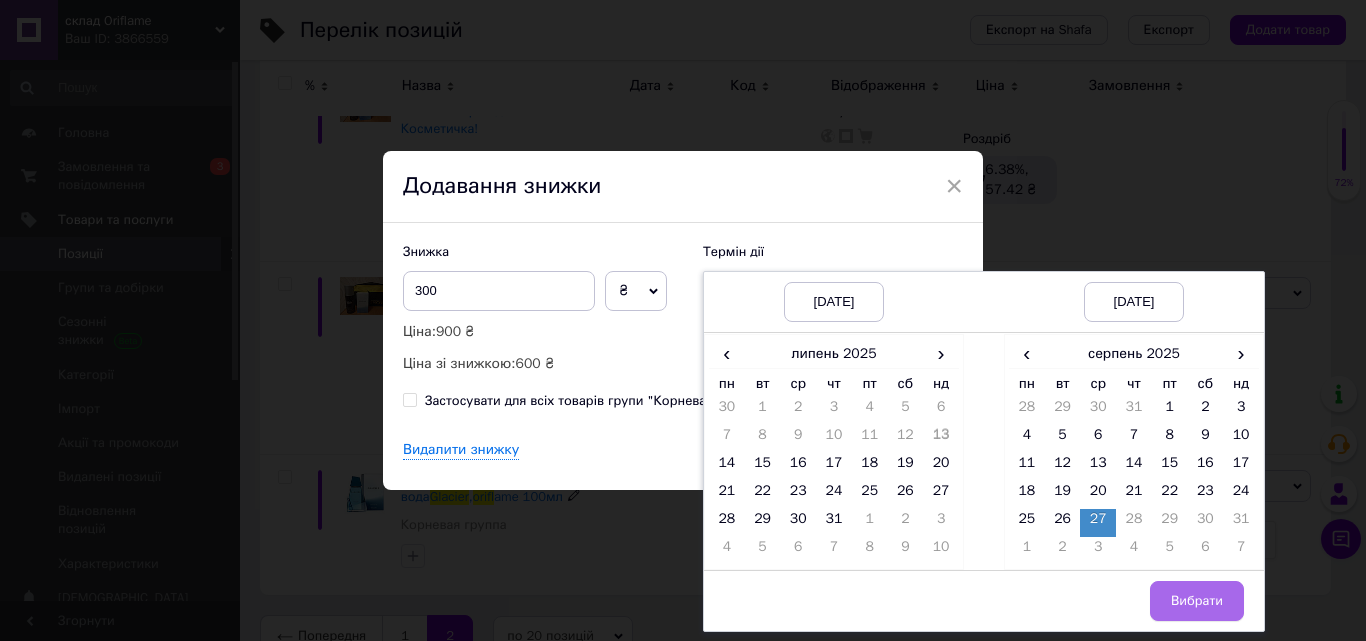 click on "Вибрати" at bounding box center [1197, 601] 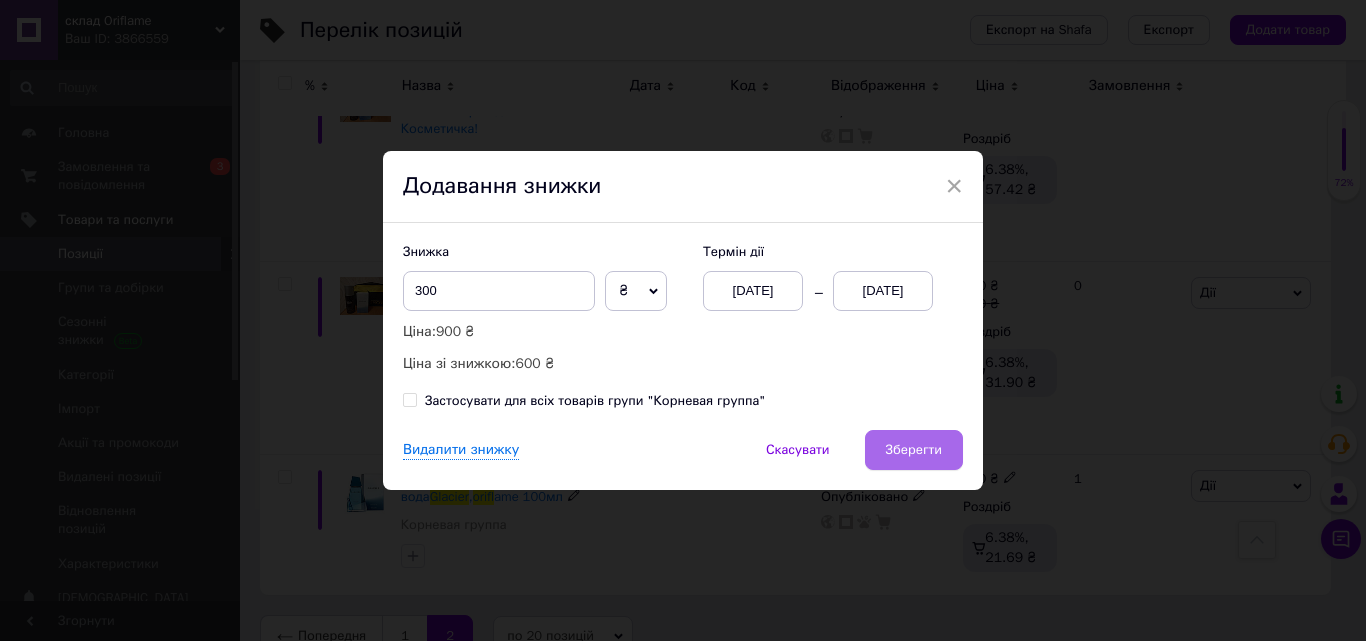 click on "Зберегти" at bounding box center [914, 450] 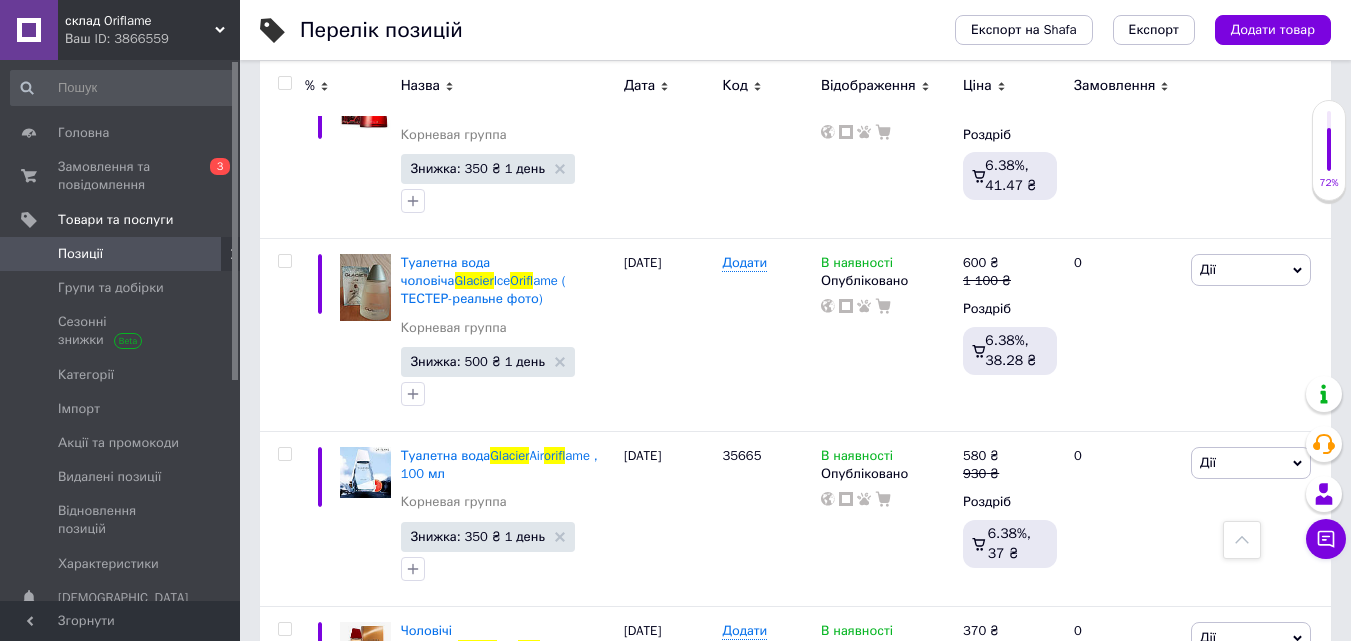 scroll, scrollTop: 0, scrollLeft: 0, axis: both 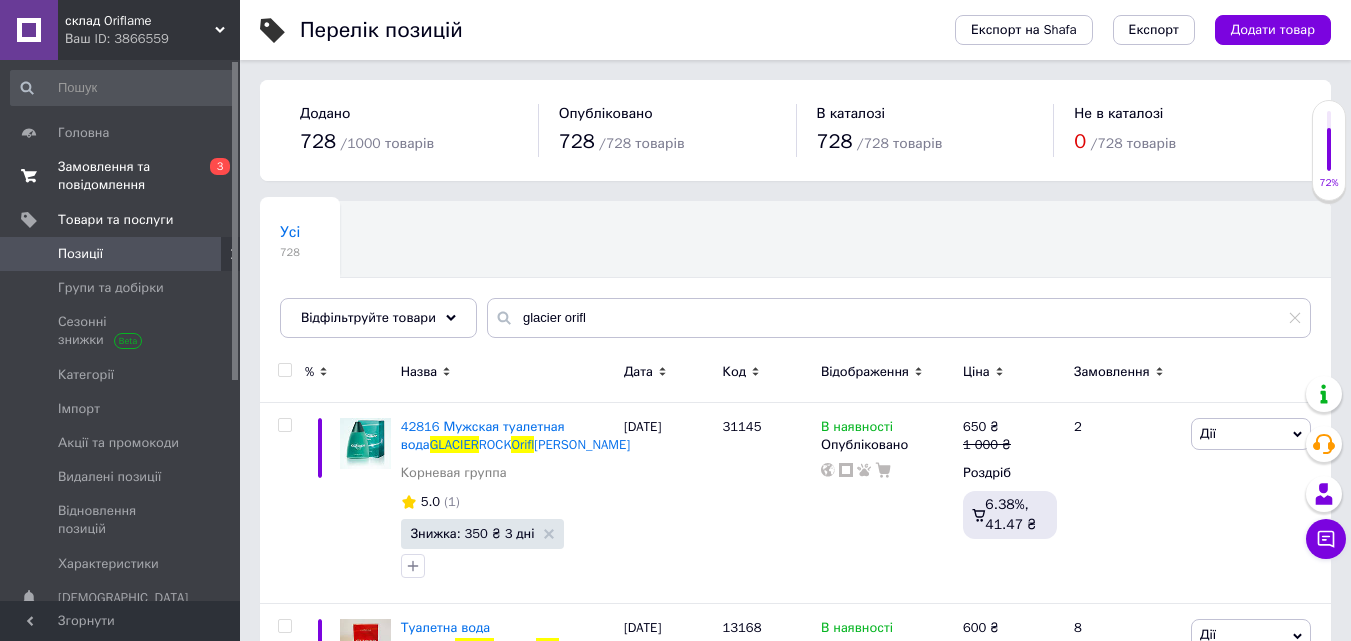 click on "Замовлення та повідомлення" at bounding box center [121, 176] 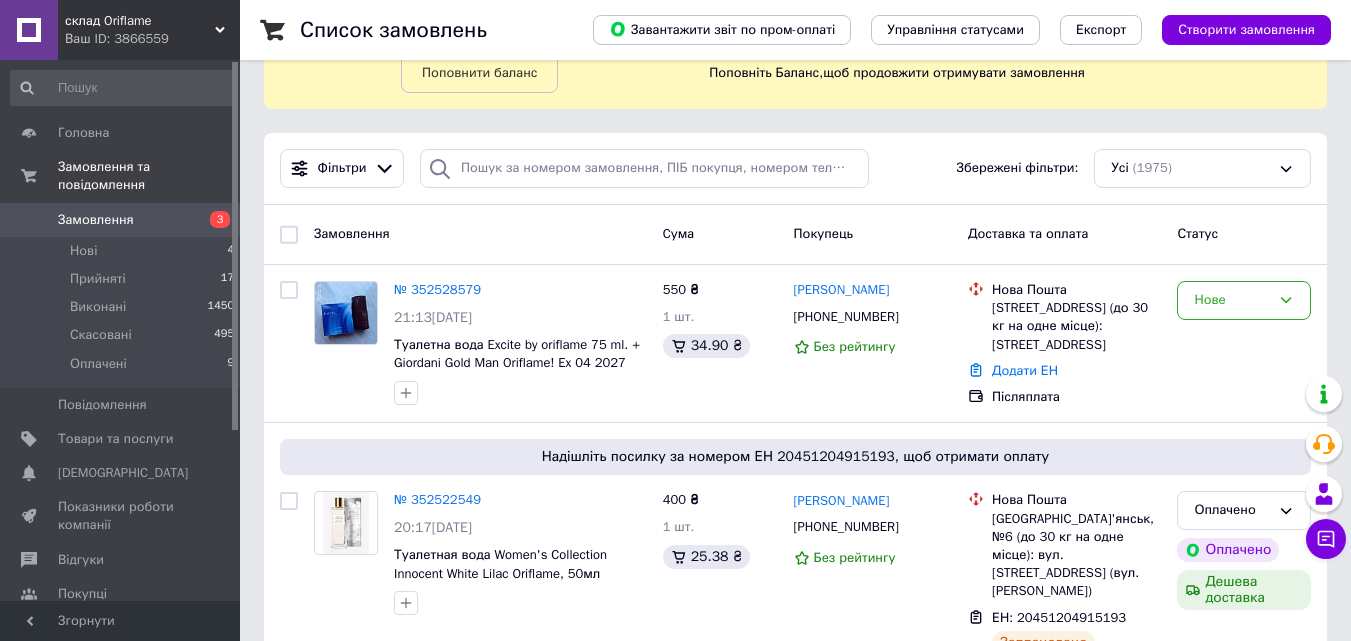 scroll, scrollTop: 105, scrollLeft: 0, axis: vertical 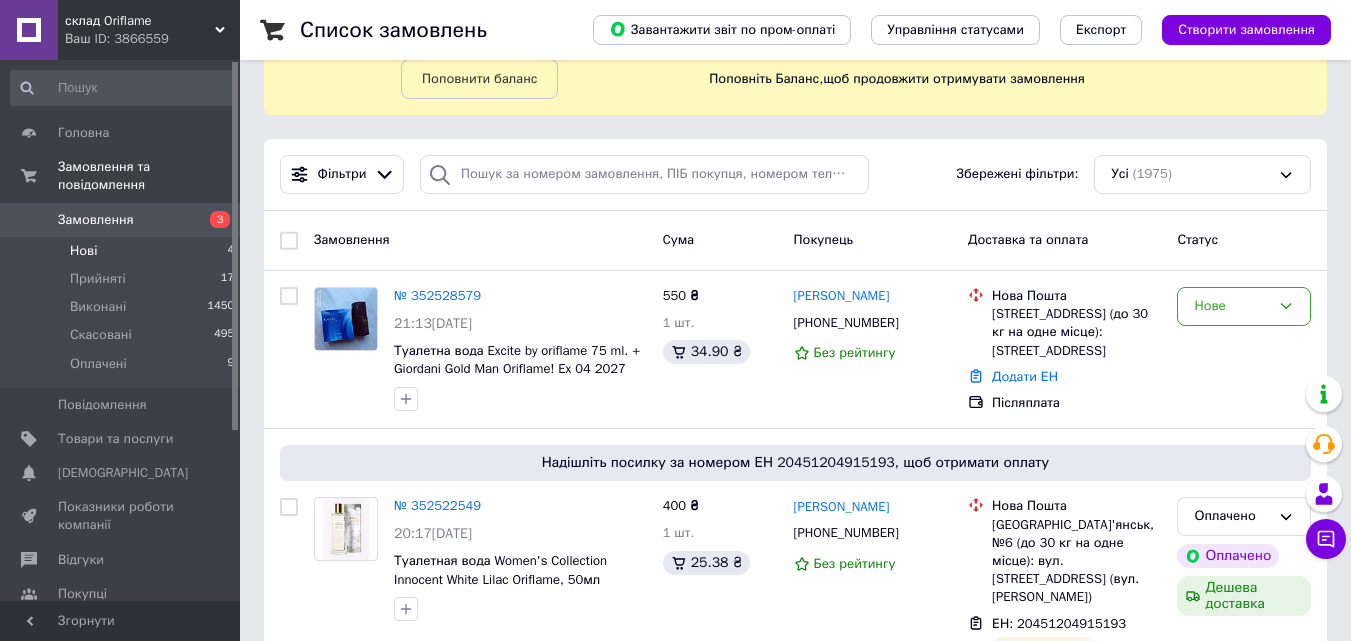 click on "Нові 4" at bounding box center [123, 251] 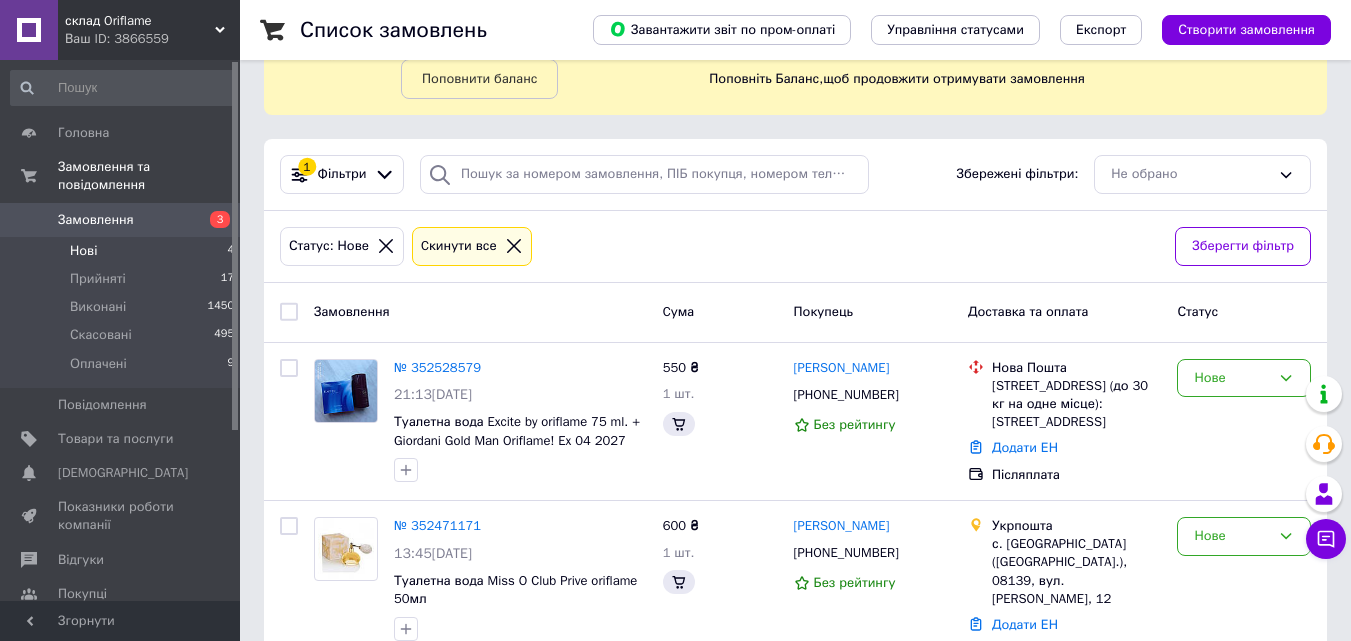scroll, scrollTop: 0, scrollLeft: 0, axis: both 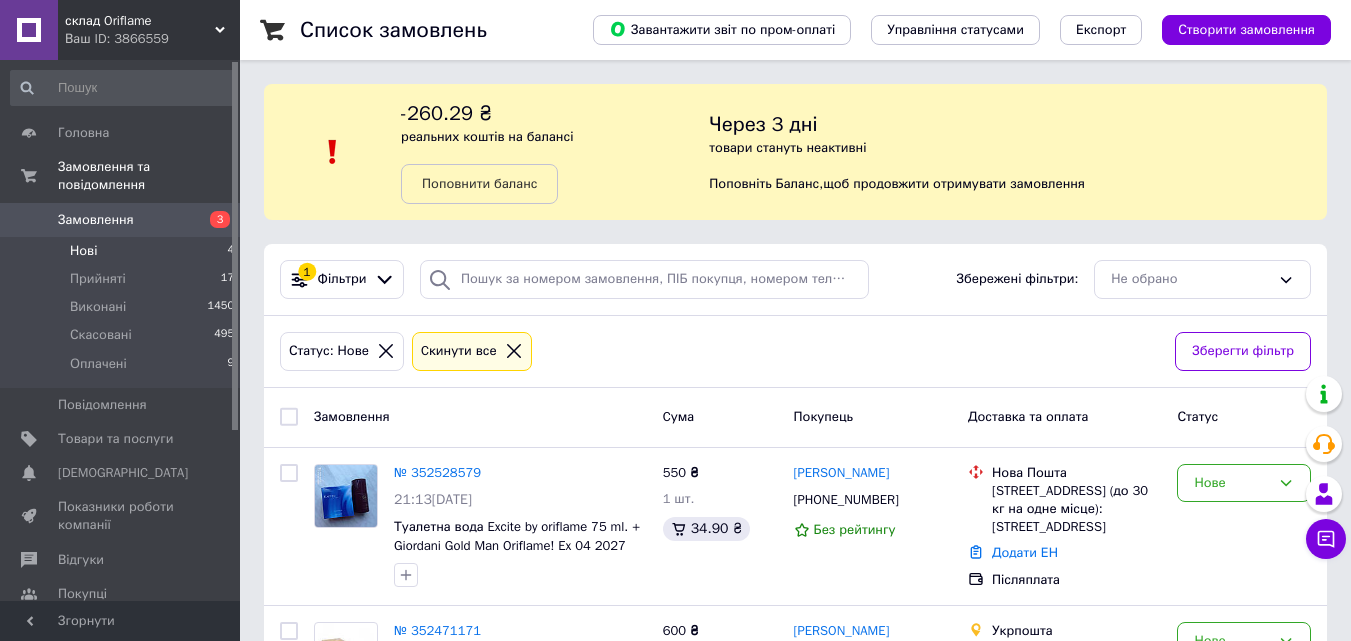 click on "Нові 4" at bounding box center (123, 251) 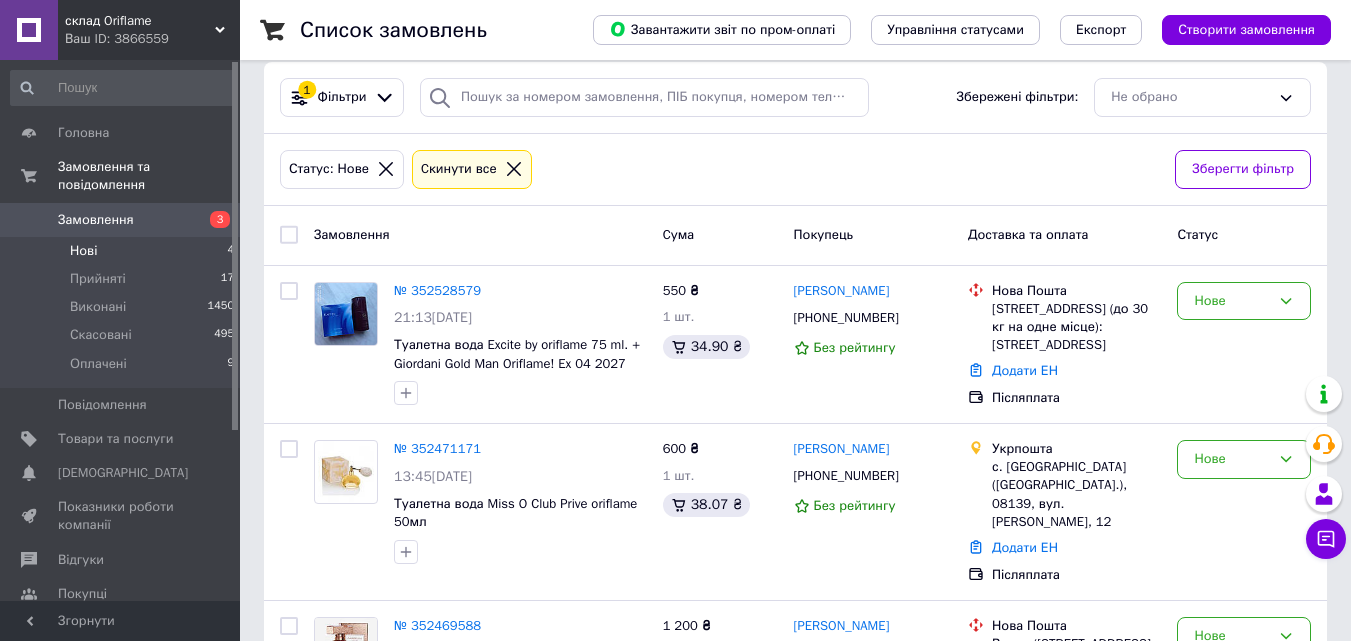 scroll, scrollTop: 0, scrollLeft: 0, axis: both 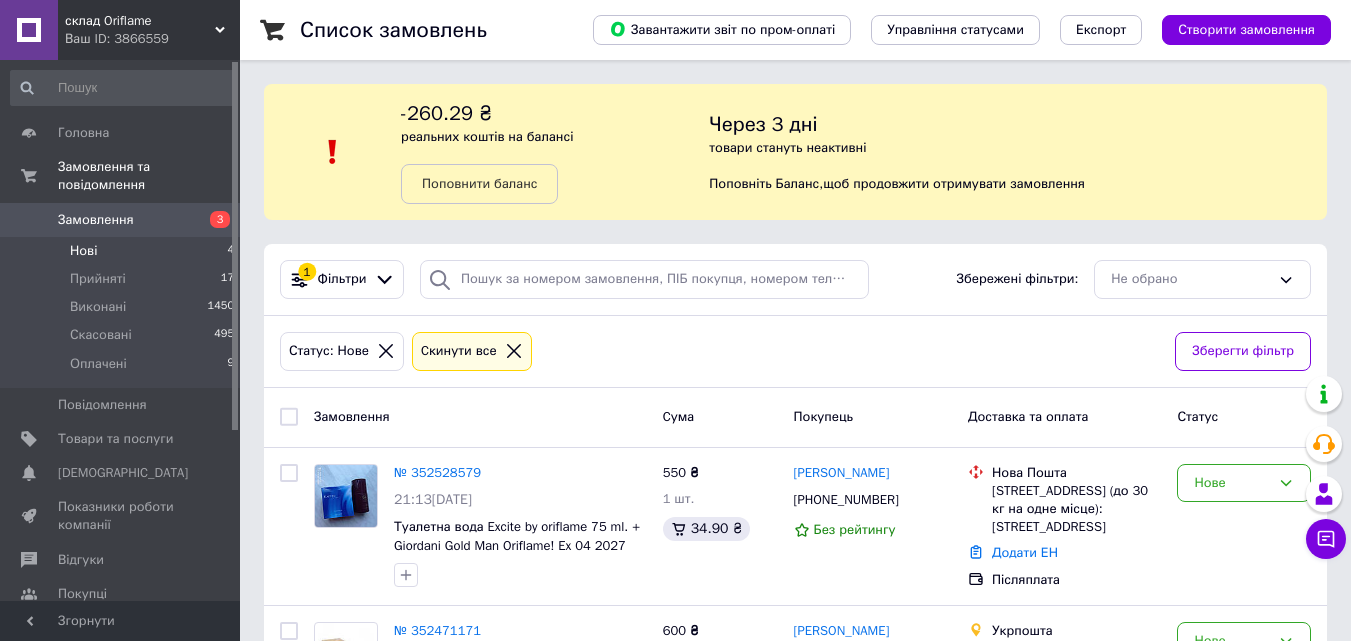 click on "Нові 4" at bounding box center [123, 251] 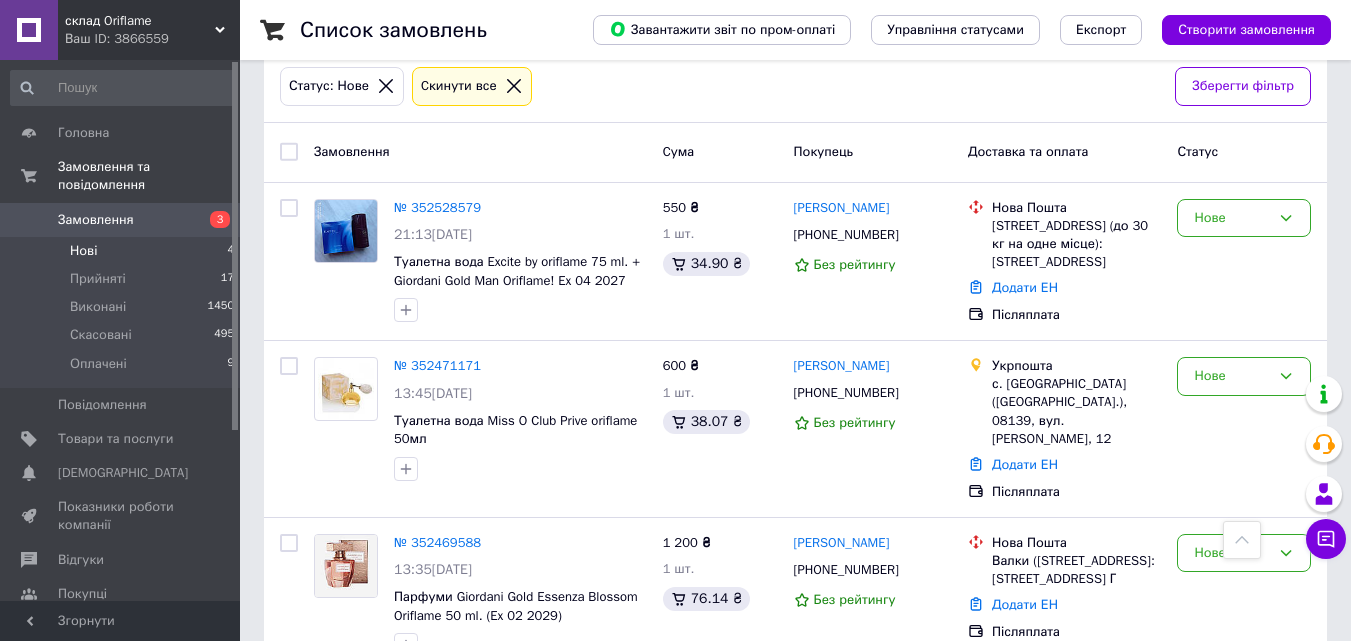 scroll, scrollTop: 0, scrollLeft: 0, axis: both 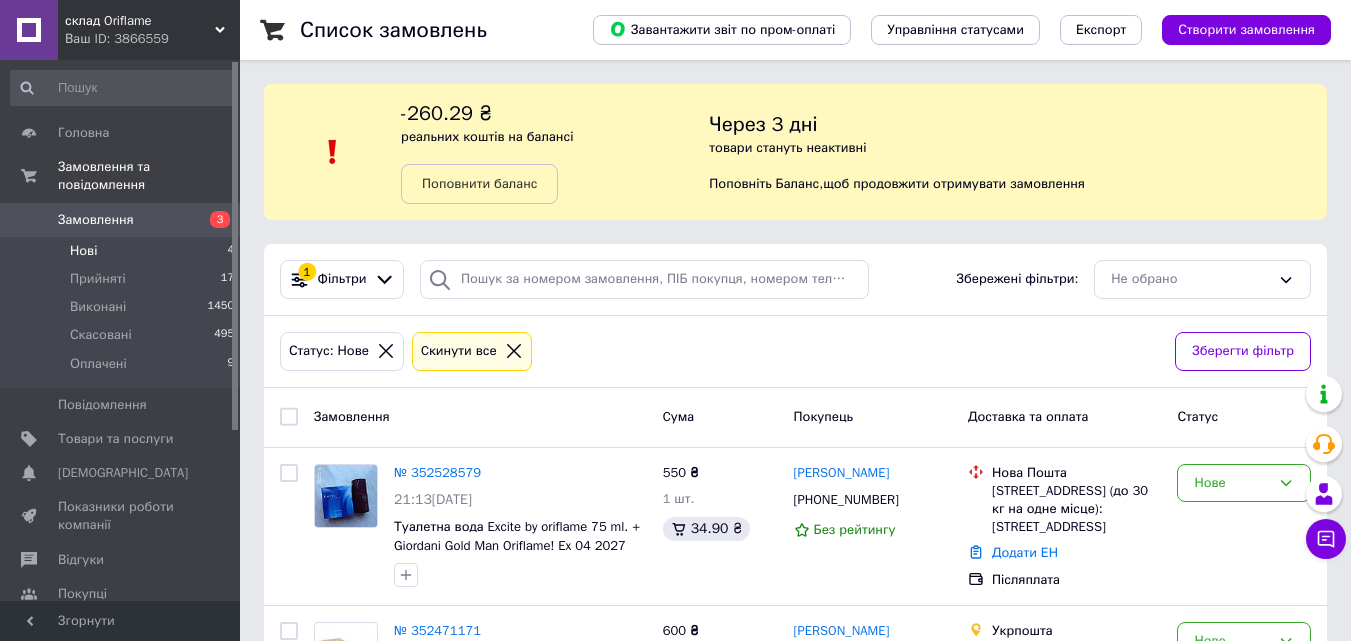 click on "Нові 4" at bounding box center (123, 251) 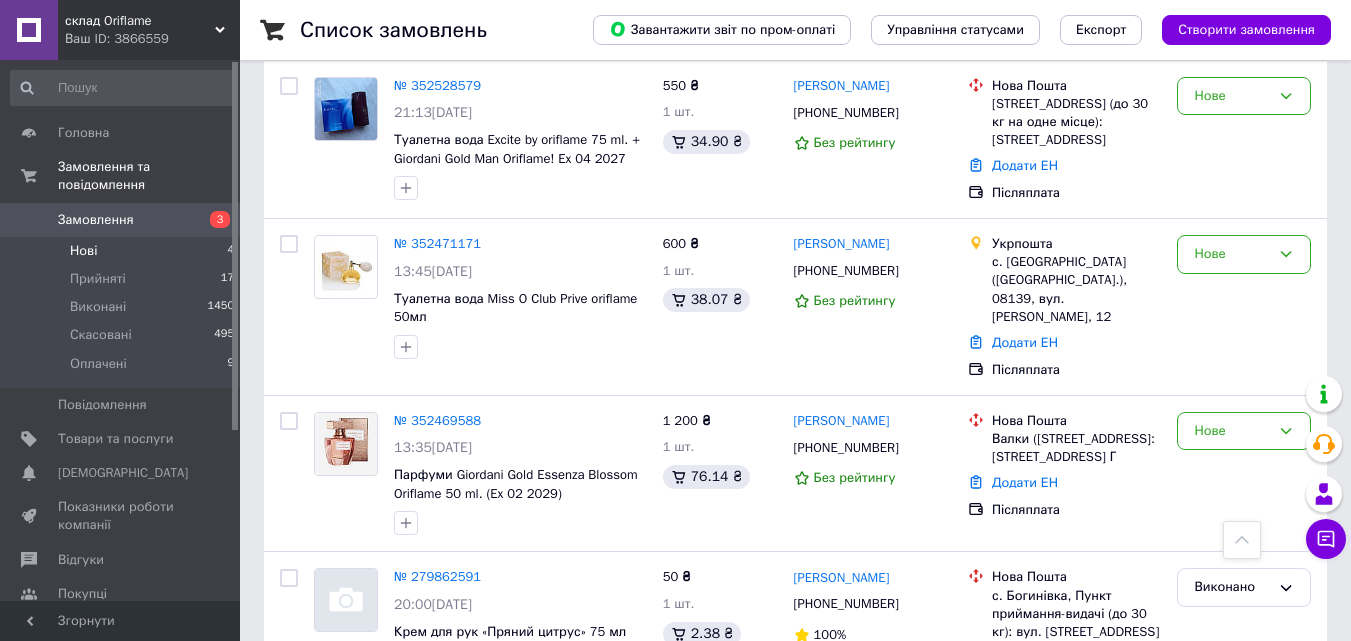 scroll, scrollTop: 478, scrollLeft: 0, axis: vertical 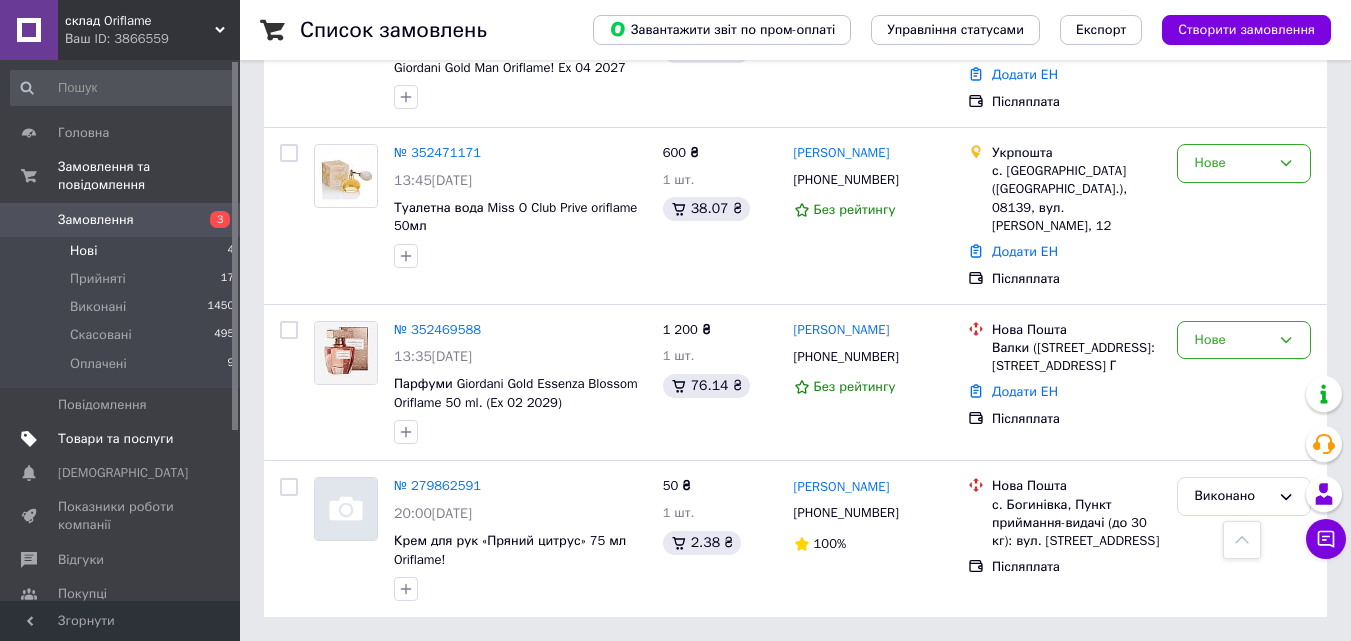click on "Товари та послуги" at bounding box center (115, 439) 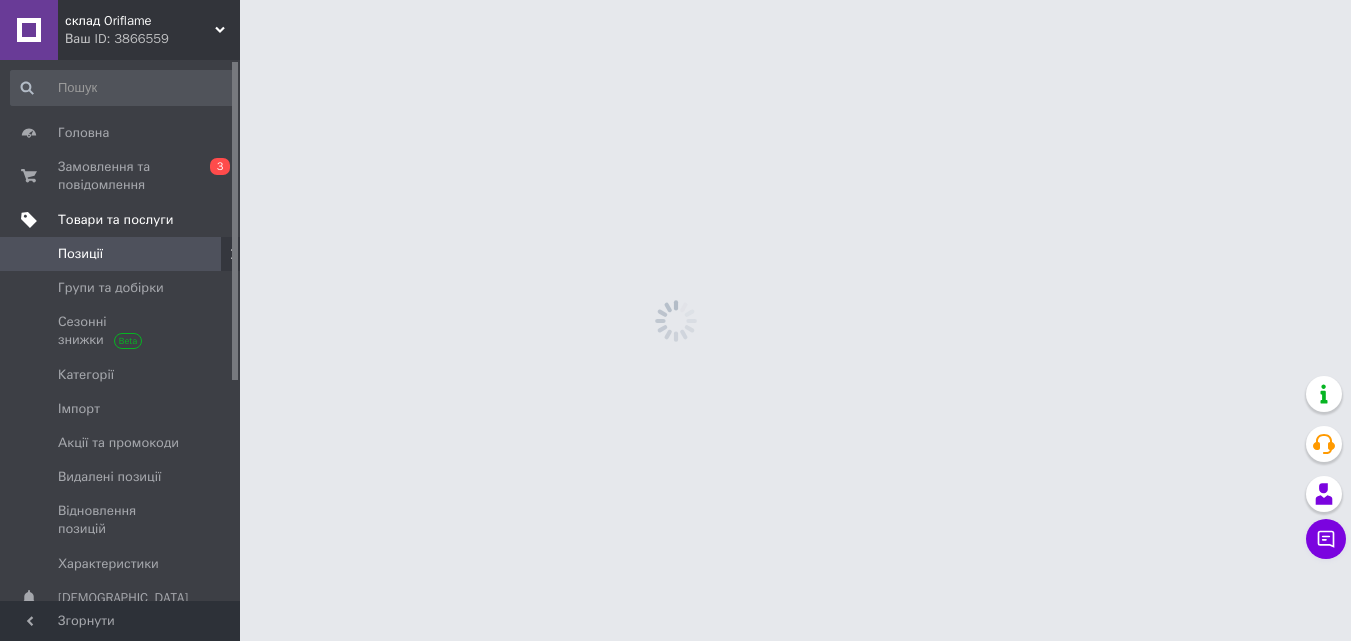 scroll, scrollTop: 0, scrollLeft: 0, axis: both 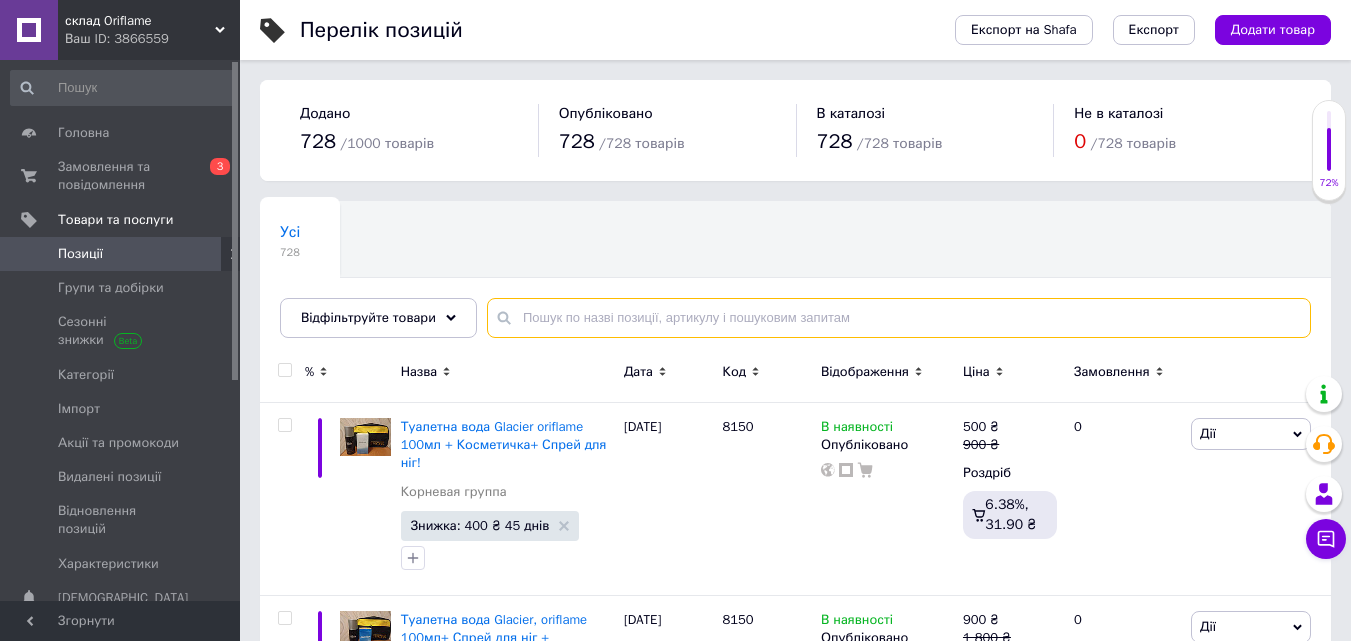 click at bounding box center (899, 318) 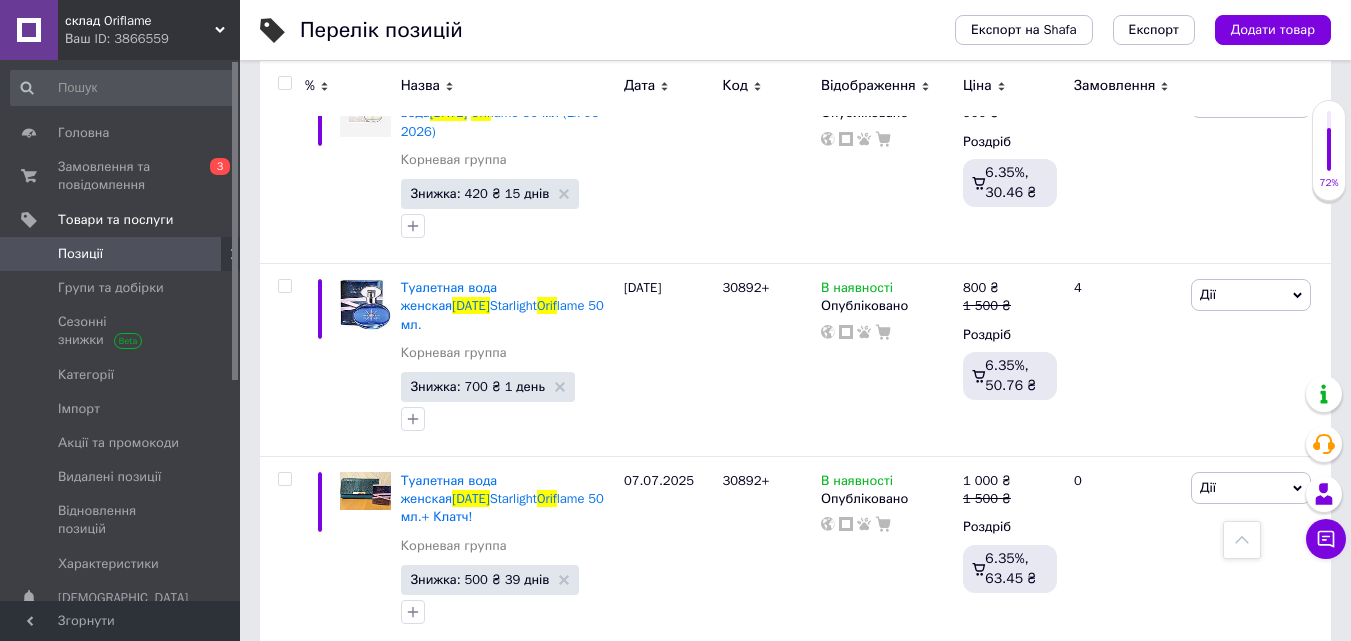 scroll, scrollTop: 3620, scrollLeft: 0, axis: vertical 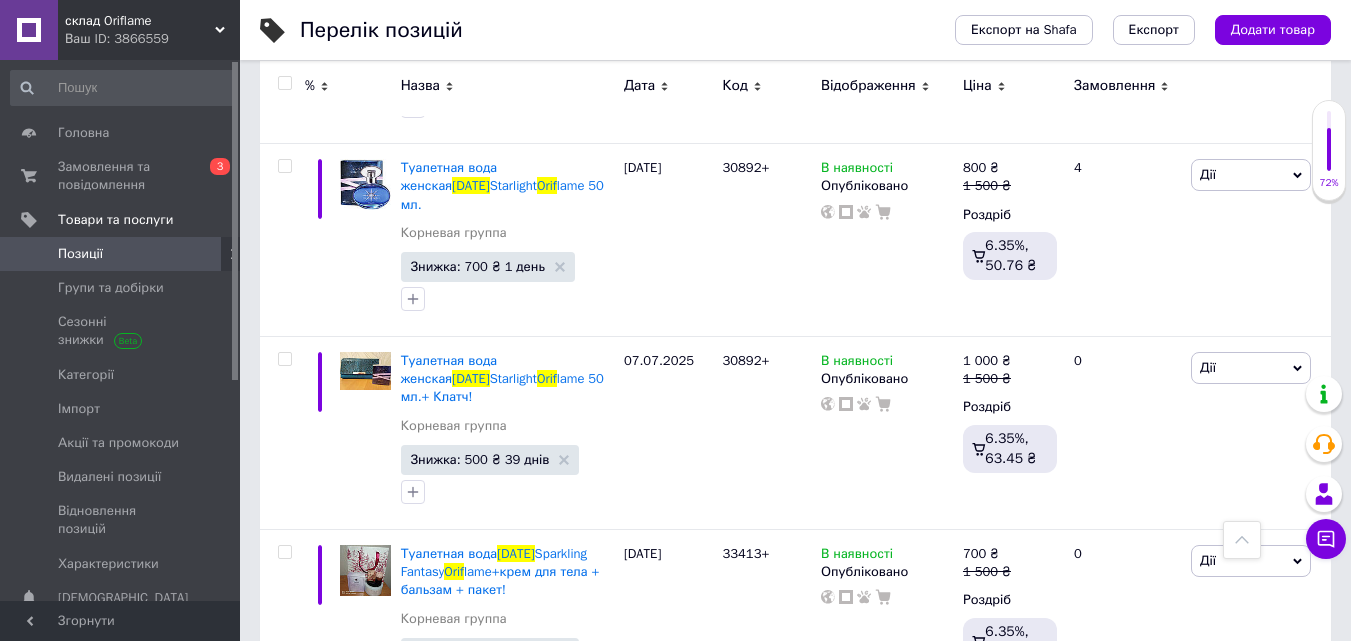 type on "[DATE][PERSON_NAME]" 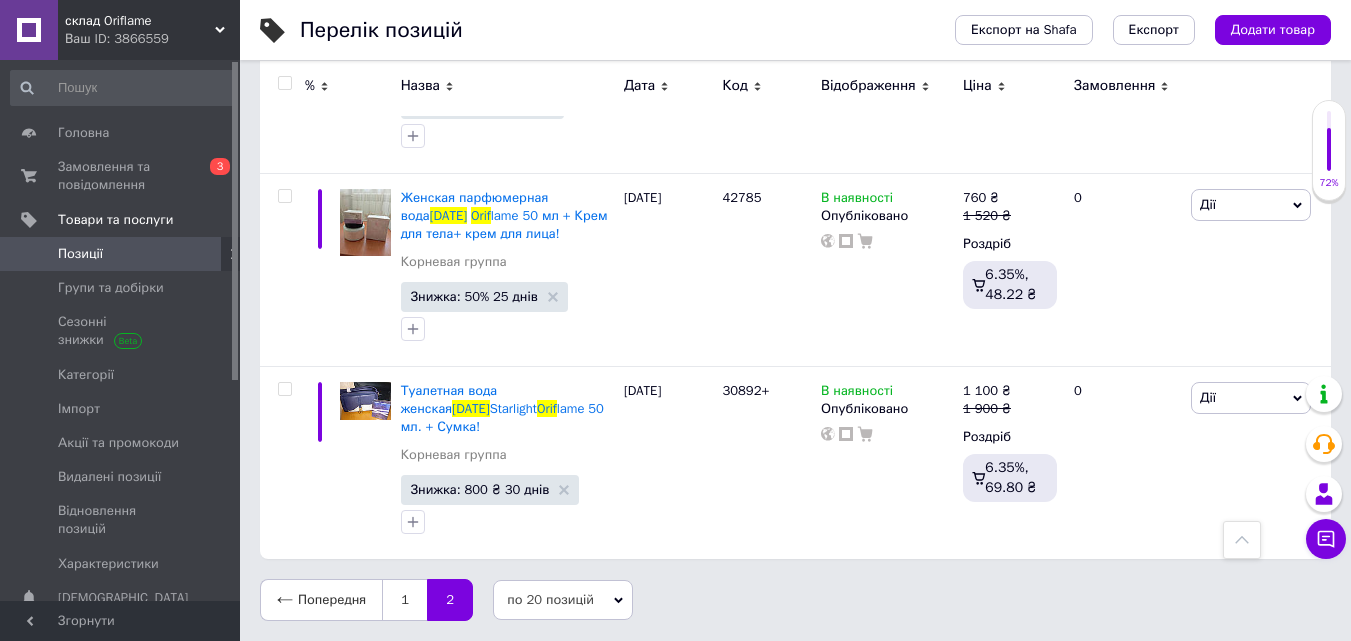 scroll, scrollTop: 2058, scrollLeft: 0, axis: vertical 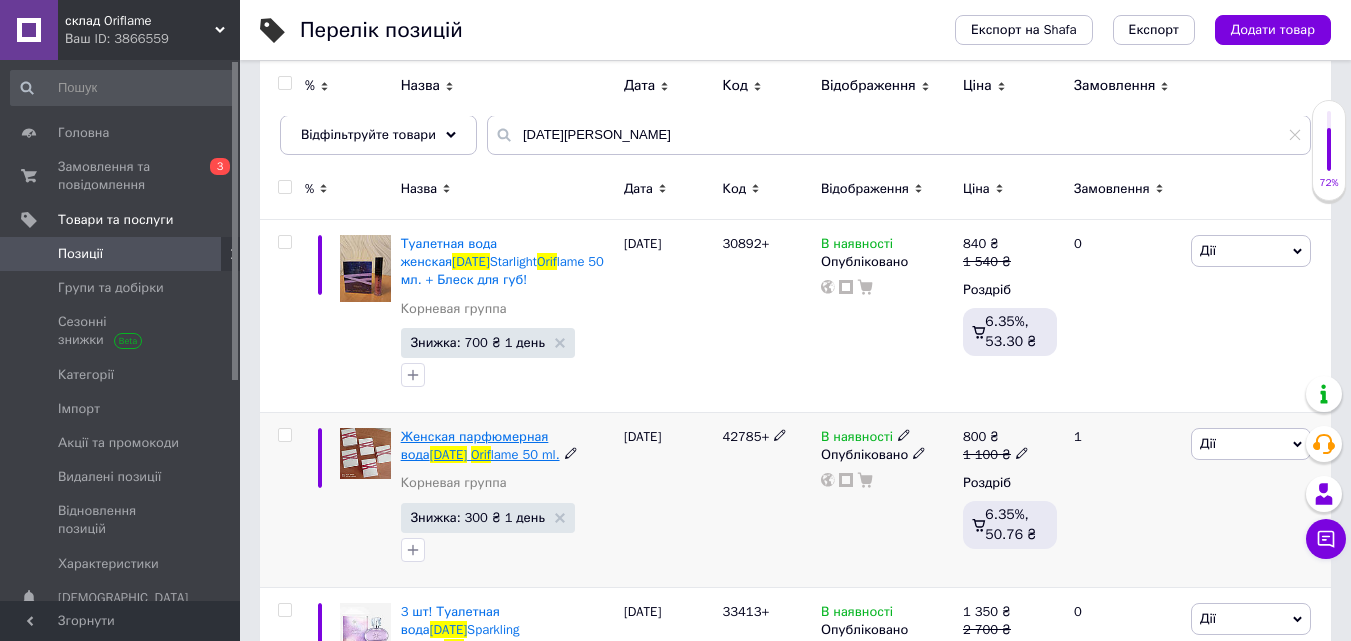 click on "Женская парфюмерная вода" at bounding box center [475, 445] 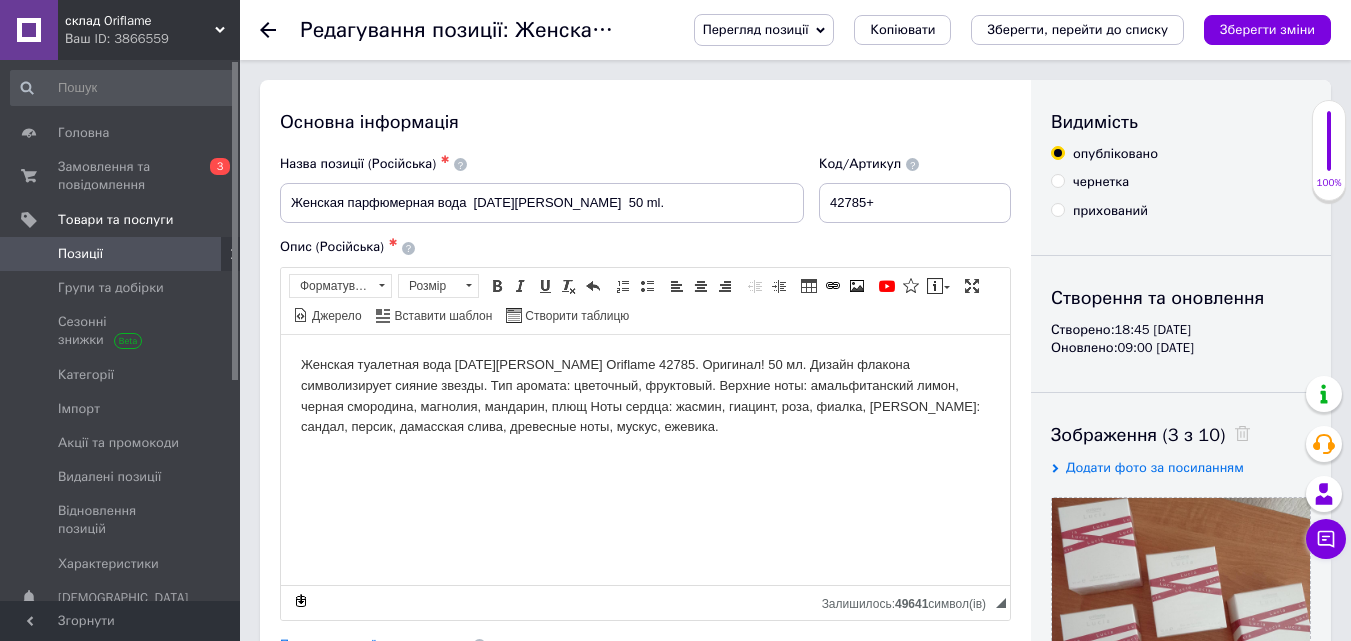 scroll, scrollTop: 0, scrollLeft: 0, axis: both 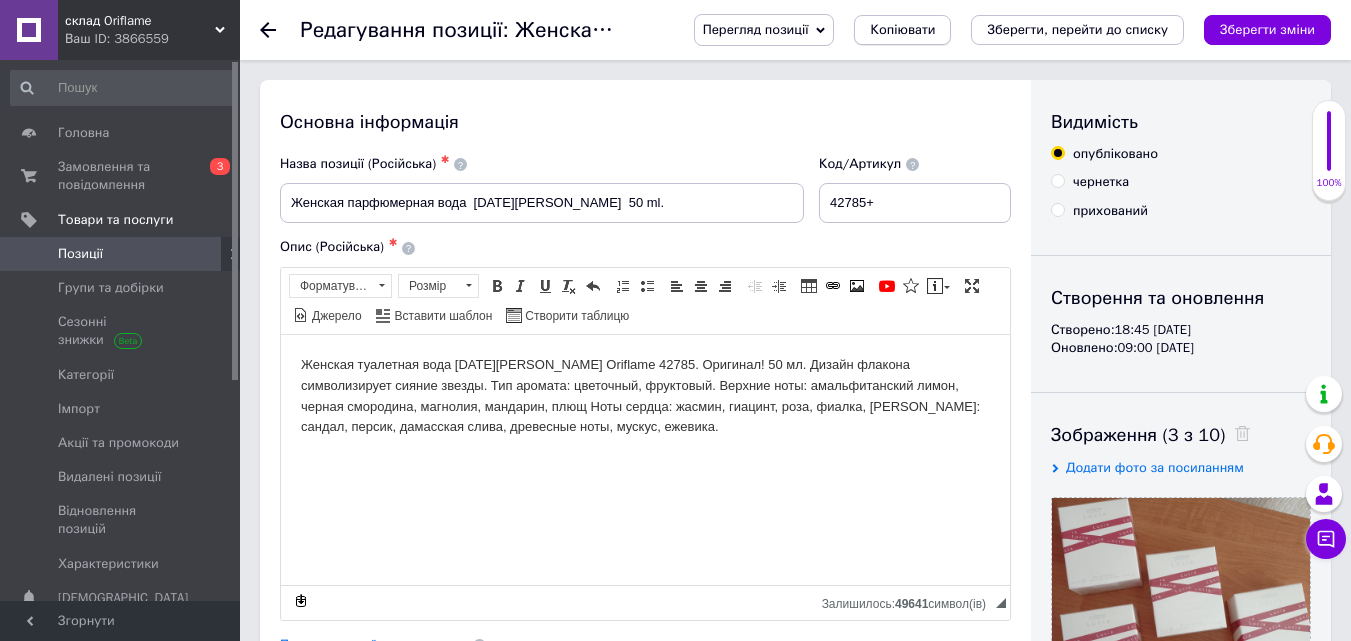 click on "Копіювати" at bounding box center [902, 30] 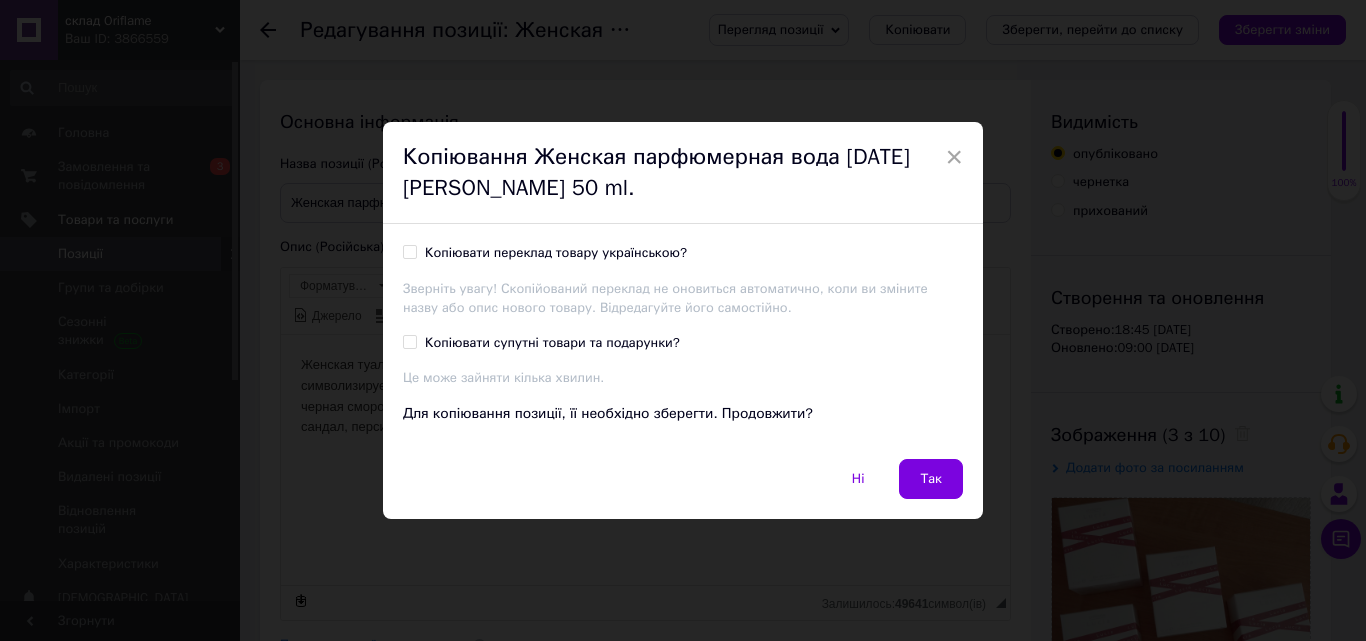 click on "Копіювати переклад товару українською?" at bounding box center [409, 251] 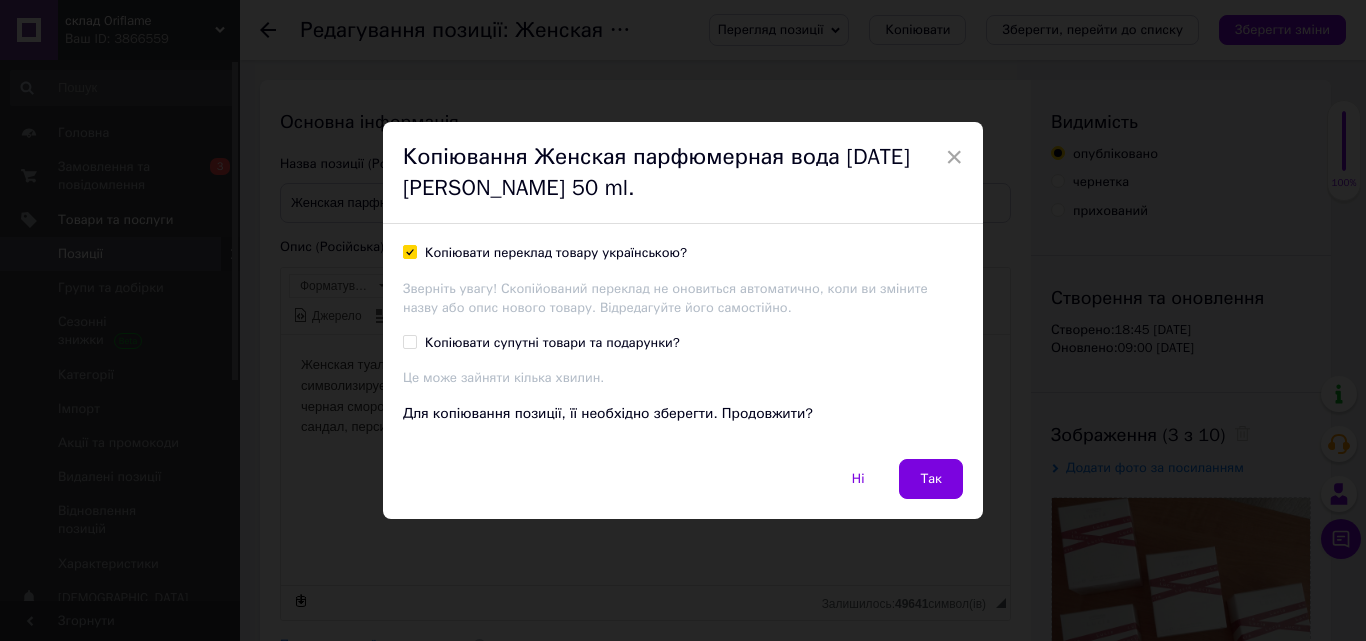 checkbox on "true" 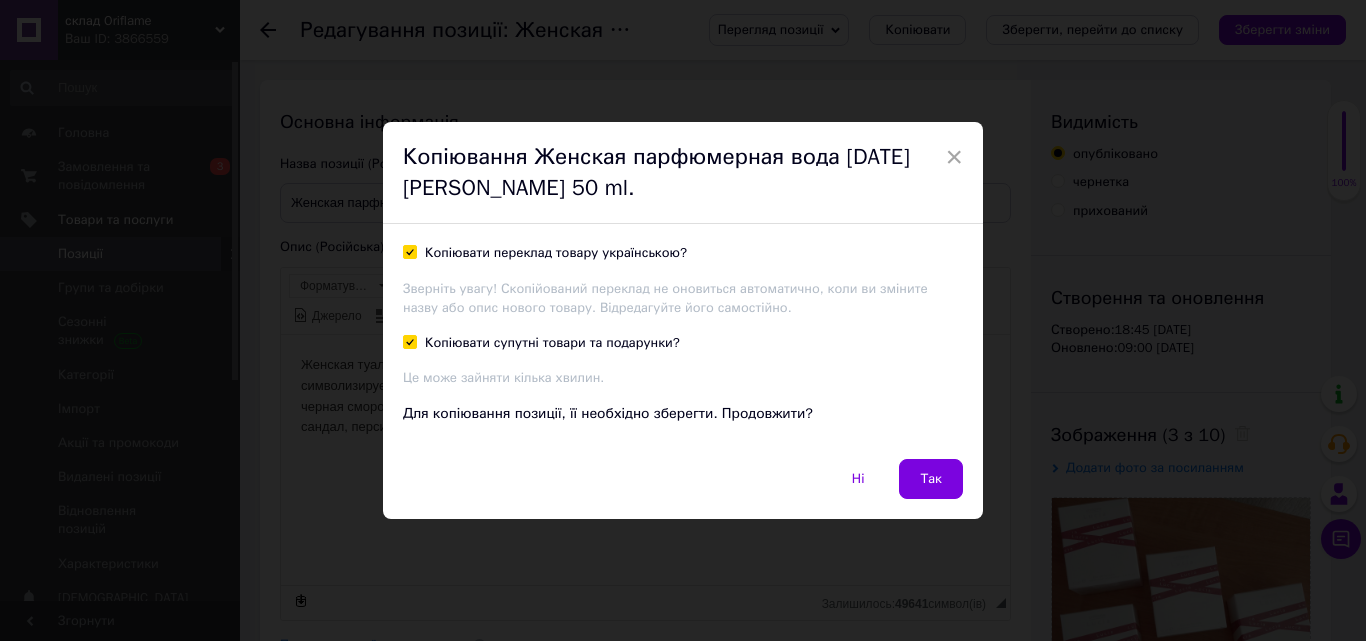 checkbox on "true" 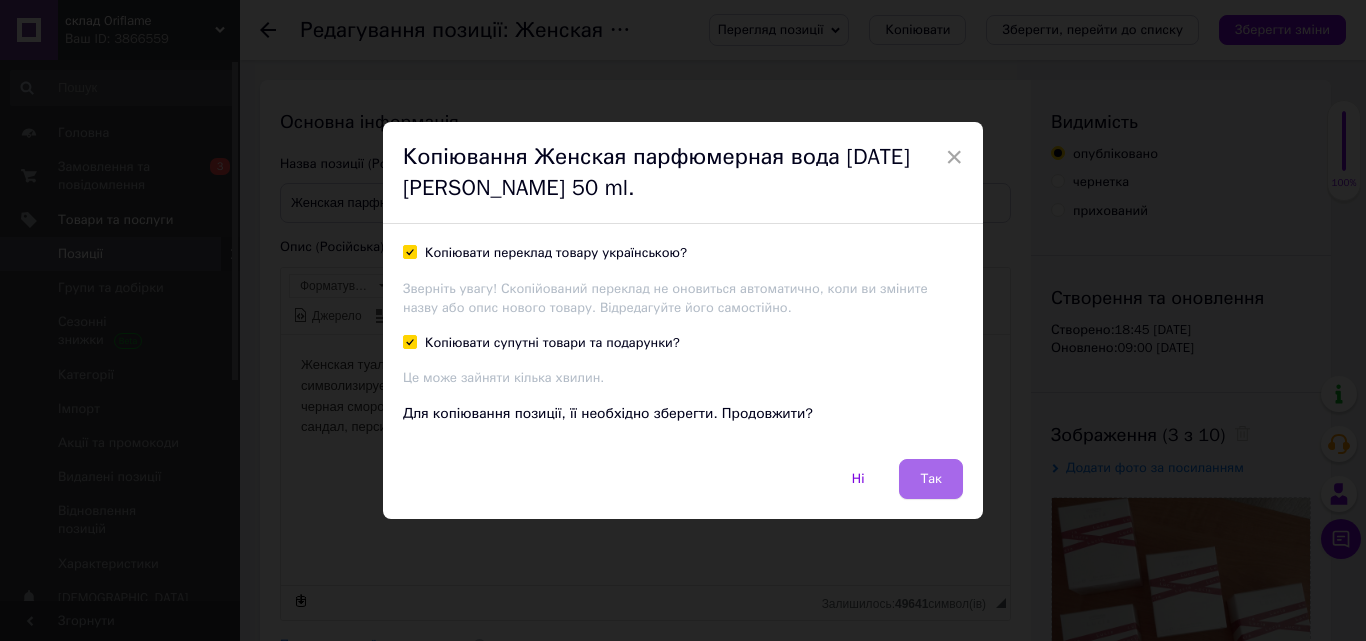 click on "Так" at bounding box center (931, 479) 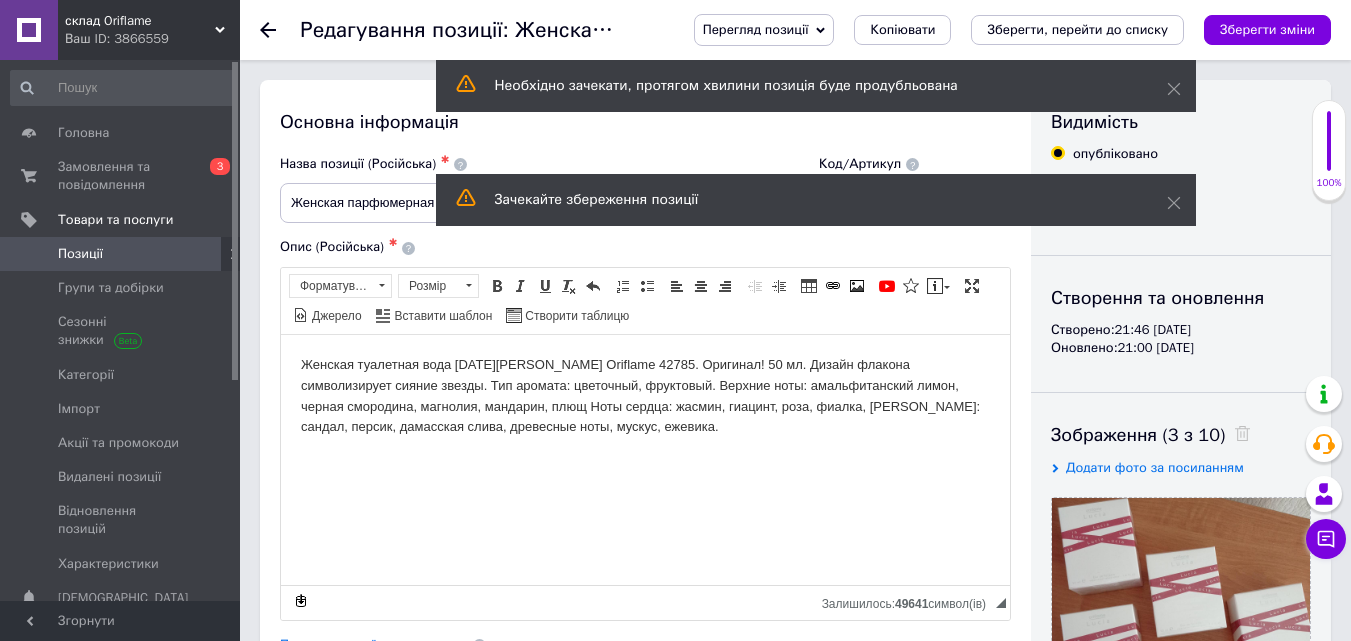 scroll, scrollTop: 0, scrollLeft: 0, axis: both 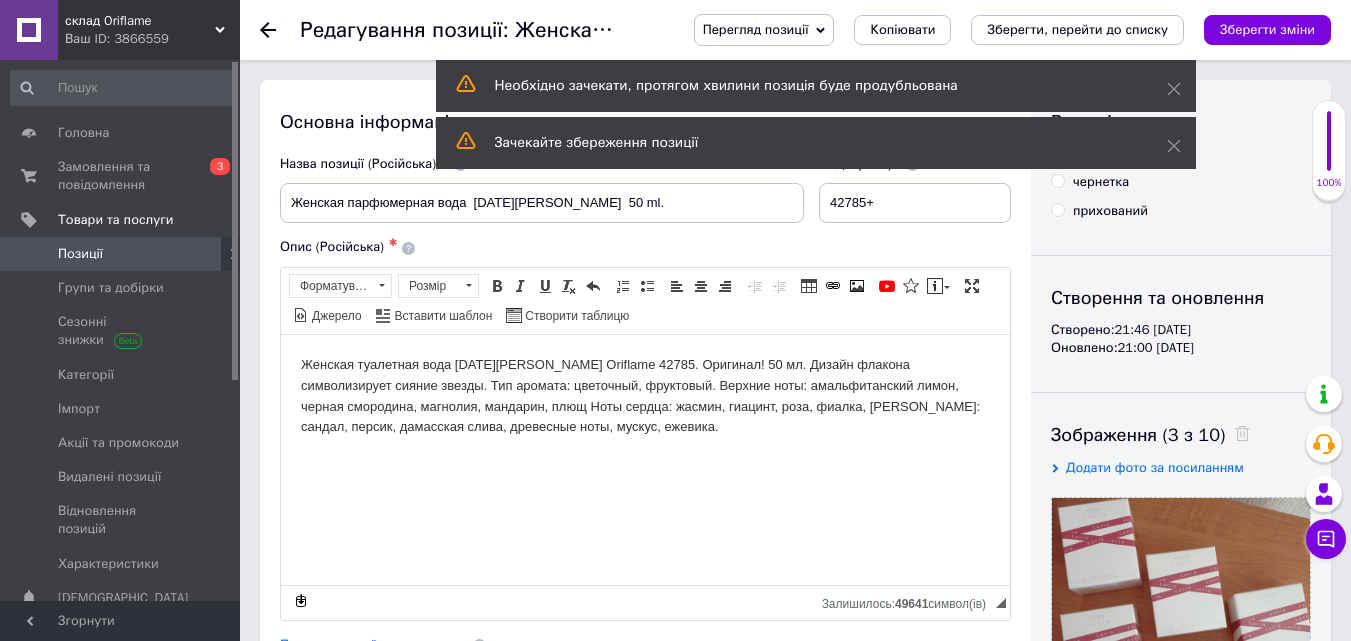 drag, startPoint x: 1646, startPoint y: 334, endPoint x: 702, endPoint y: 466, distance: 953.18414 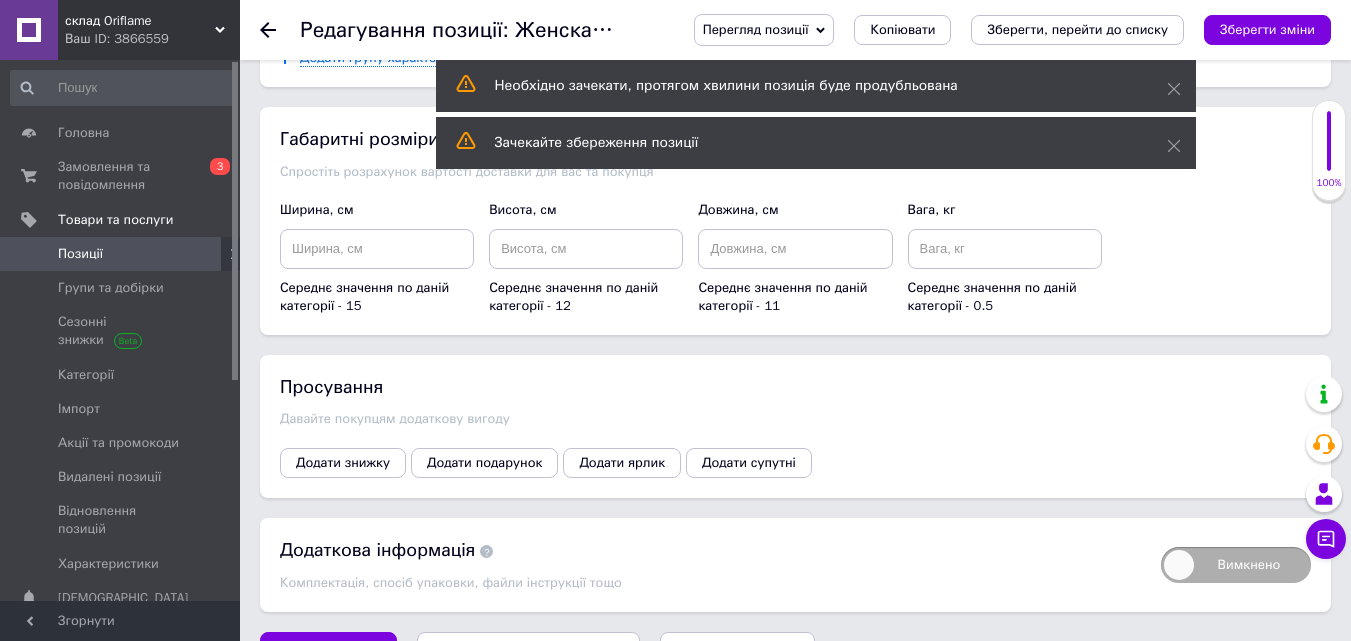 click on "Зберегти, перейти до списку" at bounding box center (528, 651) 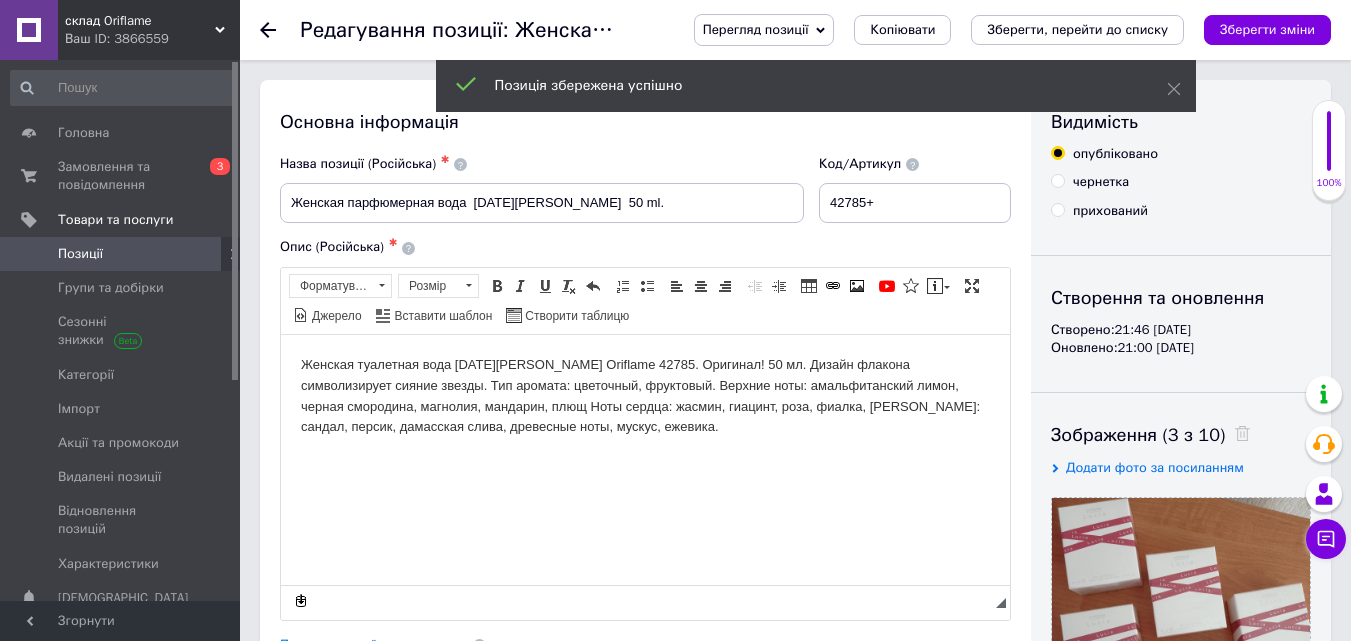 scroll, scrollTop: 0, scrollLeft: 0, axis: both 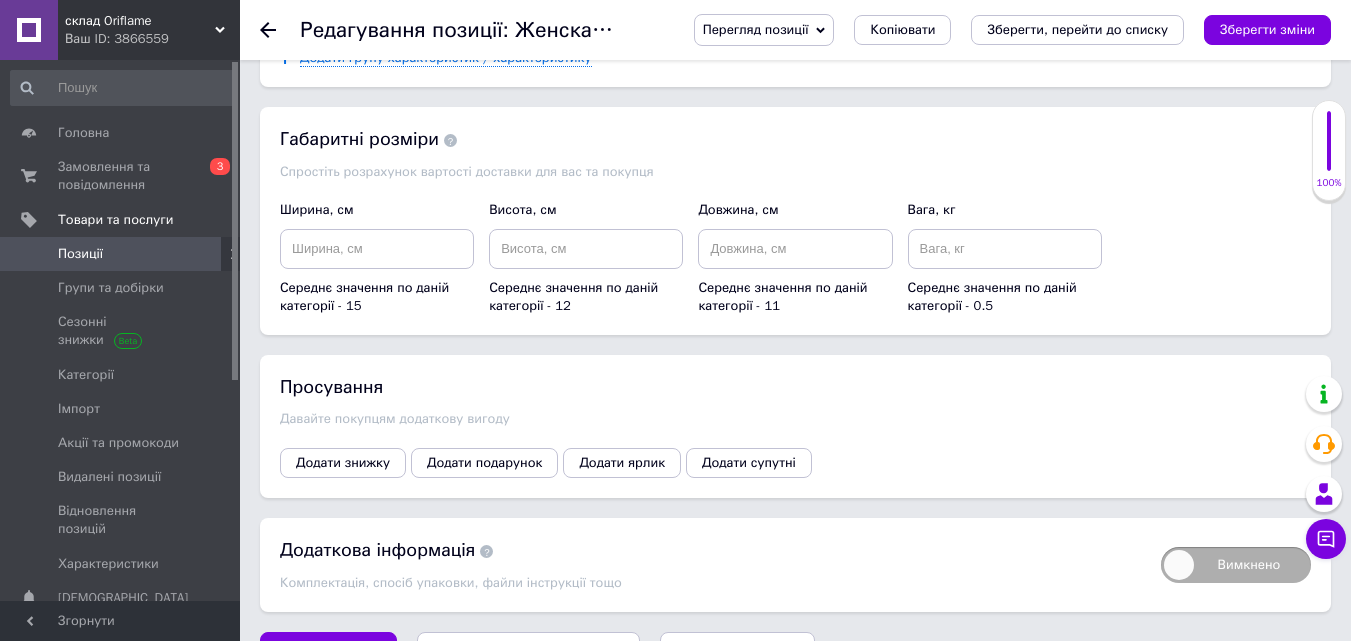 click on "Зберегти, перейти до списку" at bounding box center (528, 651) 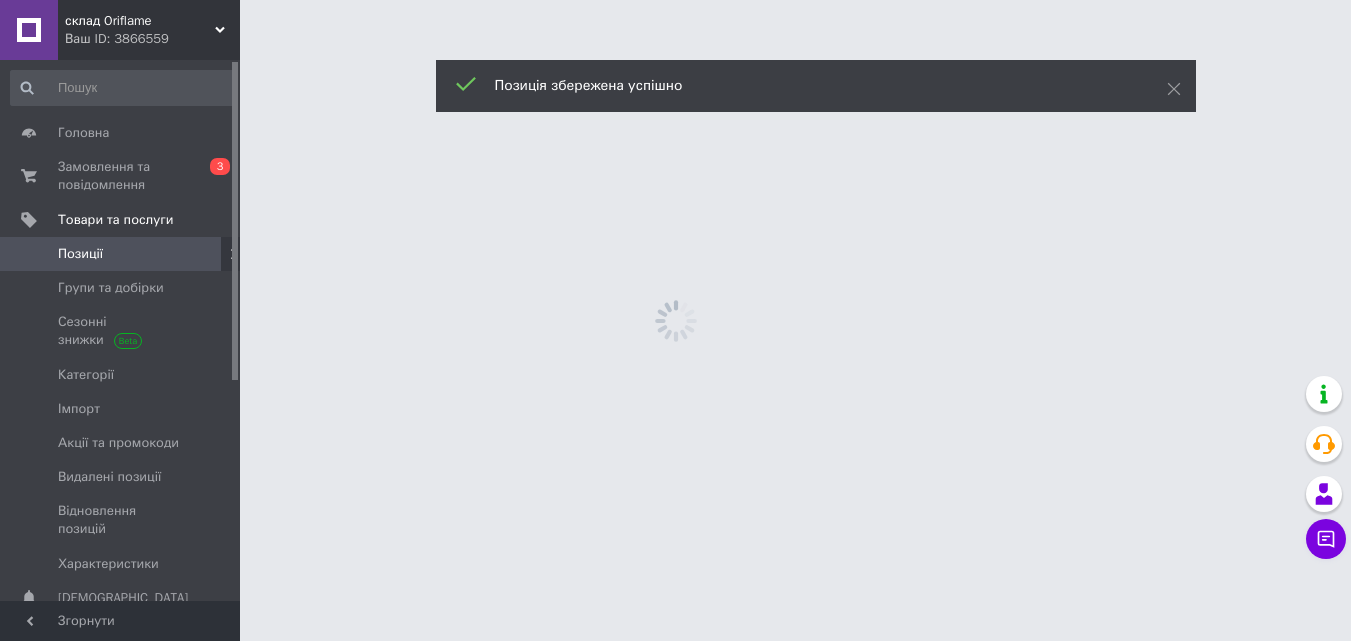 scroll, scrollTop: 0, scrollLeft: 0, axis: both 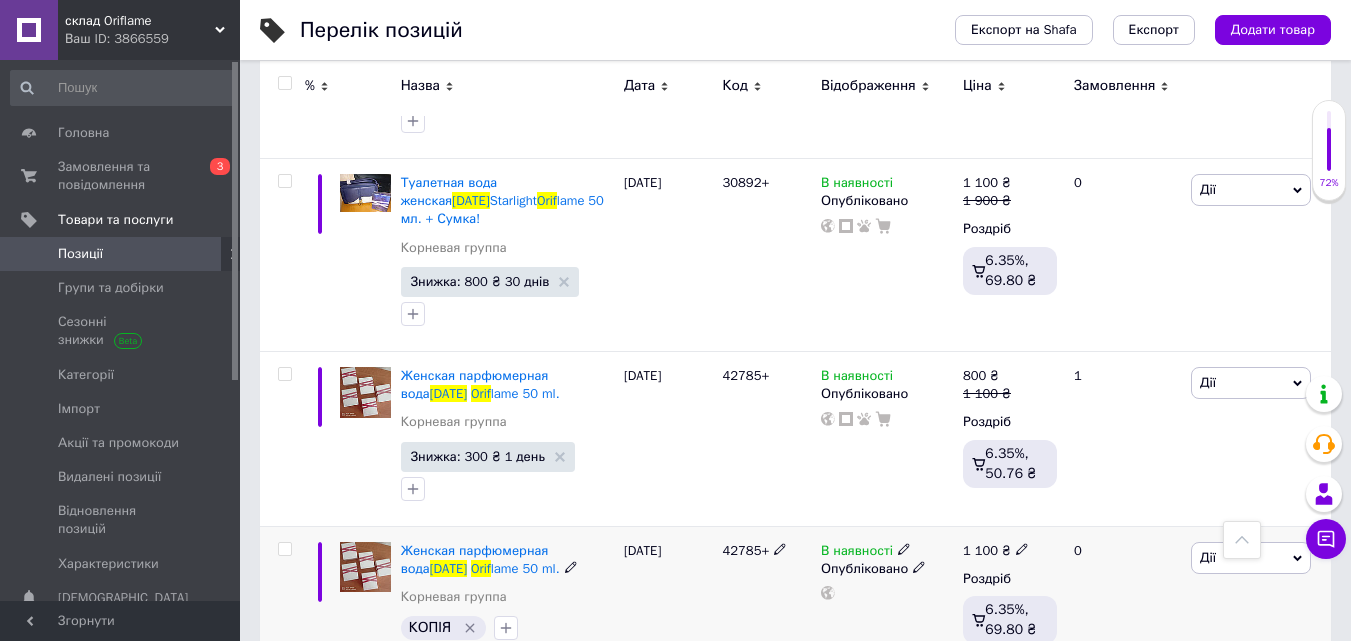 click 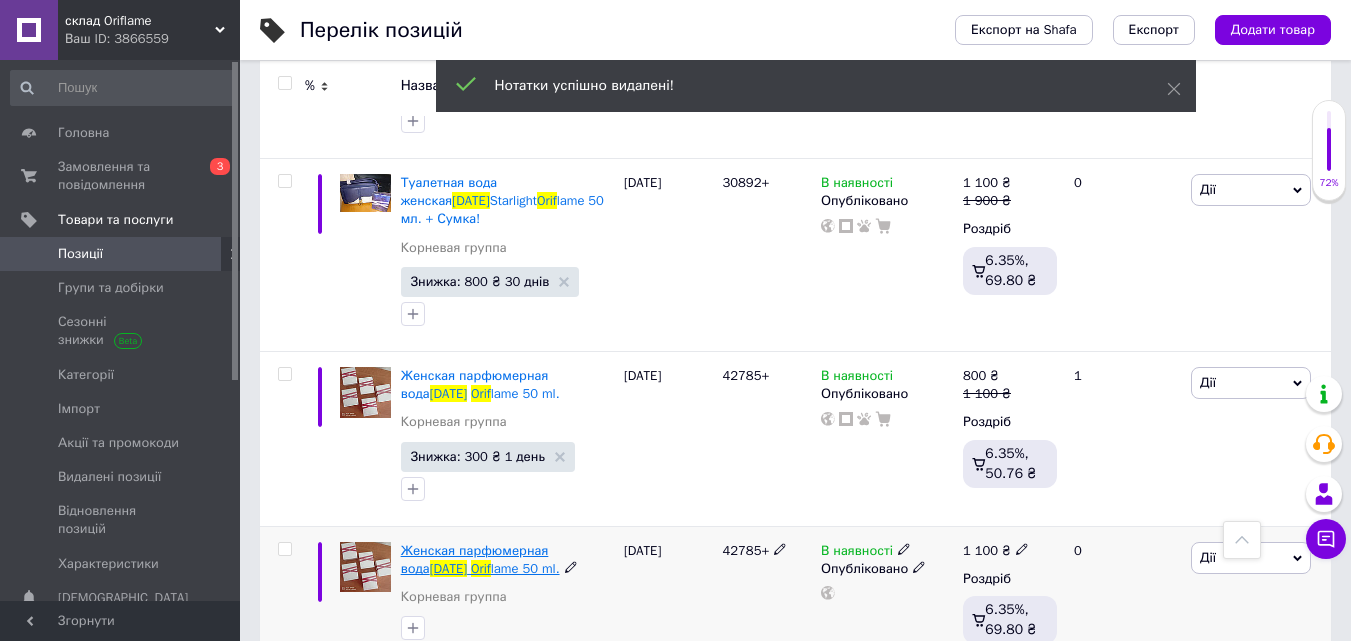 click on "lame  50 ml." at bounding box center (525, 568) 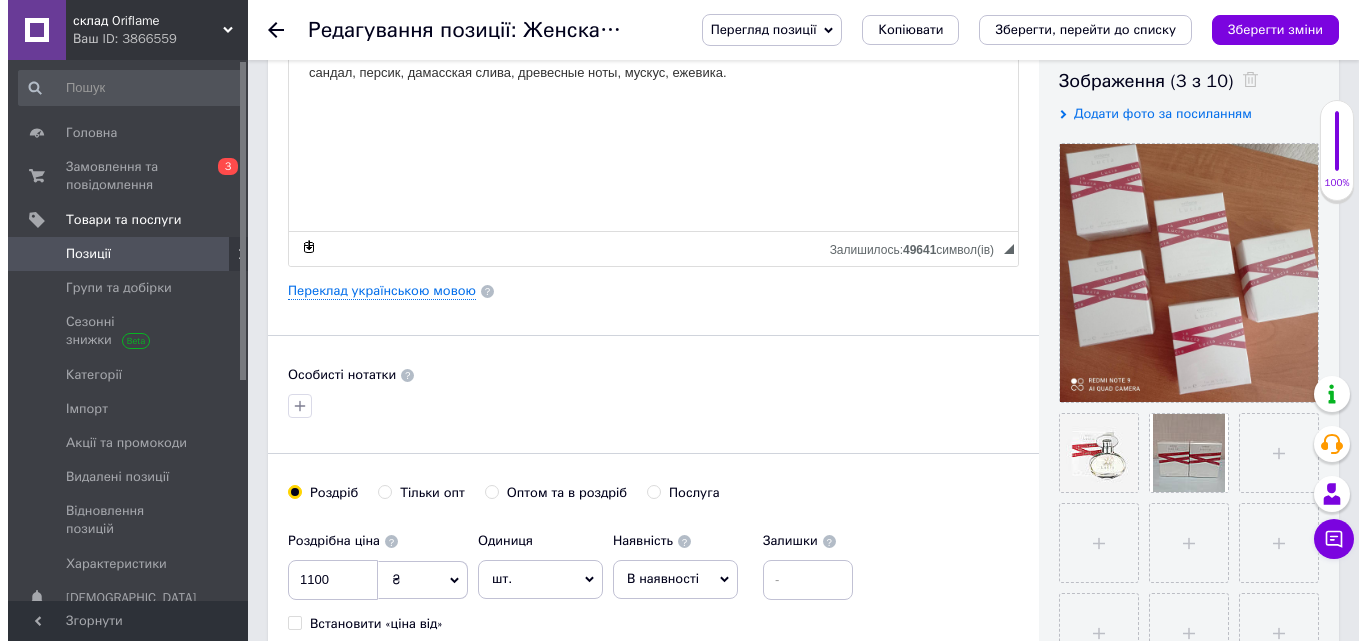 scroll, scrollTop: 432, scrollLeft: 0, axis: vertical 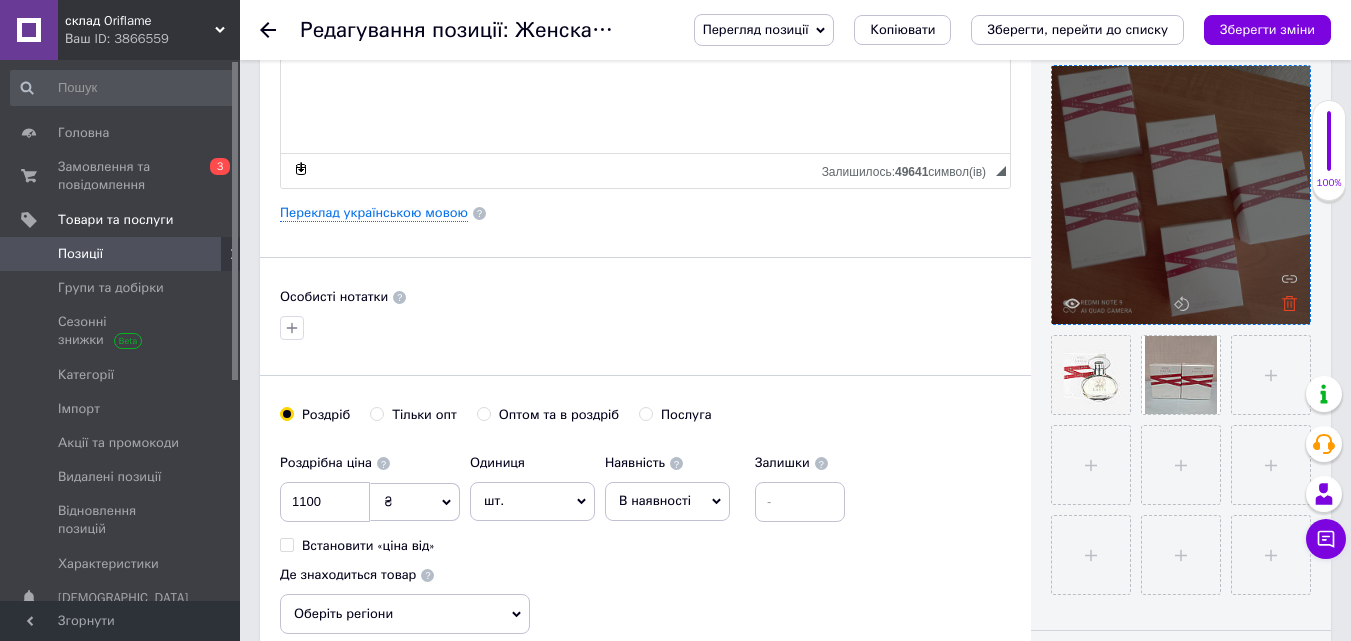 click 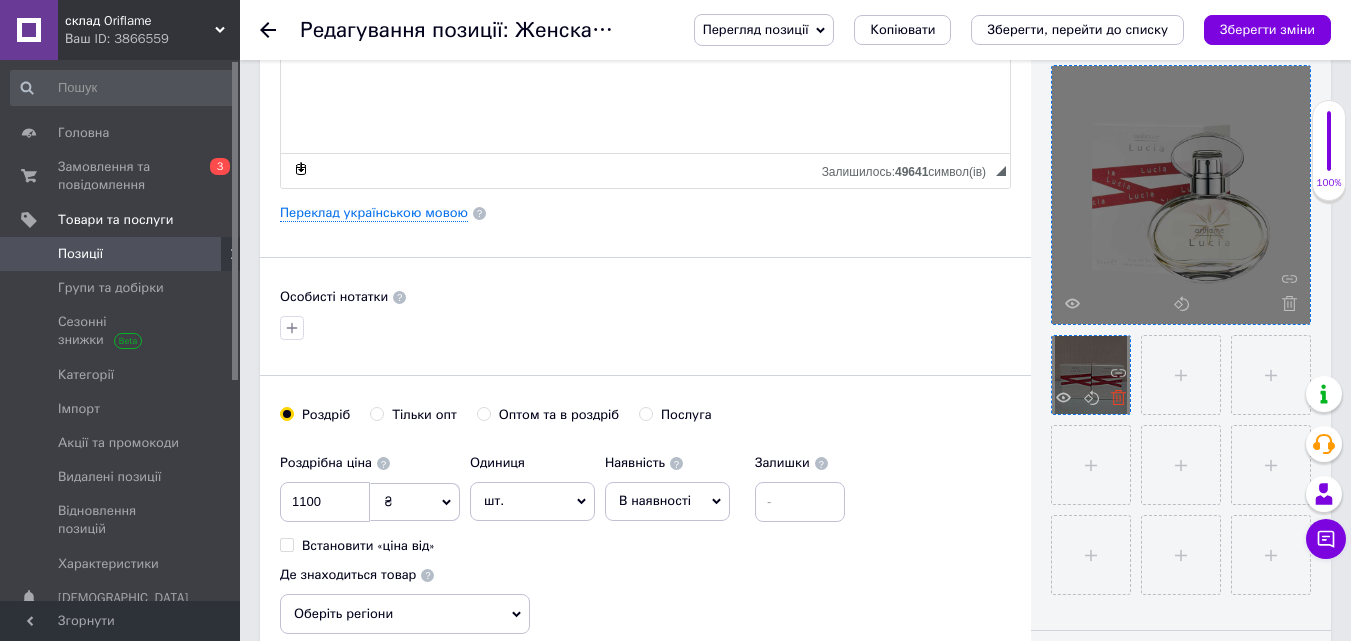 click 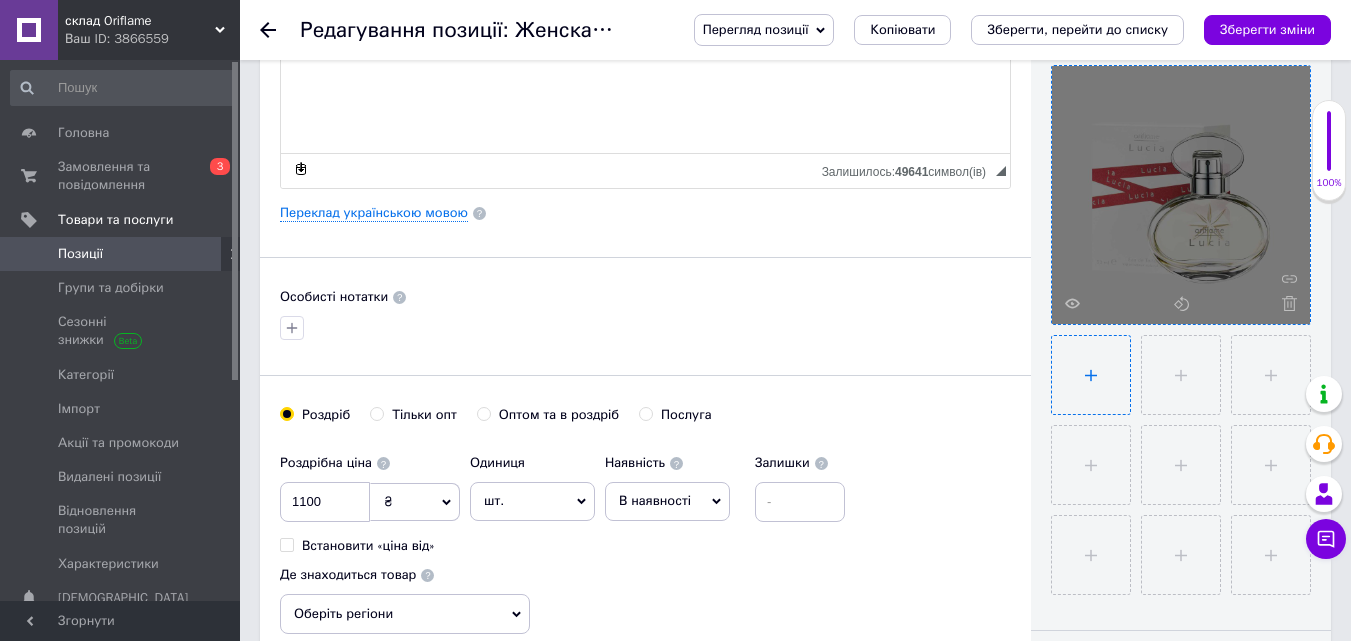 click at bounding box center [1091, 375] 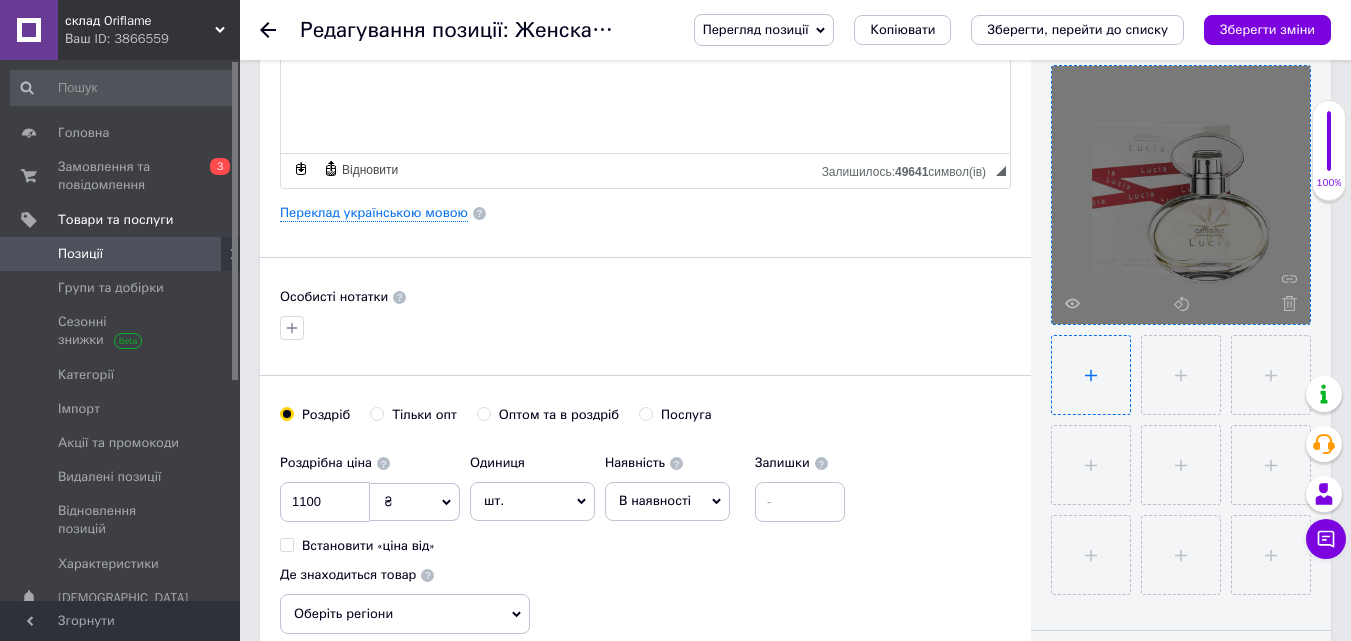 click at bounding box center (1091, 375) 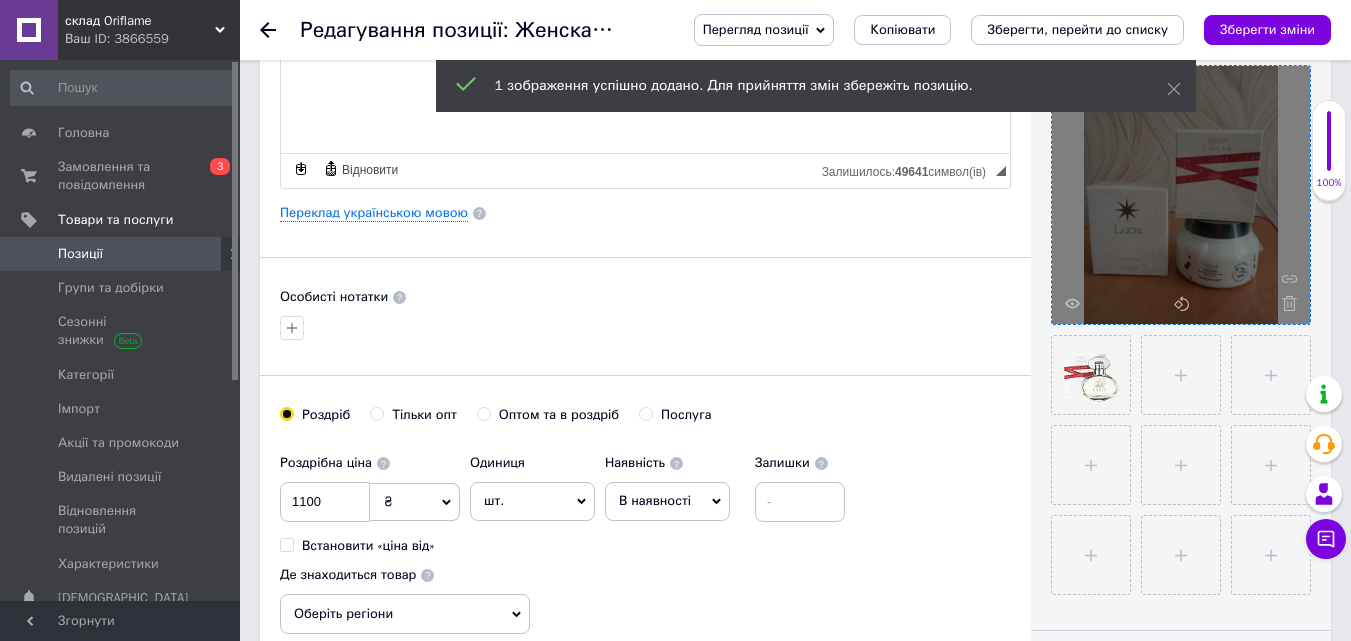 click on "шт." at bounding box center (532, 501) 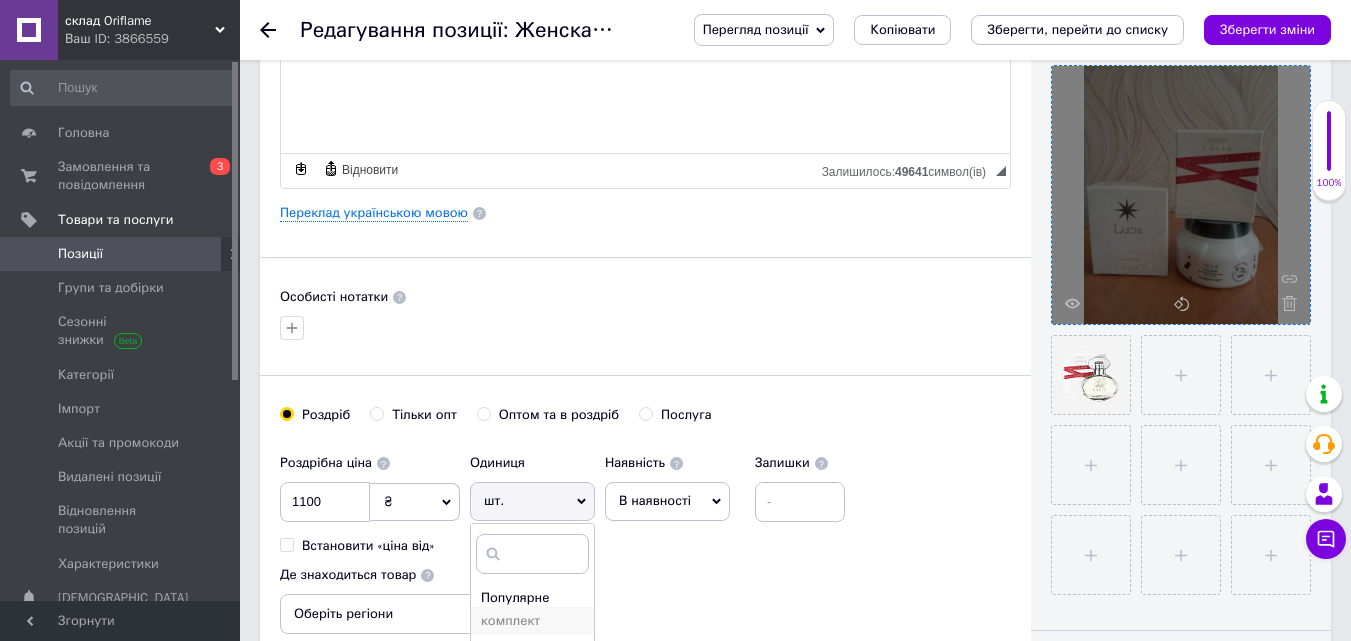 click on "комплект" at bounding box center [532, 621] 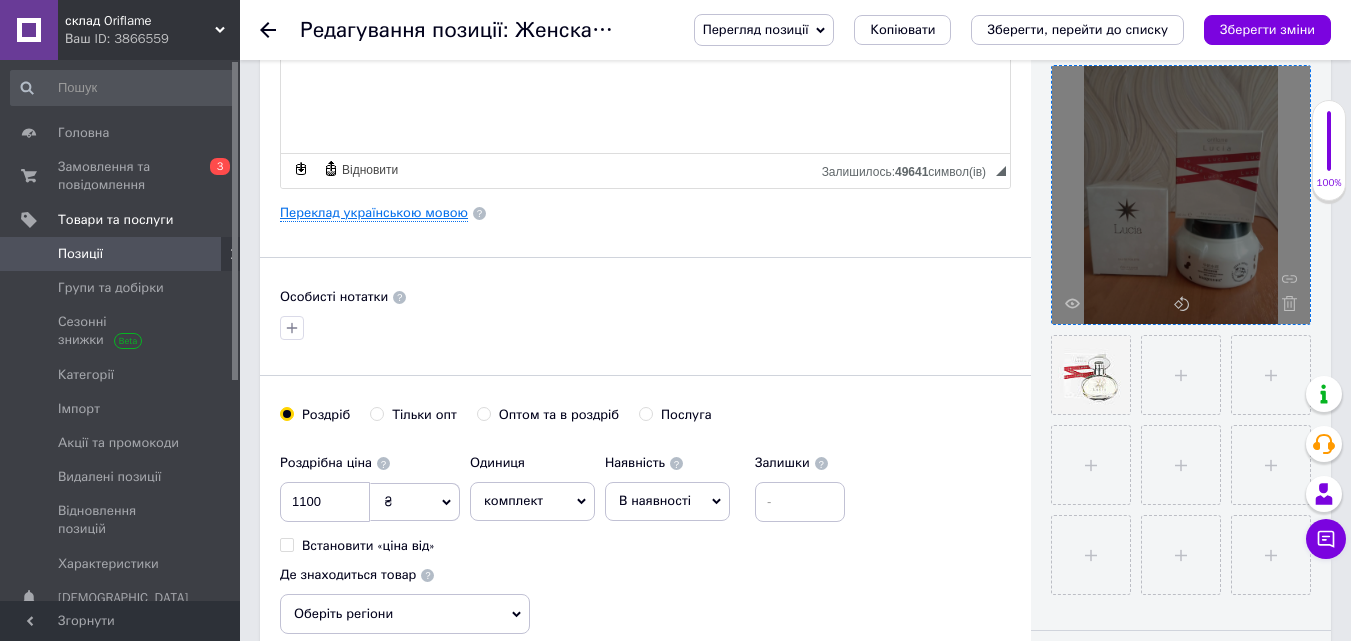 click on "Переклад українською мовою" at bounding box center (374, 213) 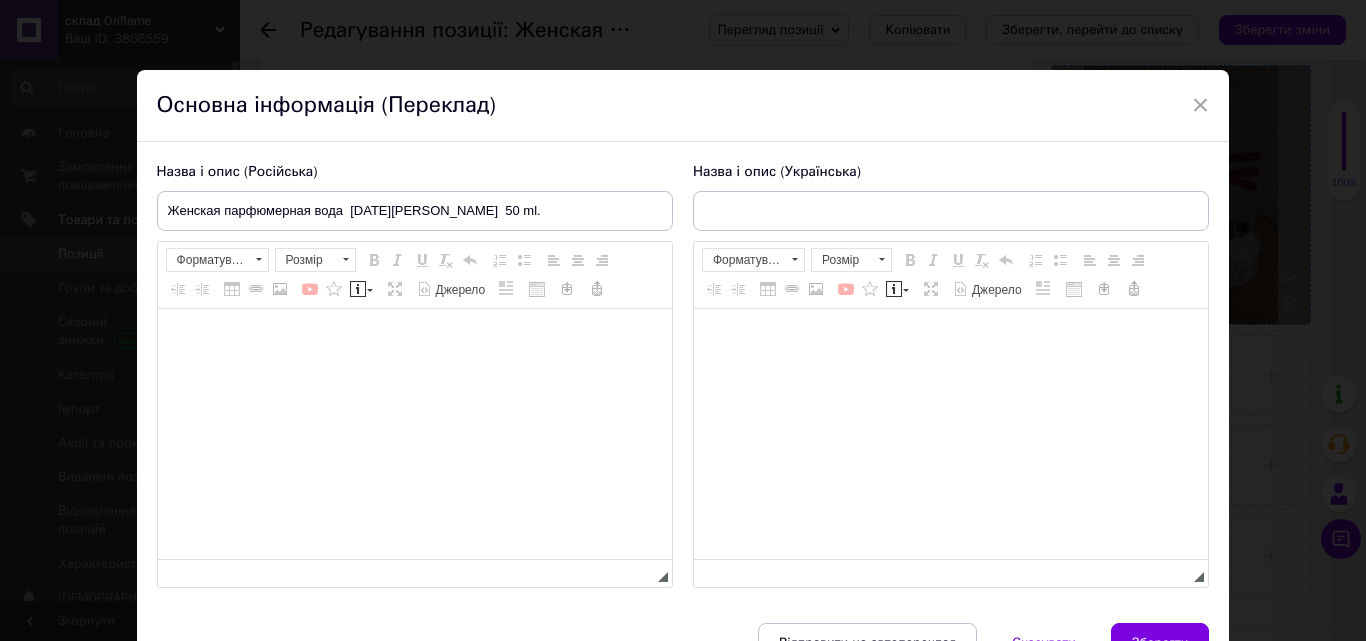 type on "Женская парфюмерная вода  [DATE][PERSON_NAME]  50 ml." 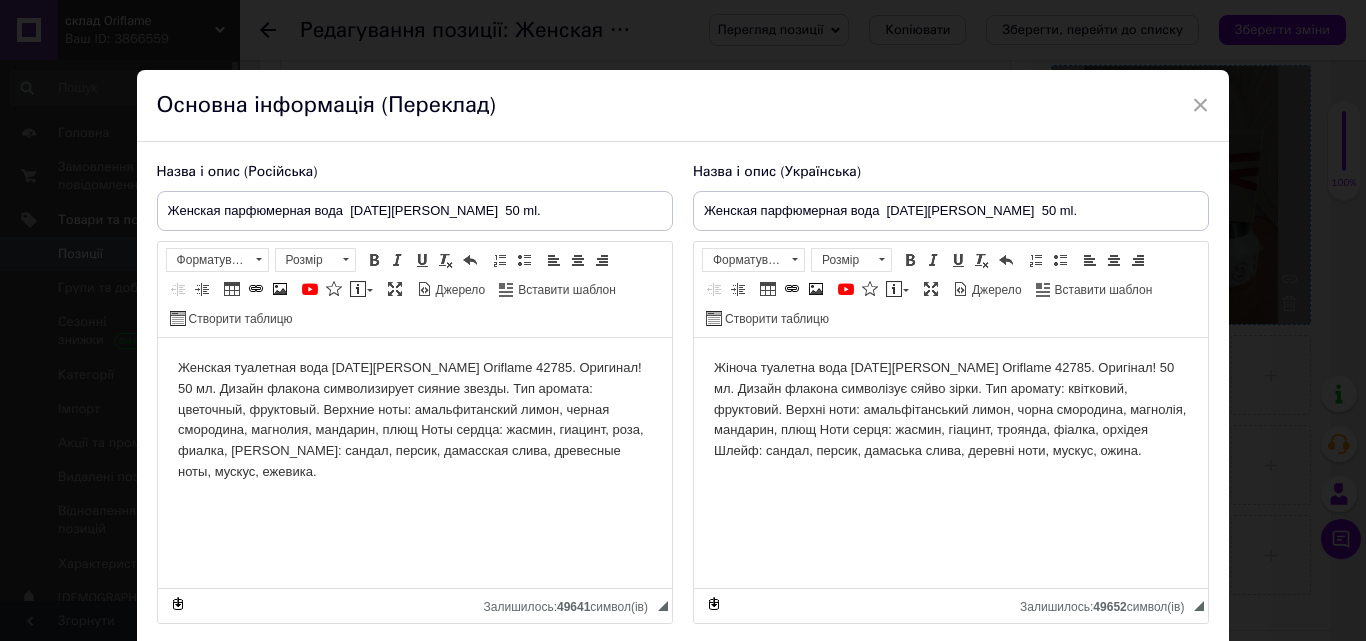 scroll, scrollTop: 0, scrollLeft: 0, axis: both 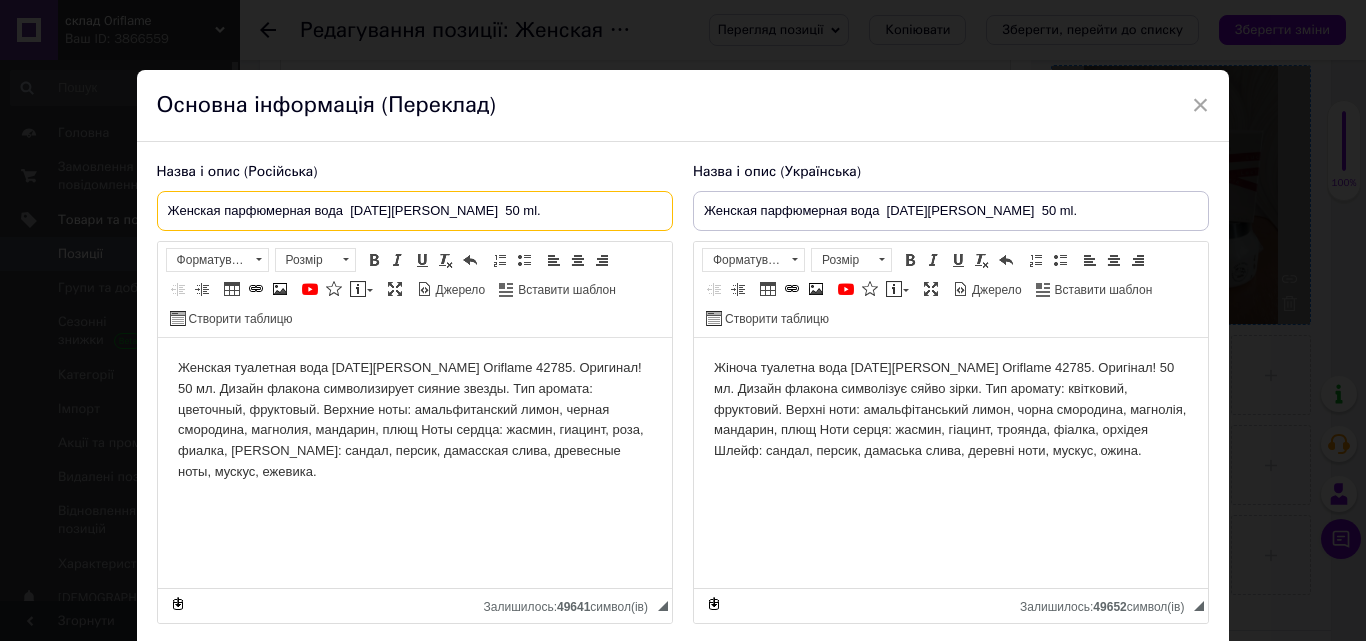 click on "Женская парфюмерная вода  [DATE][PERSON_NAME]  50 ml." at bounding box center [415, 211] 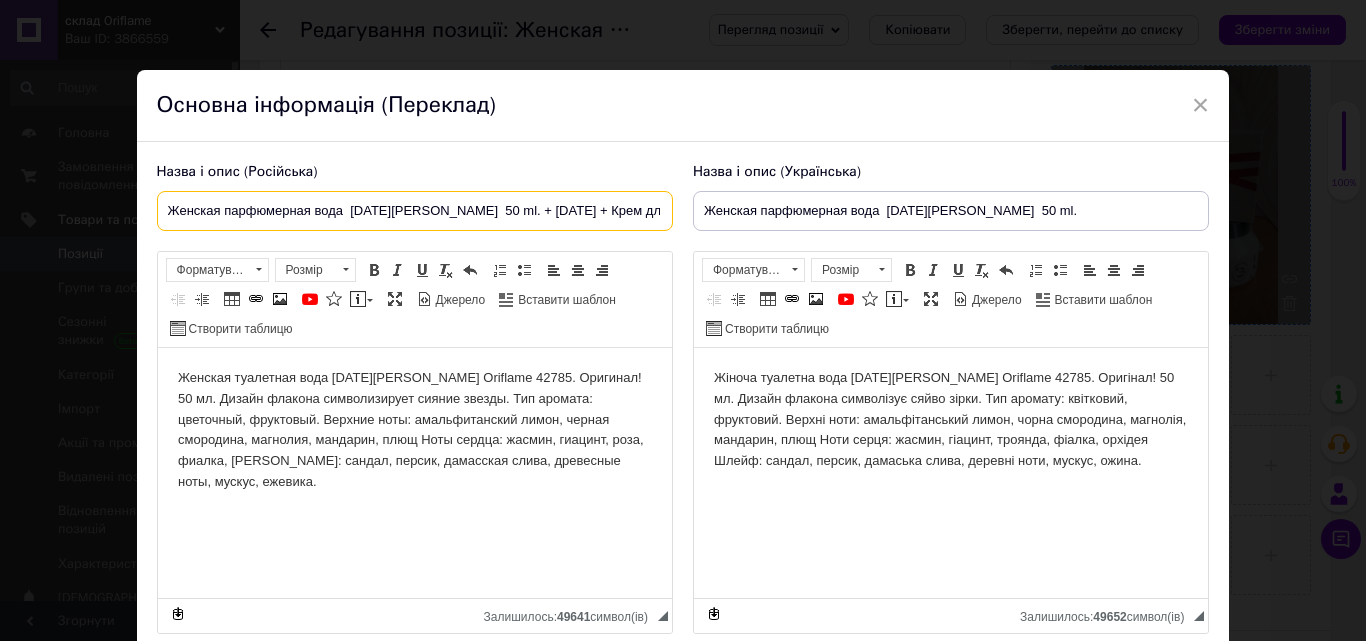 drag, startPoint x: 663, startPoint y: 215, endPoint x: 126, endPoint y: 197, distance: 537.3016 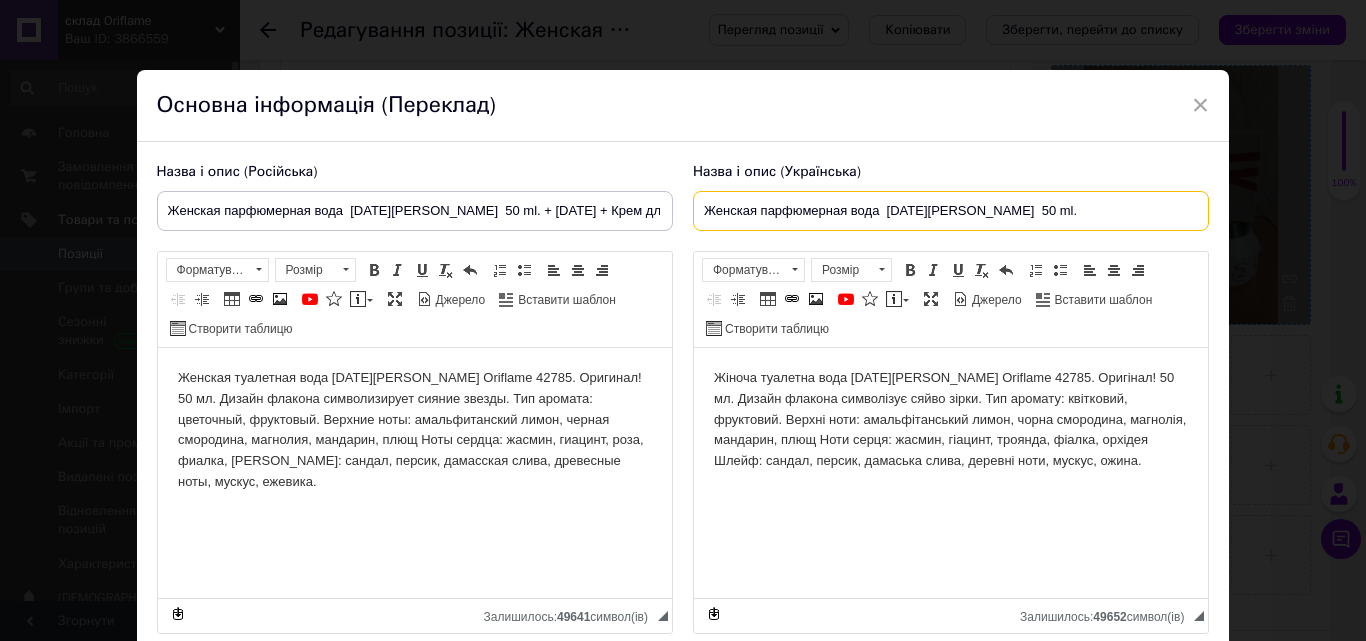 drag, startPoint x: 1037, startPoint y: 217, endPoint x: 608, endPoint y: 213, distance: 429.01865 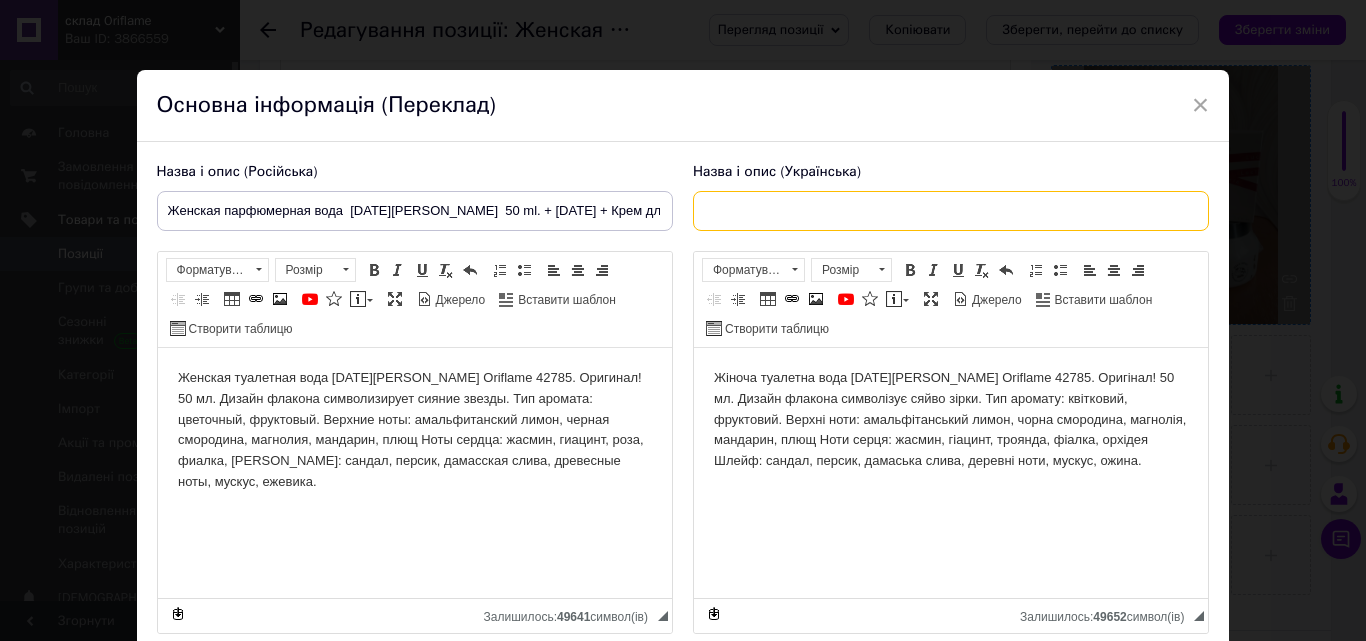 drag, startPoint x: 784, startPoint y: 187, endPoint x: 783, endPoint y: 222, distance: 35.014282 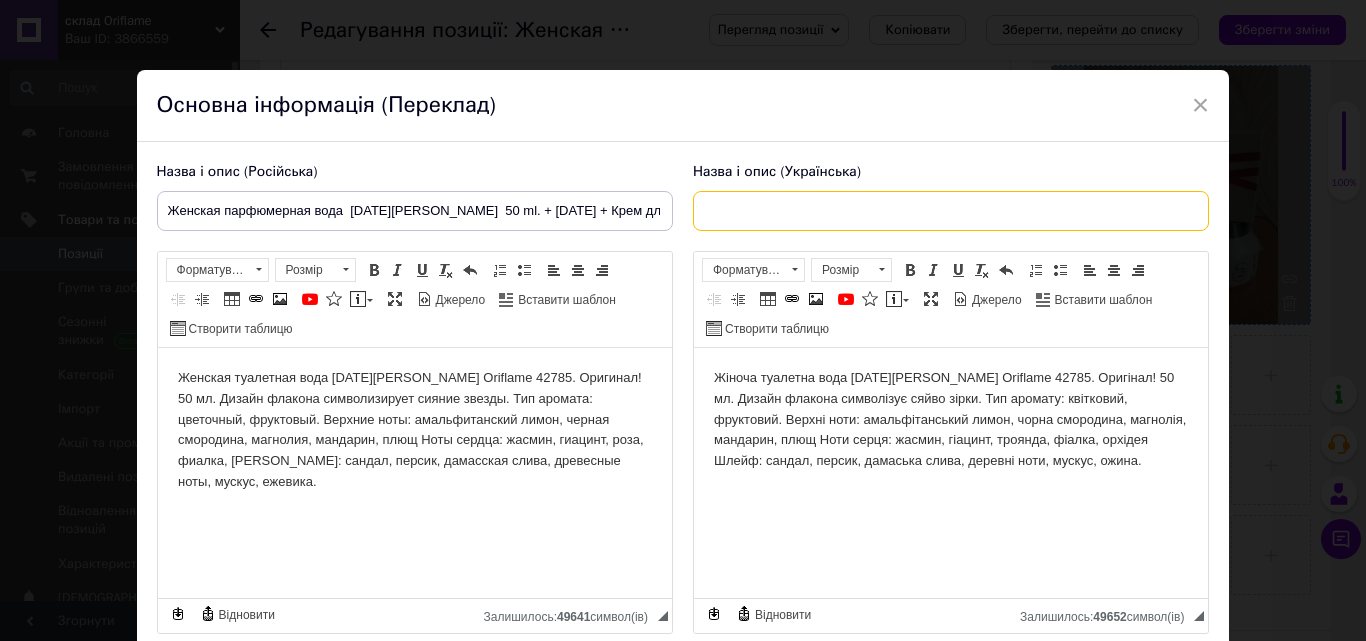 drag, startPoint x: 783, startPoint y: 222, endPoint x: 764, endPoint y: 218, distance: 19.416489 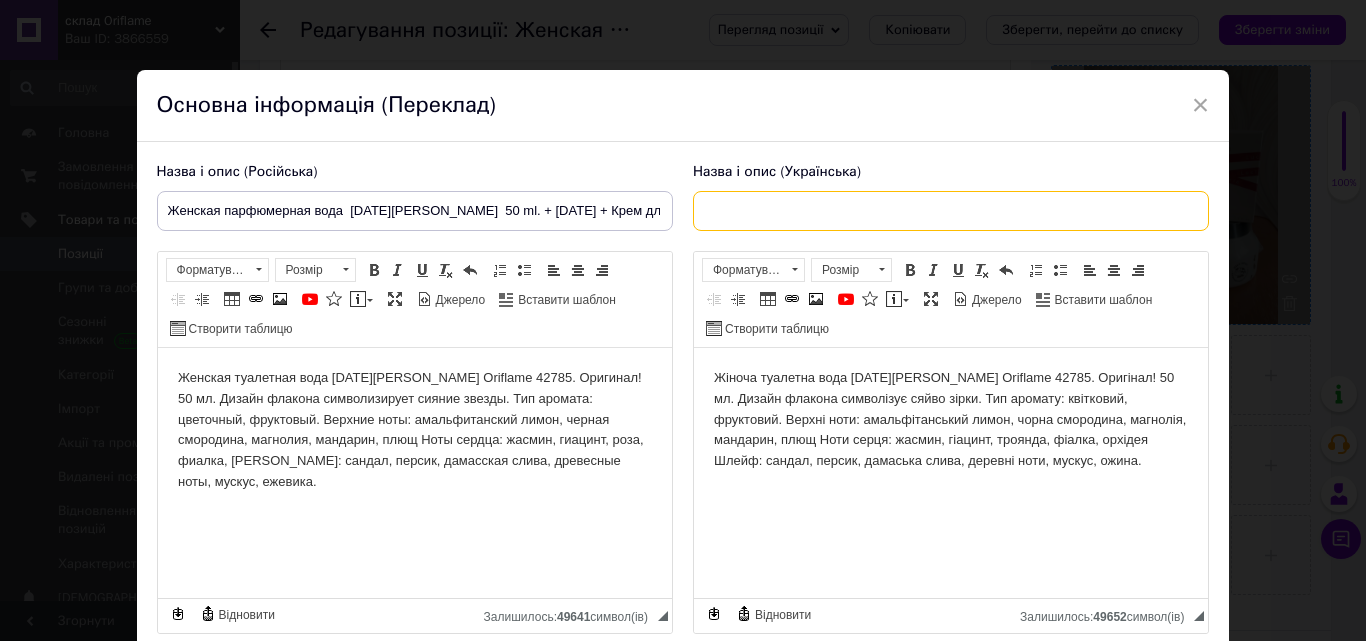 paste on "Женская парфюмерная вода  [DATE][PERSON_NAME]  50 ml. + [DATE] + Крем для тела!" 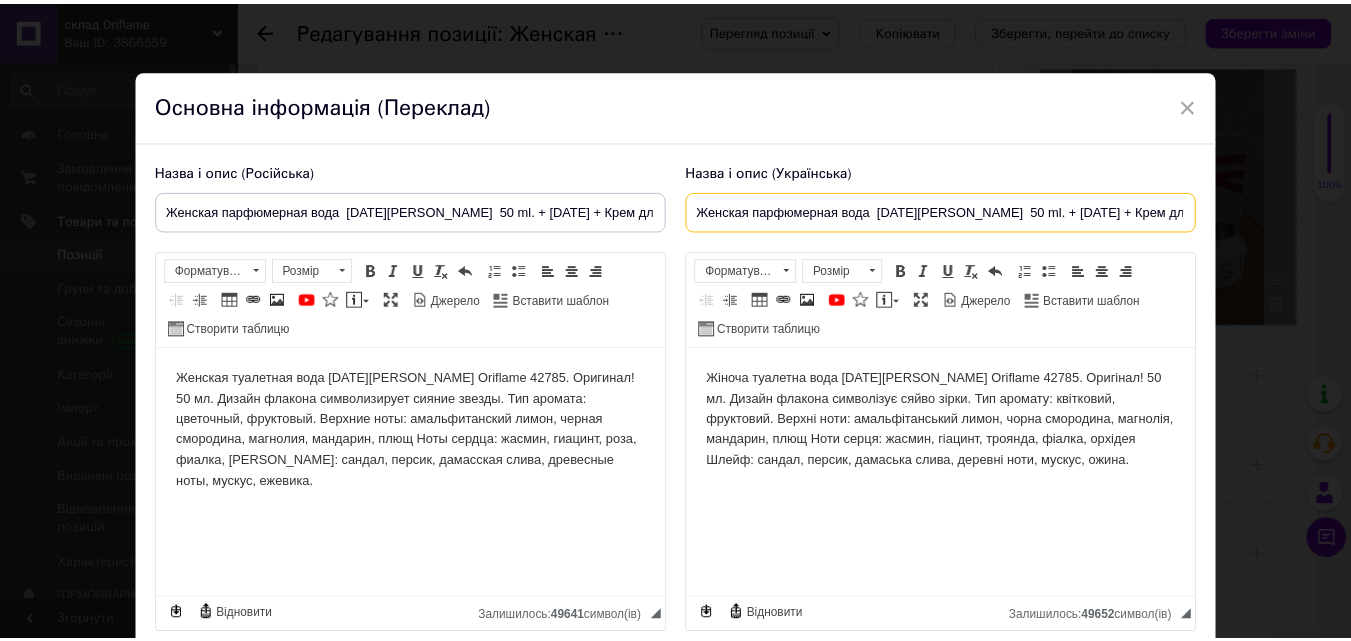 scroll, scrollTop: 158, scrollLeft: 0, axis: vertical 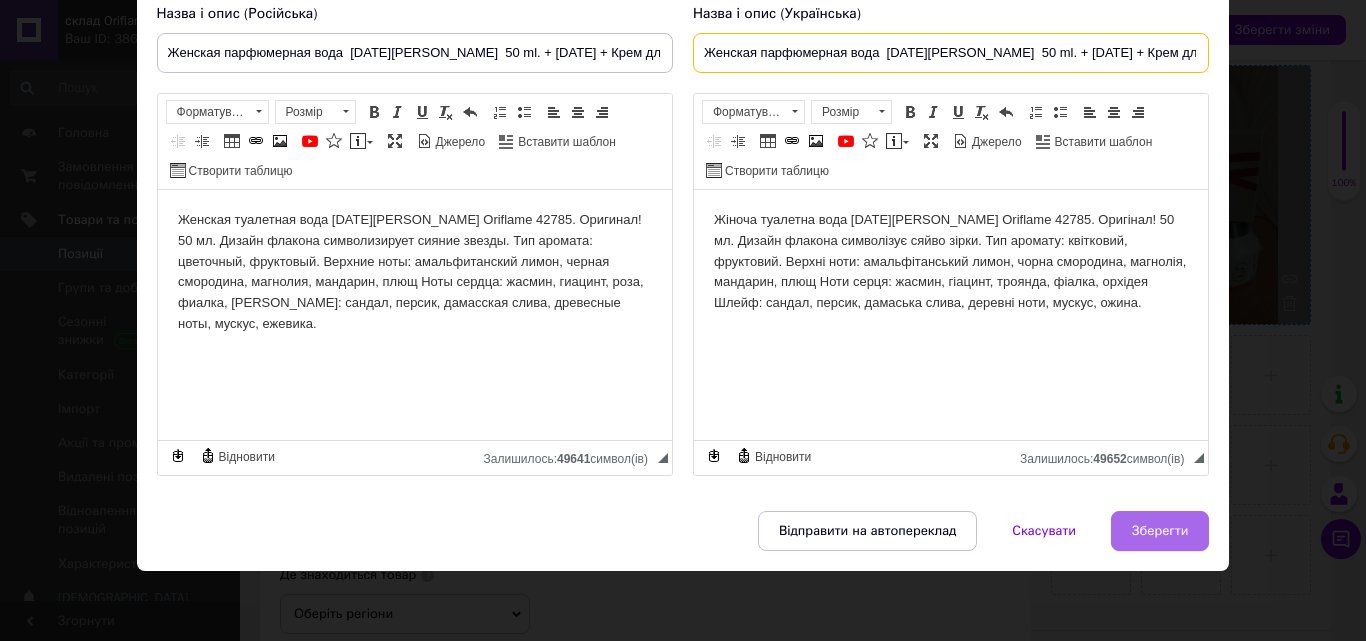 type on "Женская парфюмерная вода  [DATE][PERSON_NAME]  50 ml. + [DATE] + Крем для тела!" 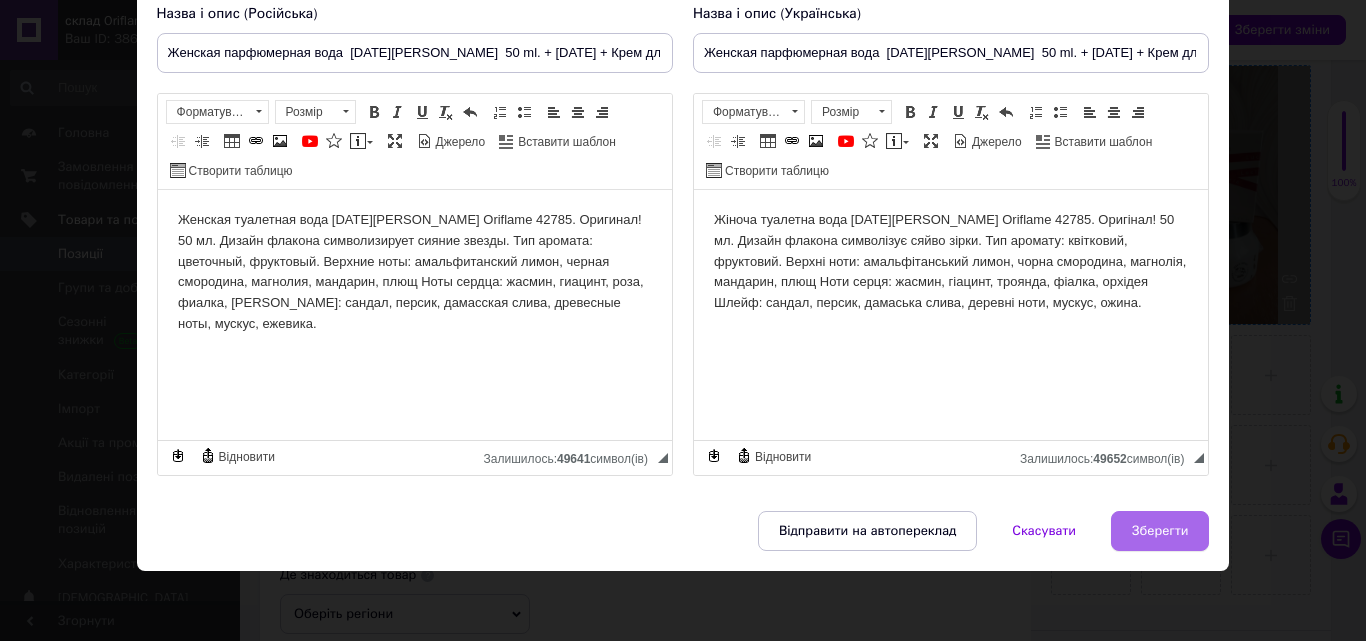 click on "Зберегти" at bounding box center (1160, 531) 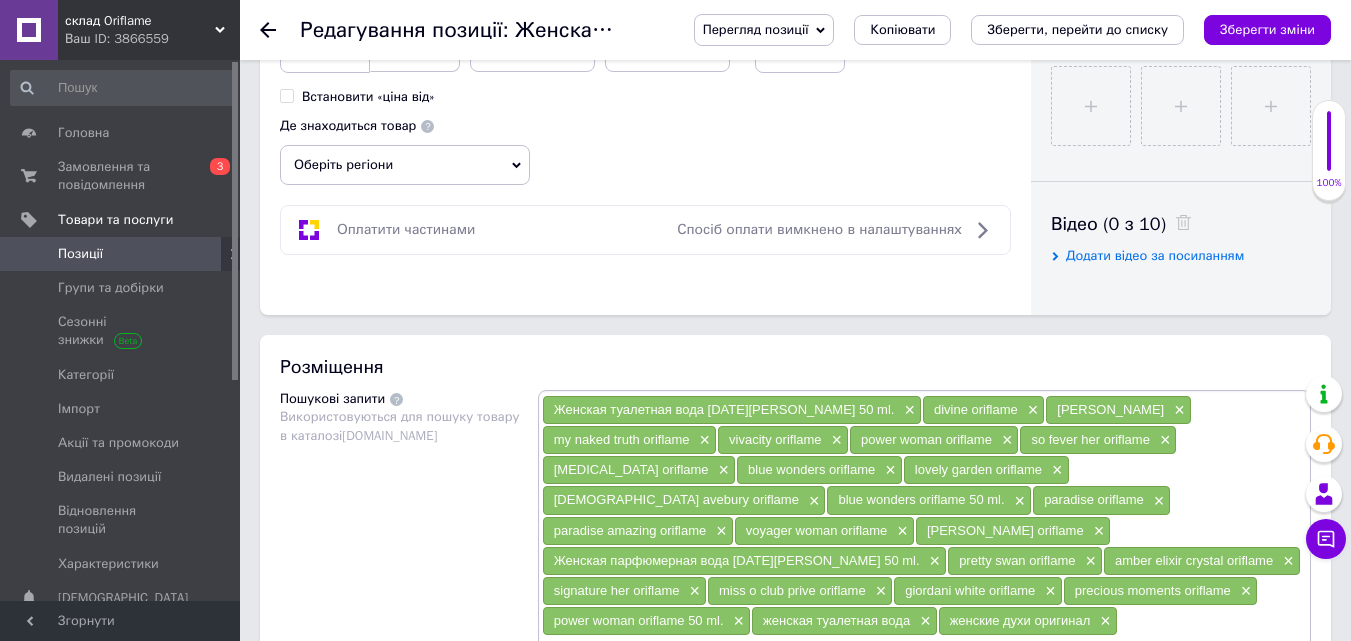 scroll, scrollTop: 1107, scrollLeft: 0, axis: vertical 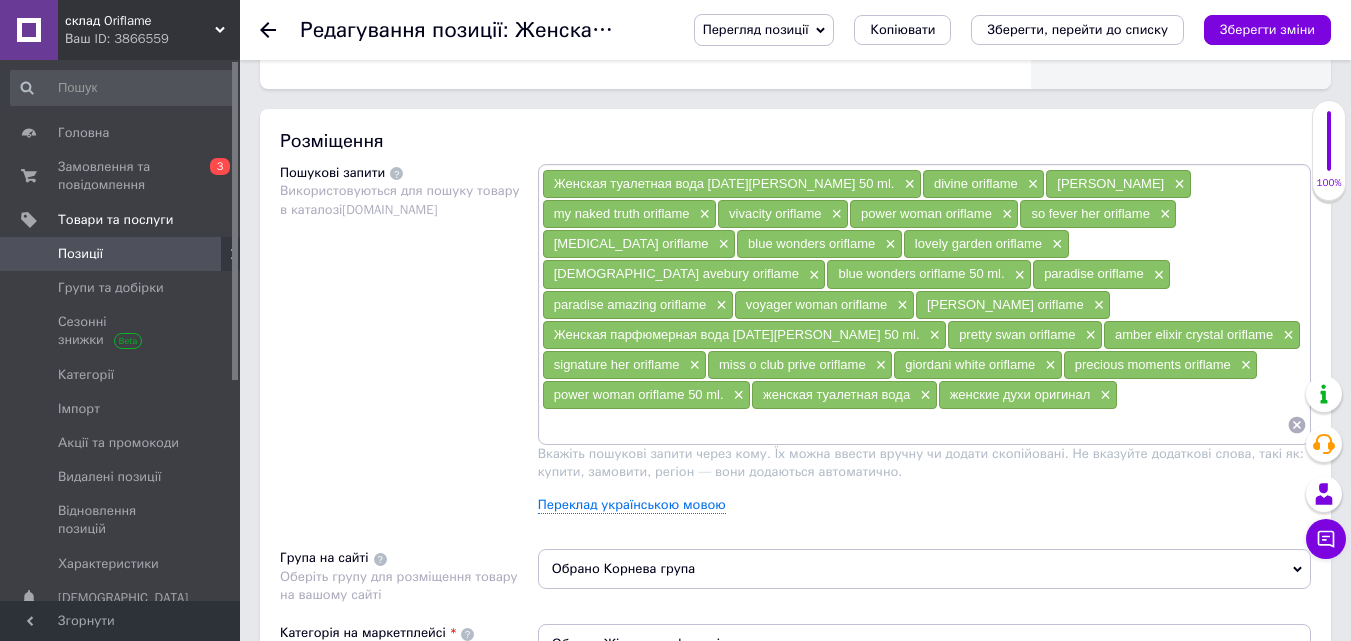 click at bounding box center (914, 425) 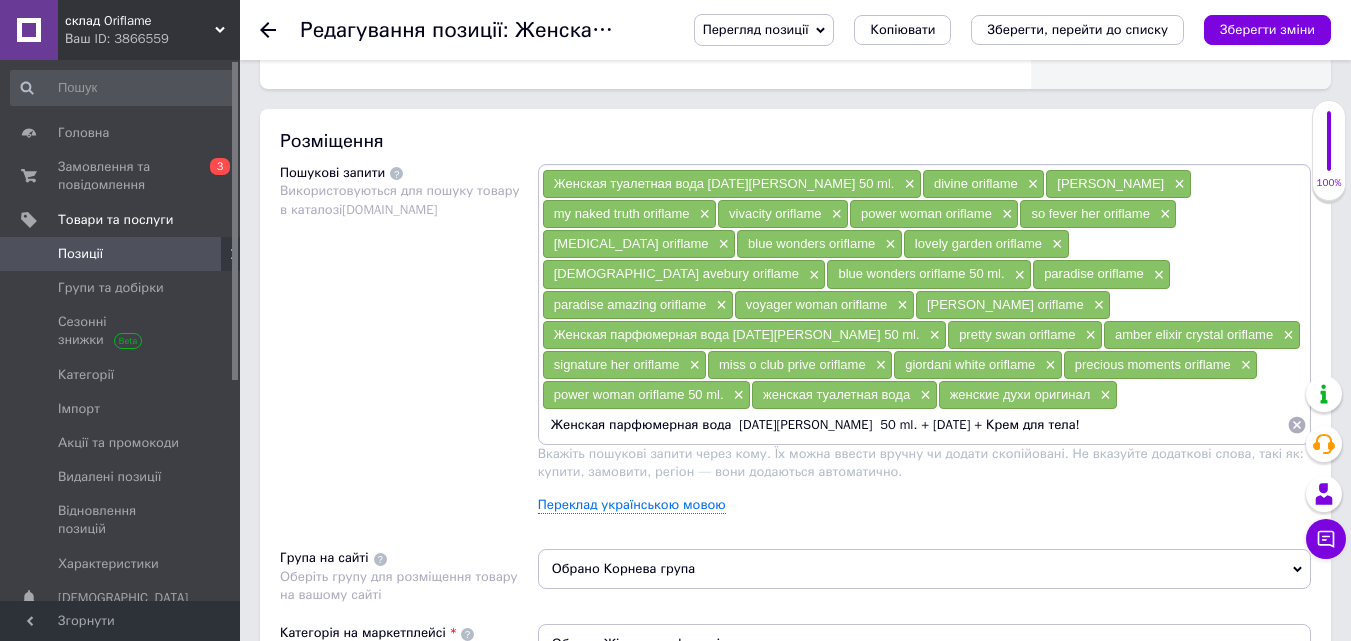 type 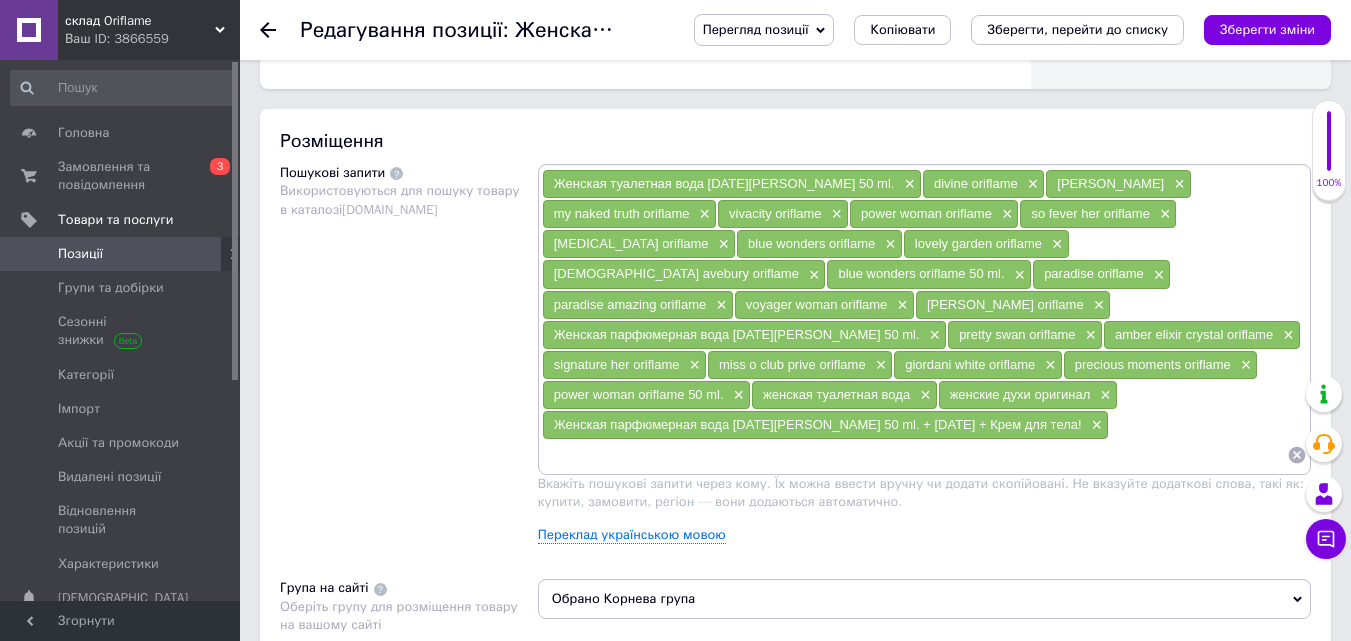 scroll, scrollTop: 2190, scrollLeft: 0, axis: vertical 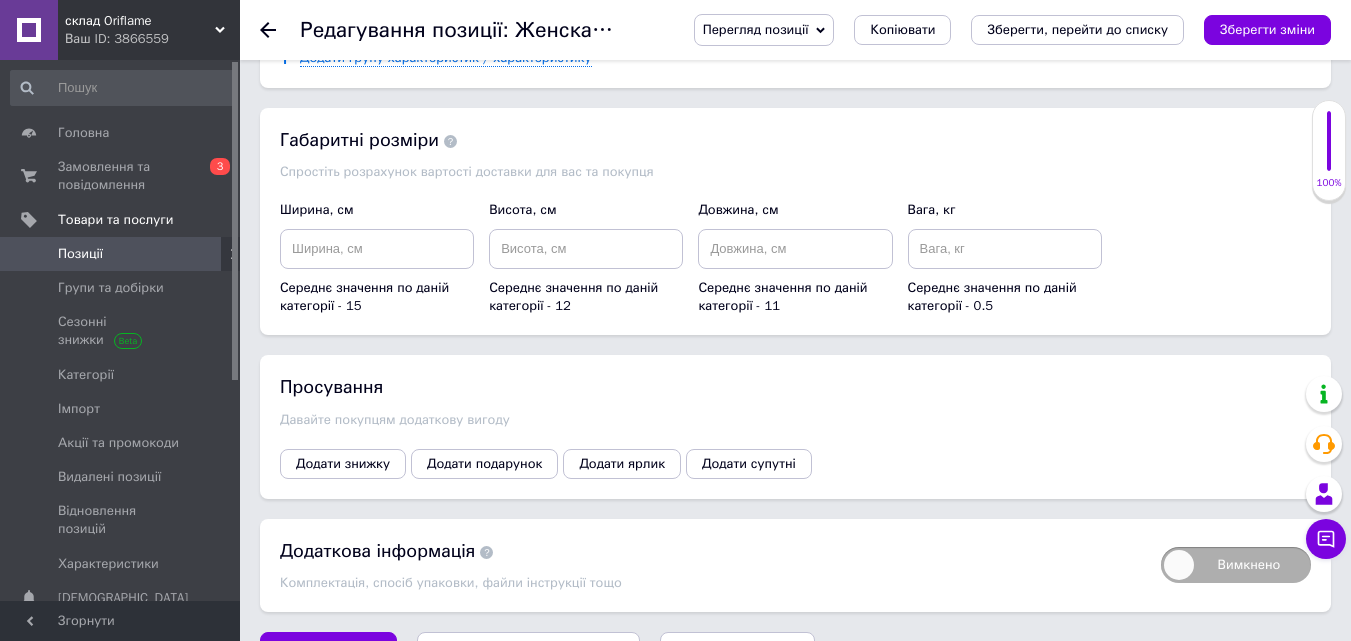 click on "Зберегти, перейти до списку" at bounding box center [528, 651] 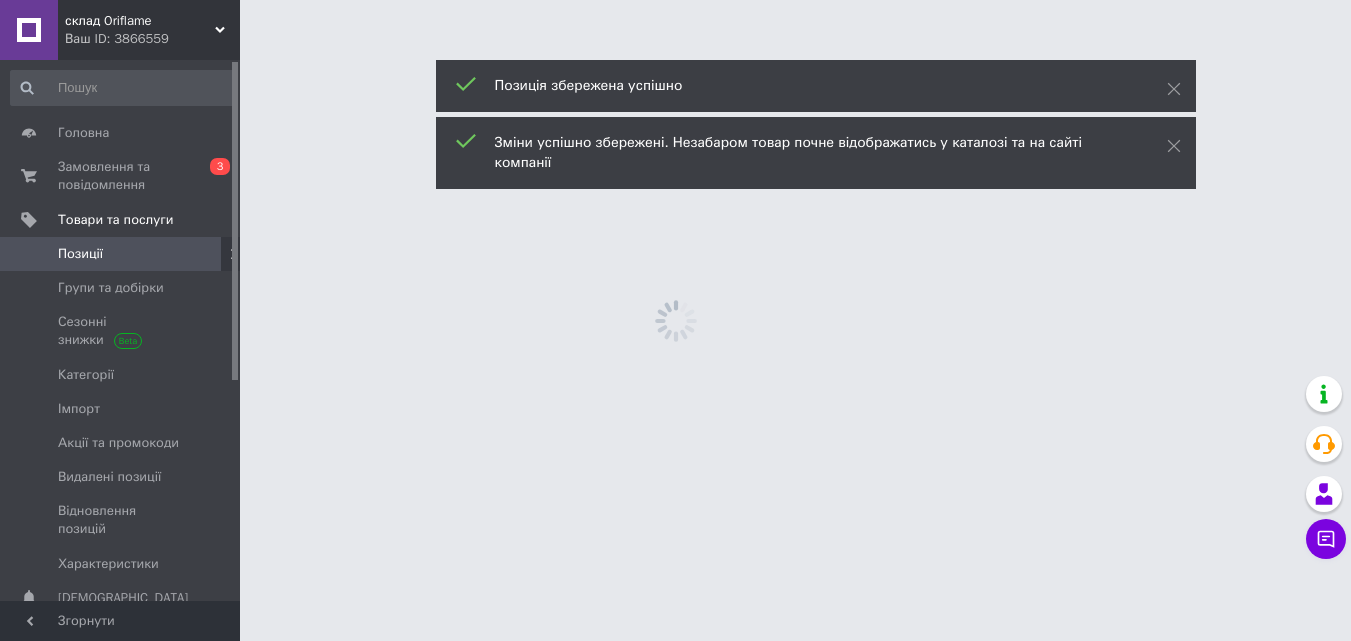 scroll, scrollTop: 0, scrollLeft: 0, axis: both 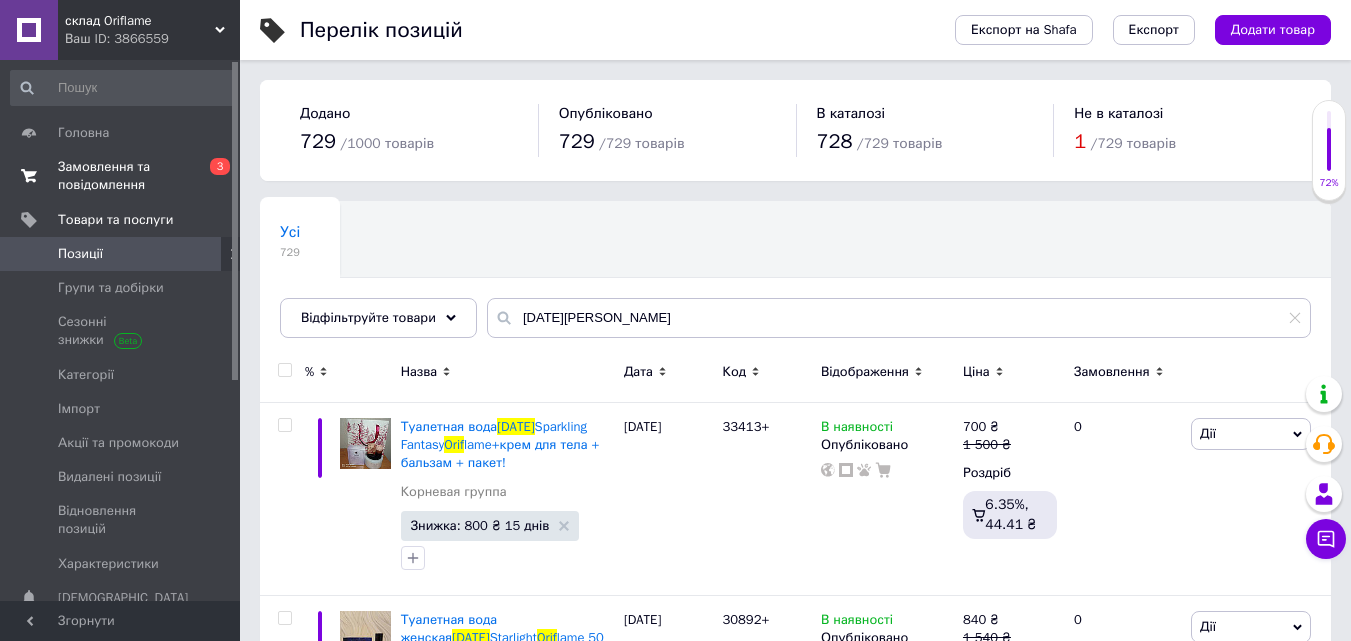 click on "Замовлення та повідомлення" at bounding box center [121, 176] 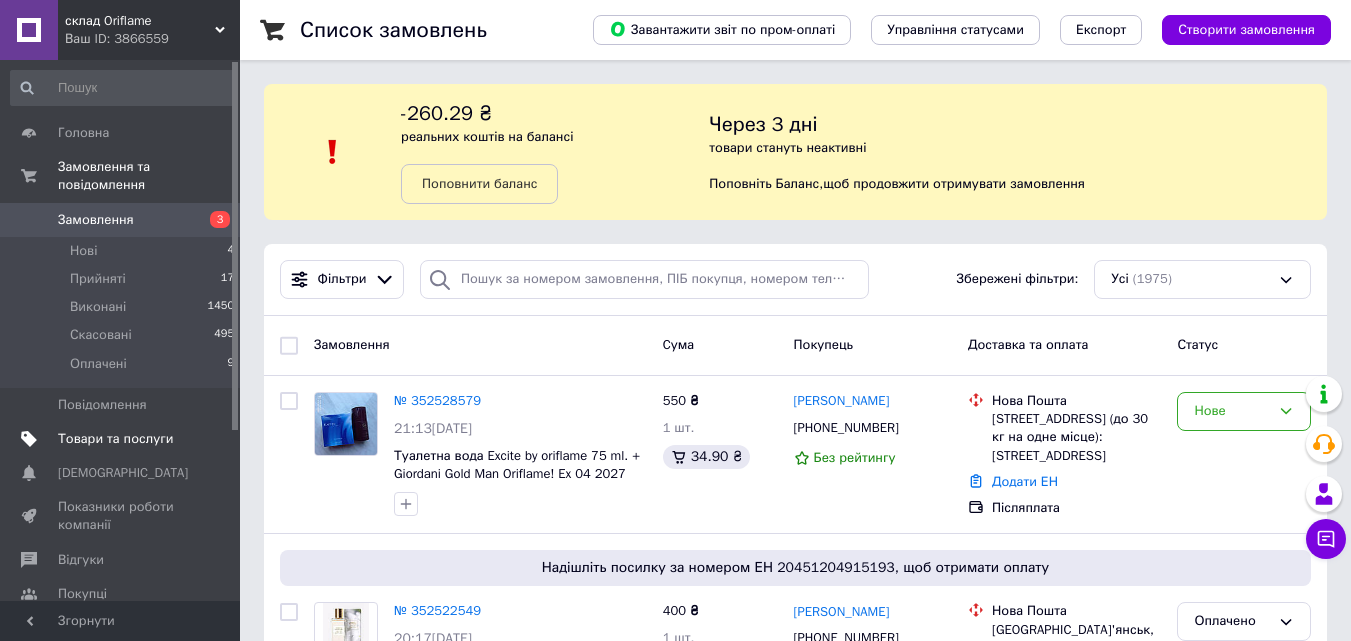 click on "Товари та послуги" at bounding box center [123, 439] 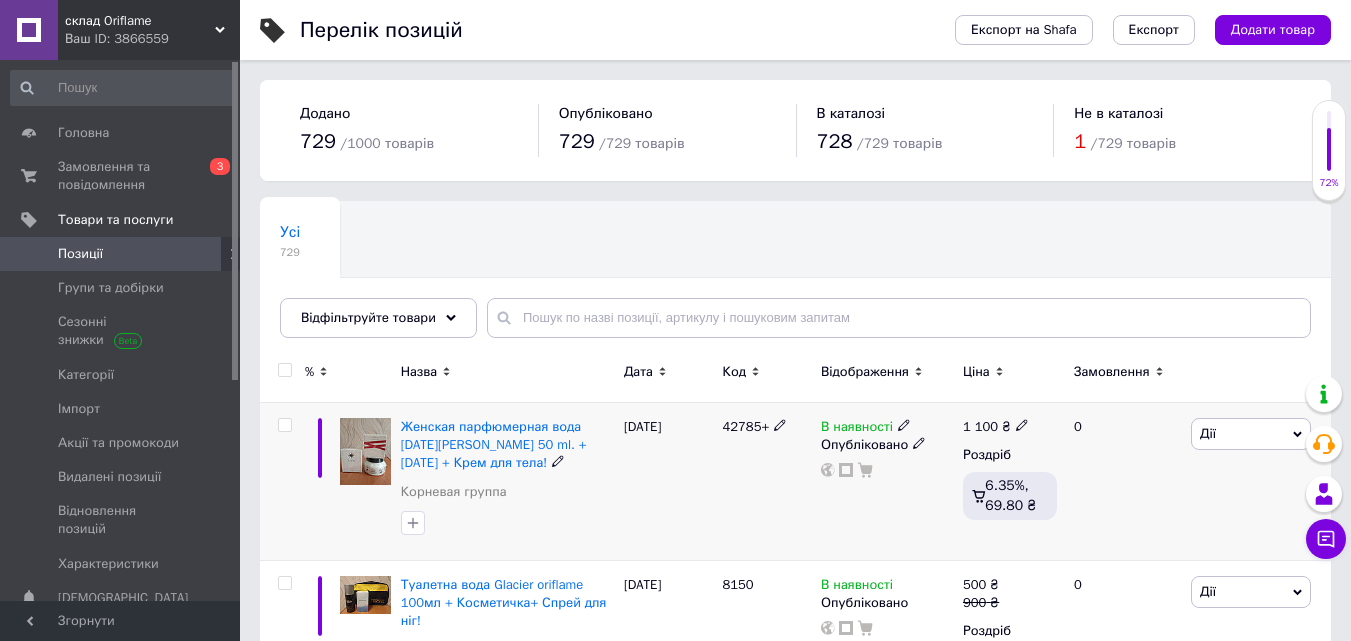 click 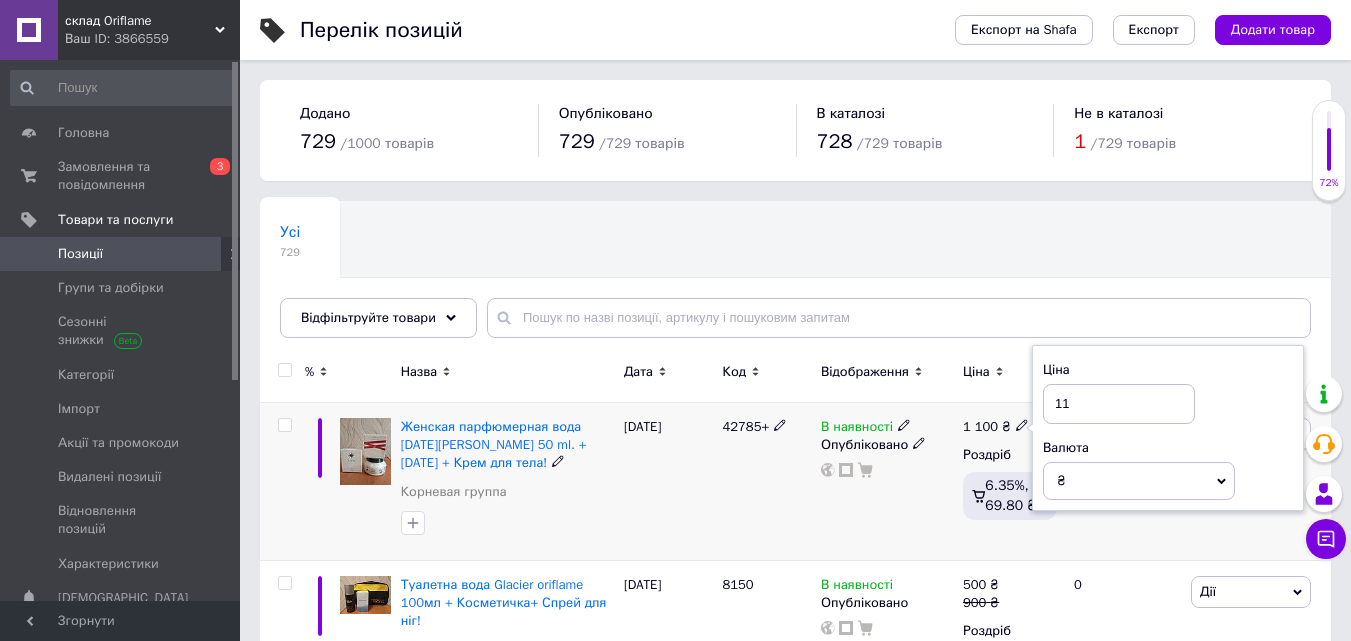 type on "1" 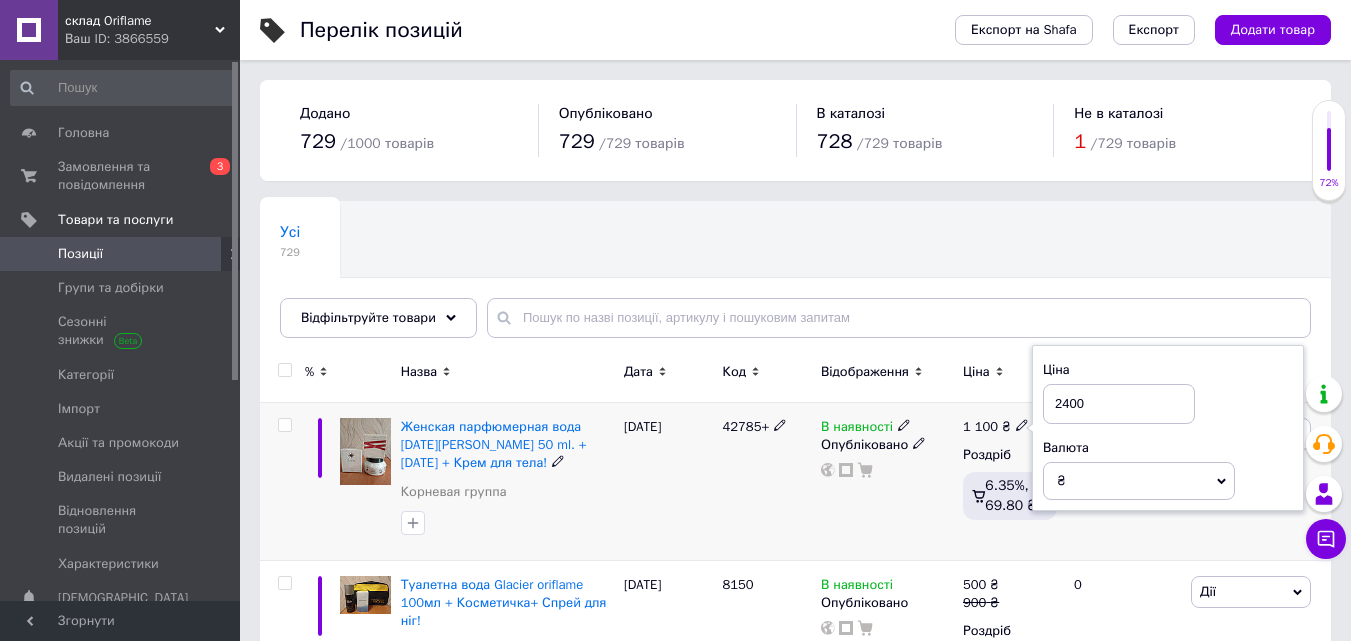 type on "2400" 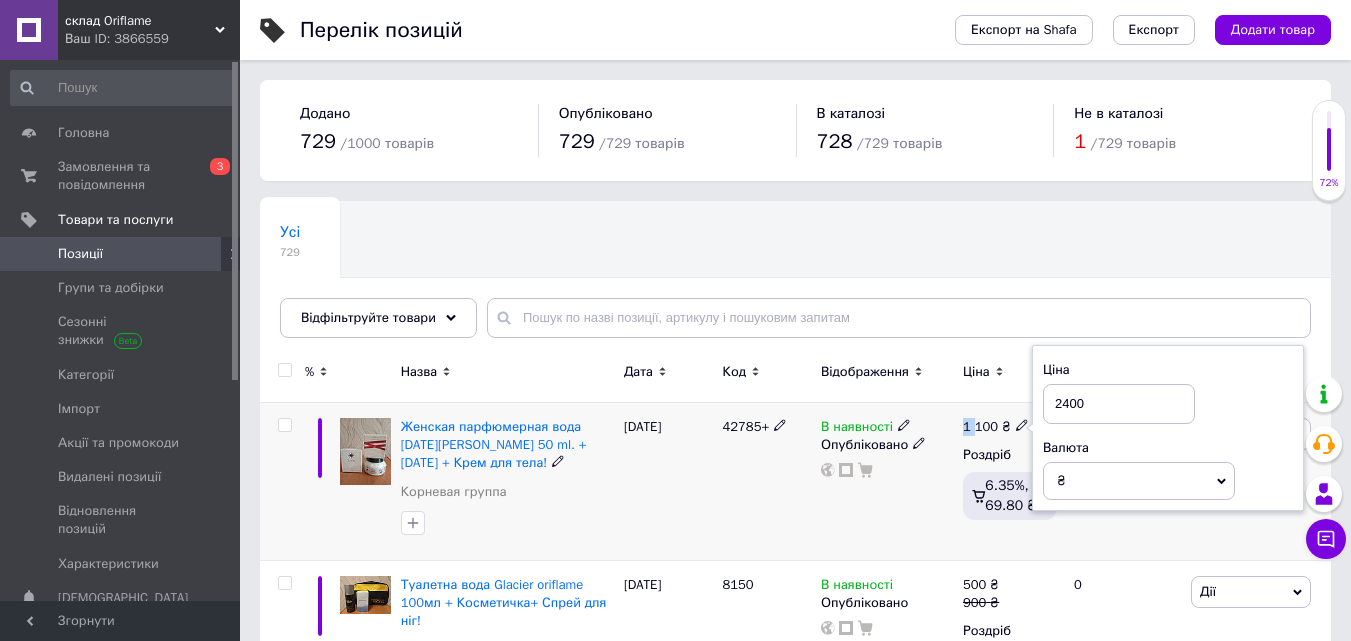 click on "В наявності Опубліковано" at bounding box center [887, 482] 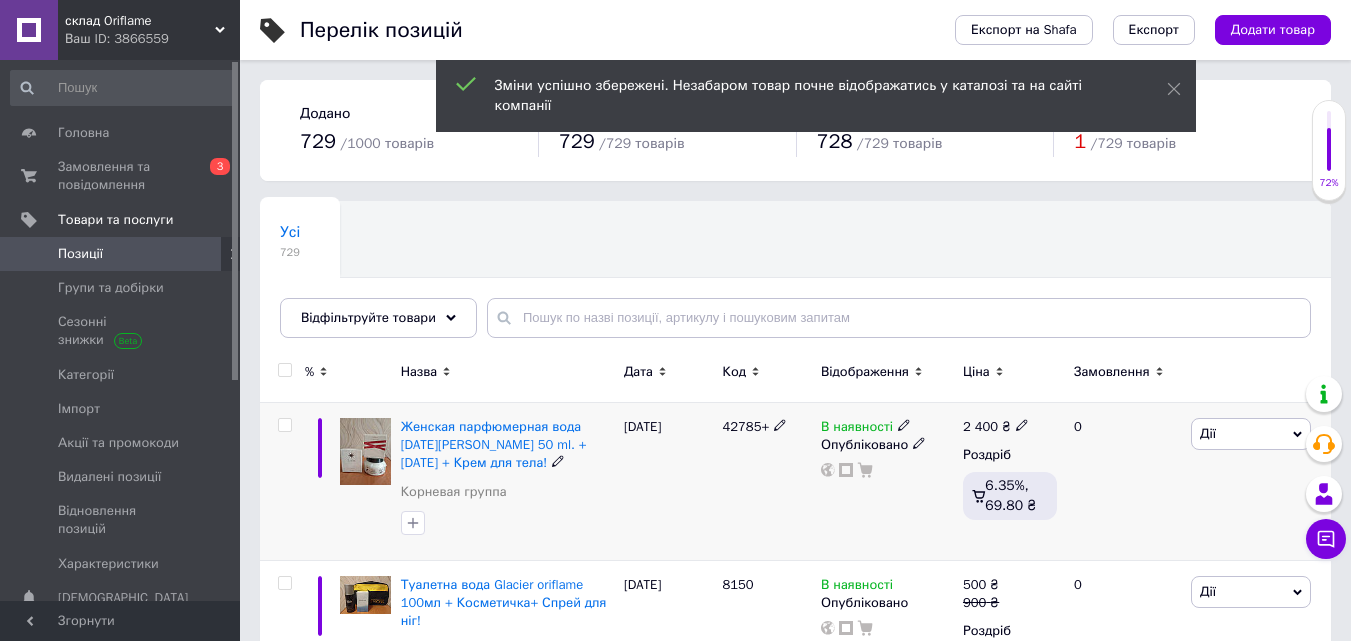 click on "Дії" at bounding box center (1251, 434) 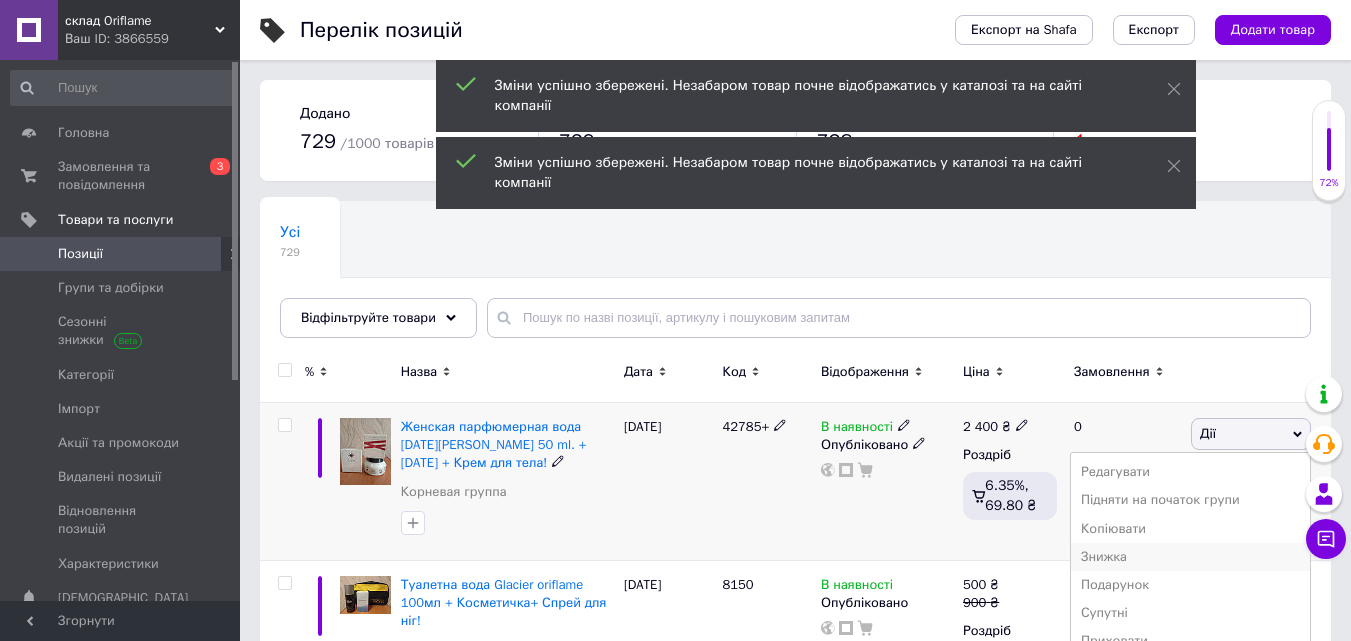 click on "Знижка" at bounding box center [1190, 557] 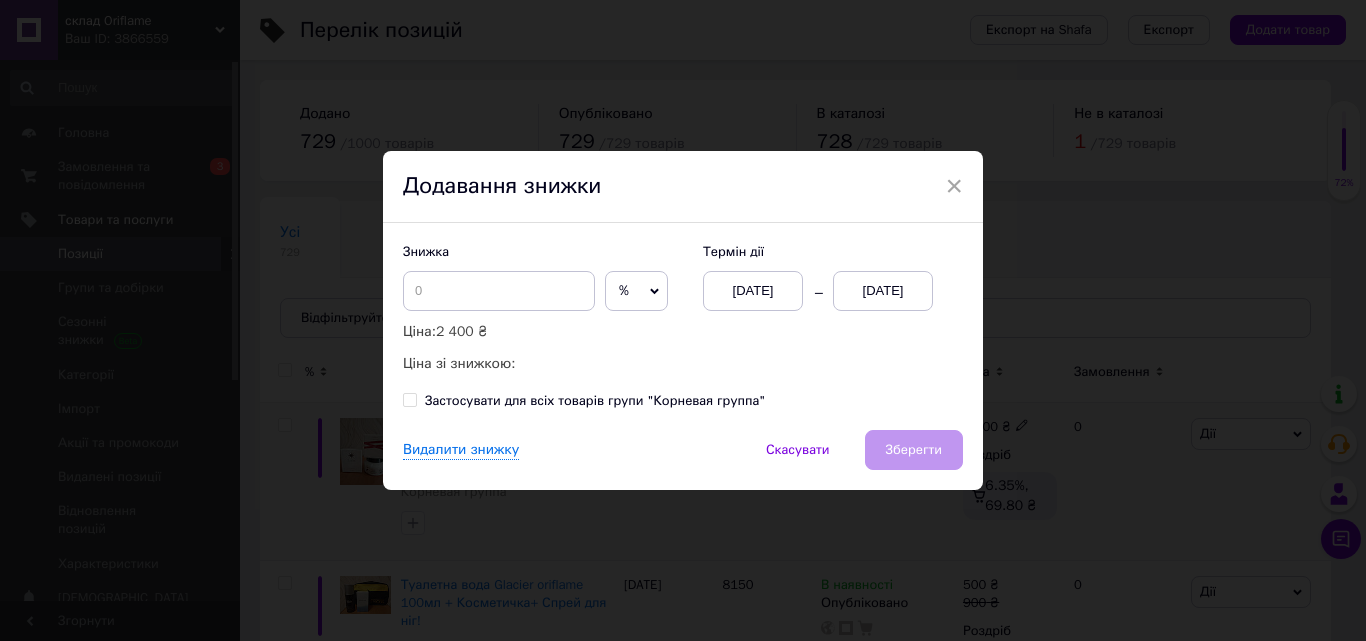 click on "%" at bounding box center [624, 290] 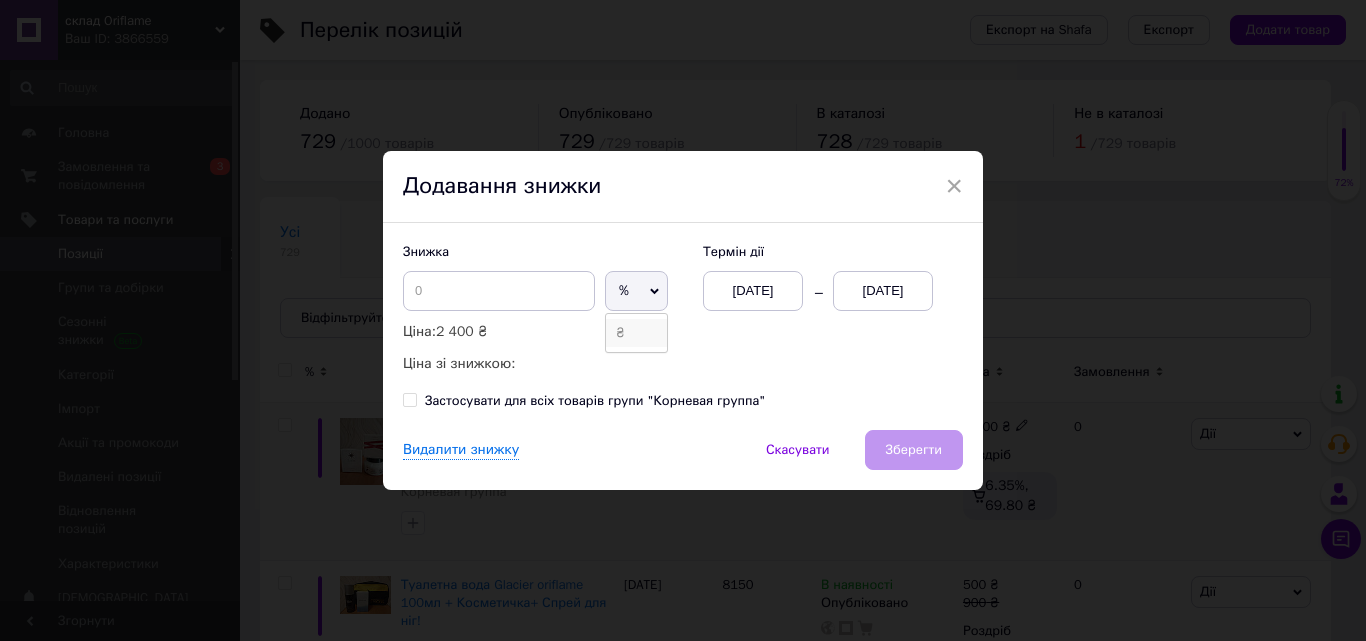 click on "₴" at bounding box center (636, 333) 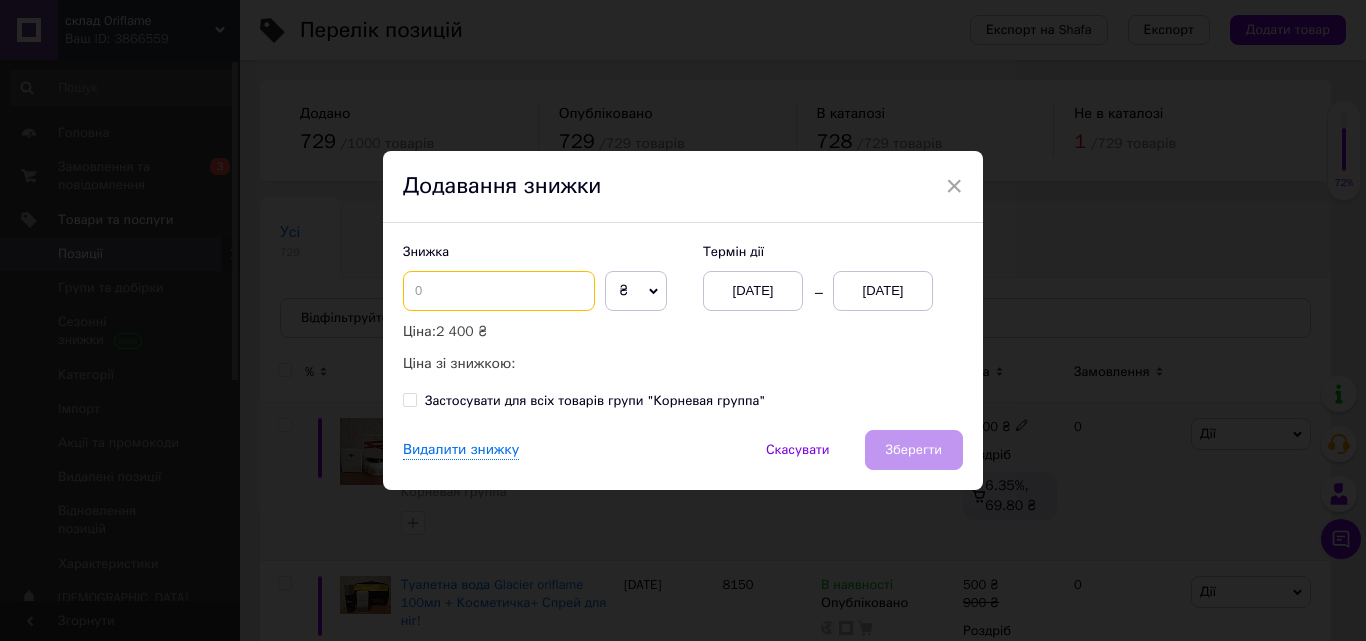 click at bounding box center [499, 291] 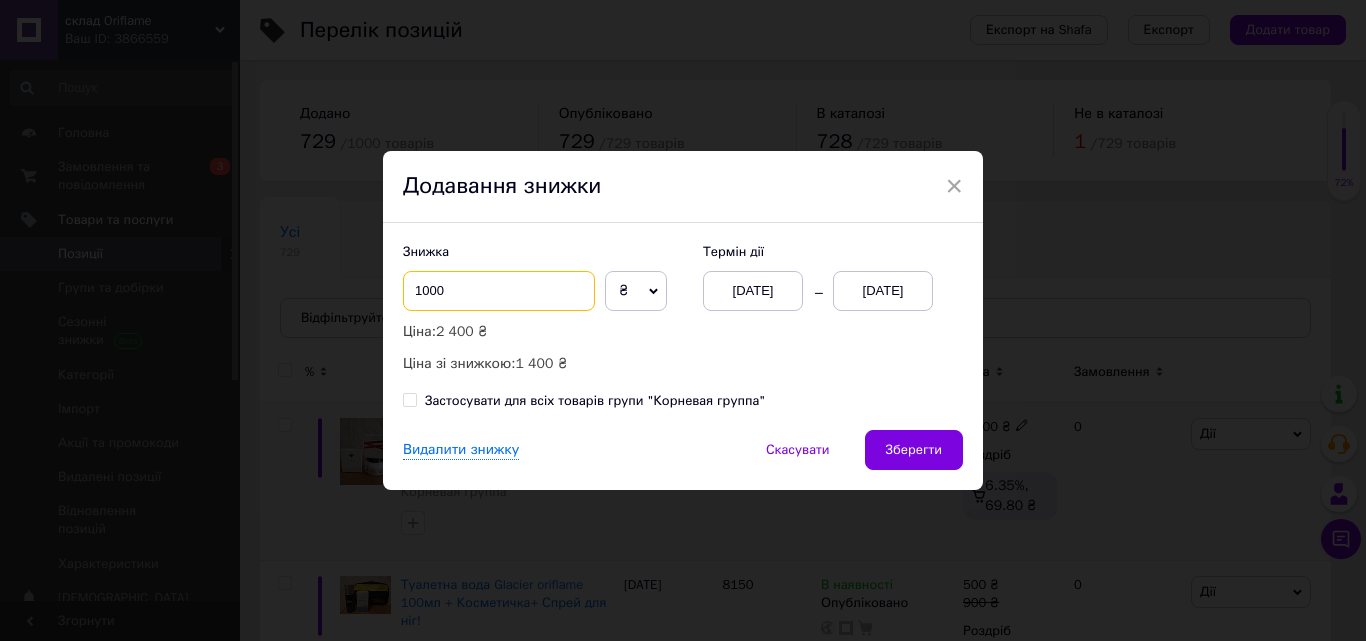 type on "1000" 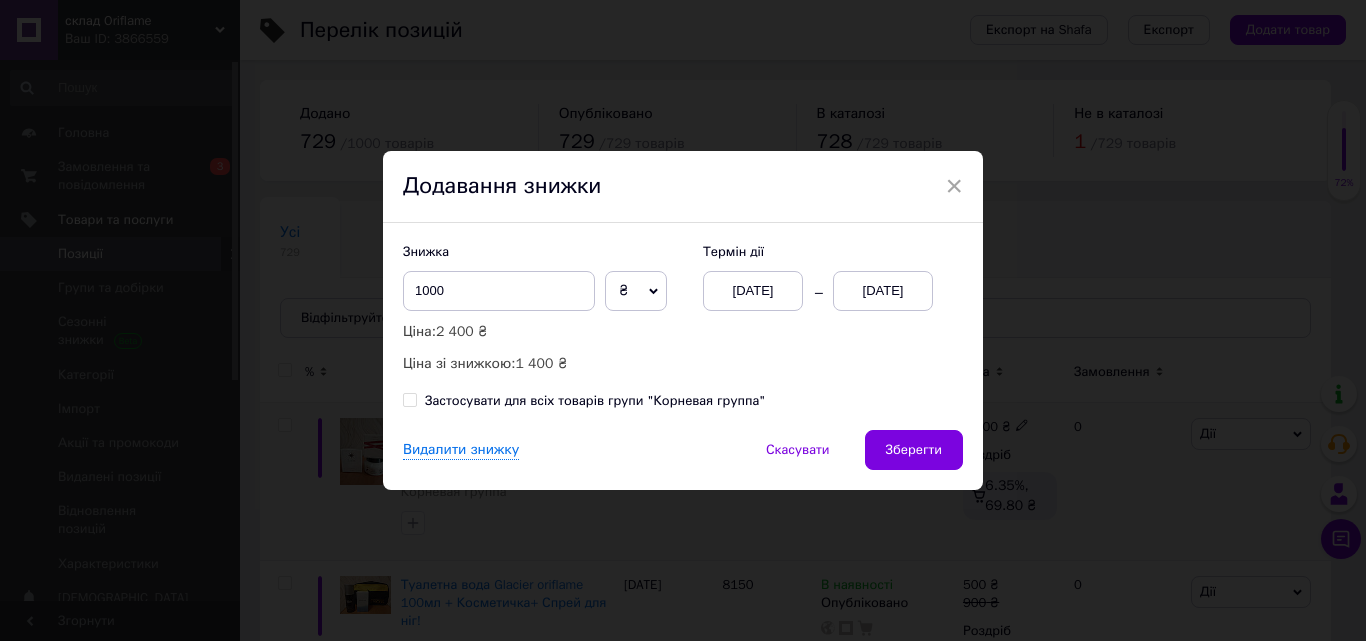 click on "[DATE]" at bounding box center (883, 291) 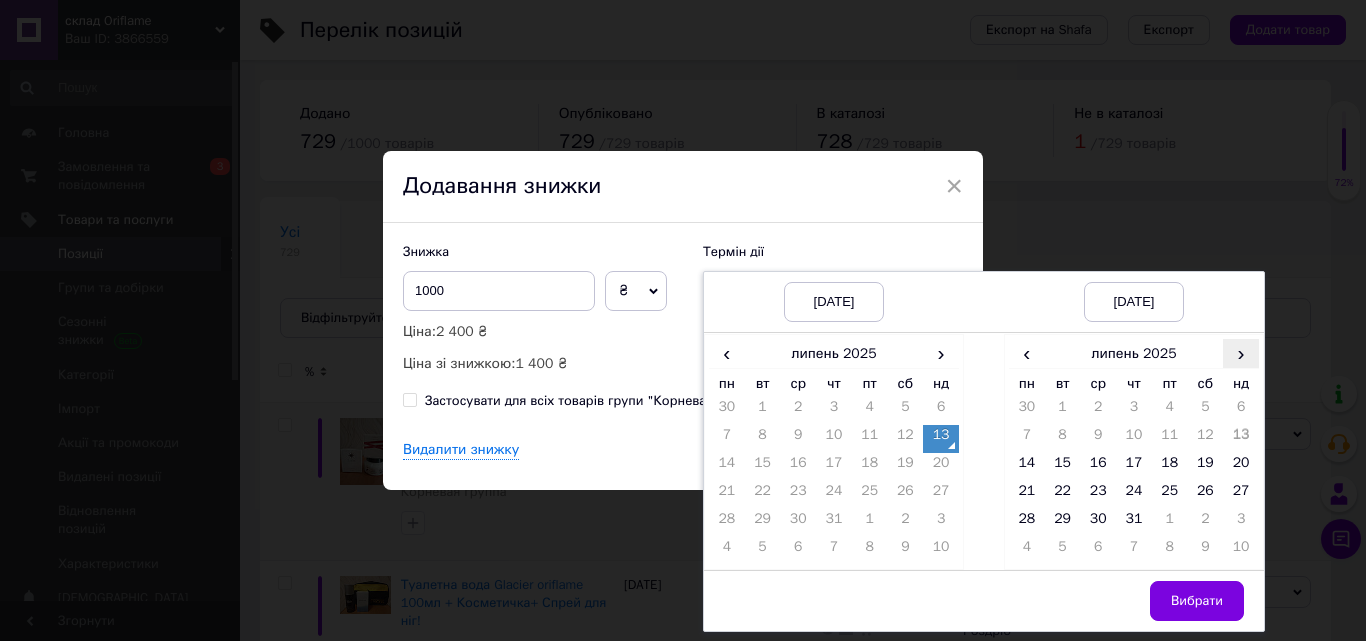 click on "›" at bounding box center (1241, 353) 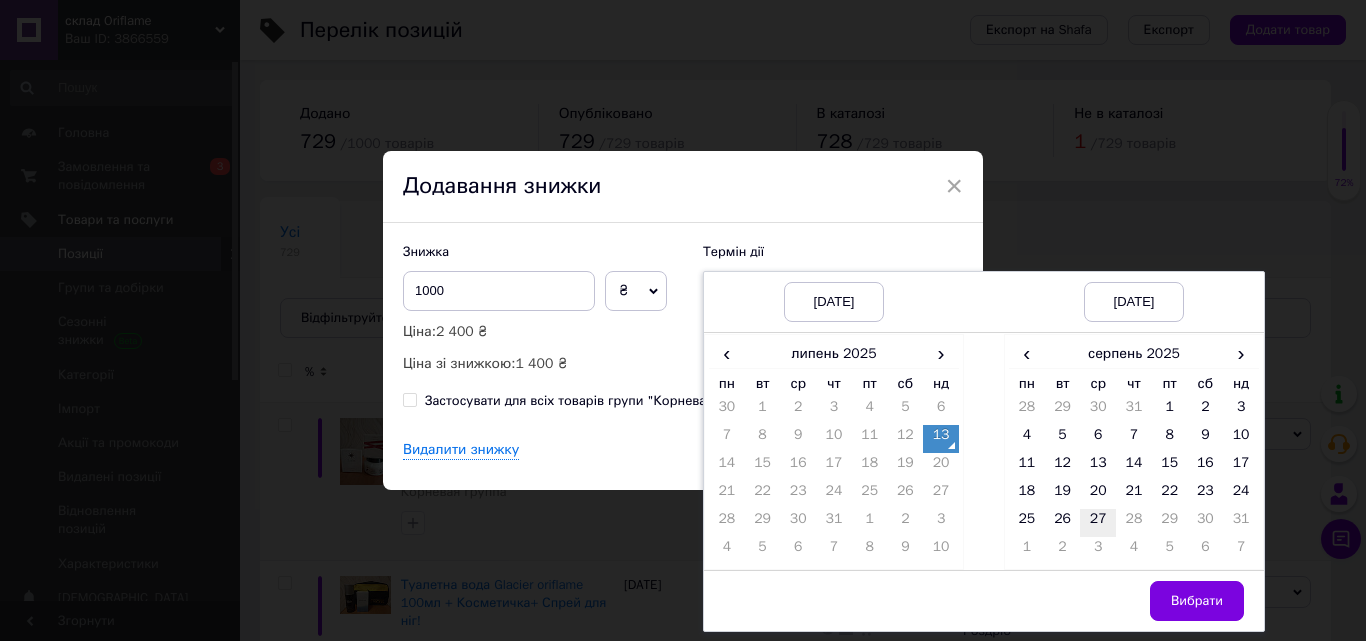 click on "27" at bounding box center (1098, 523) 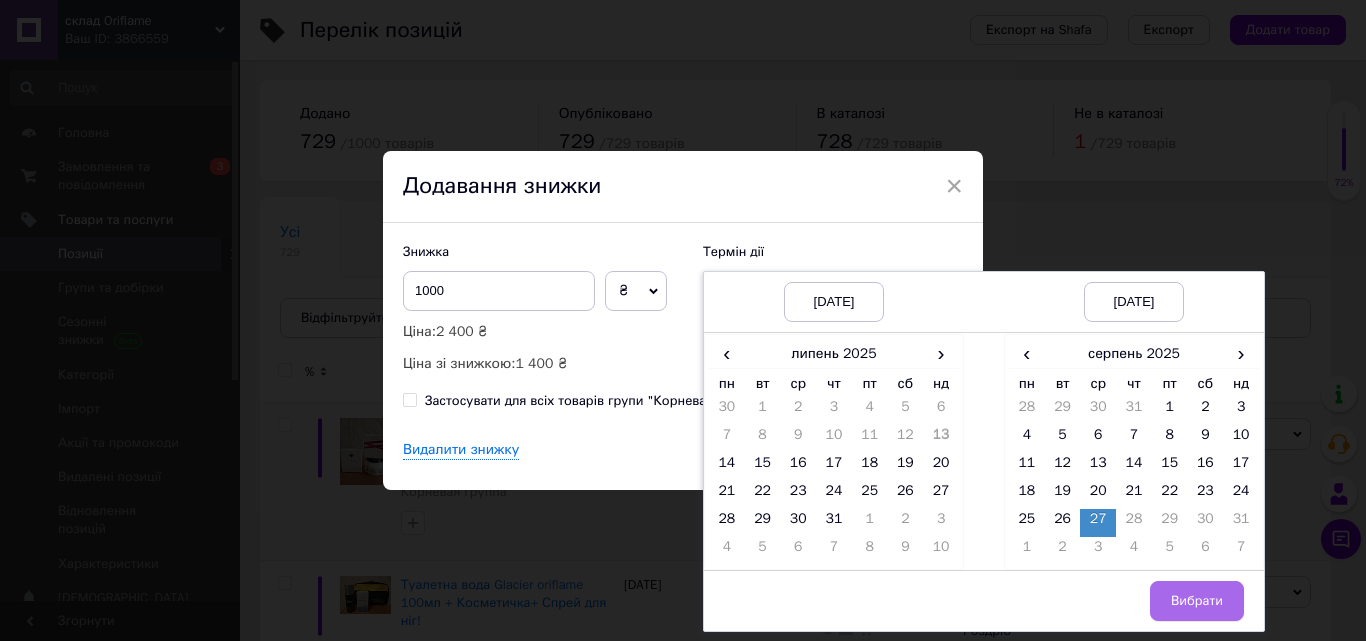 click on "Вибрати" at bounding box center [1197, 601] 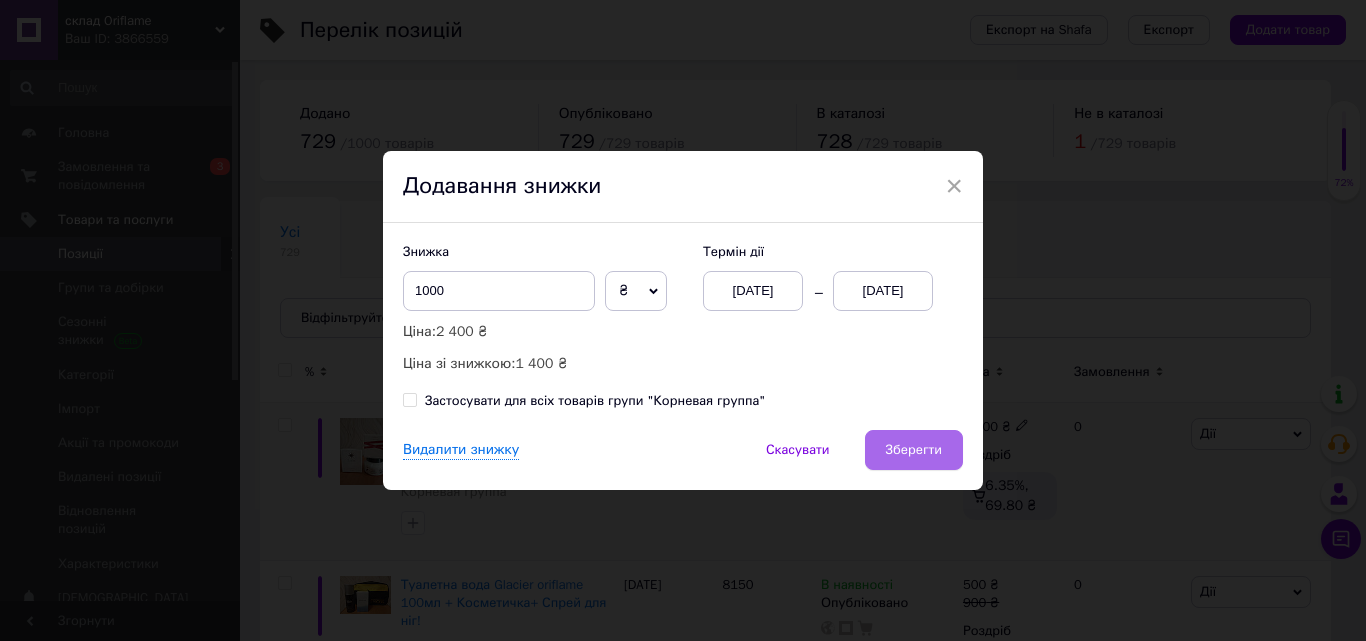 click on "Зберегти" at bounding box center (914, 450) 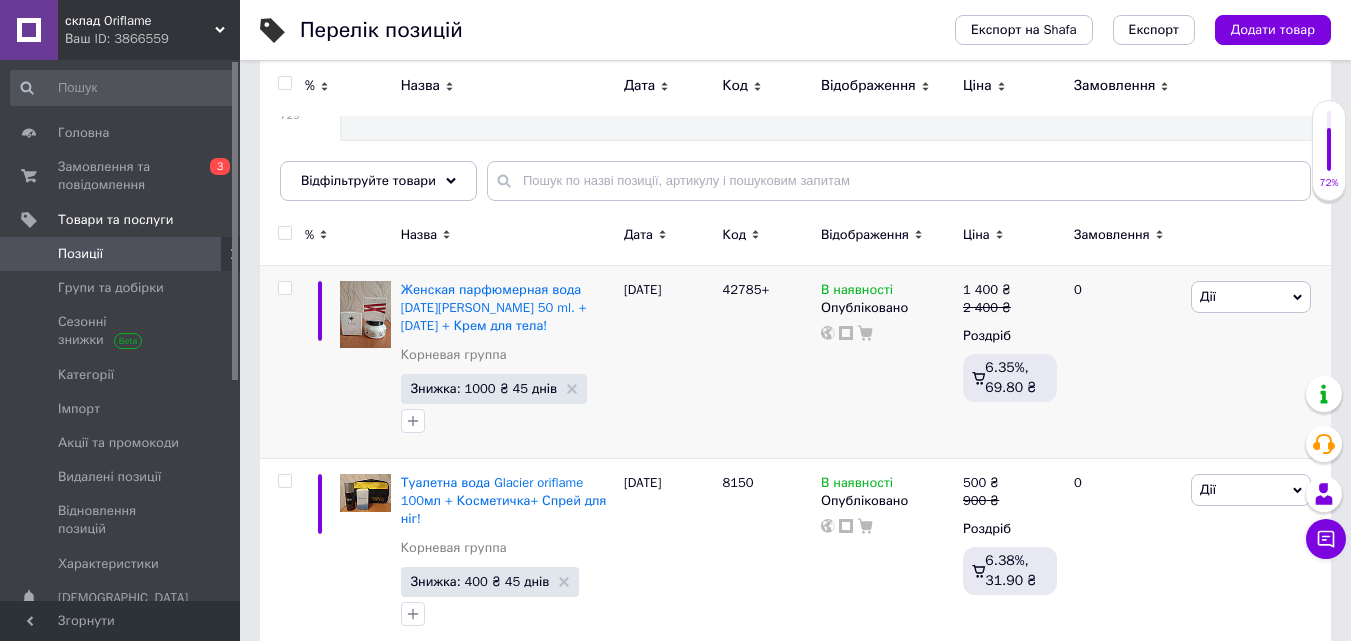 scroll, scrollTop: 0, scrollLeft: 0, axis: both 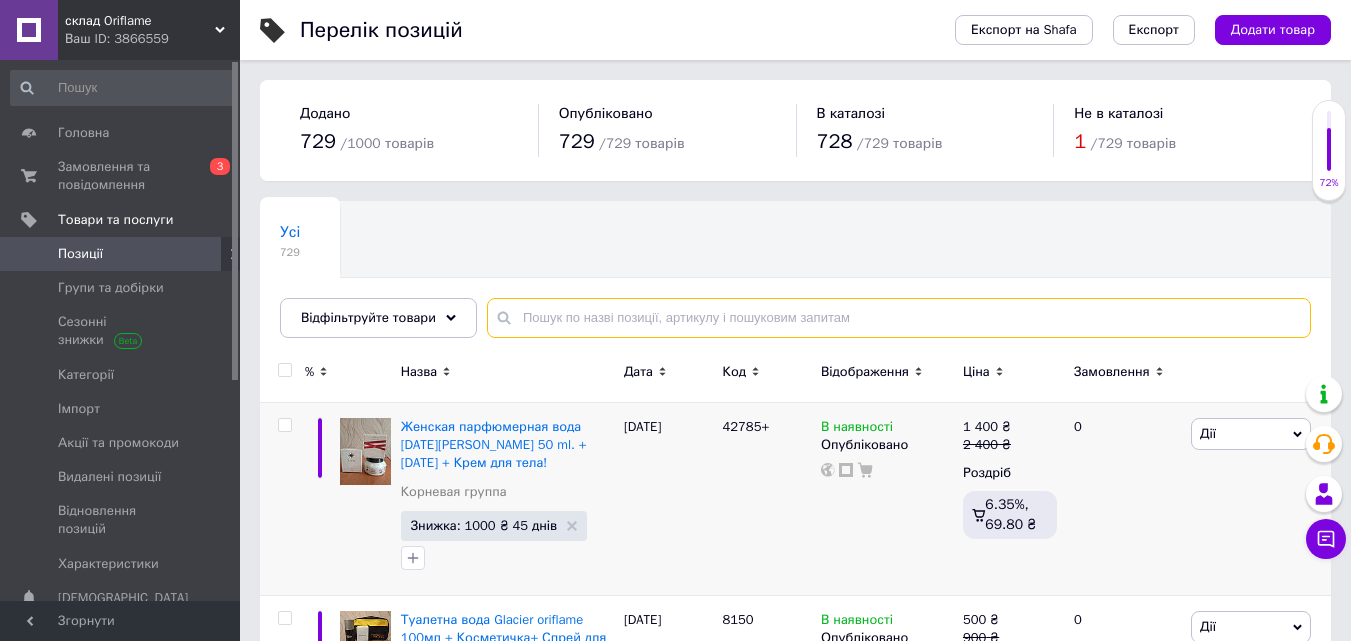click at bounding box center (899, 318) 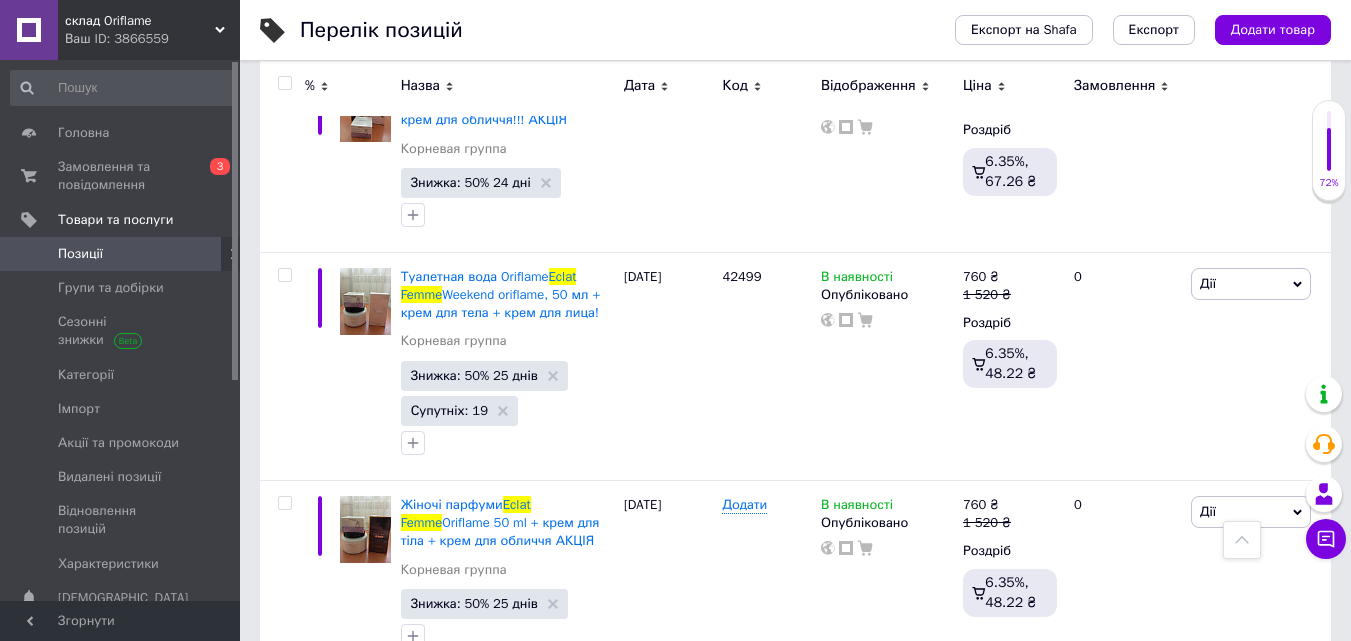 scroll, scrollTop: 4267, scrollLeft: 0, axis: vertical 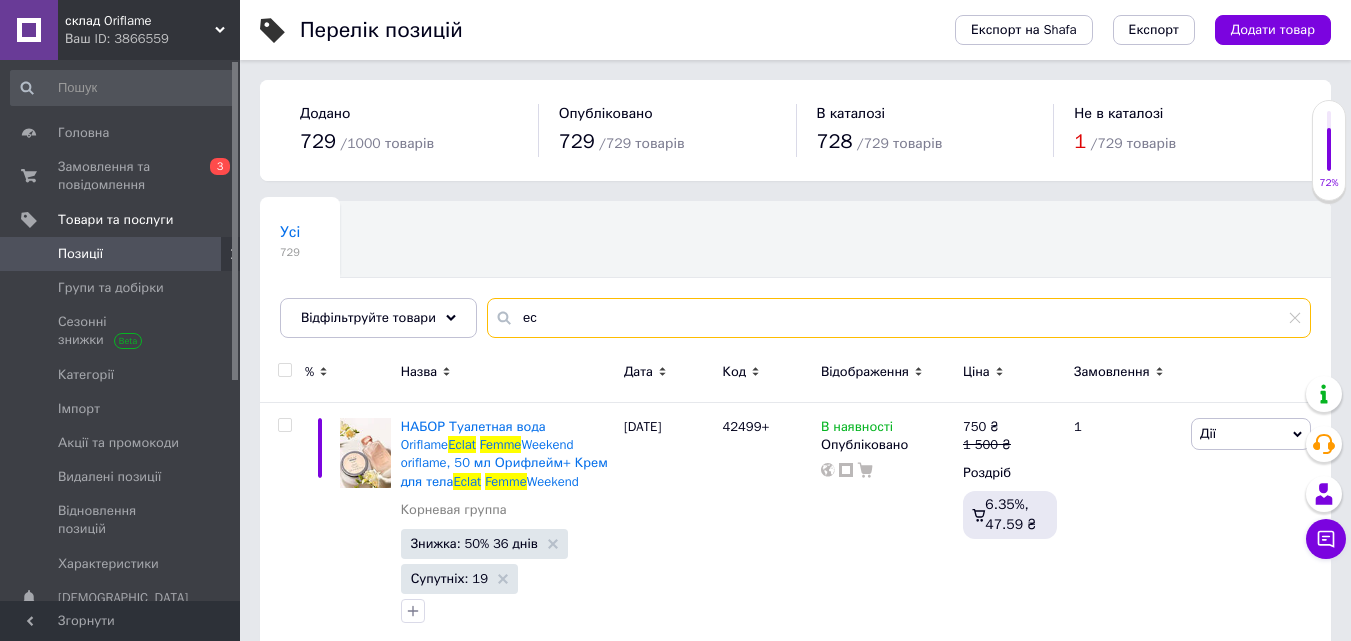 type on "e" 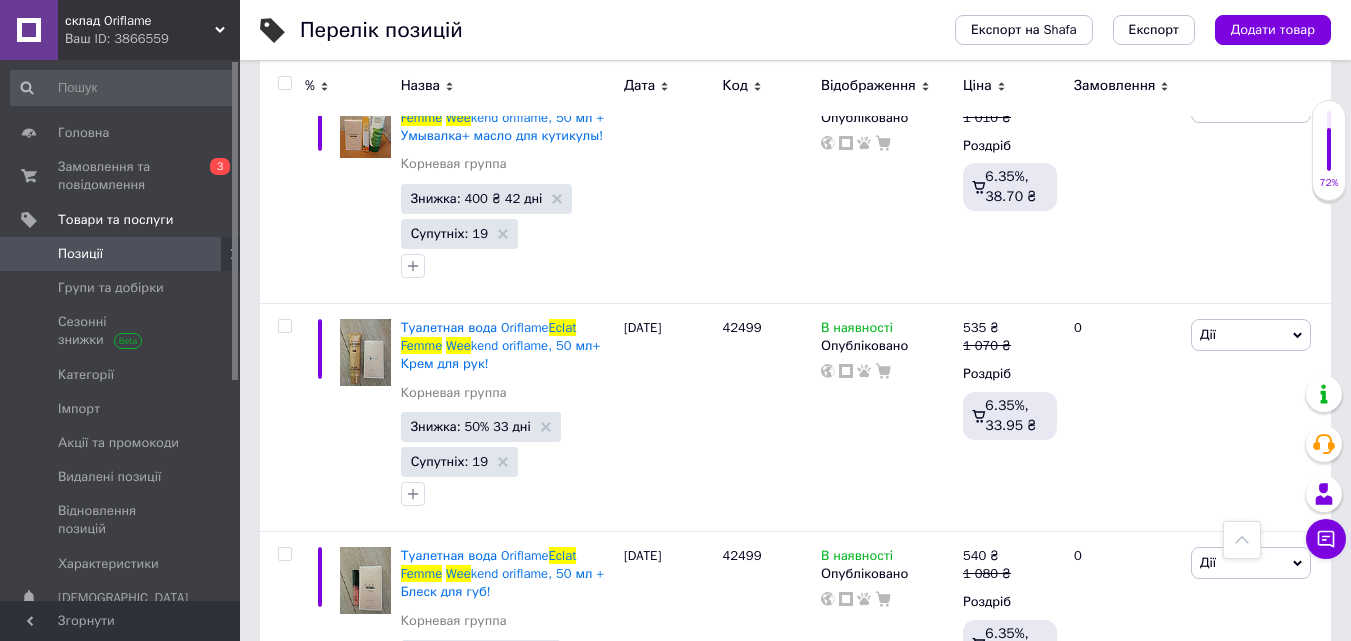 scroll, scrollTop: 1022, scrollLeft: 0, axis: vertical 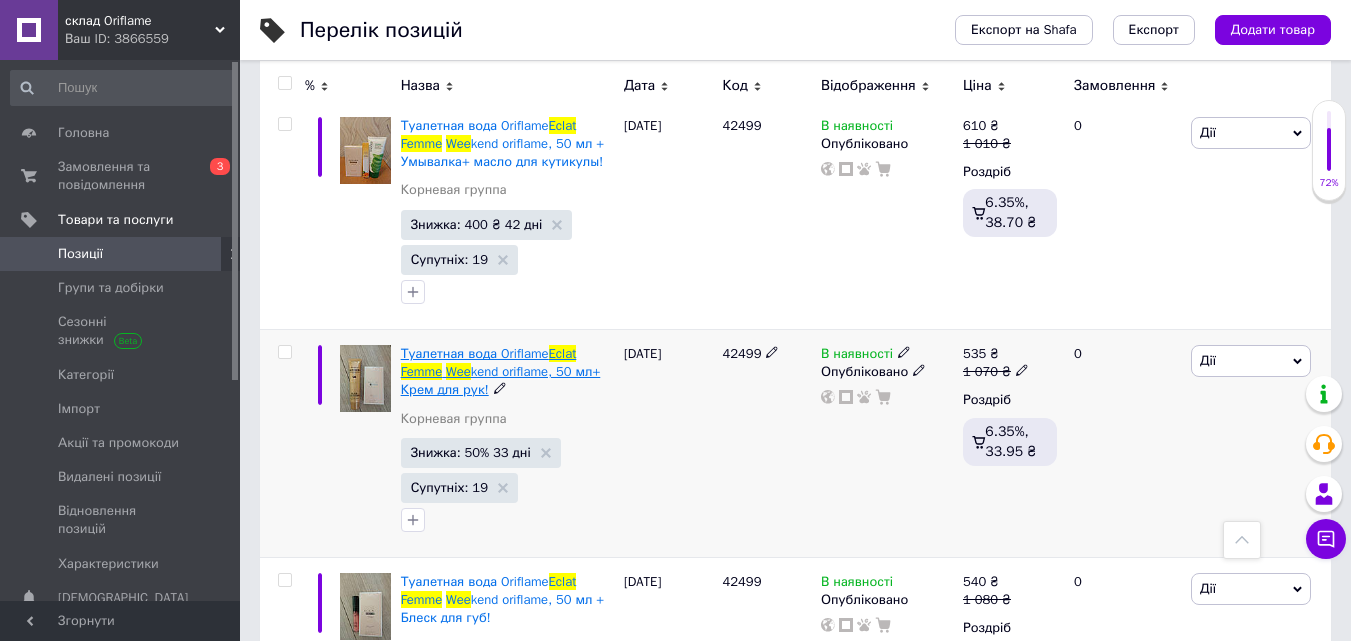 type on "eclat femme wee" 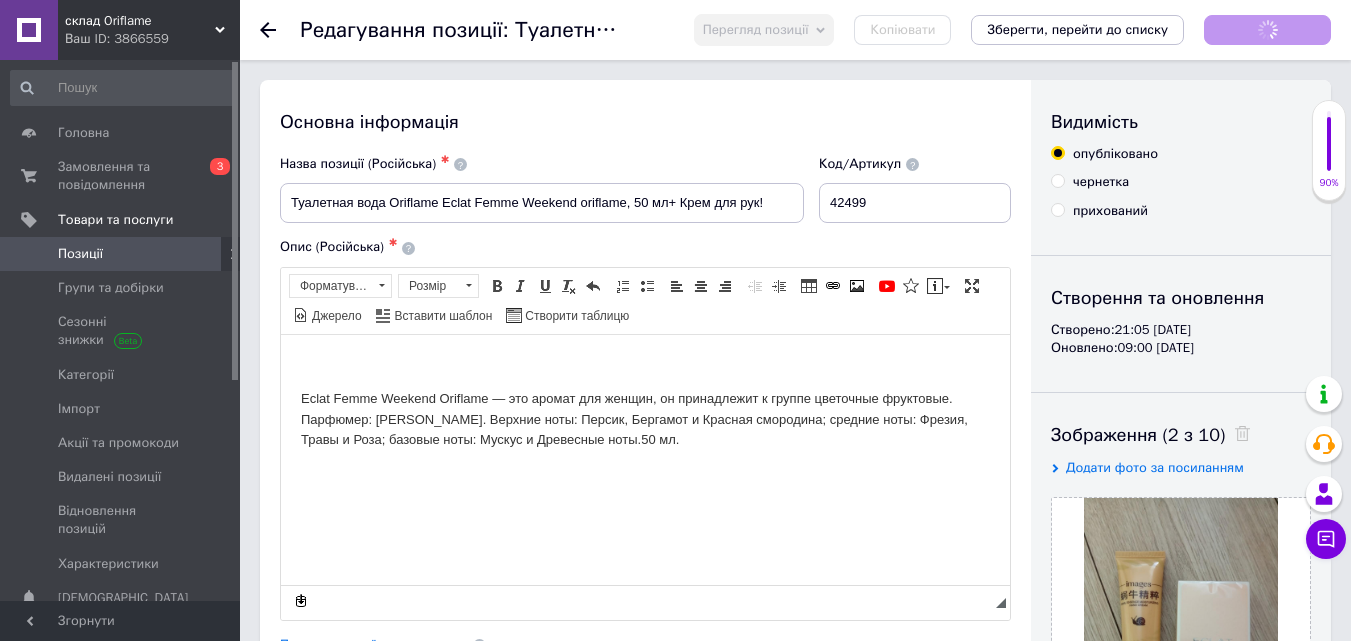 scroll, scrollTop: 0, scrollLeft: 0, axis: both 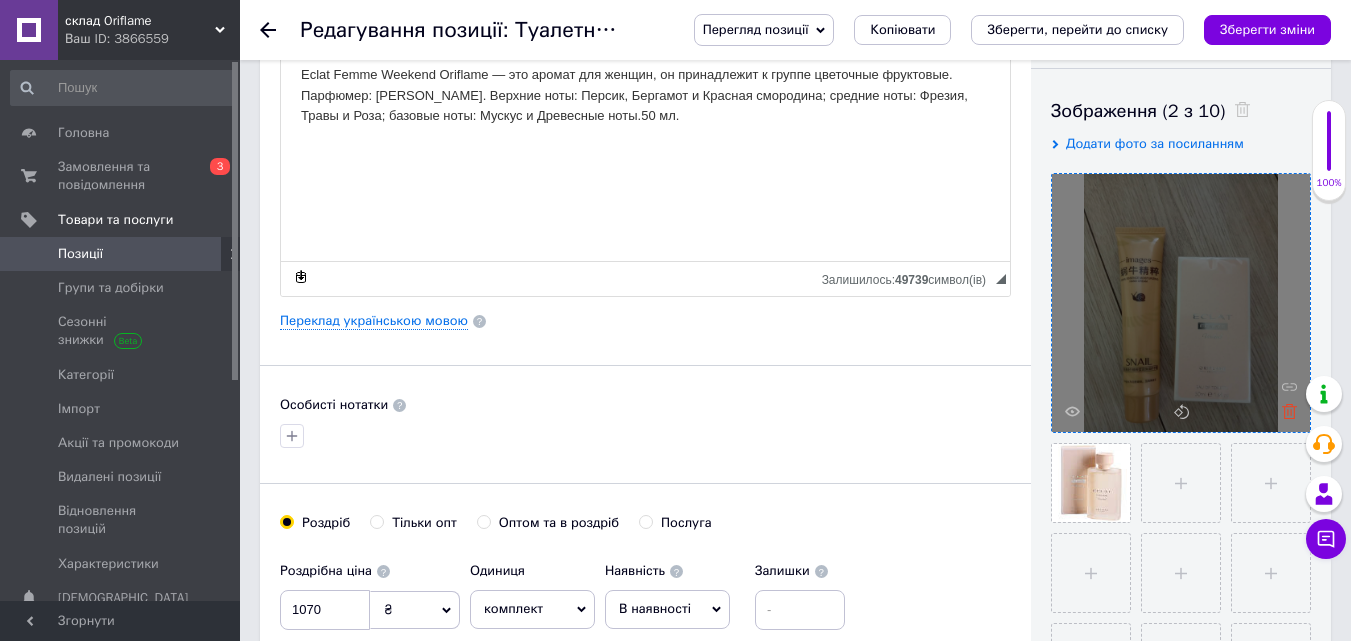 click 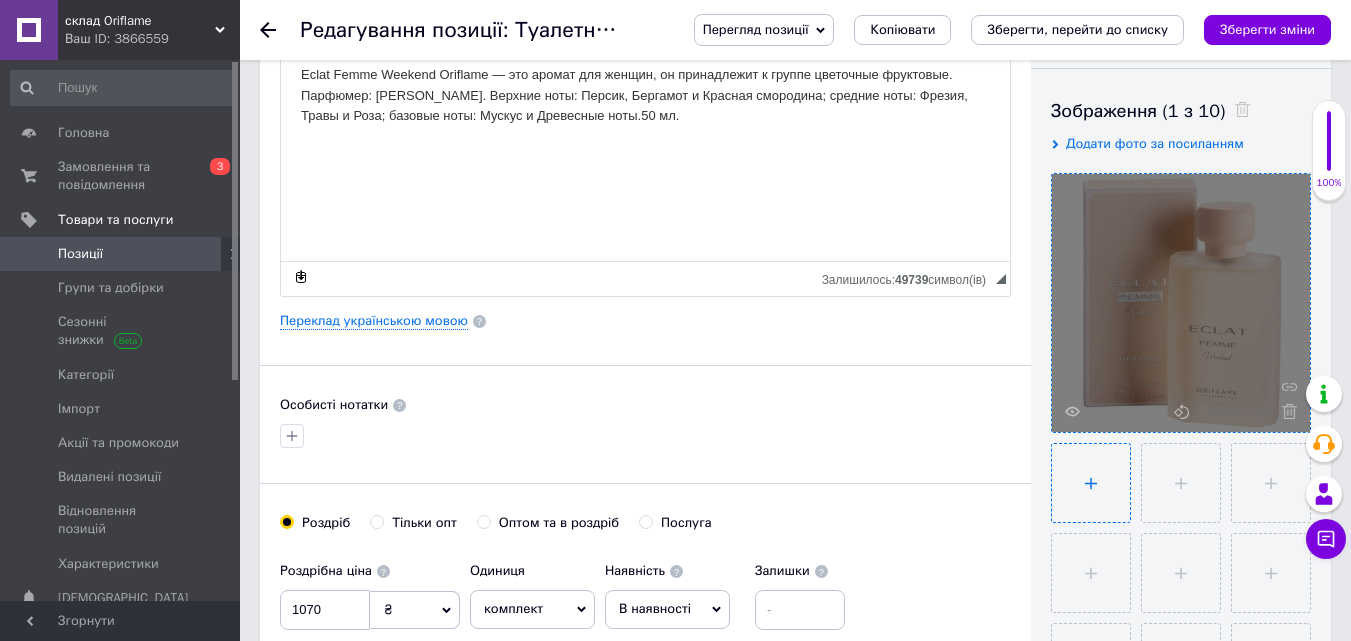 click at bounding box center [1091, 483] 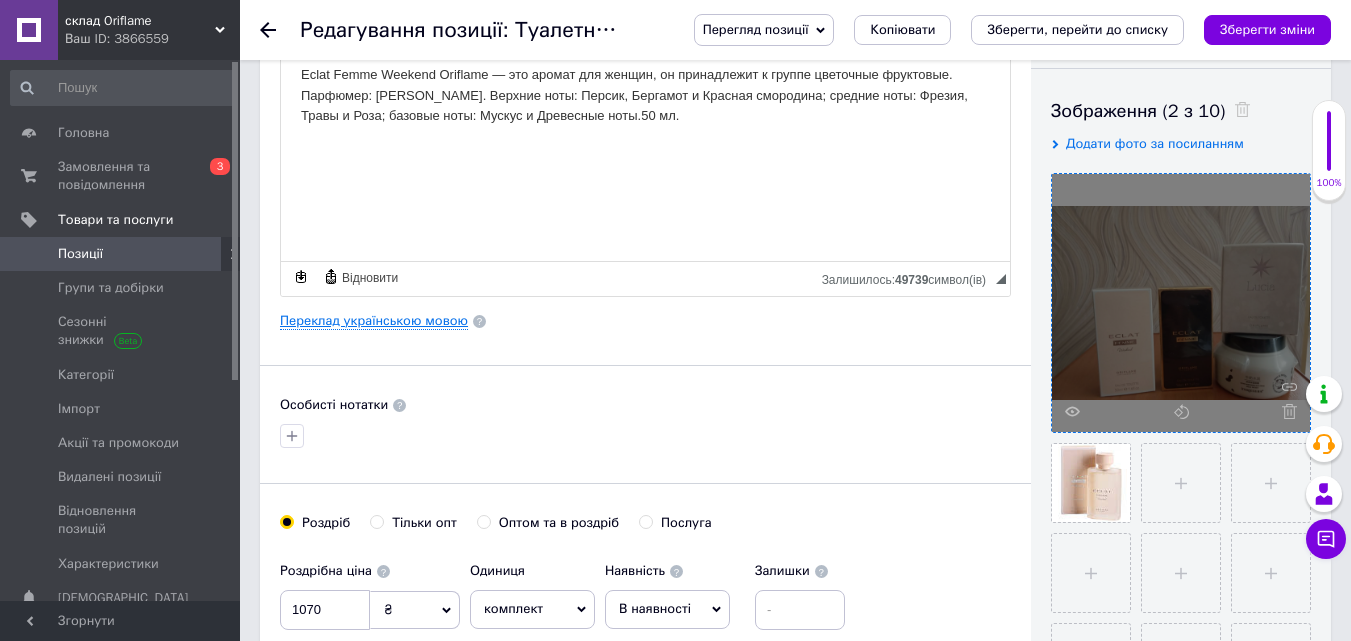 click on "Переклад українською мовою" at bounding box center (374, 321) 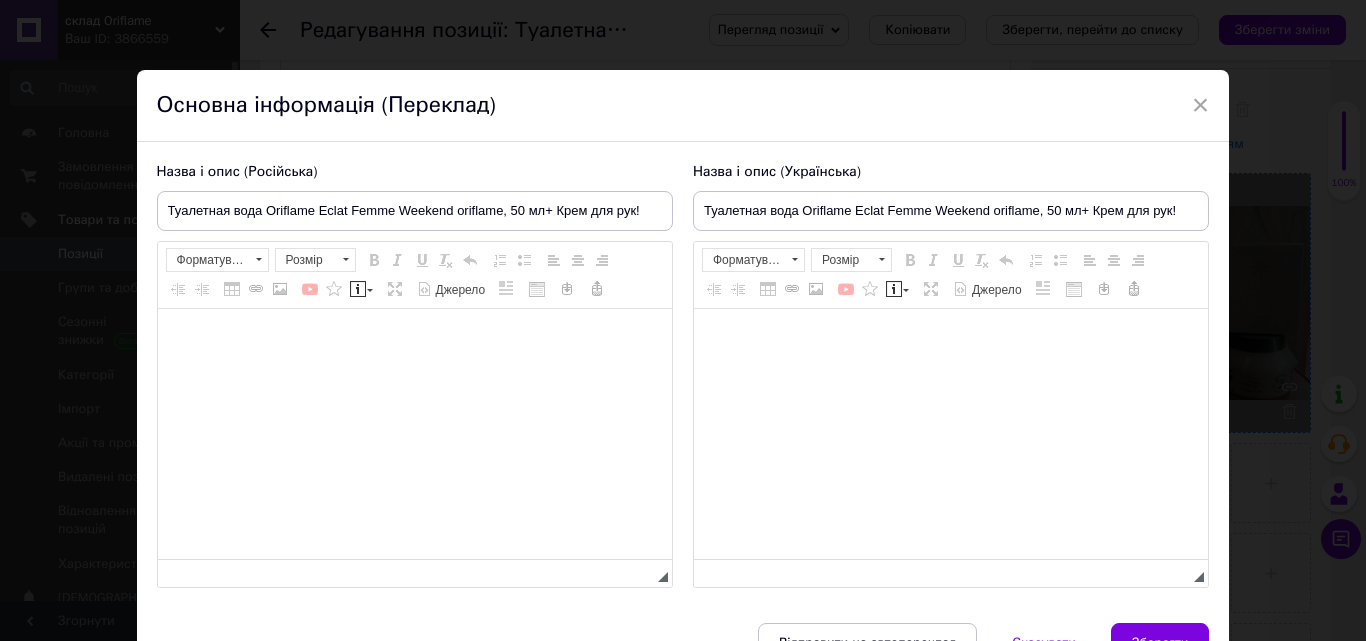 type on "Туалетная вода Oriflame Eclat Femme Weekend oriflame, 50 мл+ Крем для рук!" 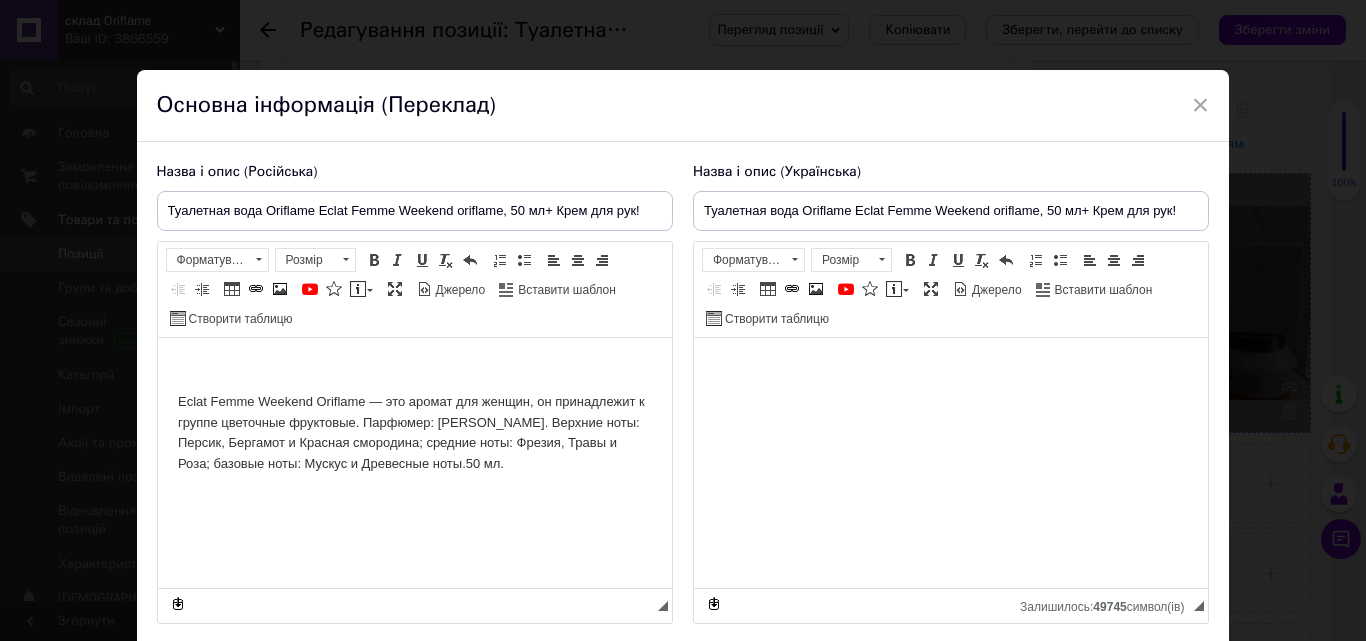 scroll, scrollTop: 0, scrollLeft: 0, axis: both 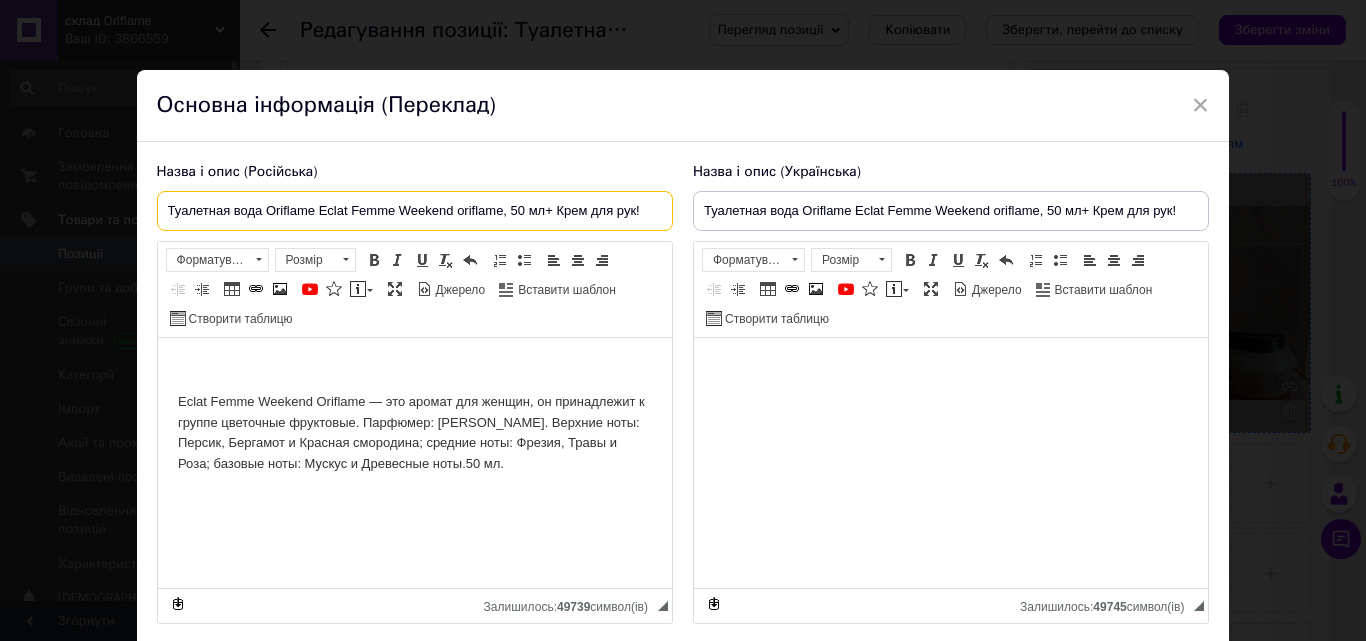 drag, startPoint x: 544, startPoint y: 206, endPoint x: 650, endPoint y: 197, distance: 106.381386 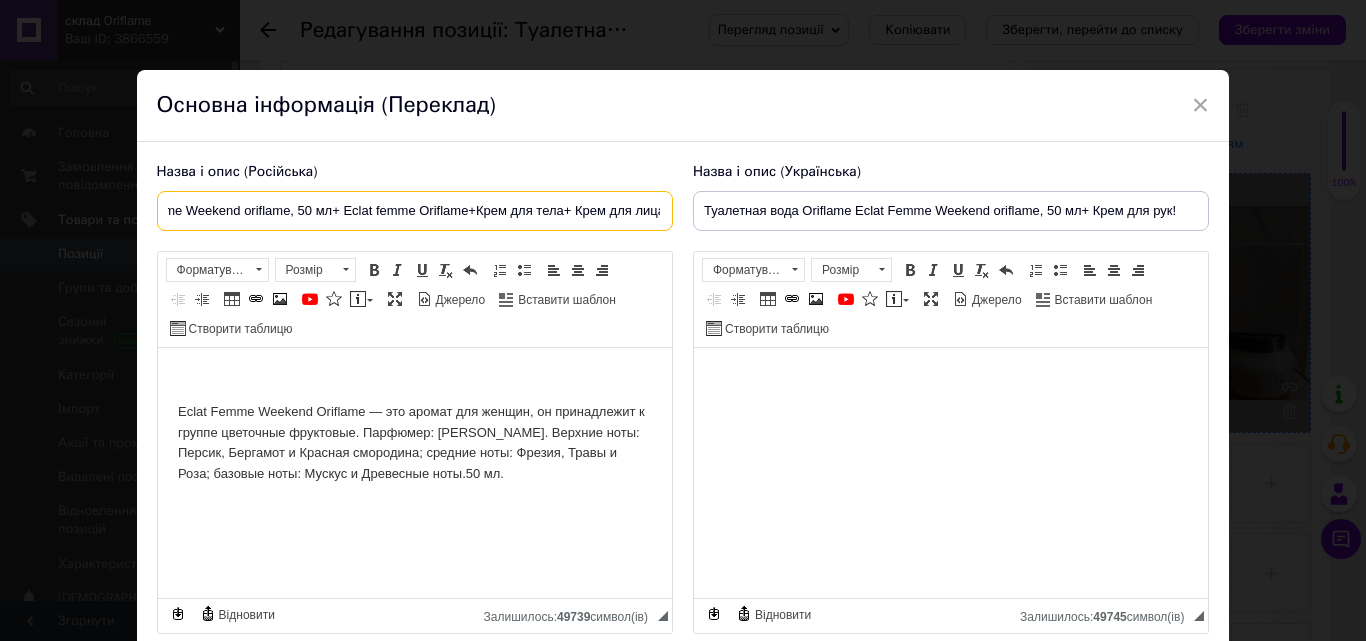scroll, scrollTop: 0, scrollLeft: 220, axis: horizontal 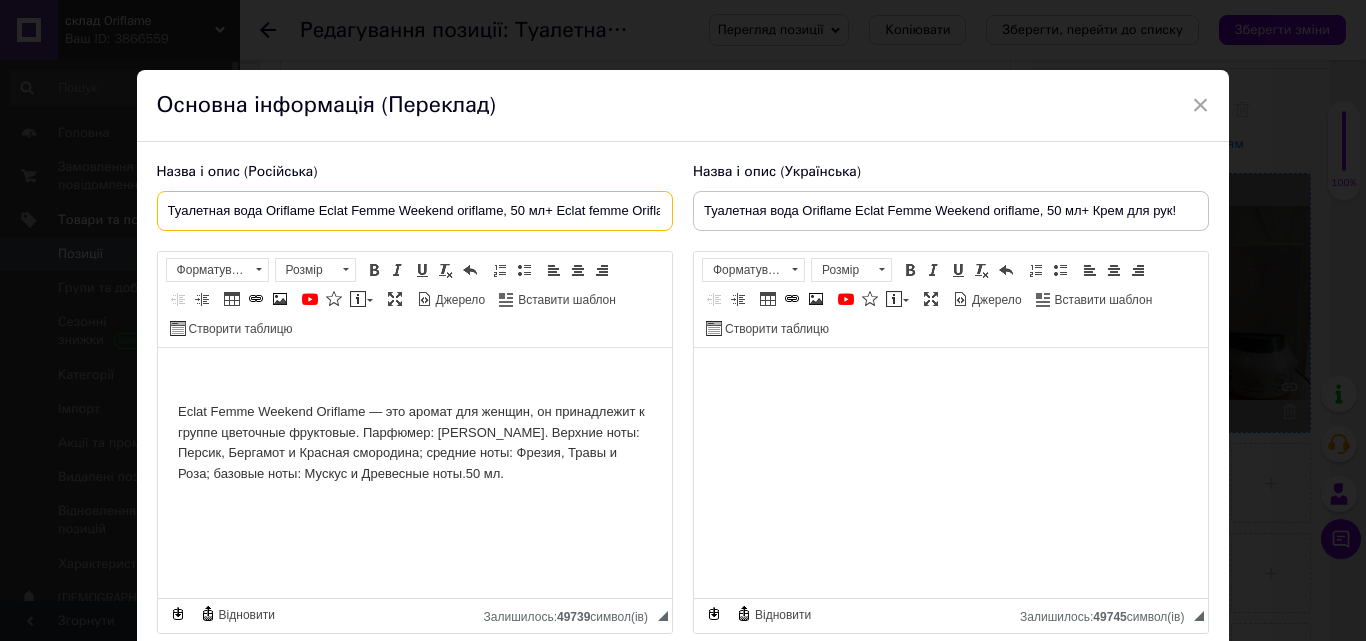 drag, startPoint x: 665, startPoint y: 210, endPoint x: 66, endPoint y: 191, distance: 599.3013 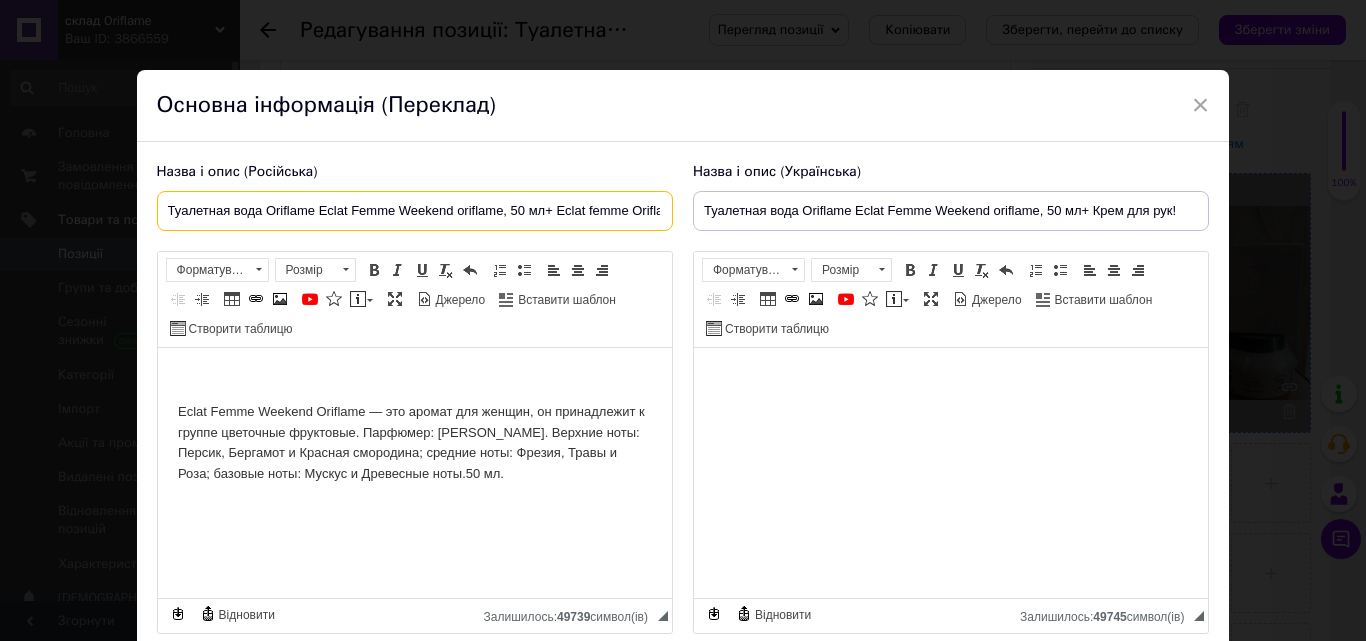 type on "Туалетная вода Oriflame Eclat Femme Weekend oriflame, 50 мл+ Eclat femme Oriflame+Крем для тела+ Крем для лица" 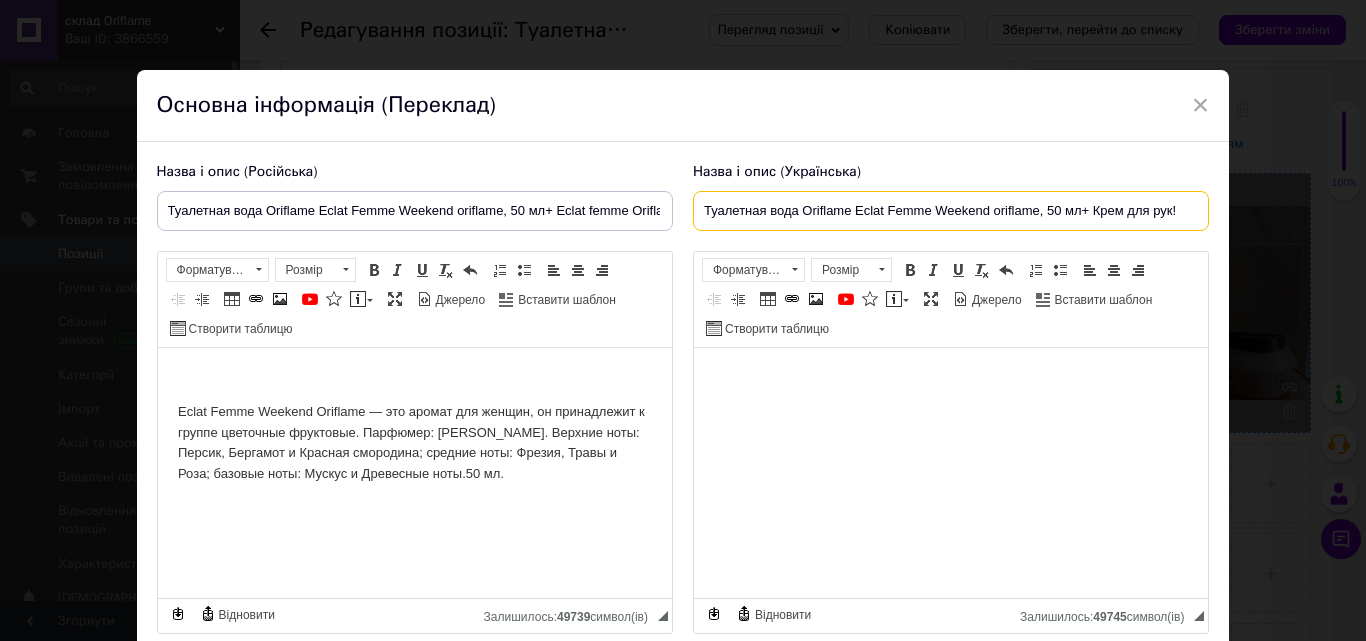 drag, startPoint x: 690, startPoint y: 209, endPoint x: 1306, endPoint y: 145, distance: 619.31573 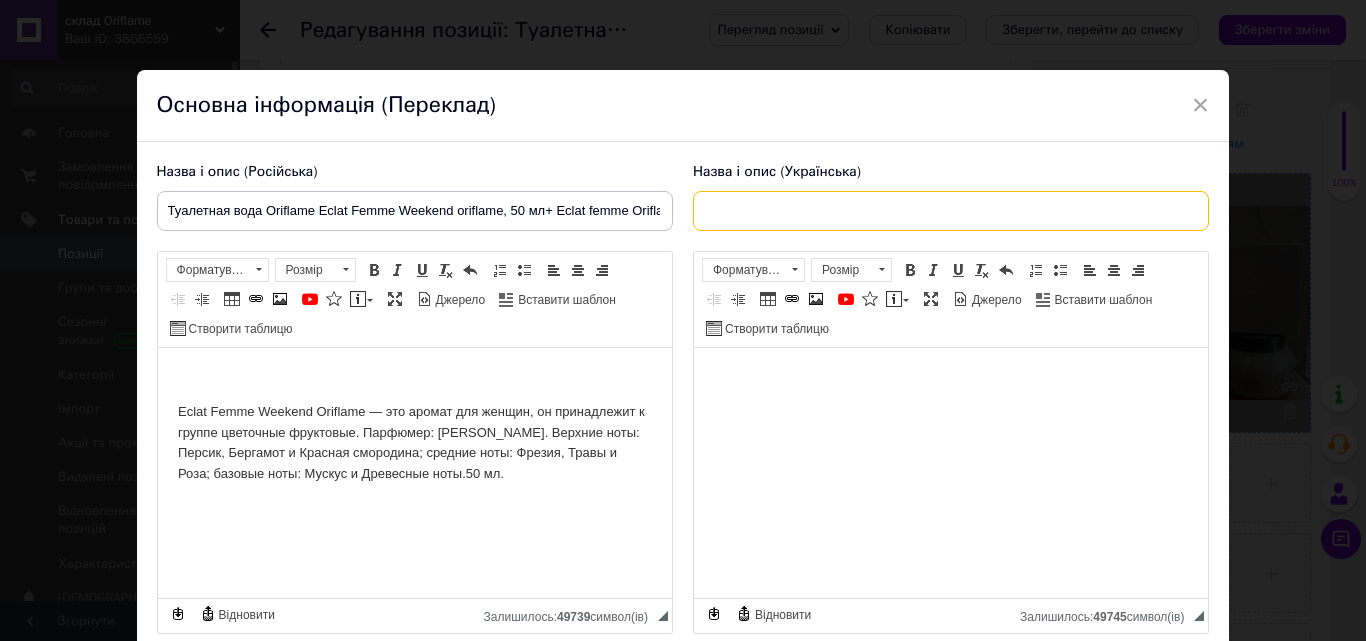 paste on "Туалетная вода Oriflame Eclat Femme Weekend oriflame, 50 мл+ Eclat femme Oriflame+Крем для тела+ Крем для лица" 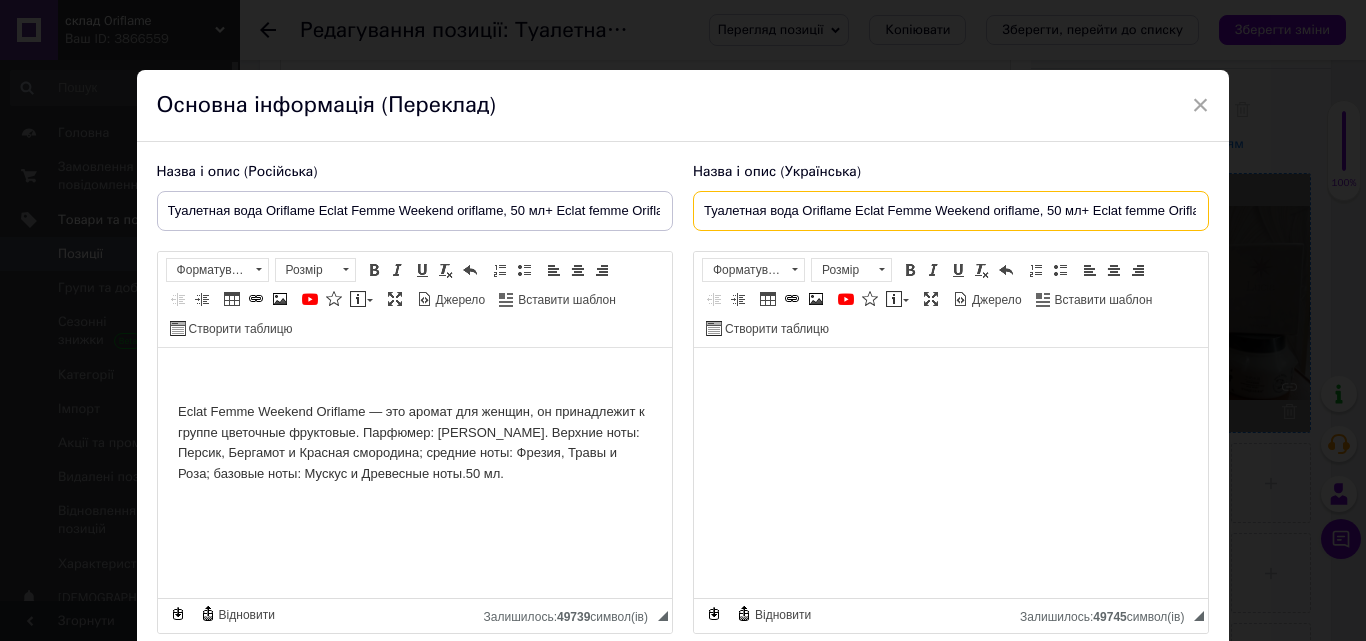 scroll, scrollTop: 0, scrollLeft: 220, axis: horizontal 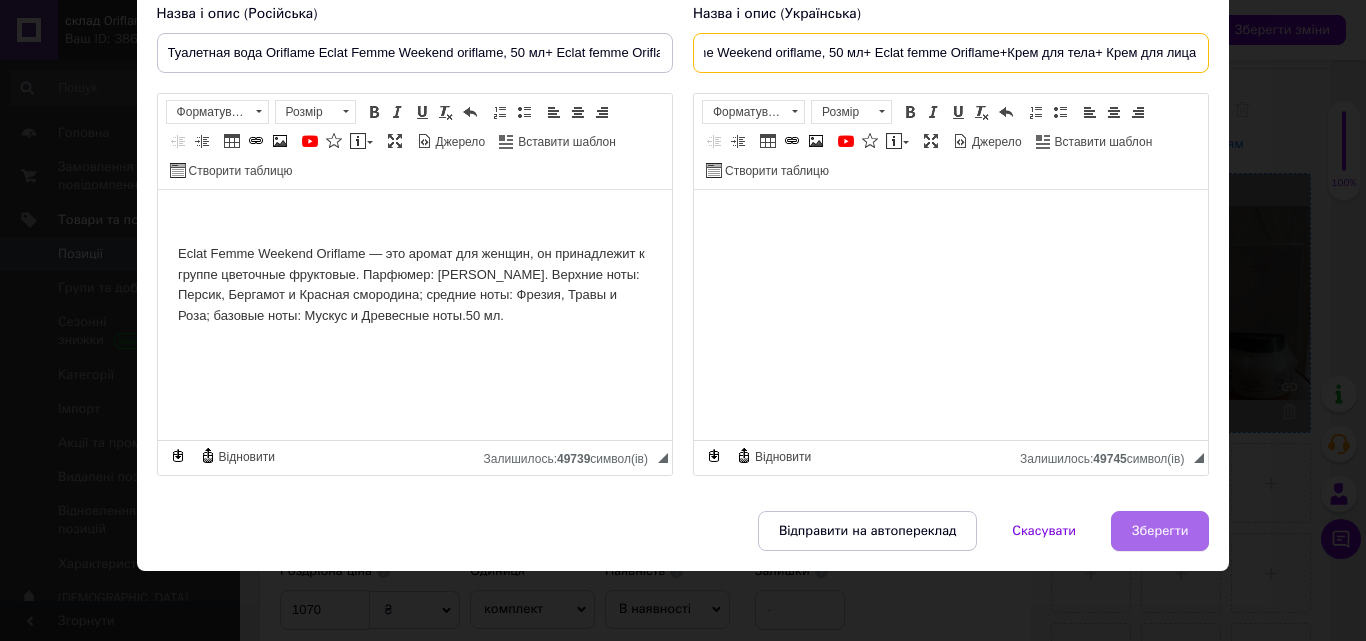 type on "Туалетная вода Oriflame Eclat Femme Weekend oriflame, 50 мл+ Eclat femme Oriflame+Крем для тела+ Крем для лица" 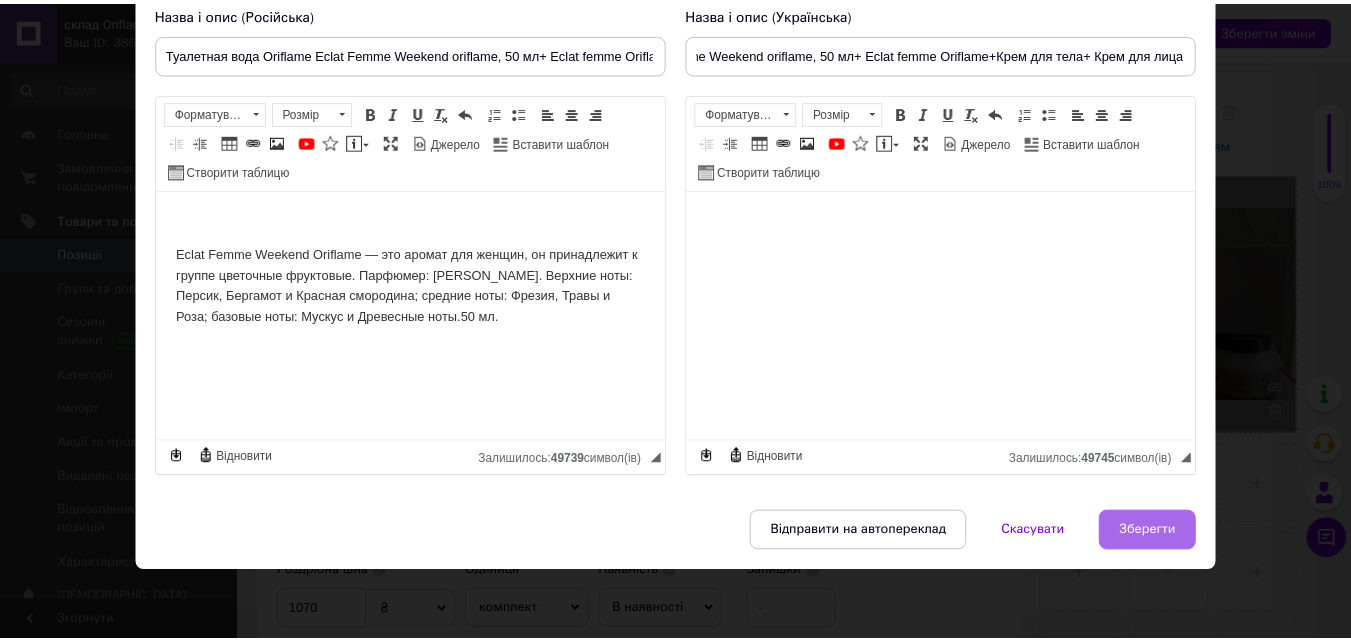 scroll, scrollTop: 0, scrollLeft: 0, axis: both 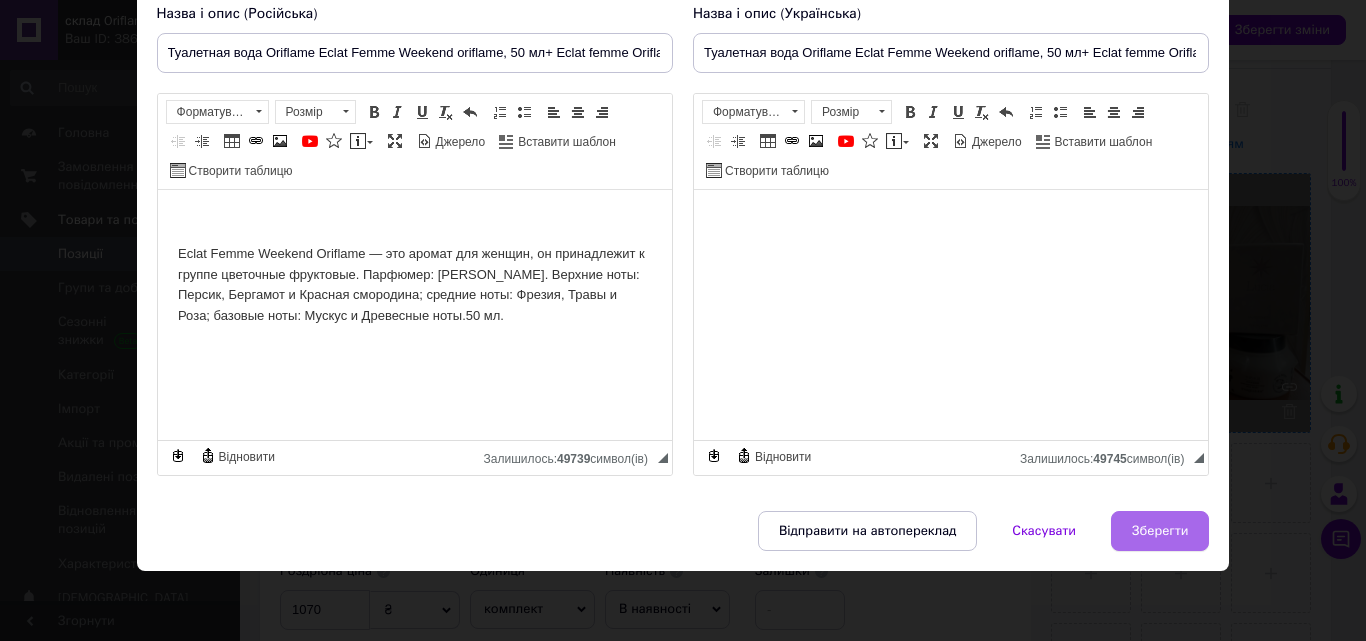 click on "Зберегти" at bounding box center [1160, 531] 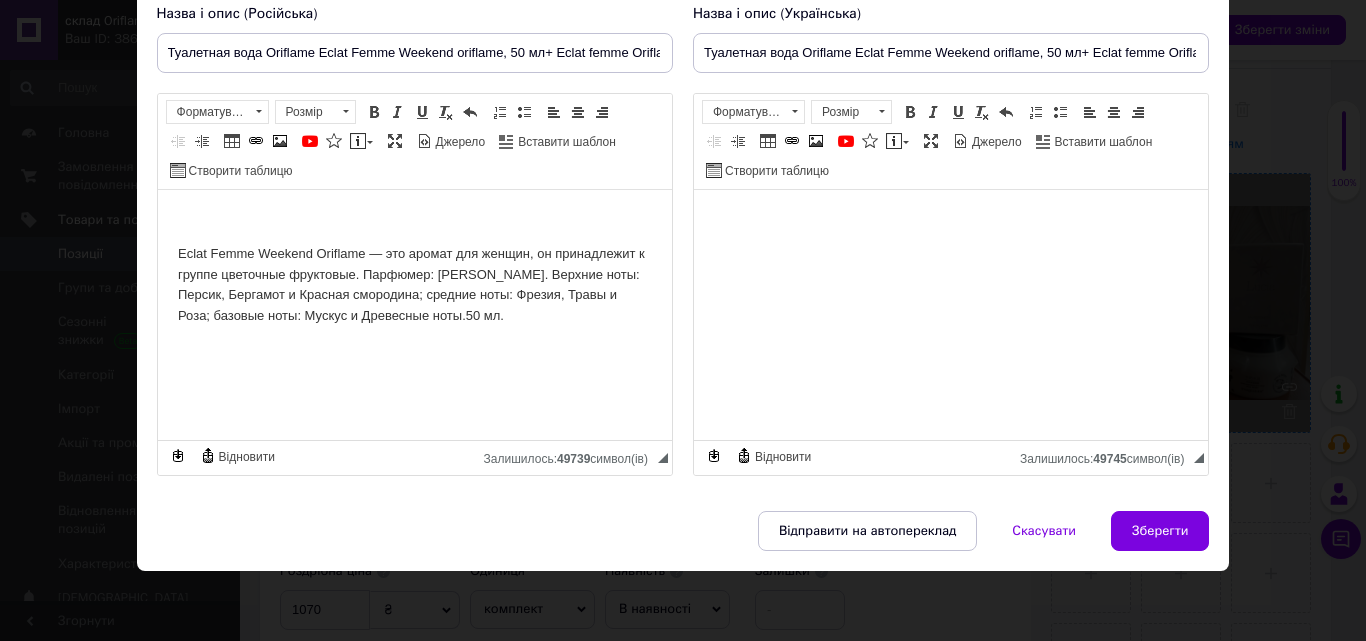 type on "Туалетная вода Oriflame Eclat Femme Weekend oriflame, 50 мл+ Eclat femme Oriflame+Крем для тела+ Крем для лица" 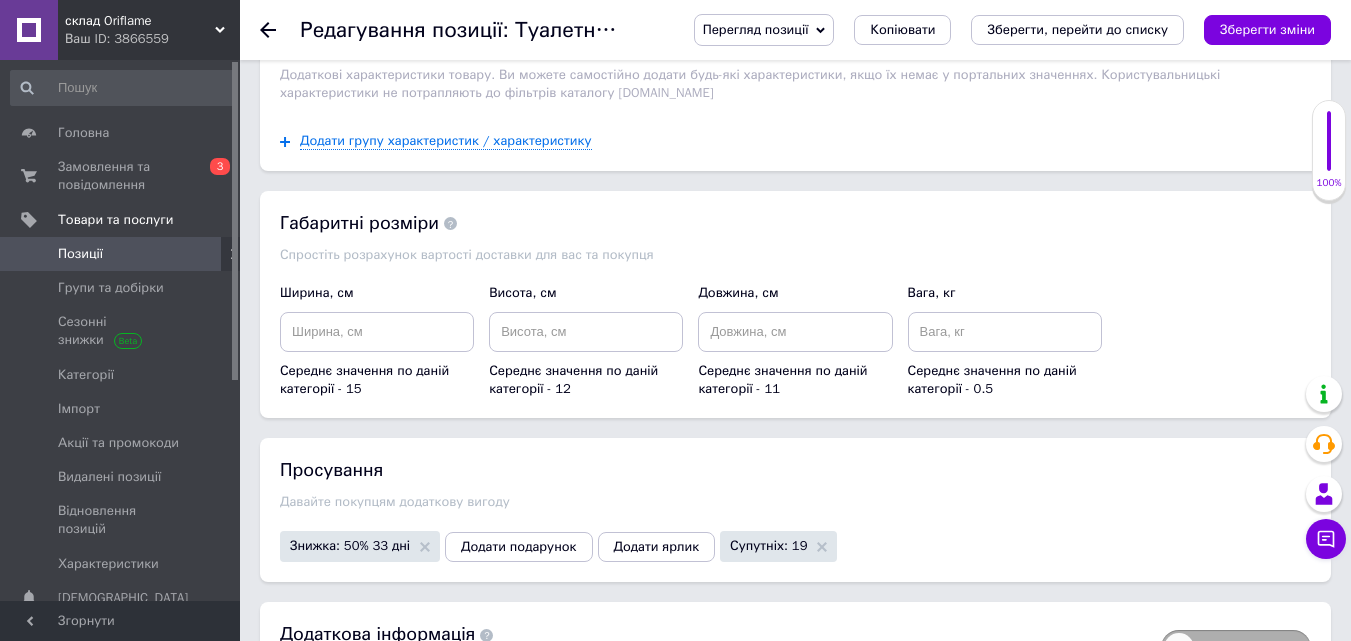 scroll, scrollTop: 2100, scrollLeft: 0, axis: vertical 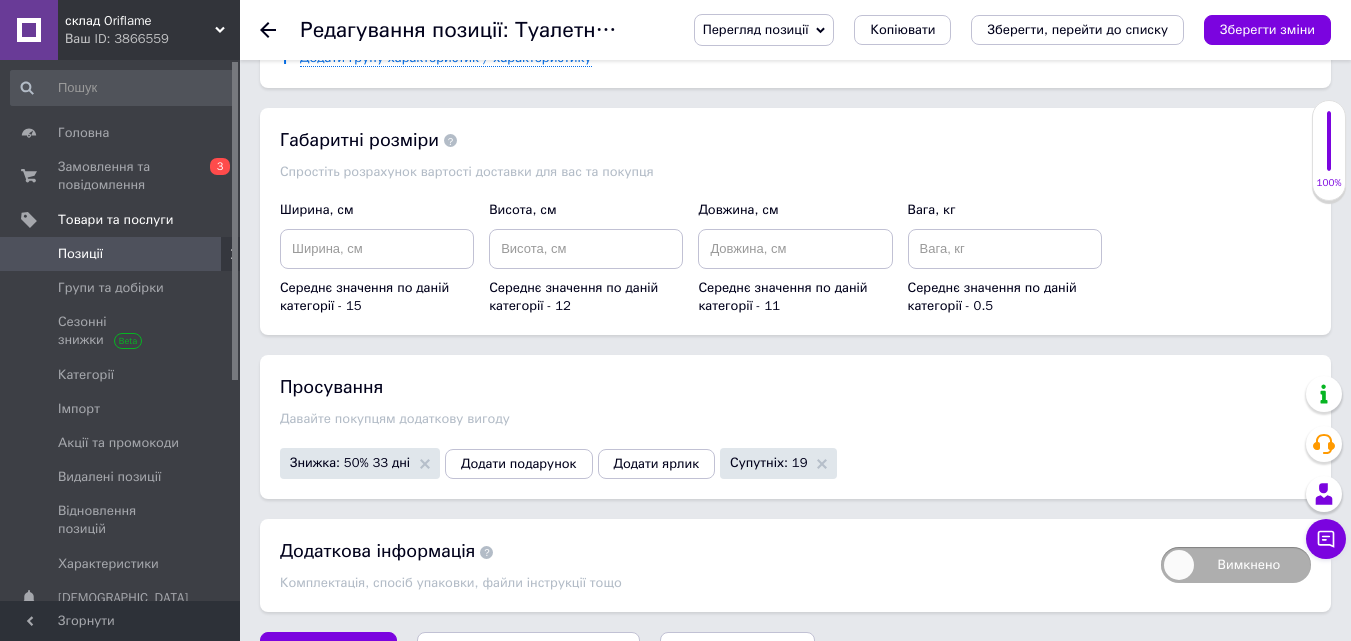 click on "Зберегти, перейти до списку" at bounding box center [528, 652] 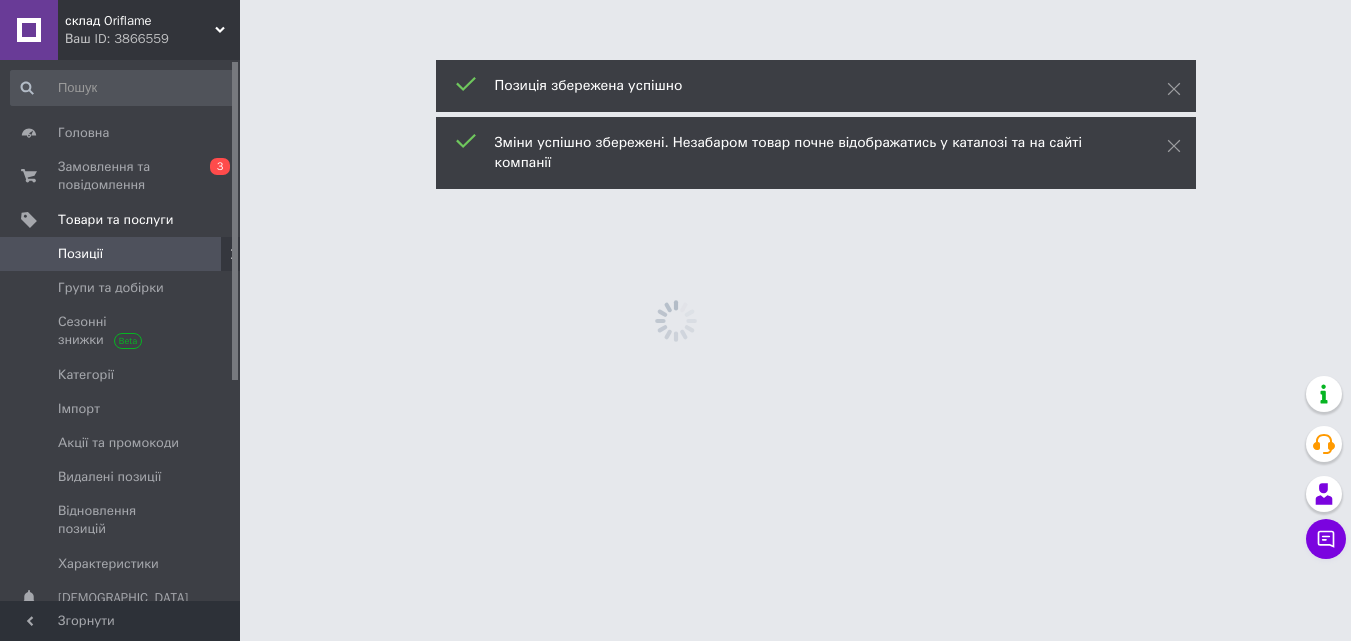 scroll, scrollTop: 0, scrollLeft: 0, axis: both 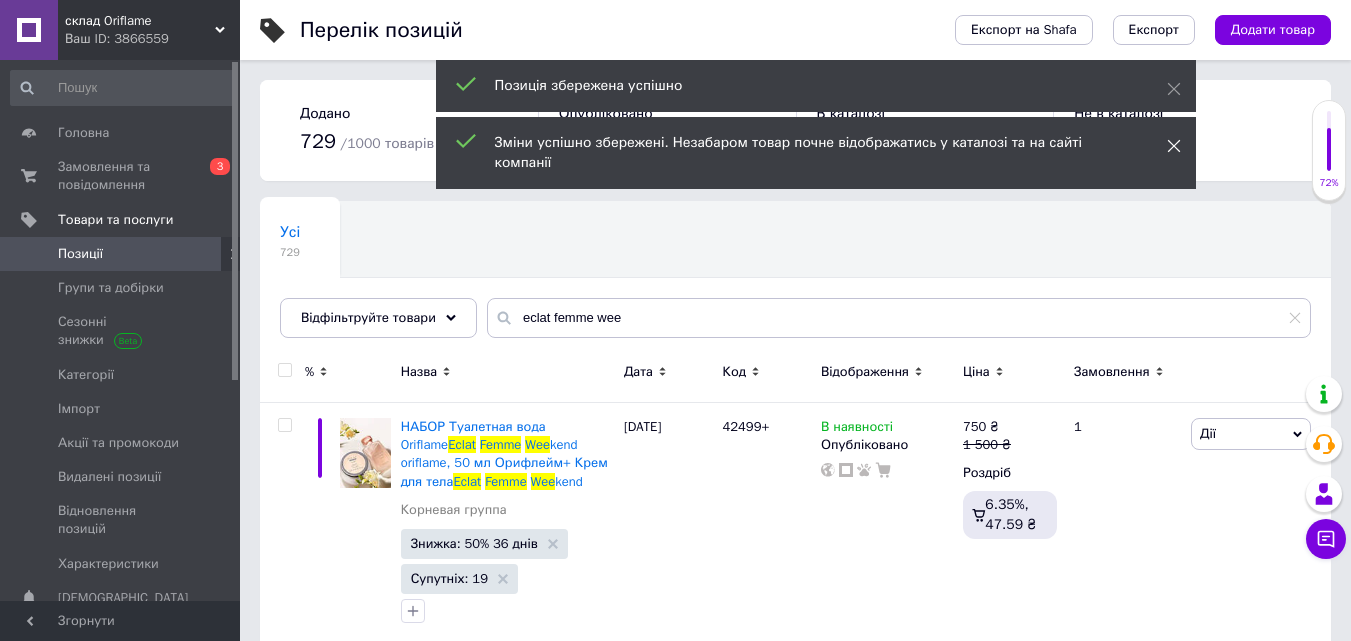 click 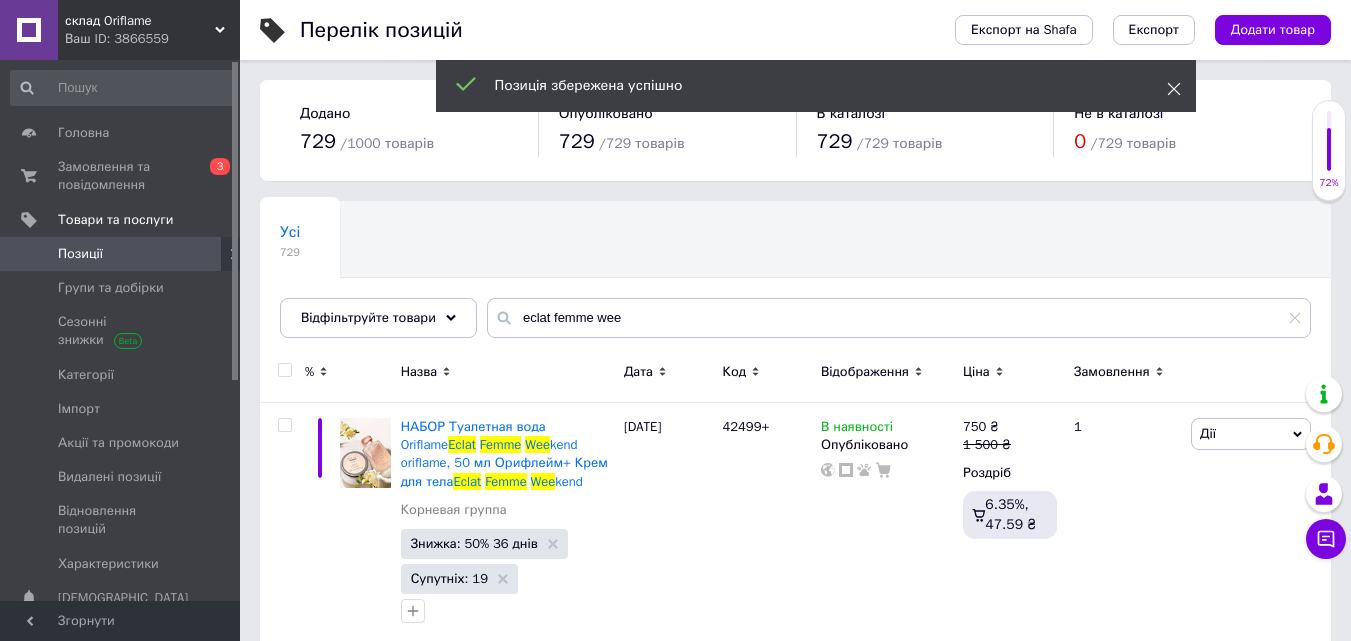 click 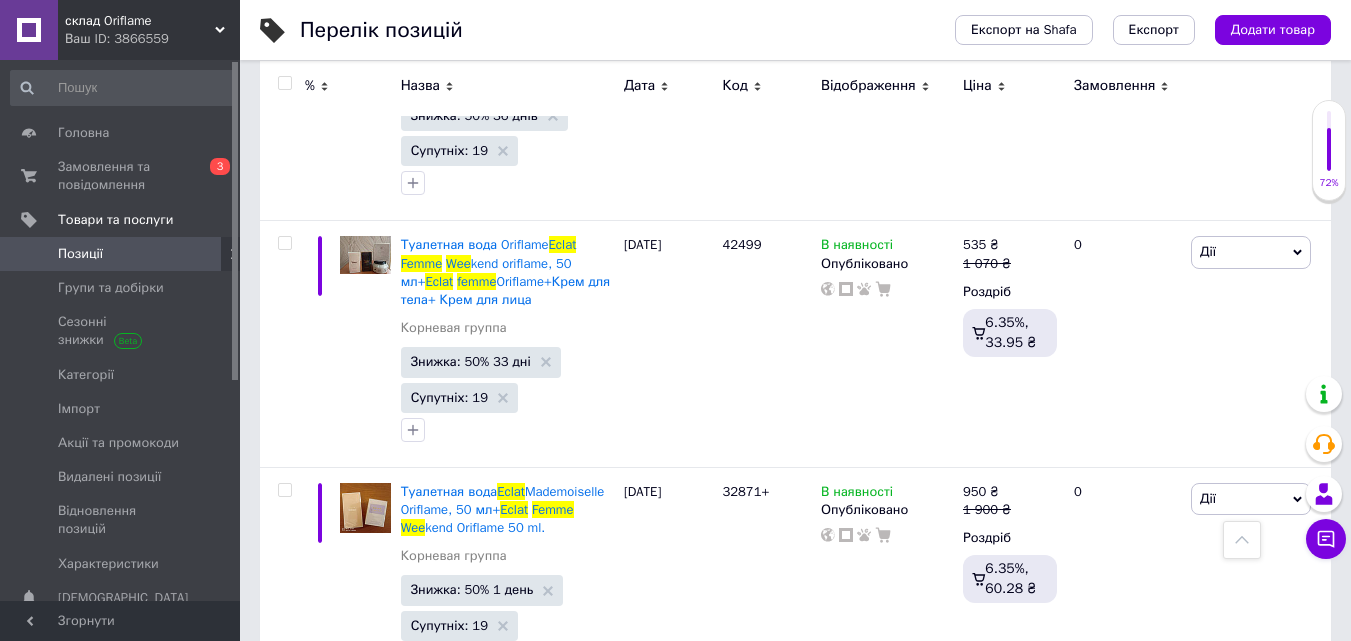 scroll, scrollTop: 420, scrollLeft: 0, axis: vertical 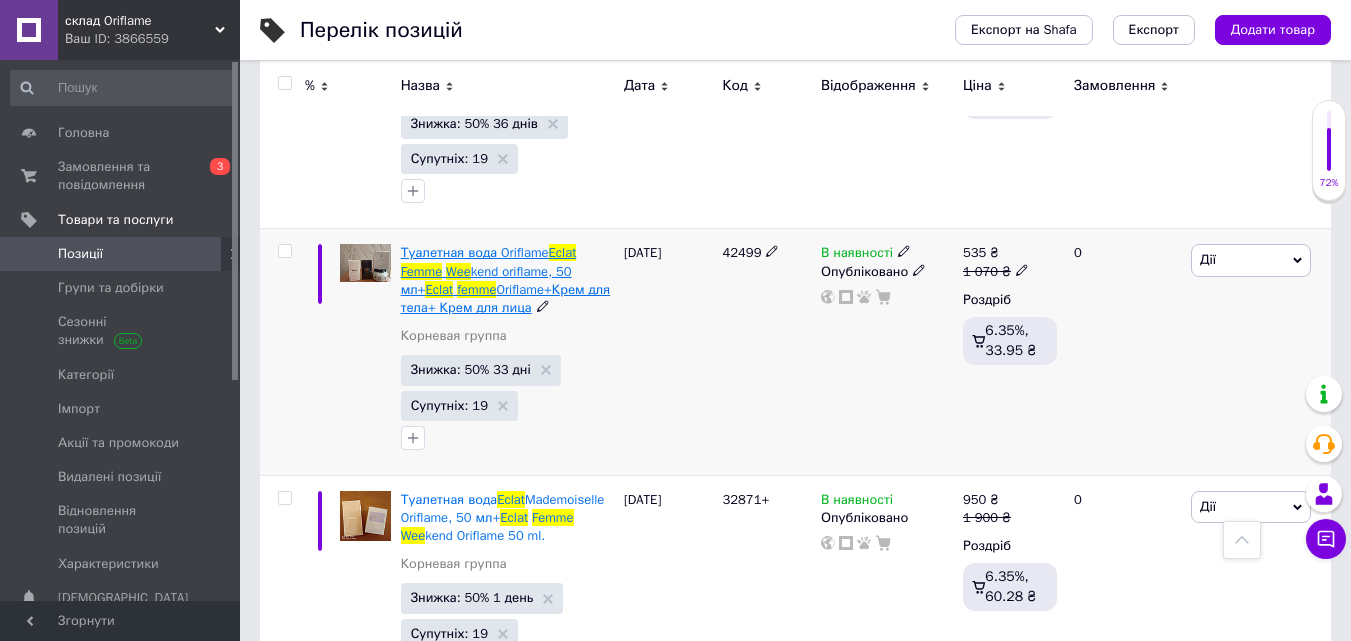 click on "femme" at bounding box center [476, 289] 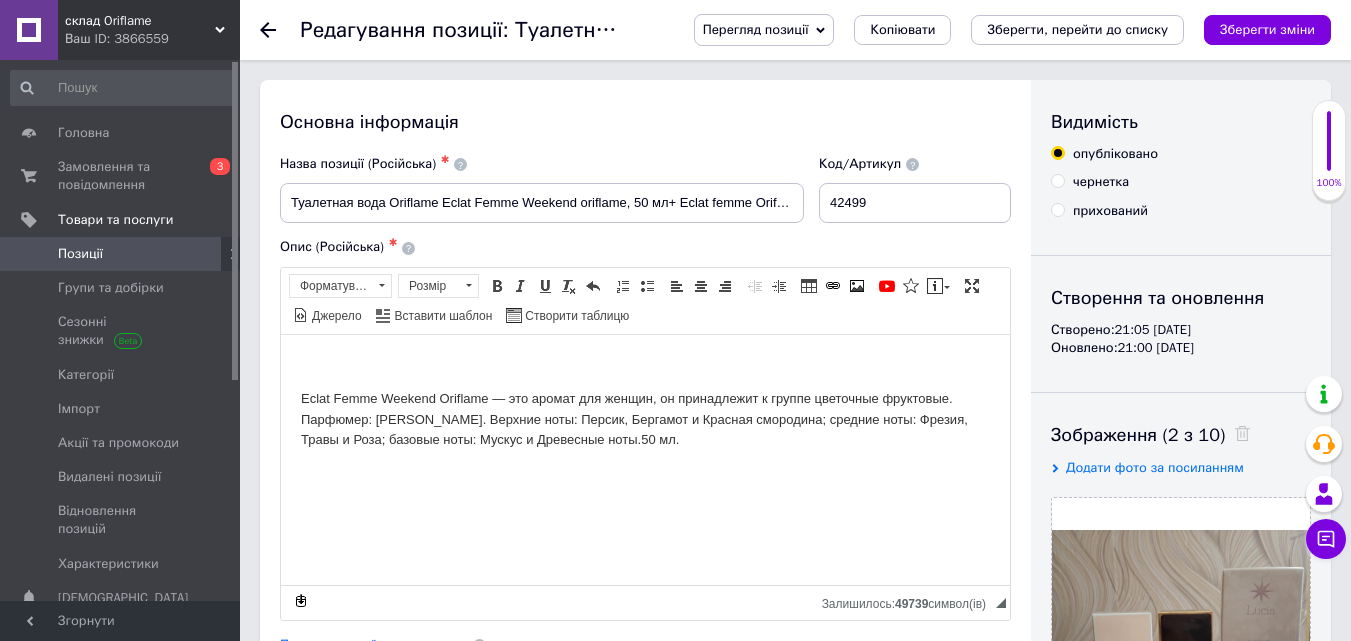 scroll, scrollTop: 0, scrollLeft: 0, axis: both 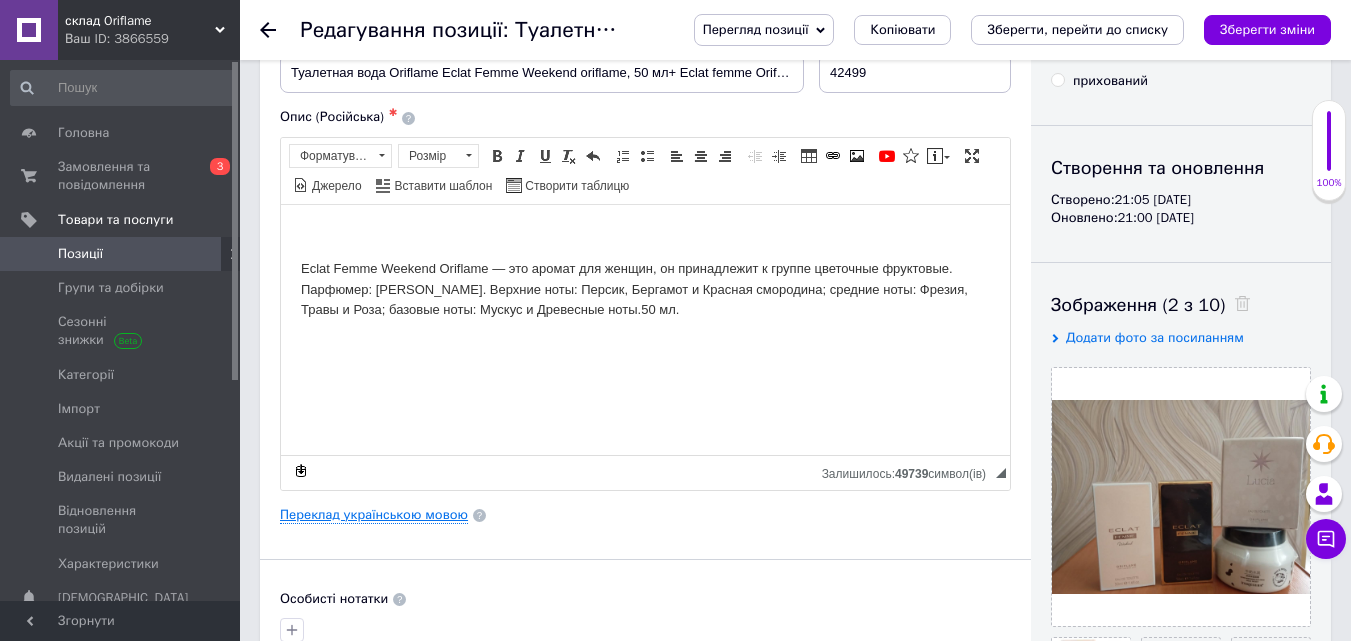 click on "Переклад українською мовою" at bounding box center (374, 515) 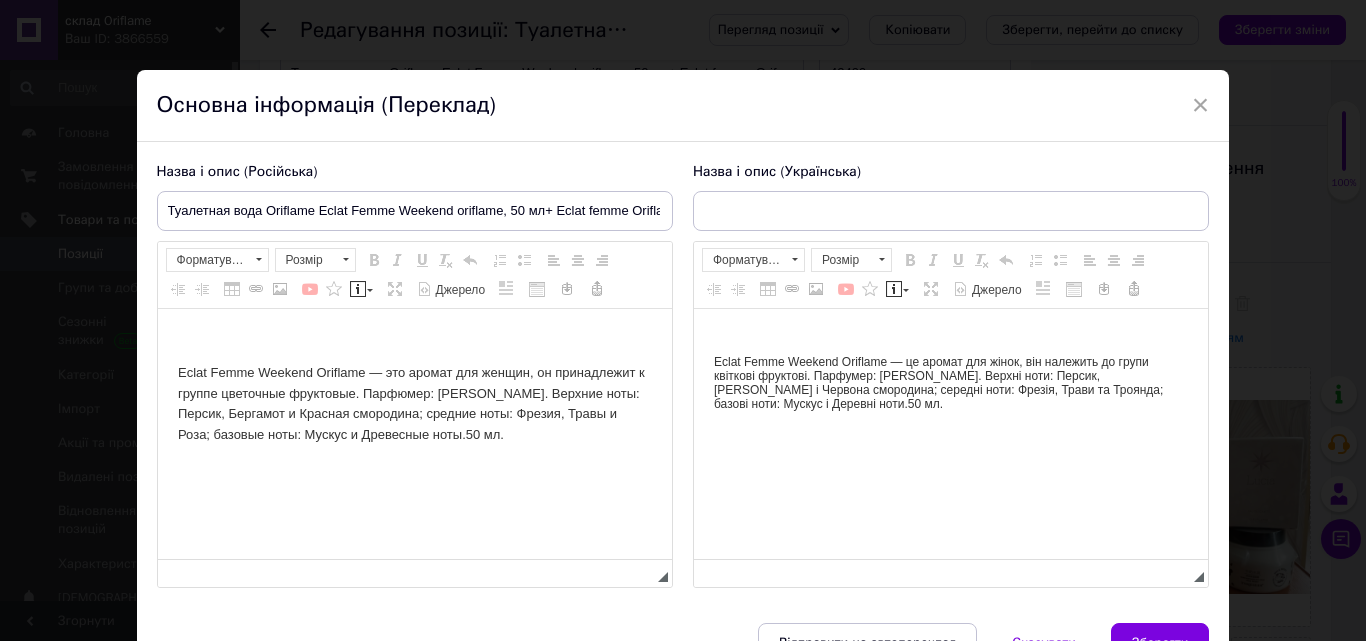 type on "Туалетная вода Oriflame Eclat Femme Weekend oriflame, 50 мл+ Eclat femme Oriflame+Крем для тела+ Крем для лица" 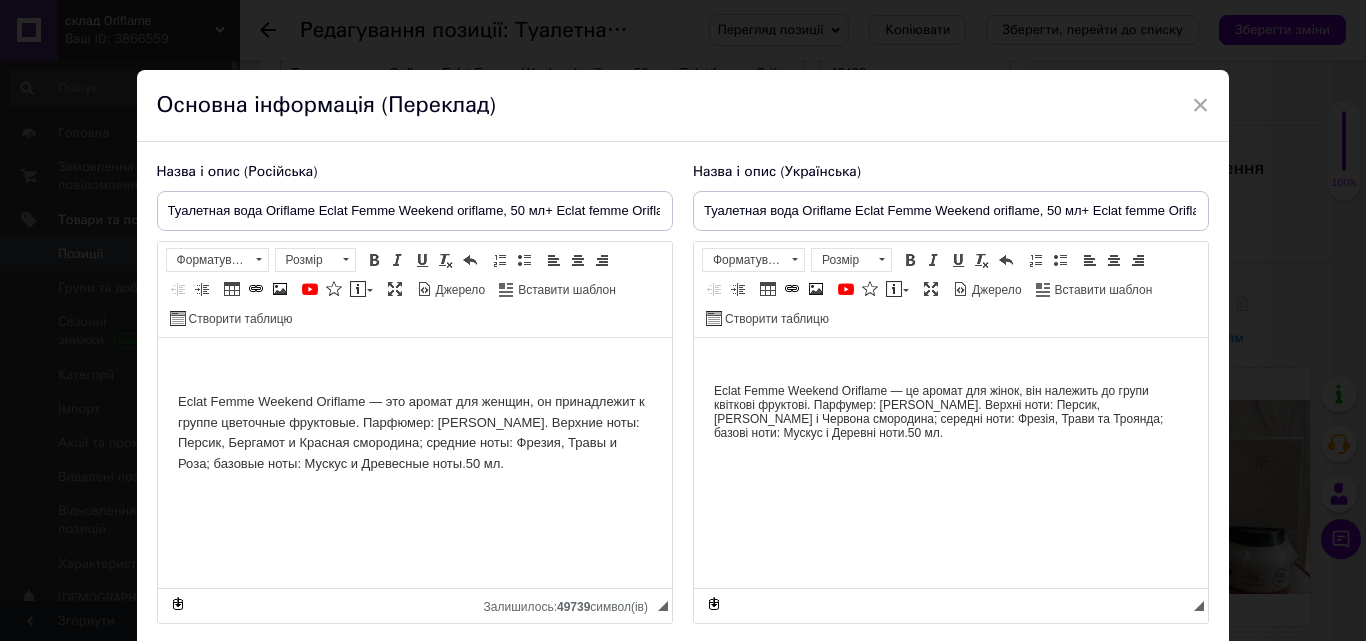 scroll, scrollTop: 0, scrollLeft: 0, axis: both 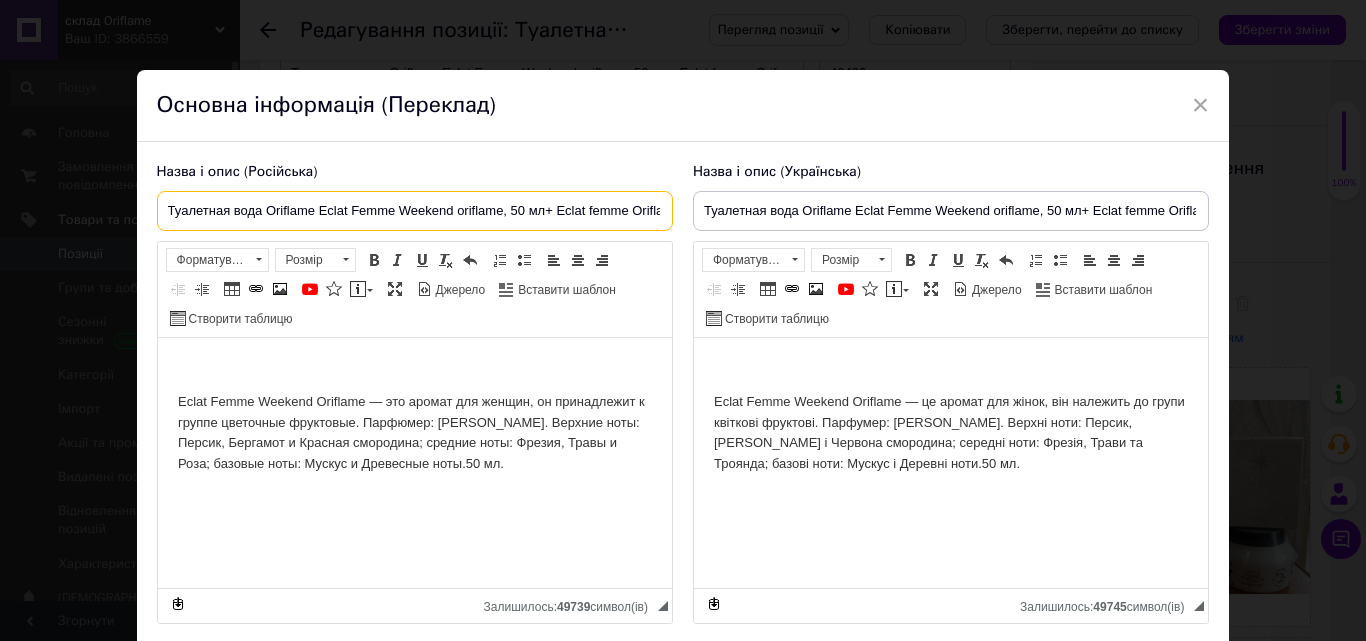 click on "Туалетная вода Oriflame Eclat Femme Weekend oriflame, 50 мл+ Eclat femme Oriflame+Крем для тела+ Крем для лица" at bounding box center (415, 211) 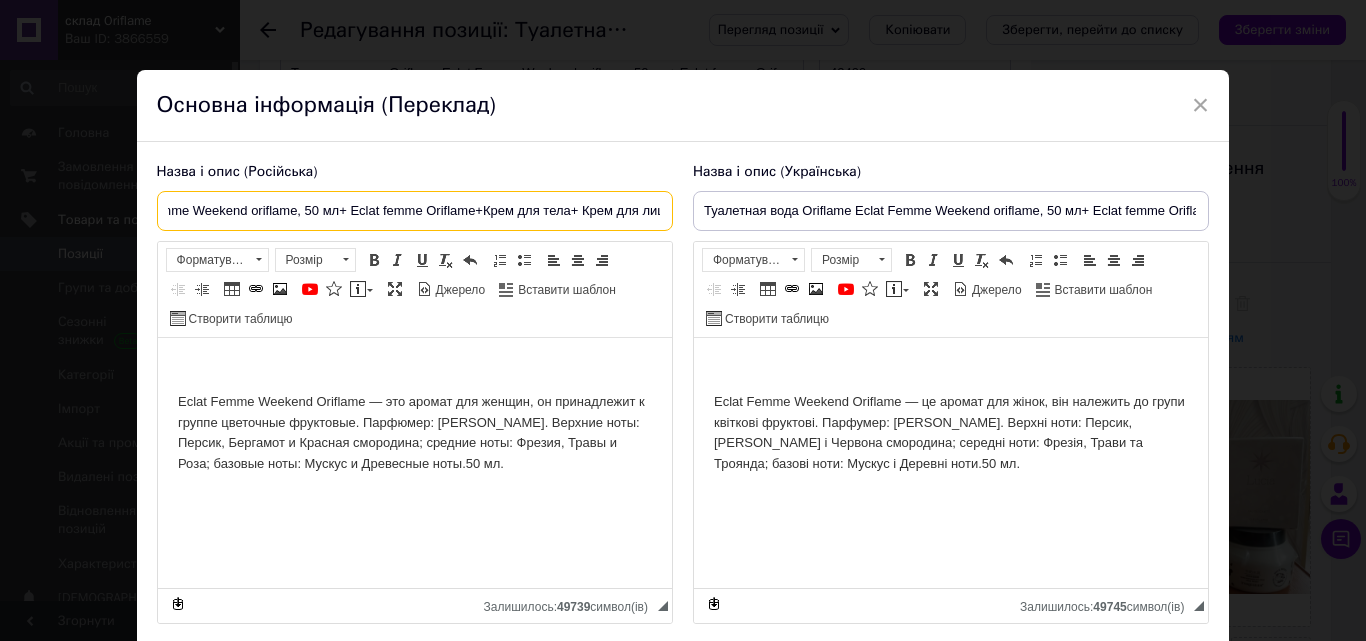 scroll, scrollTop: 0, scrollLeft: 220, axis: horizontal 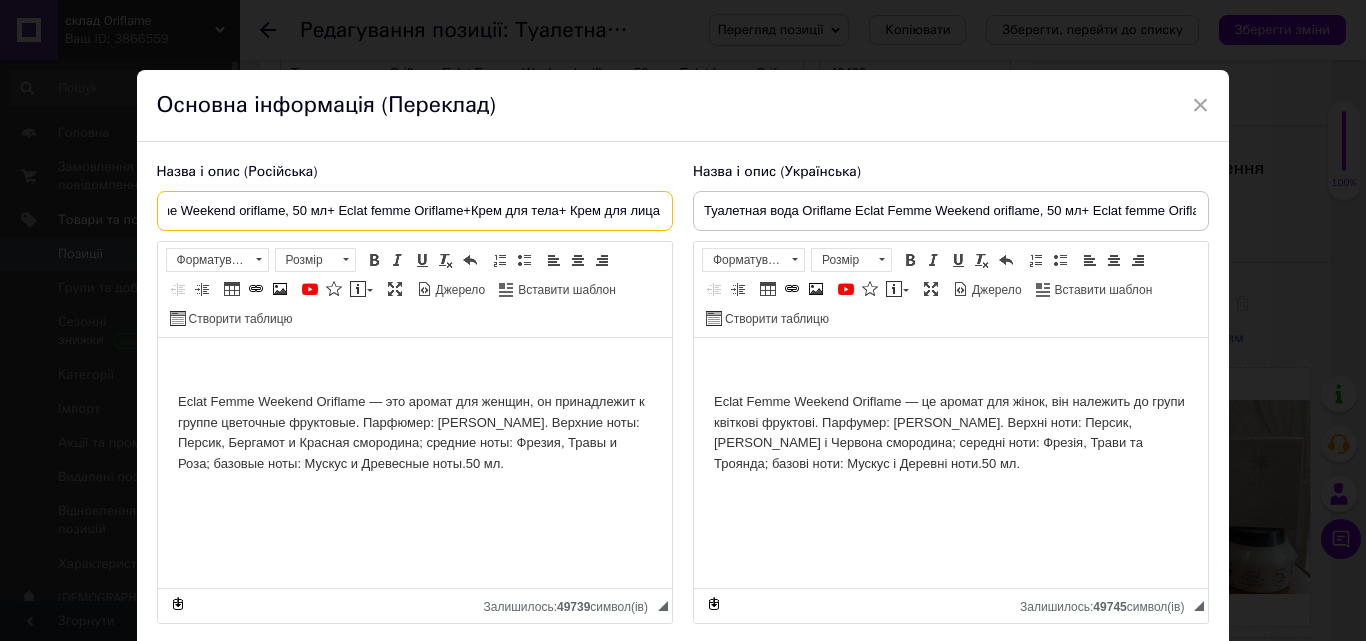 drag, startPoint x: 563, startPoint y: 209, endPoint x: 726, endPoint y: 186, distance: 164.6147 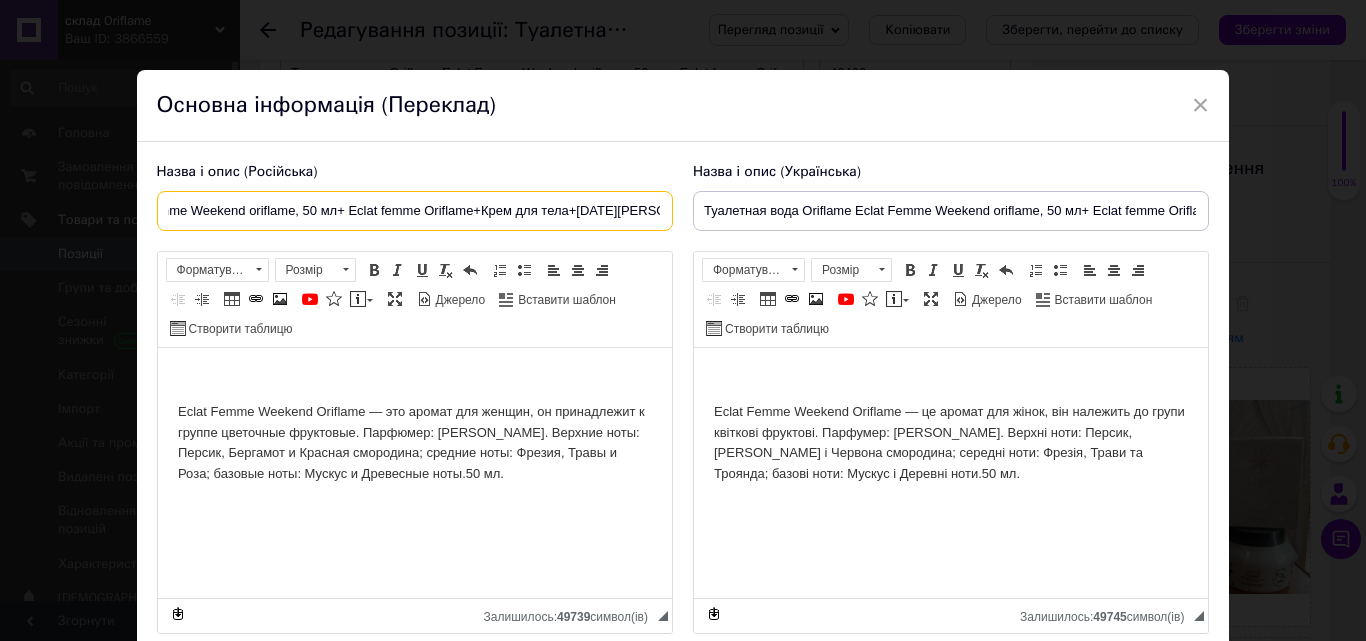 scroll, scrollTop: 0, scrollLeft: 0, axis: both 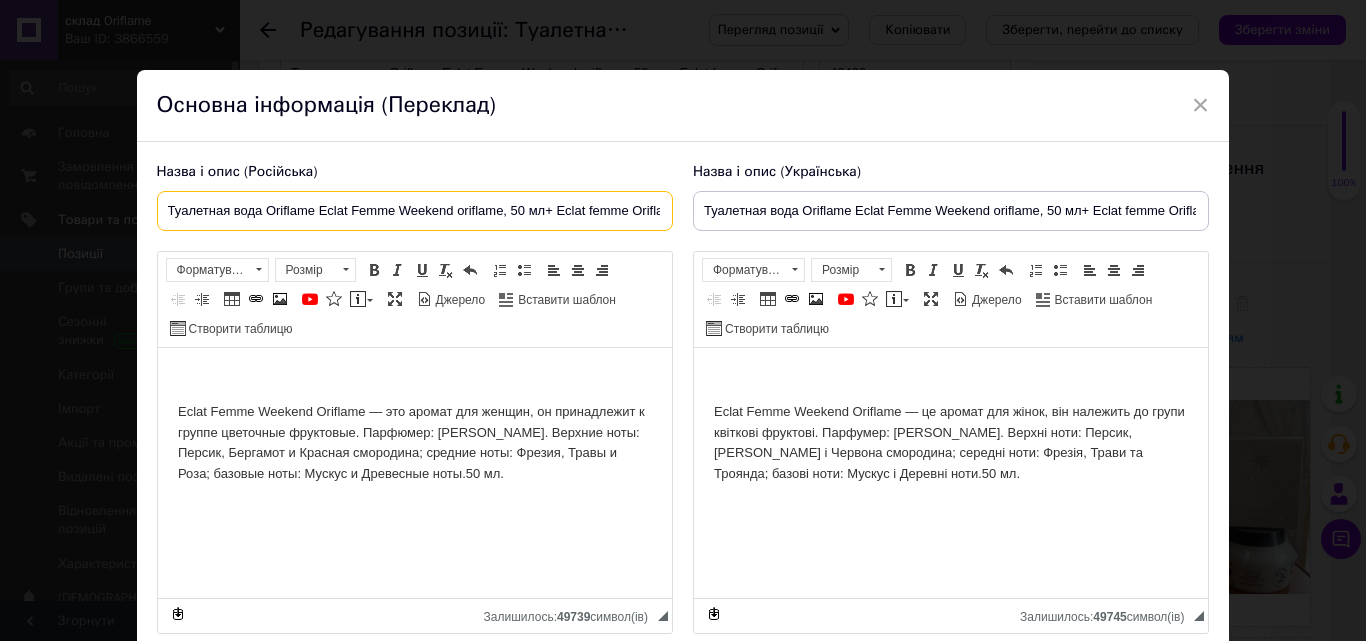 drag, startPoint x: 658, startPoint y: 211, endPoint x: 62, endPoint y: 257, distance: 597.7725 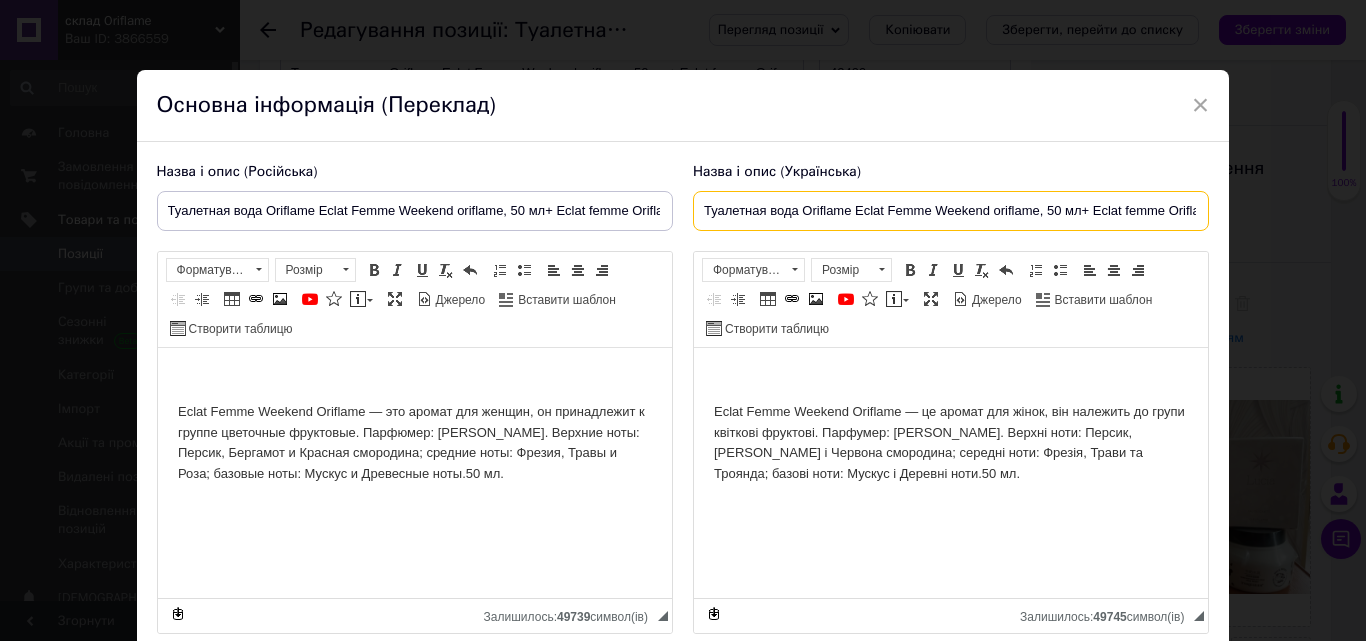 scroll, scrollTop: 0, scrollLeft: 220, axis: horizontal 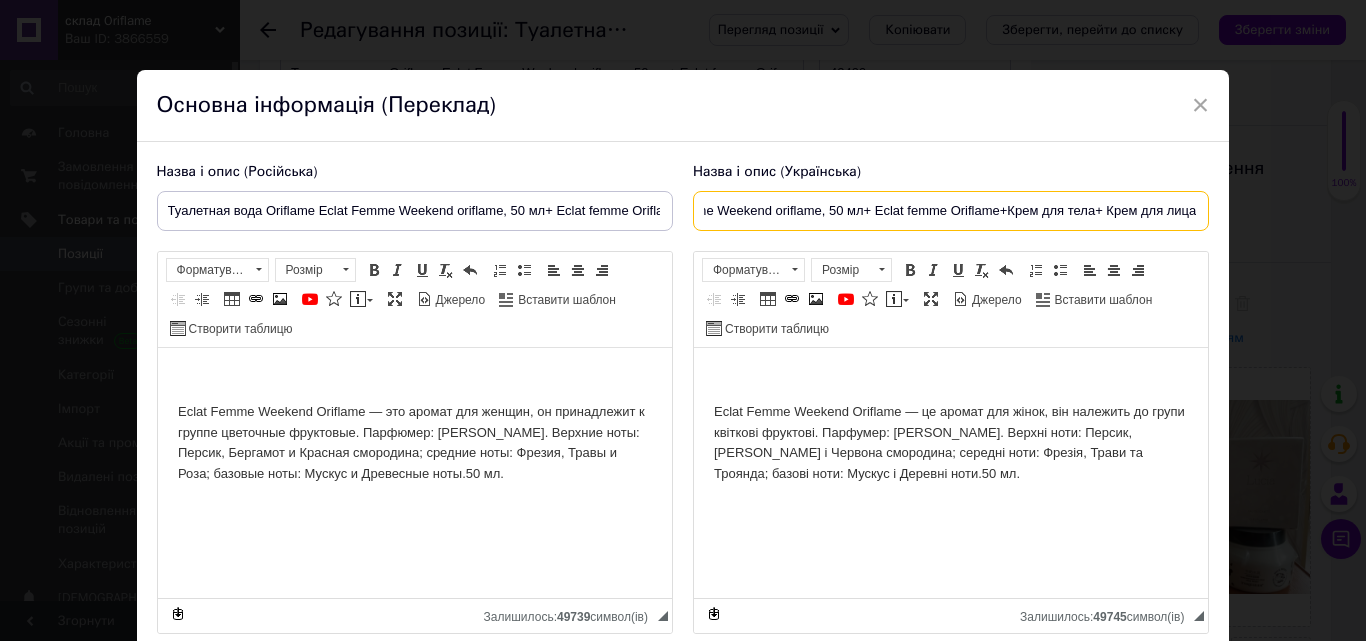 drag, startPoint x: 699, startPoint y: 202, endPoint x: 1365, endPoint y: 151, distance: 667.9498 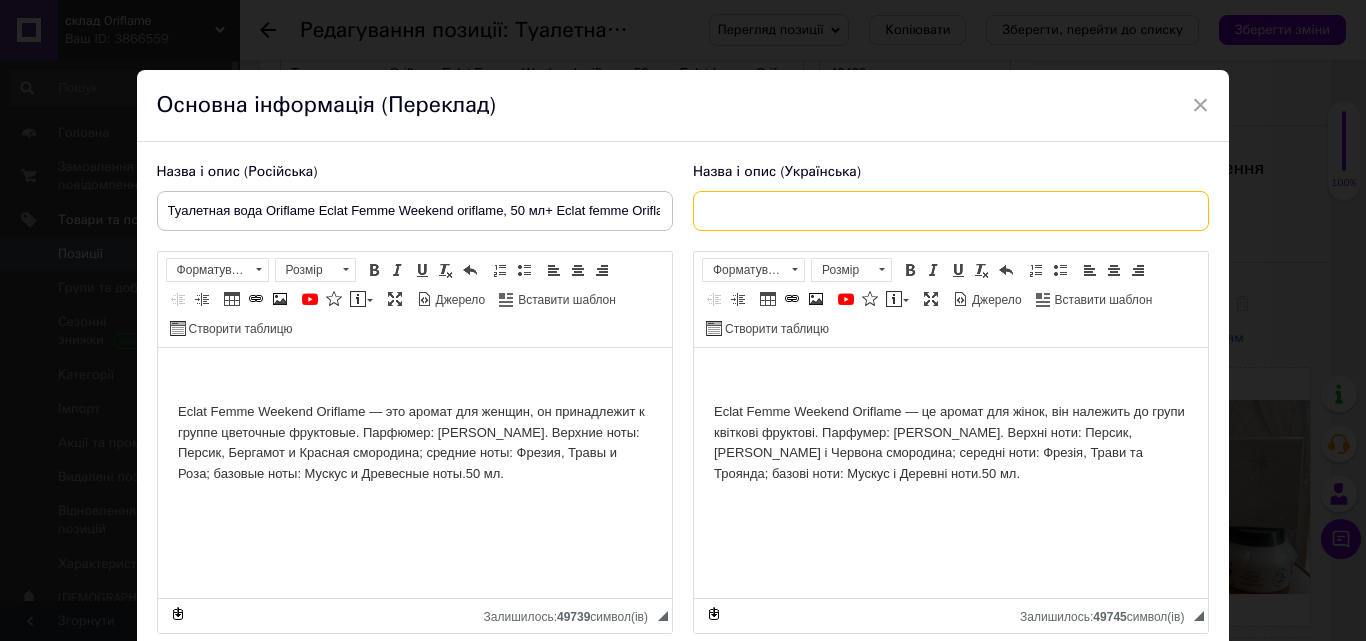 scroll, scrollTop: 0, scrollLeft: 0, axis: both 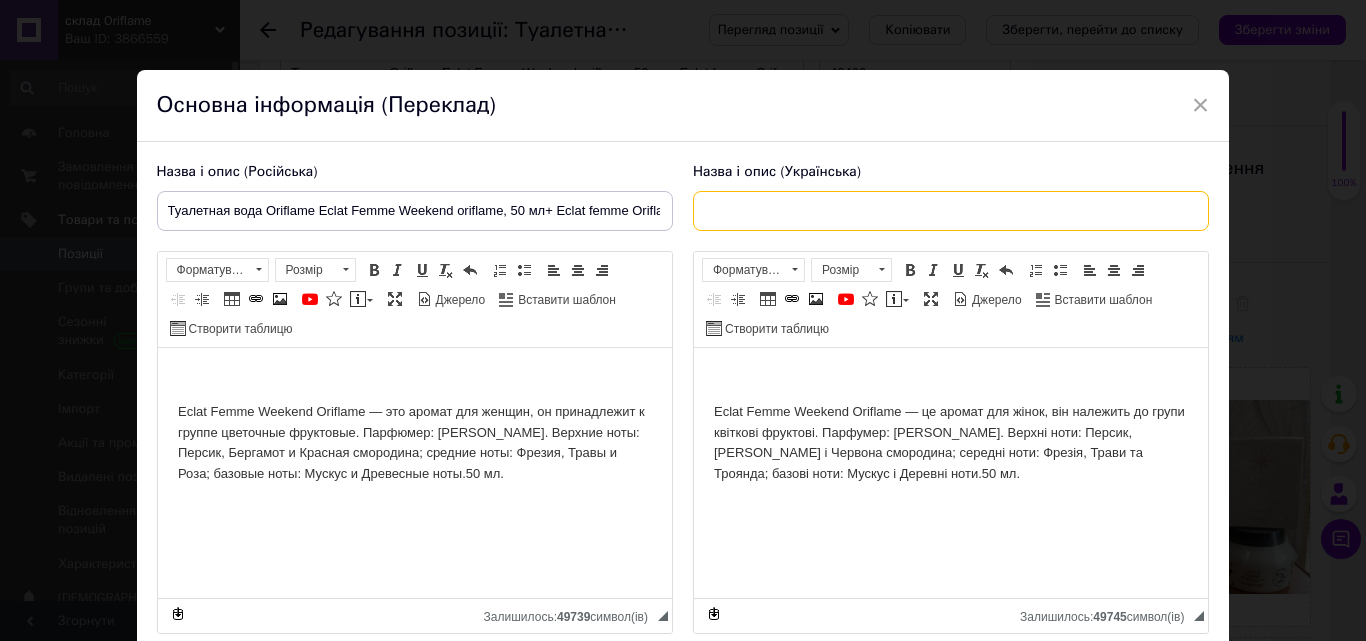 paste on "Туалетная вода Oriflame Eclat Femme Weekend oriflame, 50 мл+ Eclat femme Oriflame+Крем для тела+[DATE][PERSON_NAME]" 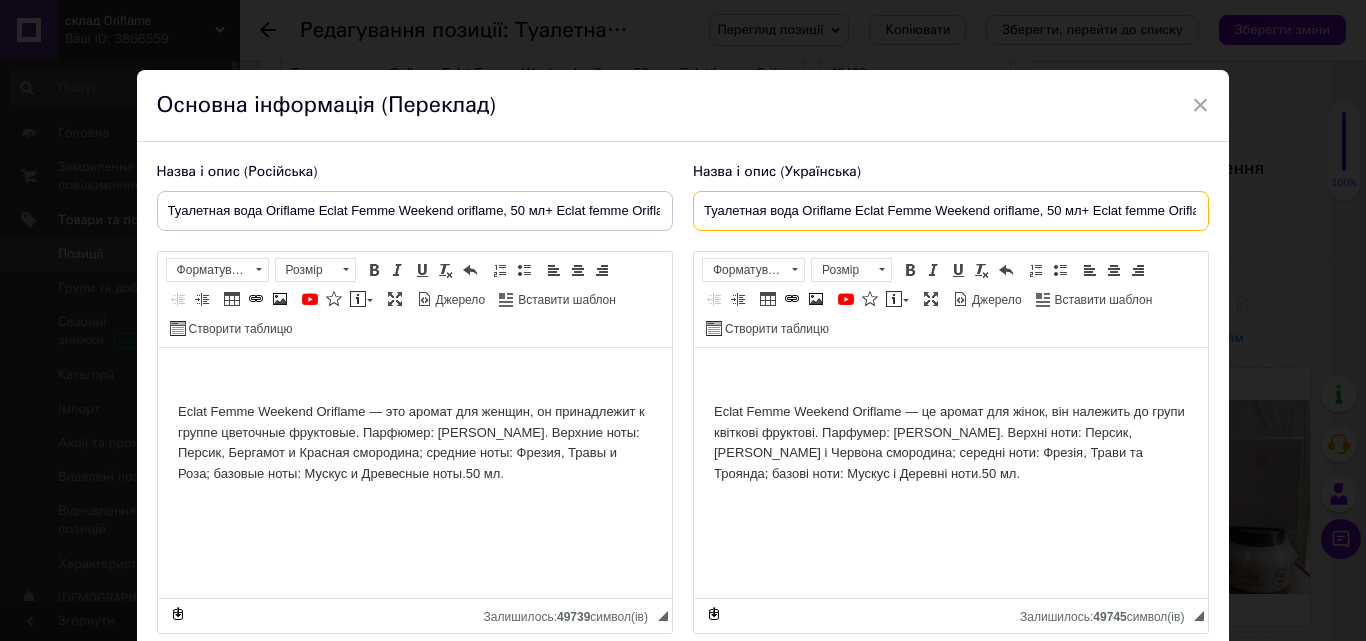 scroll, scrollTop: 0, scrollLeft: 207, axis: horizontal 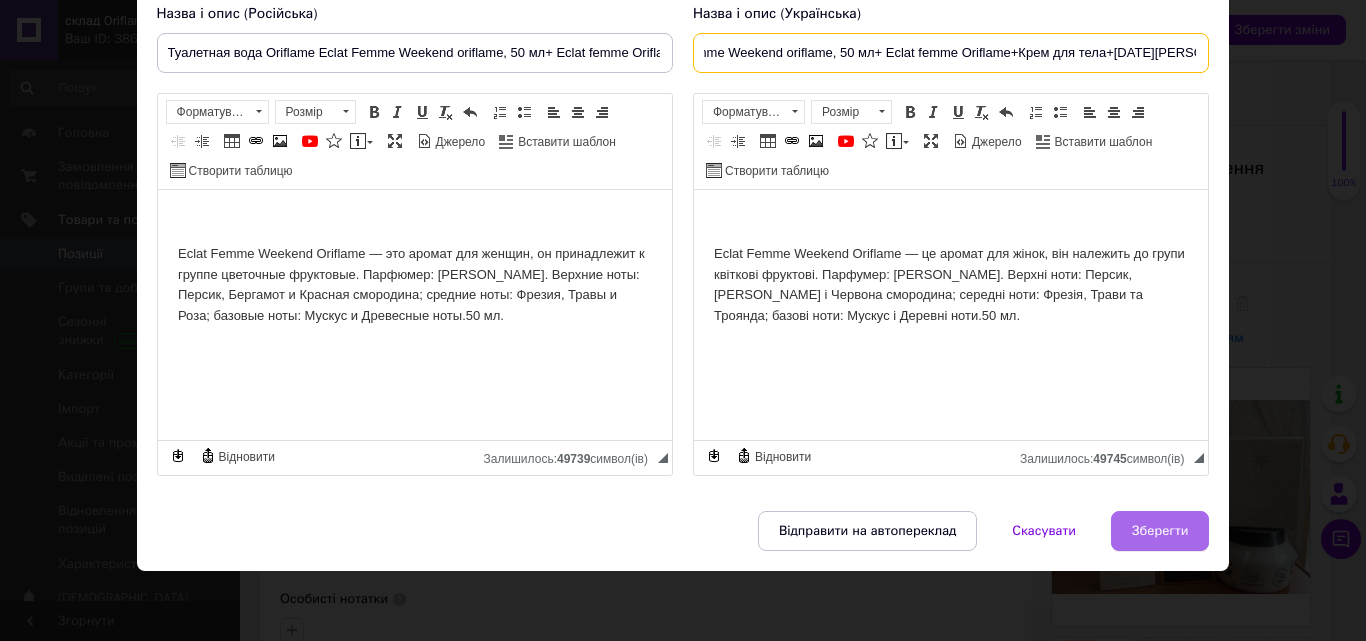type on "Туалетная вода Oriflame Eclat Femme Weekend oriflame, 50 мл+ Eclat femme Oriflame+Крем для тела+[DATE][PERSON_NAME]" 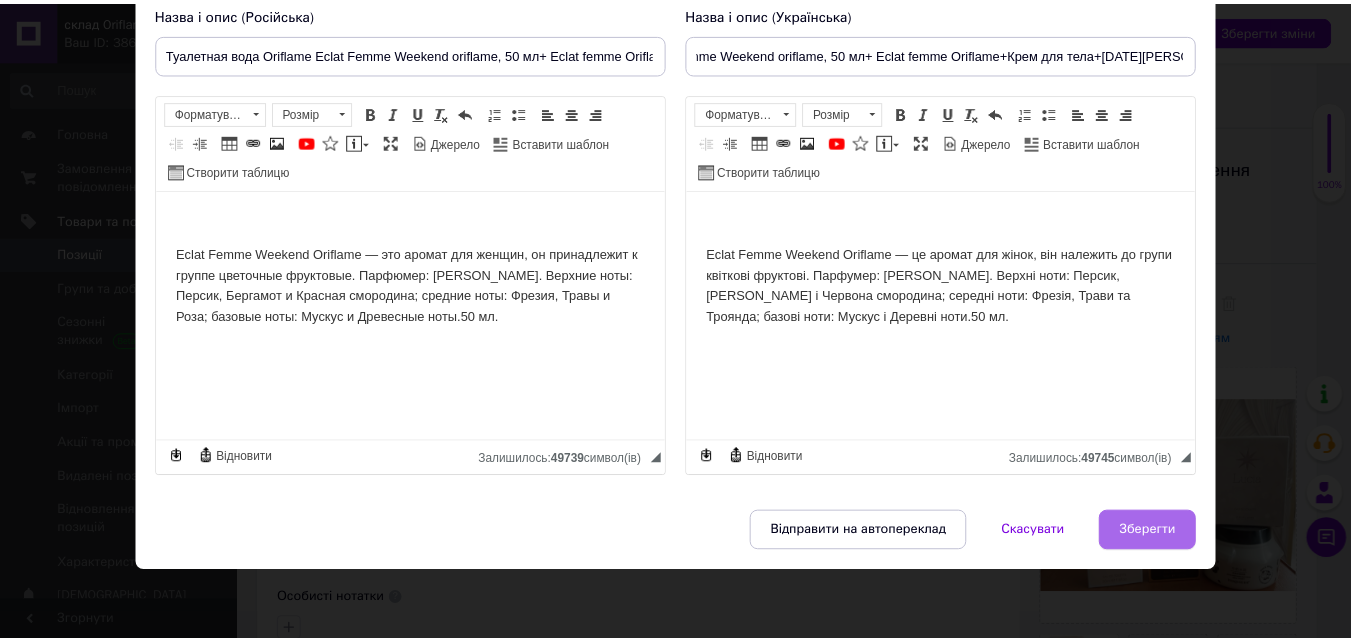 scroll, scrollTop: 0, scrollLeft: 0, axis: both 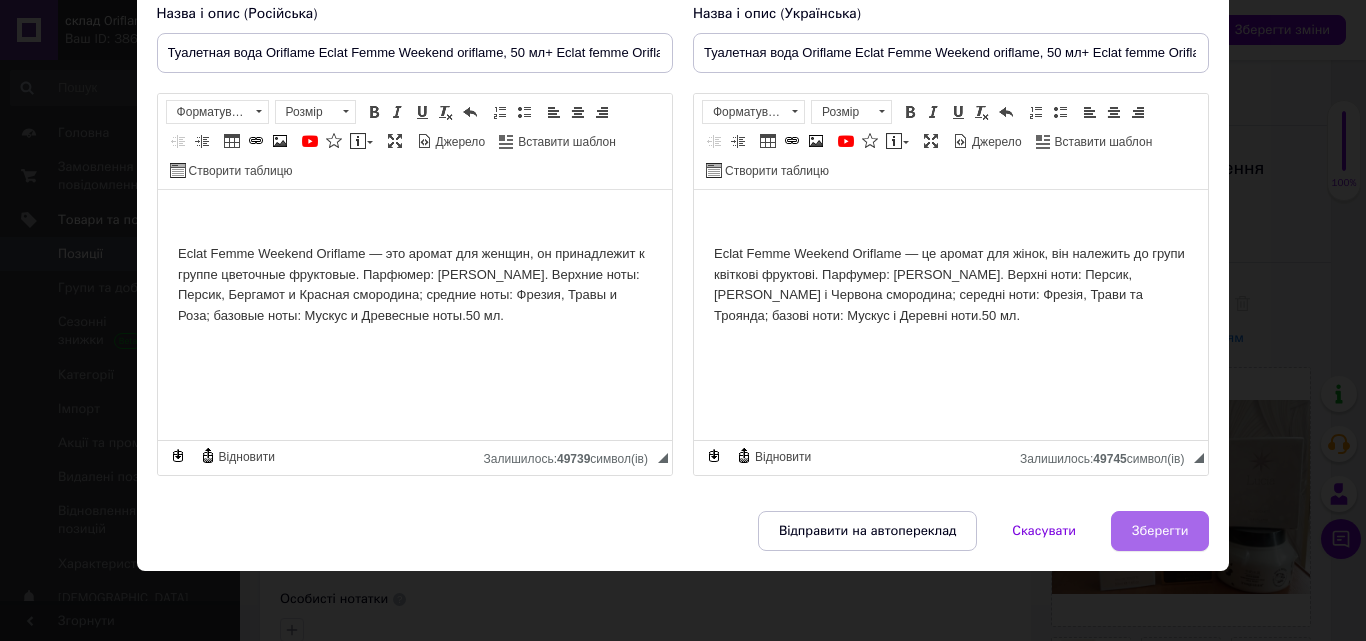 click on "Зберегти" at bounding box center (1160, 531) 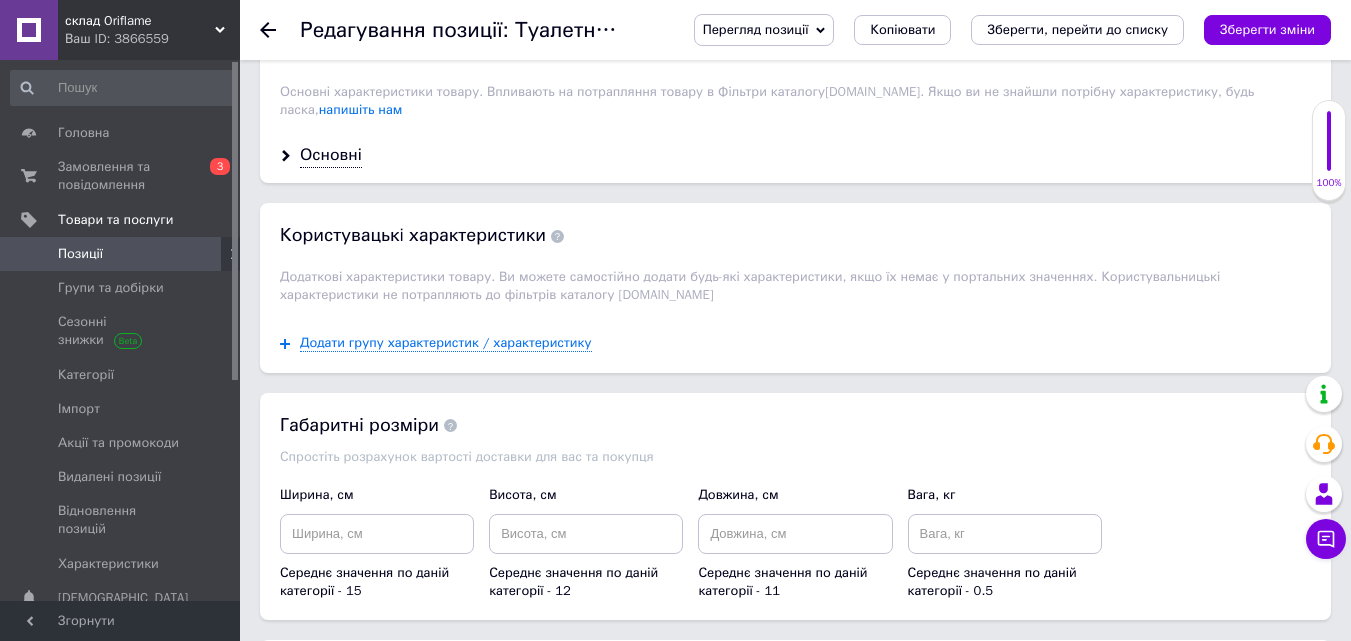 scroll, scrollTop: 2100, scrollLeft: 0, axis: vertical 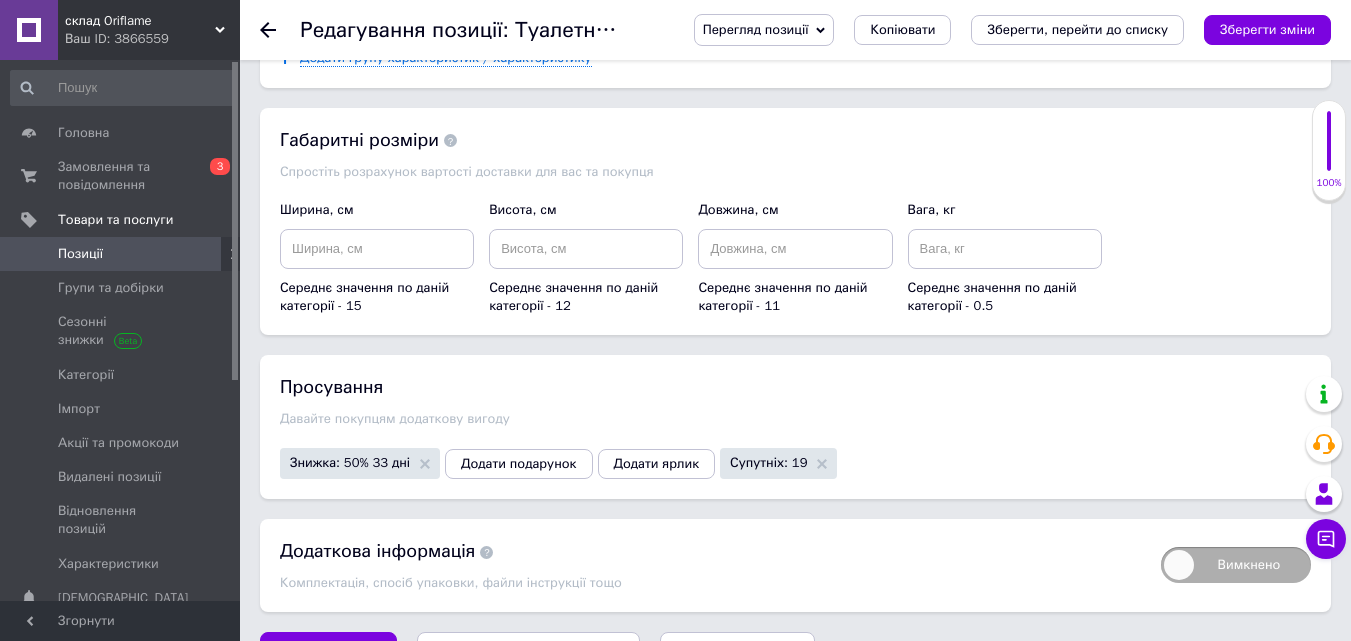 click on "Зберегти, перейти до списку" at bounding box center [528, 651] 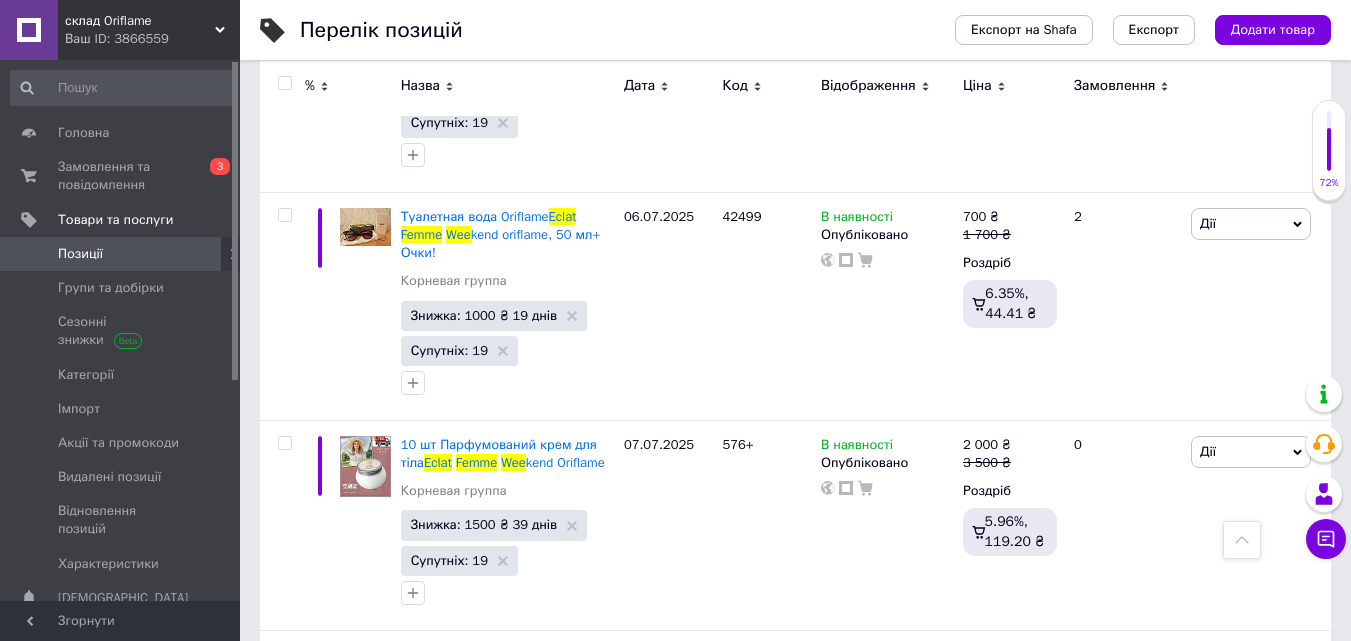 scroll, scrollTop: 4443, scrollLeft: 0, axis: vertical 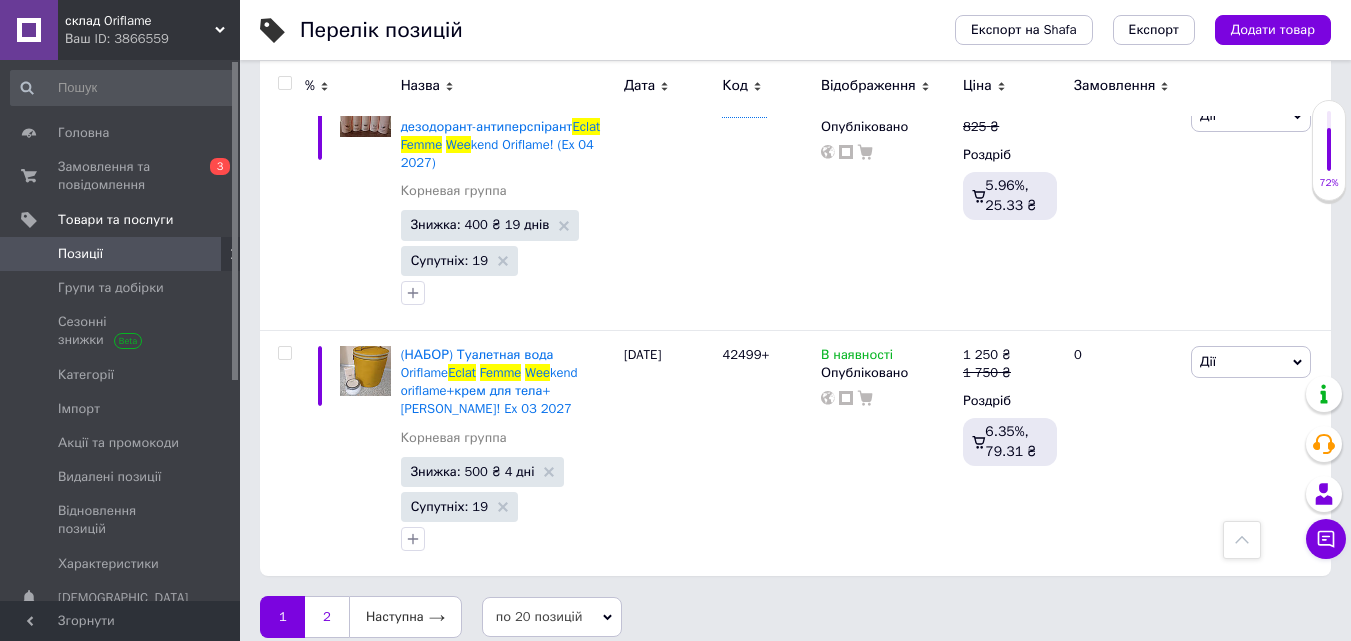 click on "2" at bounding box center (327, 617) 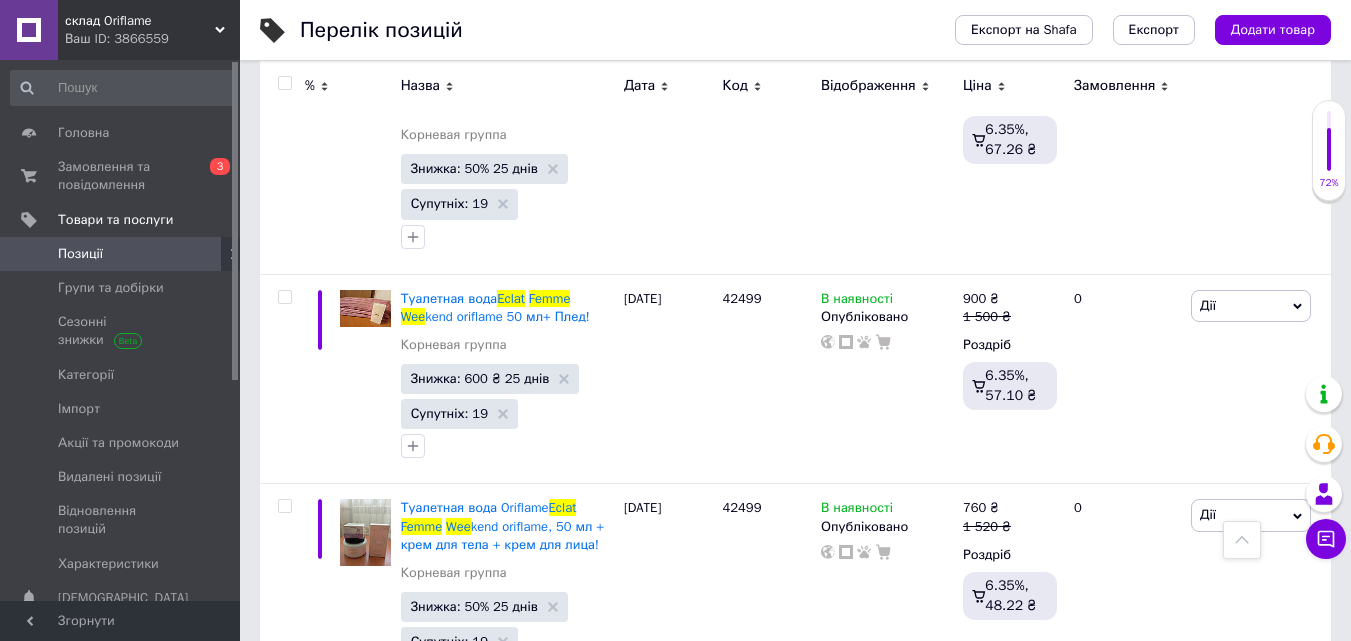 scroll, scrollTop: 0, scrollLeft: 0, axis: both 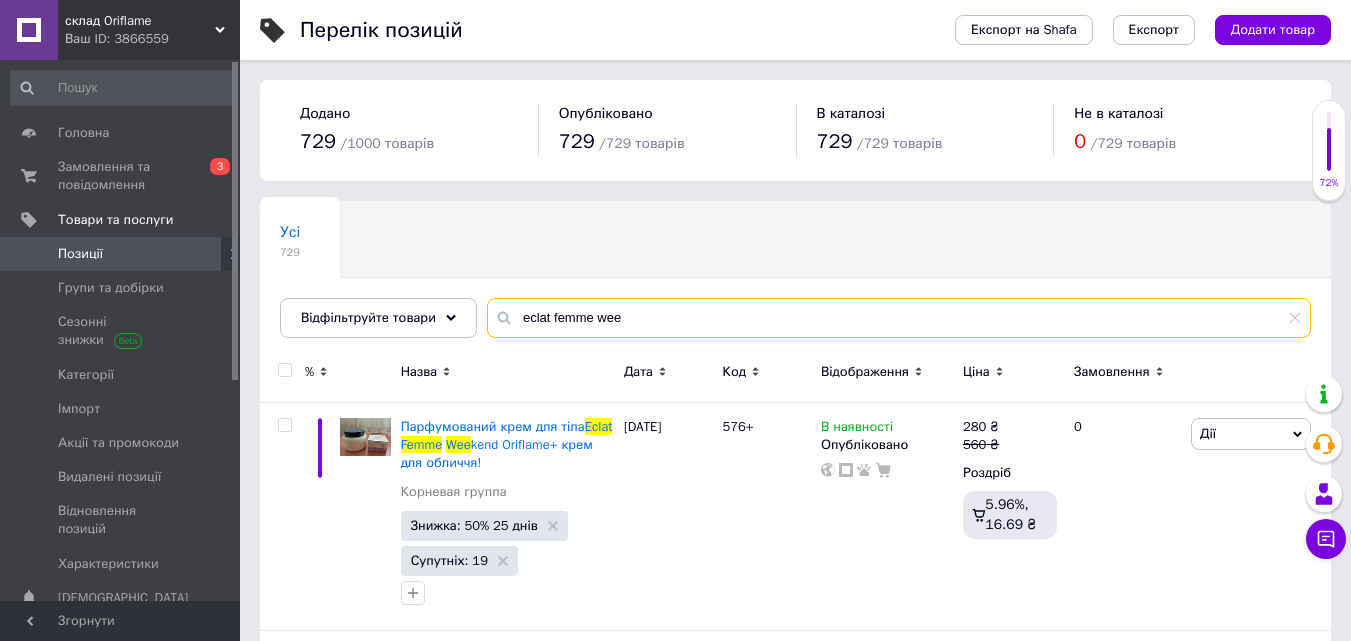drag, startPoint x: 630, startPoint y: 308, endPoint x: 351, endPoint y: 296, distance: 279.25793 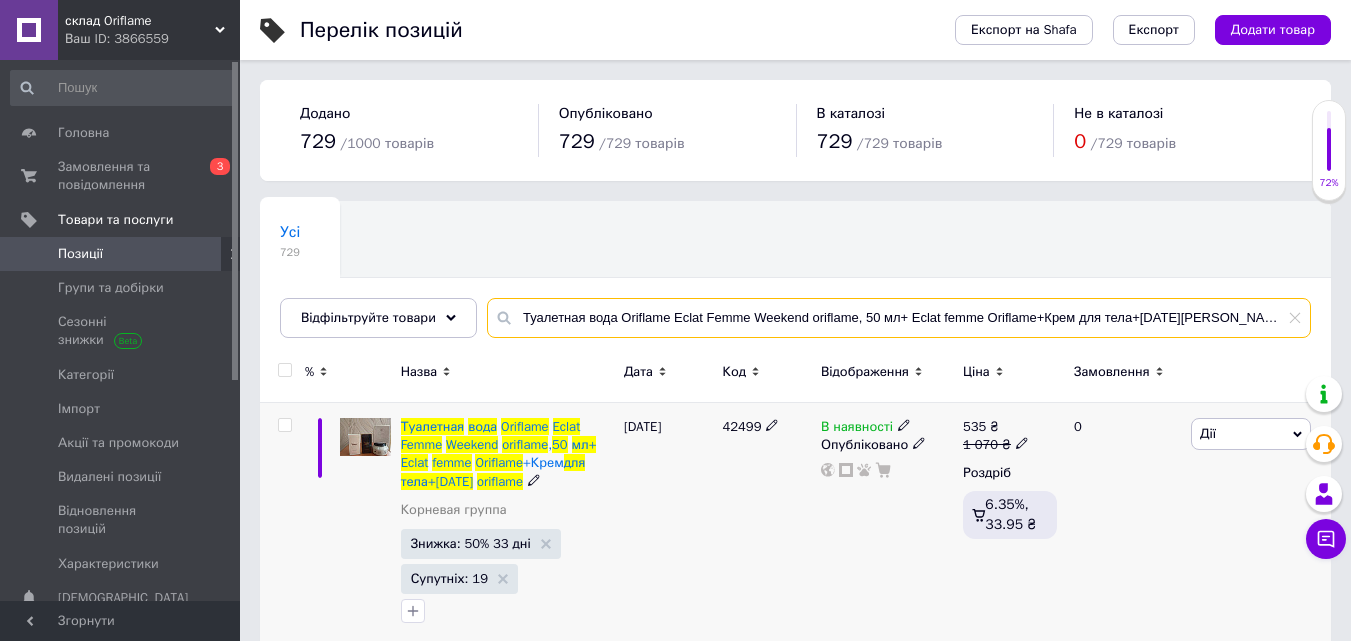 type on "Туалетная вода Oriflame Eclat Femme Weekend oriflame, 50 мл+ Eclat femme Oriflame+Крем для тела+[DATE][PERSON_NAME]" 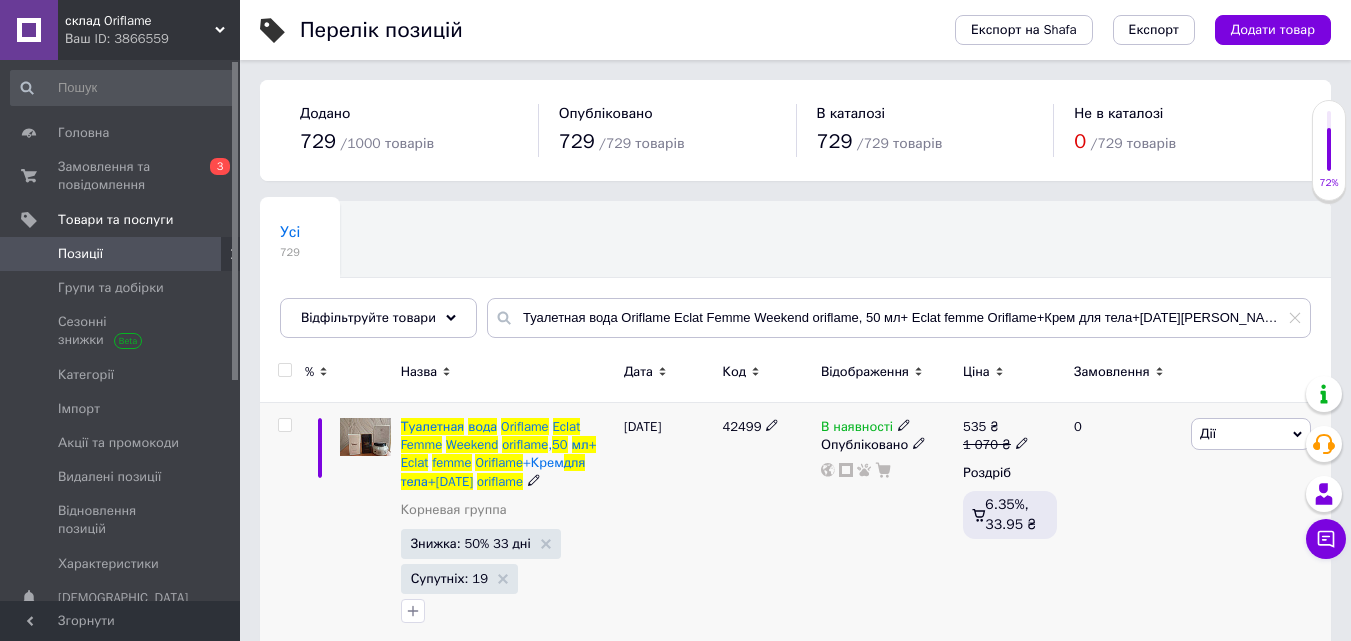 click 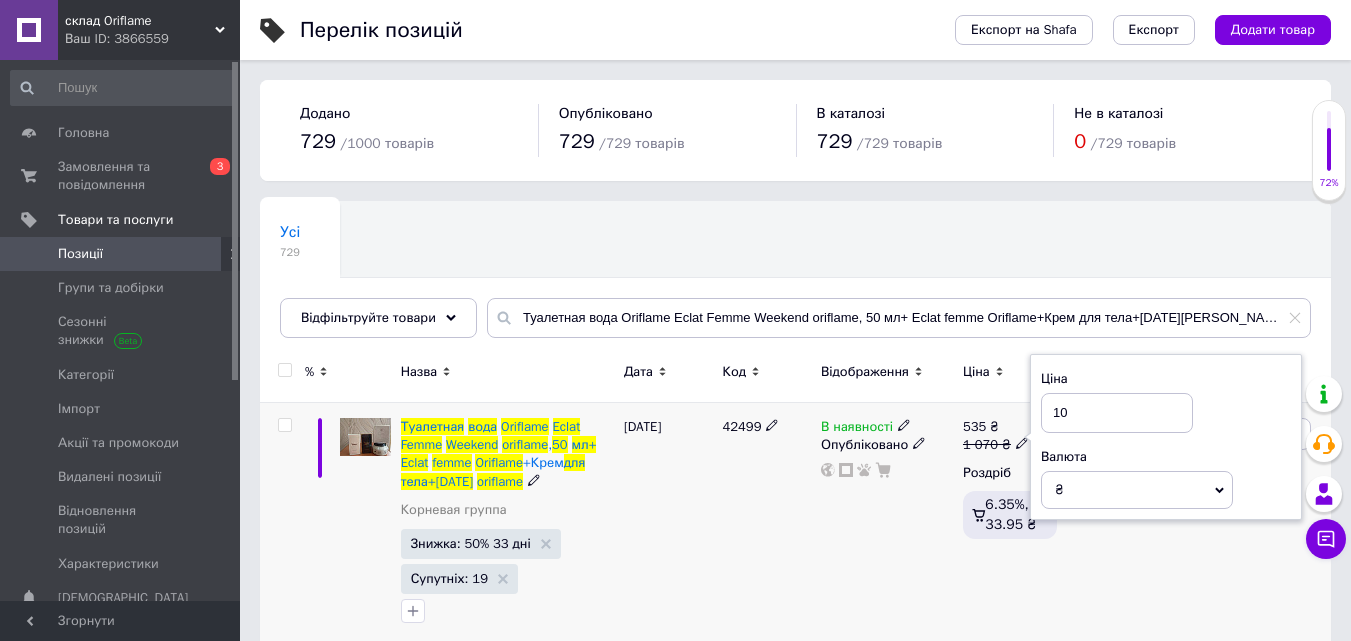 type on "1" 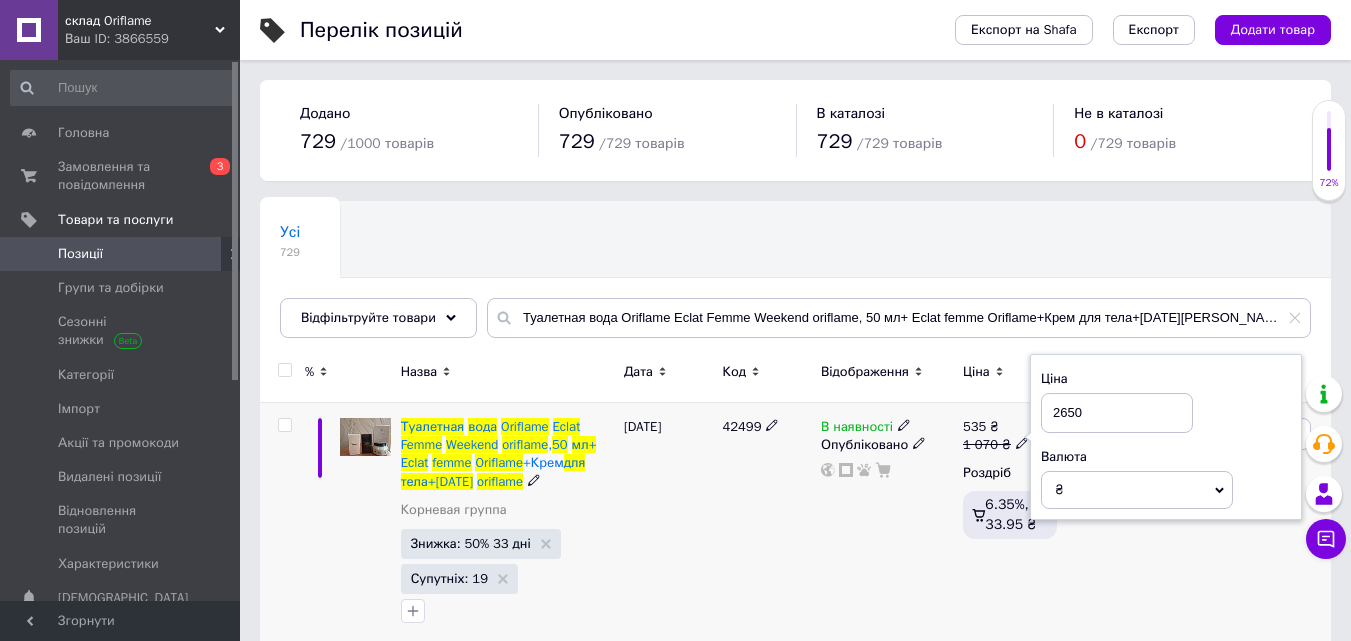 type on "2650" 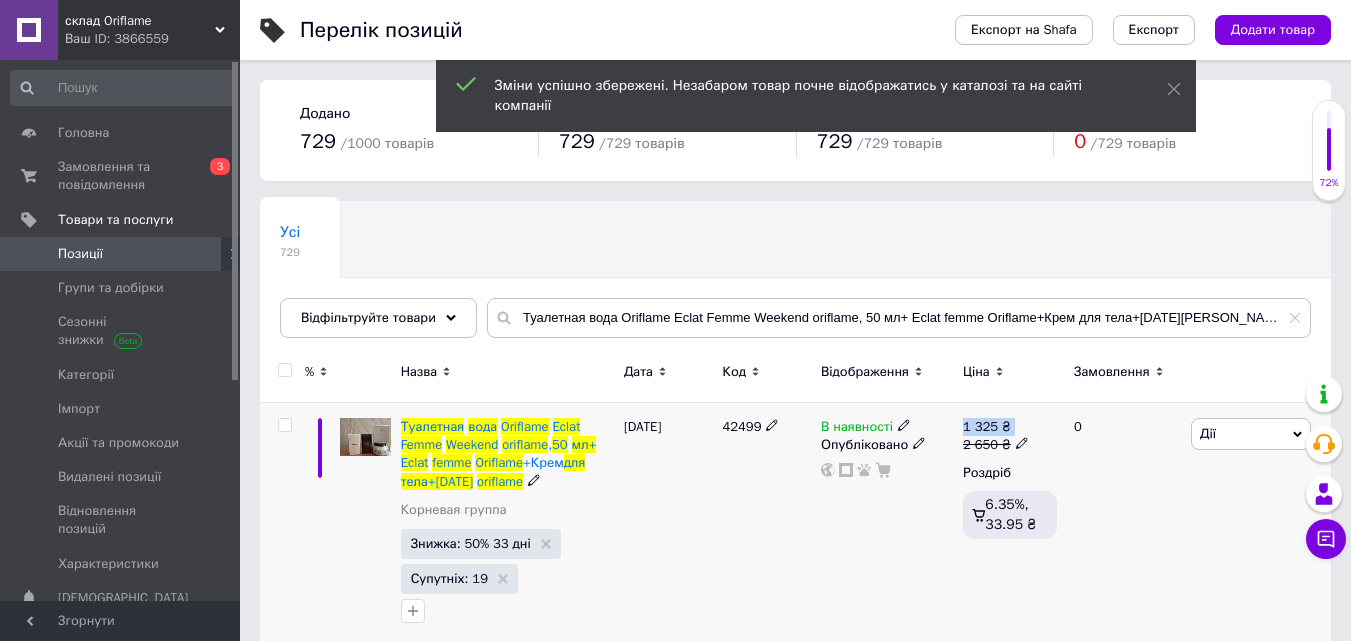 click on "В наявності Опубліковано" at bounding box center (887, 526) 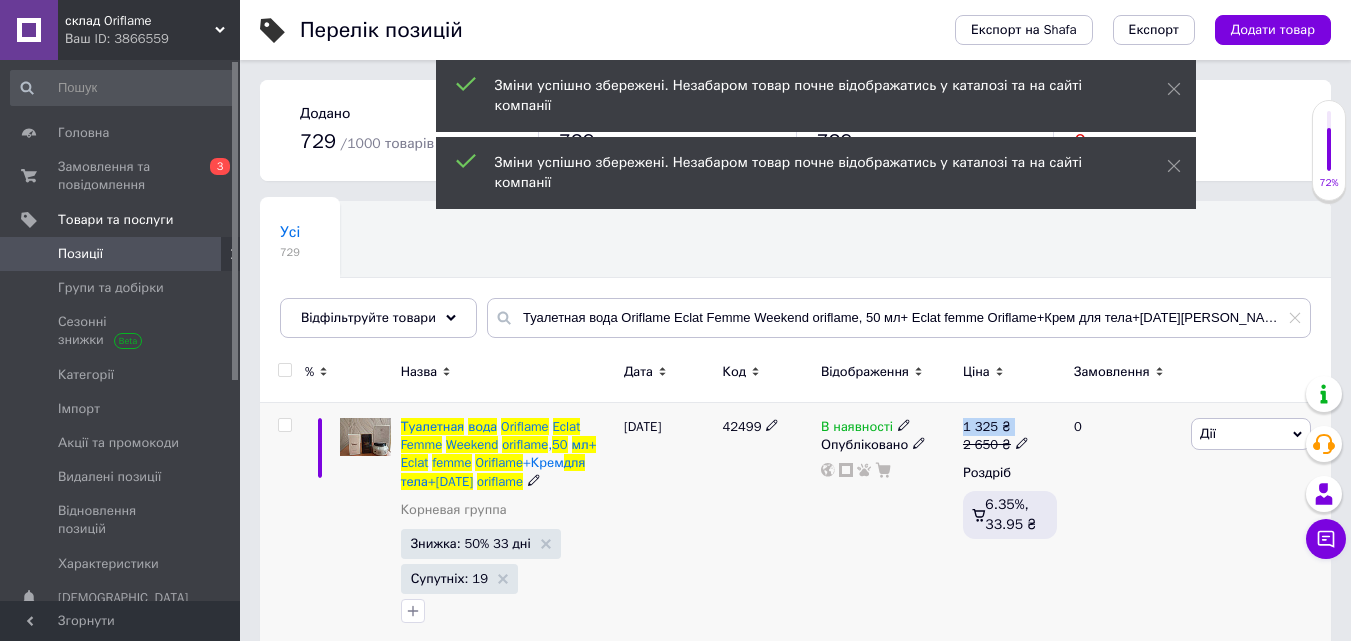 click on "Дії" at bounding box center [1251, 434] 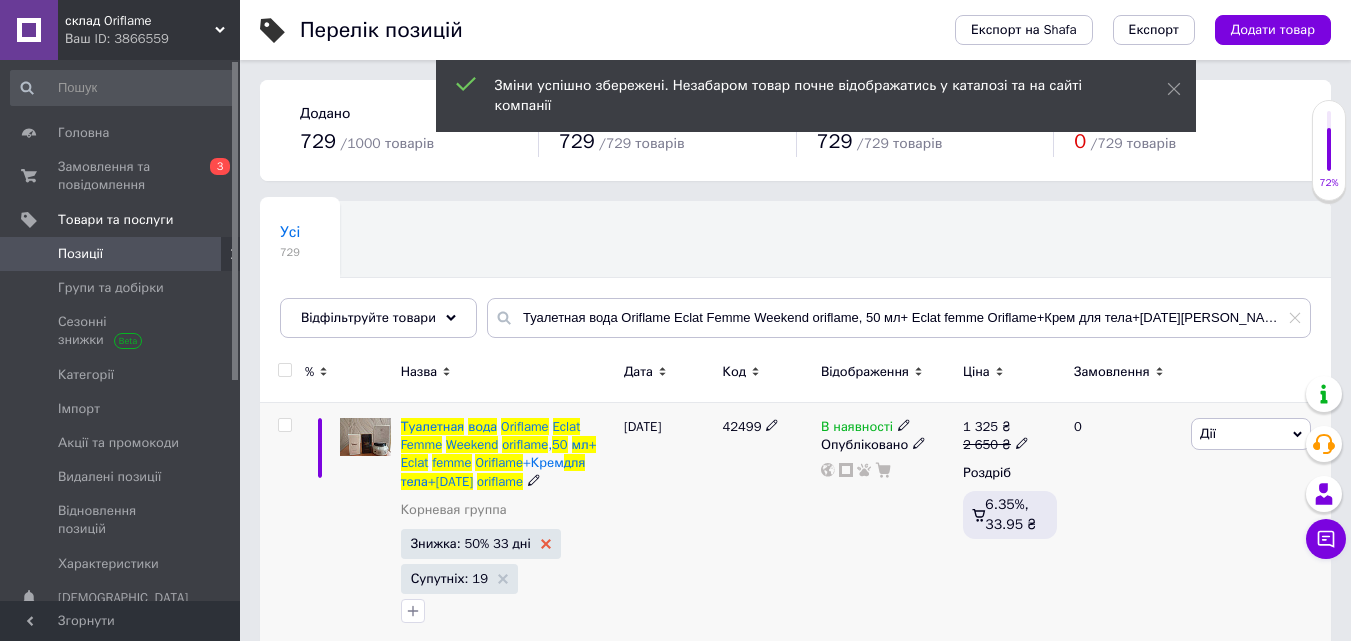 click 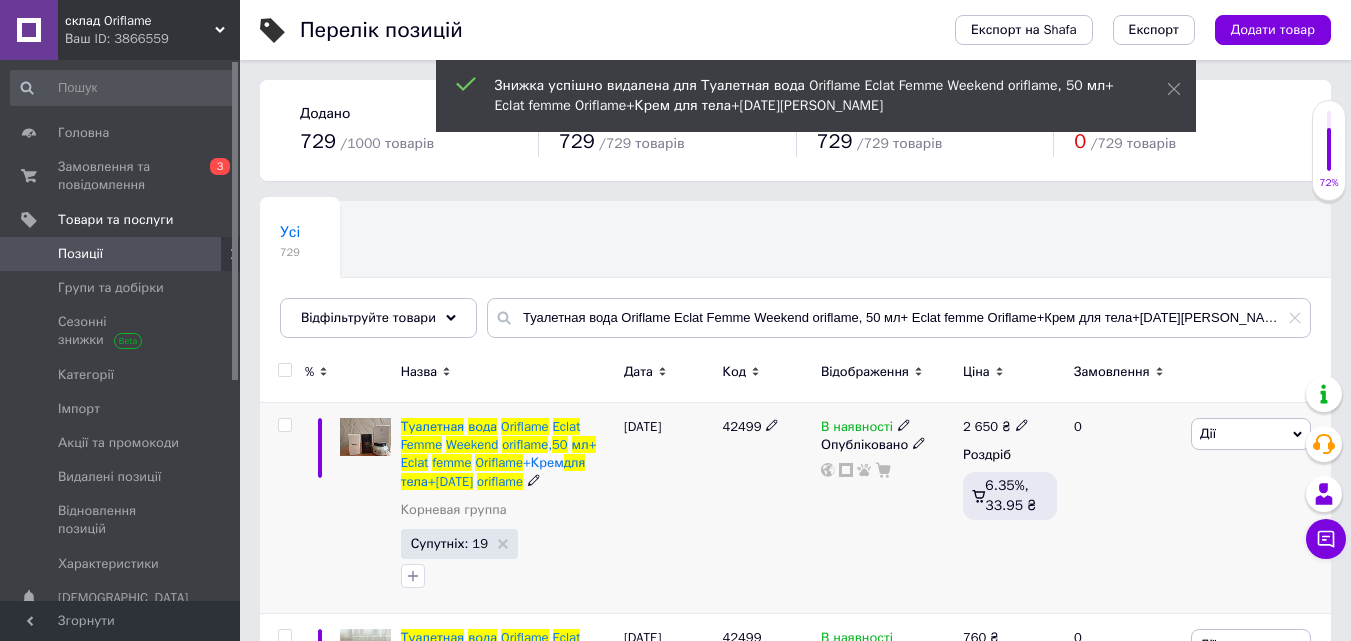 click on "Дії" at bounding box center (1251, 434) 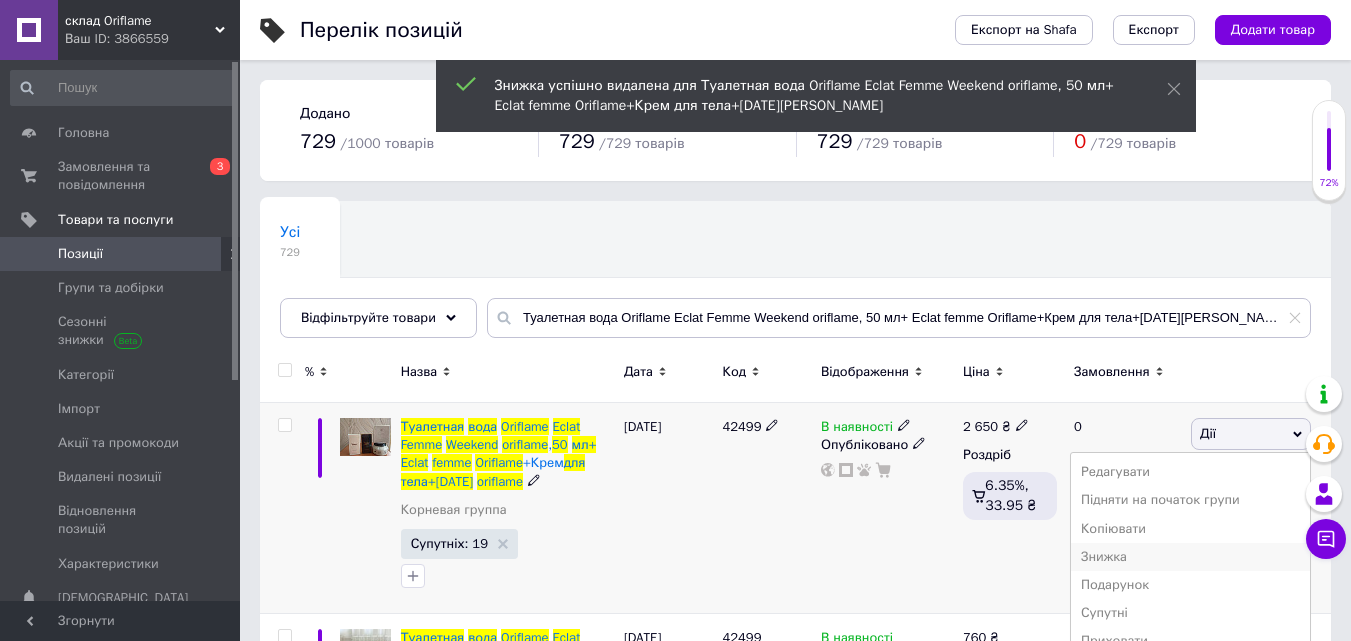 click on "Знижка" at bounding box center [1190, 557] 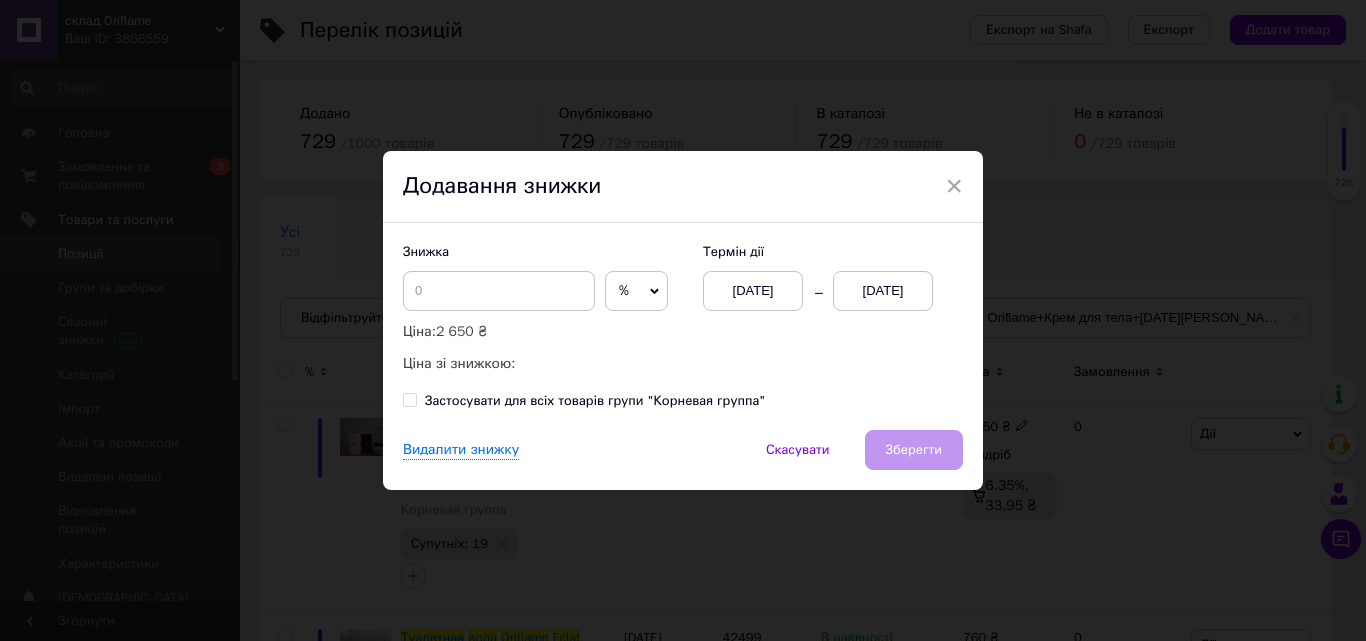 click 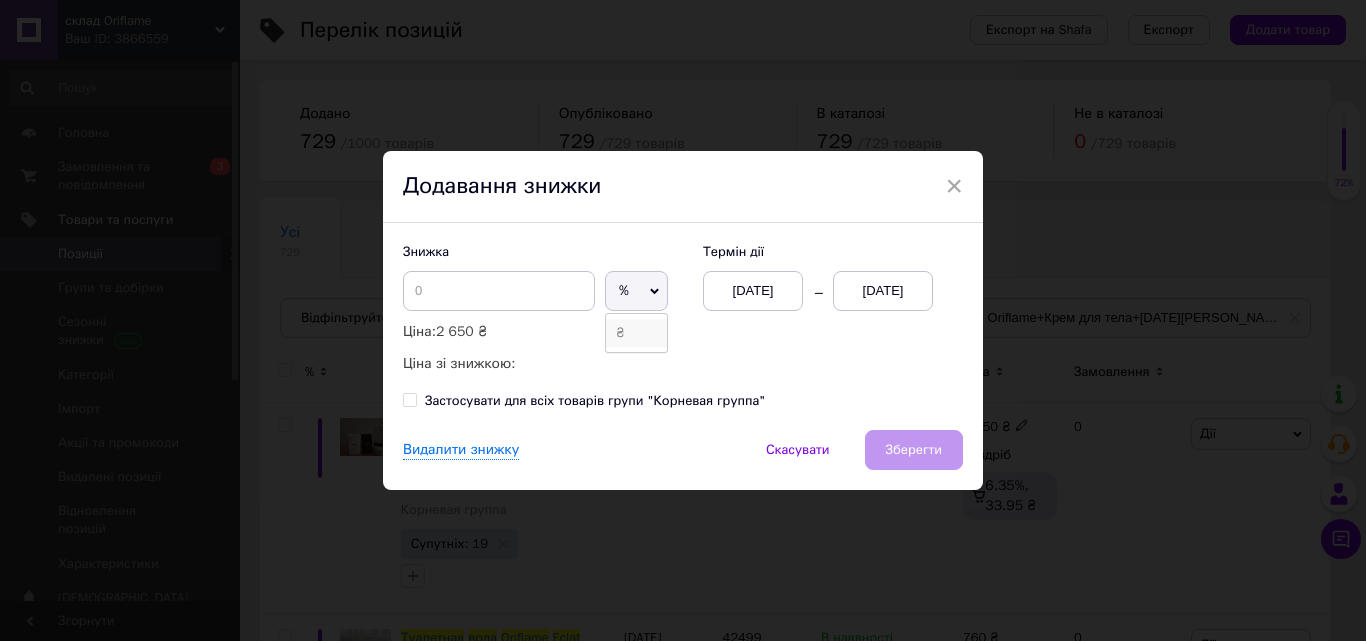 click on "₴" at bounding box center [636, 333] 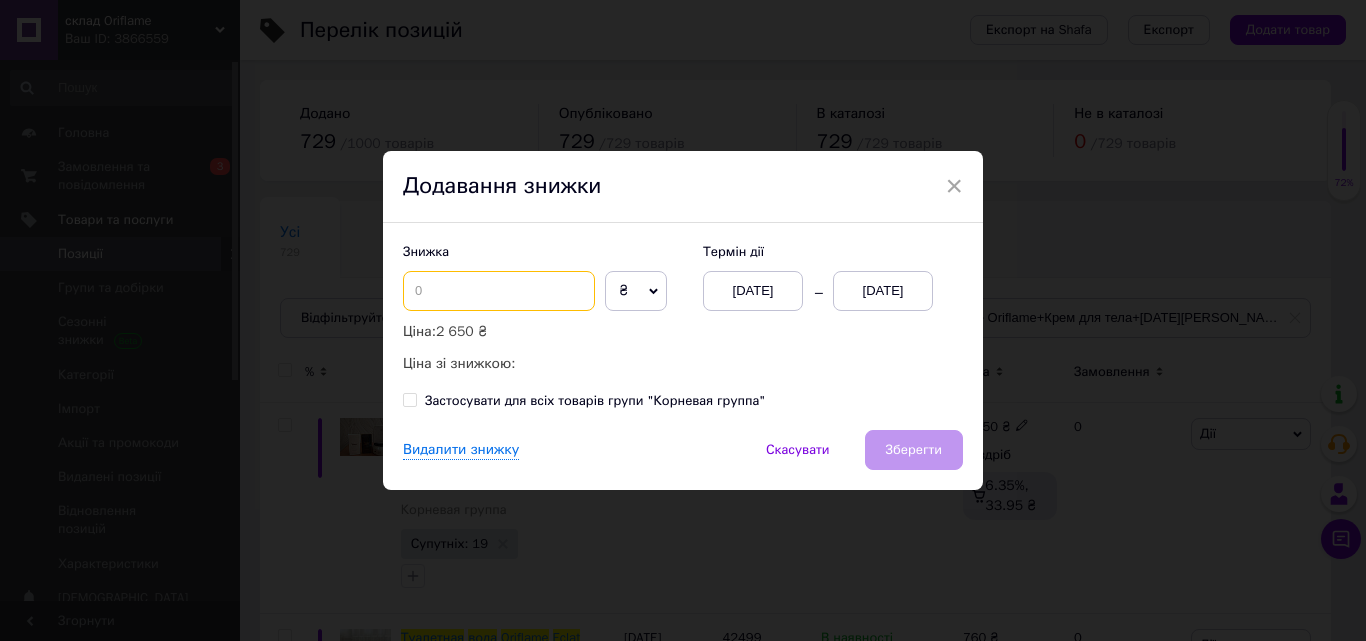 click at bounding box center [499, 291] 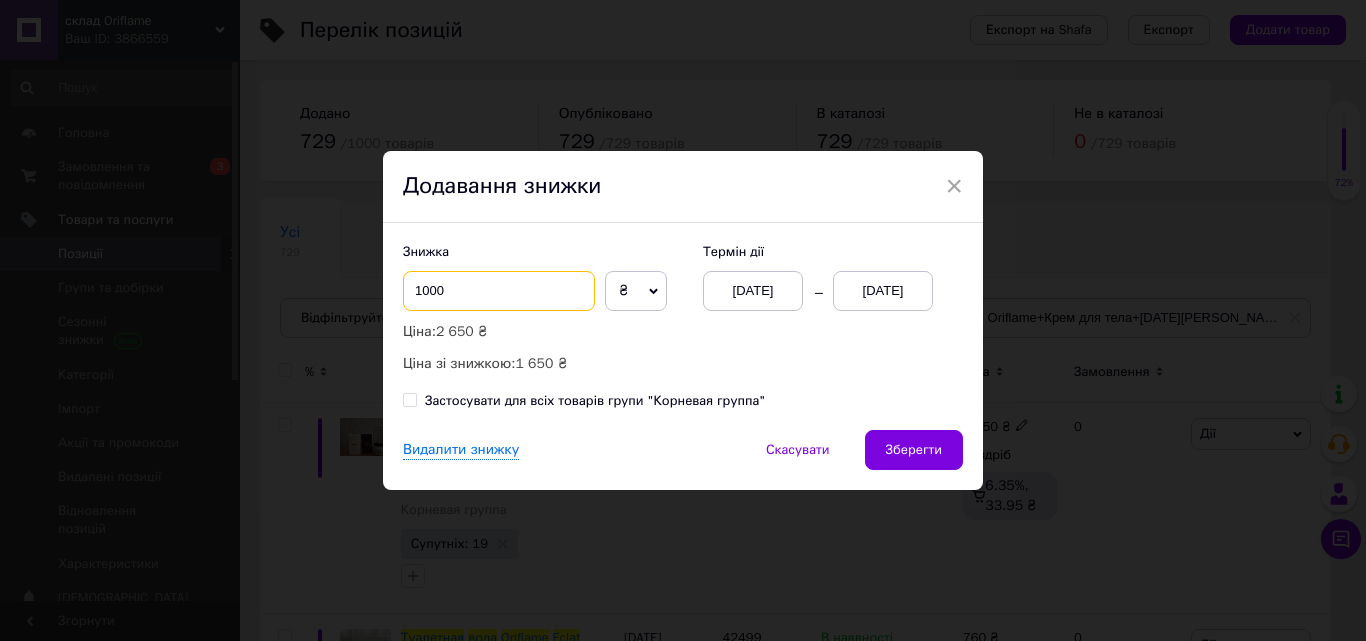 type on "1000" 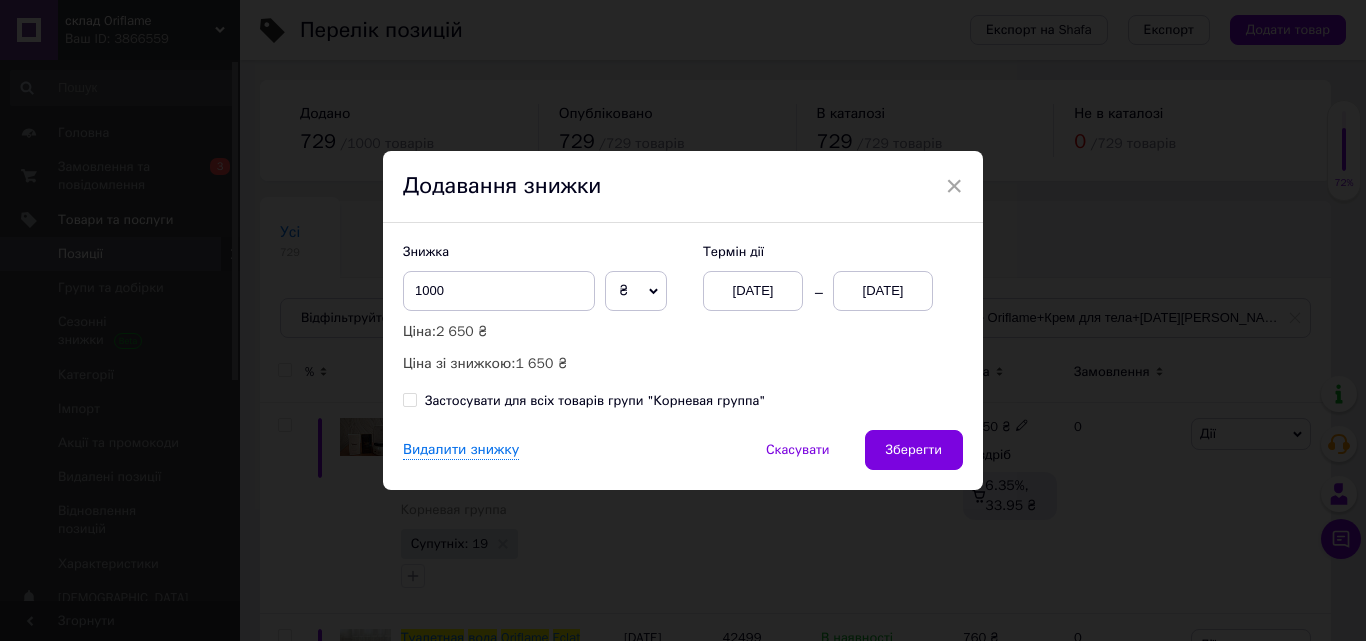 click on "[DATE]" at bounding box center (883, 291) 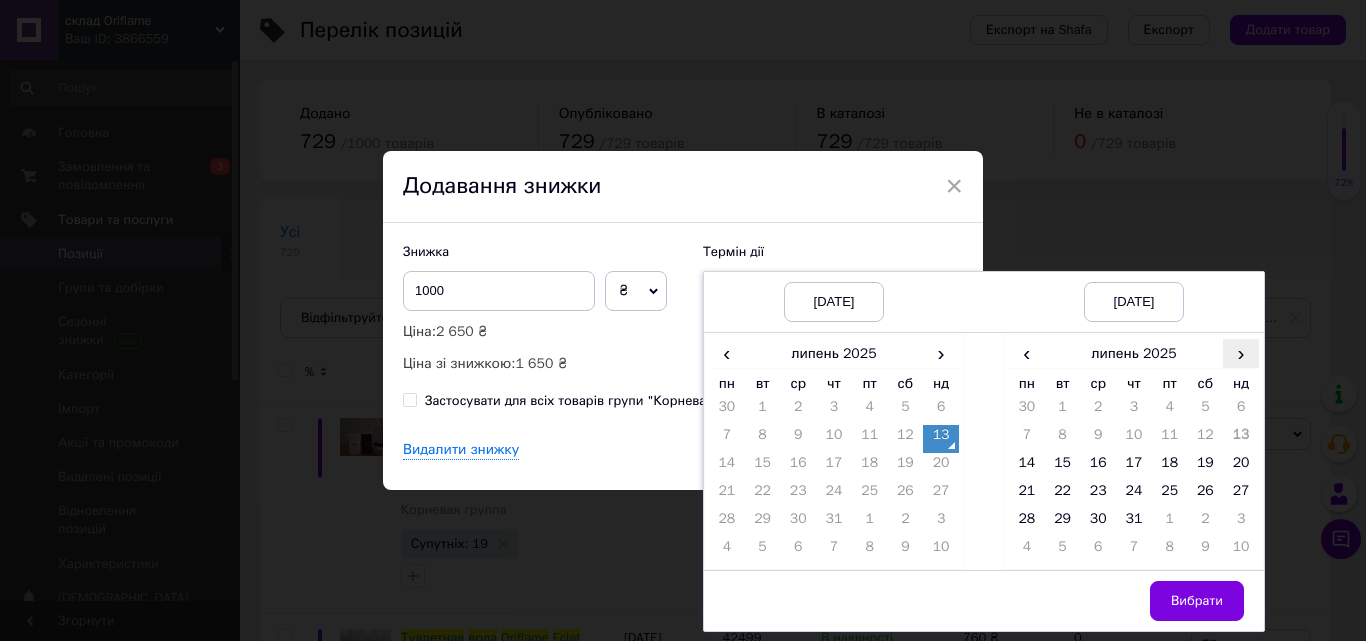 click on "›" at bounding box center (1241, 353) 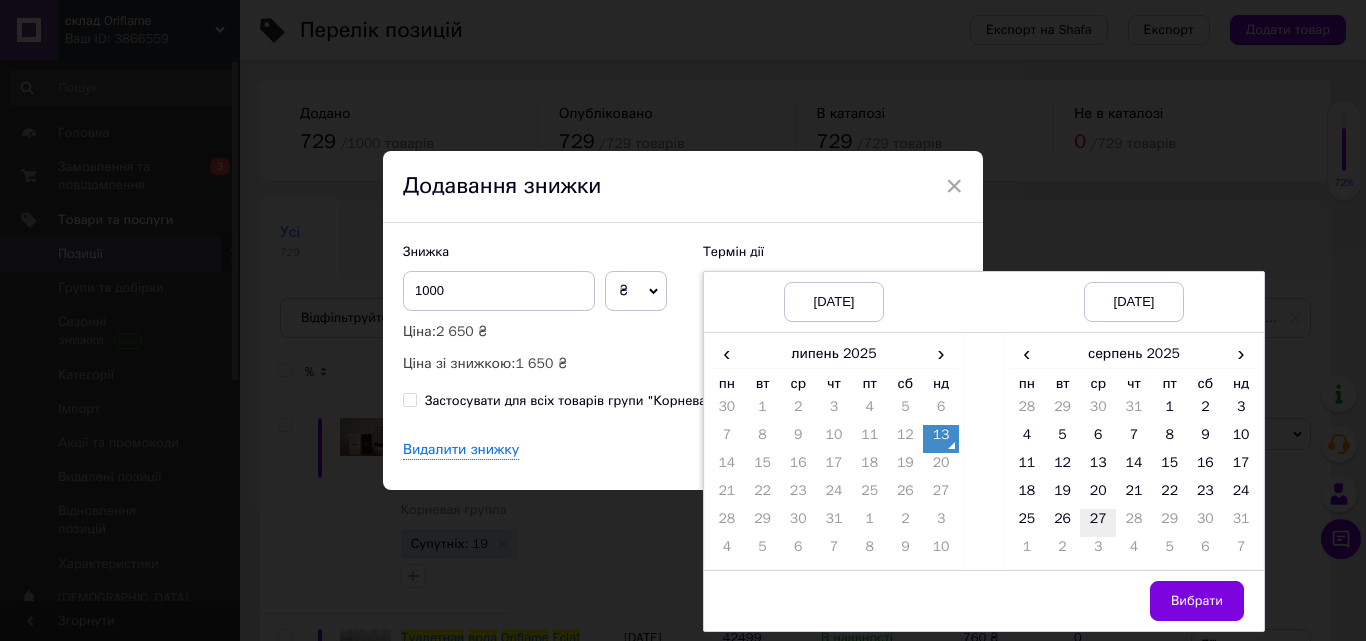 click on "27" at bounding box center (1098, 523) 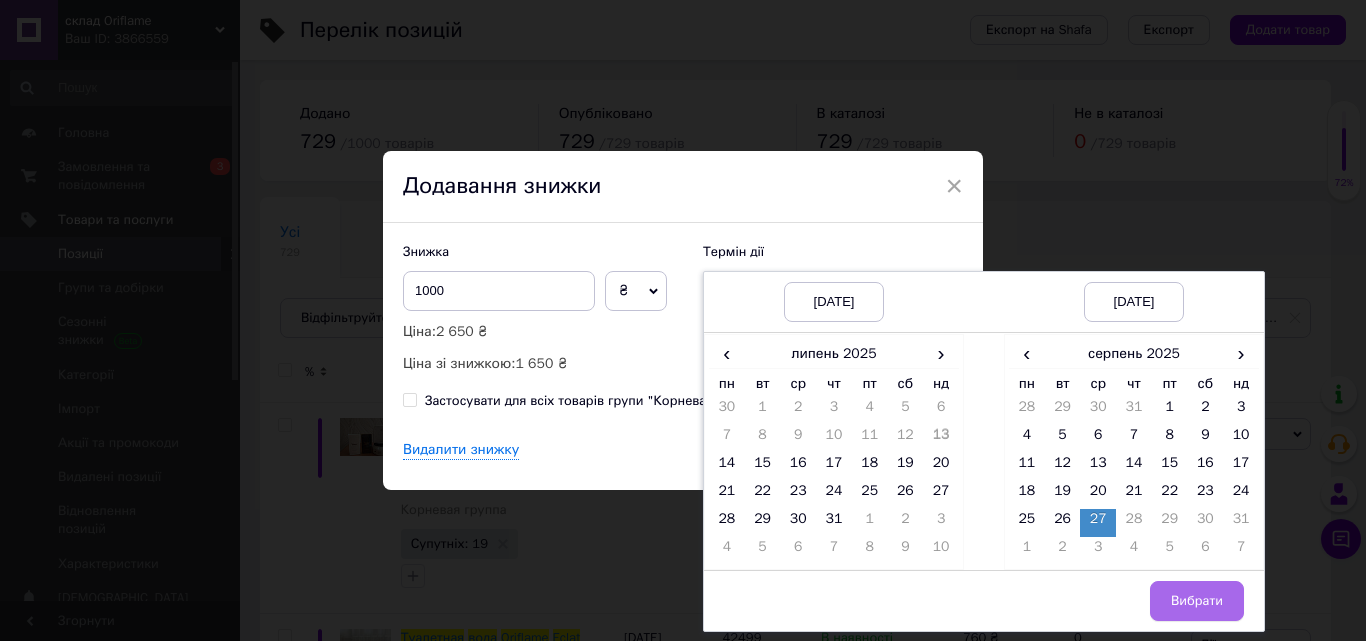 click on "Вибрати" at bounding box center [1197, 601] 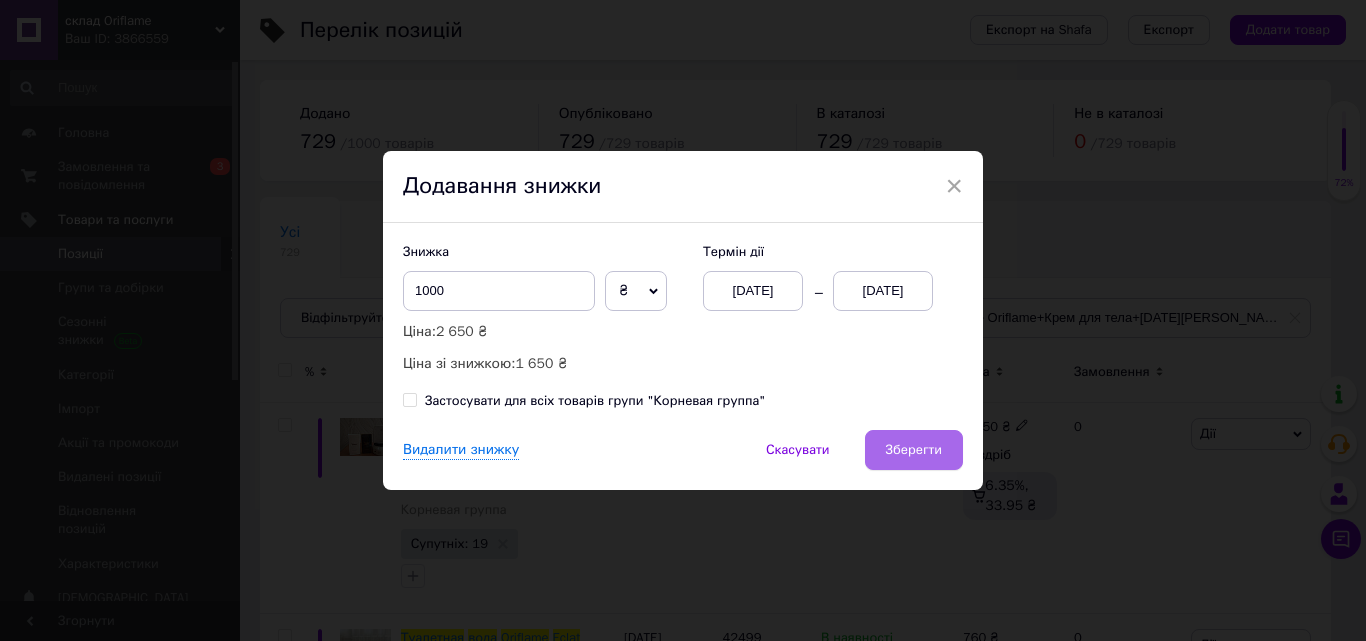 click on "Зберегти" at bounding box center [914, 450] 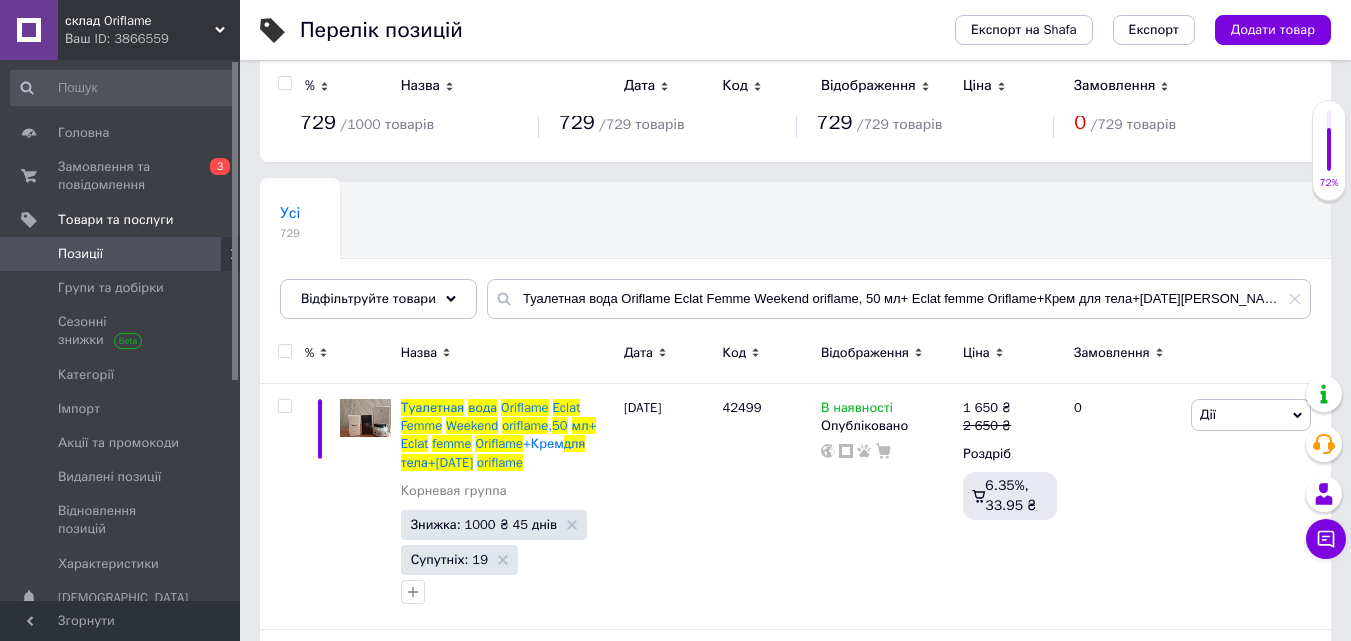 scroll, scrollTop: 0, scrollLeft: 0, axis: both 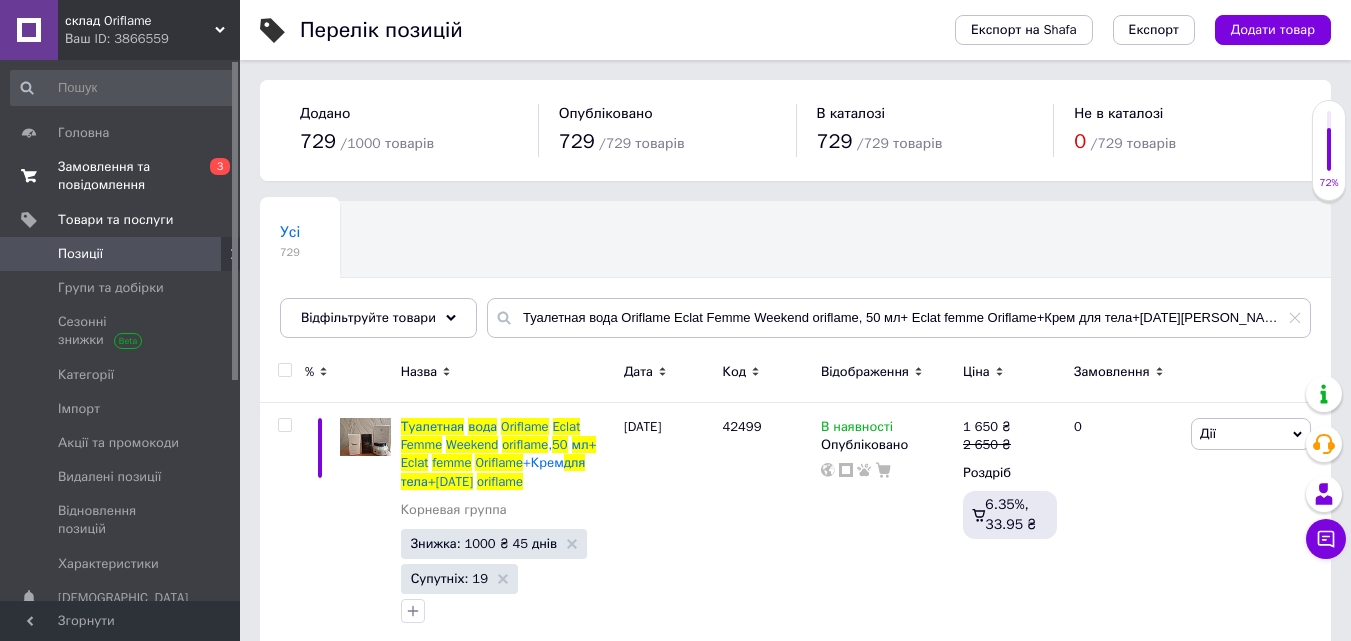 click on "Замовлення та повідомлення" at bounding box center (121, 176) 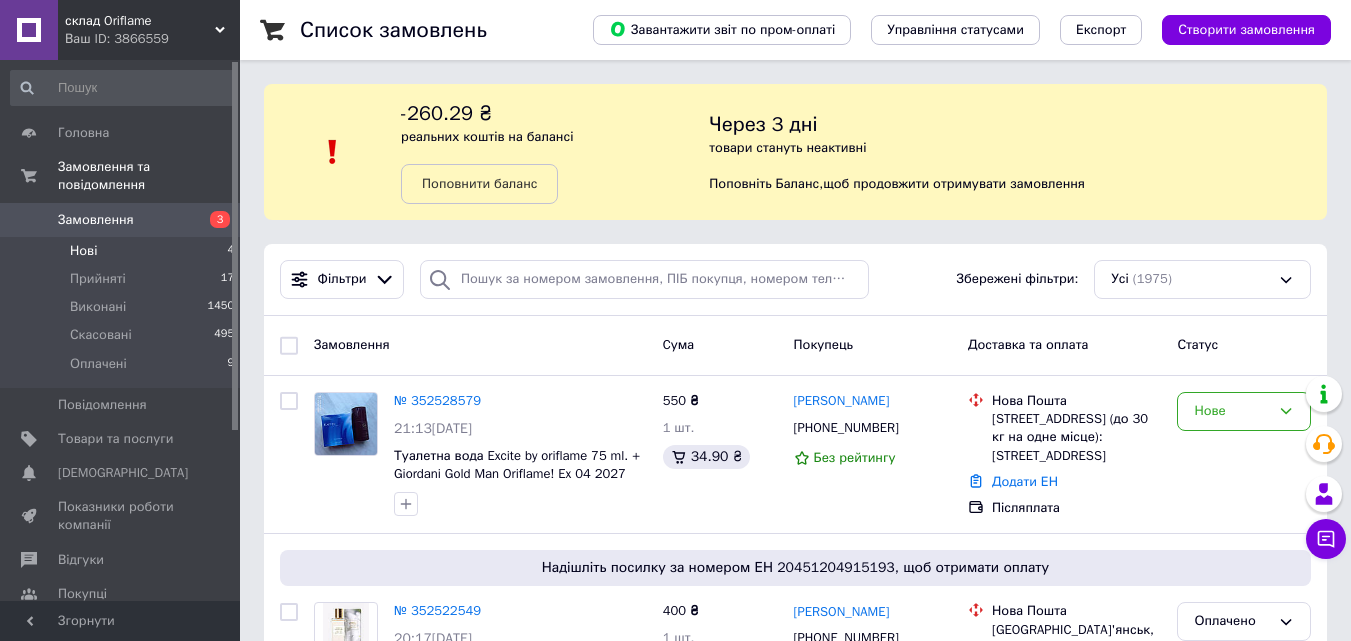 click on "Нові" at bounding box center [83, 251] 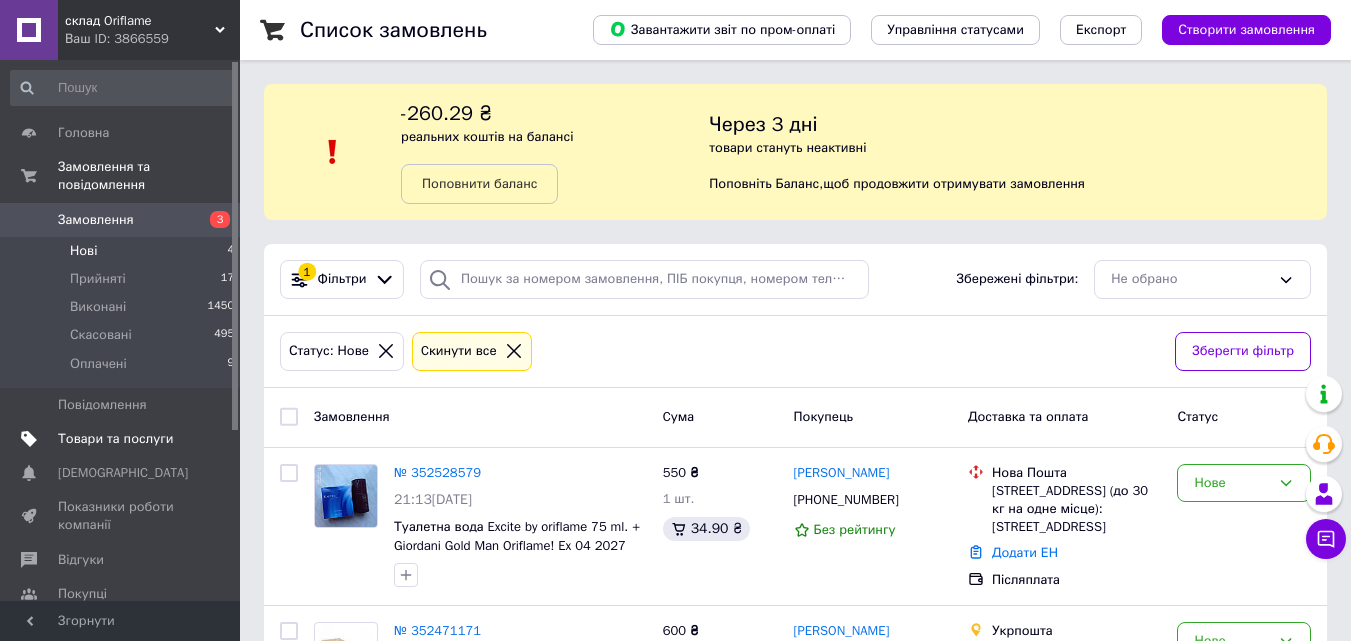 click on "Товари та послуги" at bounding box center (115, 439) 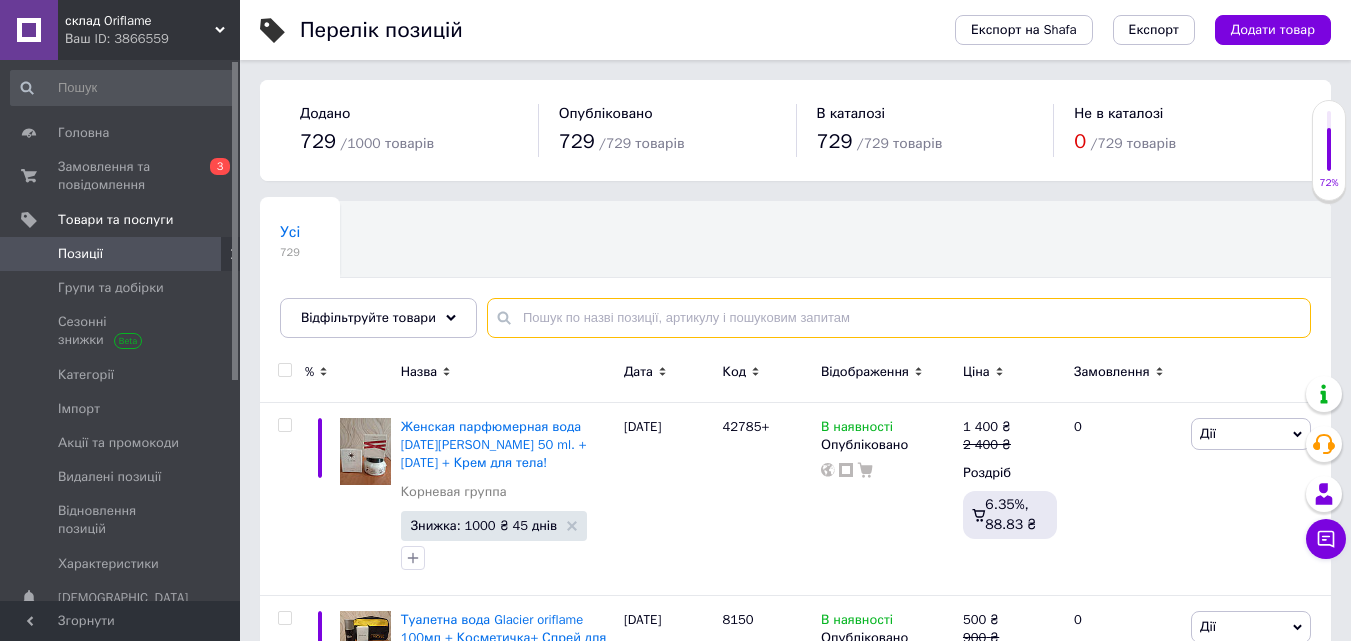 click at bounding box center (899, 318) 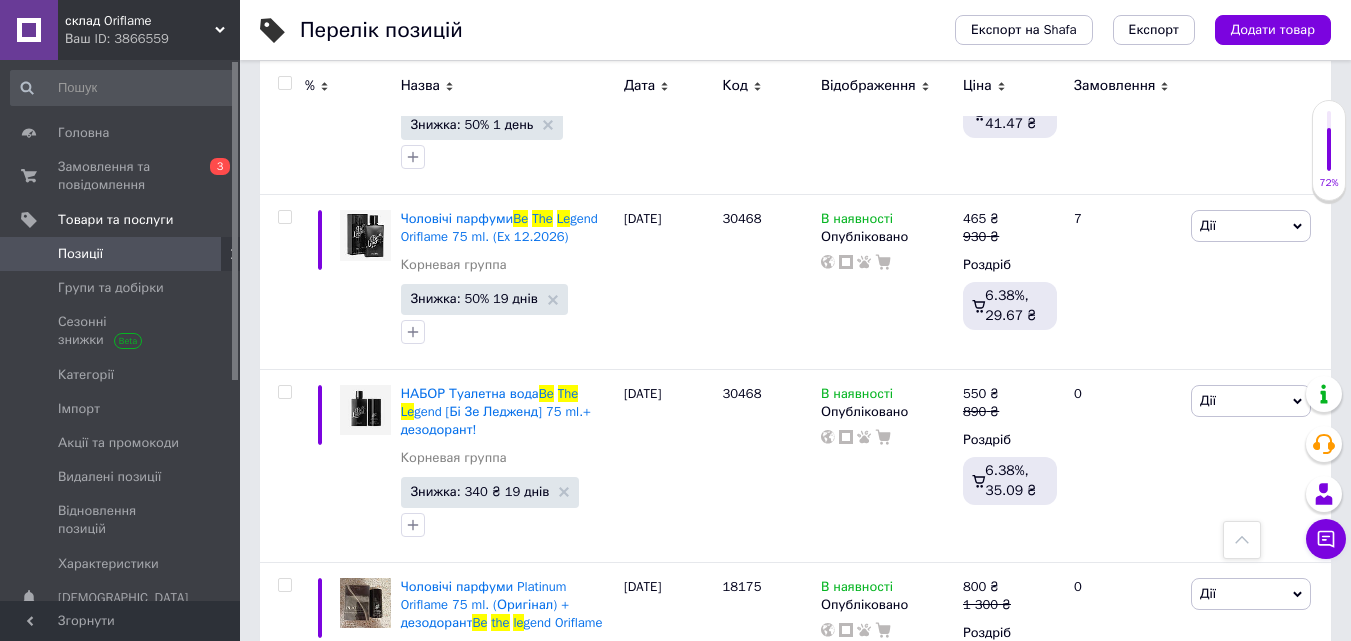scroll, scrollTop: 768, scrollLeft: 0, axis: vertical 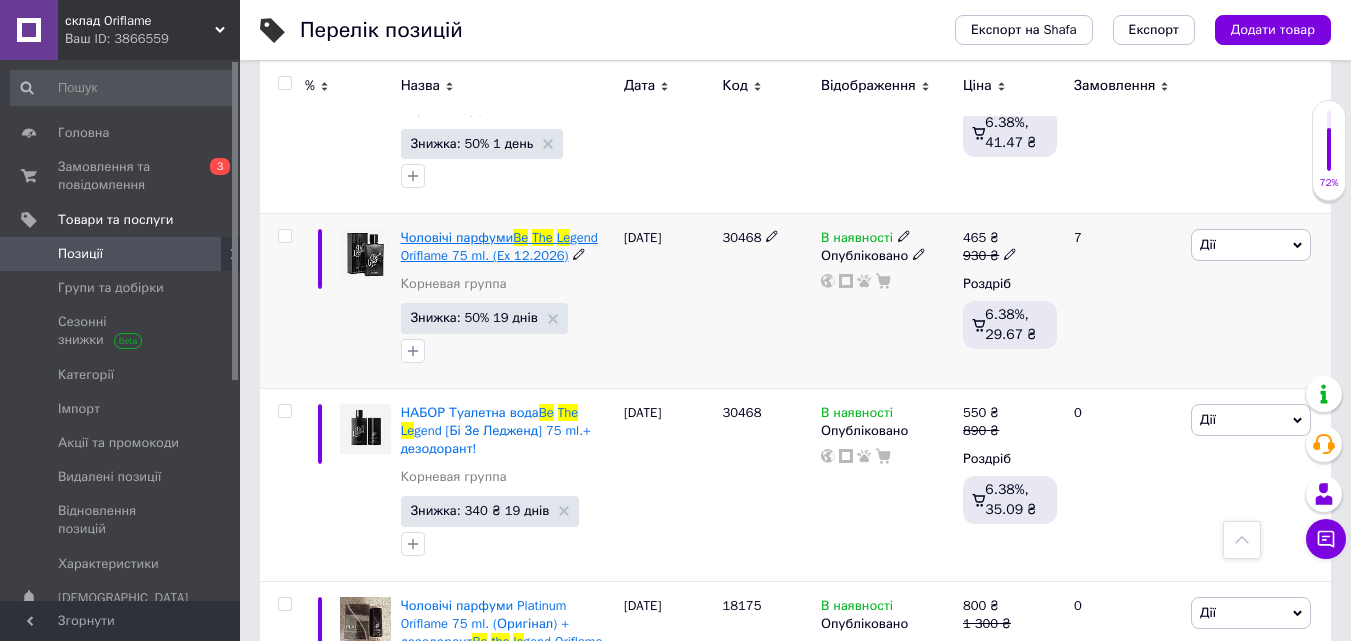 type on "be the le" 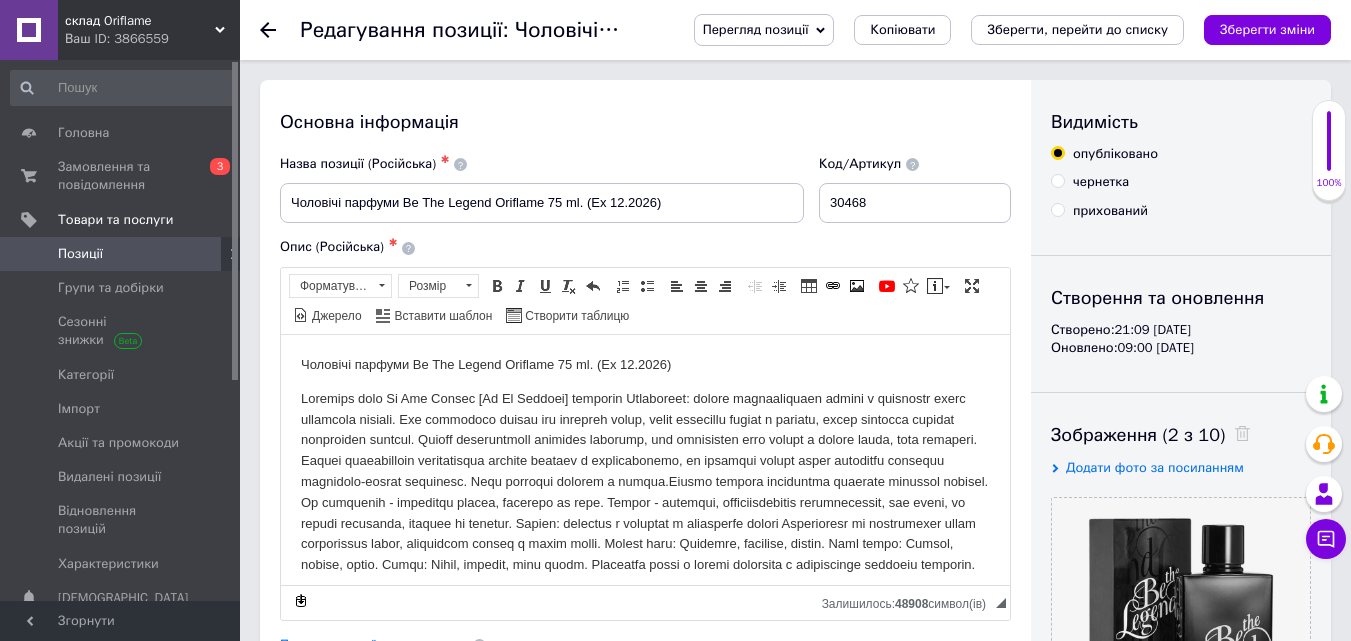 scroll, scrollTop: 0, scrollLeft: 0, axis: both 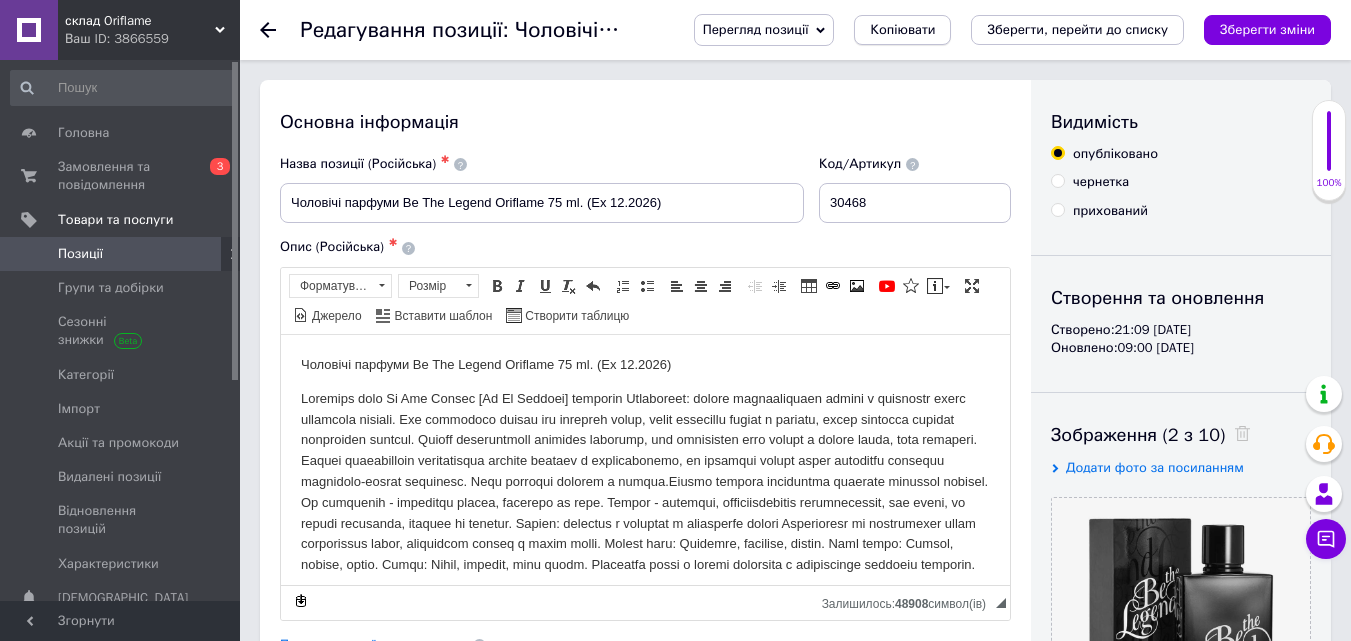 click on "Копіювати" at bounding box center [902, 30] 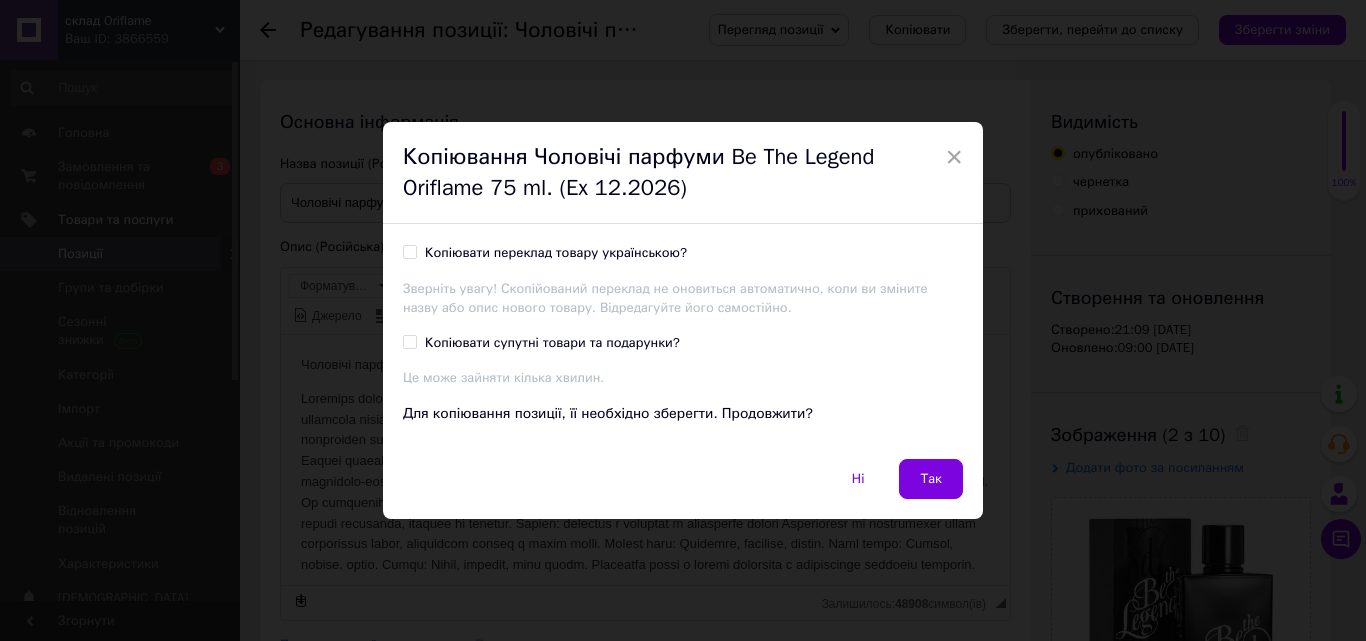 click on "Копіювати переклад товару українською?" at bounding box center [409, 251] 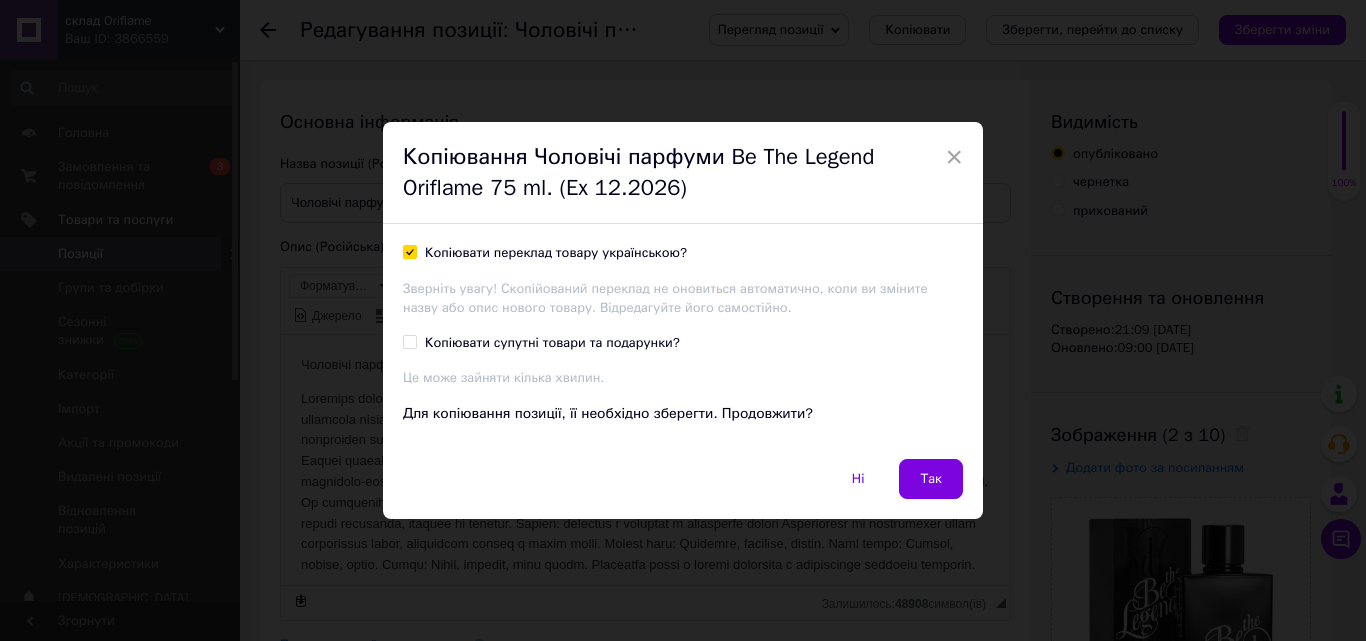 checkbox on "true" 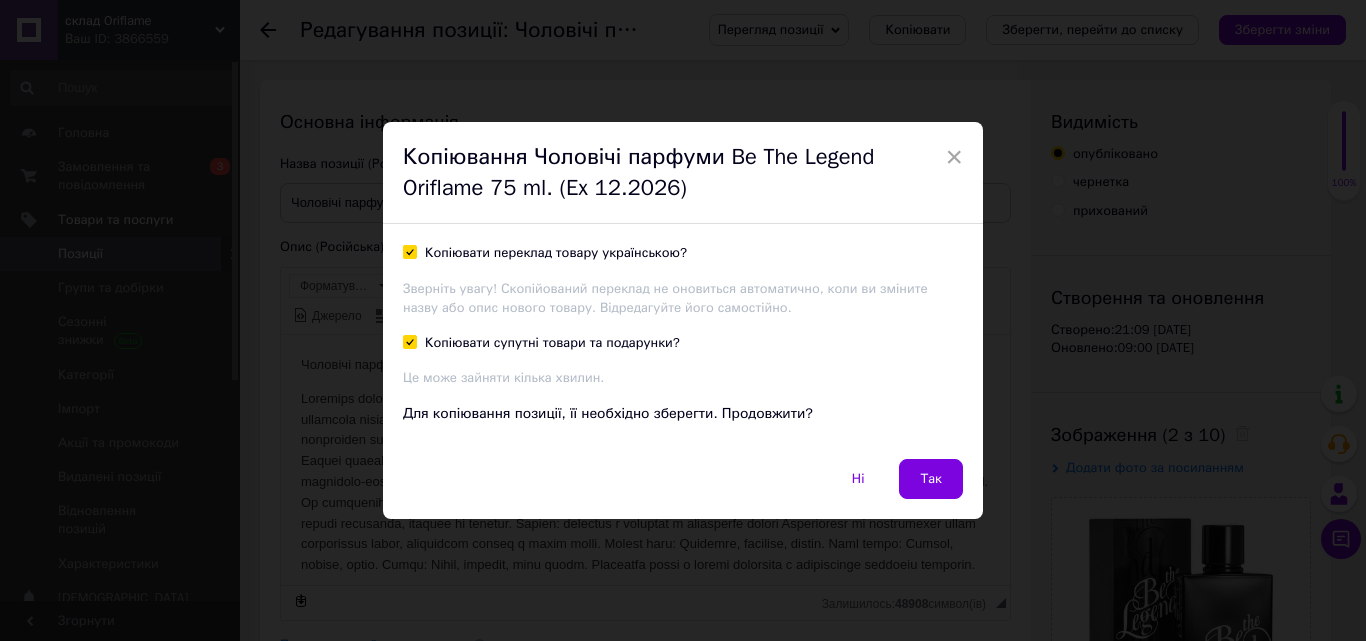 checkbox on "true" 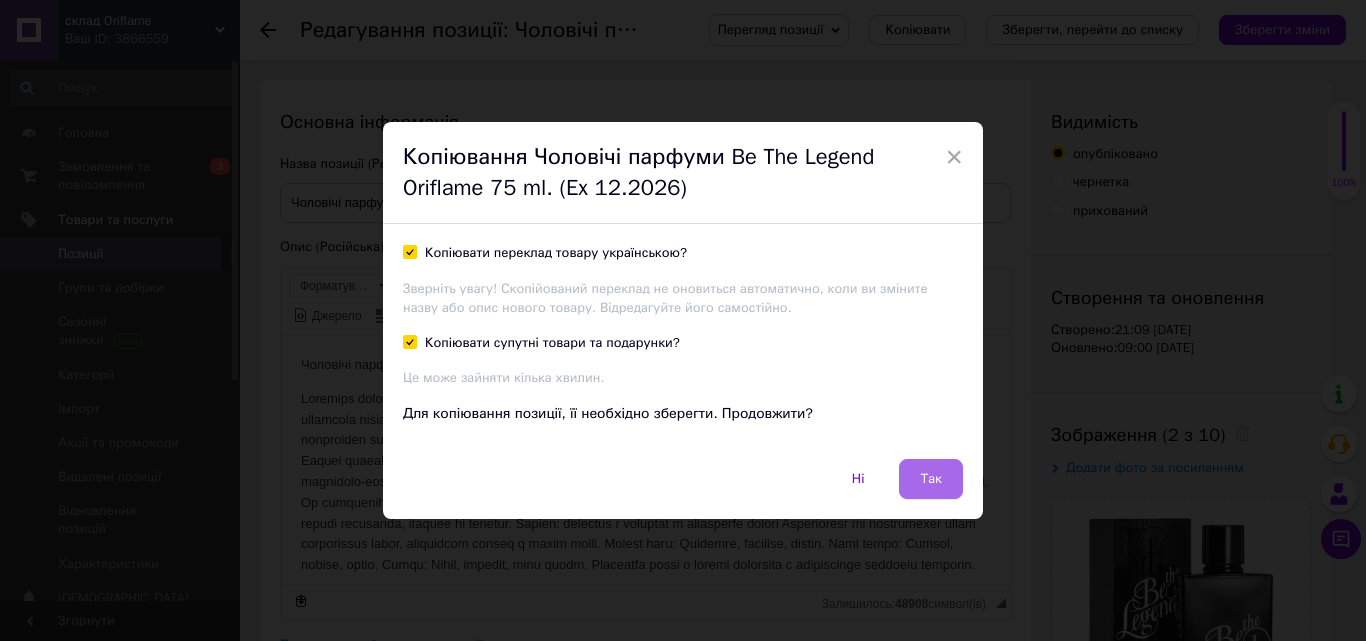 click on "Так" at bounding box center [931, 479] 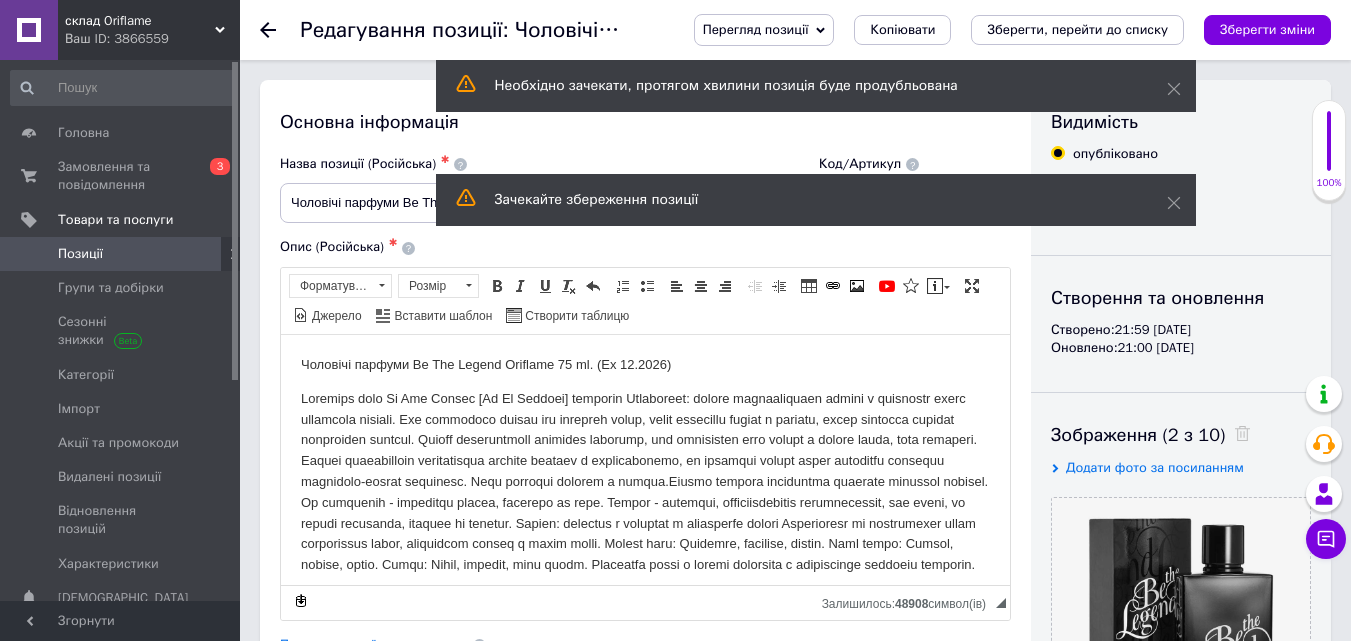 scroll, scrollTop: 0, scrollLeft: 0, axis: both 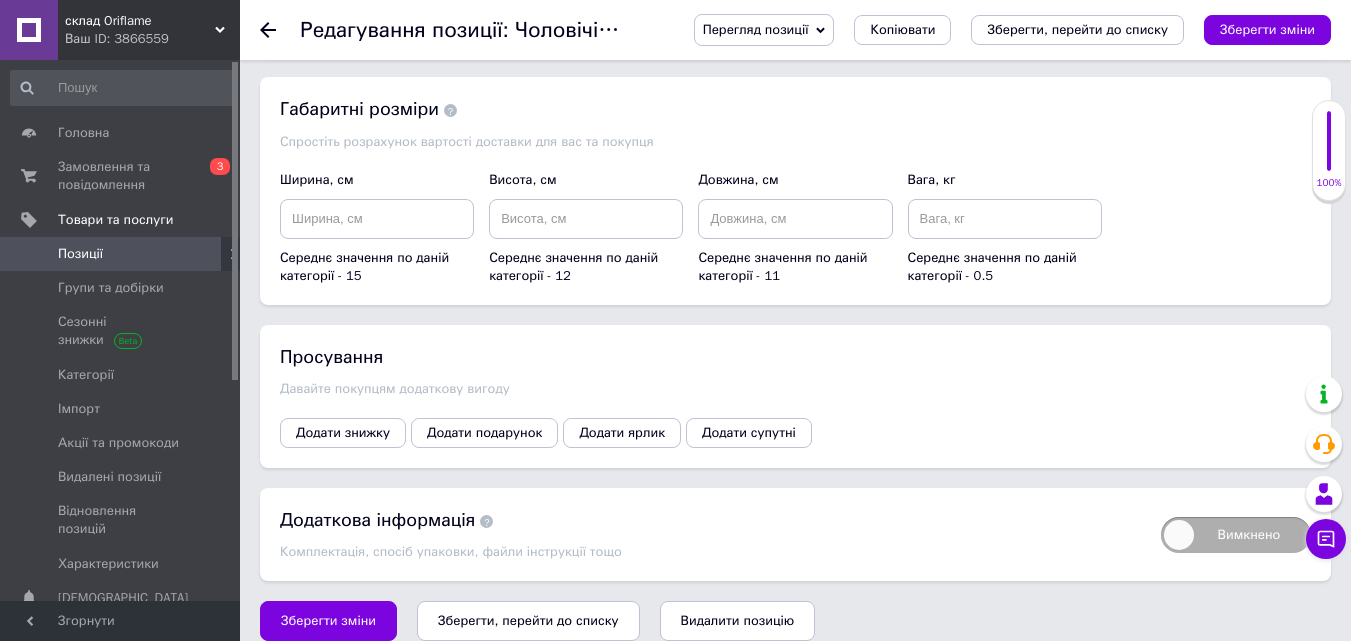 click on "Зберегти, перейти до списку" at bounding box center (528, 620) 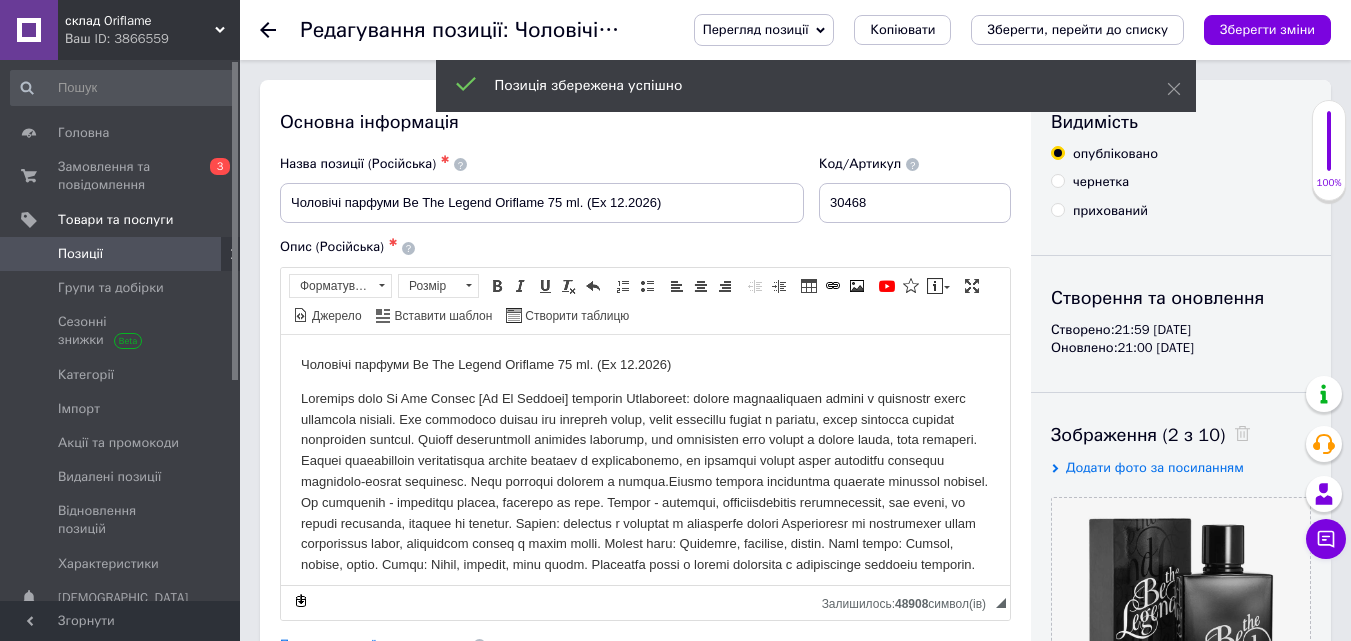 scroll, scrollTop: 0, scrollLeft: 0, axis: both 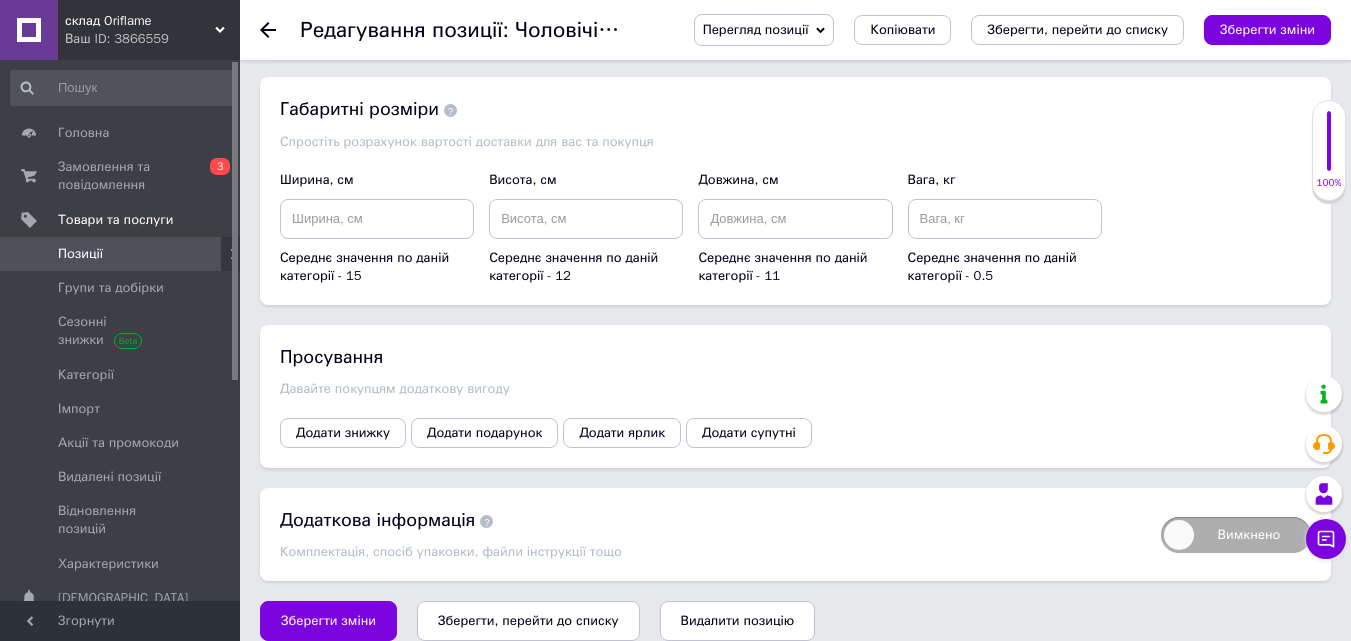 click on "Зберегти, перейти до списку" at bounding box center [528, 620] 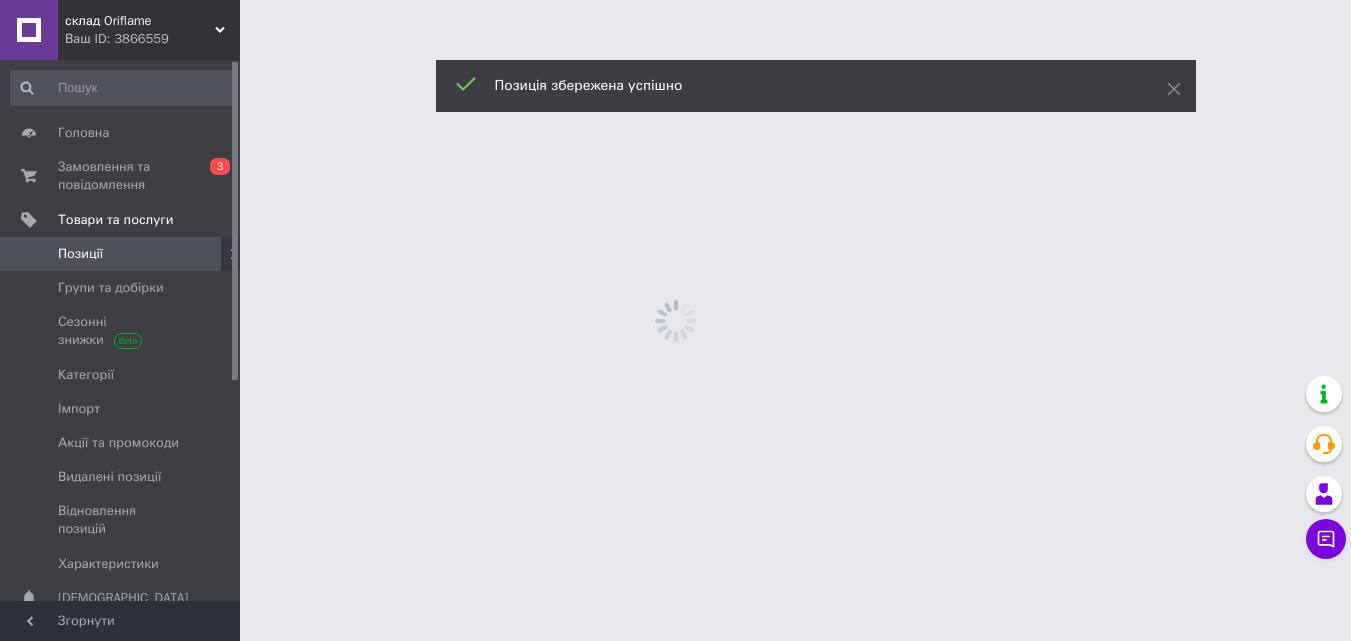 scroll, scrollTop: 0, scrollLeft: 0, axis: both 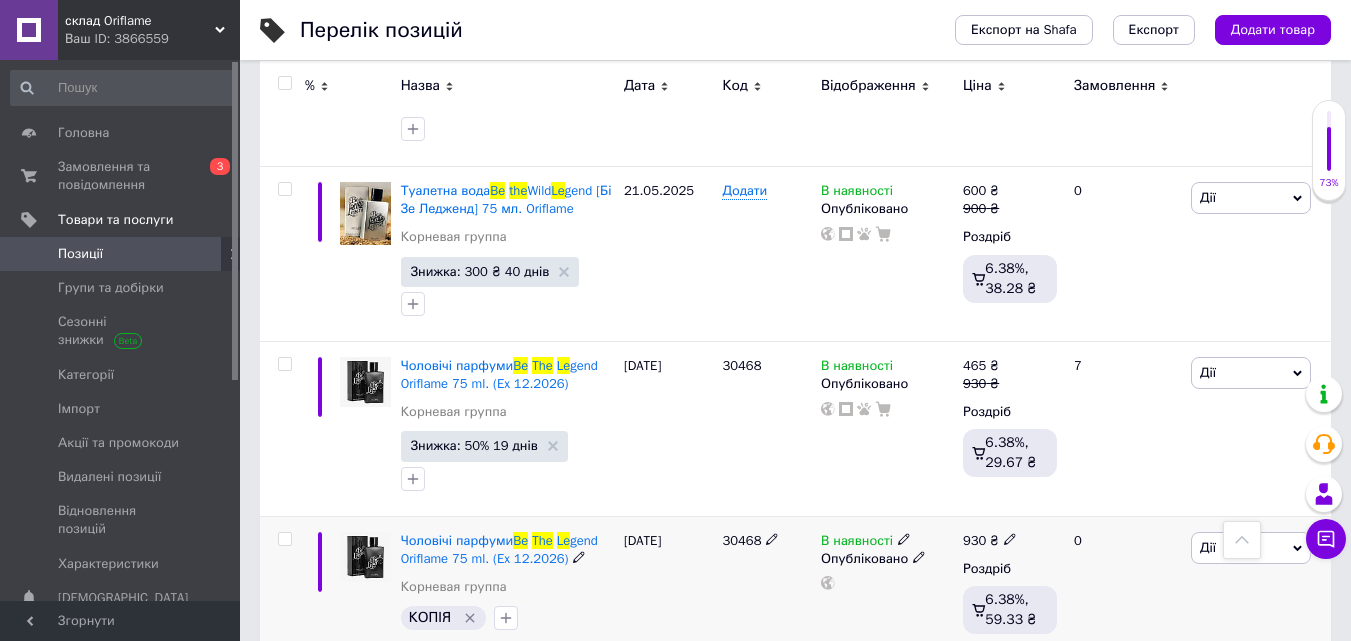 click 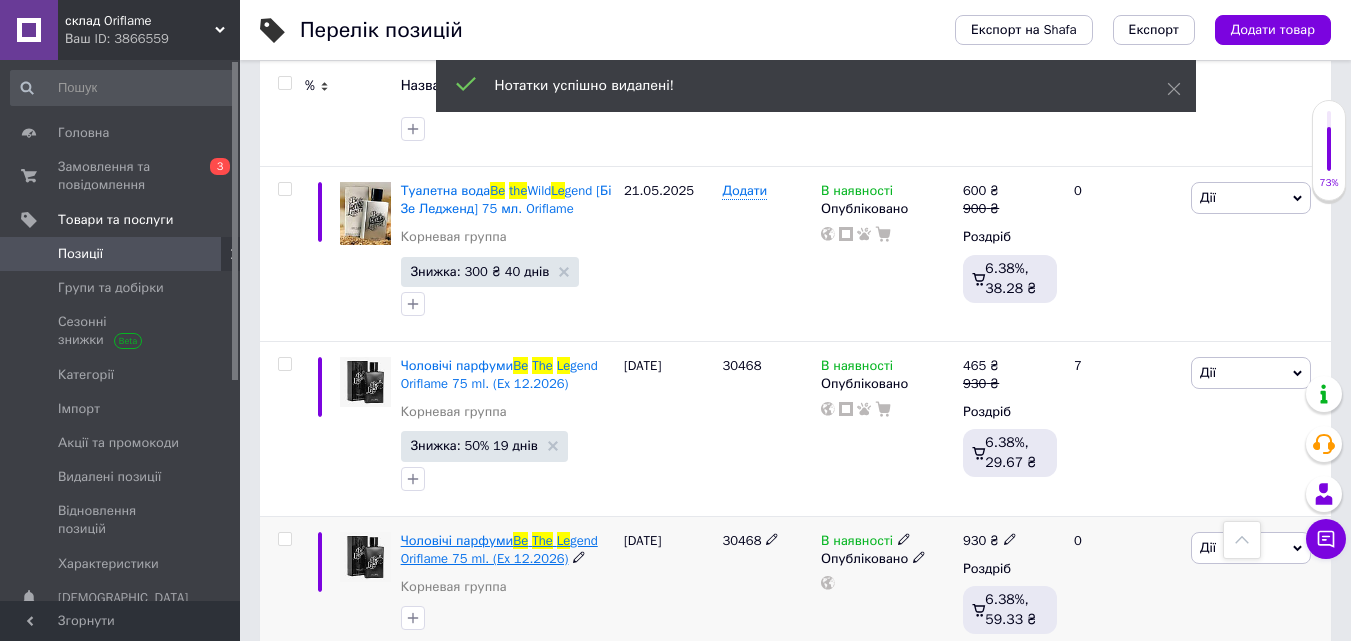 click on "Чоловічі парфуми" at bounding box center [457, 540] 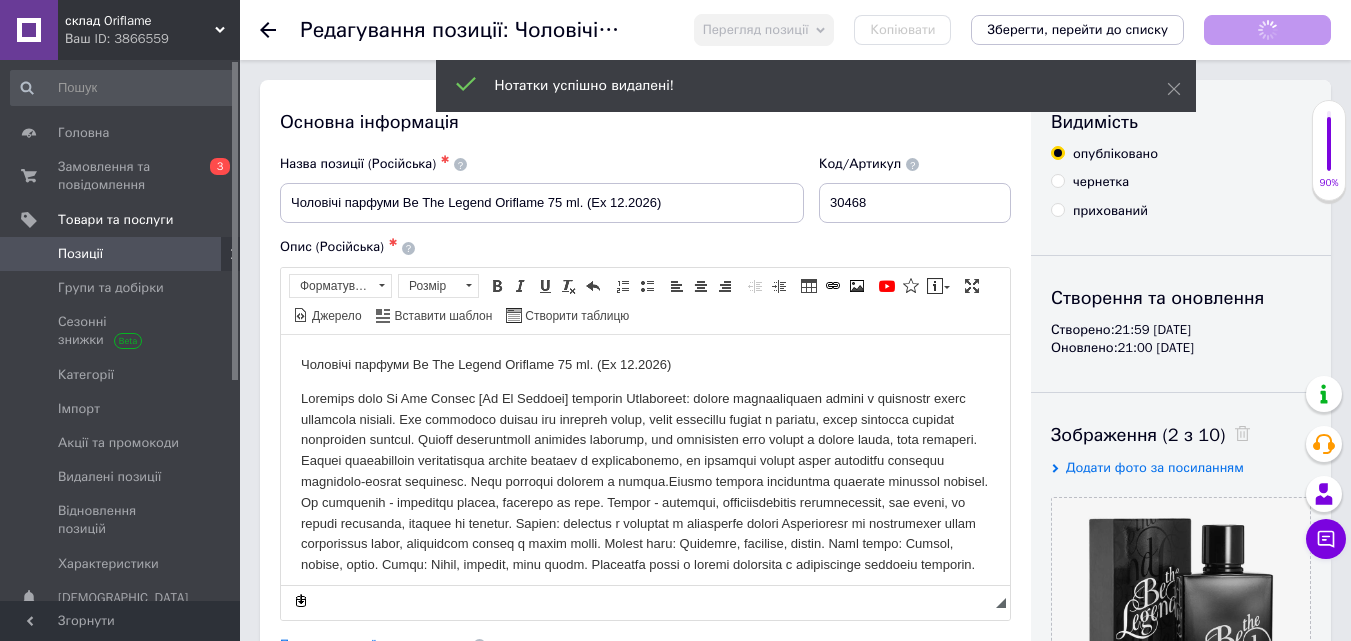 scroll, scrollTop: 0, scrollLeft: 0, axis: both 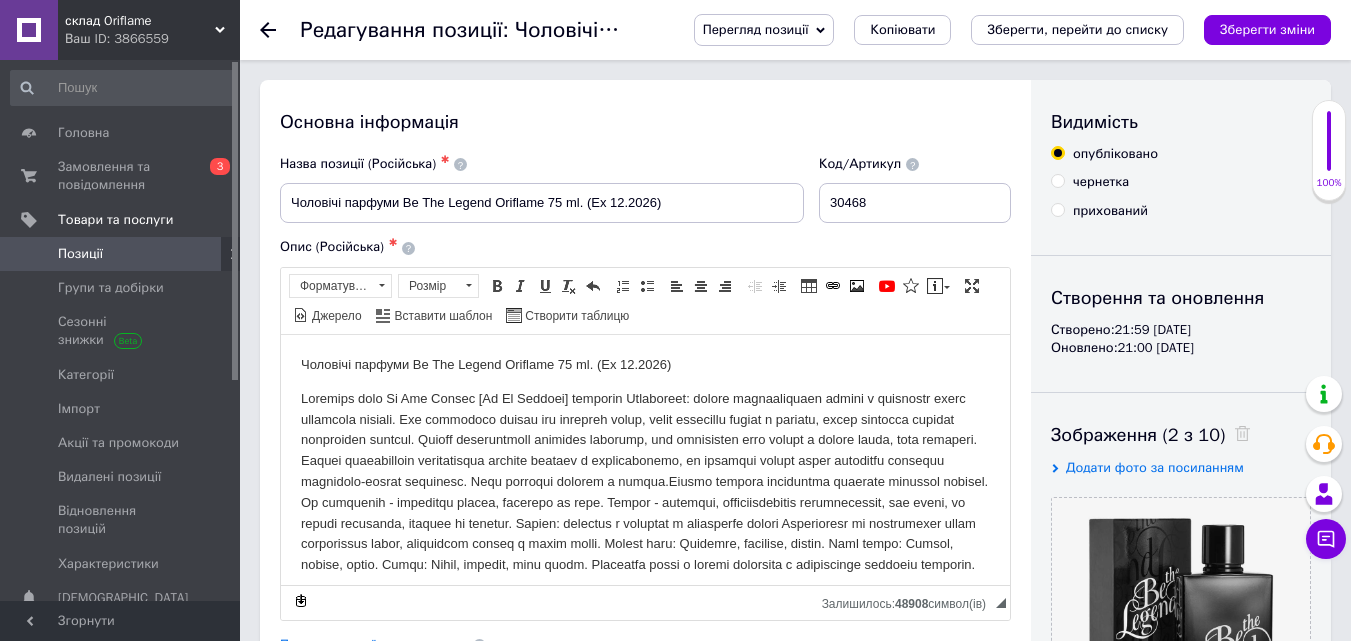 click at bounding box center (645, 481) 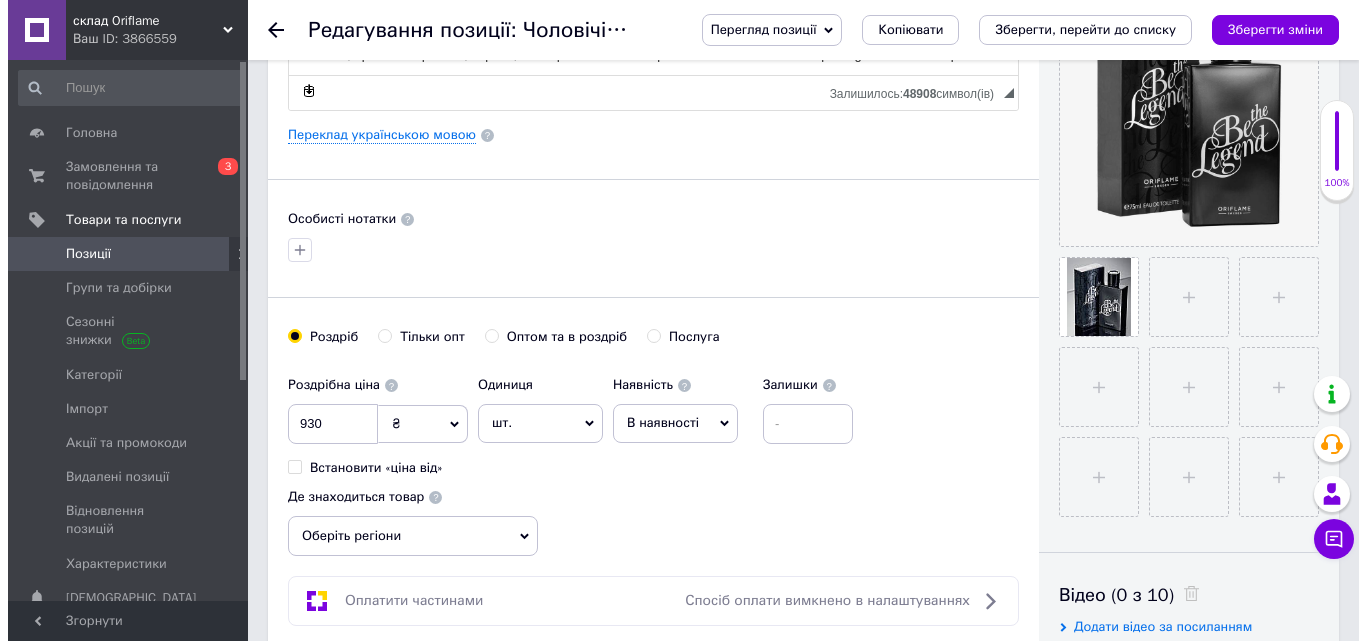 scroll, scrollTop: 492, scrollLeft: 0, axis: vertical 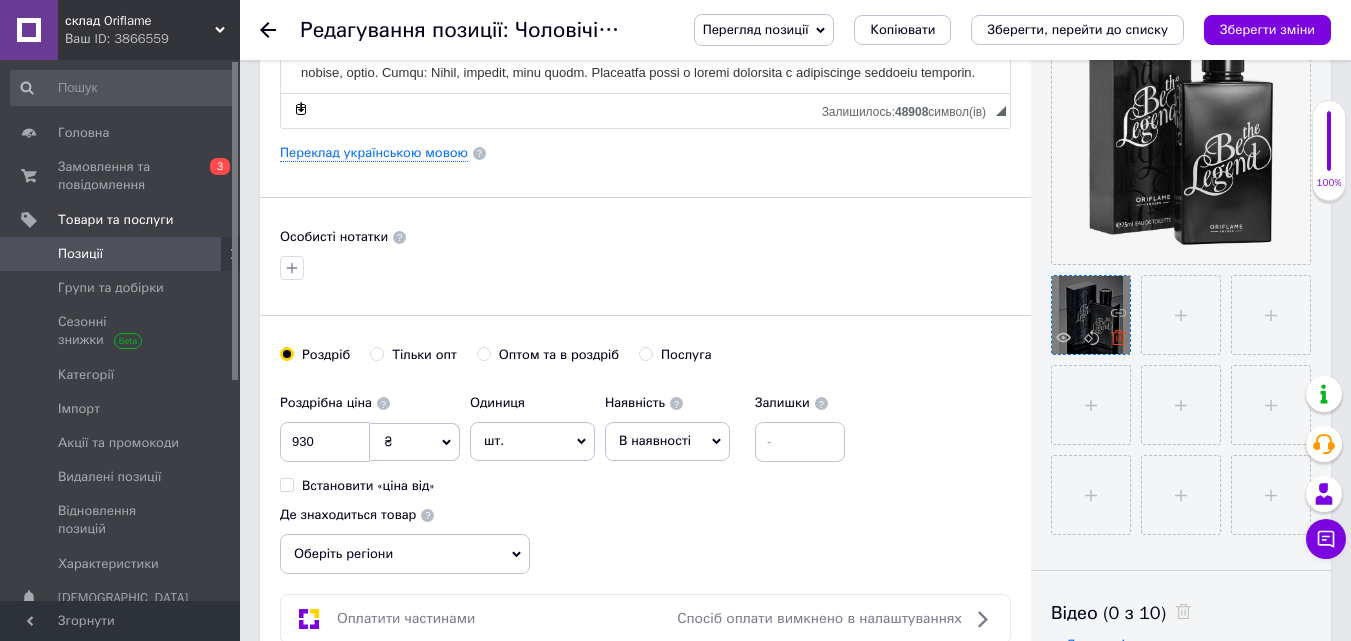 click 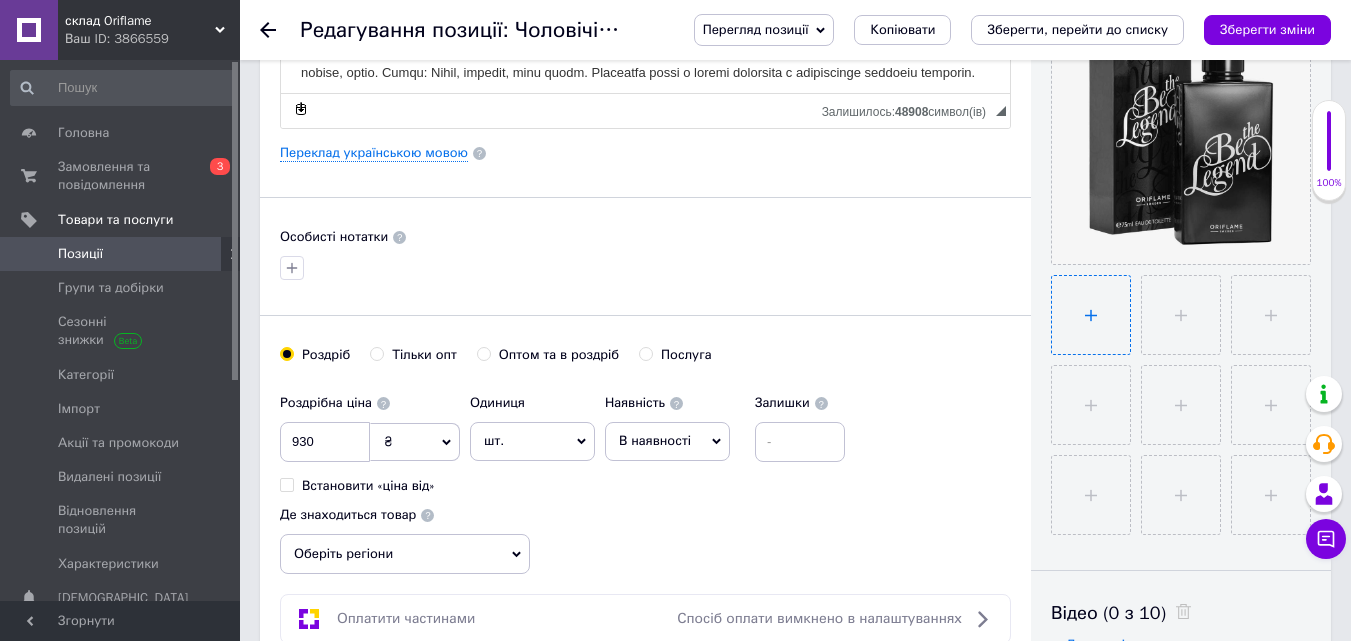 click at bounding box center (1091, 315) 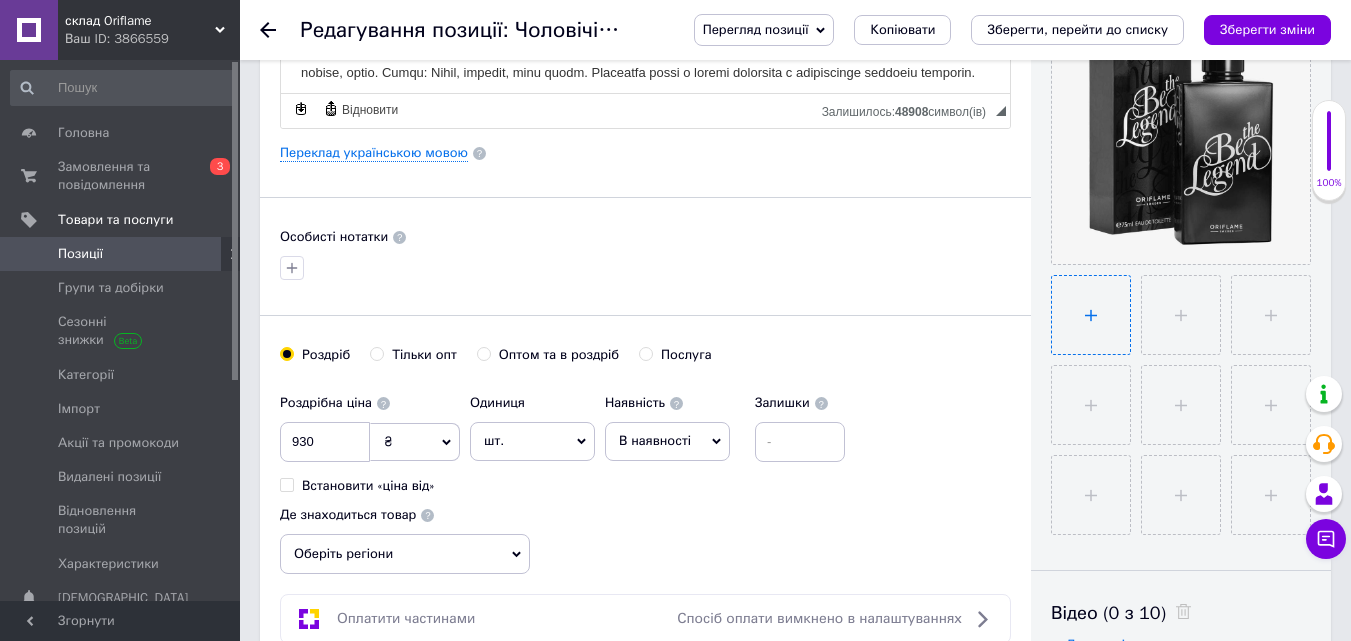 click at bounding box center (1091, 315) 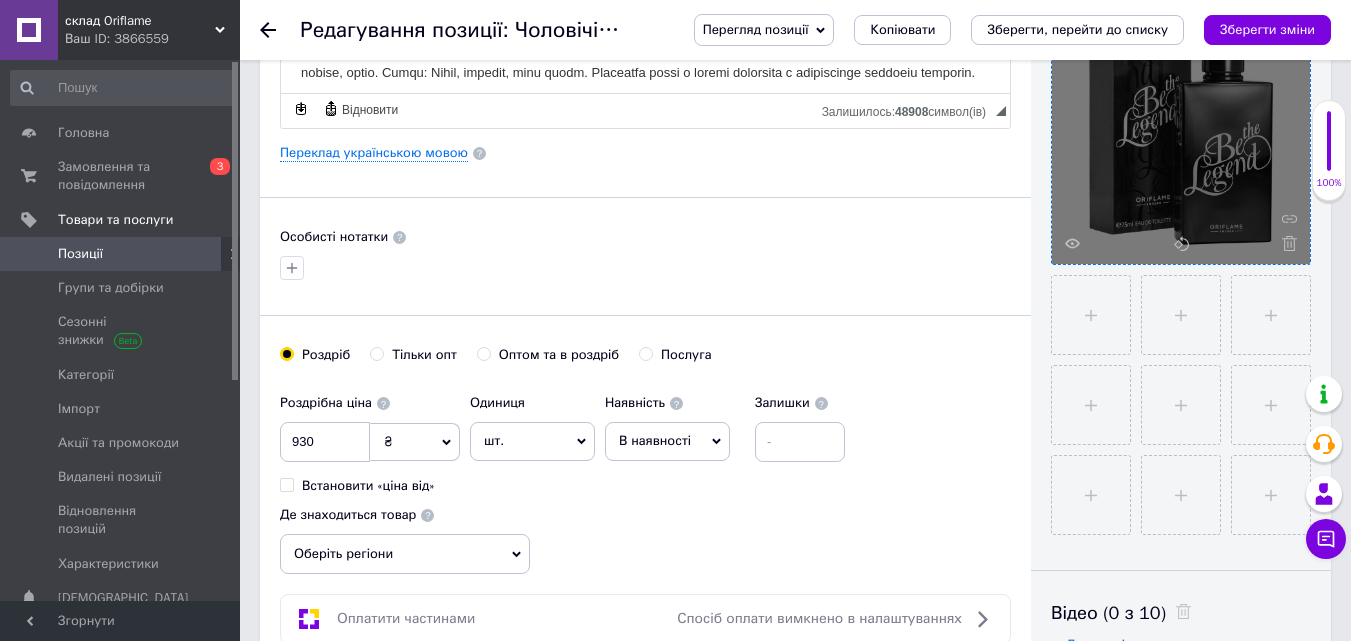 type 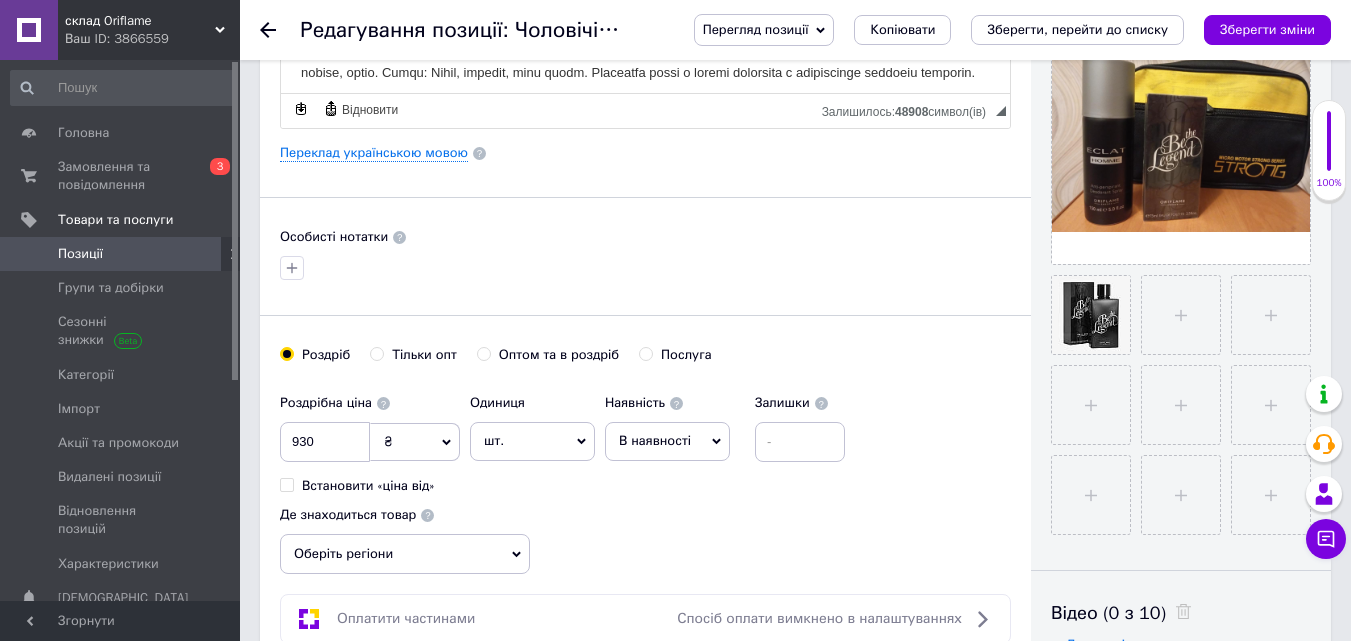 click on "шт." at bounding box center [532, 441] 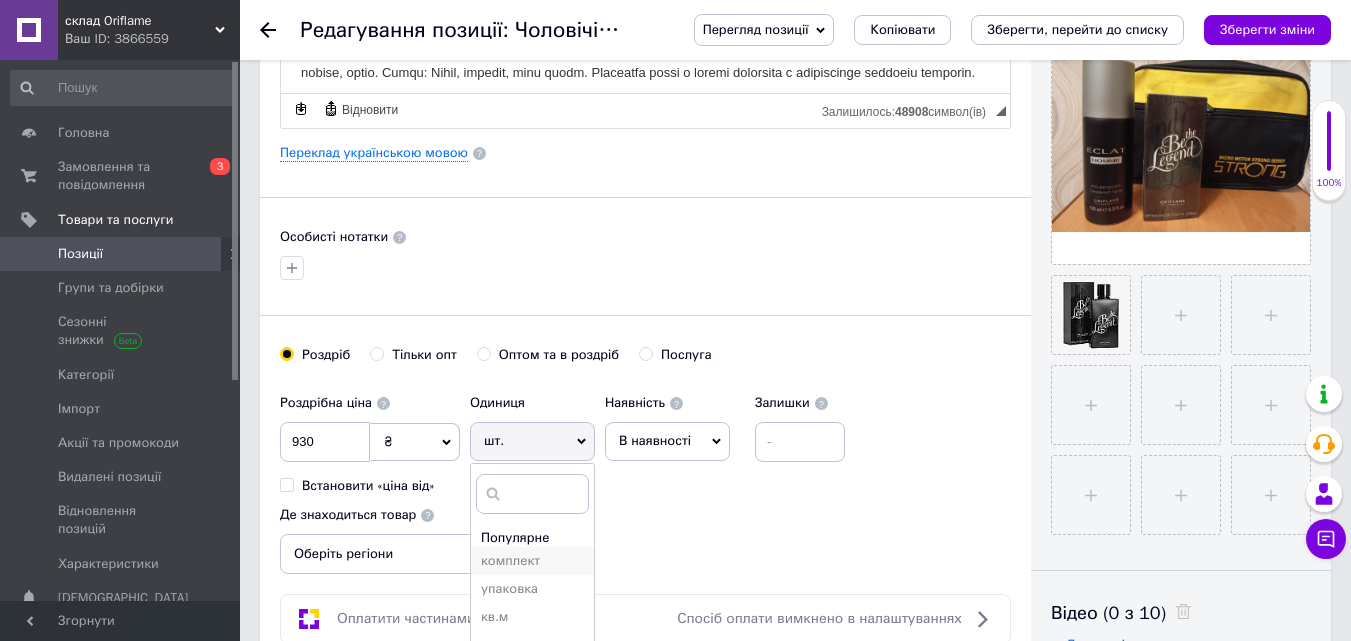 click on "комплект" at bounding box center (532, 561) 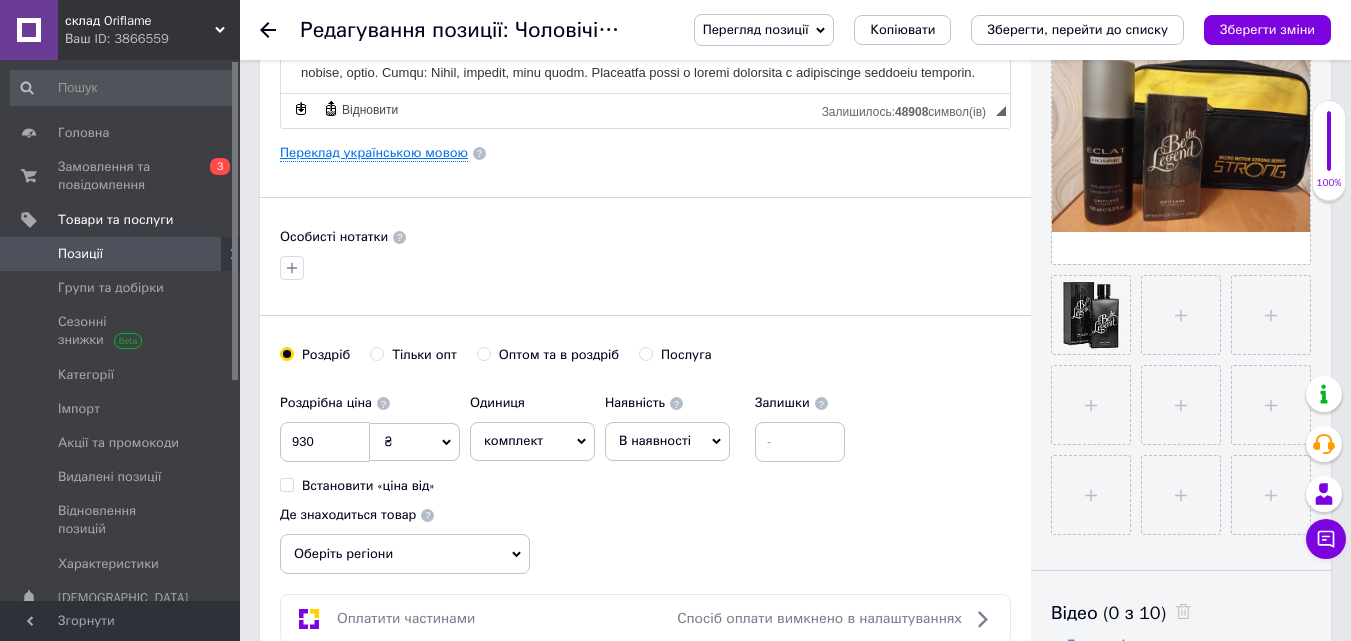 click on "Переклад українською мовою" at bounding box center (374, 153) 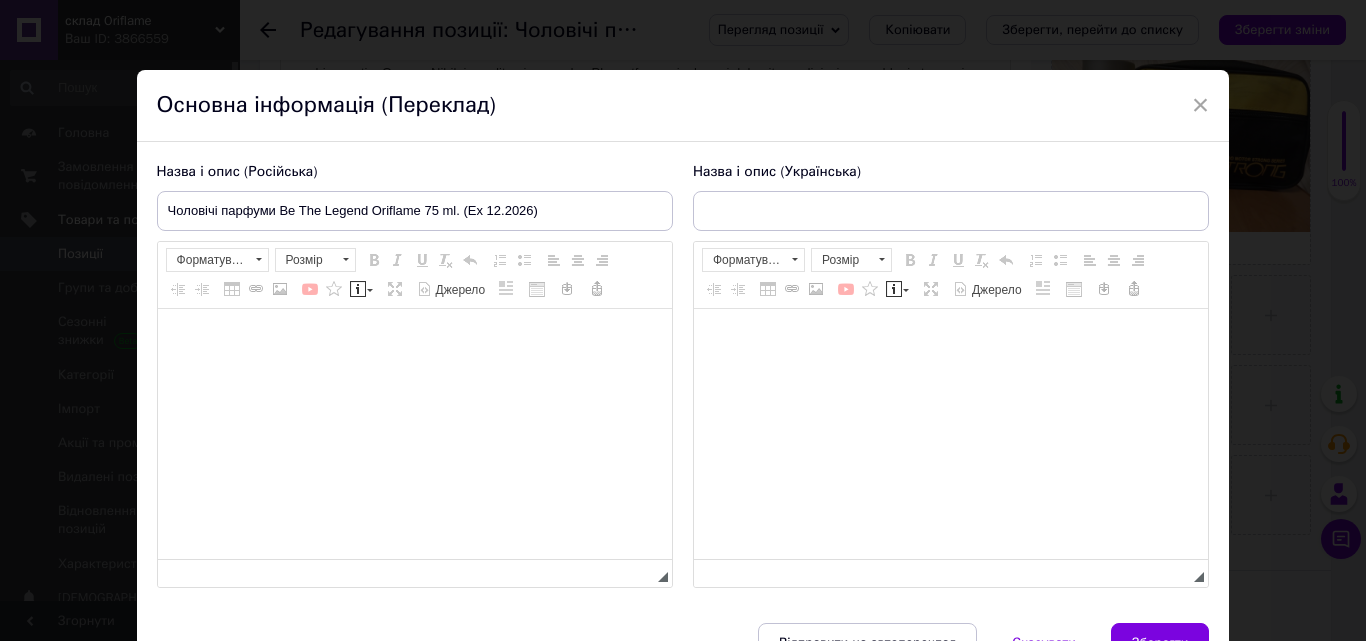 type on "Чоловічі парфуми Be The Legend Oriflame 75 ml. (Ex 12.2026)" 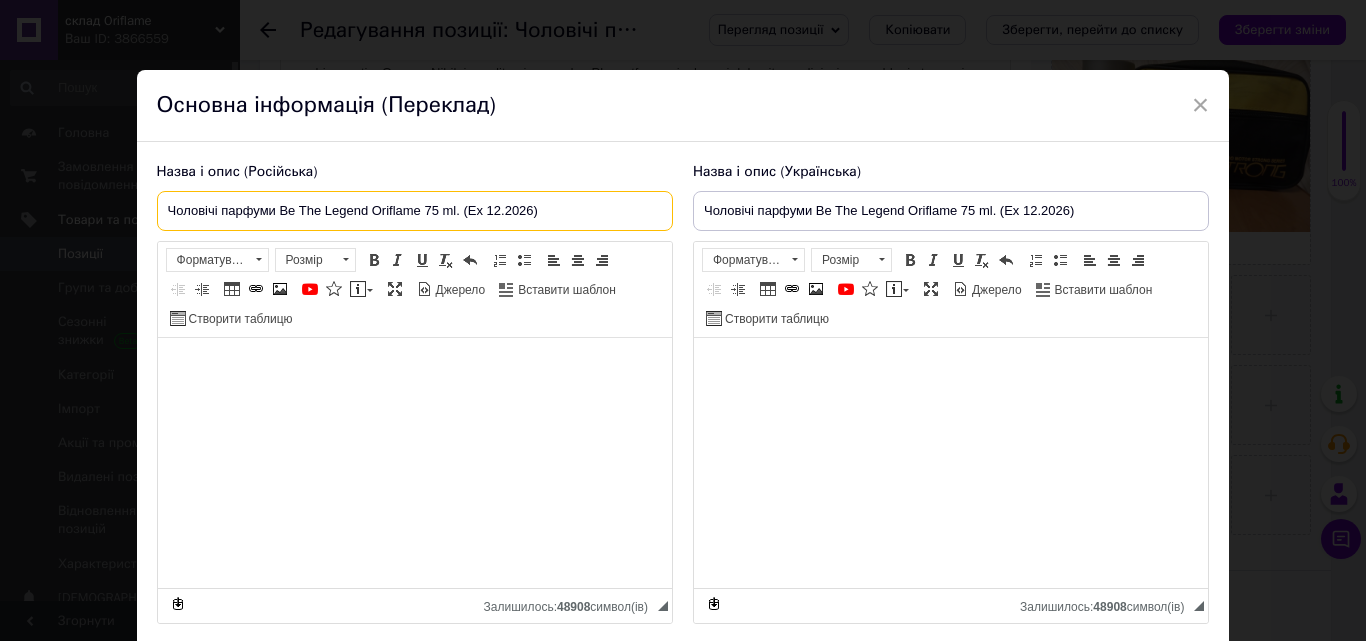 click on "Чоловічі парфуми Be The Legend Oriflame 75 ml. (Ex 12.2026)" at bounding box center [415, 211] 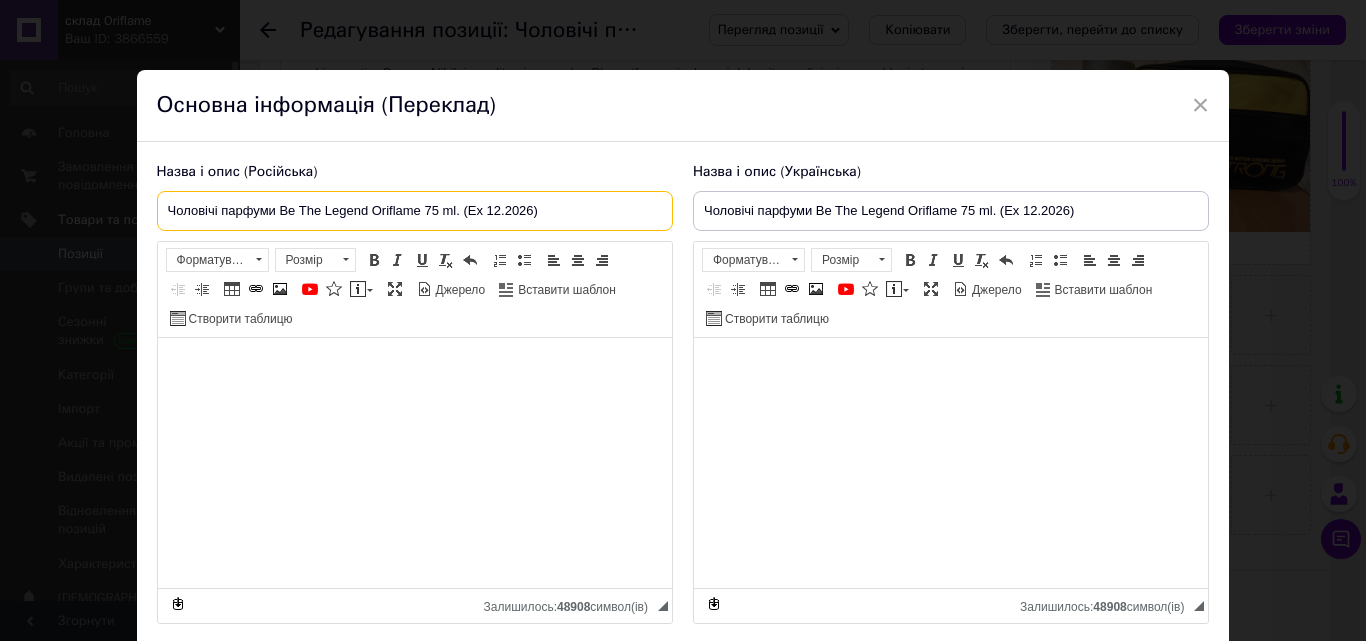 drag, startPoint x: 464, startPoint y: 205, endPoint x: 570, endPoint y: 180, distance: 108.90822 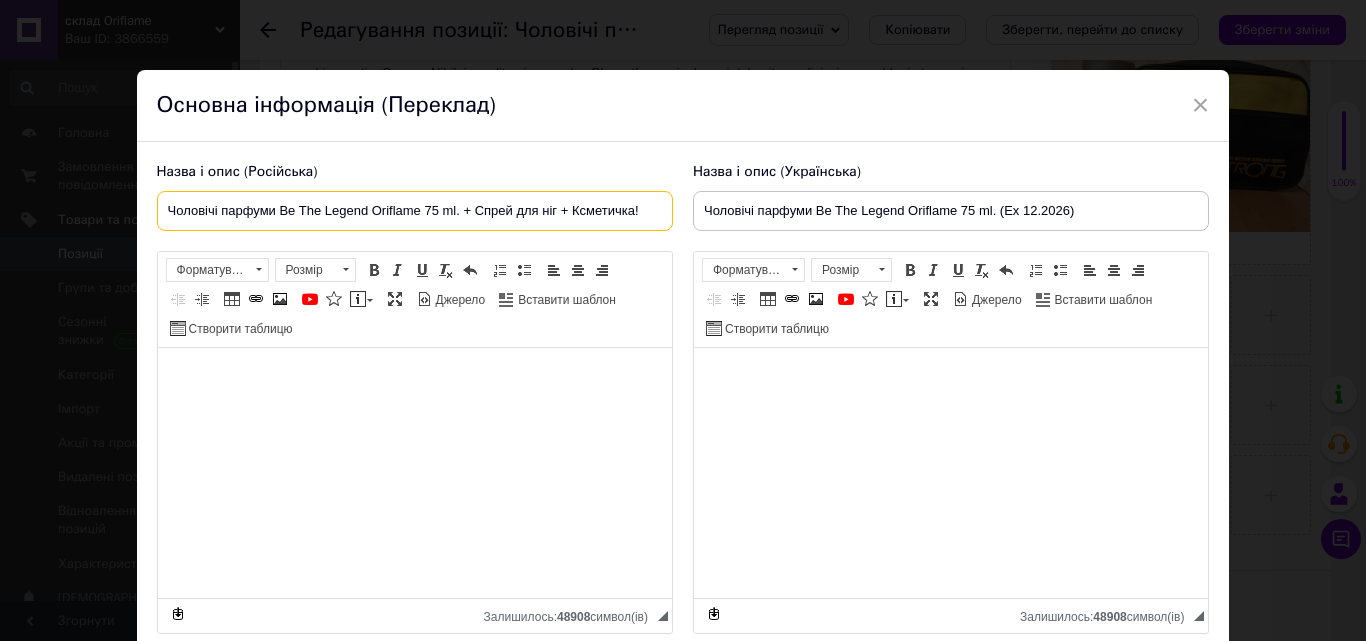 click on "Чоловічі парфуми Be The Legend Oriflame 75 ml. + Спрей для ніг + Ксметичка!" at bounding box center [415, 211] 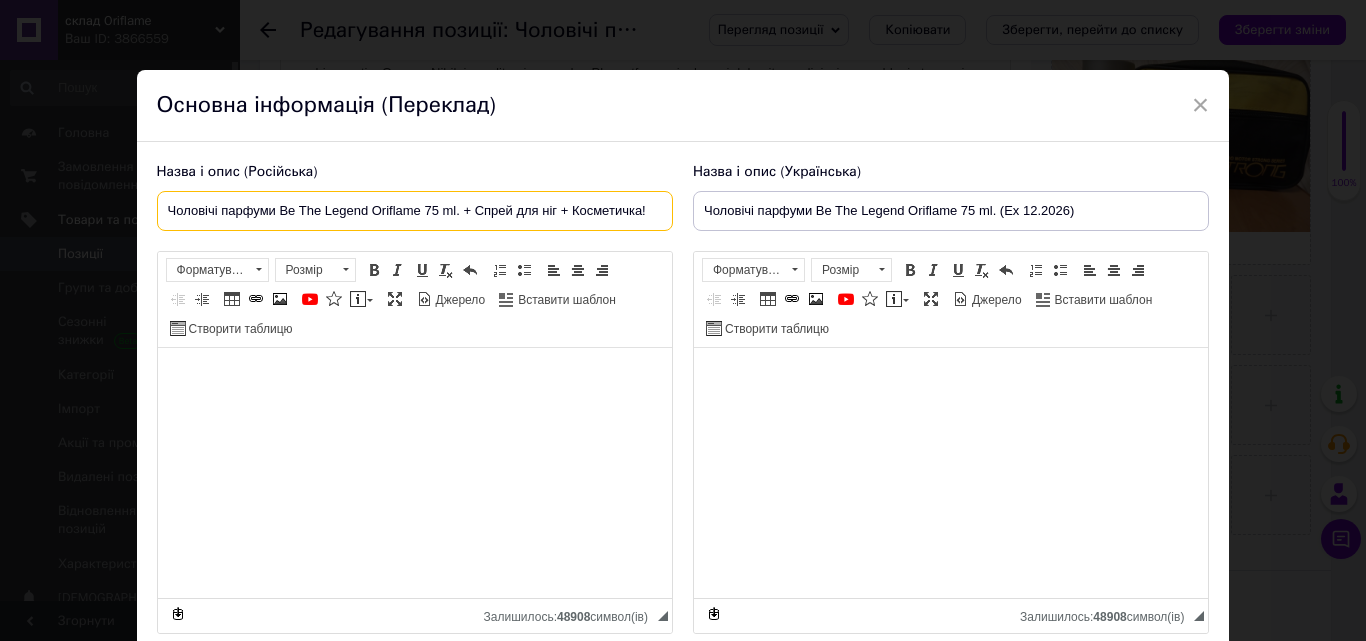 drag, startPoint x: 655, startPoint y: 205, endPoint x: 175, endPoint y: 203, distance: 480.00418 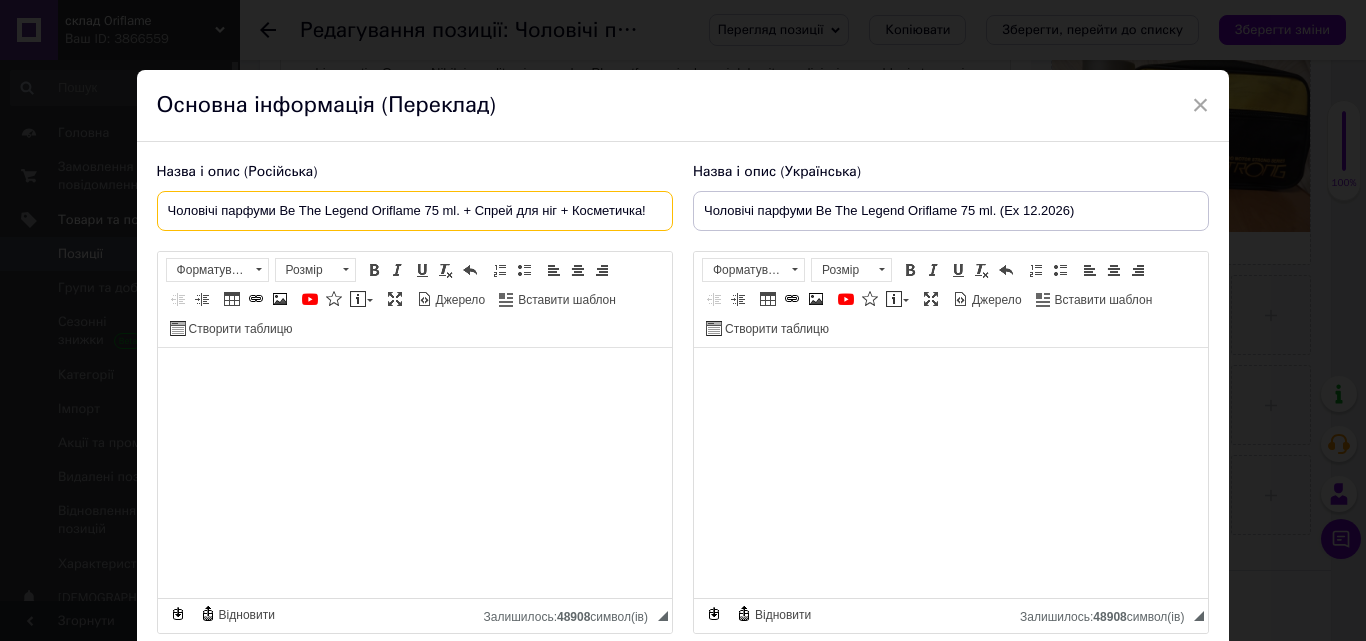 type on "Чоловічі парфуми Be The Legend Oriflame 75 ml. + Спрей для ніг + Косметичка!" 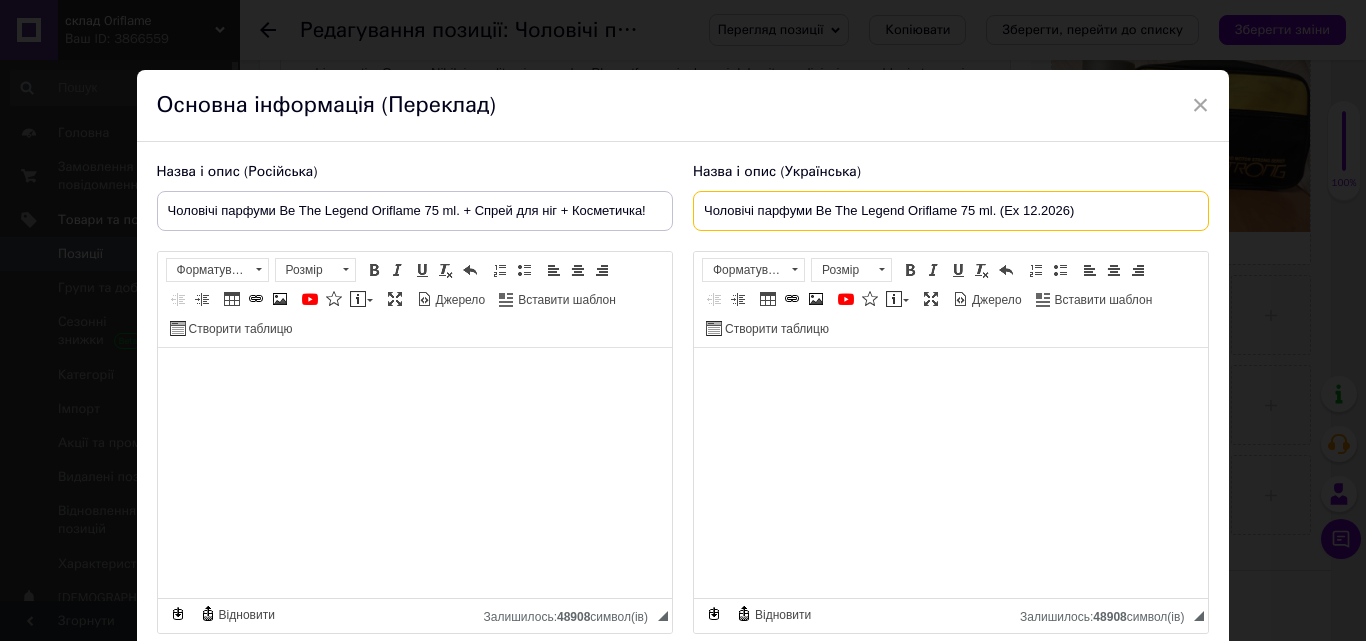 drag, startPoint x: 700, startPoint y: 212, endPoint x: 1365, endPoint y: 135, distance: 669.44305 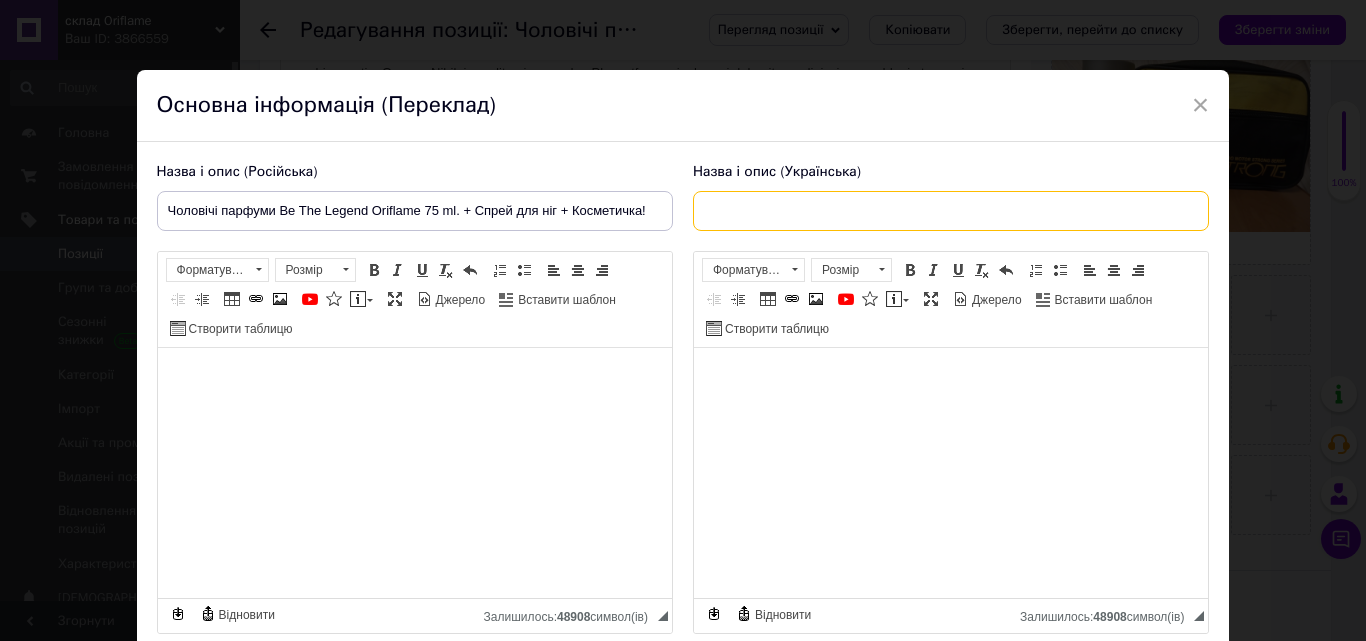 paste on "Чоловічі парфуми Be The Legend Oriflame 75 ml. + Спрей для ніг + Косметичка!" 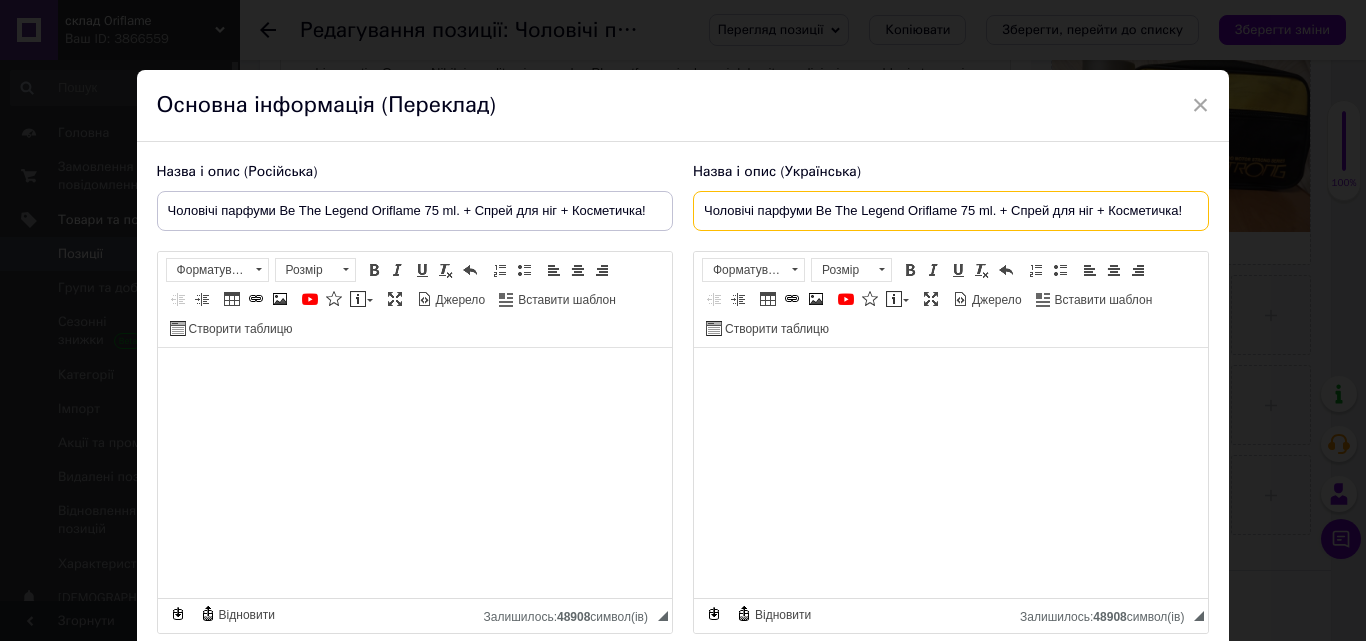 type on "Чоловічі парфуми Be The Legend Oriflame 75 ml. + Спрей для ніг + Косметичка!" 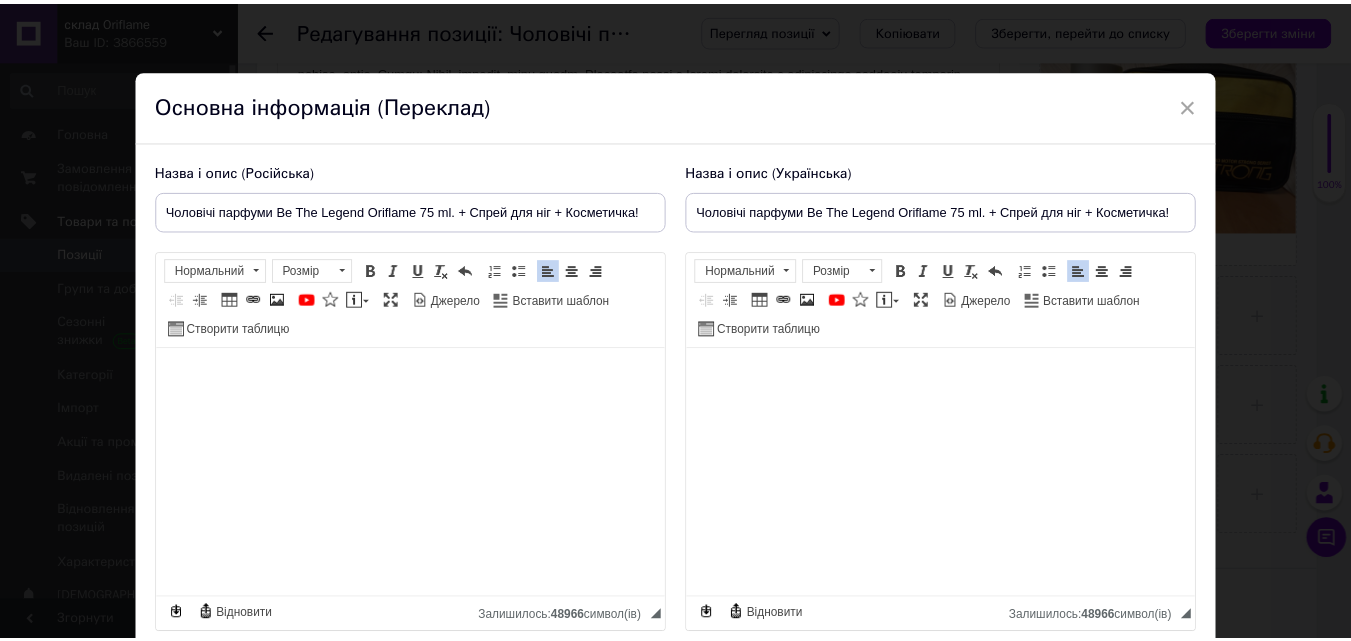 scroll, scrollTop: 158, scrollLeft: 0, axis: vertical 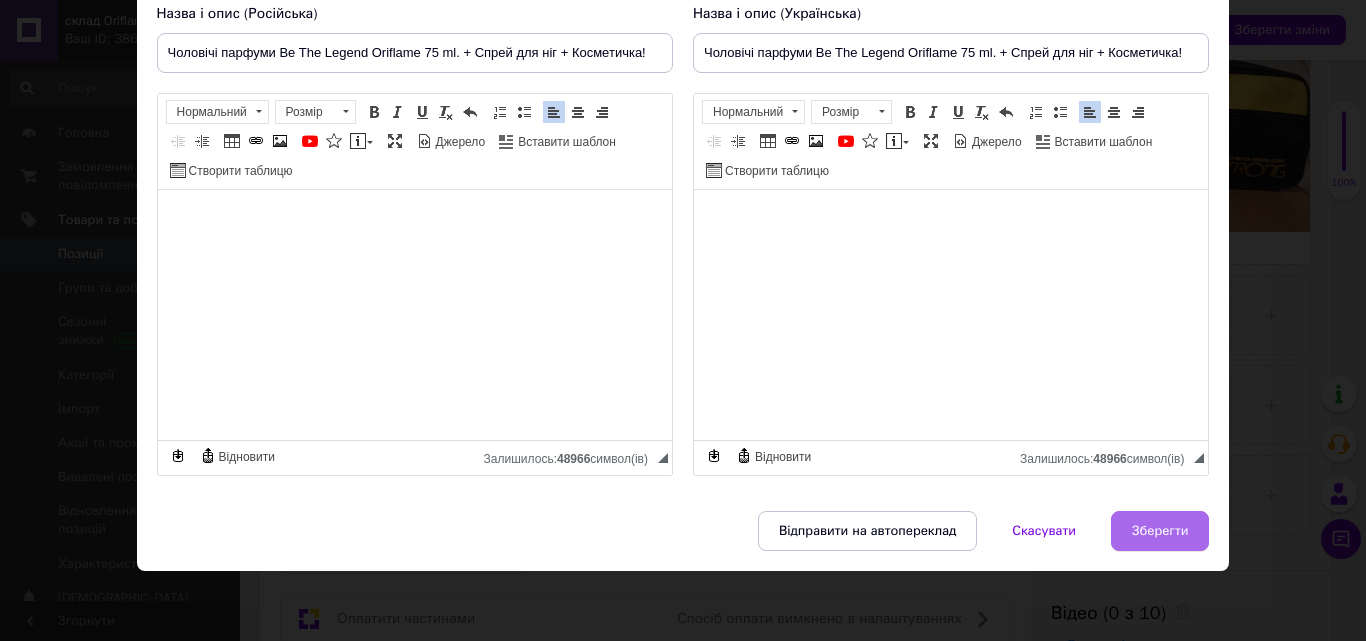 click on "Зберегти" at bounding box center (1160, 531) 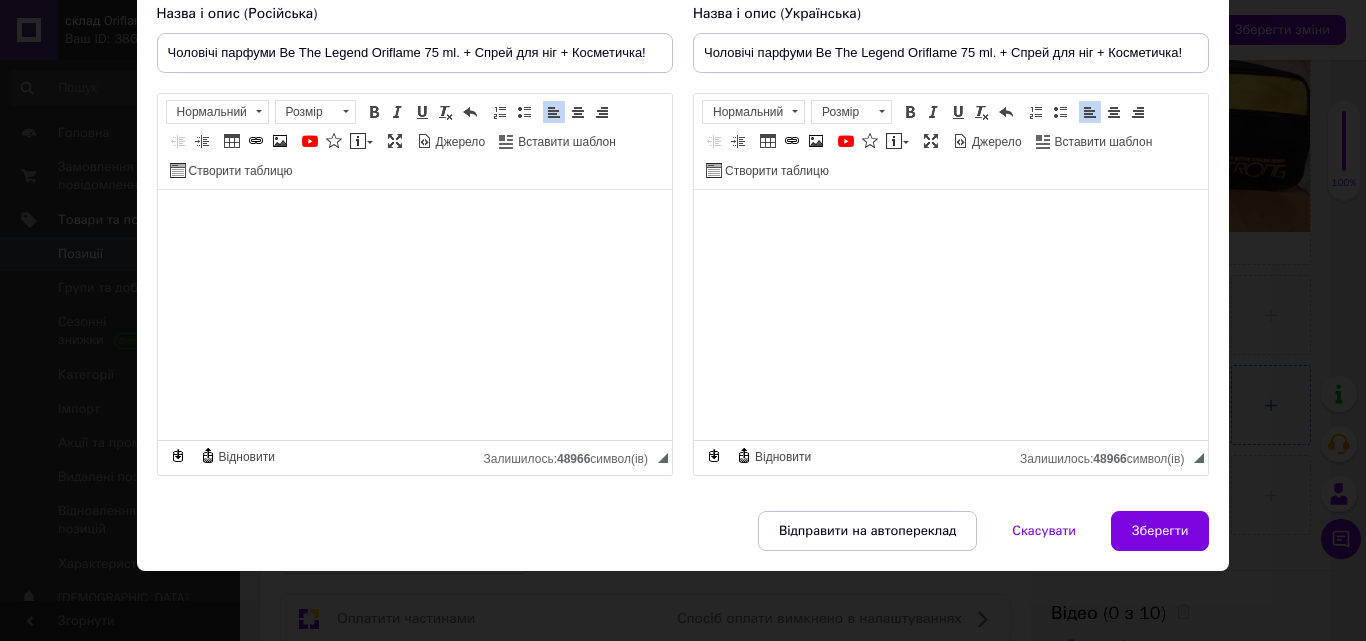 type on "Чоловічі парфуми Be The Legend Oriflame 75 ml. + Спрей для ніг + Косметичка!" 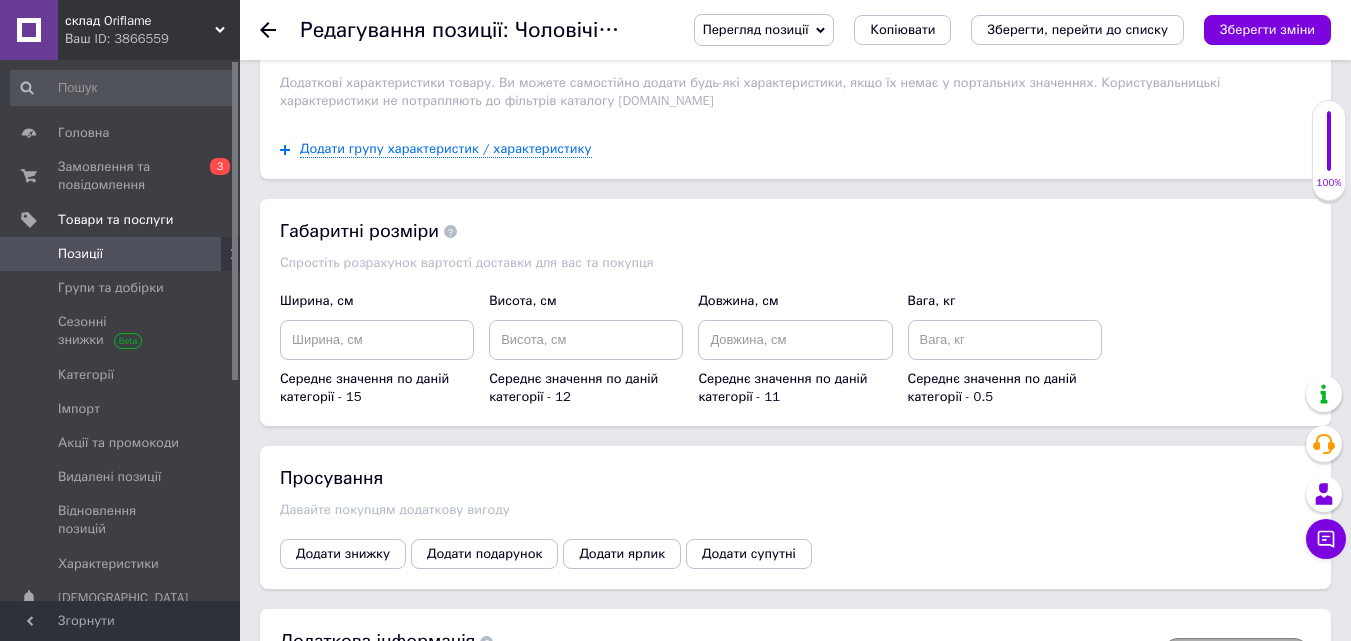 scroll, scrollTop: 2160, scrollLeft: 0, axis: vertical 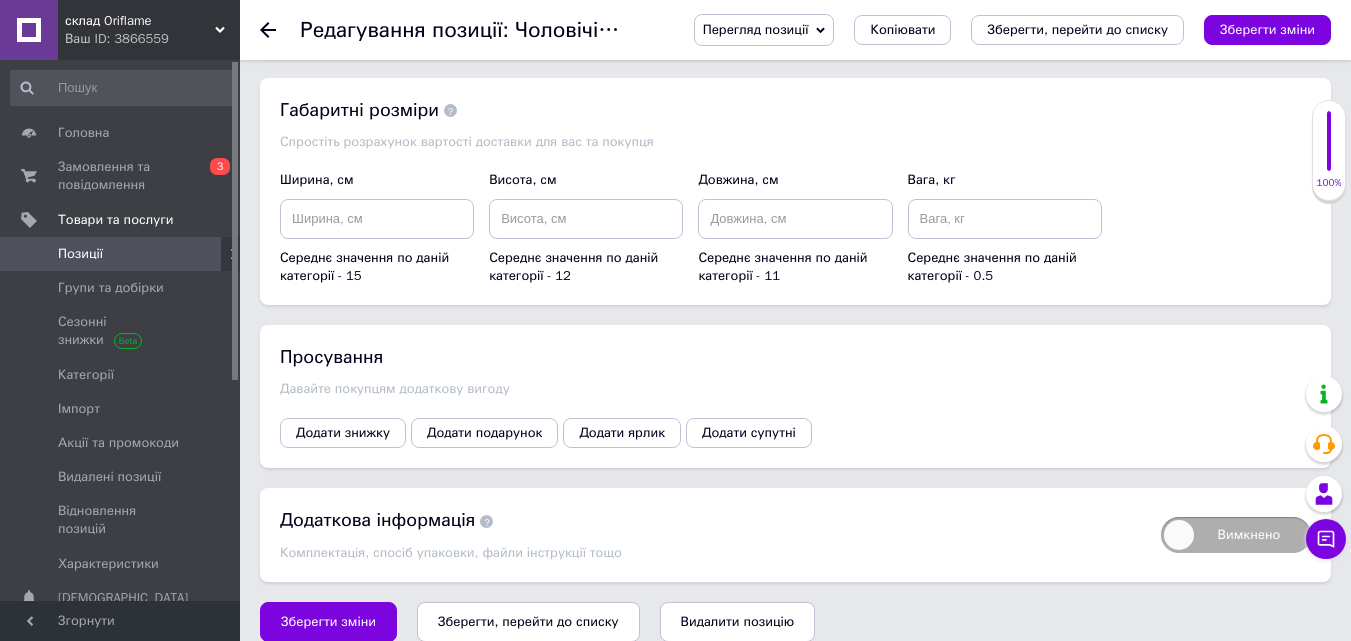click on "Зберегти, перейти до списку" at bounding box center (528, 621) 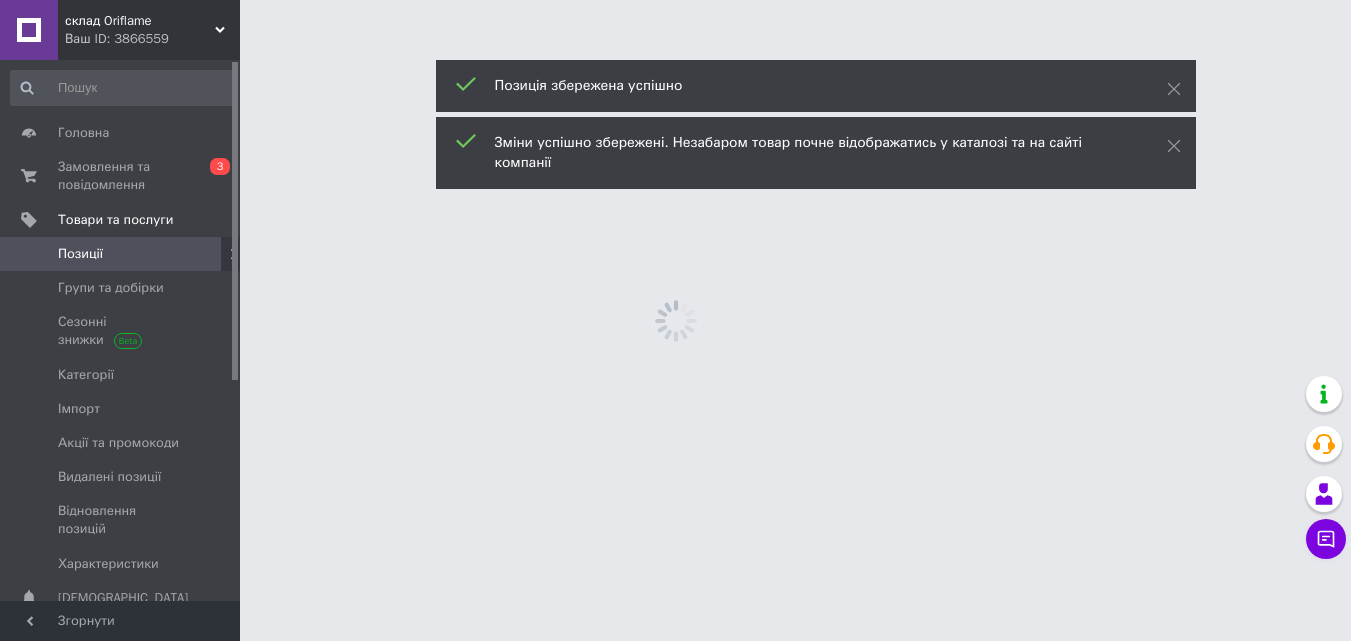 scroll, scrollTop: 0, scrollLeft: 0, axis: both 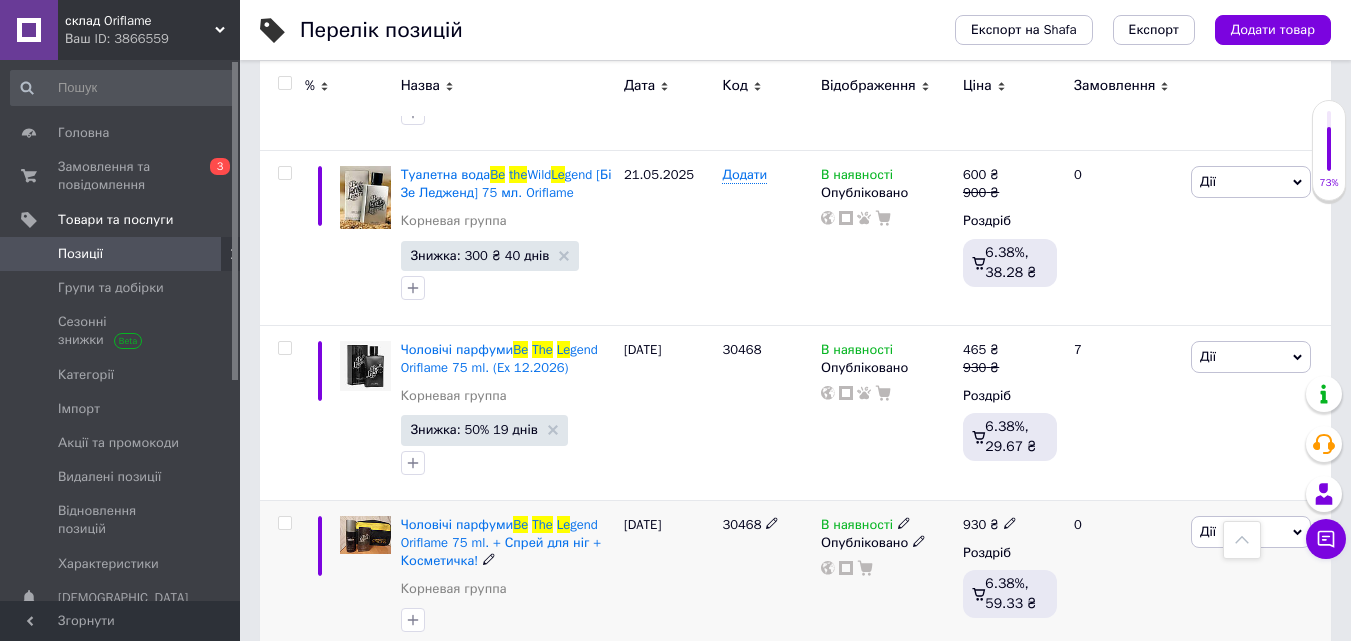 click 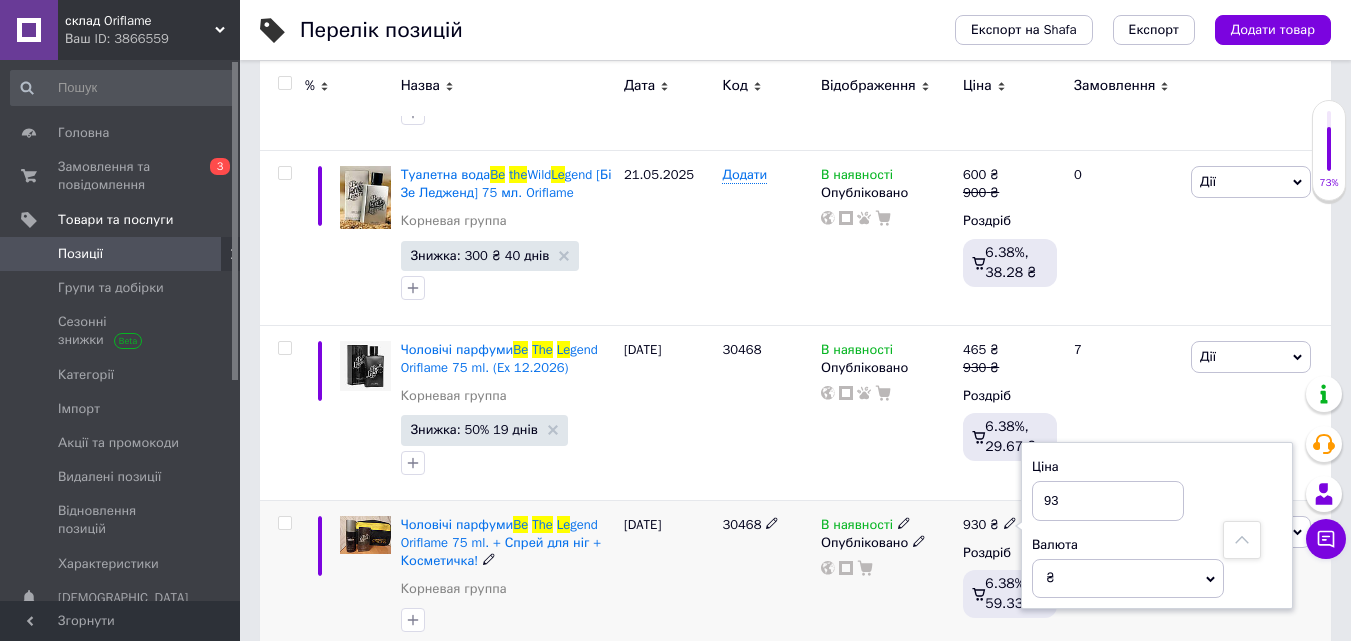 type on "9" 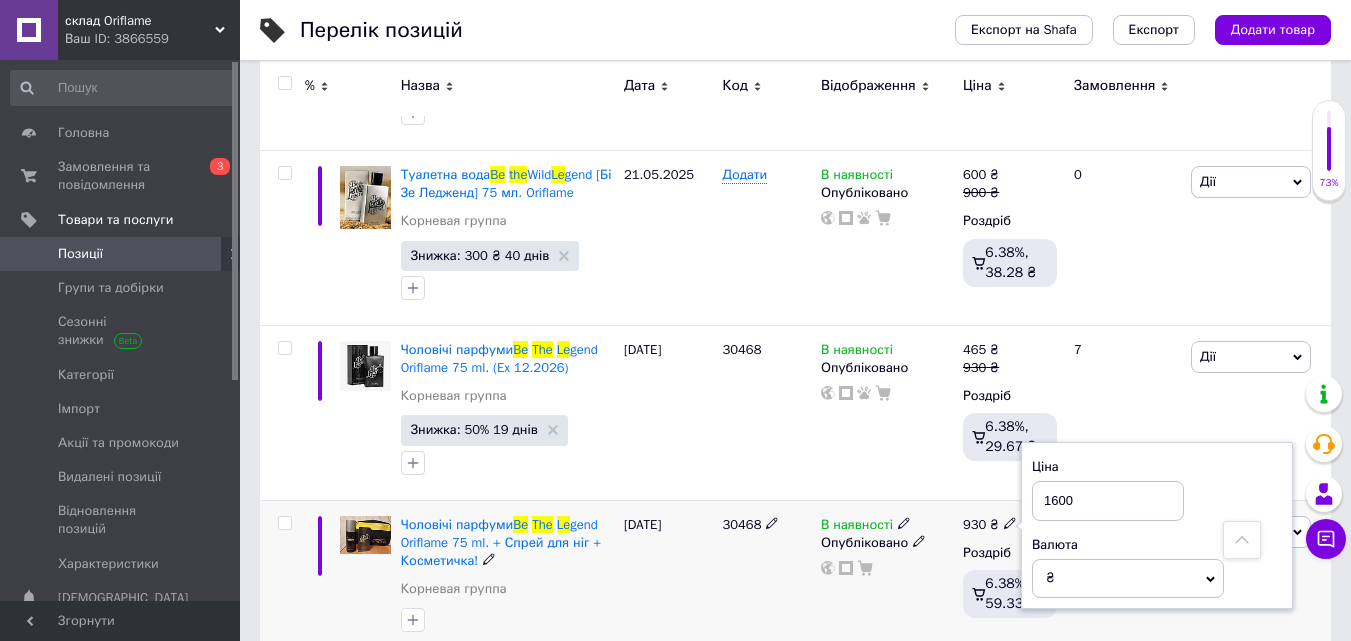 type on "1600" 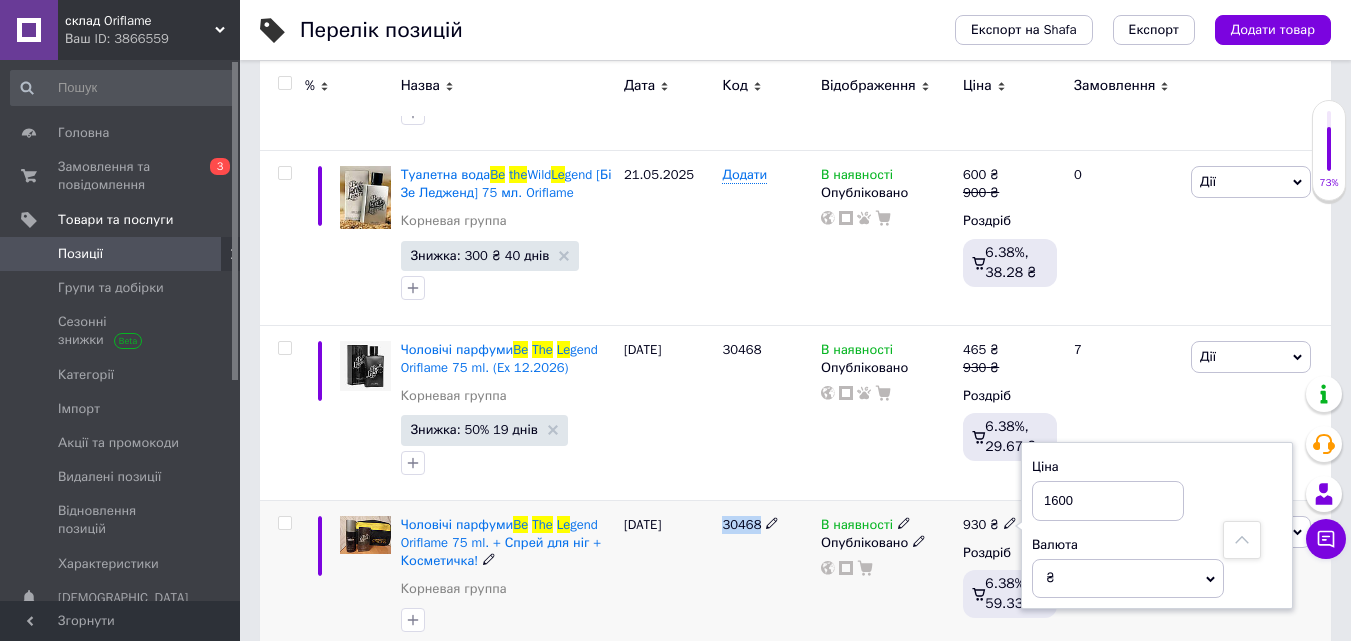 click on "30468" at bounding box center (766, 578) 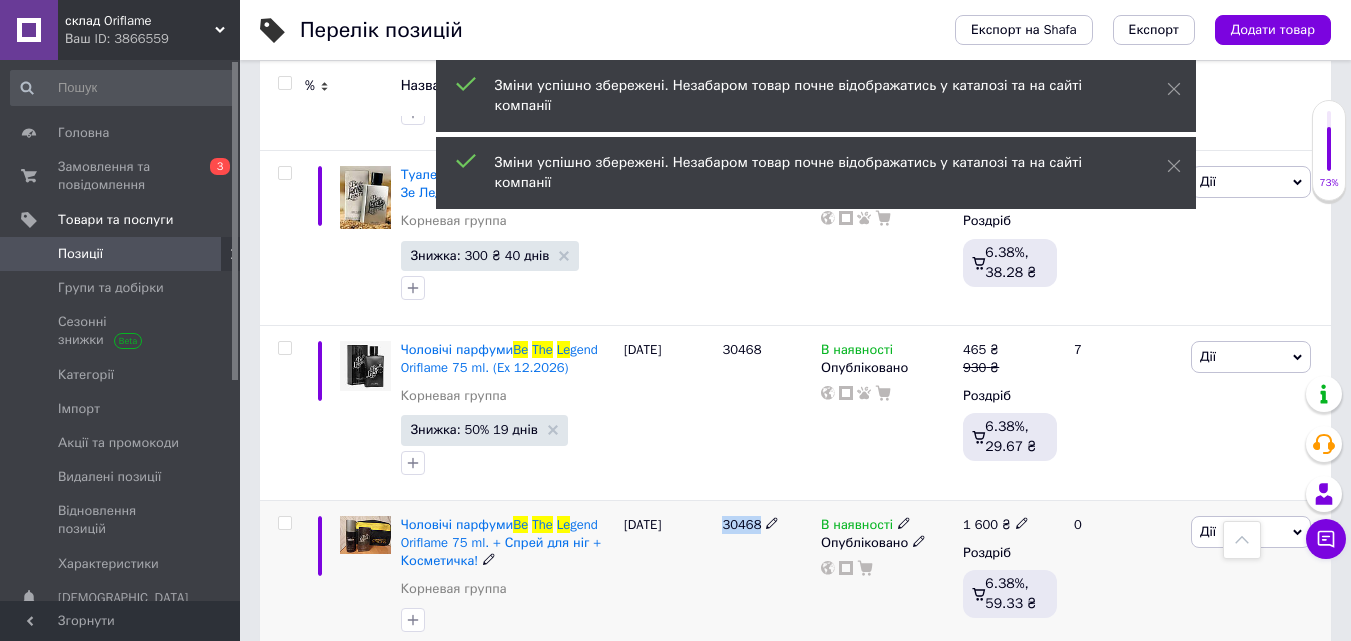 click on "Дії" at bounding box center (1251, 532) 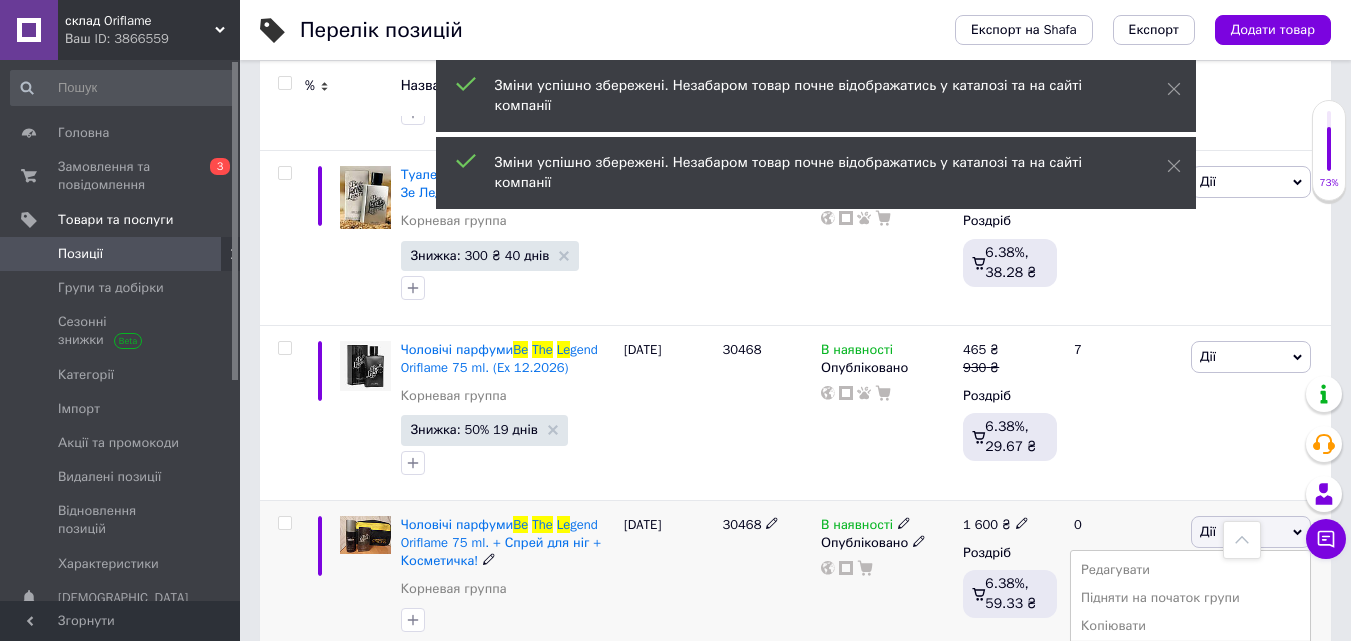 click on "Знижка" at bounding box center [1190, 654] 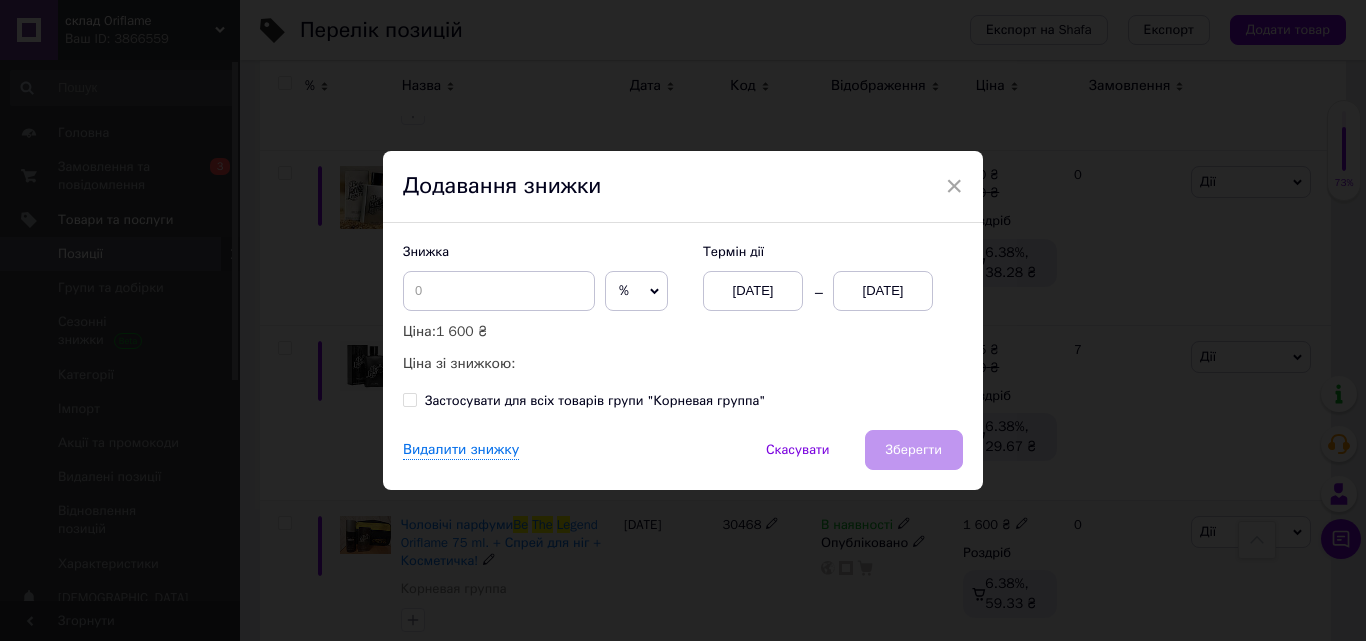 click on "Знижка % ₴ Ціна:  1 600   ₴ Ціна зі знижкою:" at bounding box center (543, 309) 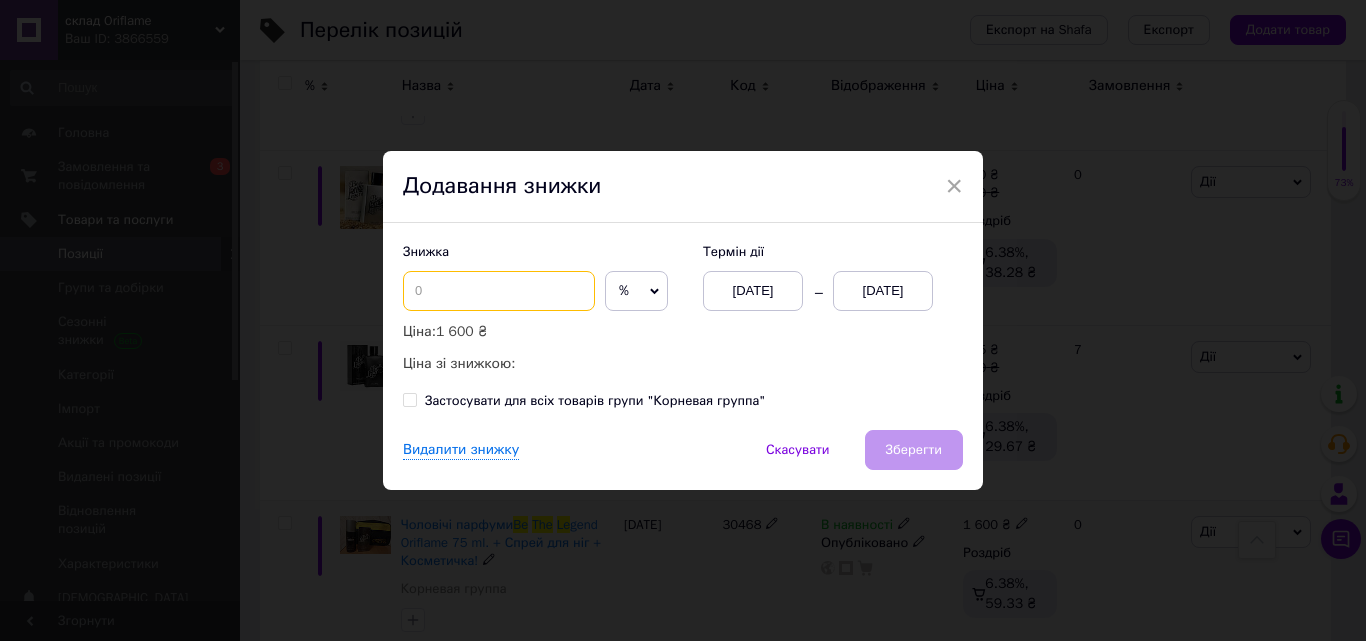 click at bounding box center [499, 291] 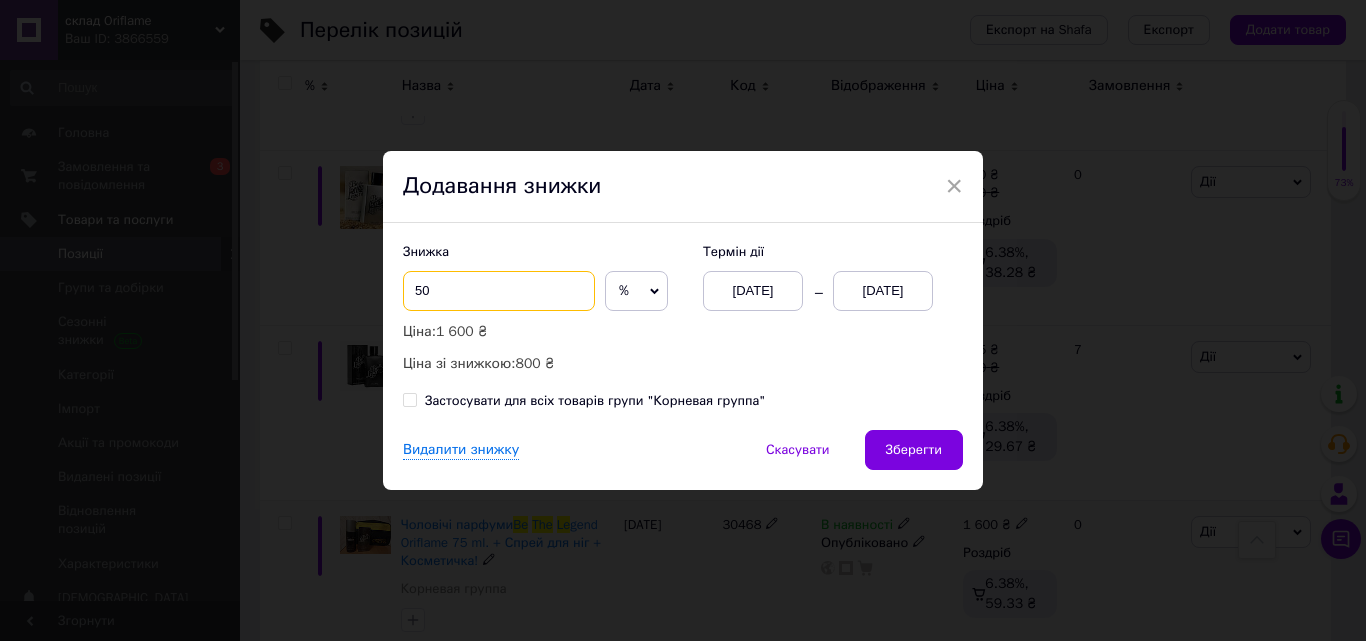 type on "50" 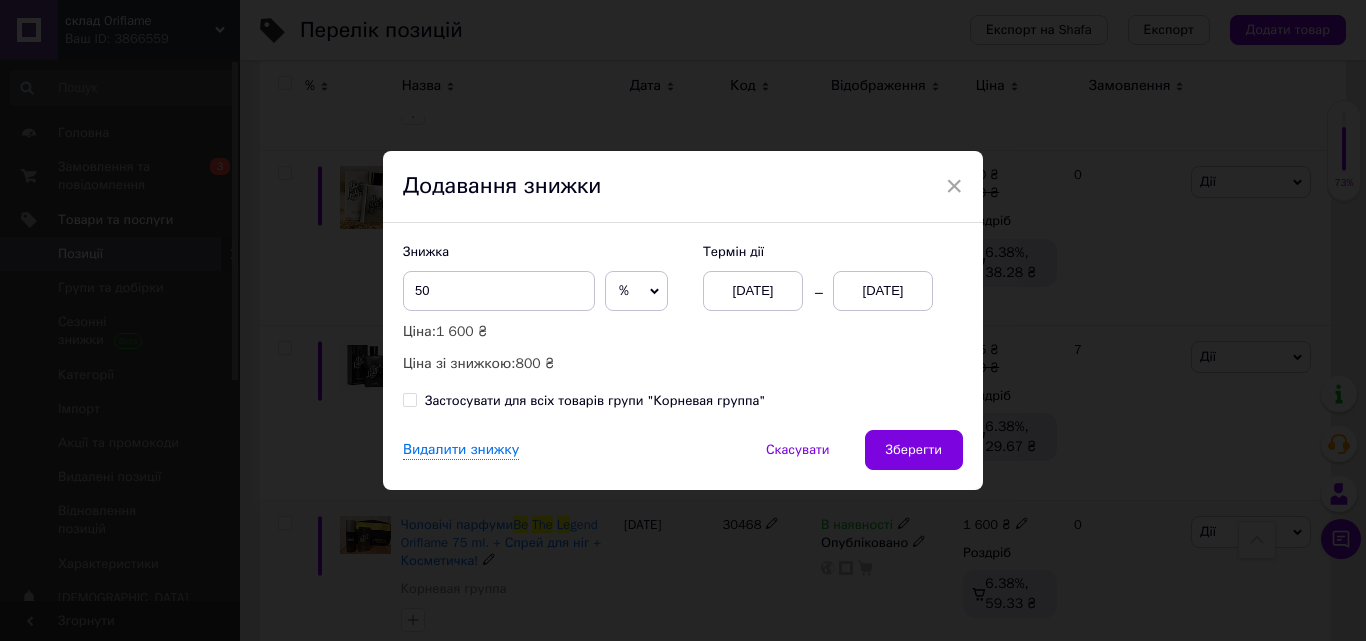 click on "[DATE]" at bounding box center (883, 291) 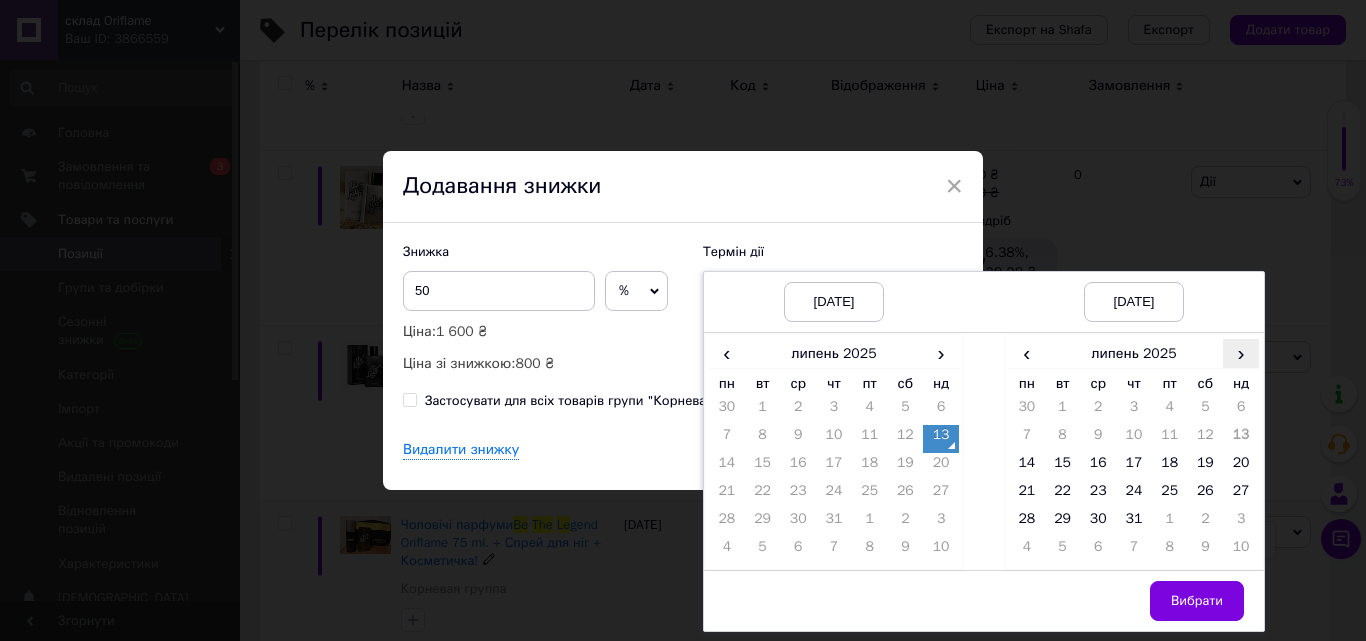 click on "›" at bounding box center [1241, 353] 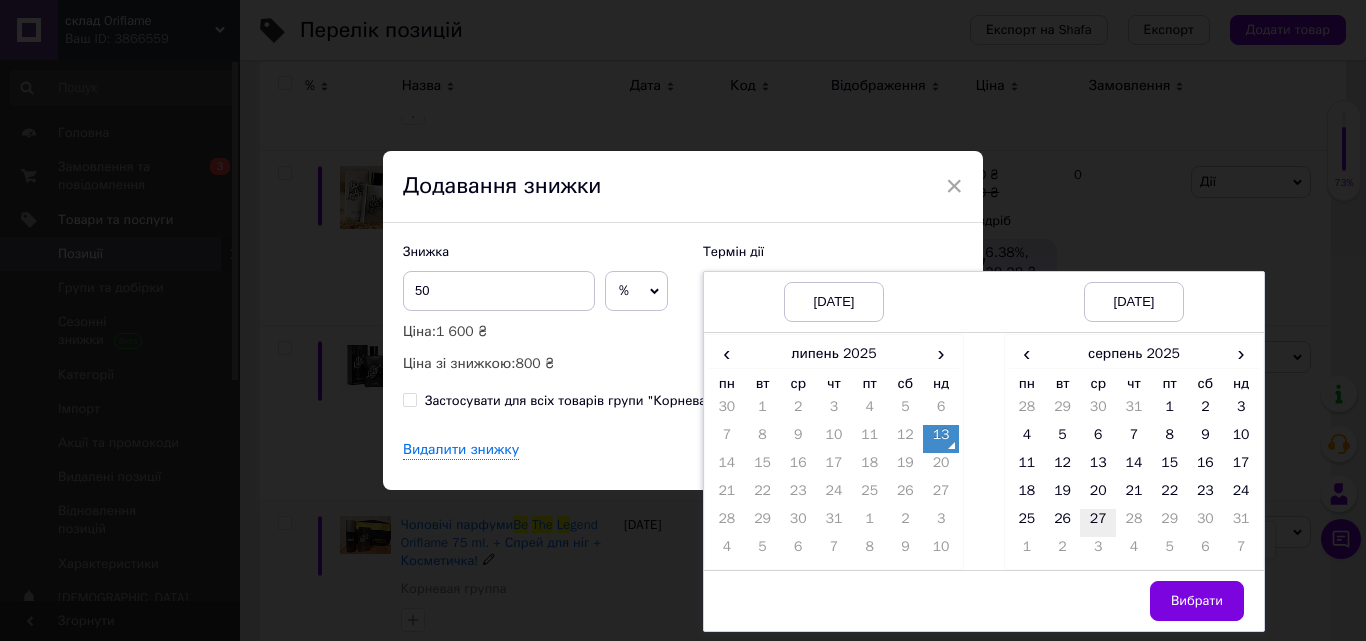 click on "27" at bounding box center (1098, 523) 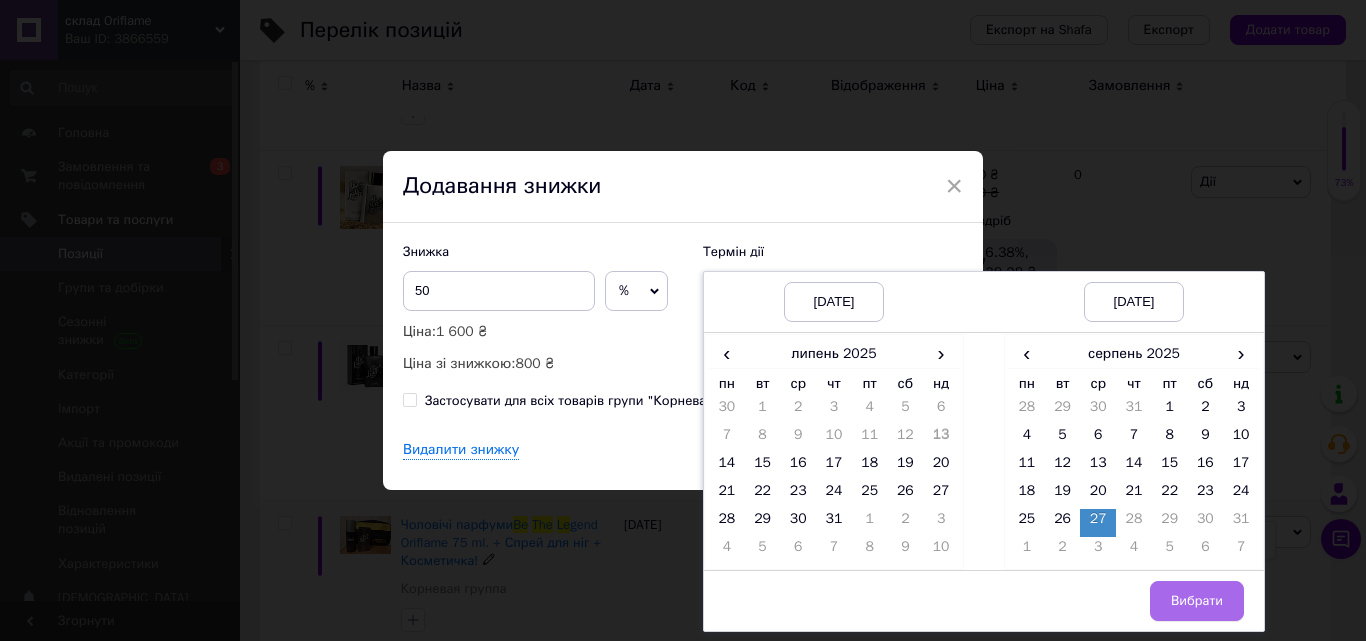 click on "Вибрати" at bounding box center [1197, 601] 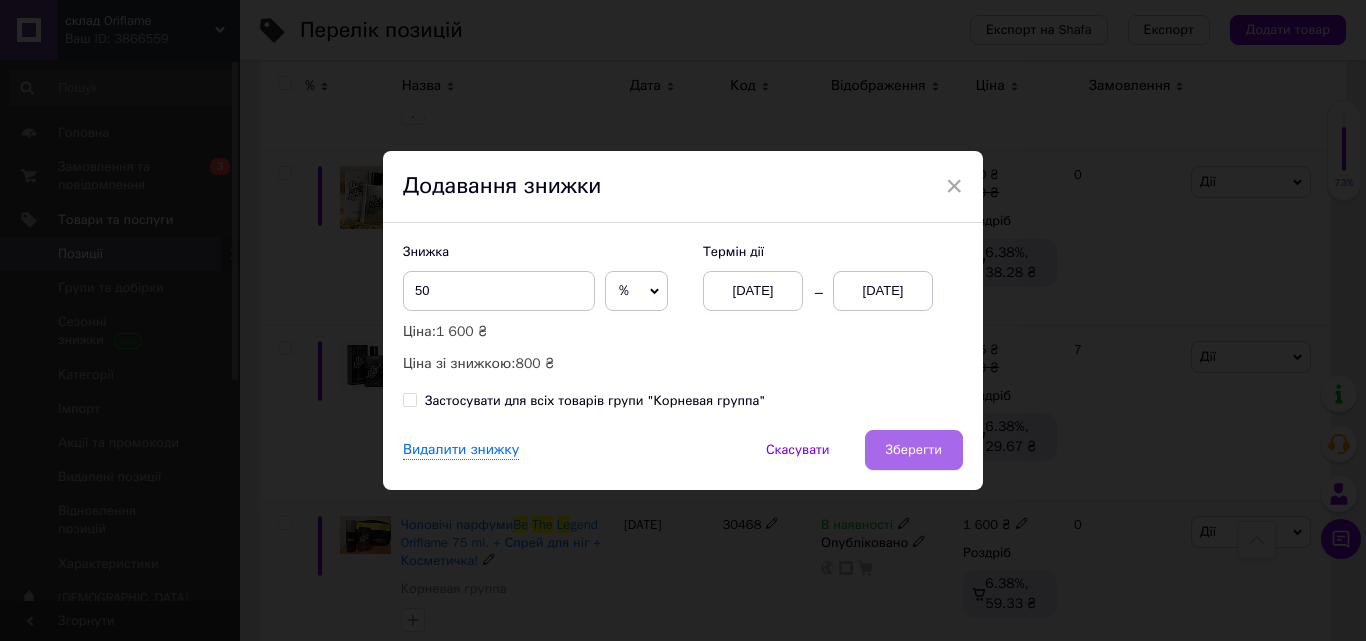 click on "Зберегти" at bounding box center [914, 450] 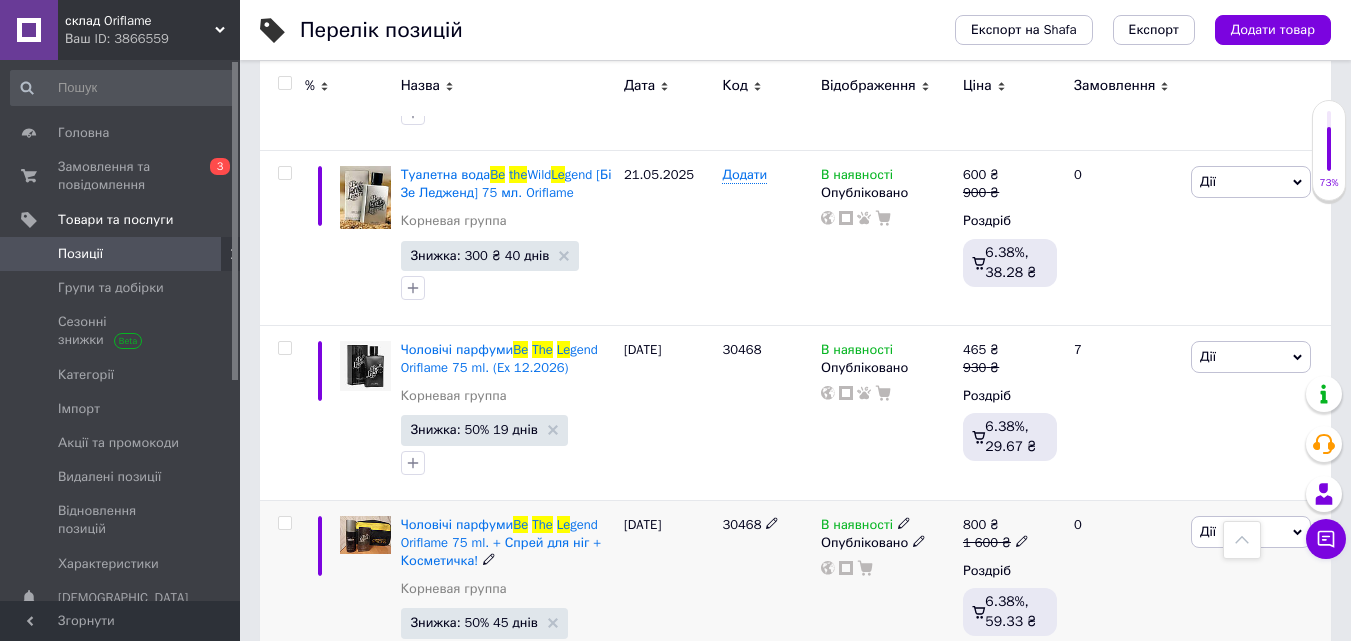 scroll, scrollTop: 1481, scrollLeft: 0, axis: vertical 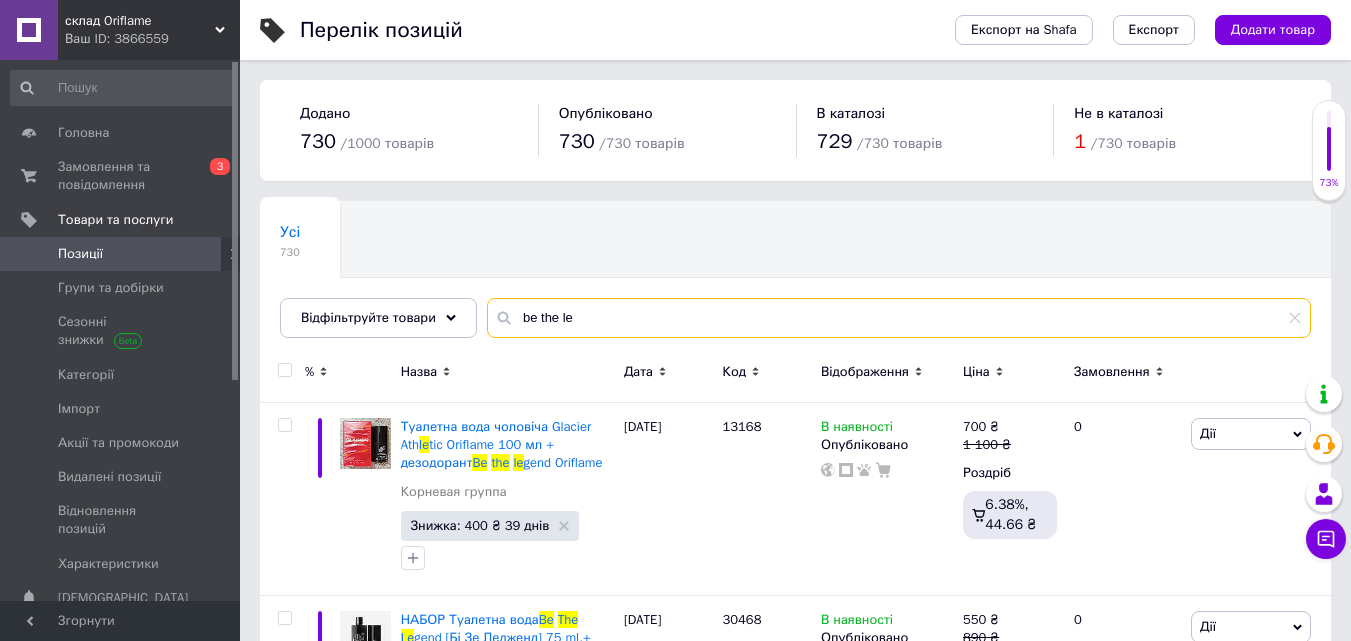 click on "be the le" at bounding box center [899, 318] 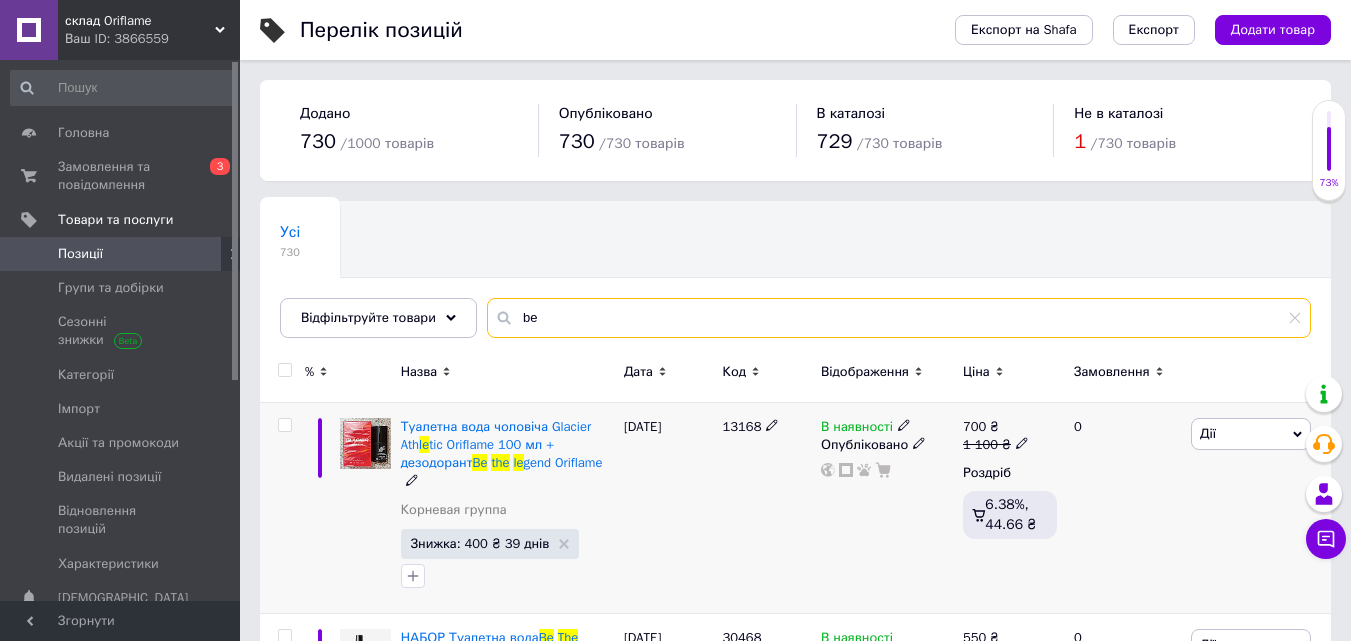 type on "b" 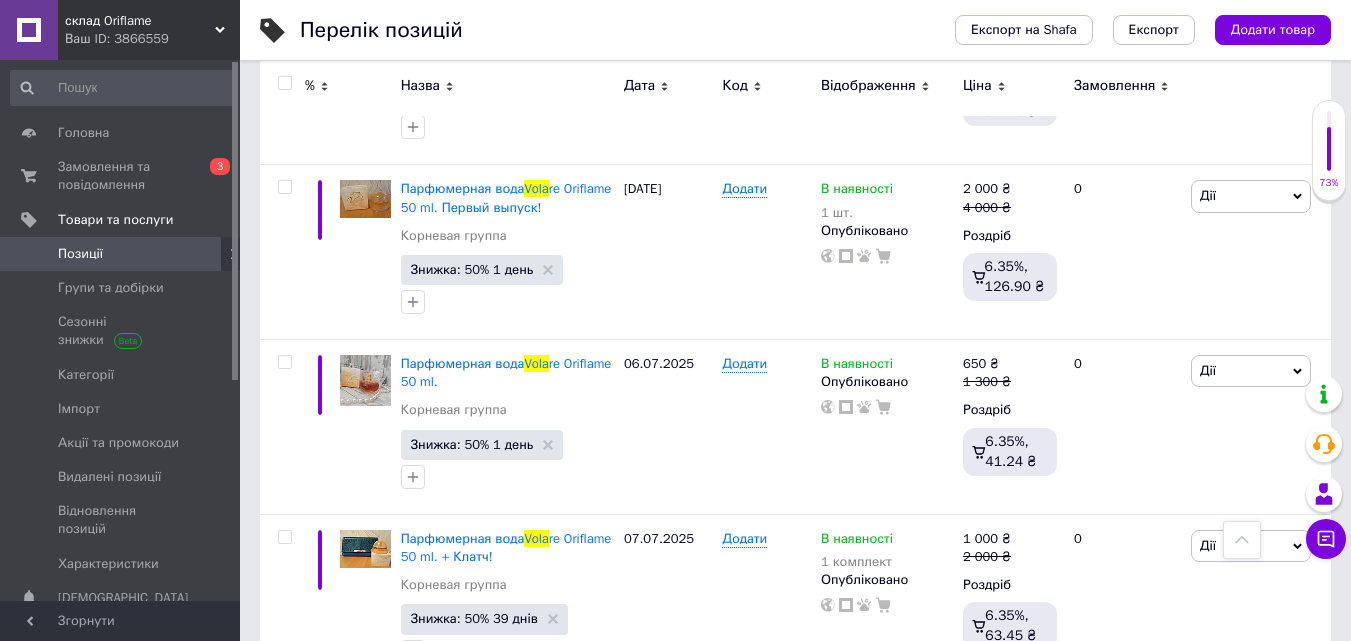 scroll, scrollTop: 803, scrollLeft: 0, axis: vertical 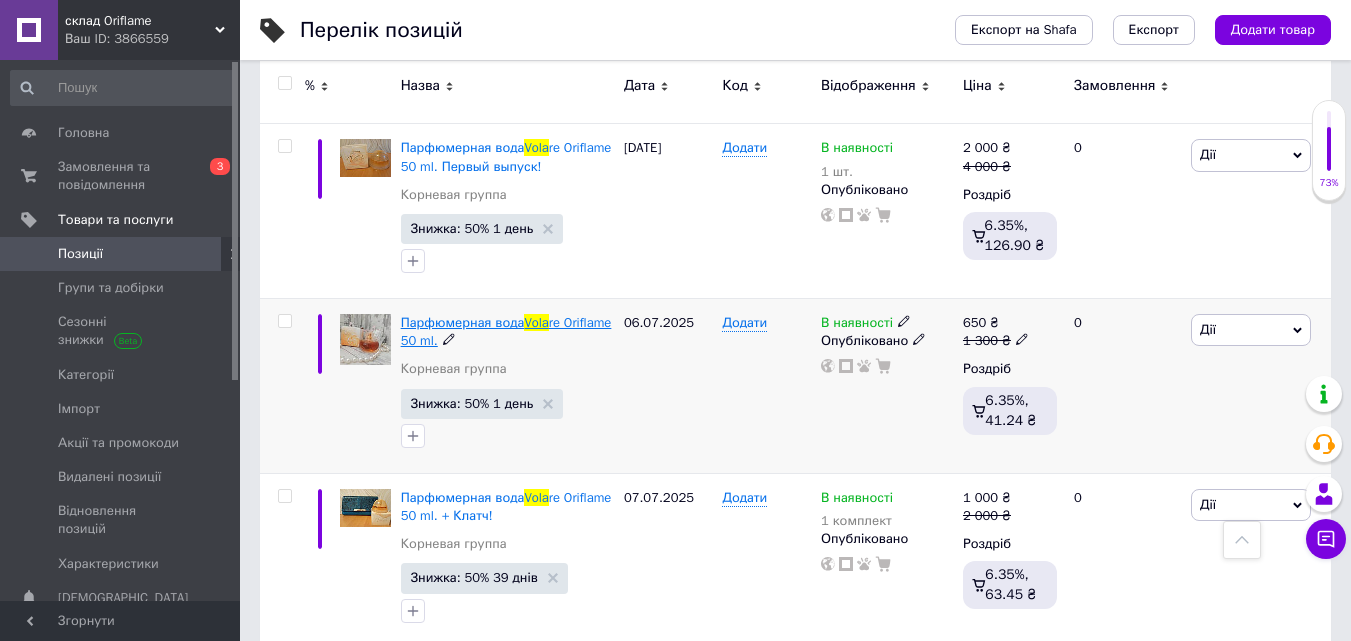 type on "vola" 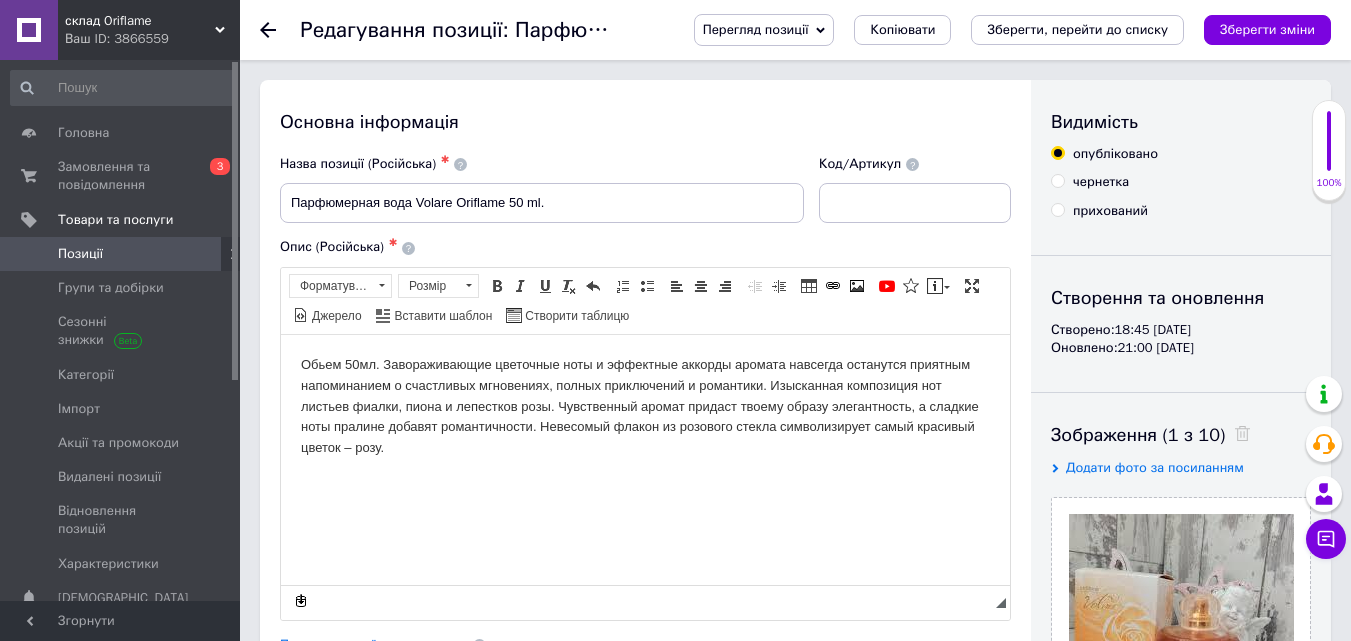 scroll, scrollTop: 0, scrollLeft: 0, axis: both 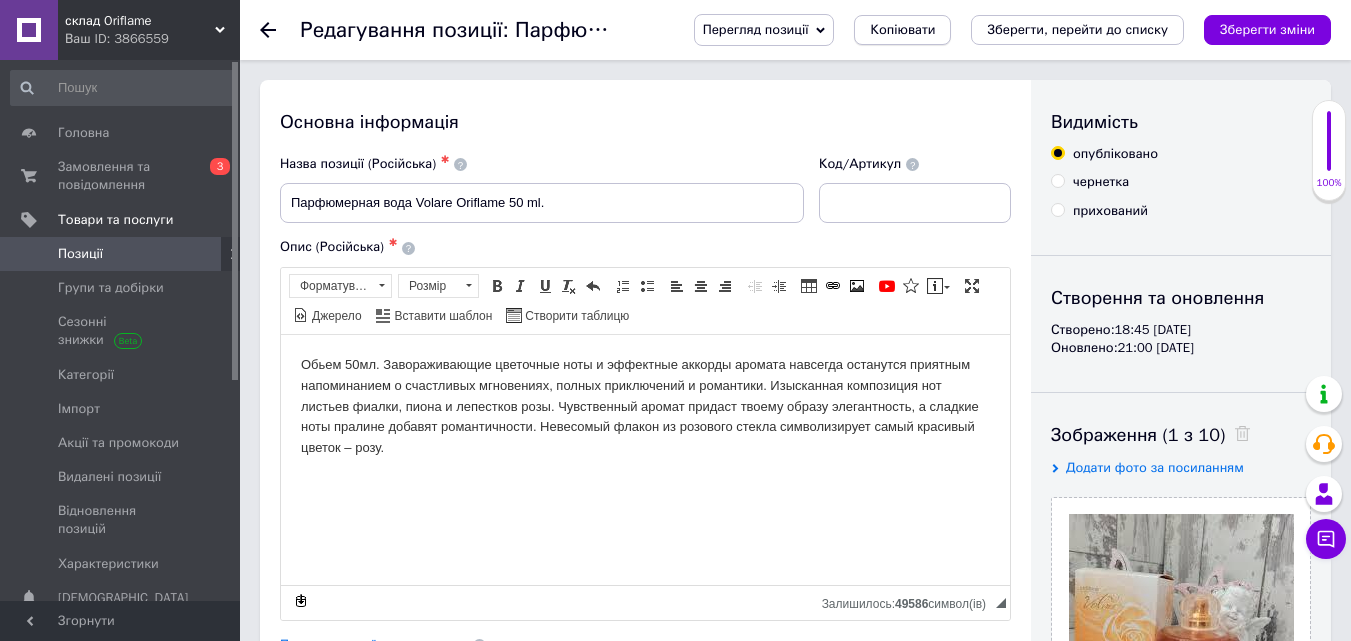 click on "Копіювати" at bounding box center (902, 30) 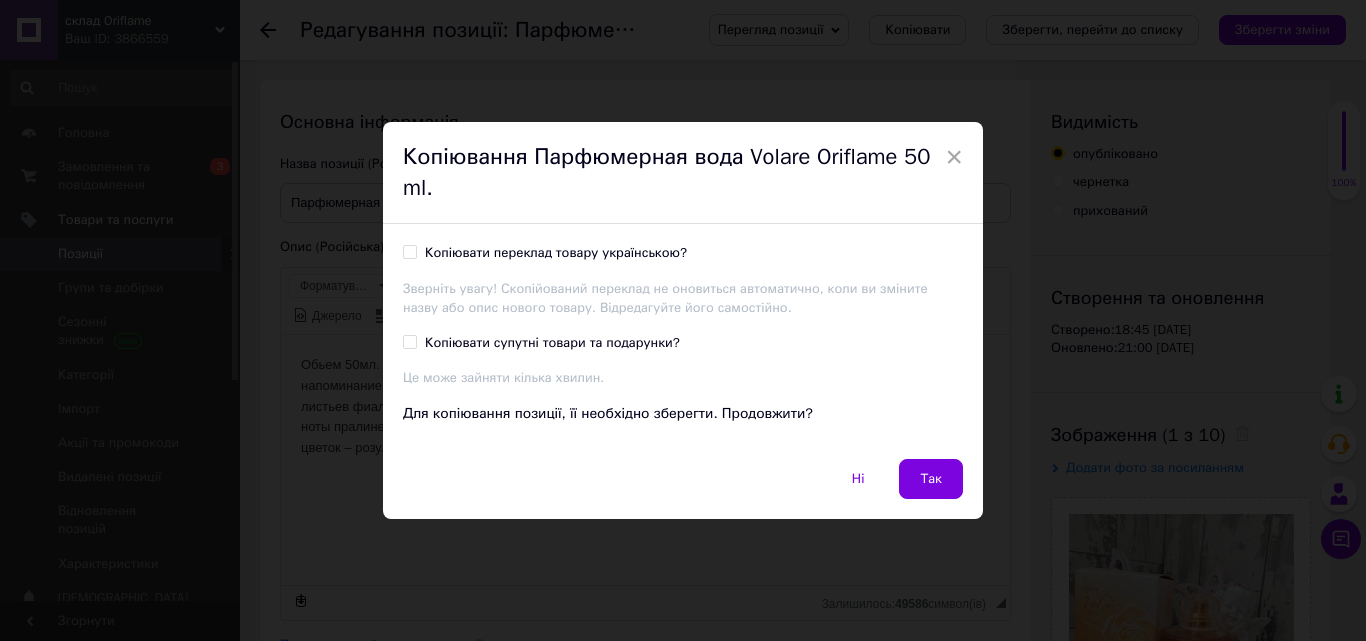 click on "Копіювати переклад товару українською?" at bounding box center [409, 251] 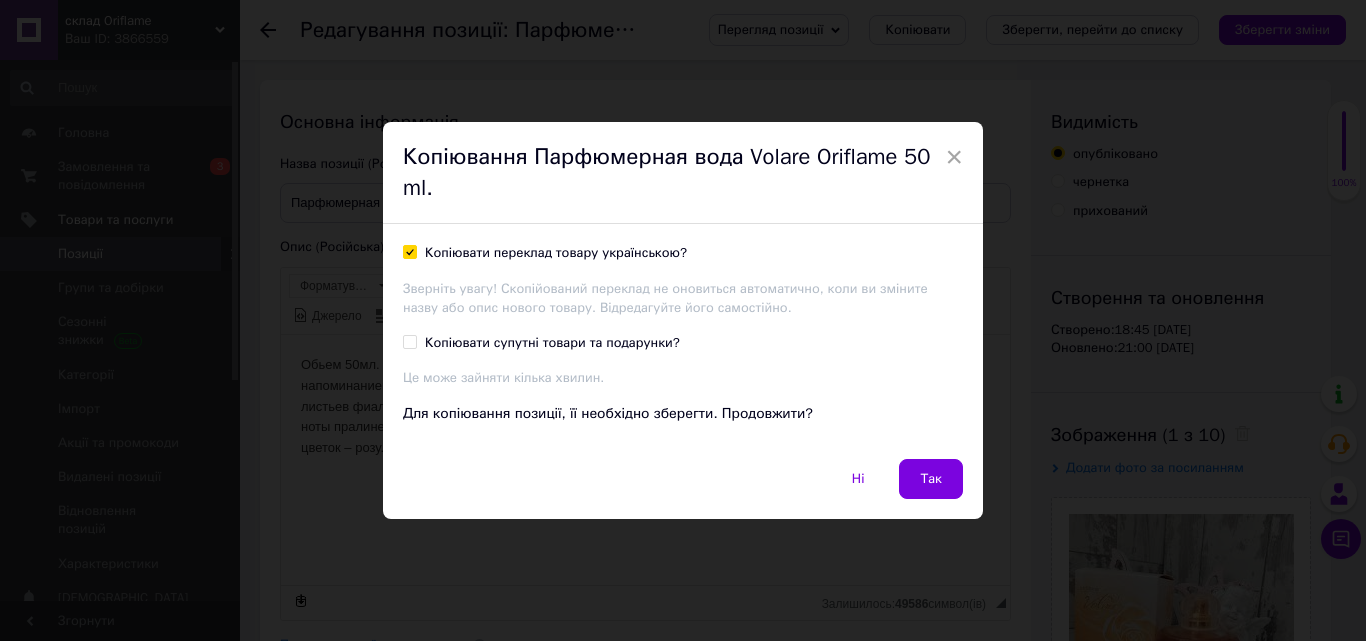 checkbox on "true" 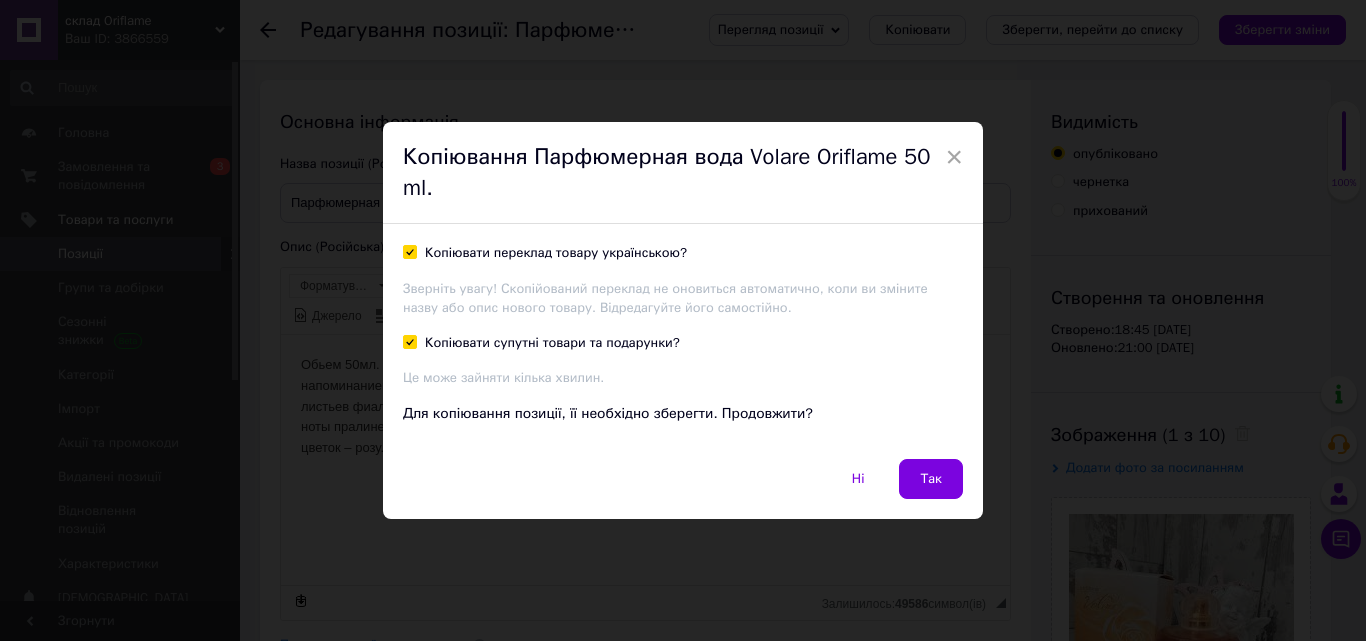 checkbox on "true" 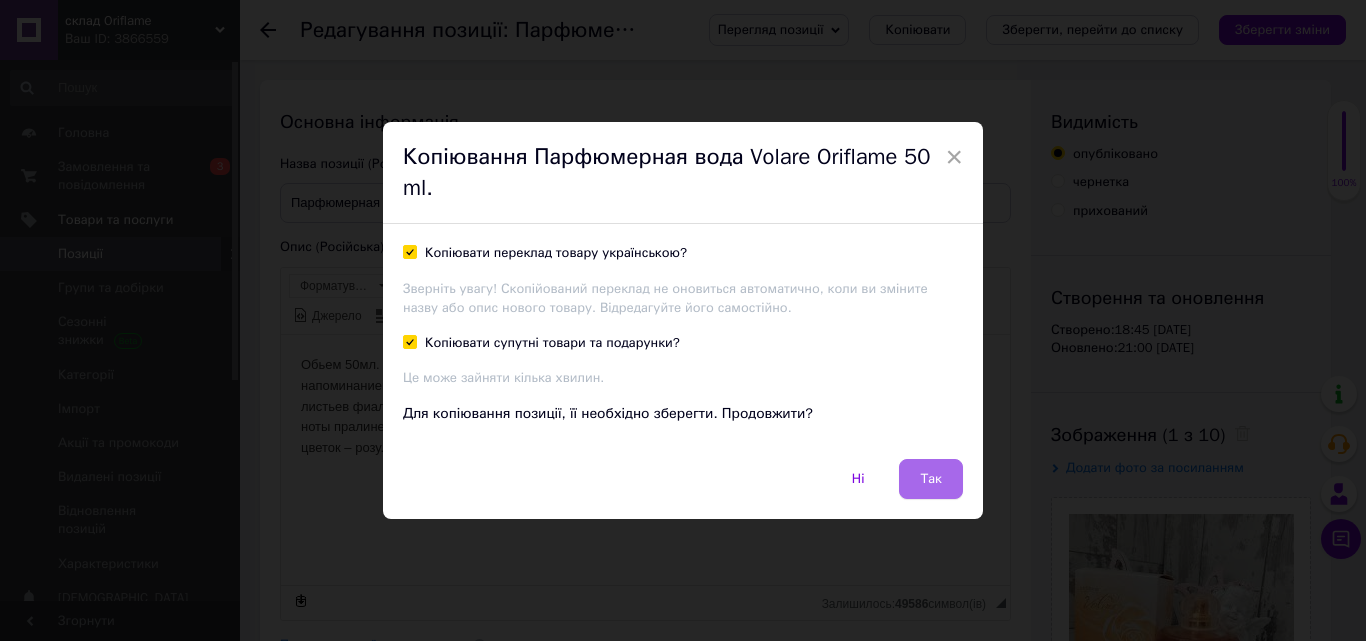 click on "Так" at bounding box center [931, 479] 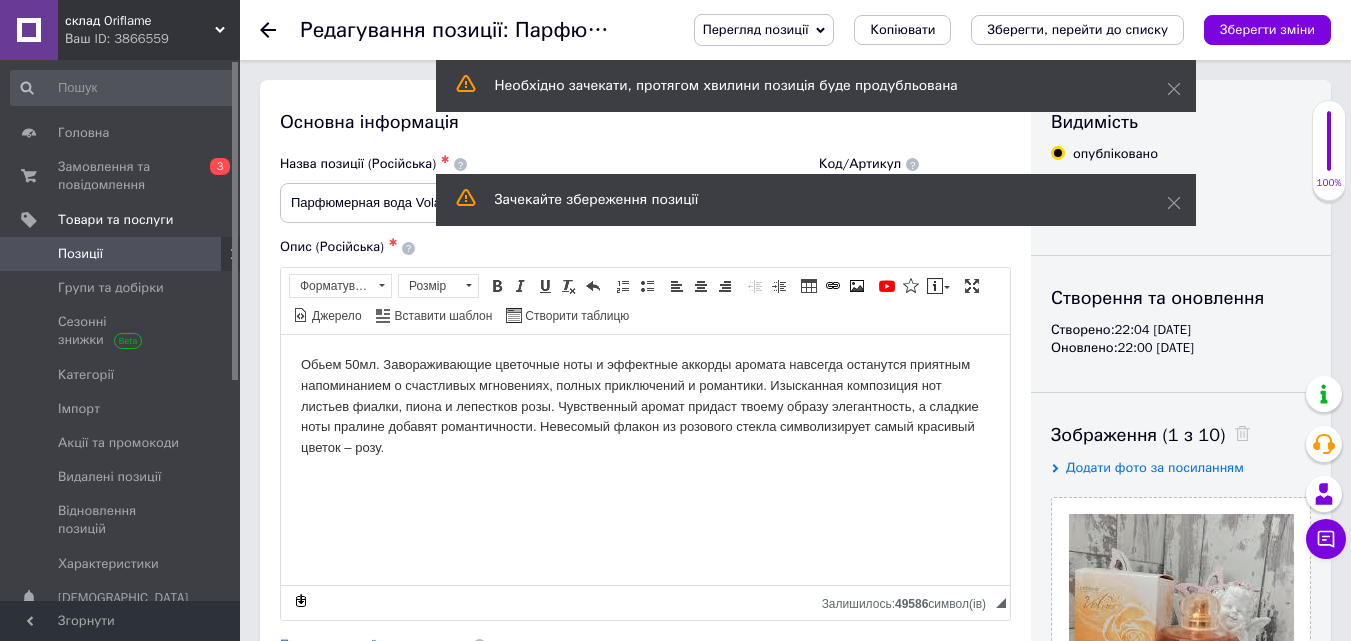scroll, scrollTop: 0, scrollLeft: 0, axis: both 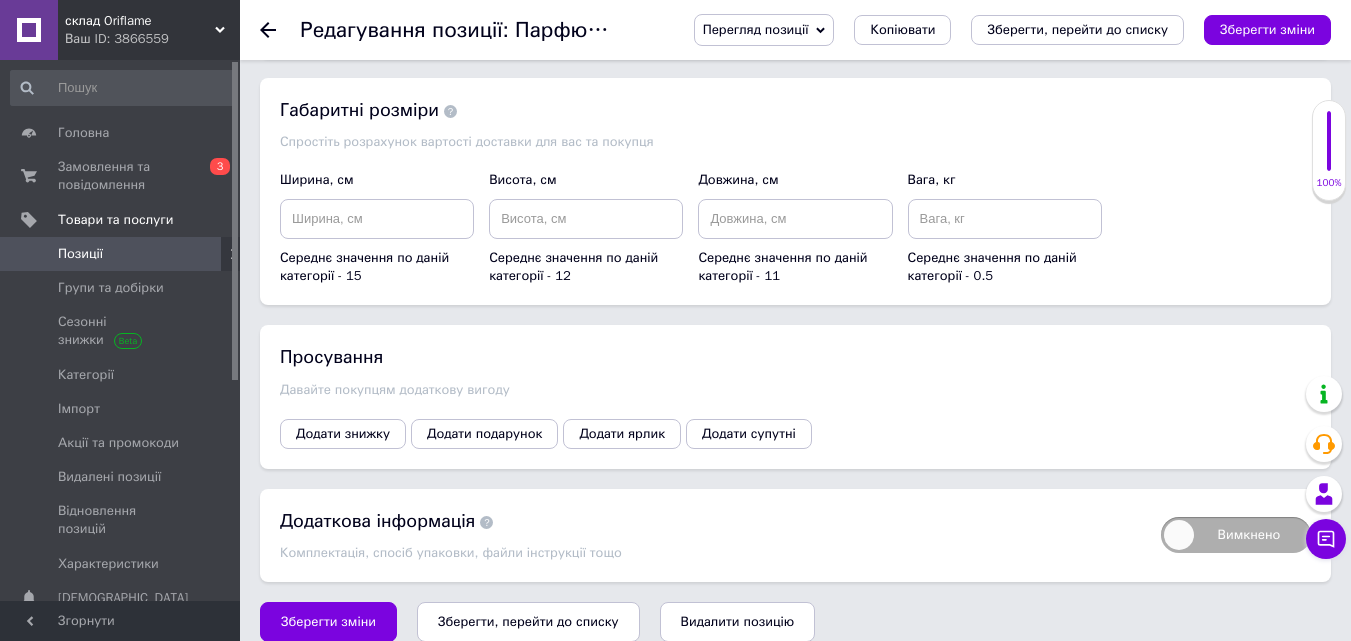 click on "Зберегти, перейти до списку" at bounding box center [528, 621] 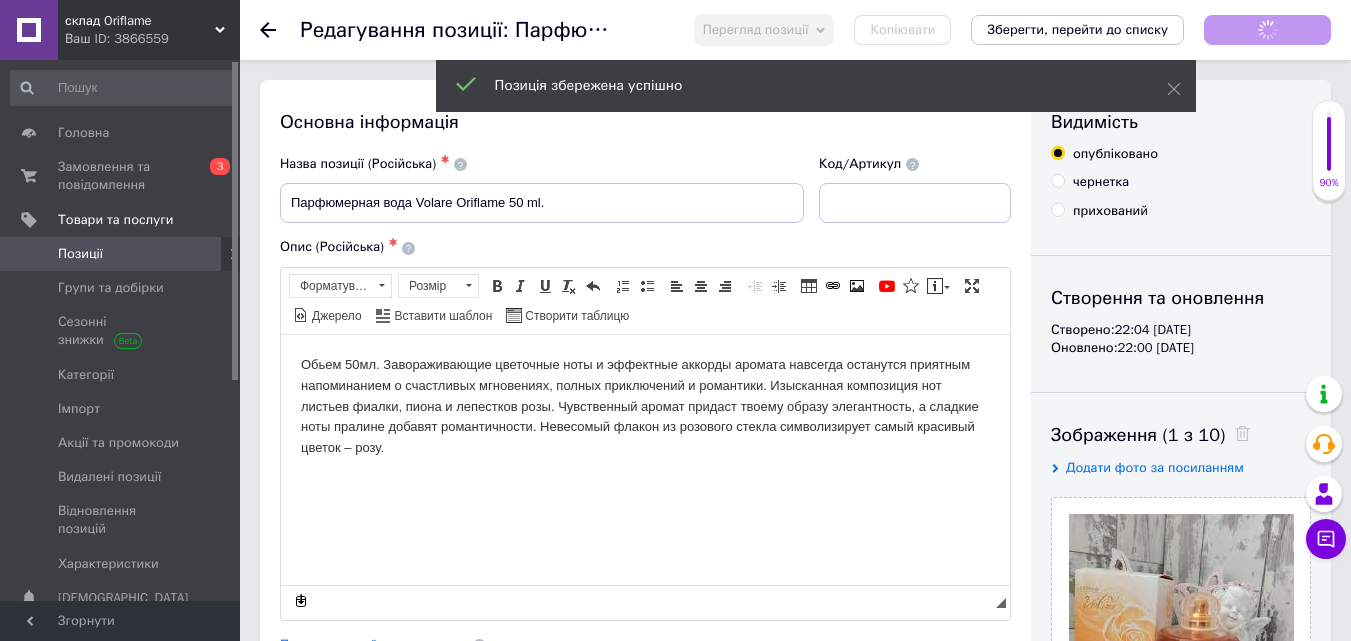 scroll, scrollTop: 0, scrollLeft: 0, axis: both 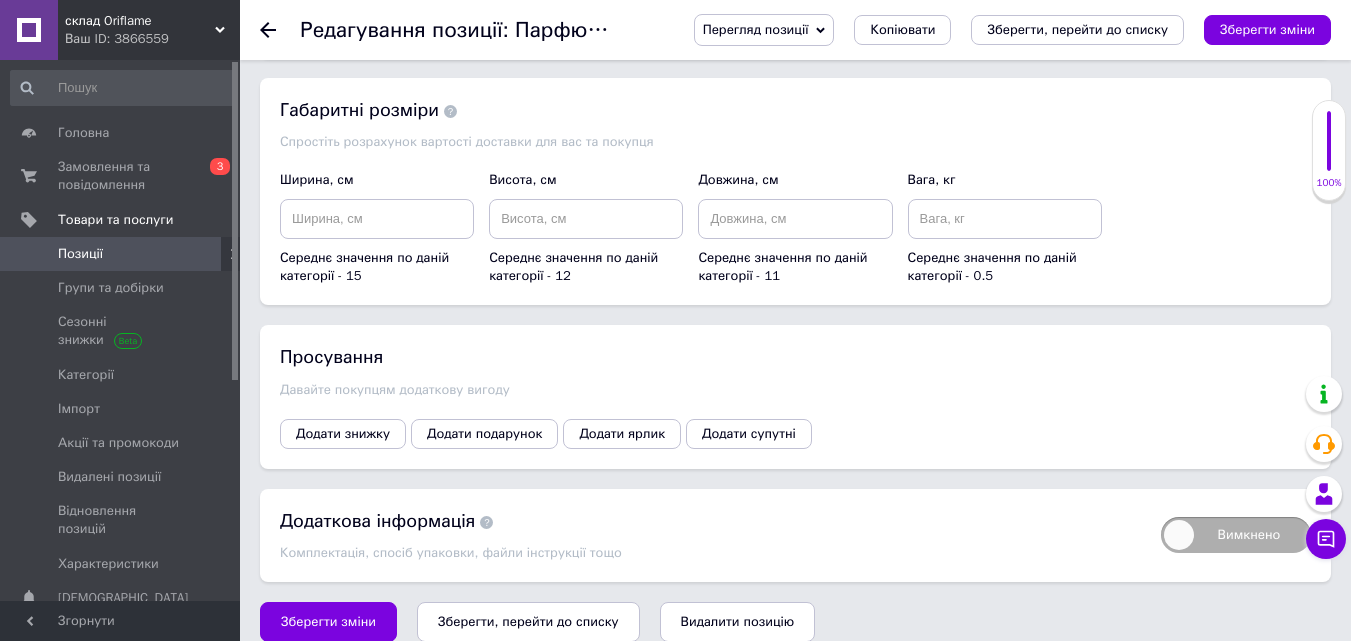 click on "Зберегти, перейти до списку" at bounding box center [528, 621] 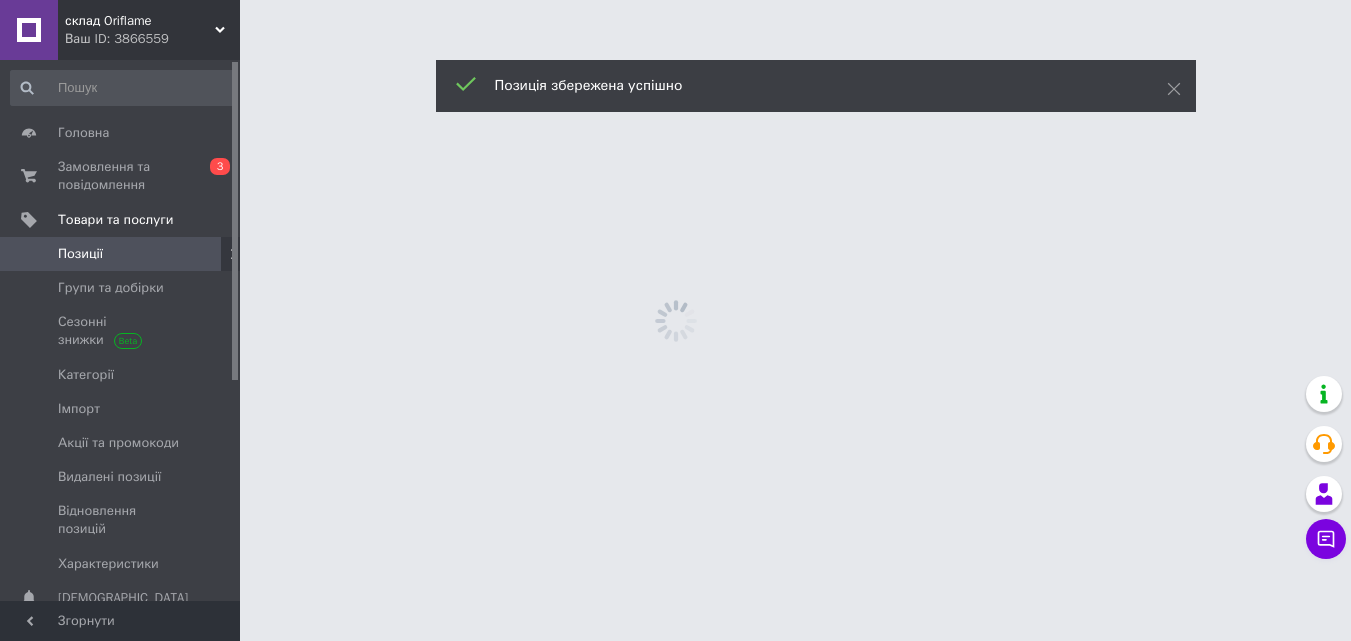 scroll, scrollTop: 0, scrollLeft: 0, axis: both 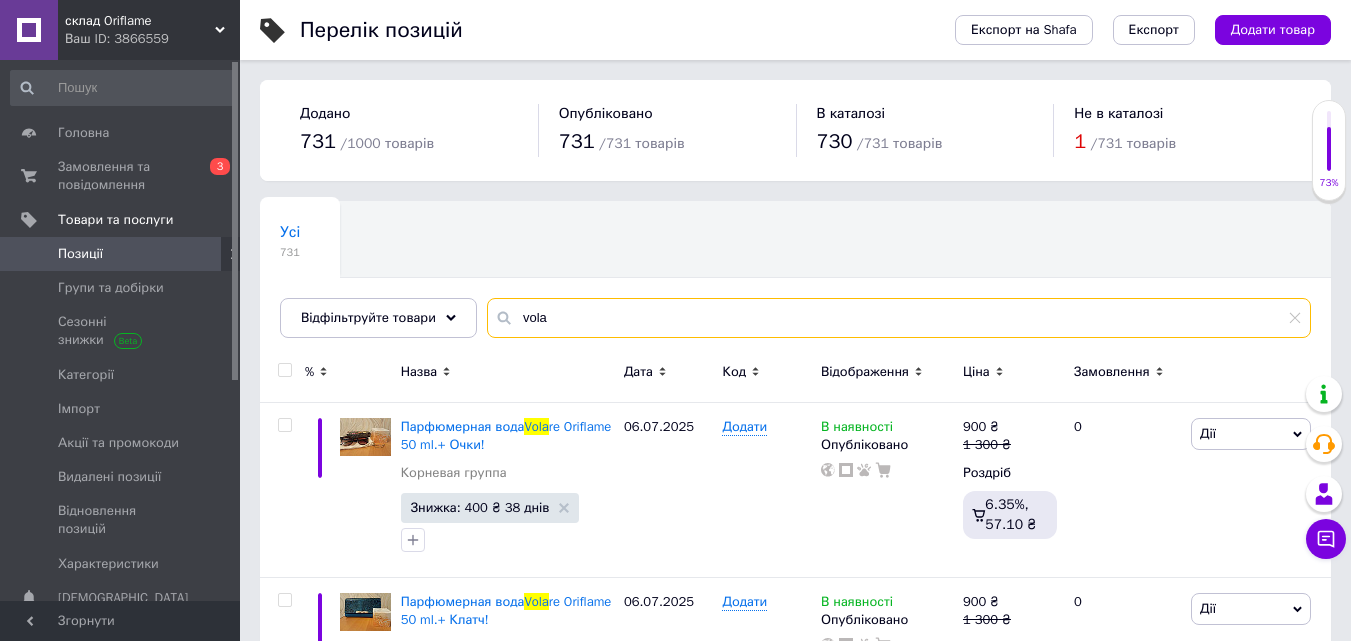 click on "vola" at bounding box center (899, 318) 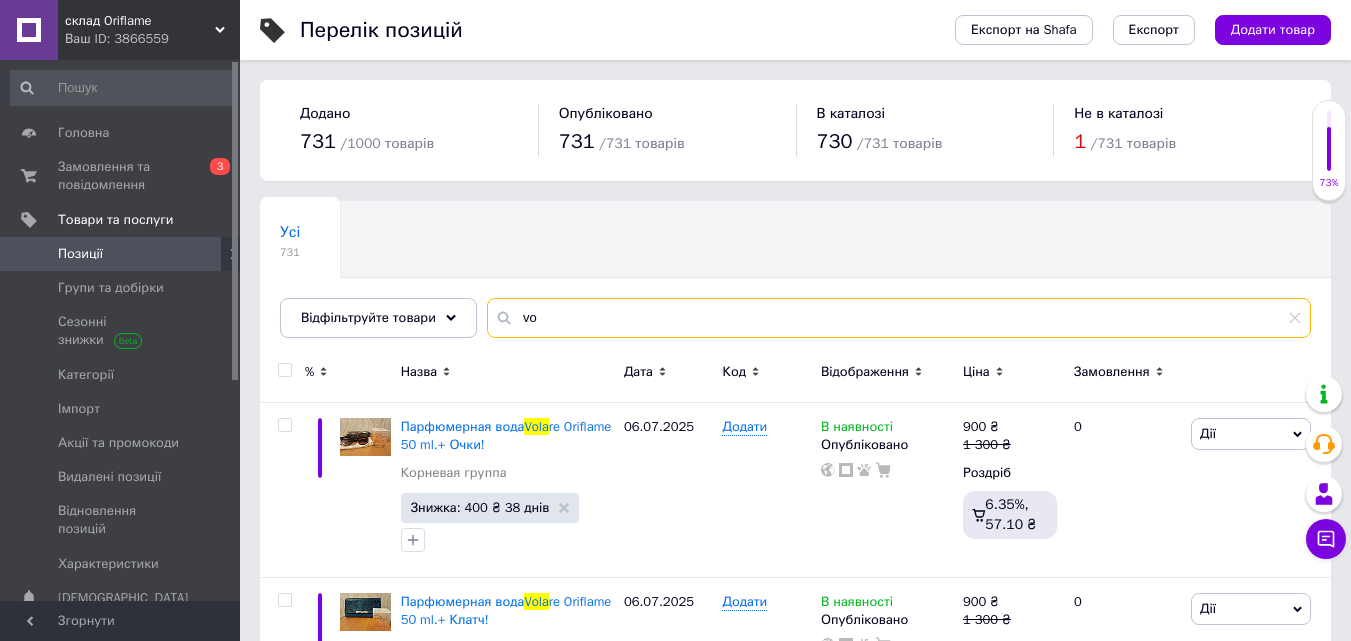 type on "v" 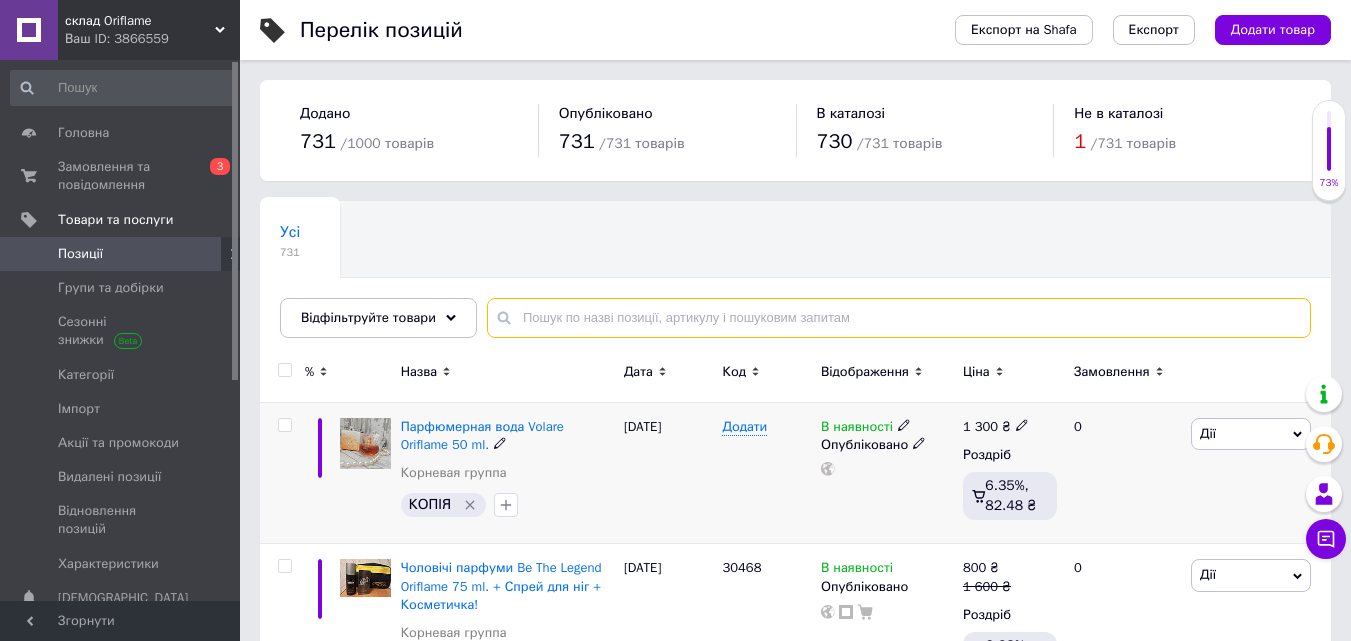 type 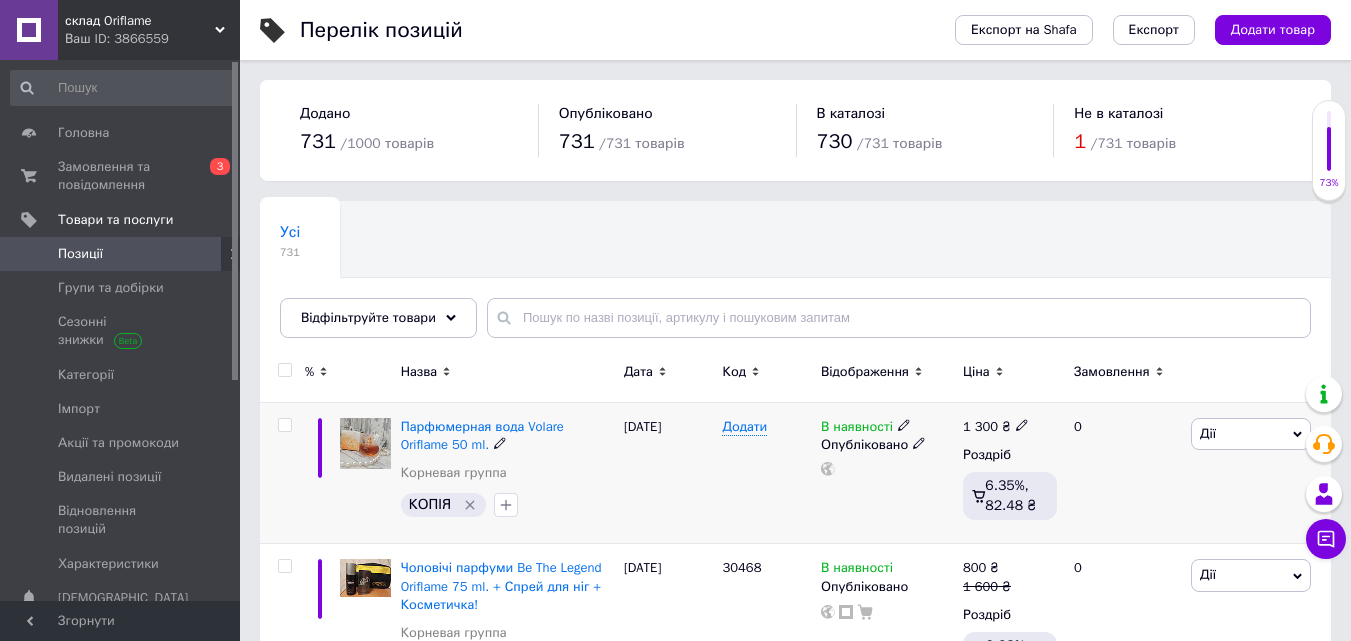 click 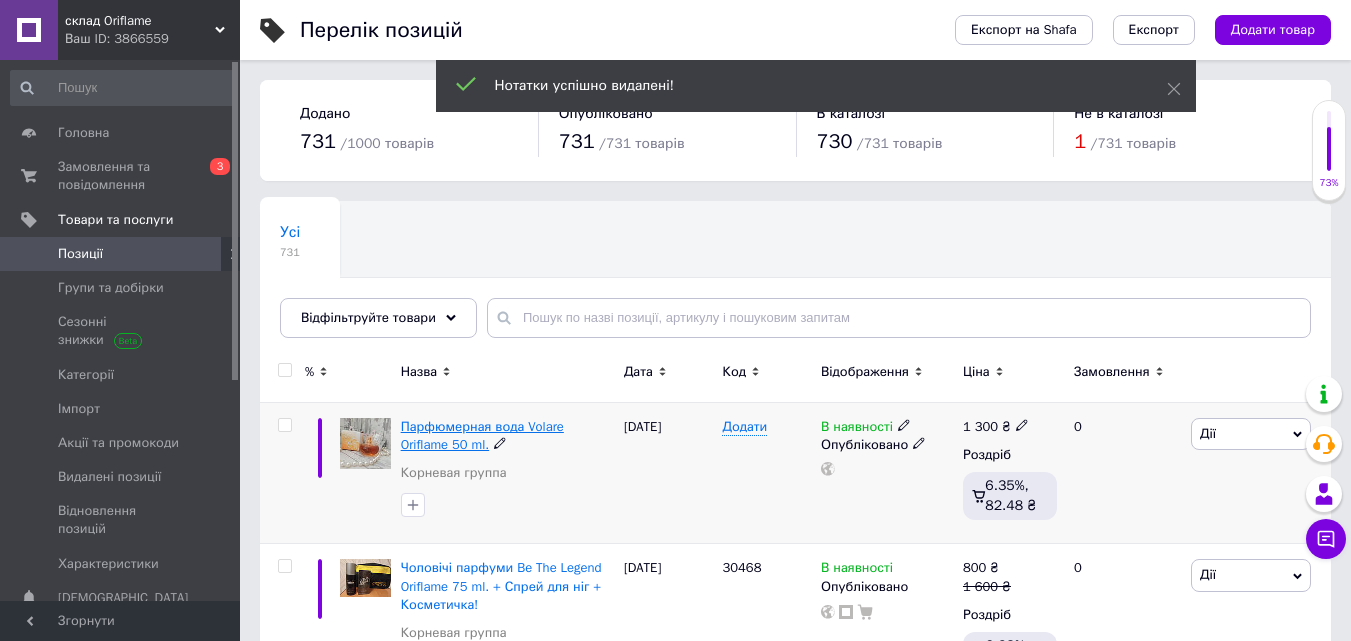 click on "Парфюмерная вода Volare Oriflame 50 ml." at bounding box center [482, 435] 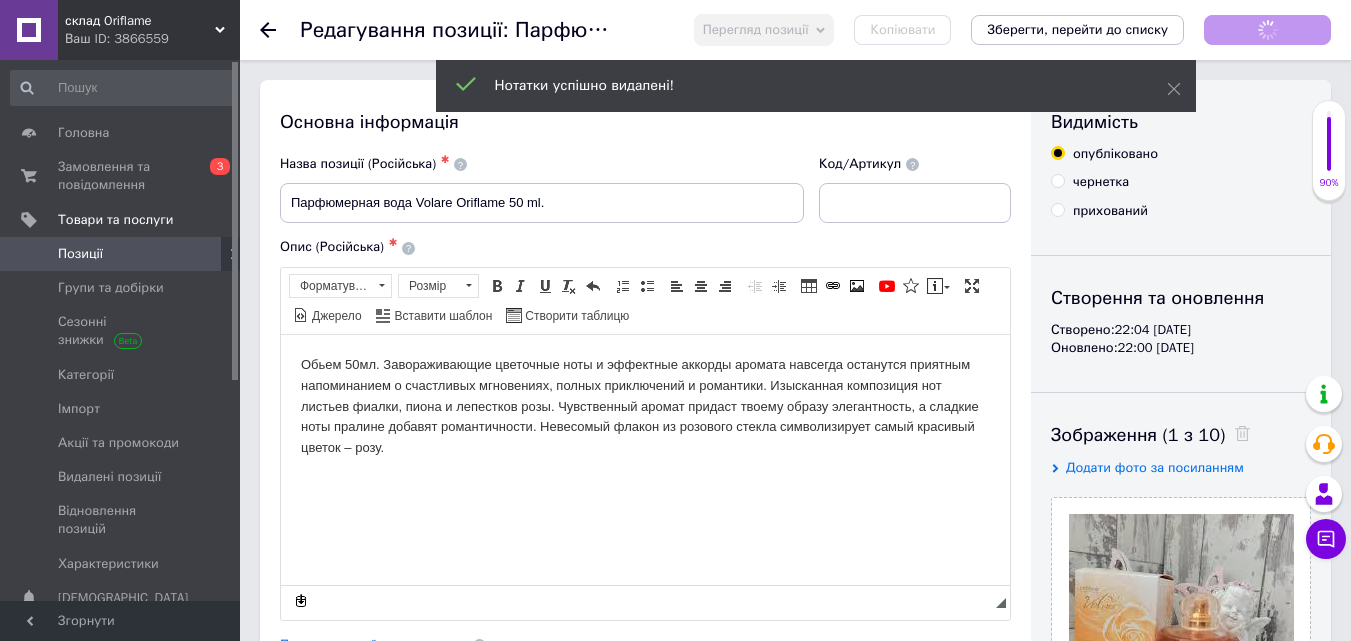 scroll, scrollTop: 0, scrollLeft: 0, axis: both 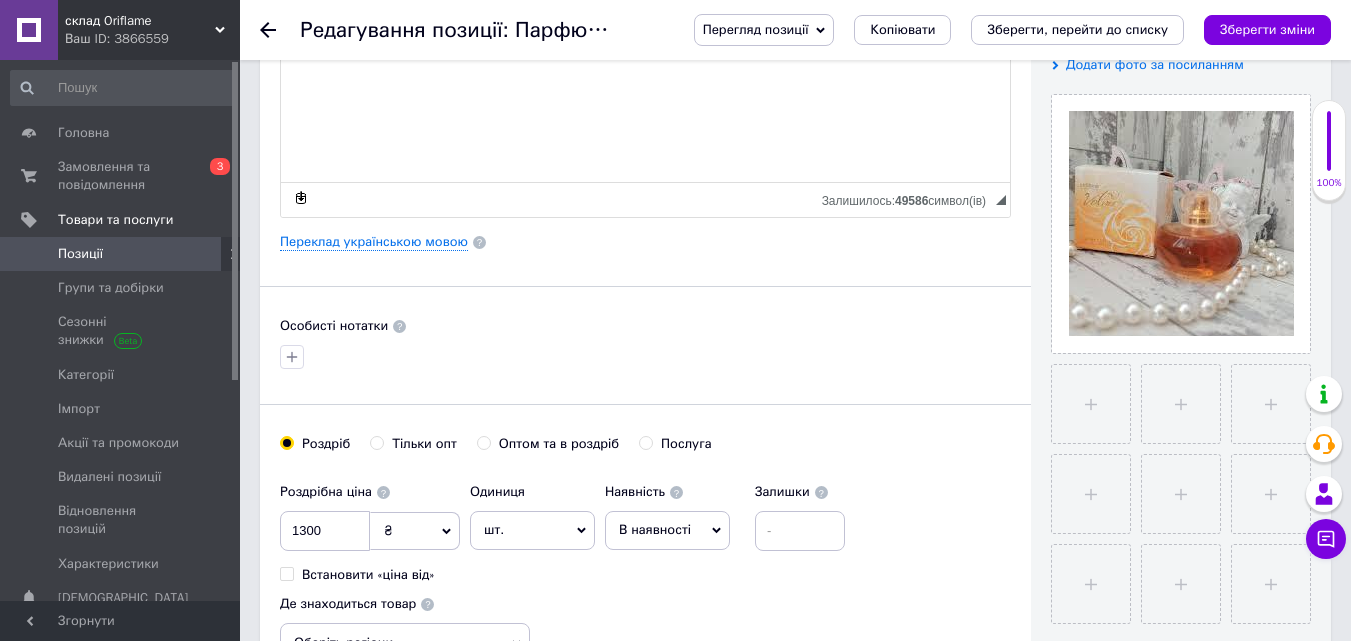 click on "Основна інформація Назва позиції (Російська) ✱ Парфюмерная вода Volare Oriflame 50 ml. Код/Артикул Опис (Російська) ✱ Обьем 50мл. Завораживающие цветочные ноты и эффектные аккорды аромата навсегда останутся приятным напоминанием о счастливых мгновениях, полных приключений и романтики. Изысканная композиция нот листьев фиалки, пиона и лепестков розы. Чувственный аромат придаст твоему образу элегантность, а сладкие ноты пралине добавят романтичности. Невесомый флакон из розового стекла символизирует самый красивый цветок – розу. Панель інструментів редактора" at bounding box center (795, 1086) 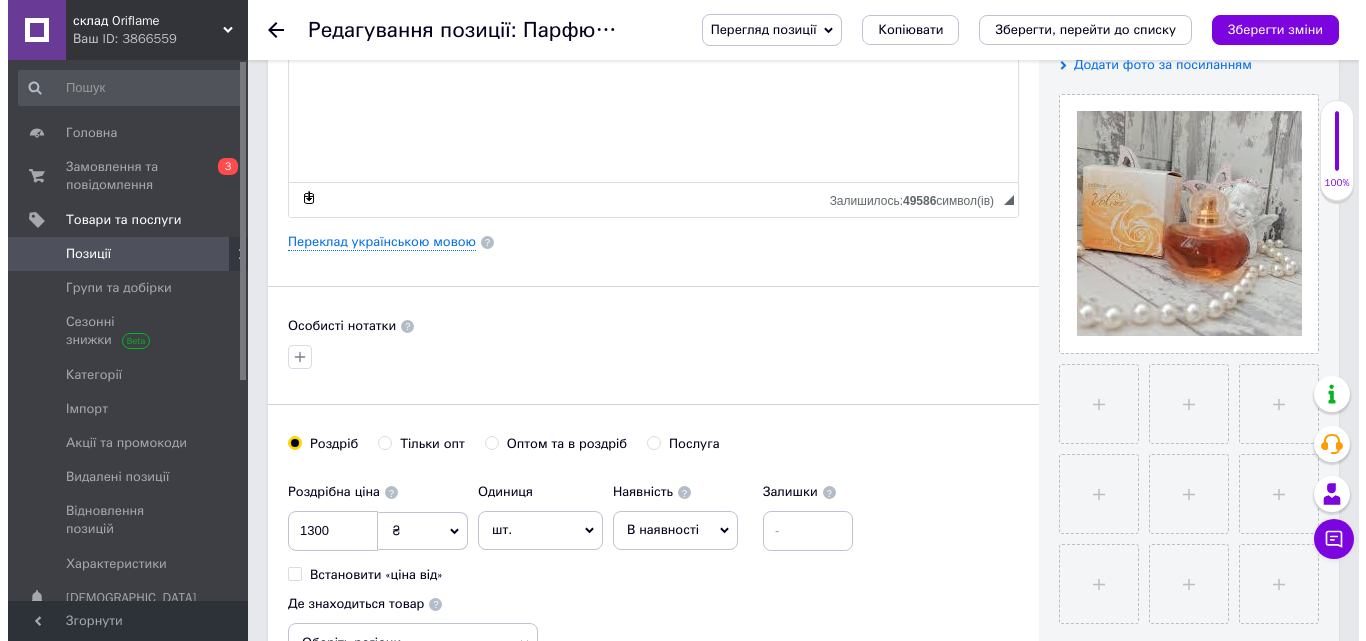 scroll, scrollTop: 407, scrollLeft: 0, axis: vertical 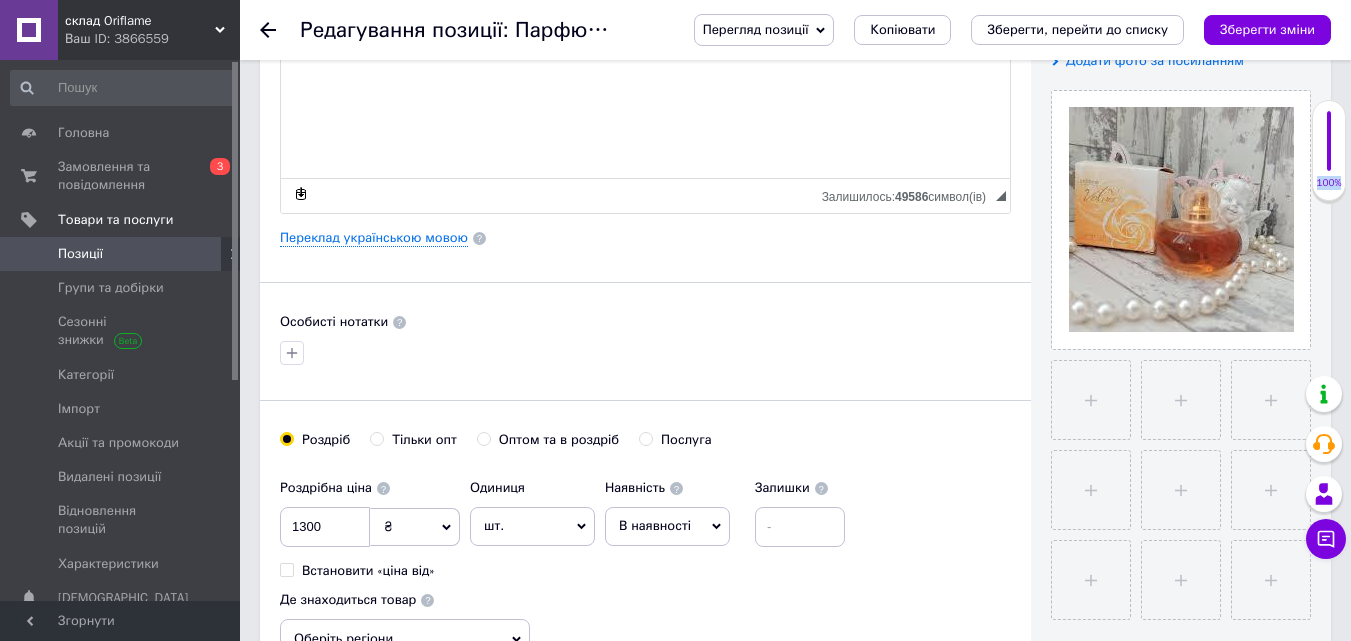 click on "100%" at bounding box center (1329, 150) 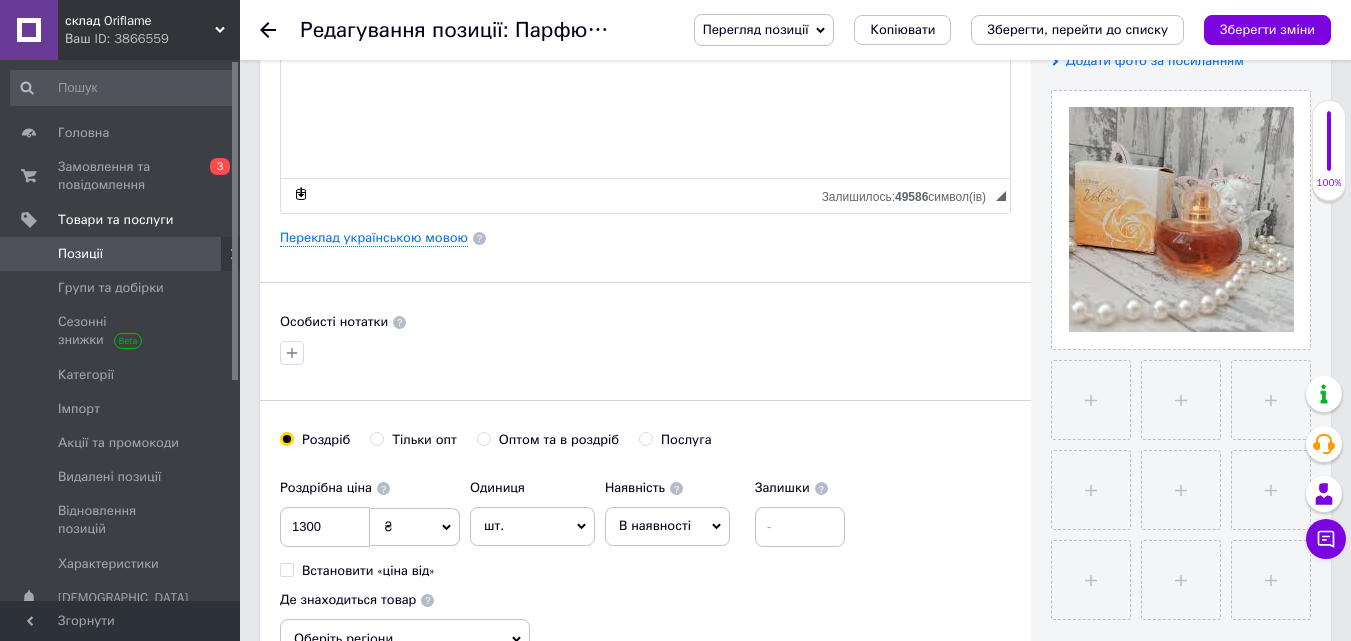 click on "100%" at bounding box center (1329, 150) 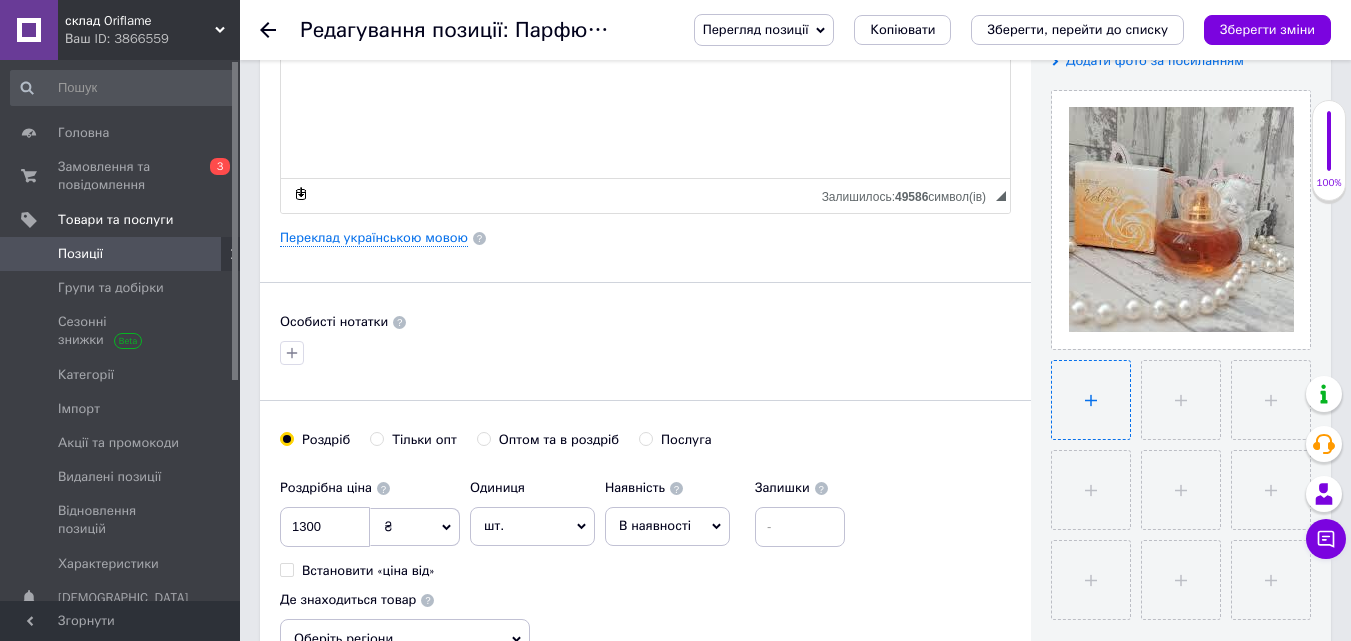 click at bounding box center [1091, 400] 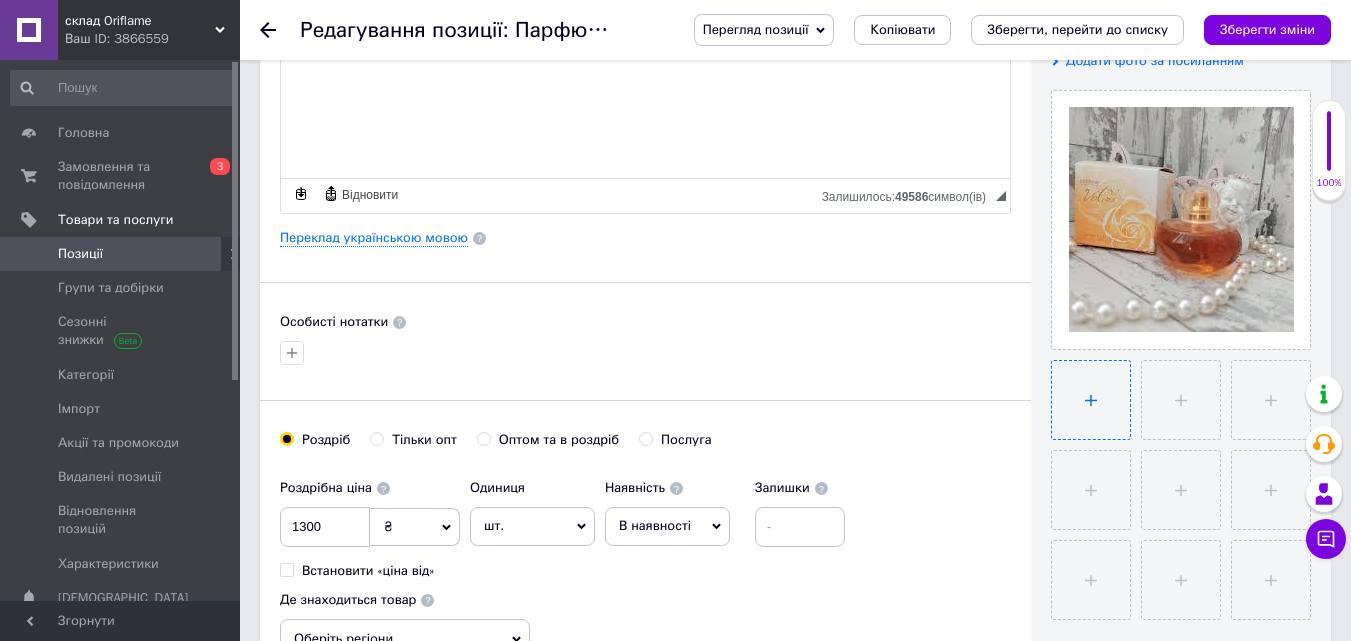 click at bounding box center [1091, 400] 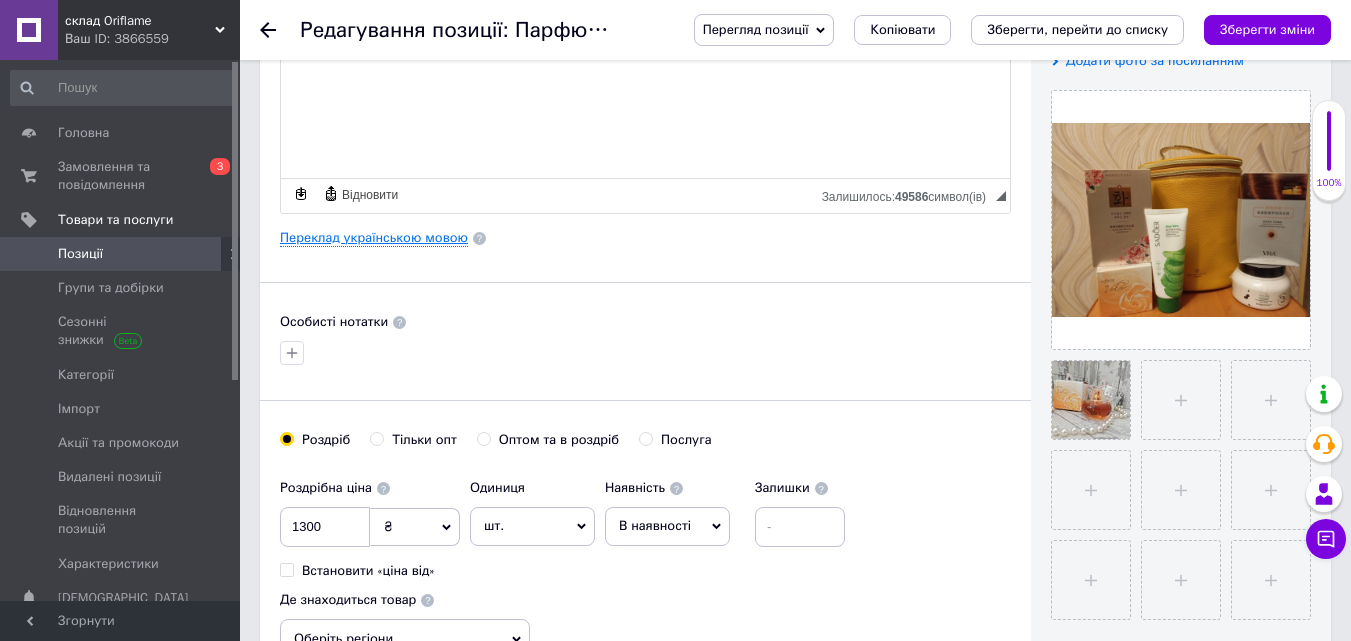 click on "Переклад українською мовою" at bounding box center (374, 238) 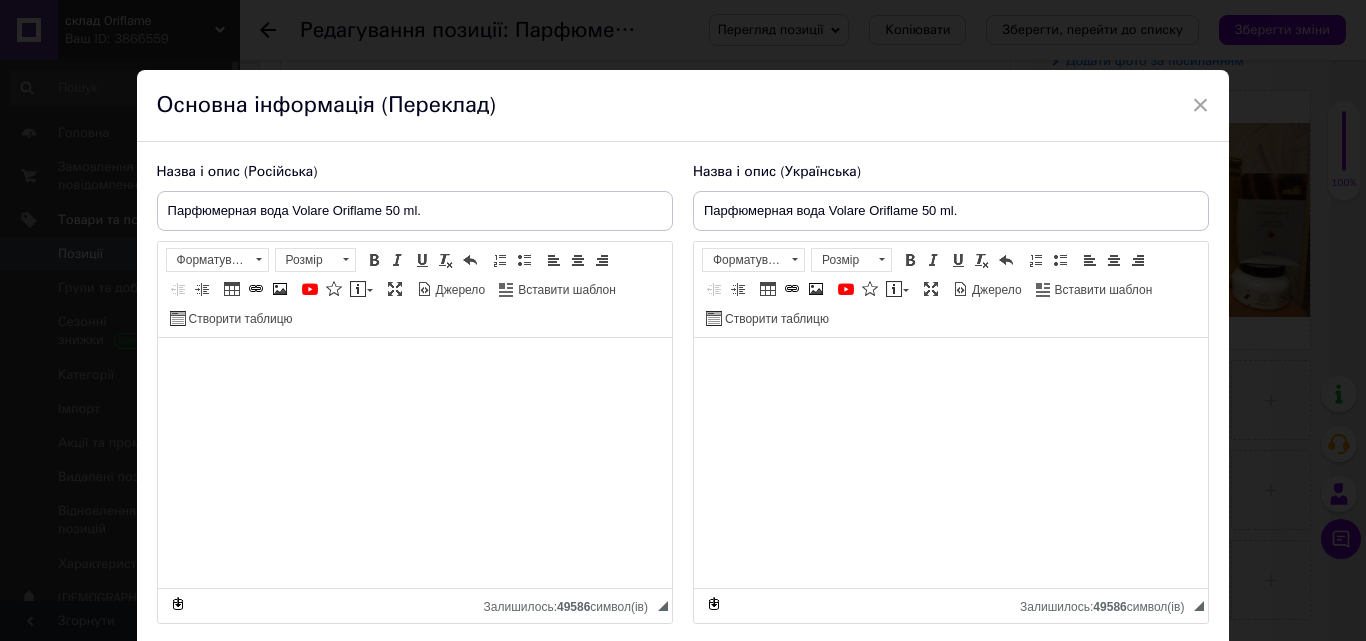 type on "Парфюмерная вода Volare Oriflame 50 ml." 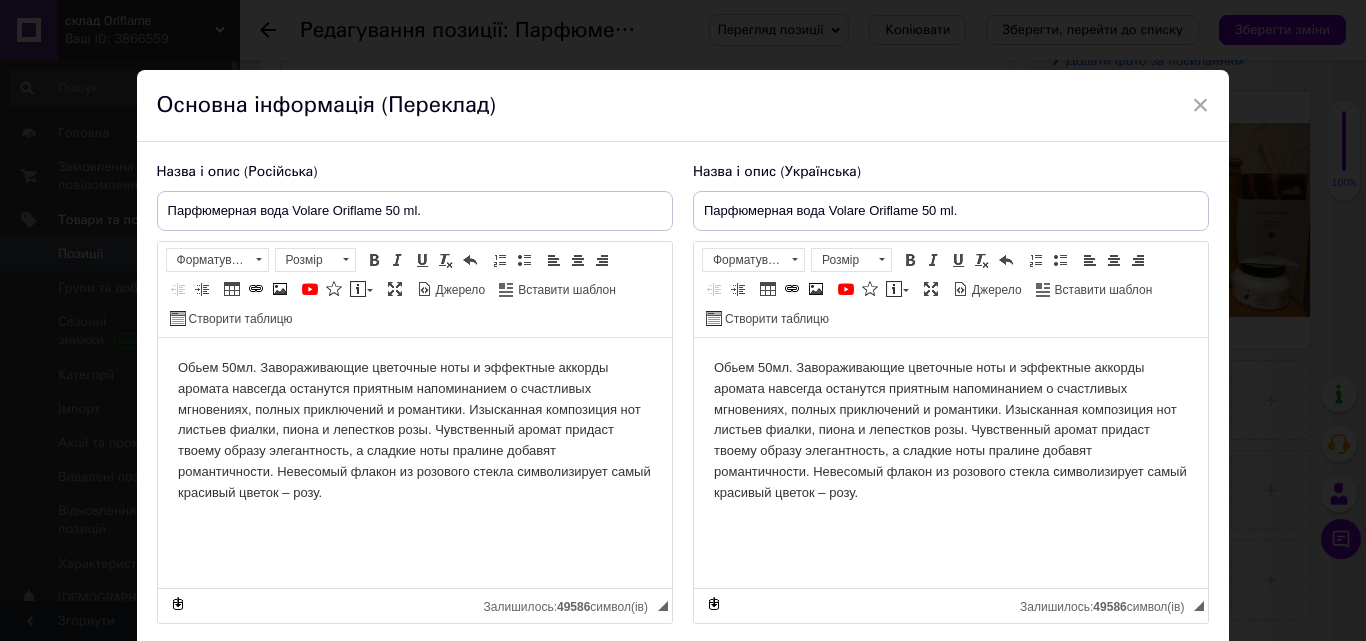 scroll, scrollTop: 0, scrollLeft: 0, axis: both 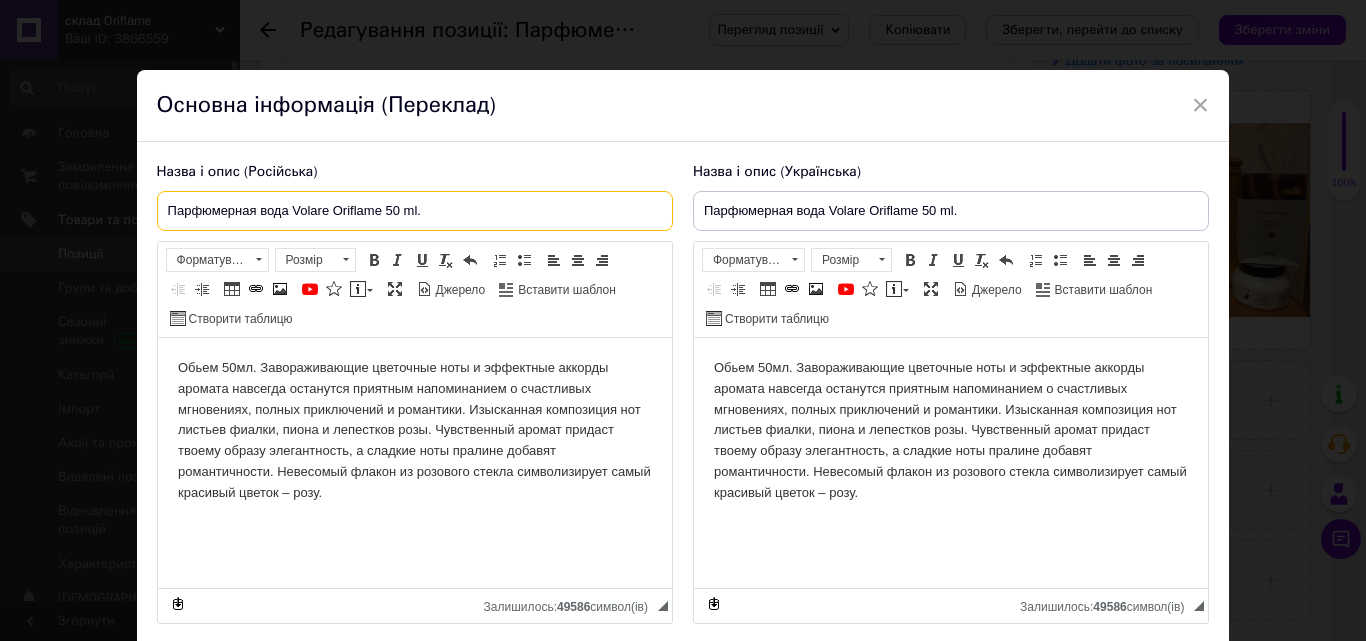 click on "Парфюмерная вода Volare Oriflame 50 ml." at bounding box center [415, 211] 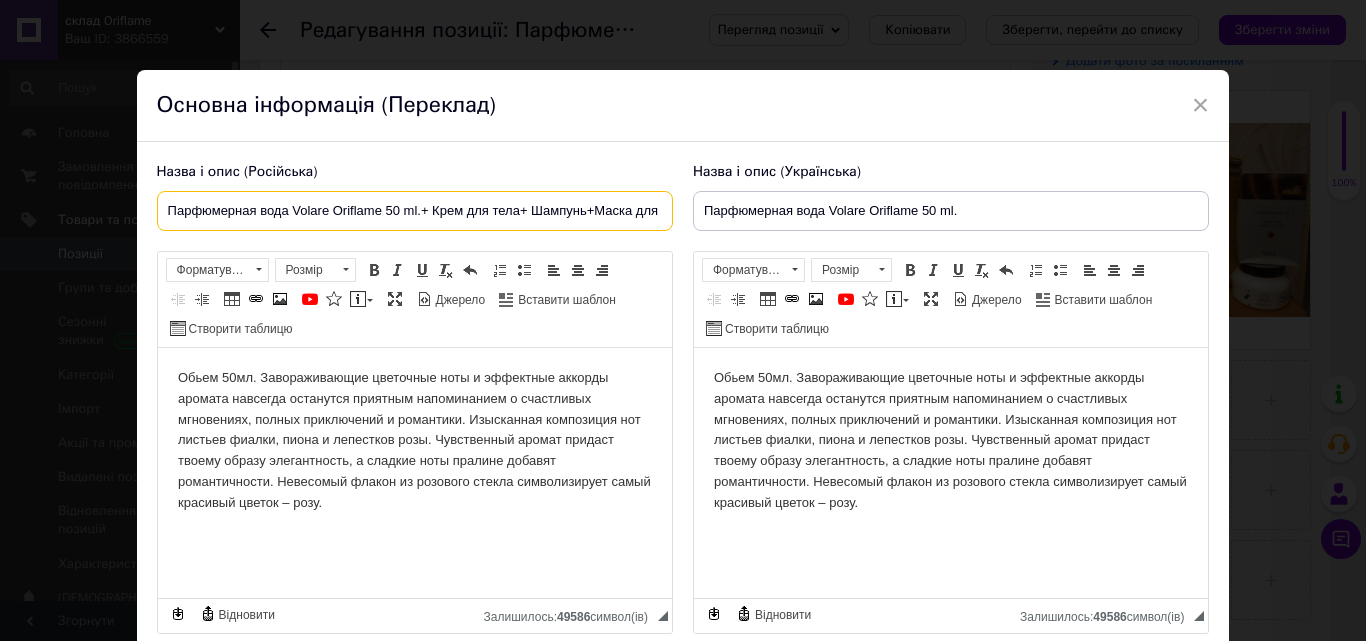 scroll, scrollTop: 0, scrollLeft: 0, axis: both 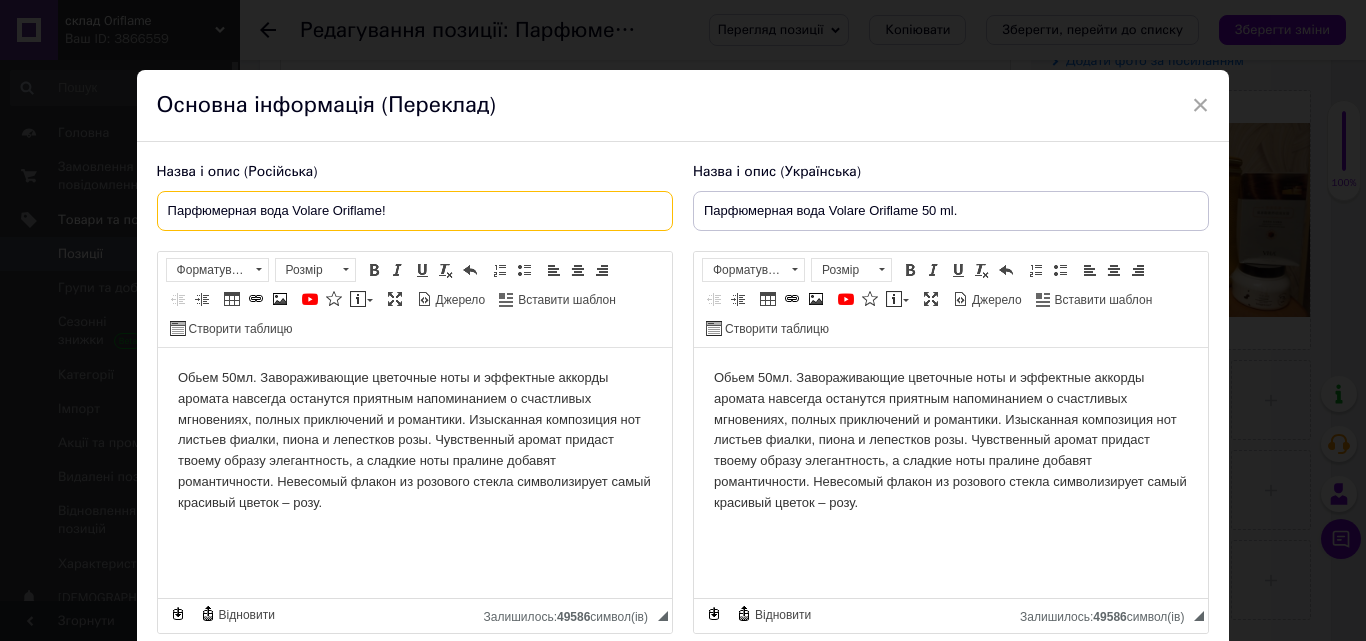 click on "Парфюмерная вода Volare Oriflamе!" at bounding box center (415, 211) 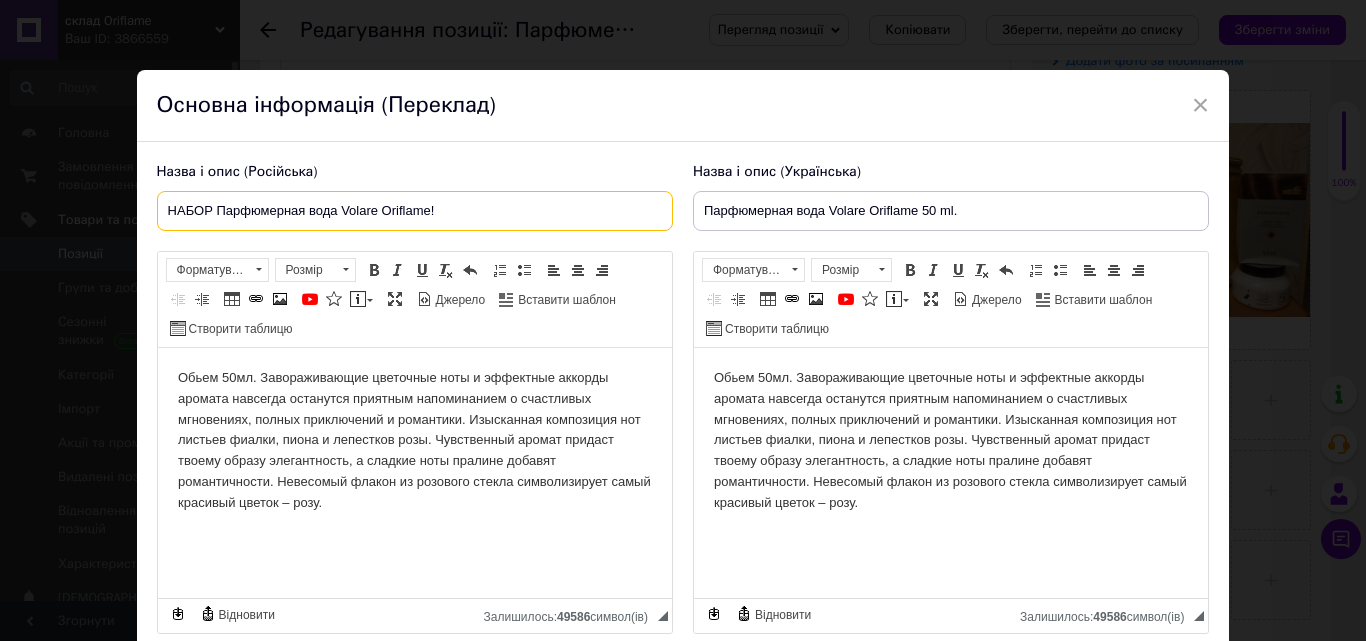 type on "НАБОР Парфюмерная вода Volare Oriflamе!" 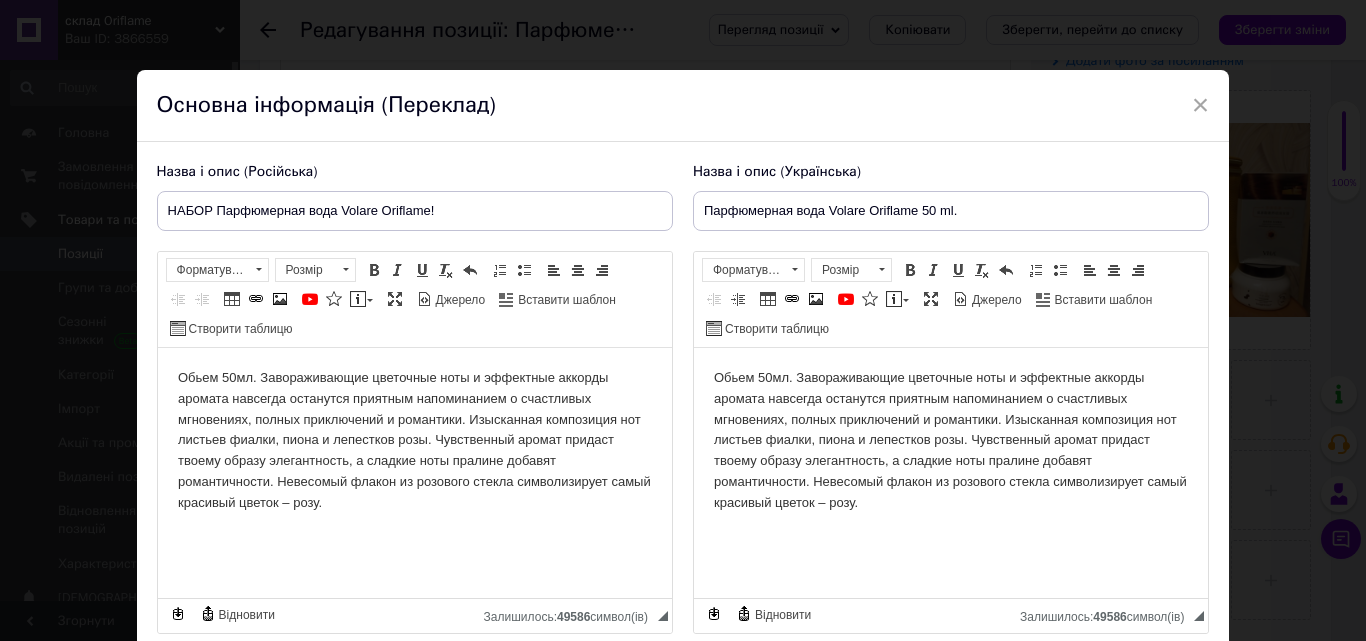 click on "Обьем 50мл. Завораживающие цветочные ноты и эффектные аккорды аромата навсегда останутся приятным напоминанием о счастливых мгновениях, полных приключений и романтики. Изысканная композиция нот листьев фиалки, пиона и лепестков розы. Чувственный аромат придаст твоему образу элегантность, а сладкие ноты пралине добавят романтичности. Невесомый флакон из розового стекла символизирует самый красивый цветок – розу." at bounding box center (414, 441) 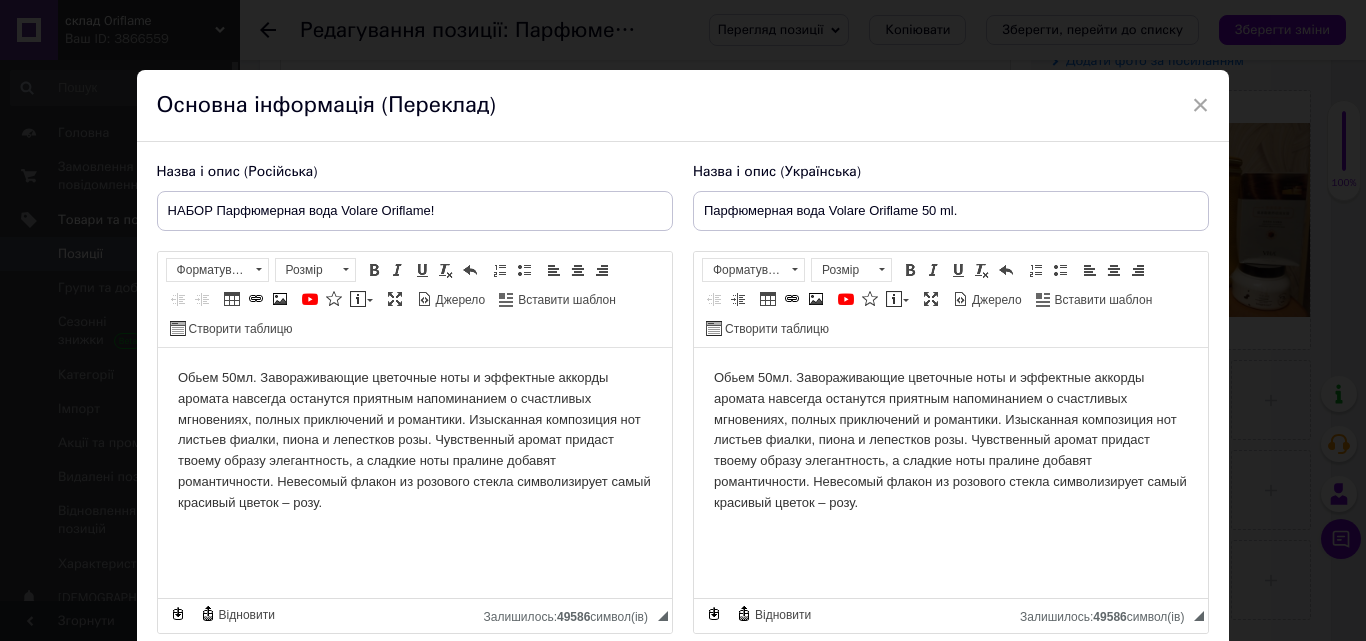 click on "Обьем 50мл. Завораживающие цветочные ноты и эффектные аккорды аромата навсегда останутся приятным напоминанием о счастливых мгновениях, полных приключений и романтики. Изысканная композиция нот листьев фиалки, пиона и лепестков розы. Чувственный аромат придаст твоему образу элегантность, а сладкие ноты пралине добавят романтичности. Невесомый флакон из розового стекла символизирует самый красивый цветок – розу." at bounding box center [414, 441] 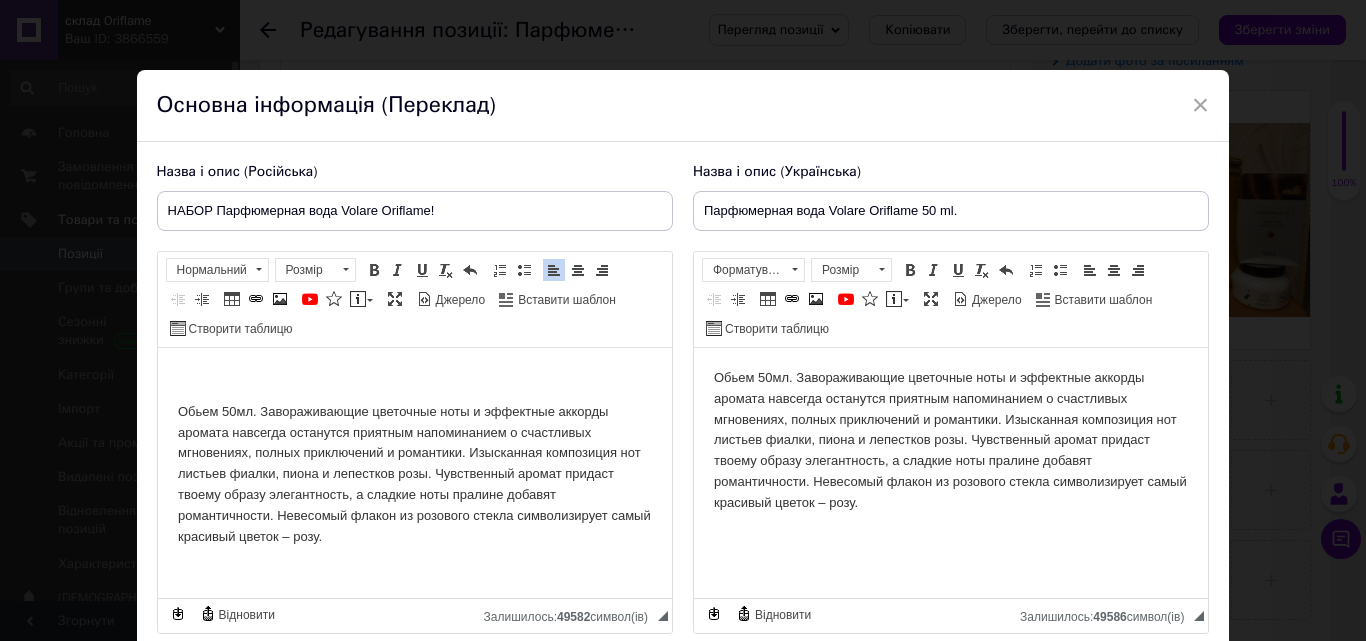 type 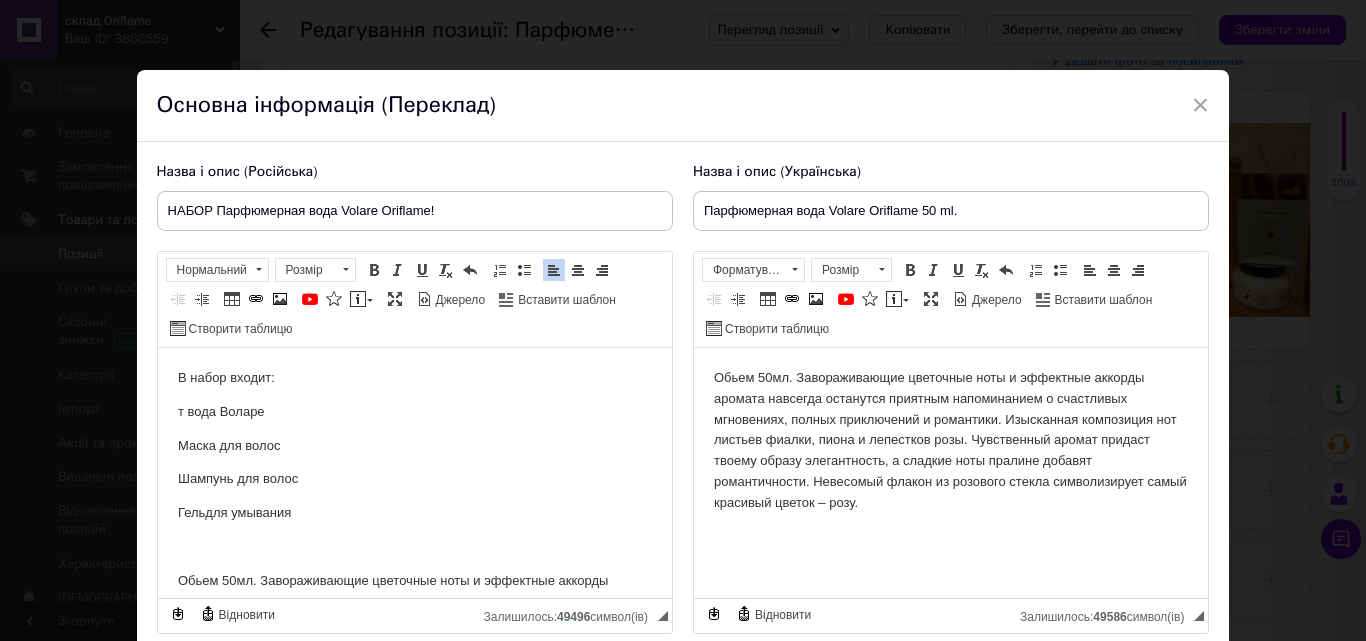 click on "Гельдля умывания" at bounding box center [414, 513] 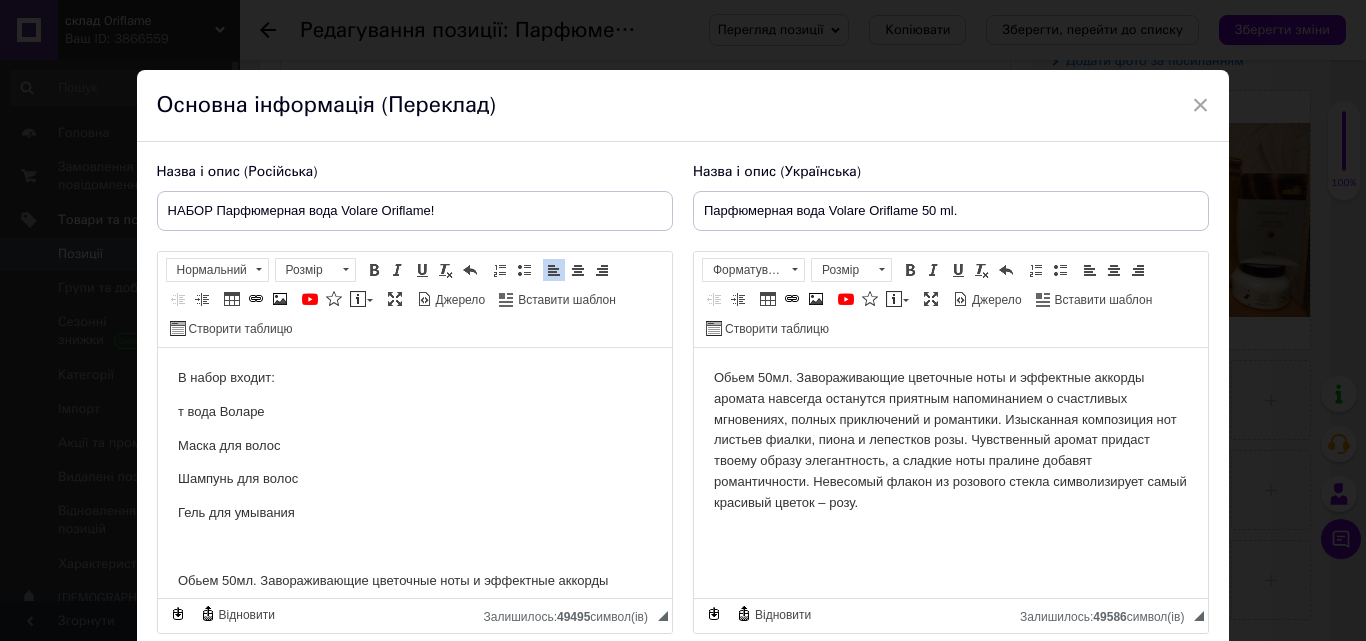 click on "Гель для умывания" at bounding box center (414, 513) 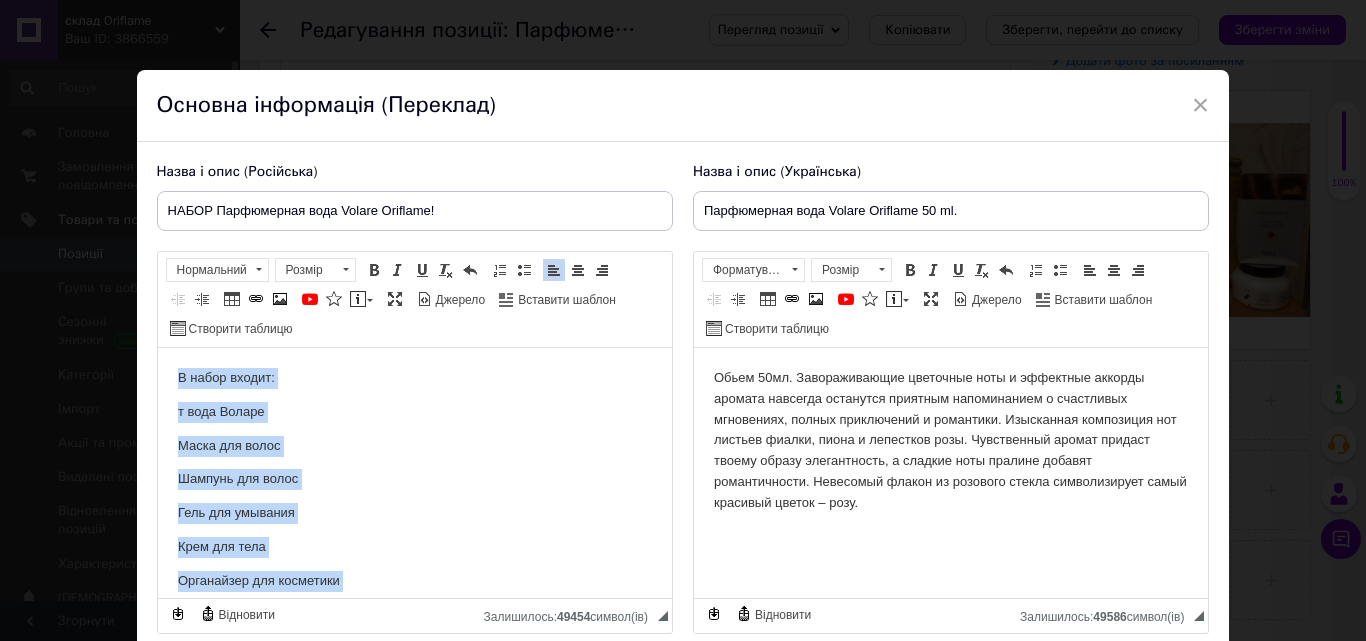 scroll, scrollTop: 206, scrollLeft: 0, axis: vertical 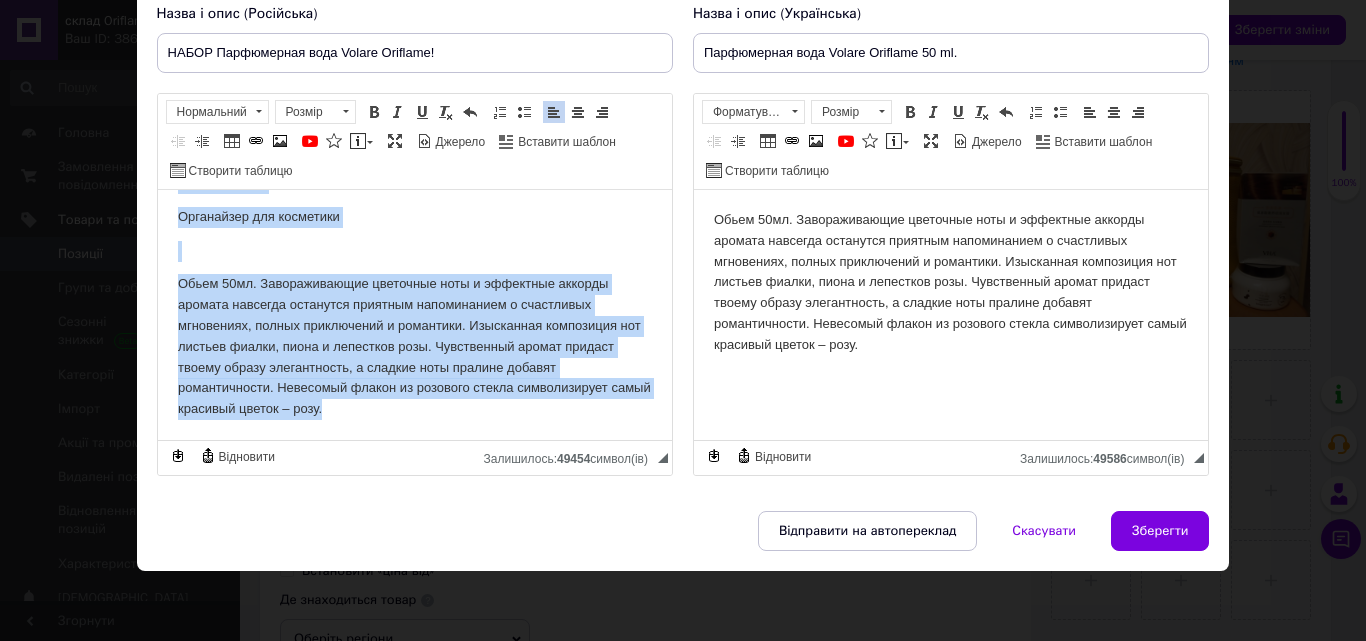 drag, startPoint x: 174, startPoint y: 217, endPoint x: 578, endPoint y: 679, distance: 613.7263 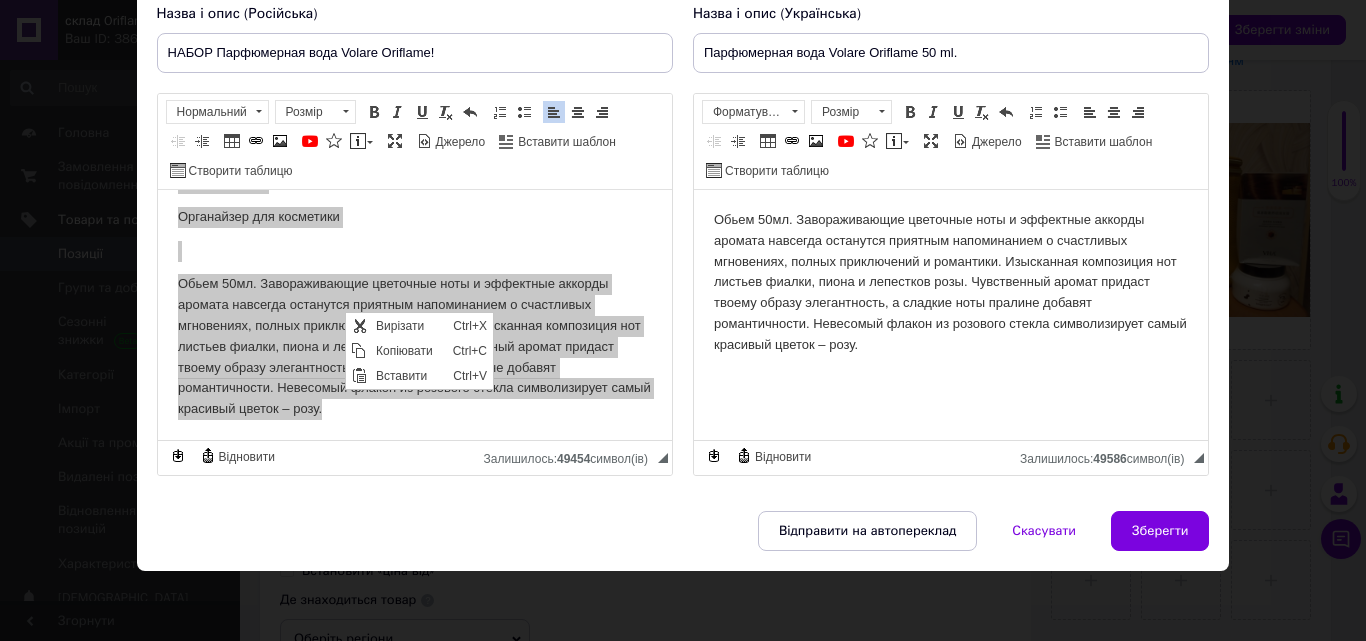 scroll, scrollTop: 0, scrollLeft: 0, axis: both 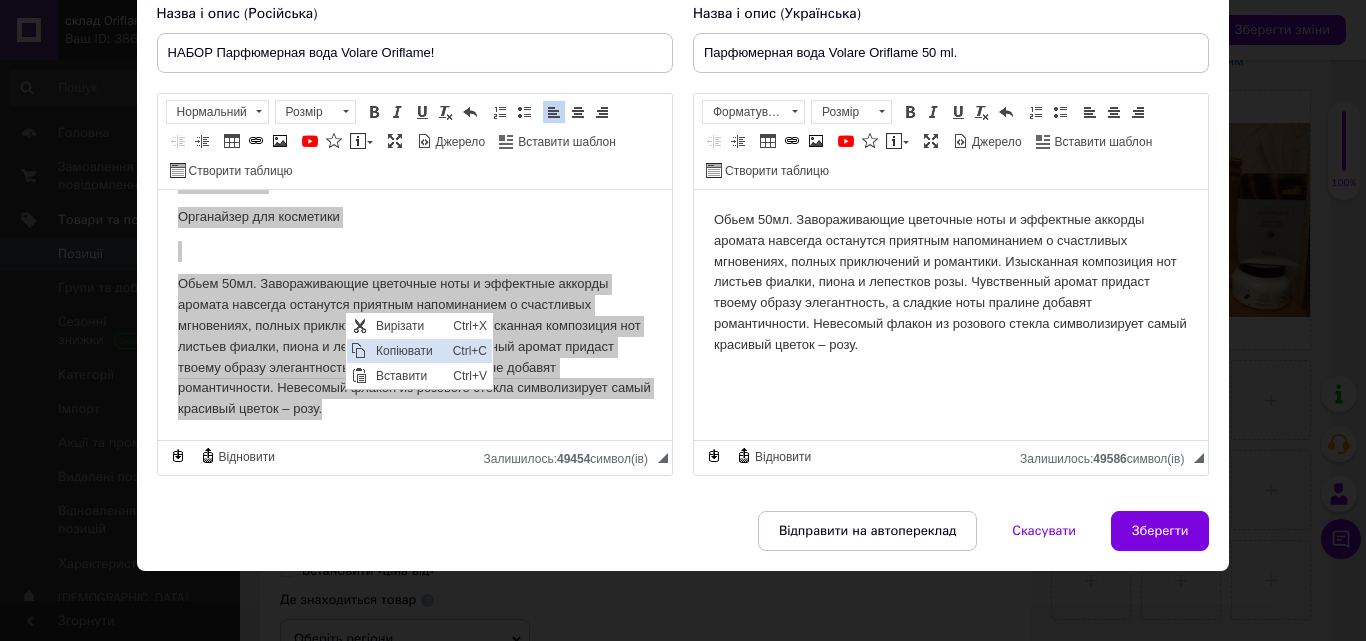 click on "Копіювати" at bounding box center [409, 351] 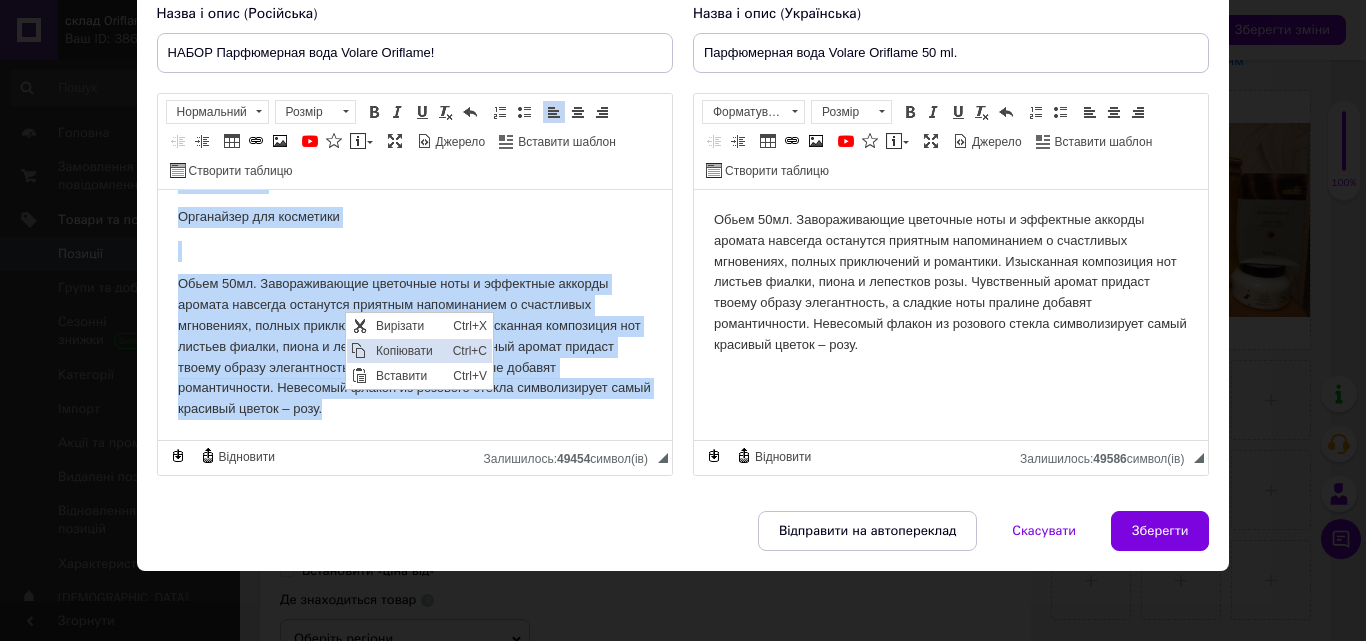copy on "В набор входит: т вода Воларе Маска для волос Шампунь для волос Гель для умывания Крем для тела Органайзер для косметики Обьем 50мл. Завораживающие цветочные ноты и эффектные аккорды аромата навсегда останутся приятным напоминанием о счастливых мгновениях, полных приключений и романтики. Изысканная композиция нот листьев фиалки, пиона и лепестков розы. Чувственный аромат придаст твоему образу элегантность, а сладкие ноты пралине добавят романтичности. Невесомый флакон из розового стекла символизирует самый красивый цветок – розу." 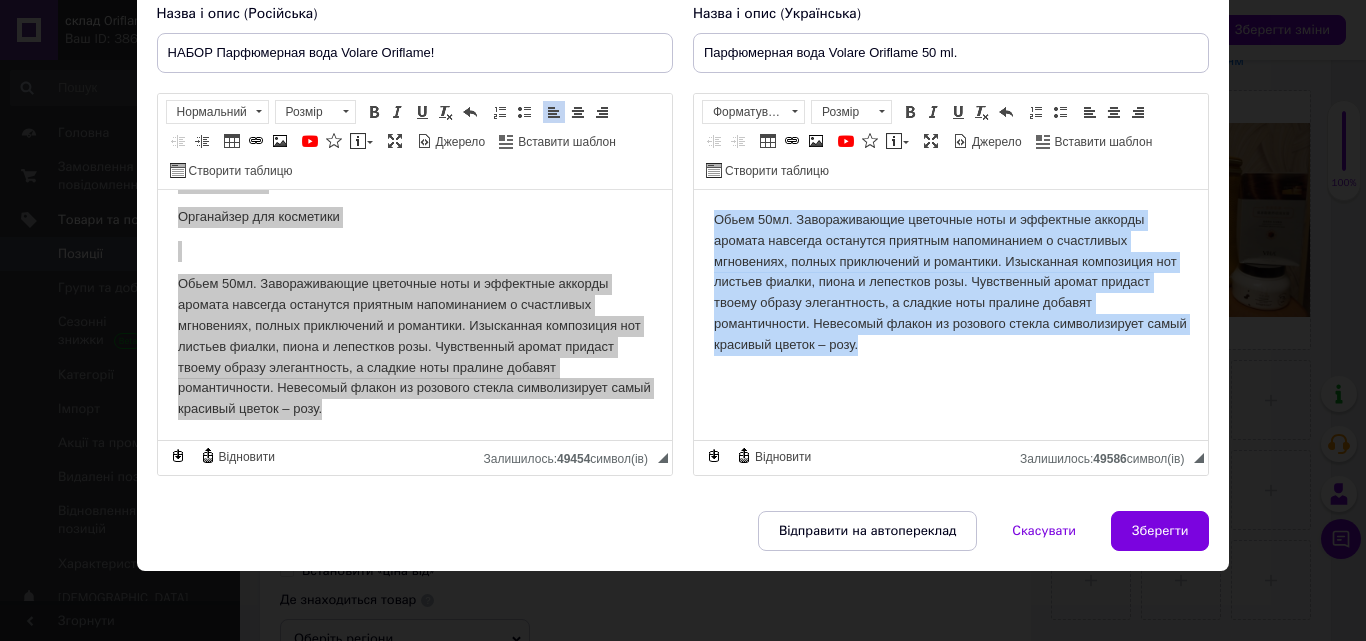 drag, startPoint x: 712, startPoint y: 218, endPoint x: 927, endPoint y: 359, distance: 257.11087 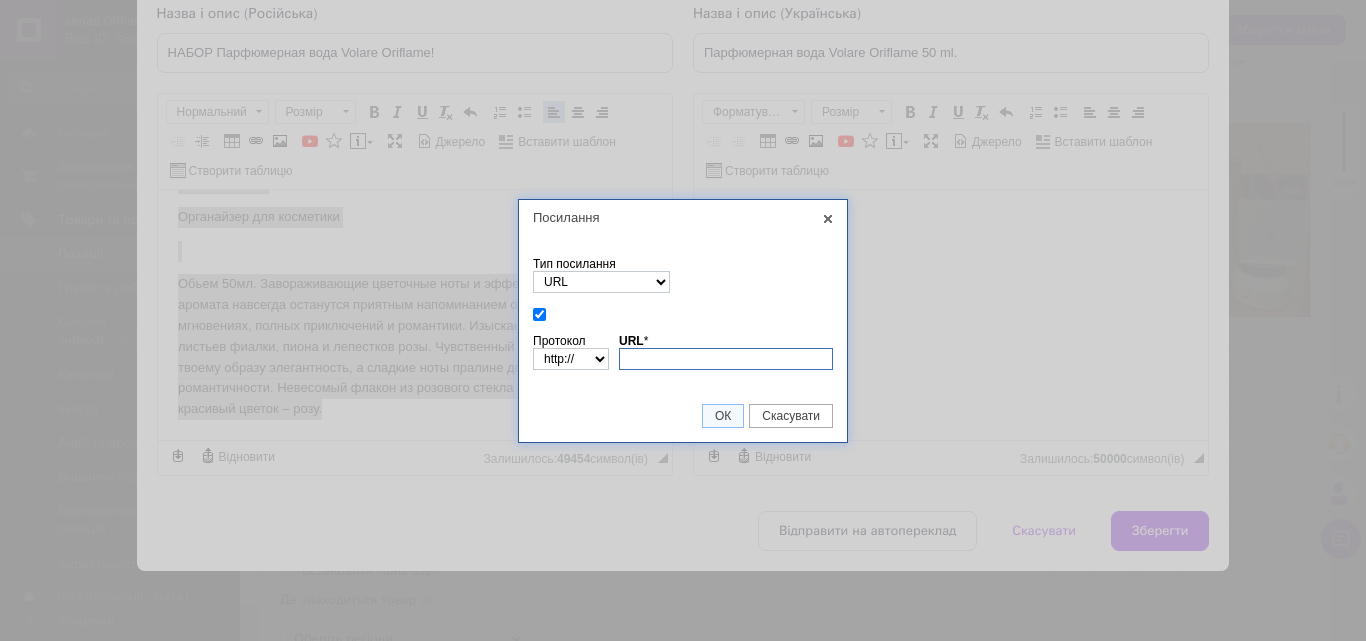 paste on "В набор входит:  т вода Воларе  Маска для волос  Шампунь для волос  Гель для умывания  Крем для тела  Органайзер для косметики    Обьем 50мл. Завораживающие цветочные ноты и эффектные аккорды аромата навсегда останутся приятным напоминанием о счастливых мгновениях, полных приключений и романтики. Изысканная композиция нот листьев фиалки, пиона и лепестков розы. Чувственный аромат придаст твоему образу элегантность, а сладкие ноты пралине добавят романтичности. Невесомый флакон из розового стекла символизирует самый красивый цветок – розу." 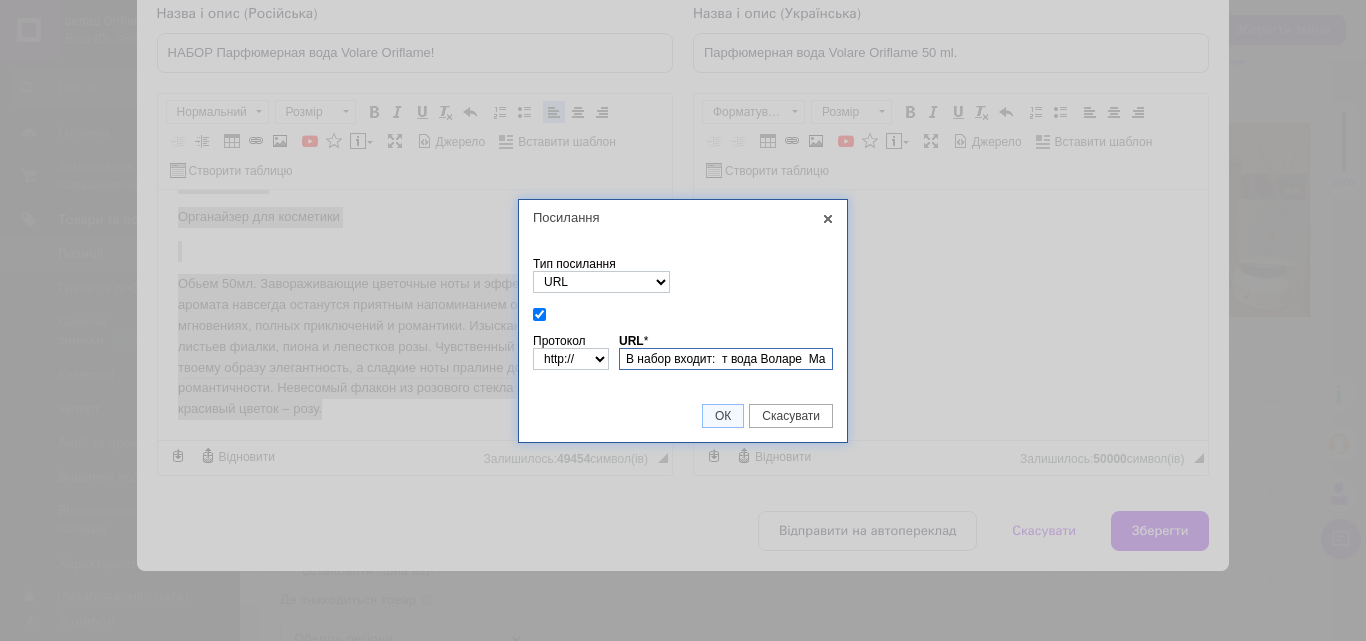 scroll, scrollTop: 0, scrollLeft: 3113, axis: horizontal 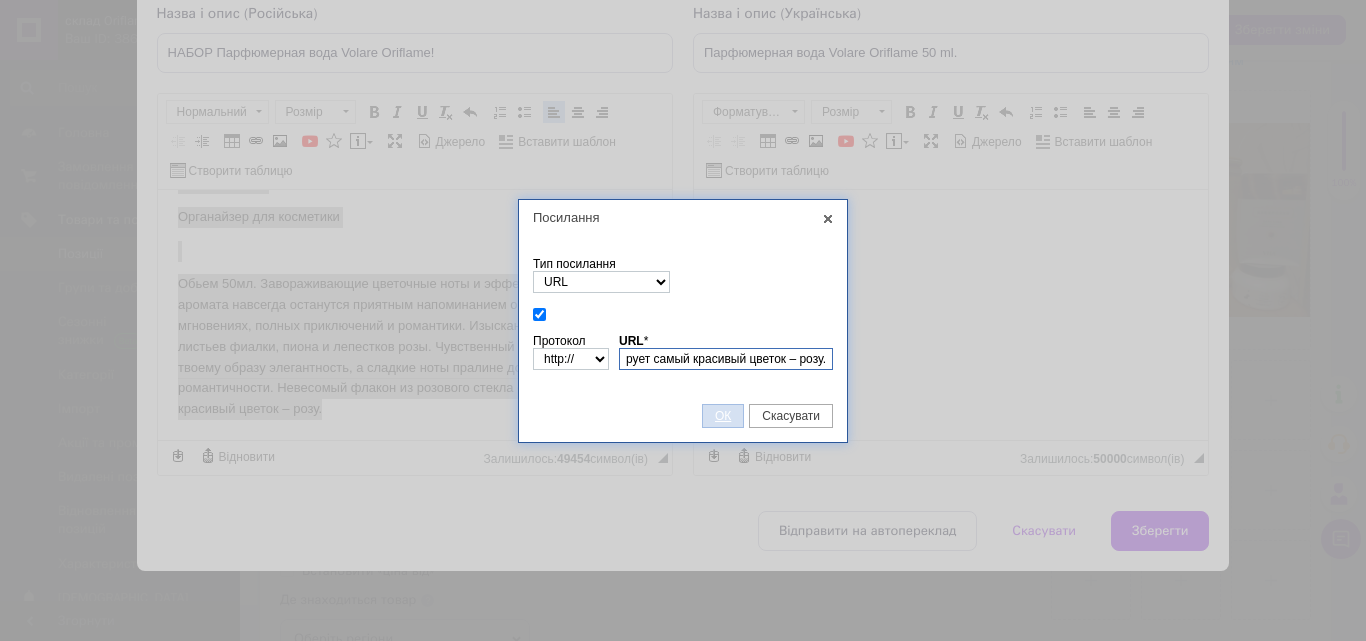 type on "В набор входит:  т вода Воларе  Маска для волос  Шампунь для волос  Гель для умывания  Крем для тела  Органайзер для косметики    Обьем 50мл. Завораживающие цветочные ноты и эффектные аккорды аромата навсегда останутся приятным напоминанием о счастливых мгновениях, полных приключений и романтики. Изысканная композиция нот листьев фиалки, пиона и лепестков розы. Чувственный аромат придаст твоему образу элегантность, а сладкие ноты пралине добавят романтичности. Невесомый флакон из розового стекла символизирует самый красивый цветок – розу." 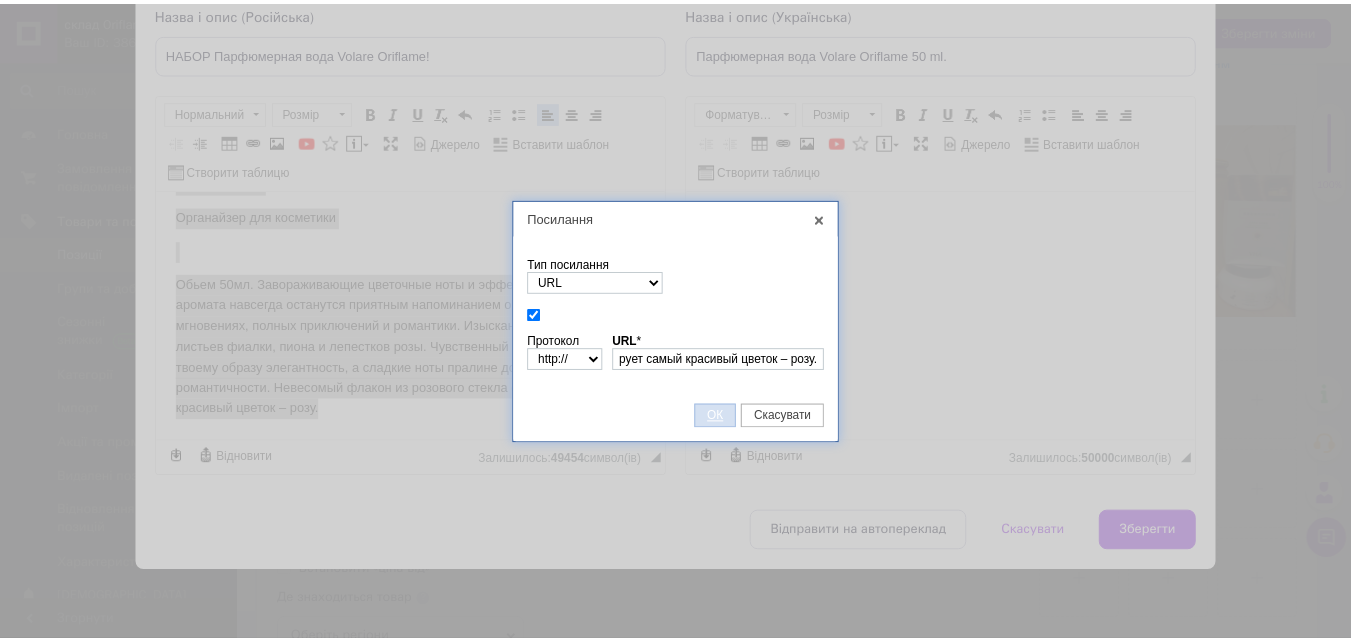 scroll, scrollTop: 0, scrollLeft: 0, axis: both 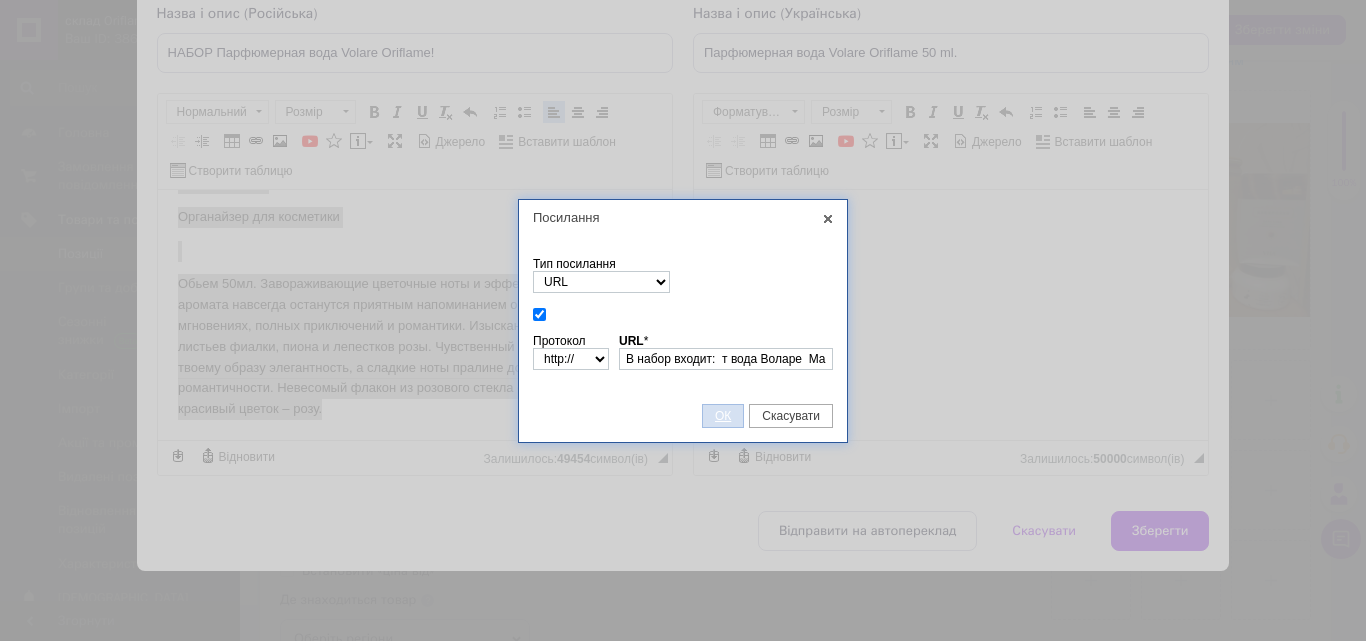 click on "ОК" at bounding box center (723, 416) 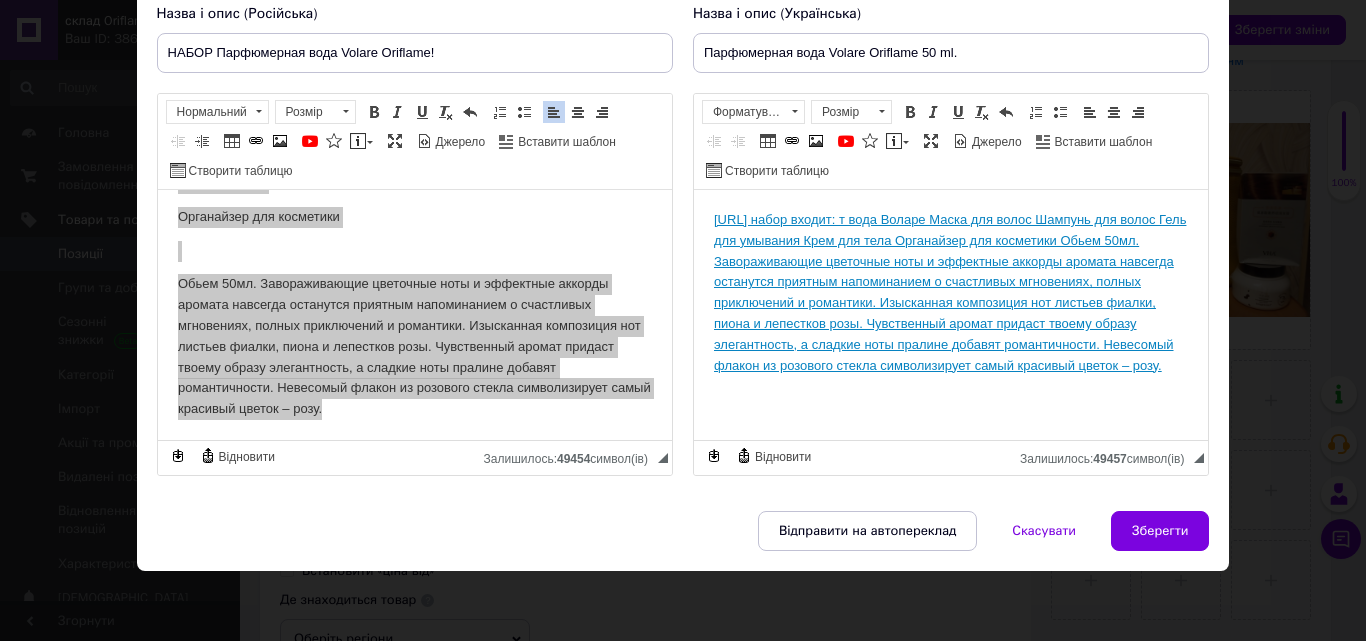drag, startPoint x: 799, startPoint y: 331, endPoint x: 783, endPoint y: 302, distance: 33.12099 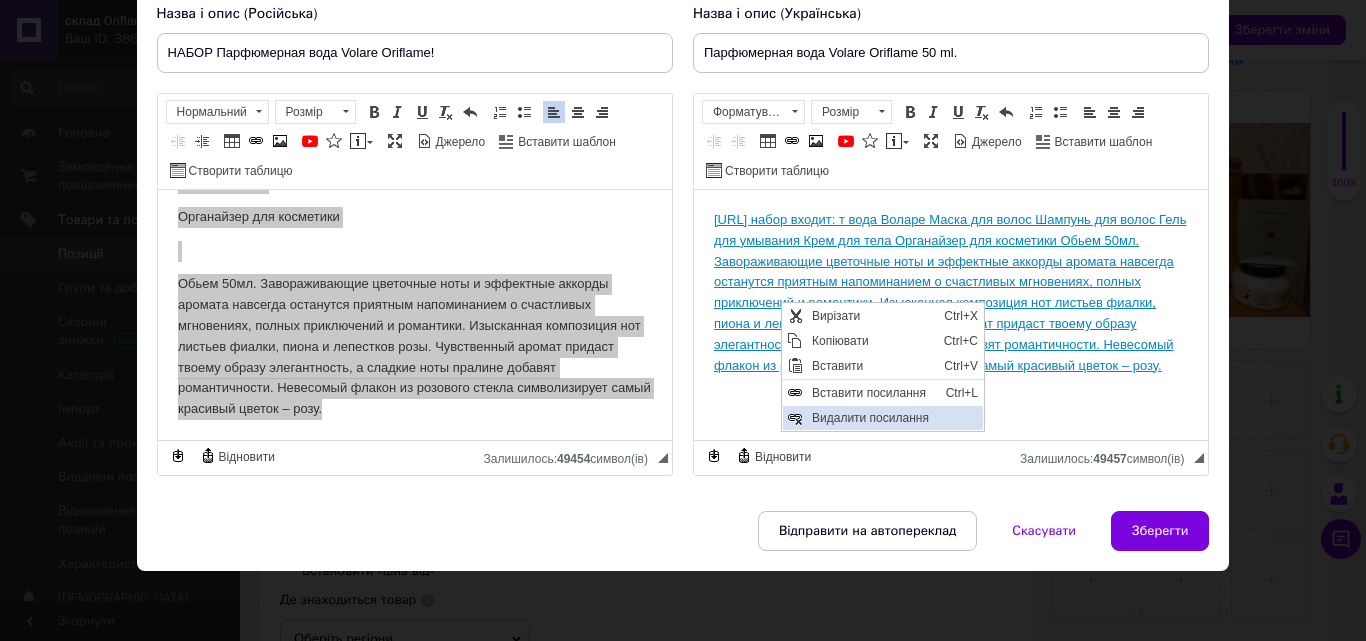 click on "Видалити посилання" at bounding box center [895, 418] 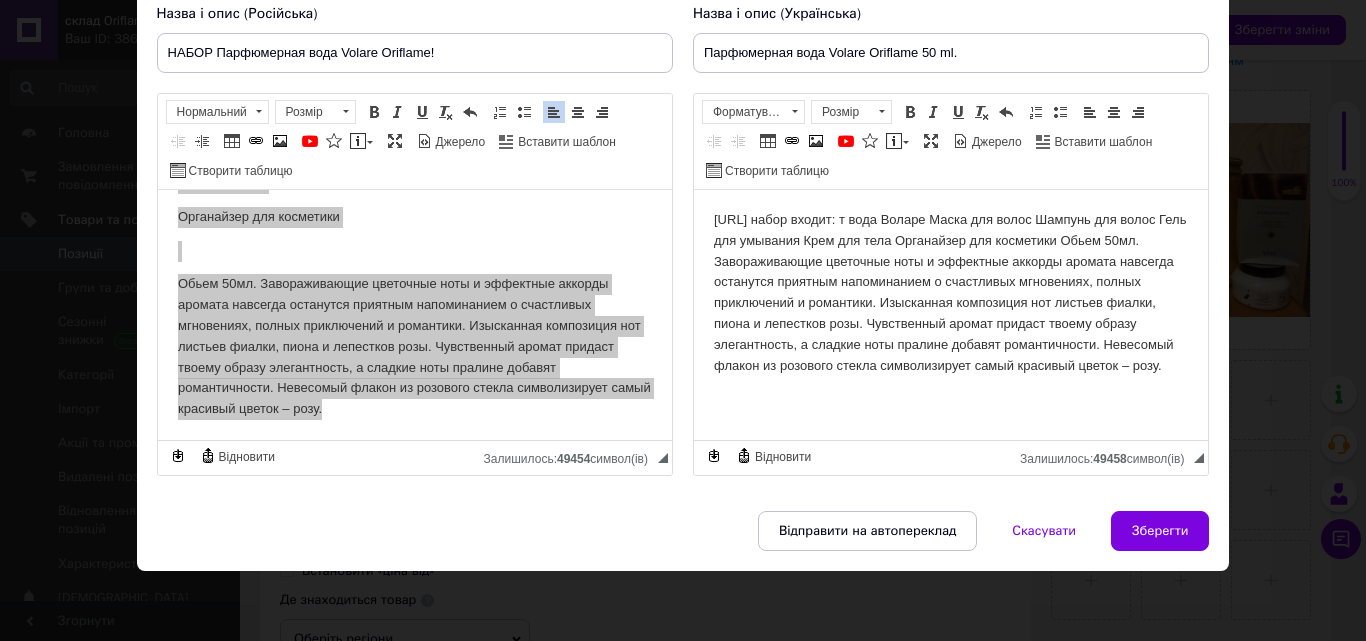 click on "[URL] набор входит:  т вода Воларе  Маска для волос  Шампунь для волос  Гель для умывания  Крем для тела  Органайзер для косметики    Обьем 50мл. Завораживающие цветочные ноты и эффектные аккорды аромата навсегда останутся приятным напоминанием о счастливых мгновениях, полных приключений и романтики. Изысканная композиция нот листьев фиалки, пиона и лепестков розы. Чувственный аромат придаст твоему образу элегантность, а сладкие ноты пралине добавят романтичности. Невесомый флакон из розового стекла символизирует самый красивый цветок – розу." at bounding box center (950, 293) 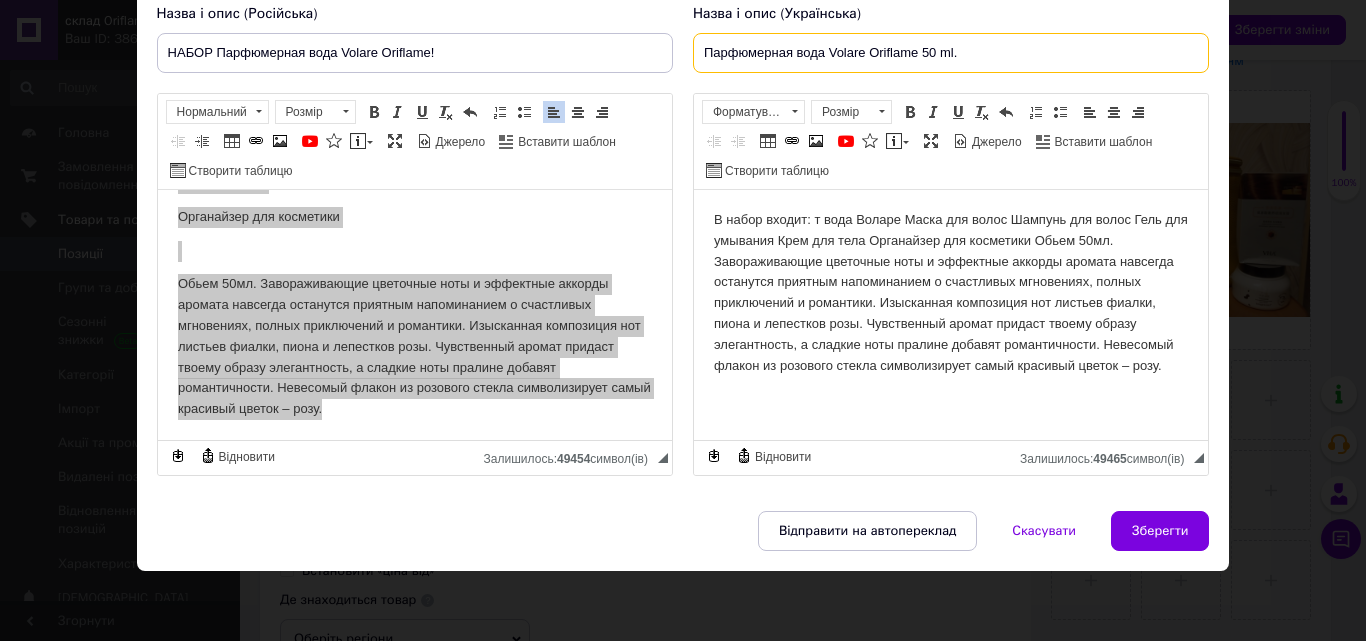 click on "Парфюмерная вода Volare Oriflame 50 ml." at bounding box center [951, 53] 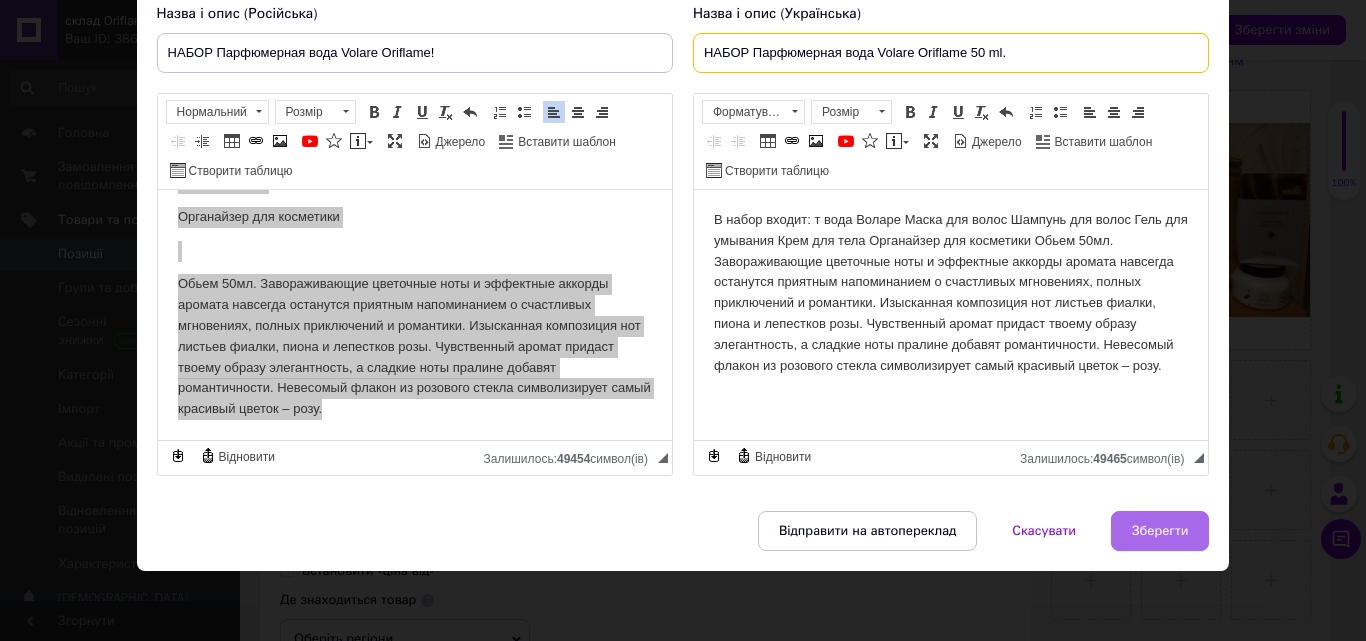 type on "НАБОР Парфюмерная вода Volare Oriflame 50 ml." 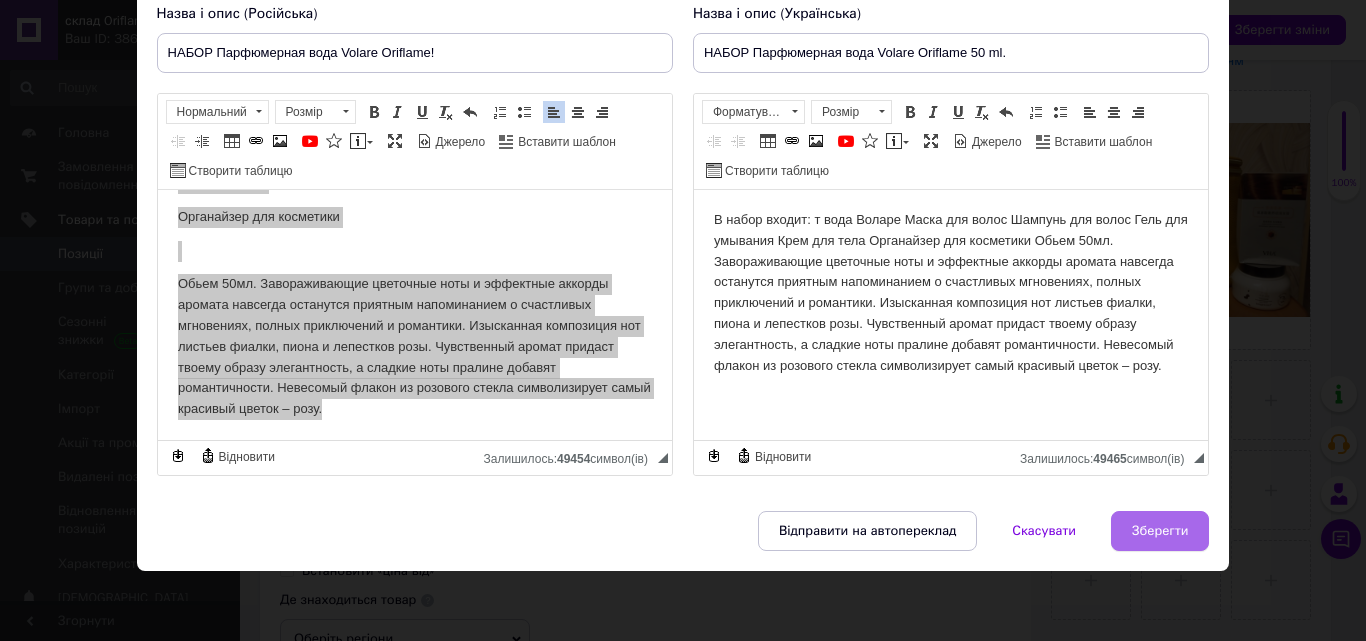 click on "Зберегти" at bounding box center (1160, 531) 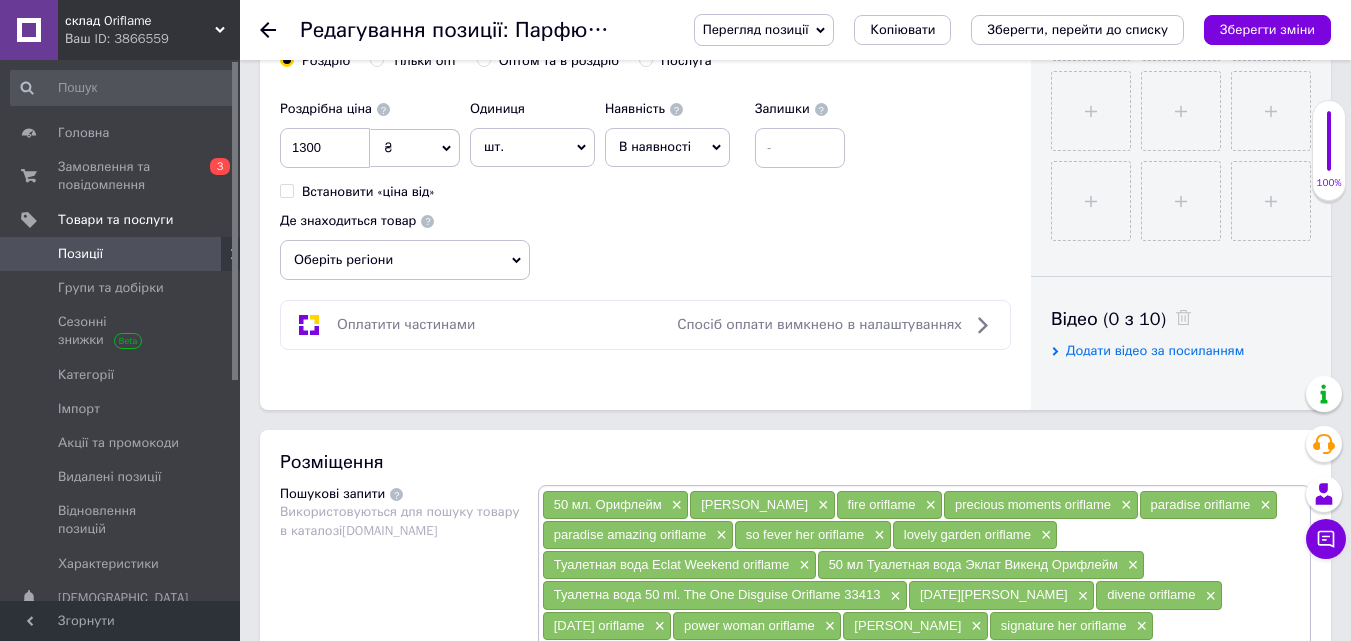 scroll, scrollTop: 796, scrollLeft: 0, axis: vertical 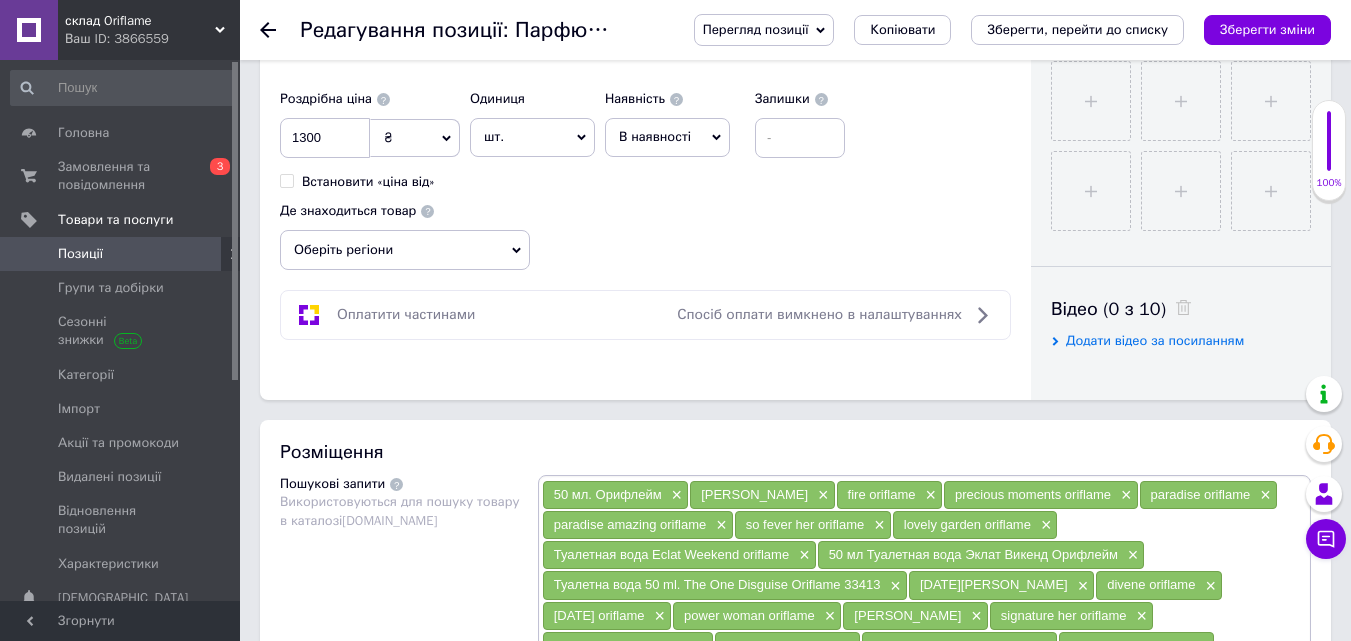 click on "шт." at bounding box center (532, 137) 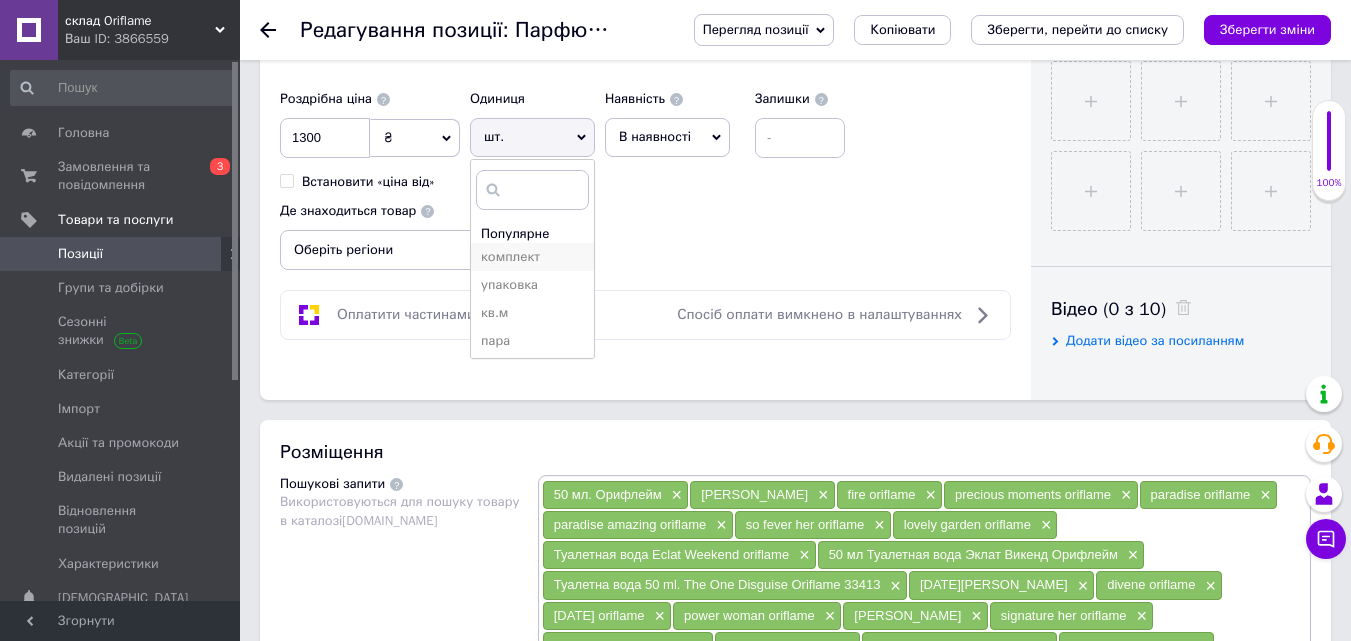 click on "комплект" at bounding box center (532, 257) 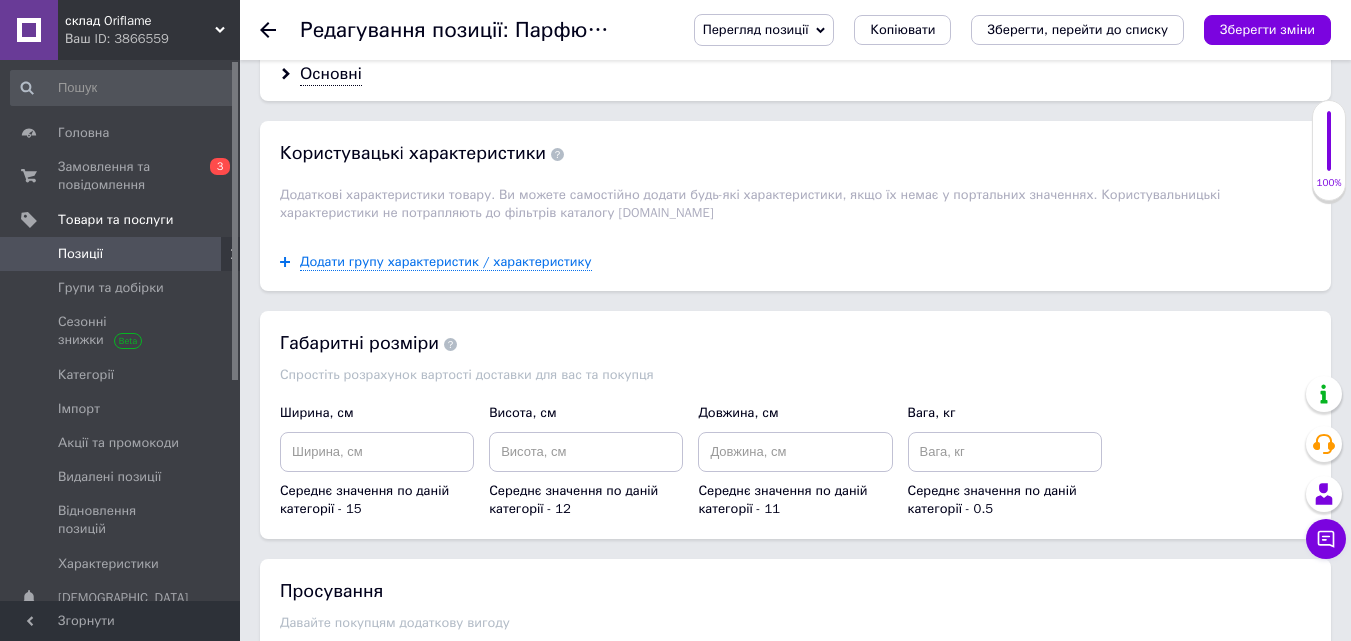scroll, scrollTop: 2280, scrollLeft: 0, axis: vertical 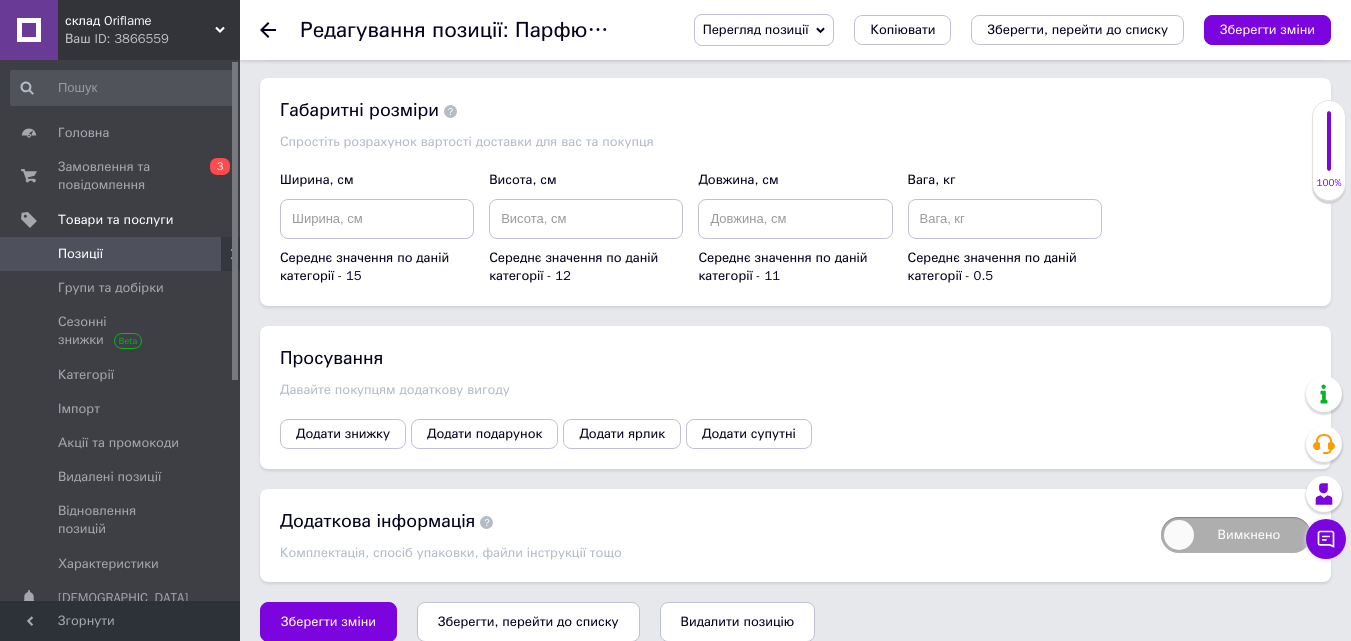 click on "Зберегти, перейти до списку" at bounding box center (528, 621) 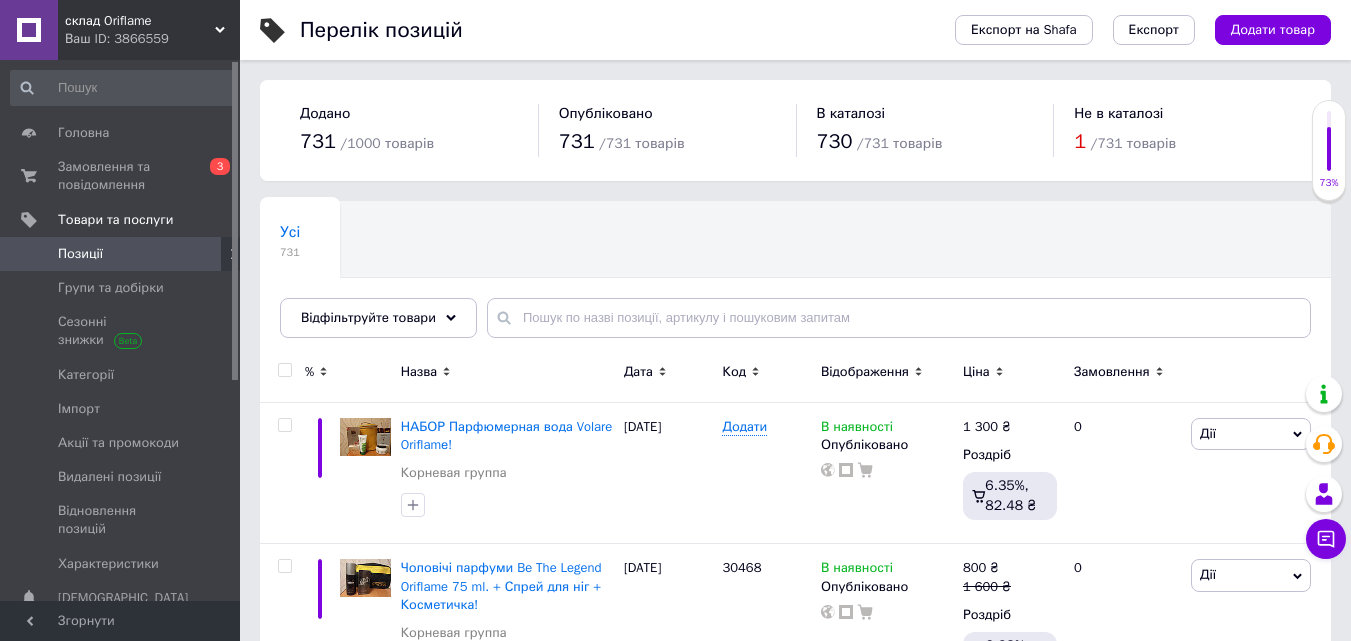 scroll, scrollTop: 20, scrollLeft: 0, axis: vertical 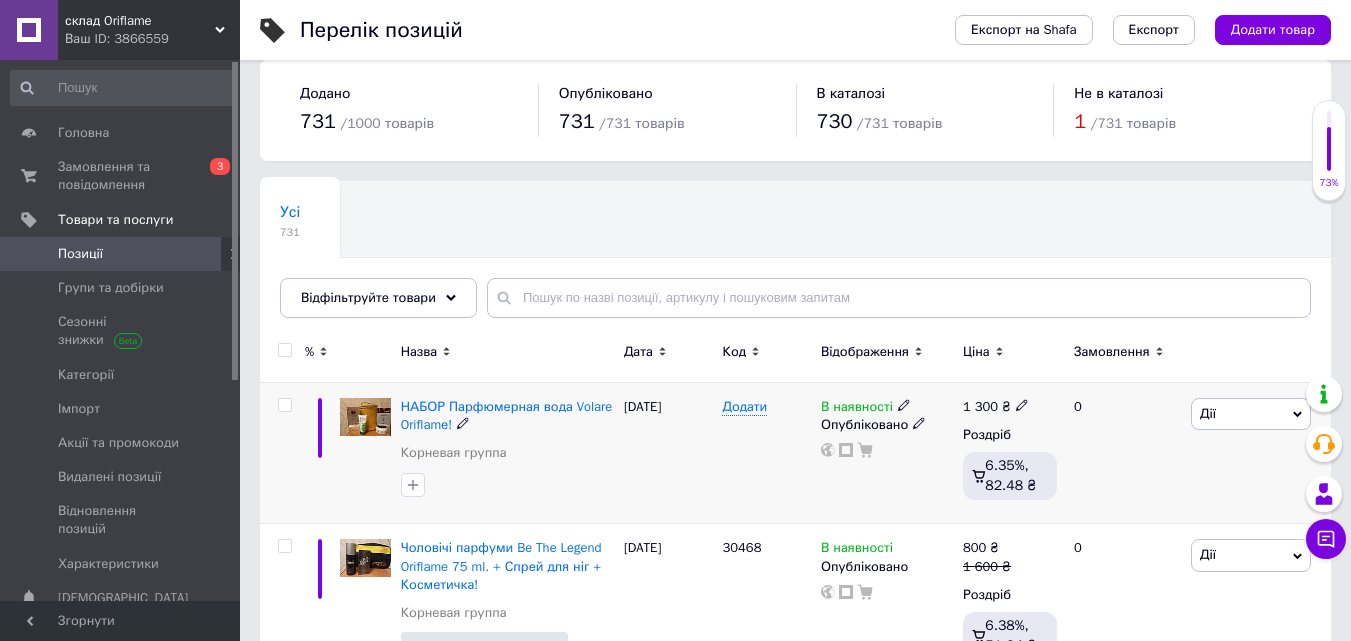 click 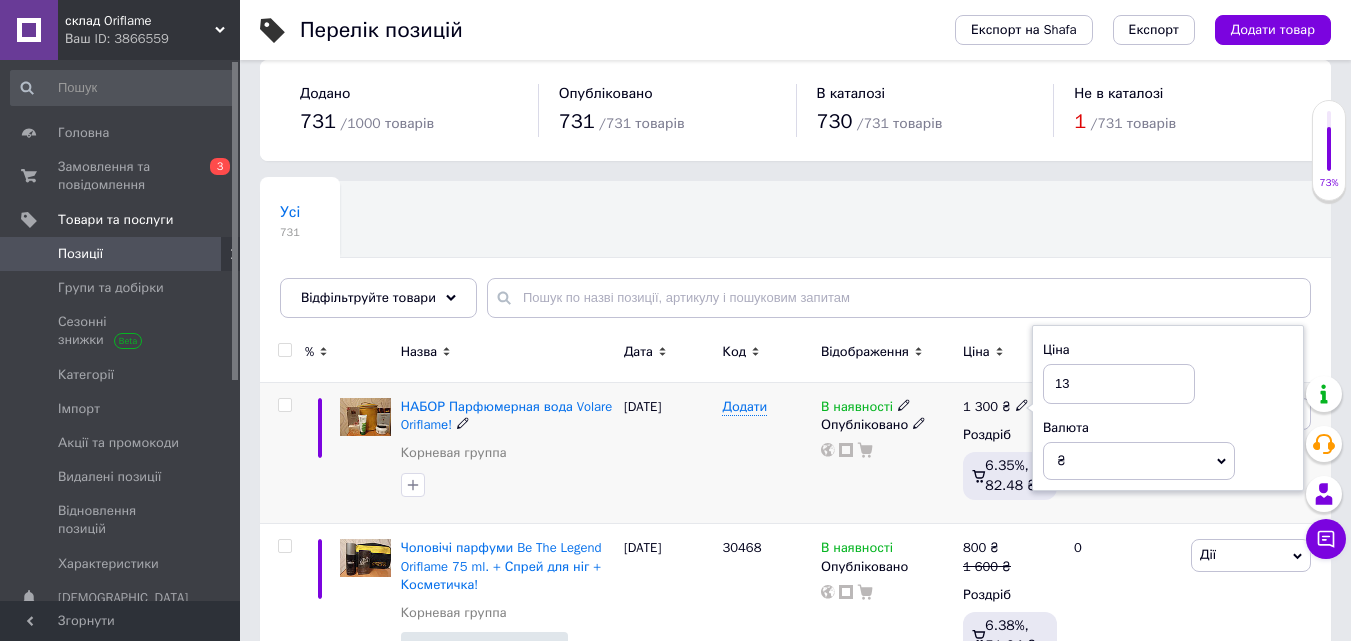 type on "1" 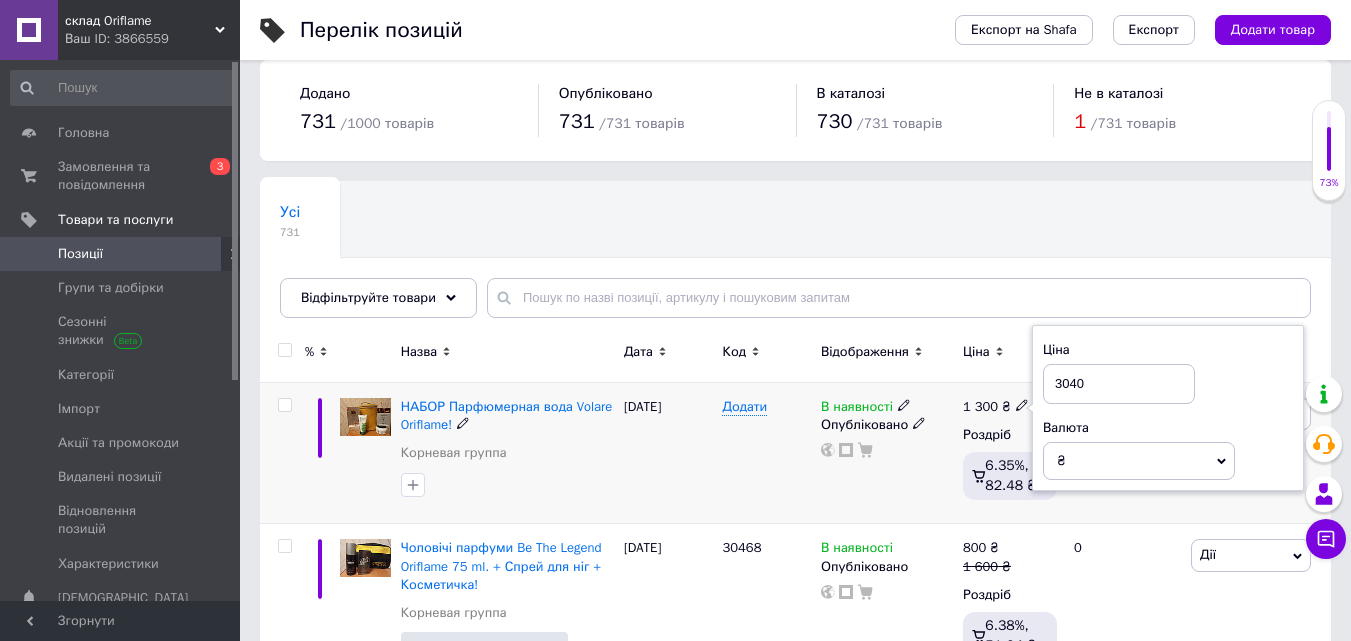type on "3040" 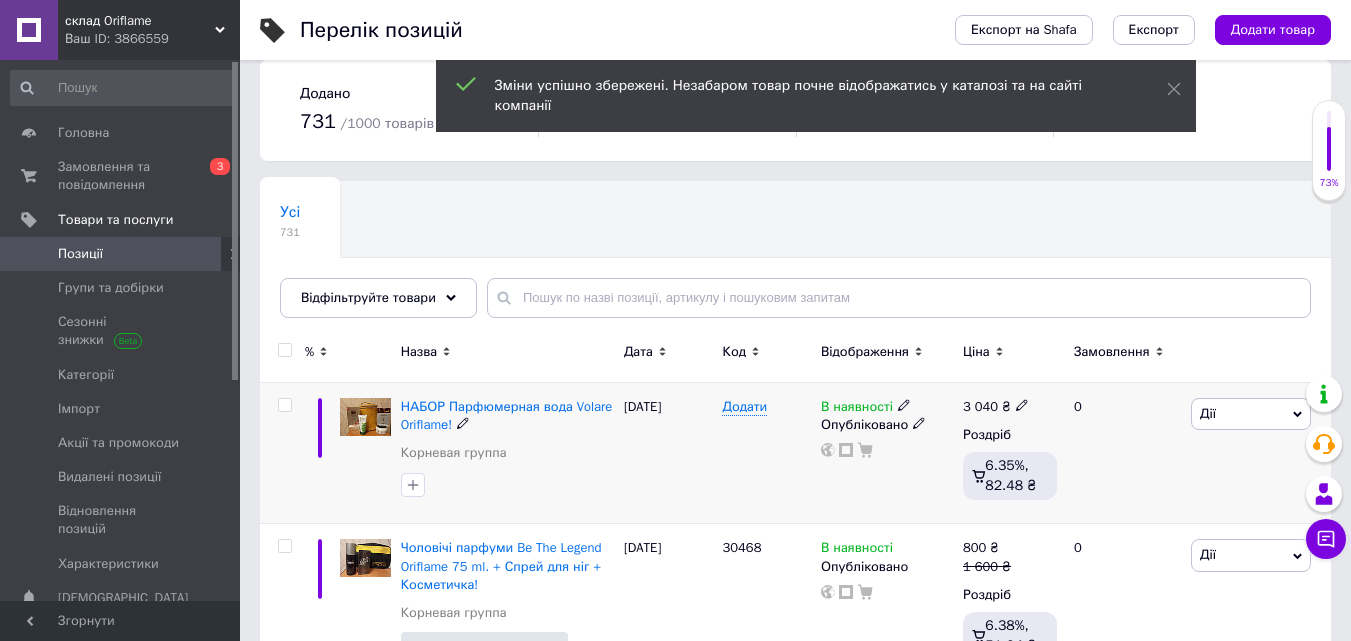 click on "Дії" at bounding box center (1251, 414) 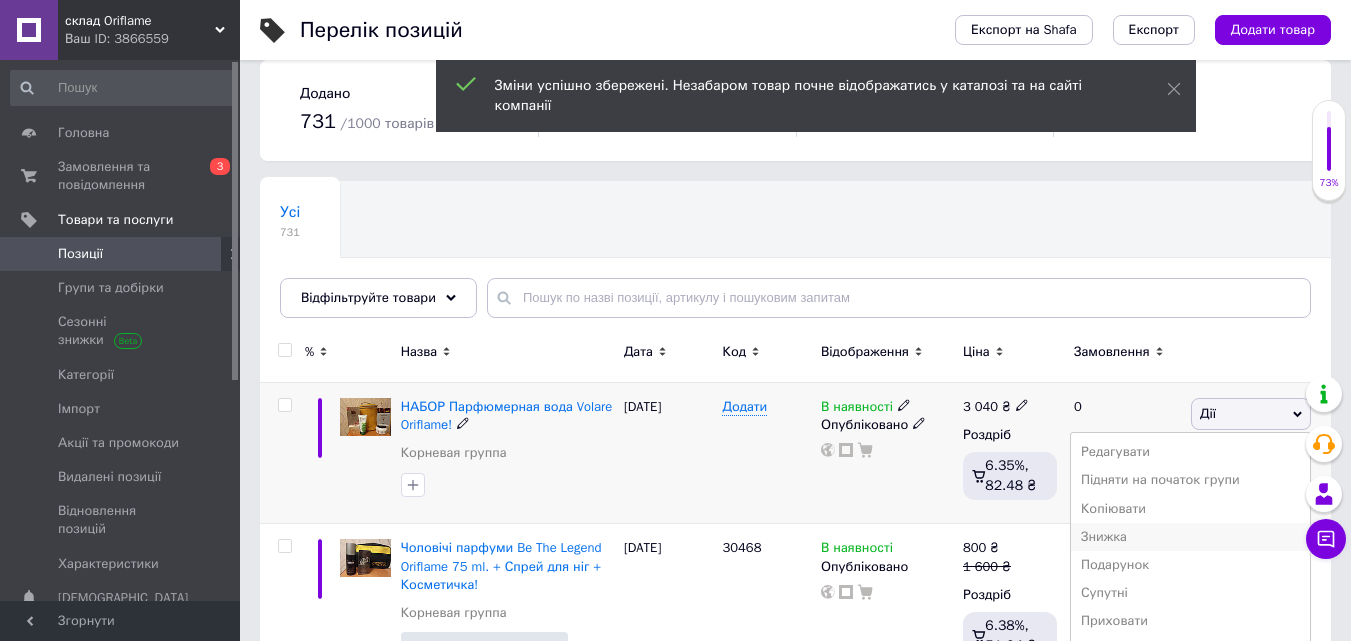 click on "Знижка" at bounding box center [1190, 537] 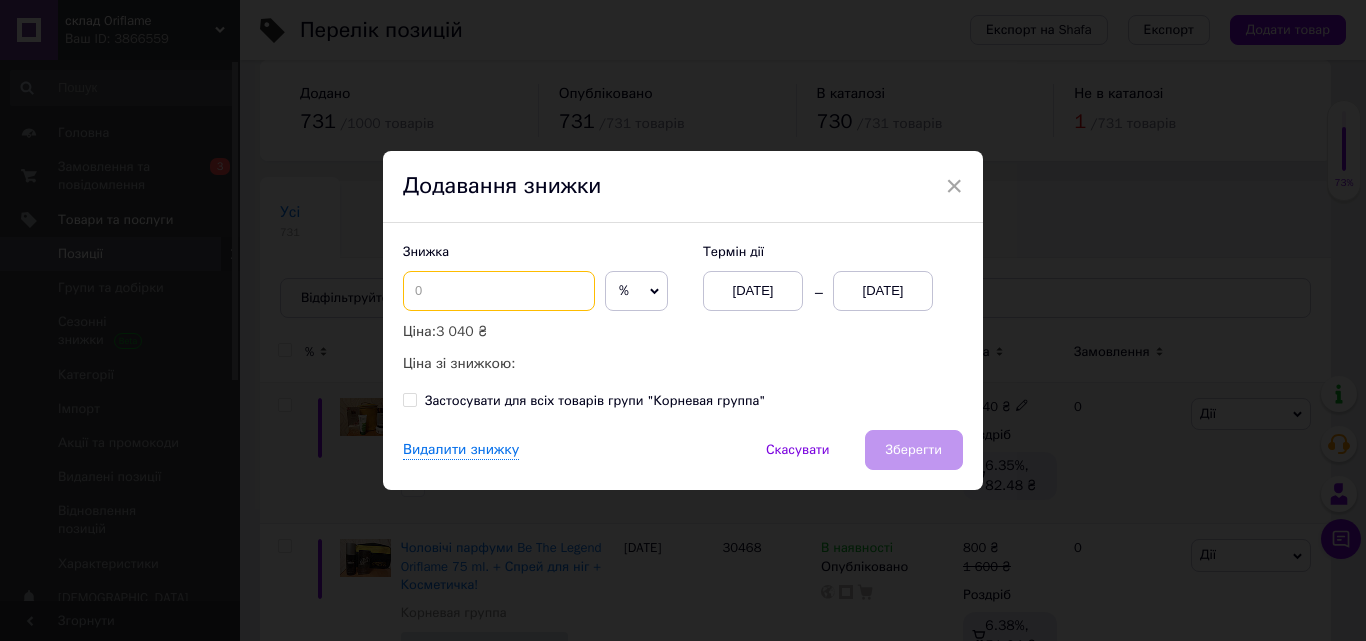 click at bounding box center [499, 291] 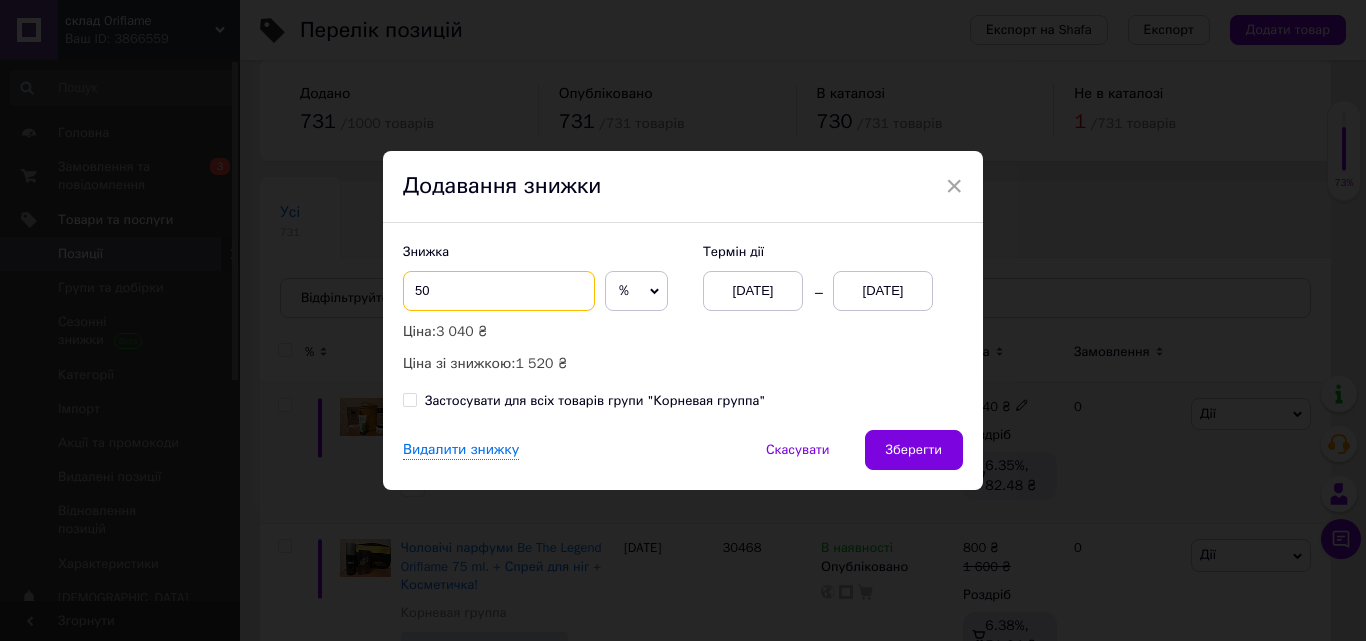 type on "50" 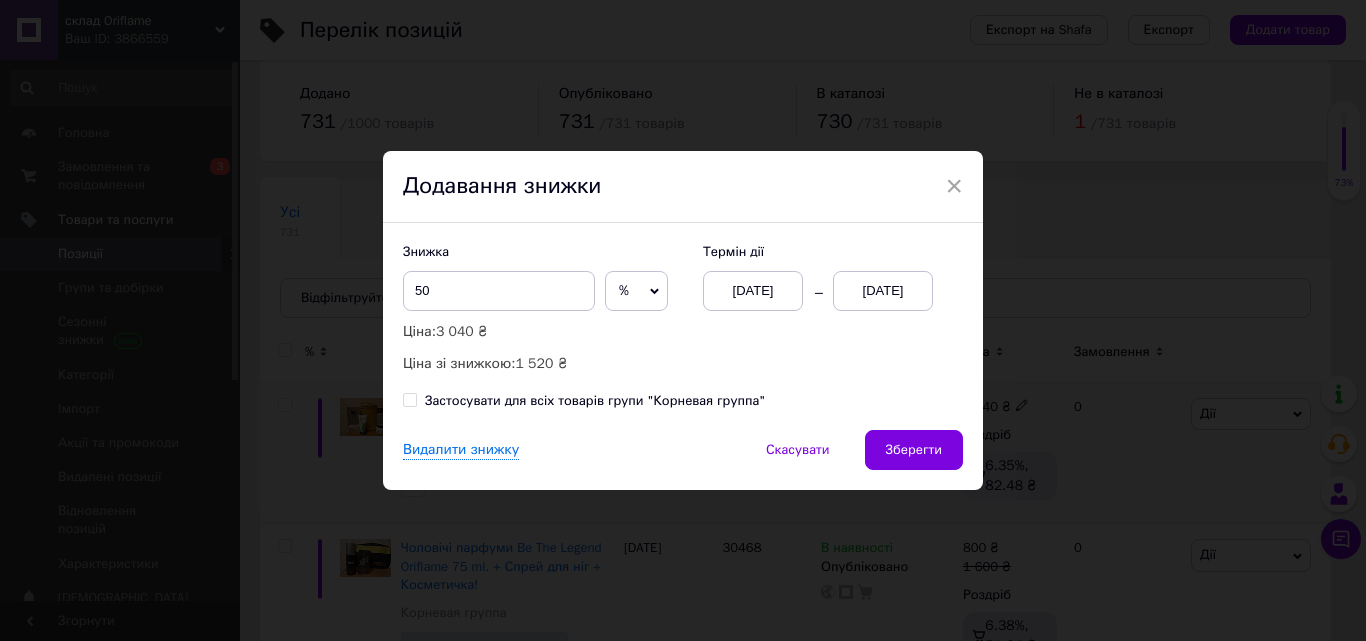click on "[DATE]" at bounding box center [883, 291] 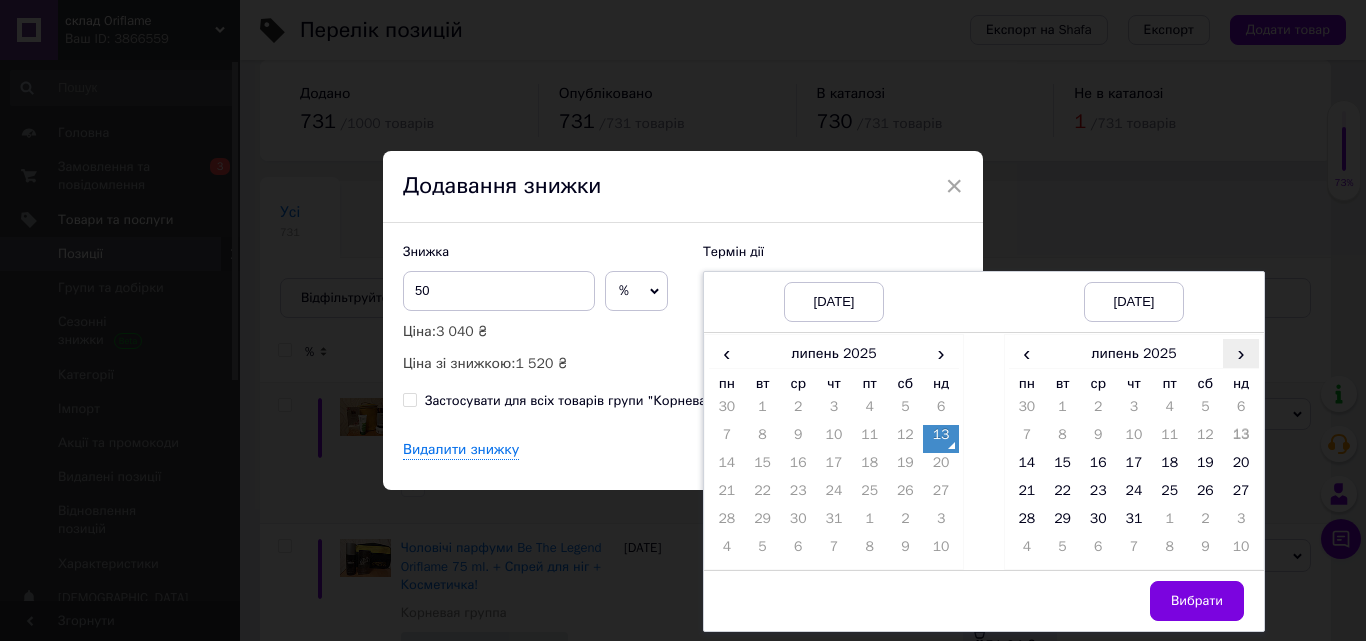 click on "›" at bounding box center [1241, 353] 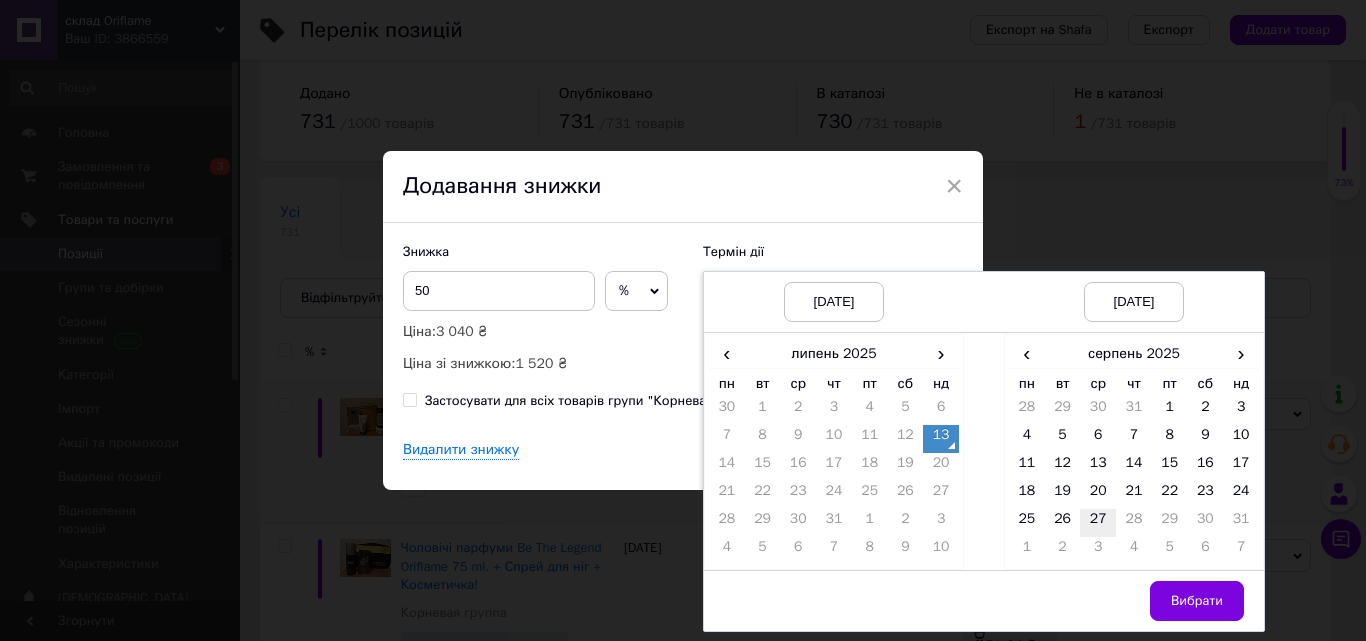 click on "27" at bounding box center [1098, 523] 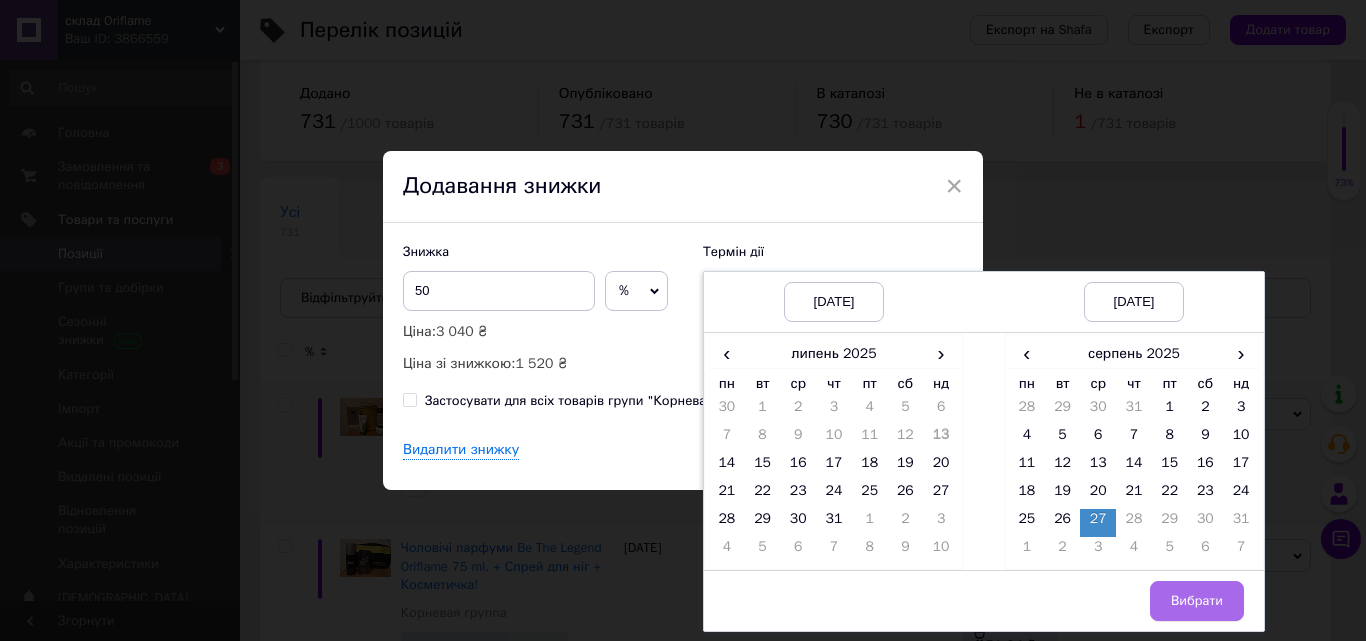 click on "Вибрати" at bounding box center [1197, 601] 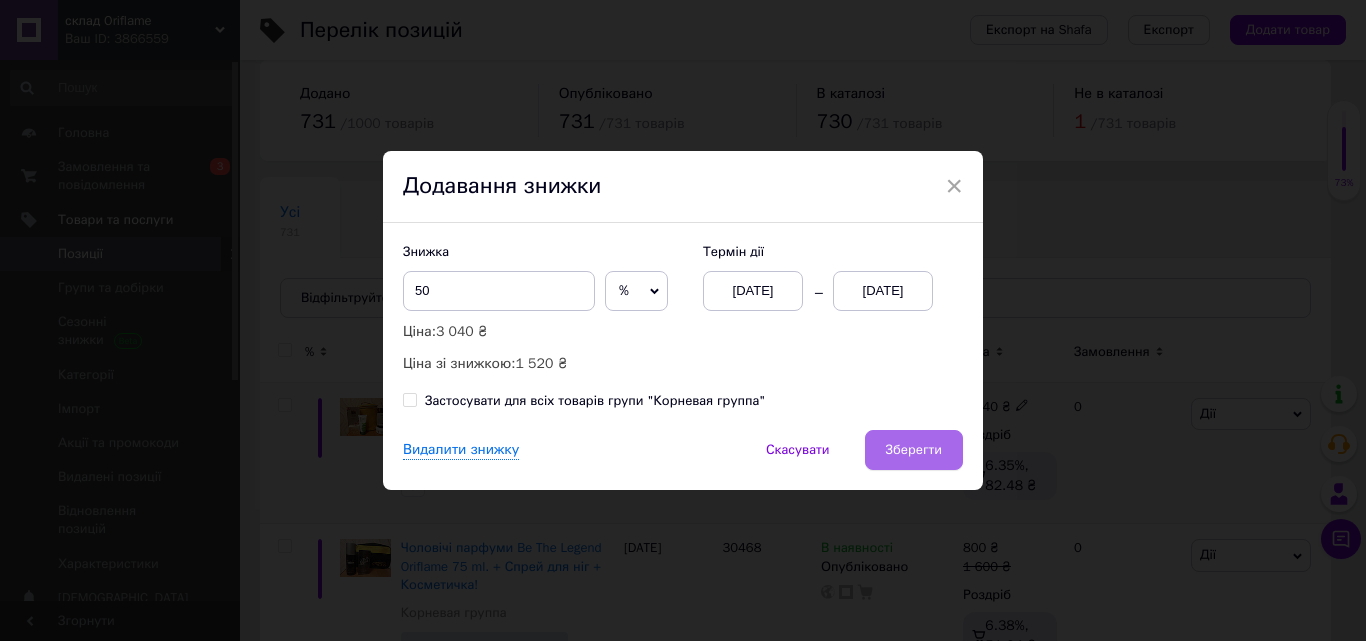 click on "Зберегти" at bounding box center (914, 450) 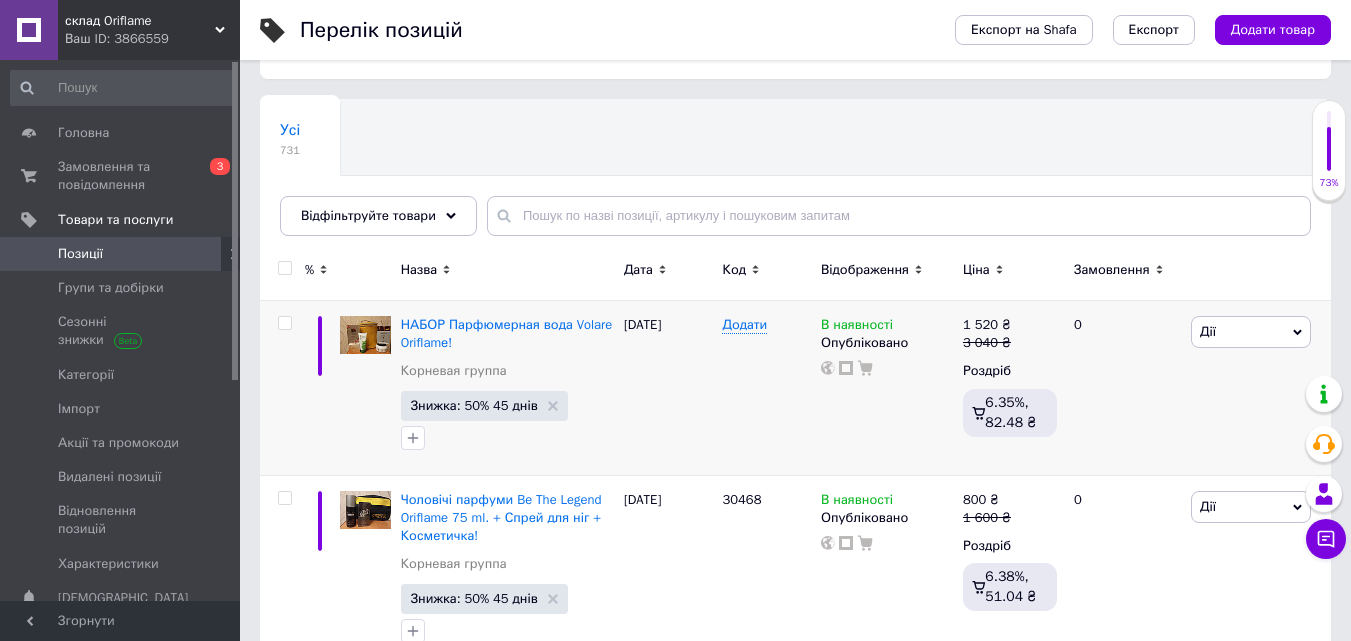 scroll, scrollTop: 164, scrollLeft: 0, axis: vertical 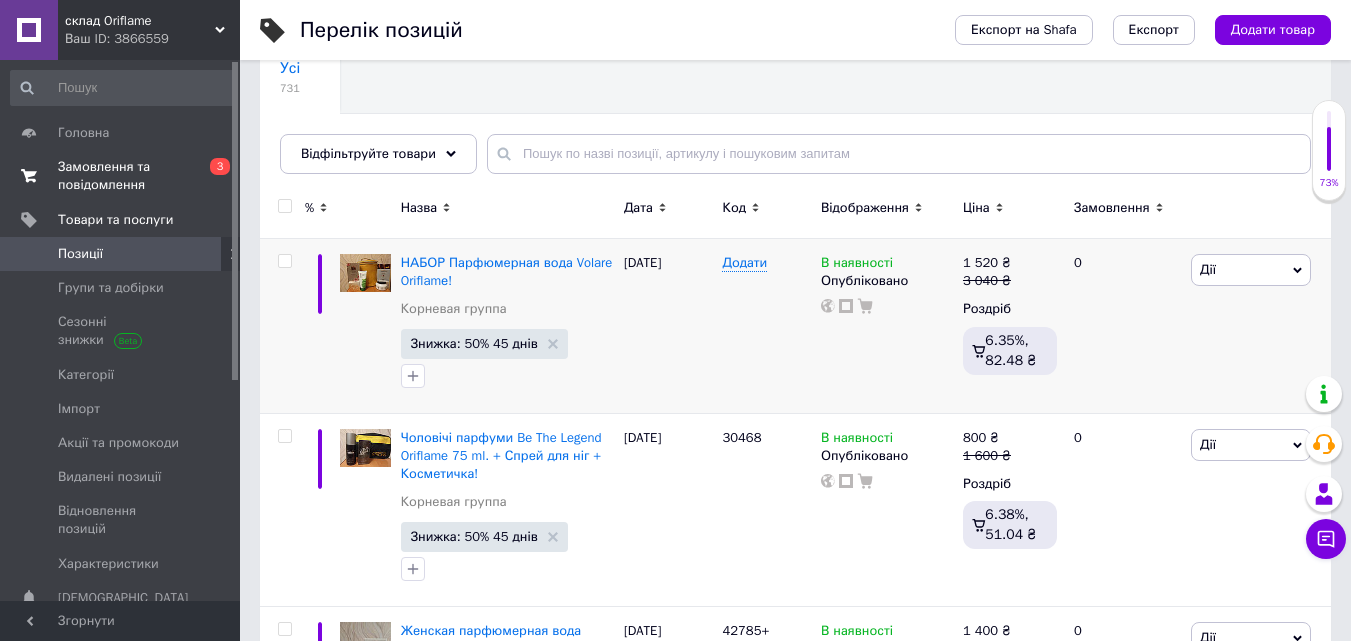 click on "Замовлення та повідомлення" at bounding box center [121, 176] 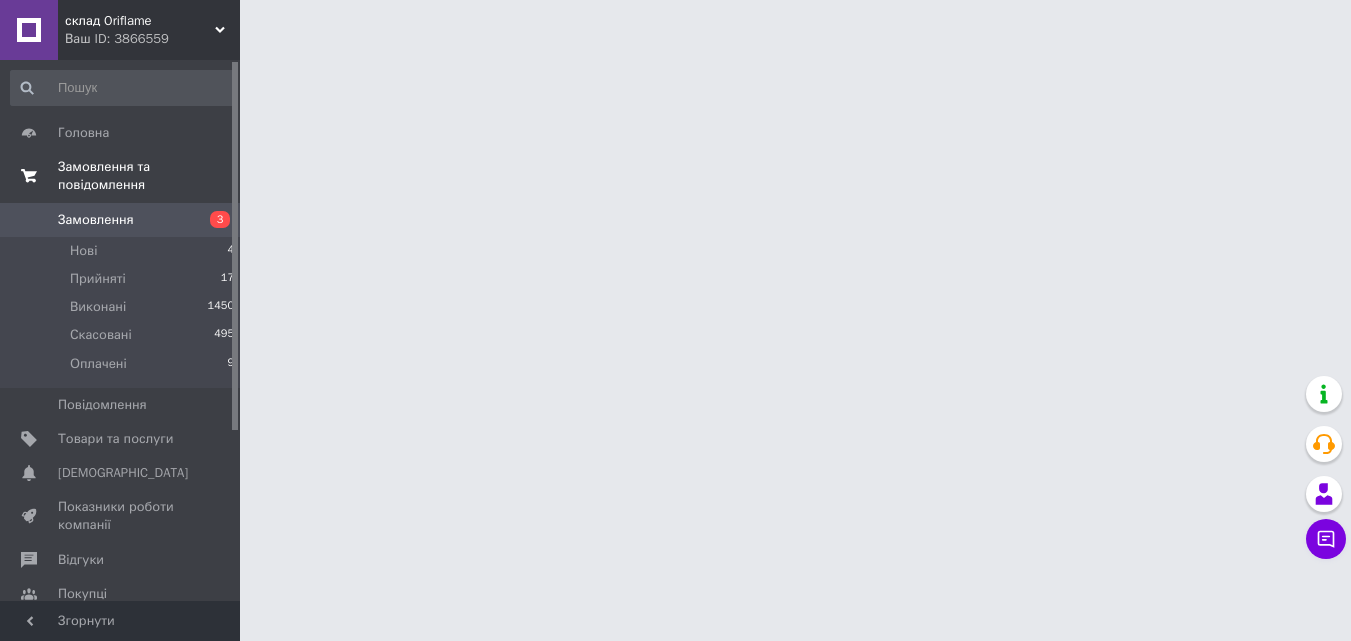 scroll, scrollTop: 0, scrollLeft: 0, axis: both 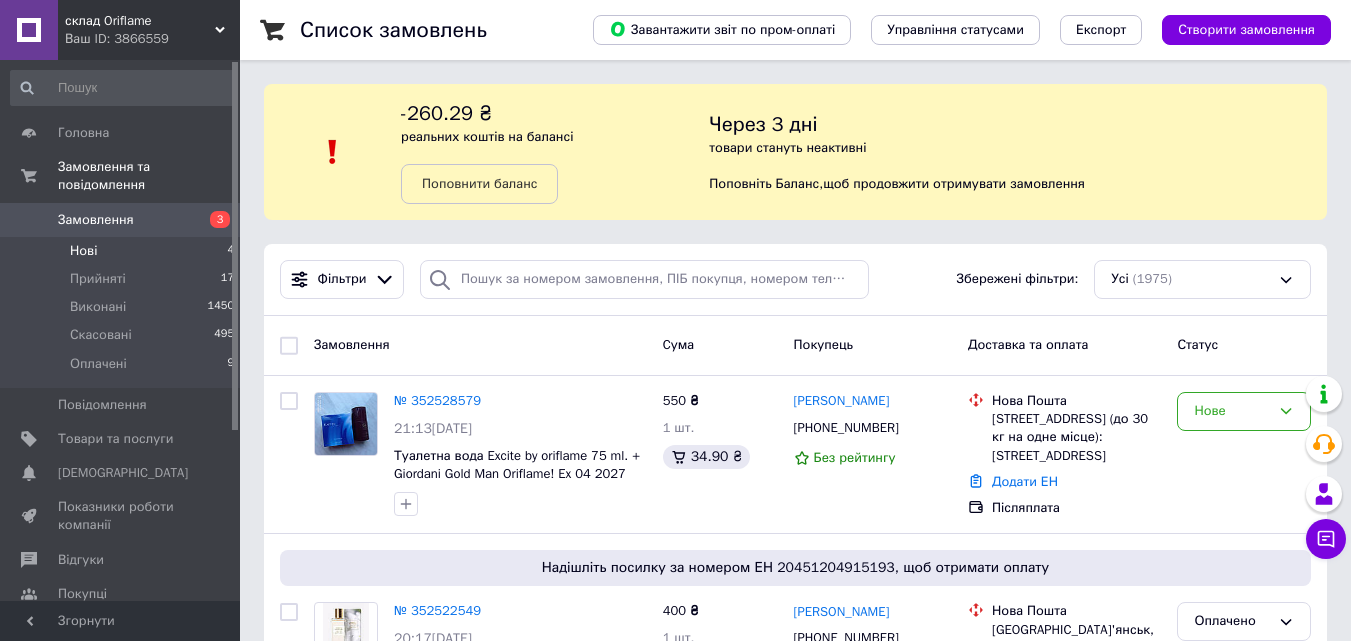 click on "Нові 4" at bounding box center [123, 251] 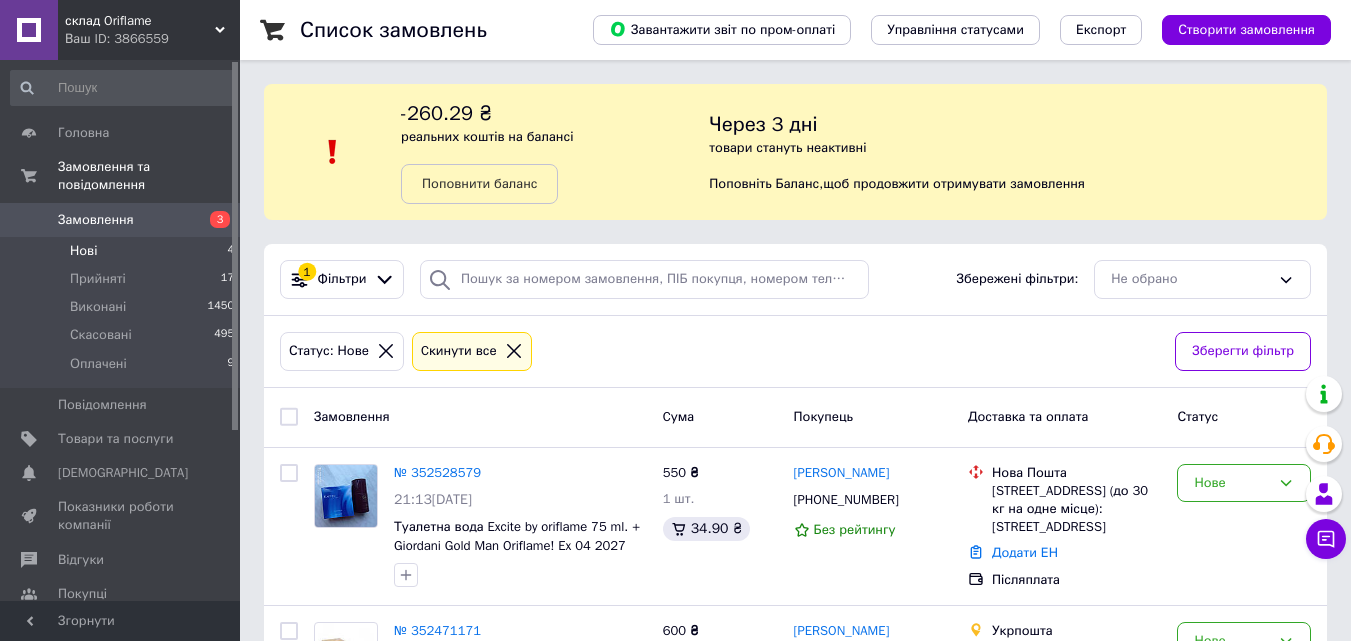 click on "Нові 4" at bounding box center [123, 251] 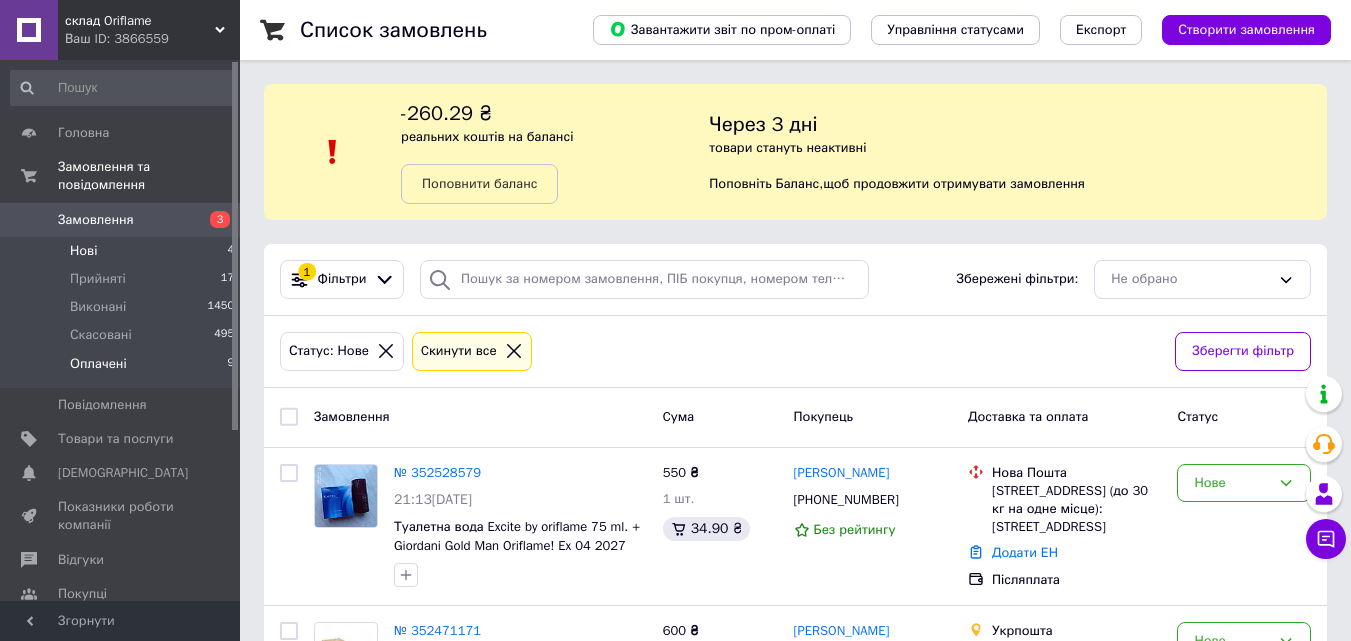 click on "Оплачені" at bounding box center [98, 364] 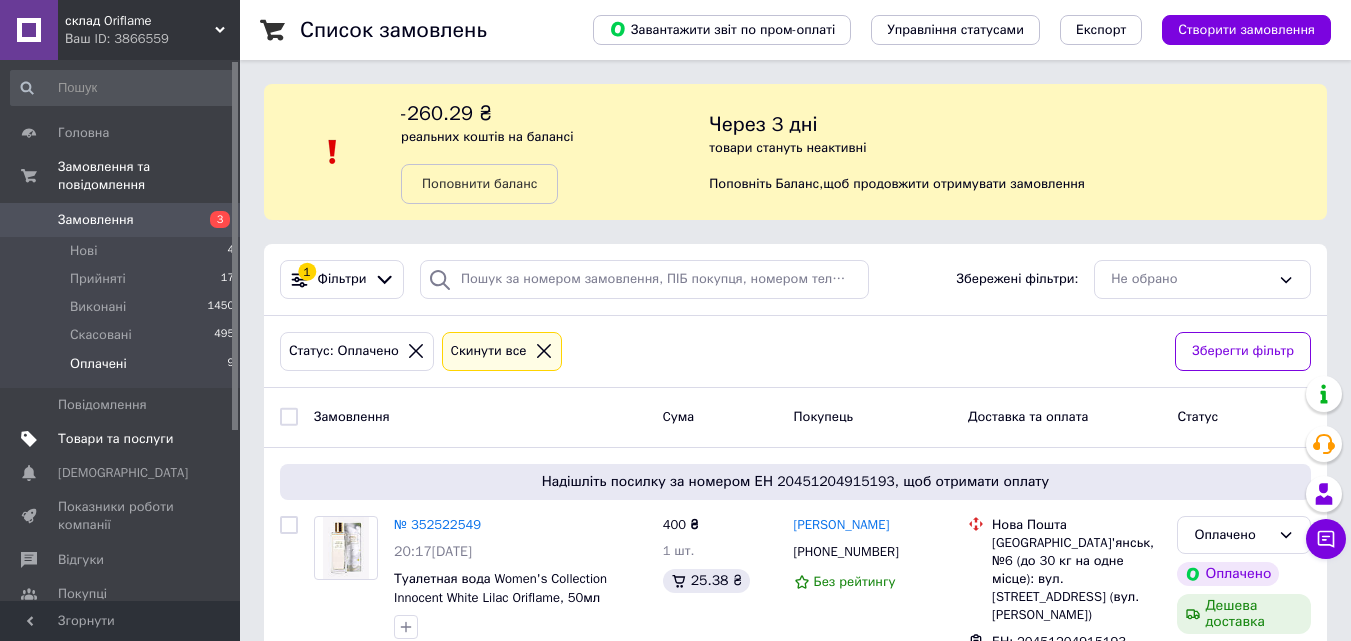 click on "Товари та послуги" at bounding box center (115, 439) 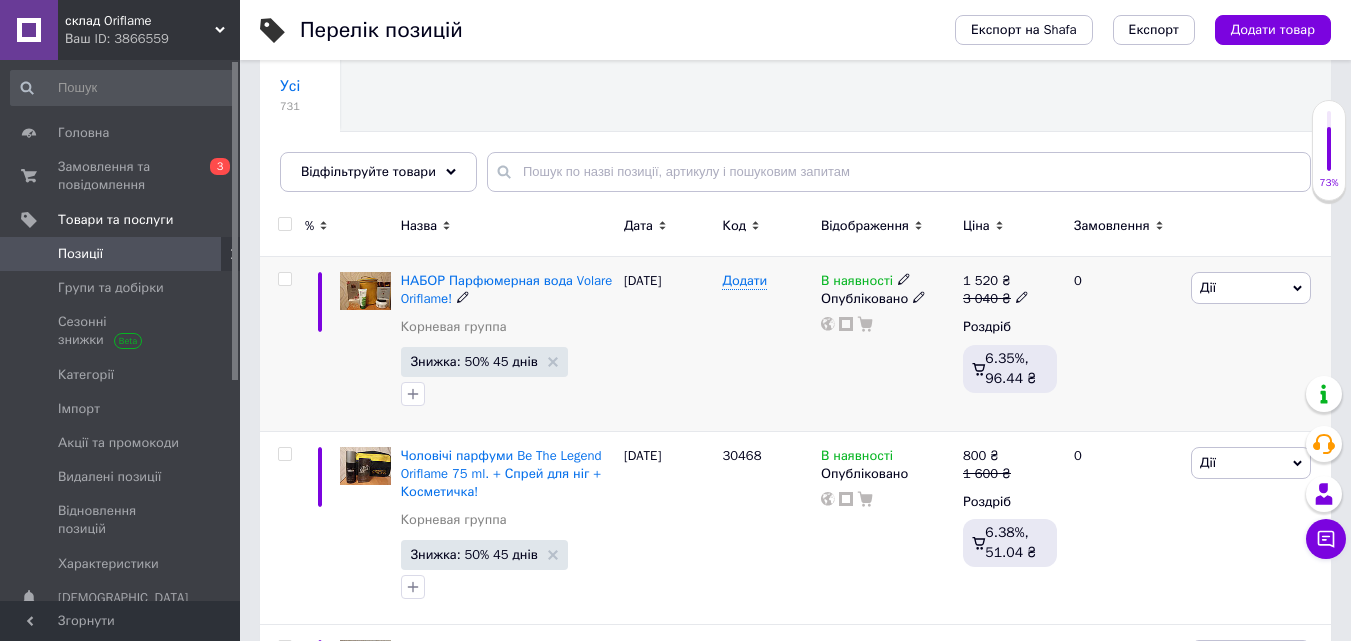 scroll, scrollTop: 166, scrollLeft: 0, axis: vertical 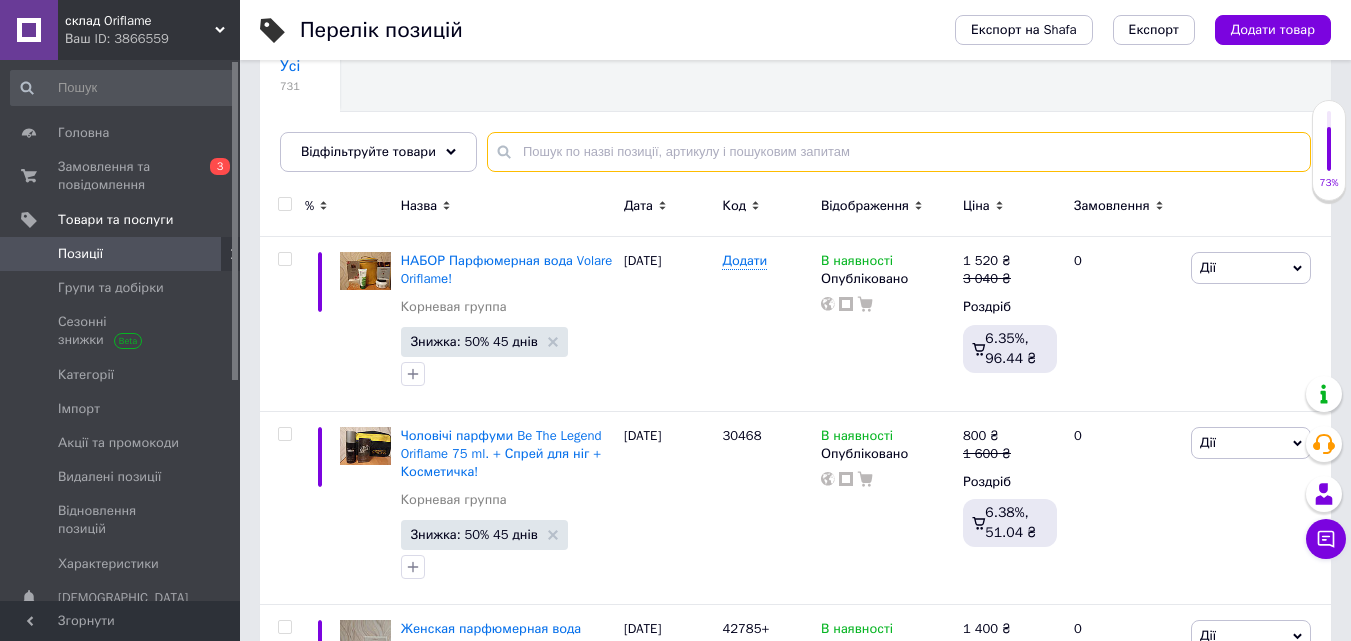 click at bounding box center (899, 152) 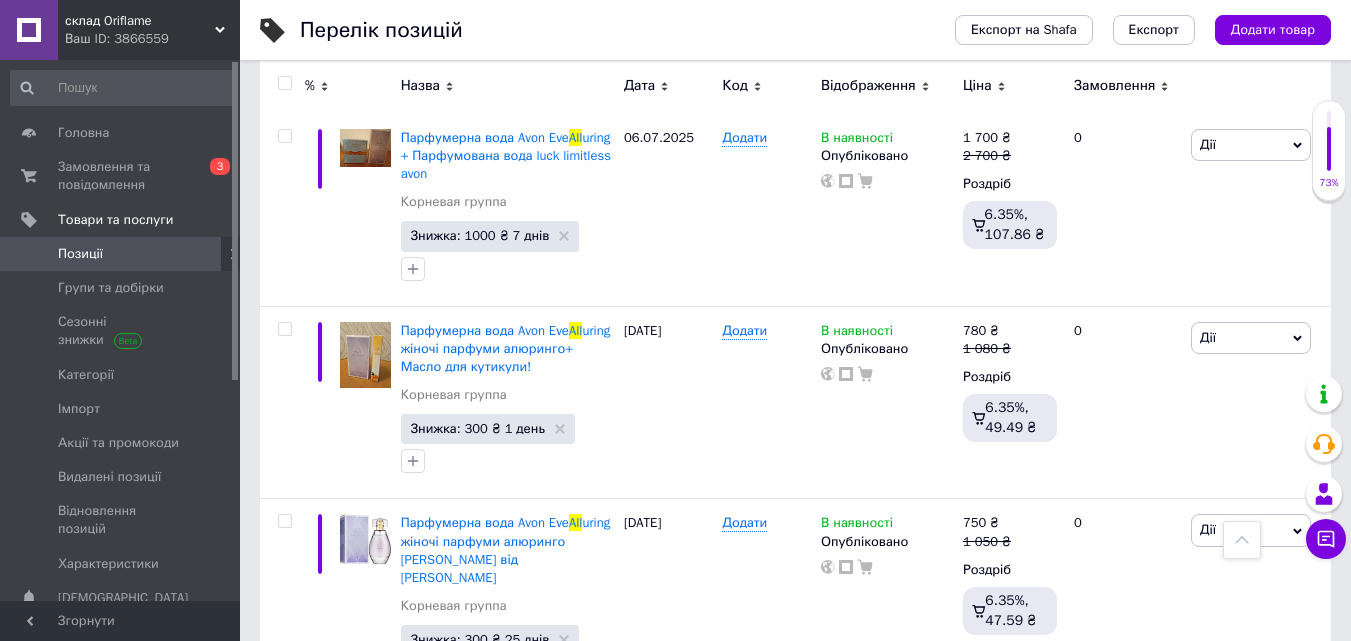 scroll, scrollTop: 709, scrollLeft: 0, axis: vertical 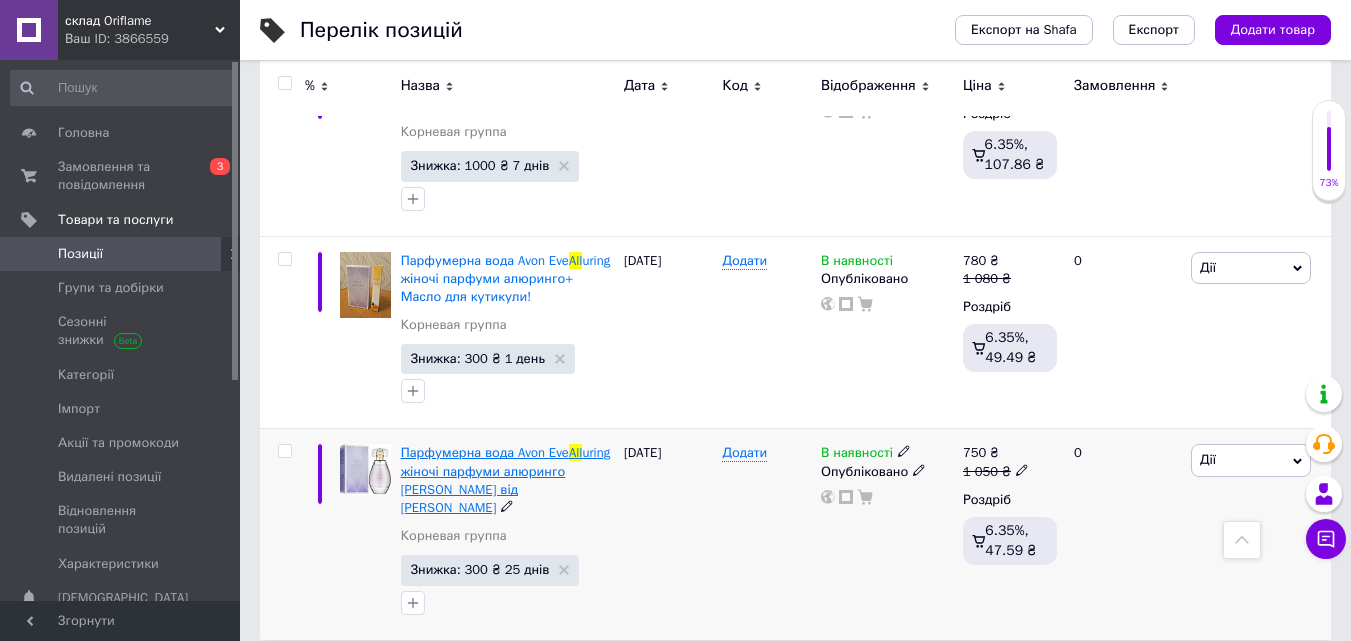 type on "all" 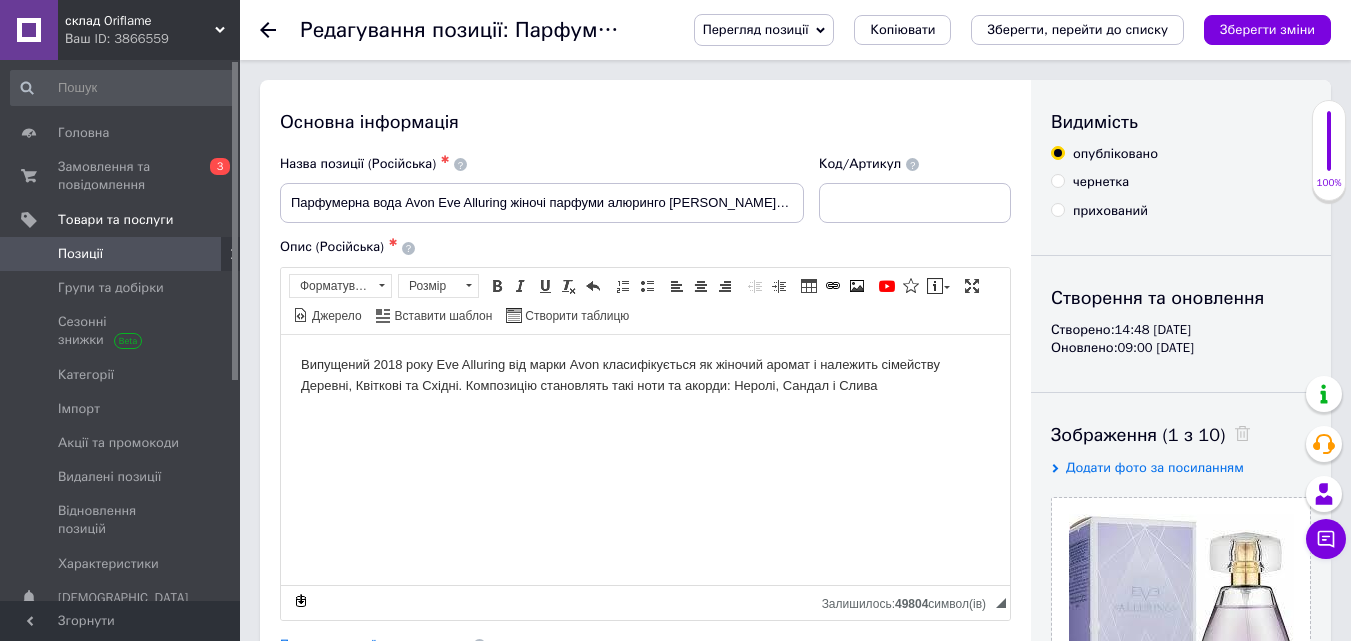 scroll, scrollTop: 0, scrollLeft: 0, axis: both 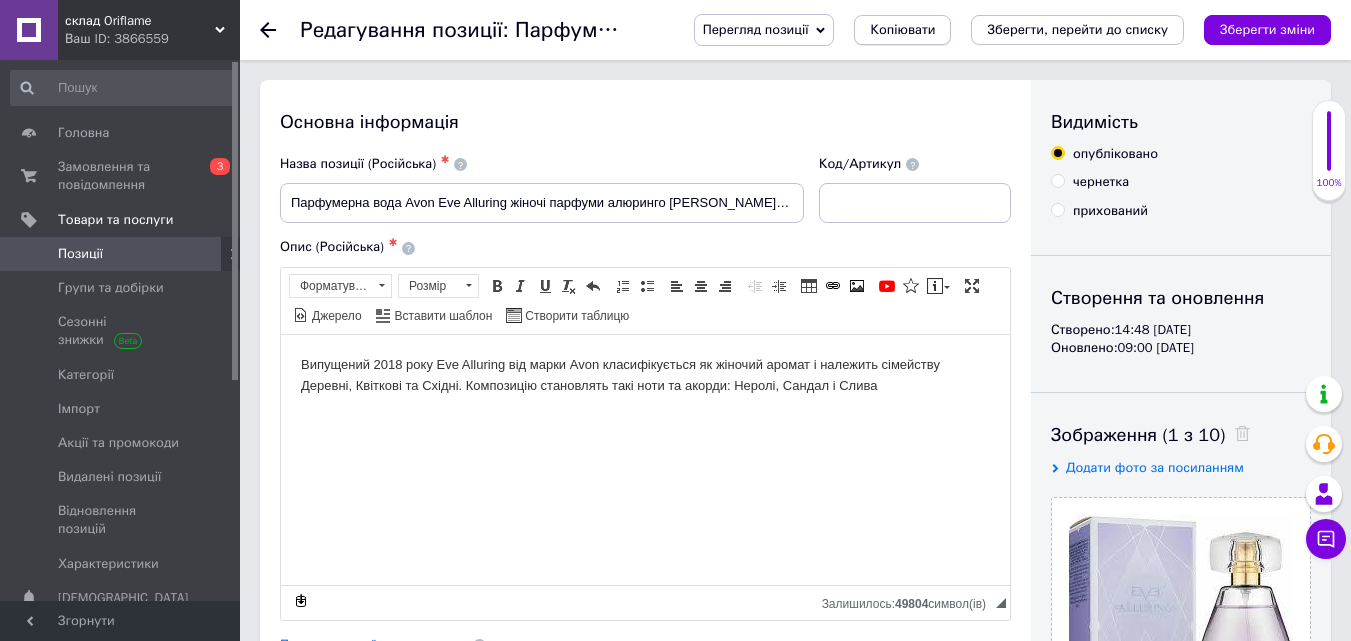 click on "Копіювати" at bounding box center [902, 30] 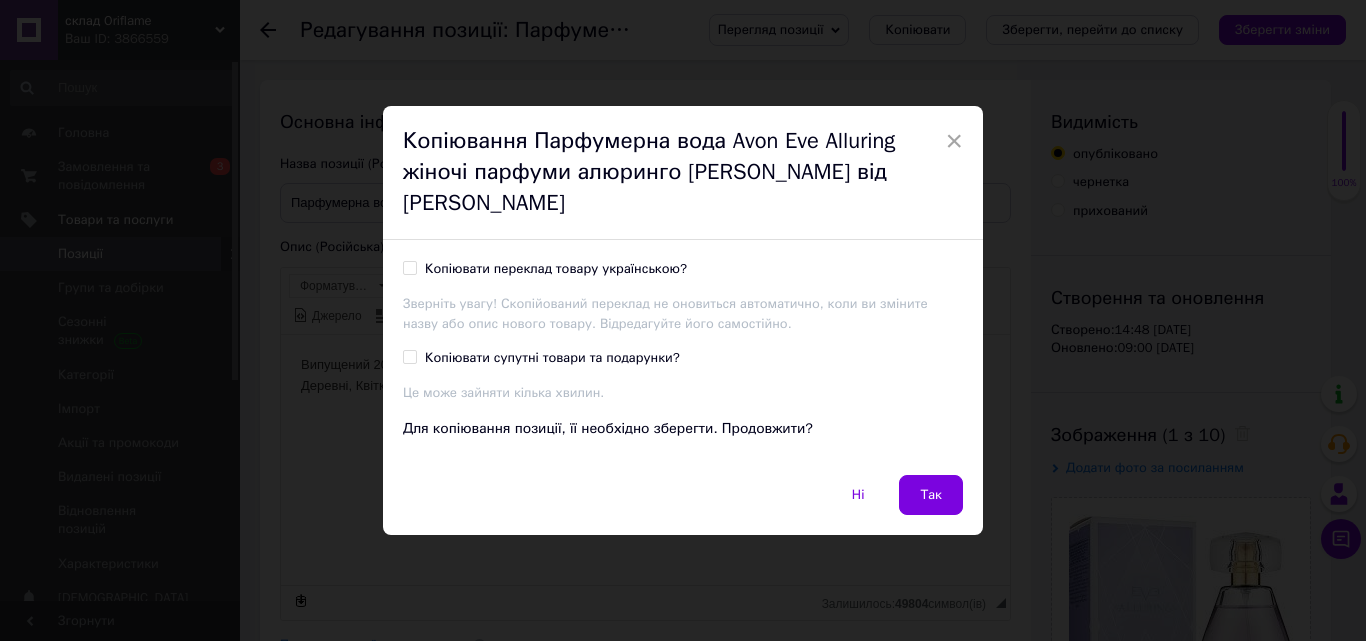 click on "Копіювати переклад товару українською?" at bounding box center [409, 267] 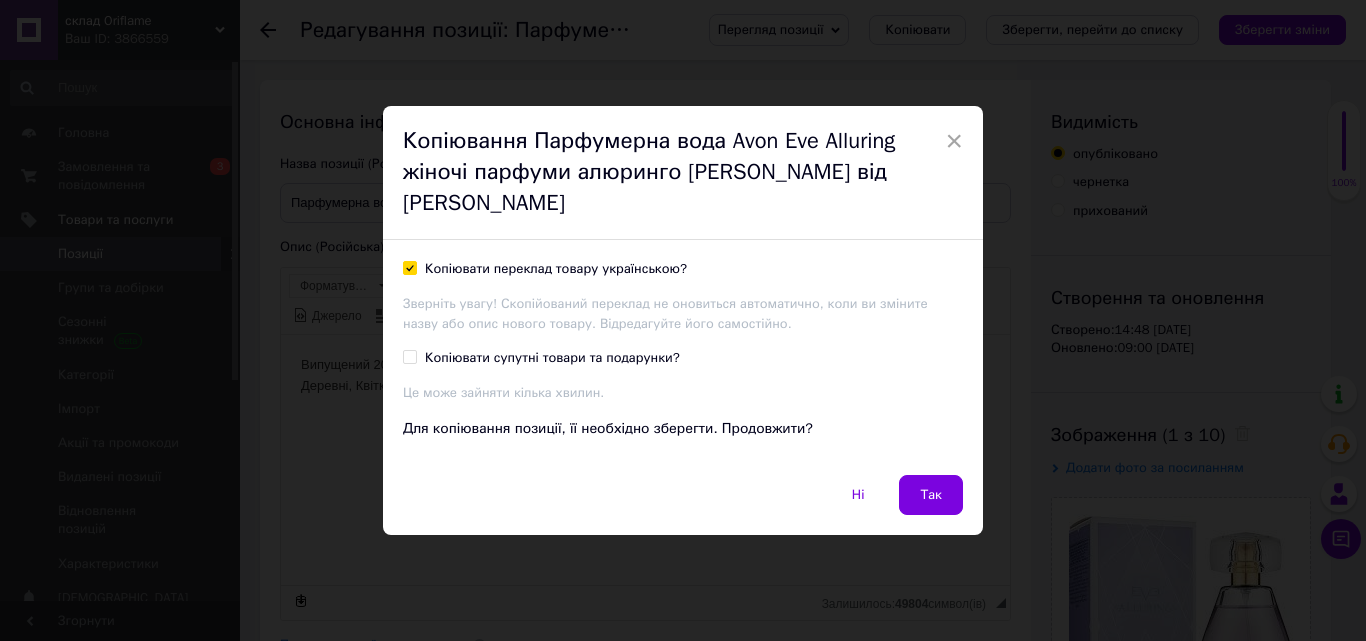 checkbox on "true" 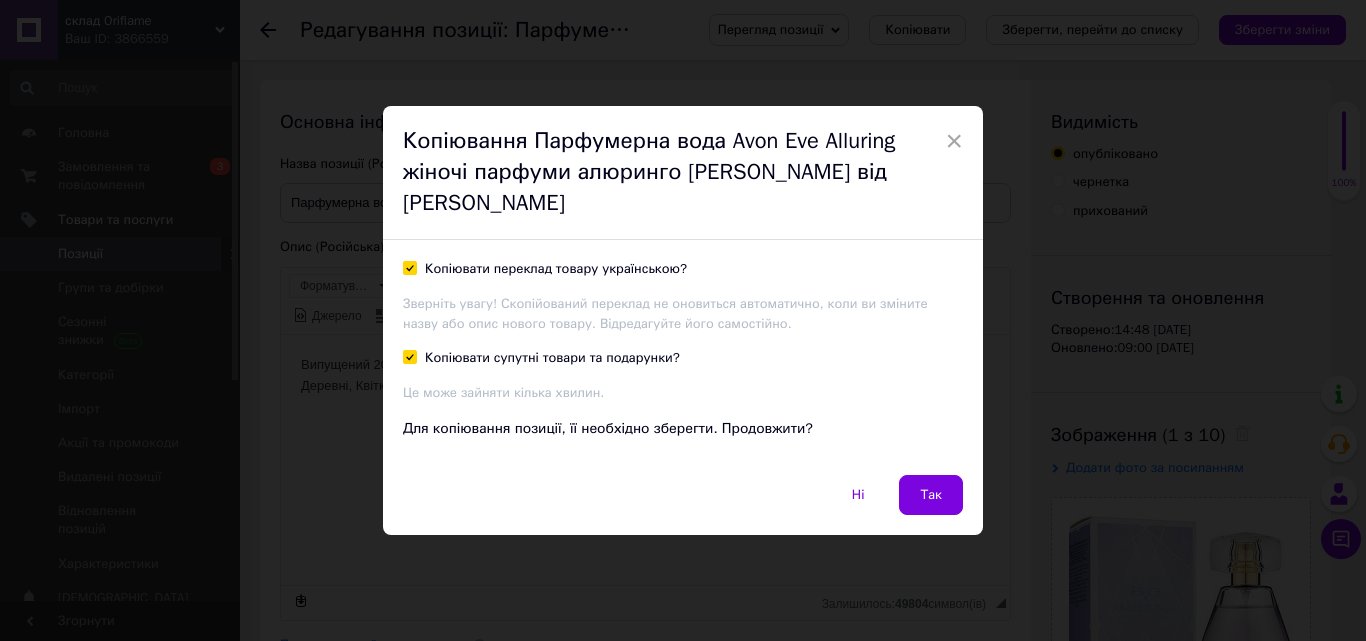 checkbox on "true" 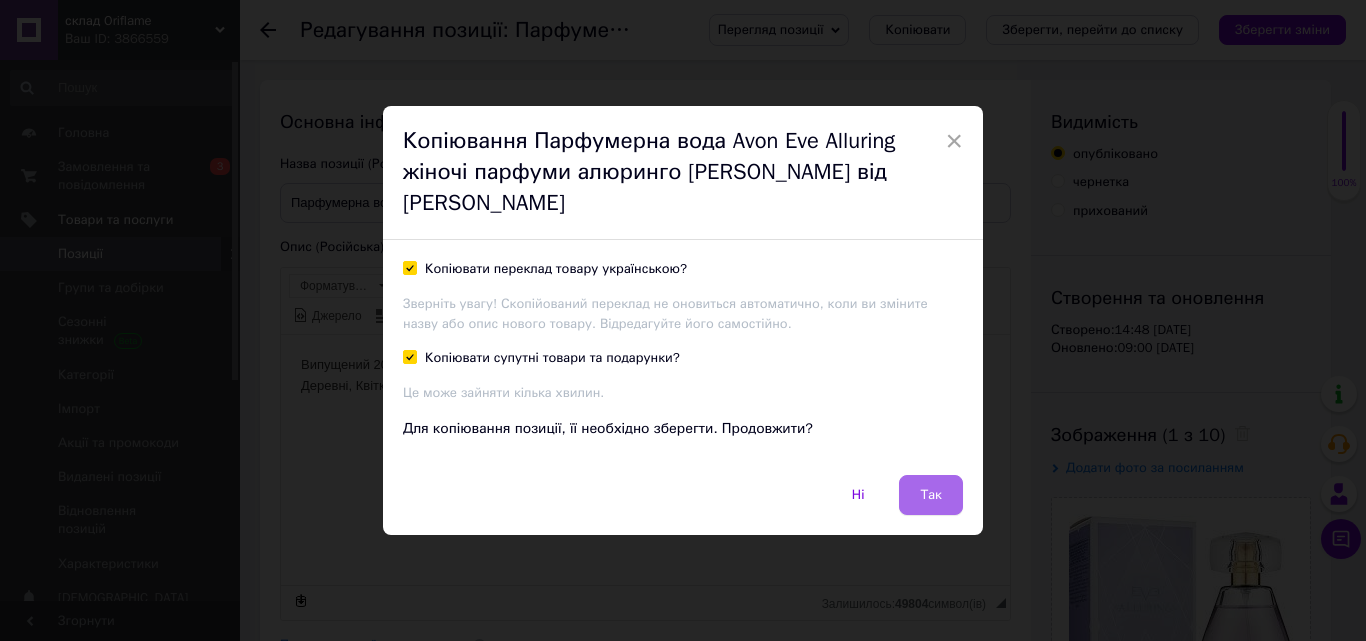 click on "Так" at bounding box center (931, 495) 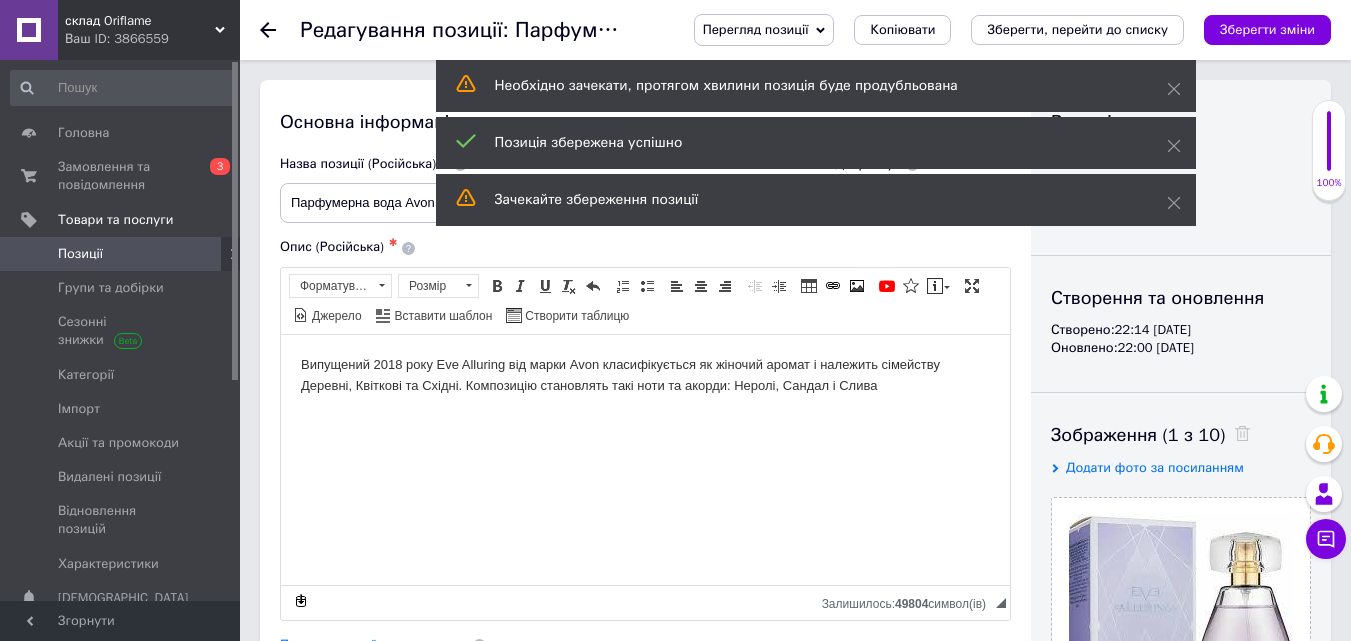 scroll, scrollTop: 0, scrollLeft: 0, axis: both 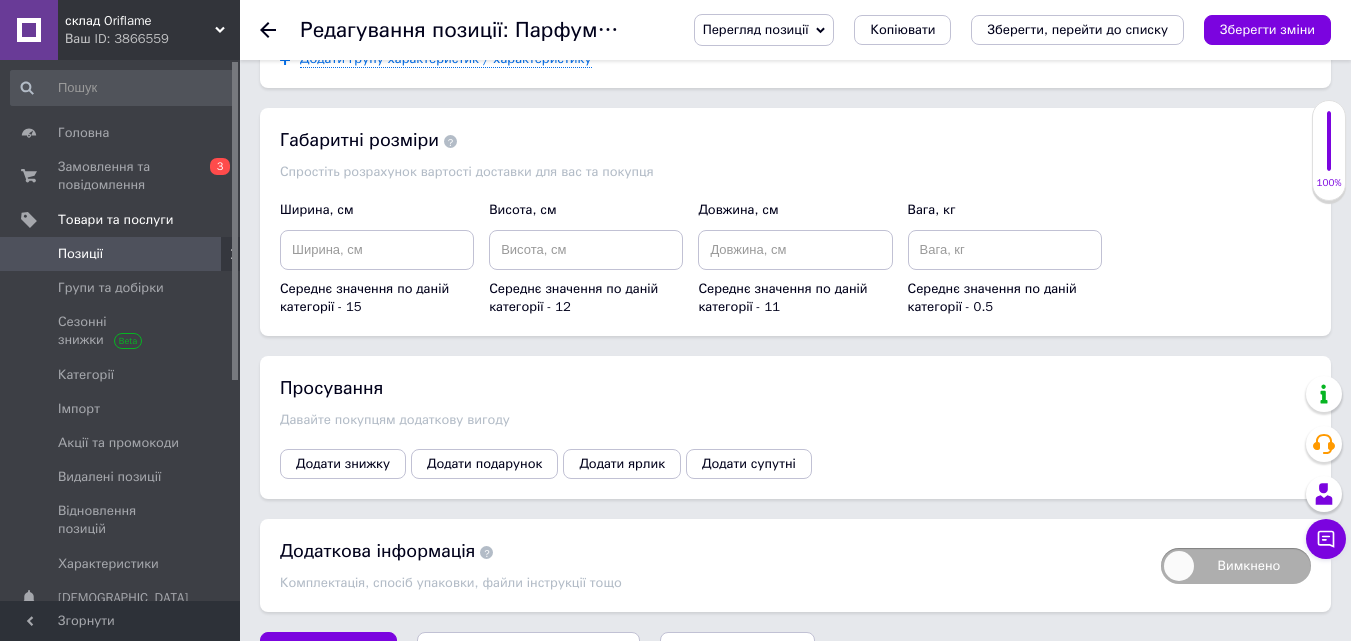 click on "Зберегти, перейти до списку" at bounding box center (528, 651) 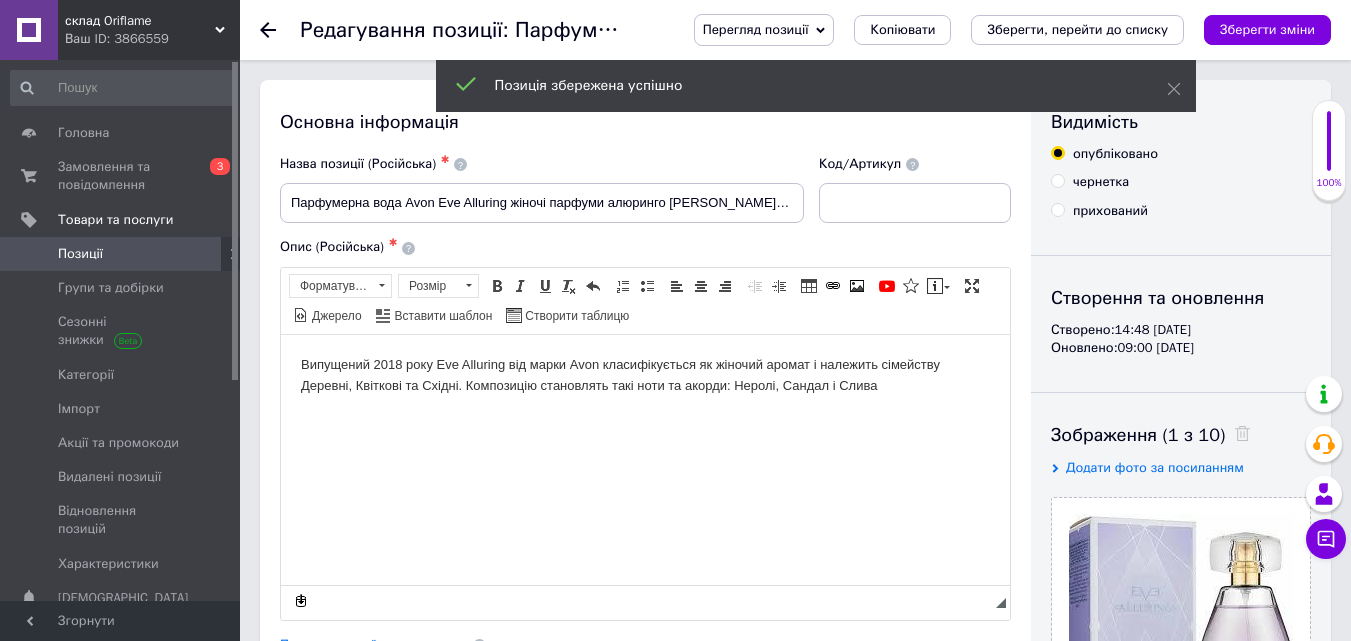 scroll, scrollTop: 0, scrollLeft: 0, axis: both 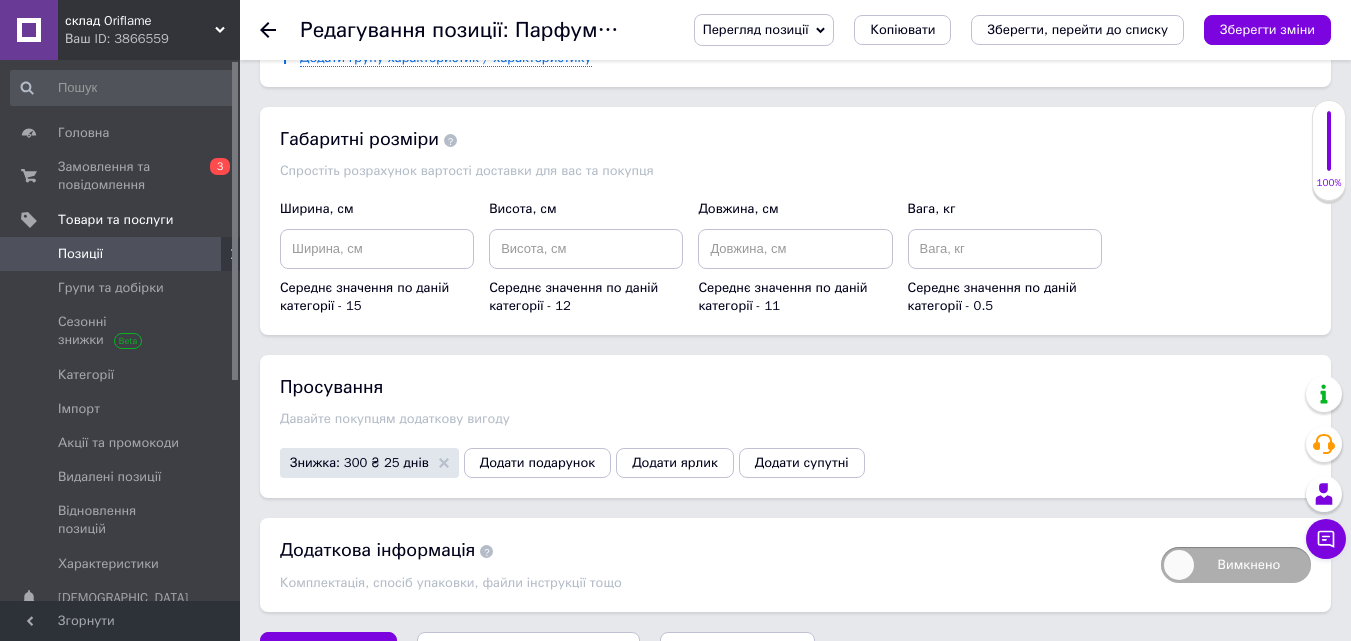 click on "Зберегти, перейти до списку" at bounding box center (528, 651) 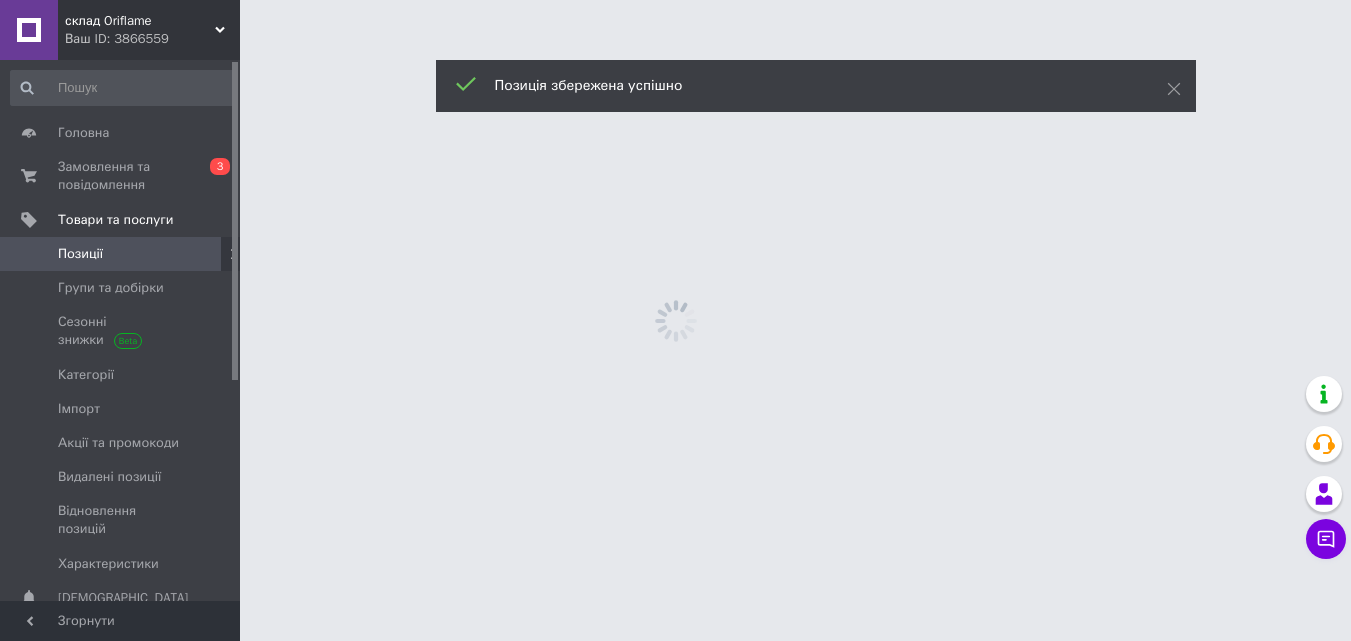 scroll, scrollTop: 0, scrollLeft: 0, axis: both 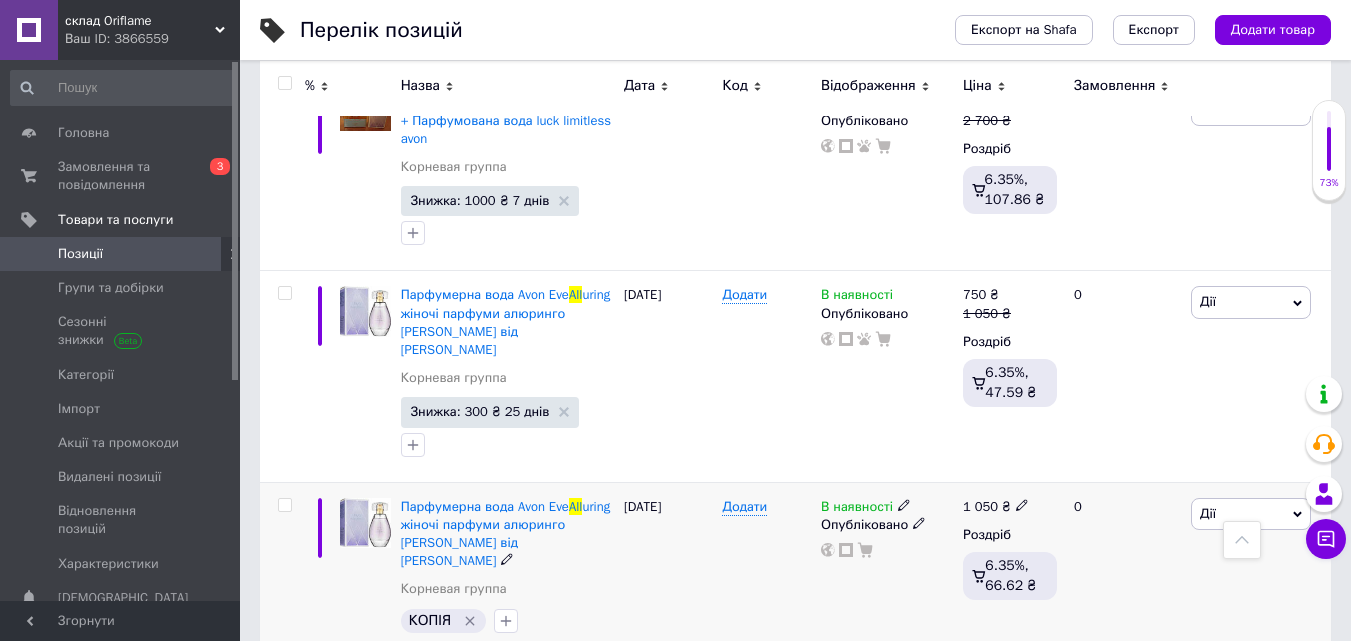 click 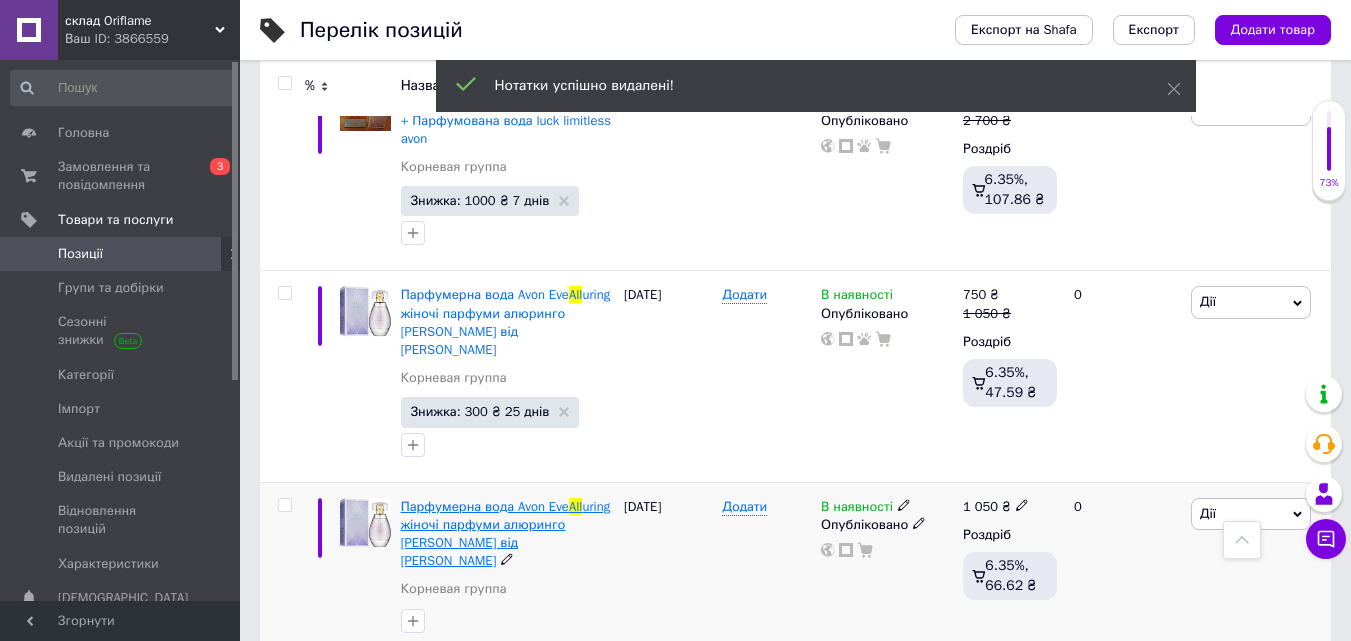 click on "uring жіночі парфуми алюринго [PERSON_NAME] від [PERSON_NAME]" at bounding box center (506, 534) 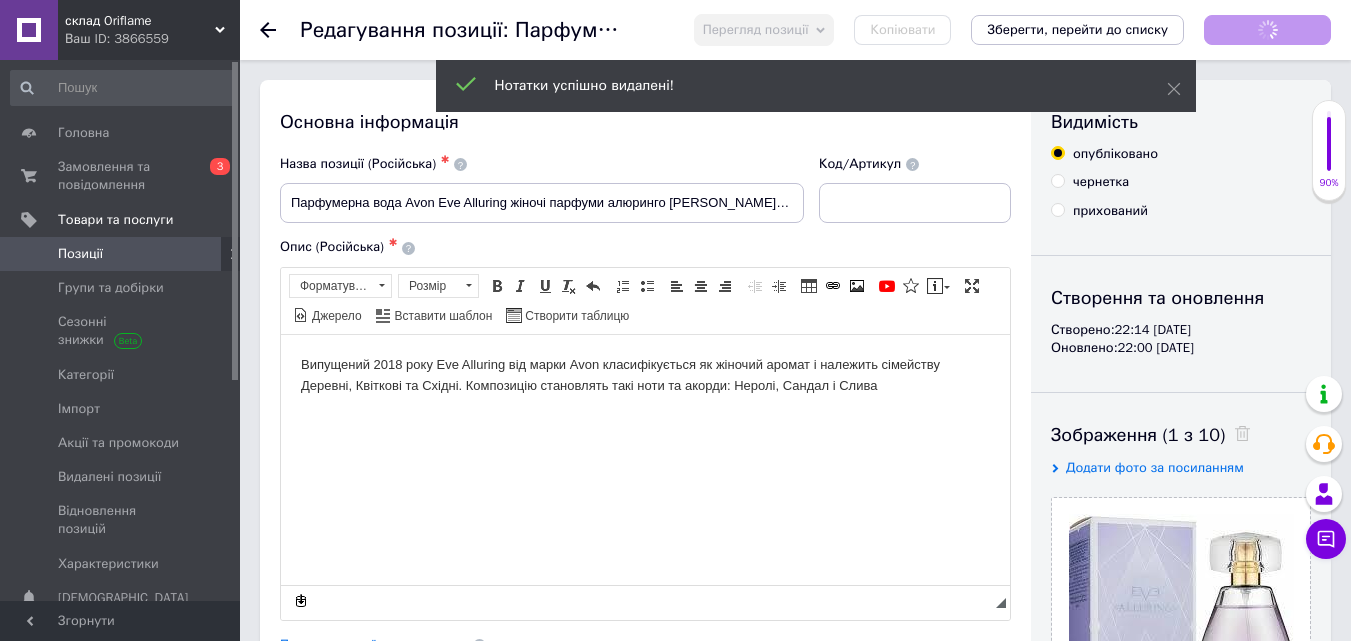 scroll, scrollTop: 0, scrollLeft: 0, axis: both 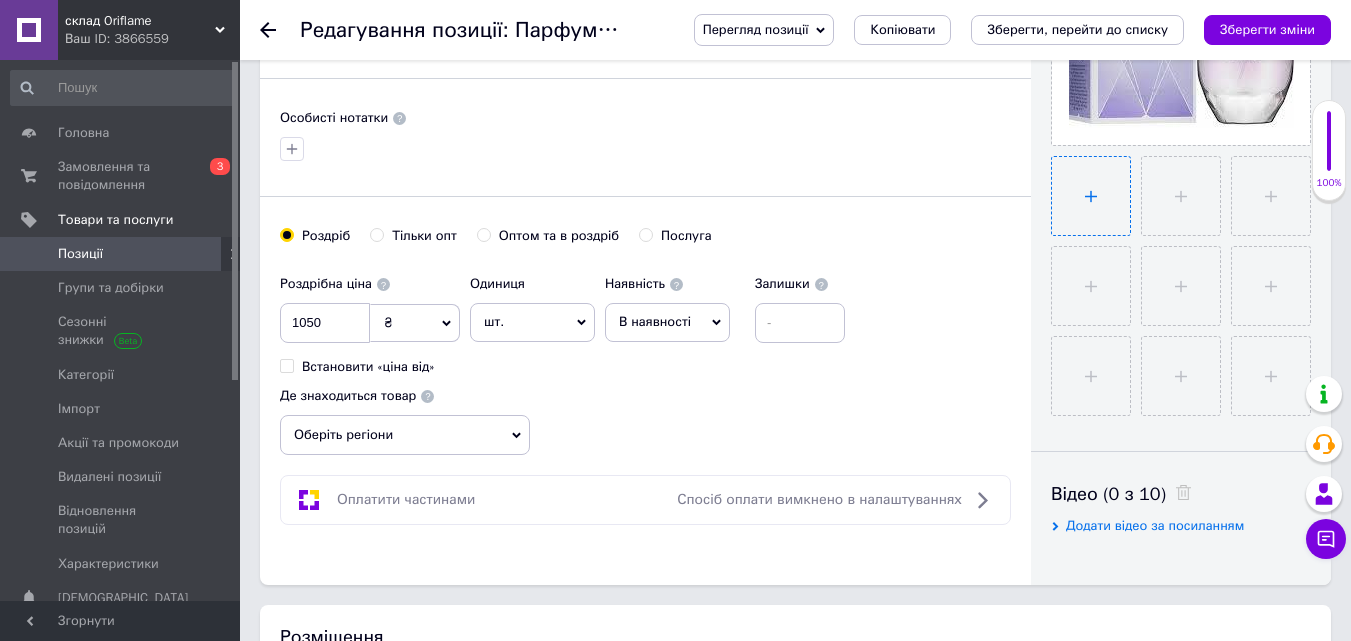 click at bounding box center (1091, 196) 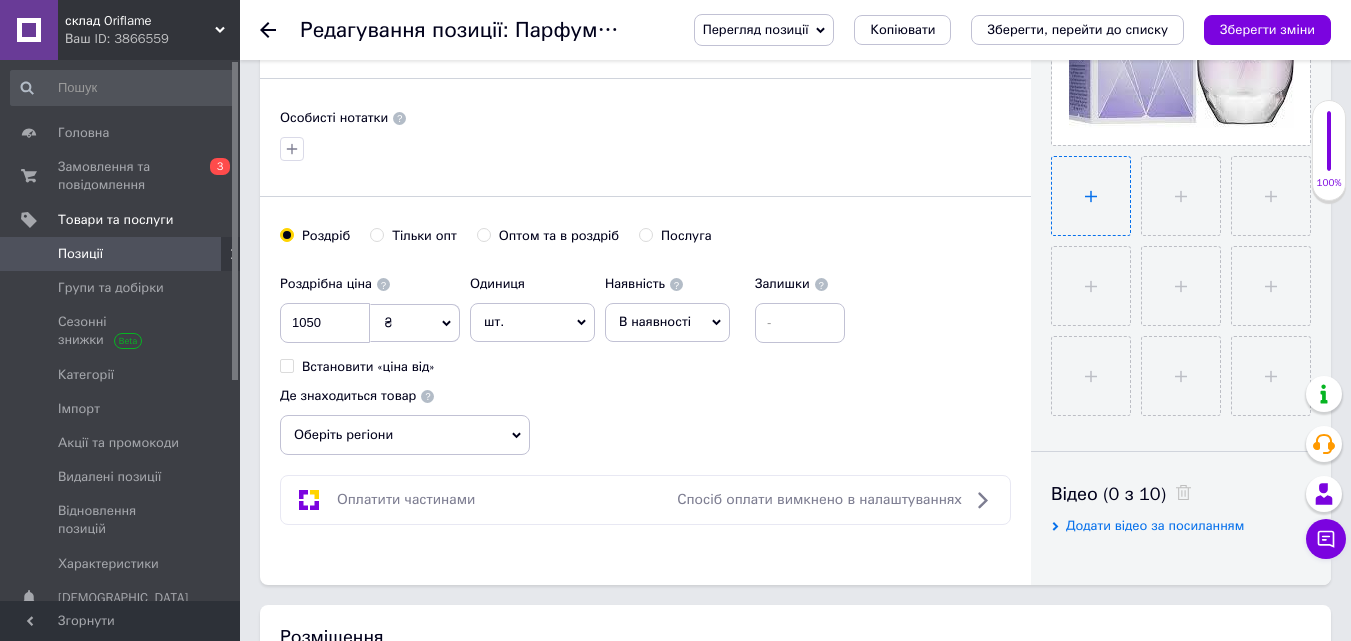 type on "C:\fakepath\зображення_viber_2025-07-13_[PHONE_NUMBER].jpg" 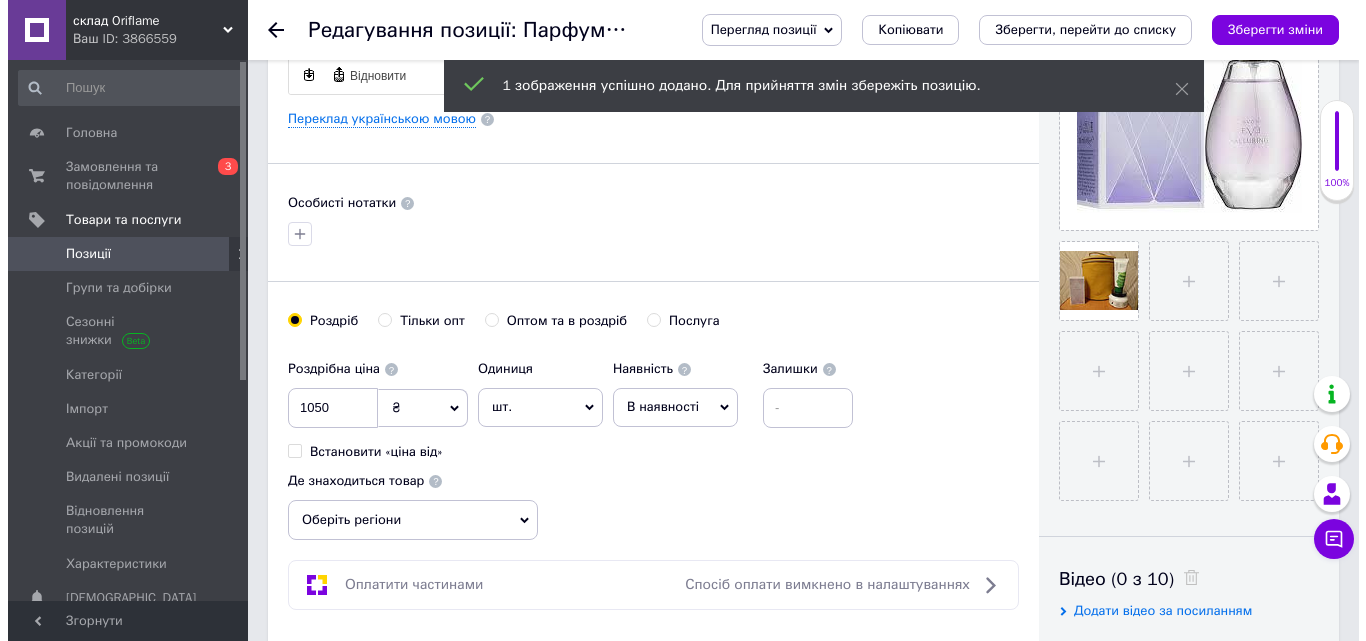 scroll, scrollTop: 494, scrollLeft: 0, axis: vertical 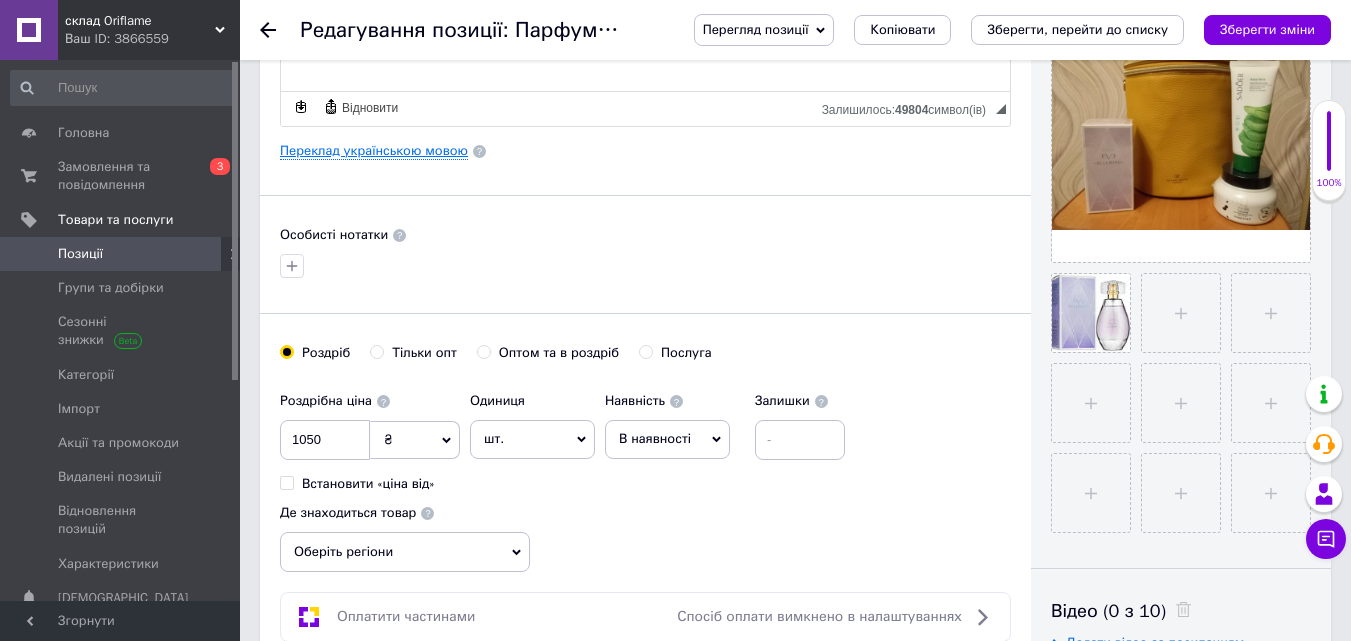 click on "Переклад українською мовою" at bounding box center (374, 151) 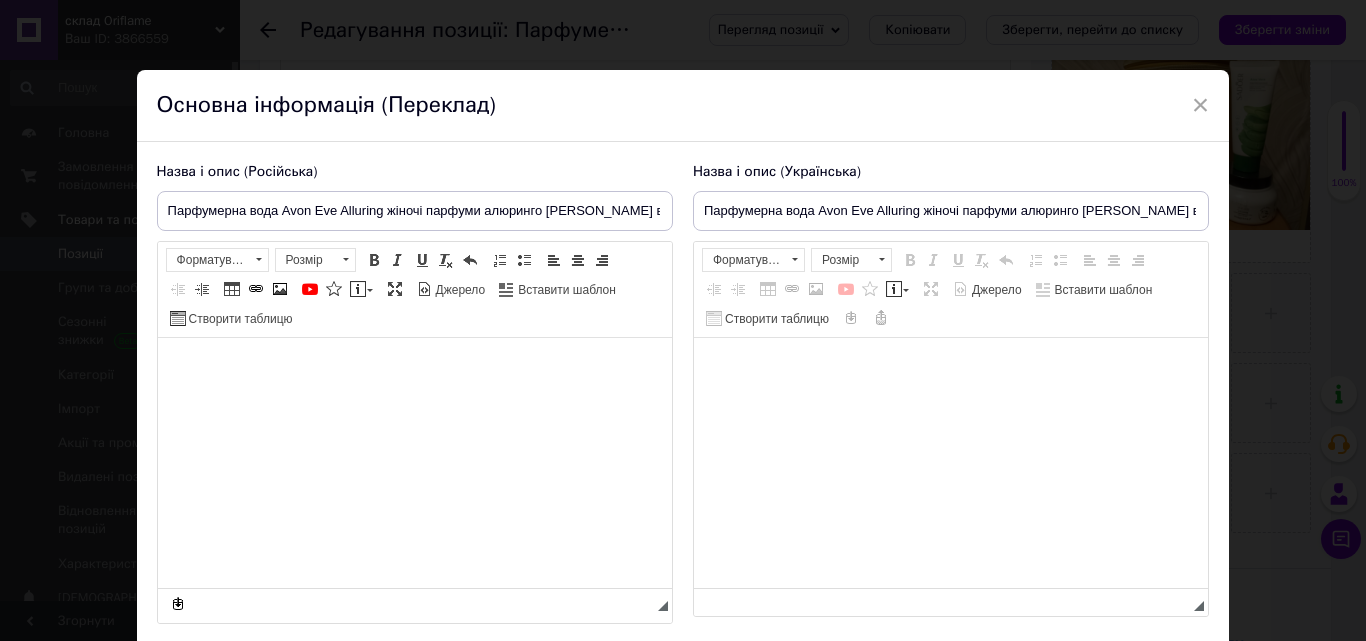 type on "Парфумерна вода Avon Eve Alluring жіночі парфуми алюринго [PERSON_NAME] від [PERSON_NAME]" 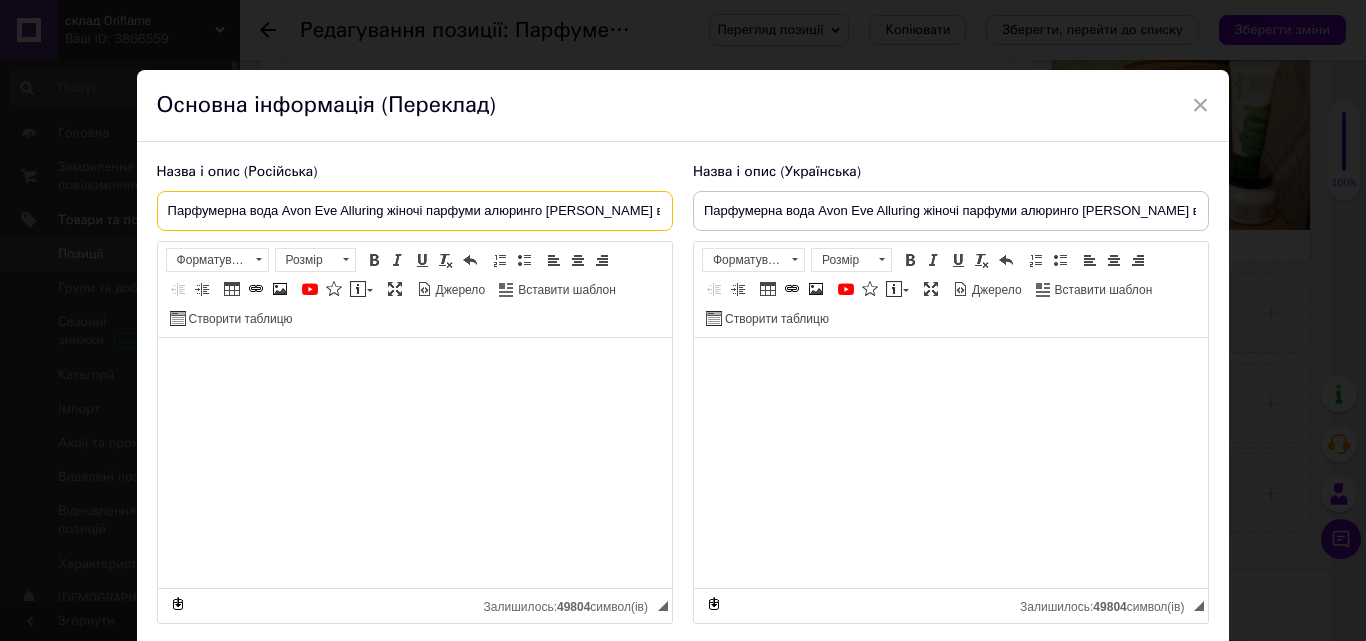 click on "Парфумерна вода Avon Eve Alluring жіночі парфуми алюринго [PERSON_NAME] від [PERSON_NAME]" at bounding box center (415, 211) 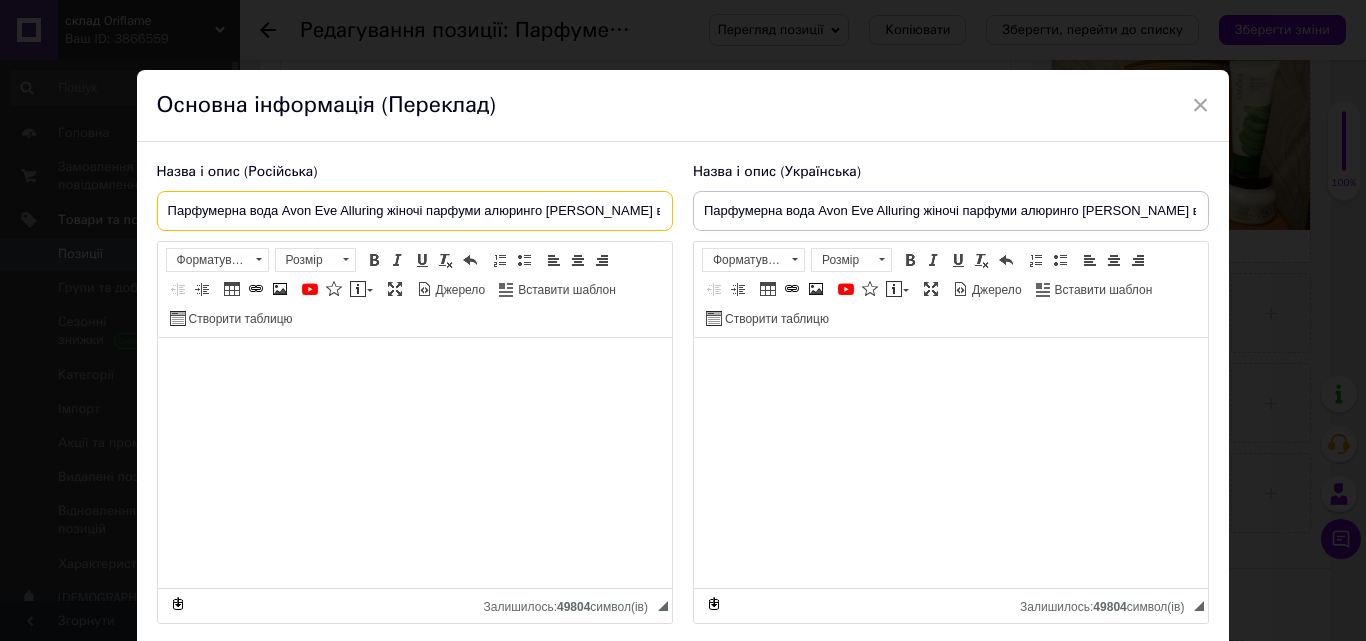 click on "Парфумерна вода Avon Eve Alluring жіночі парфуми алюринго [PERSON_NAME] від [PERSON_NAME]" at bounding box center (415, 211) 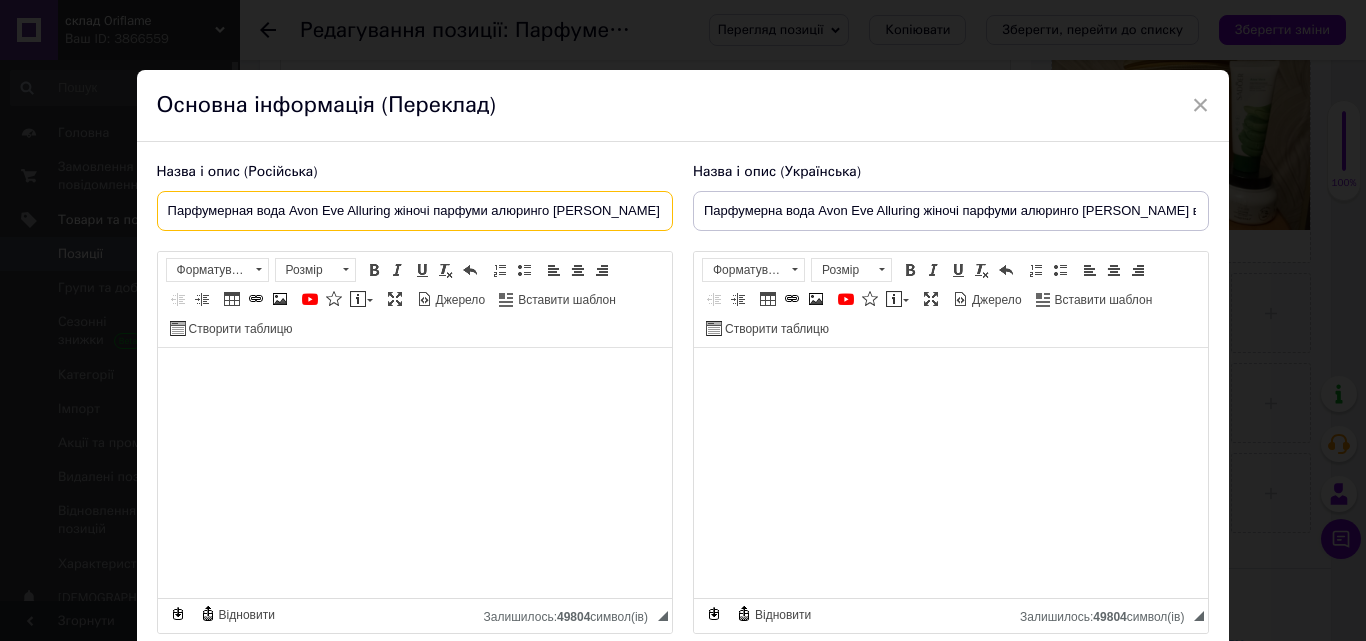scroll, scrollTop: 0, scrollLeft: 31, axis: horizontal 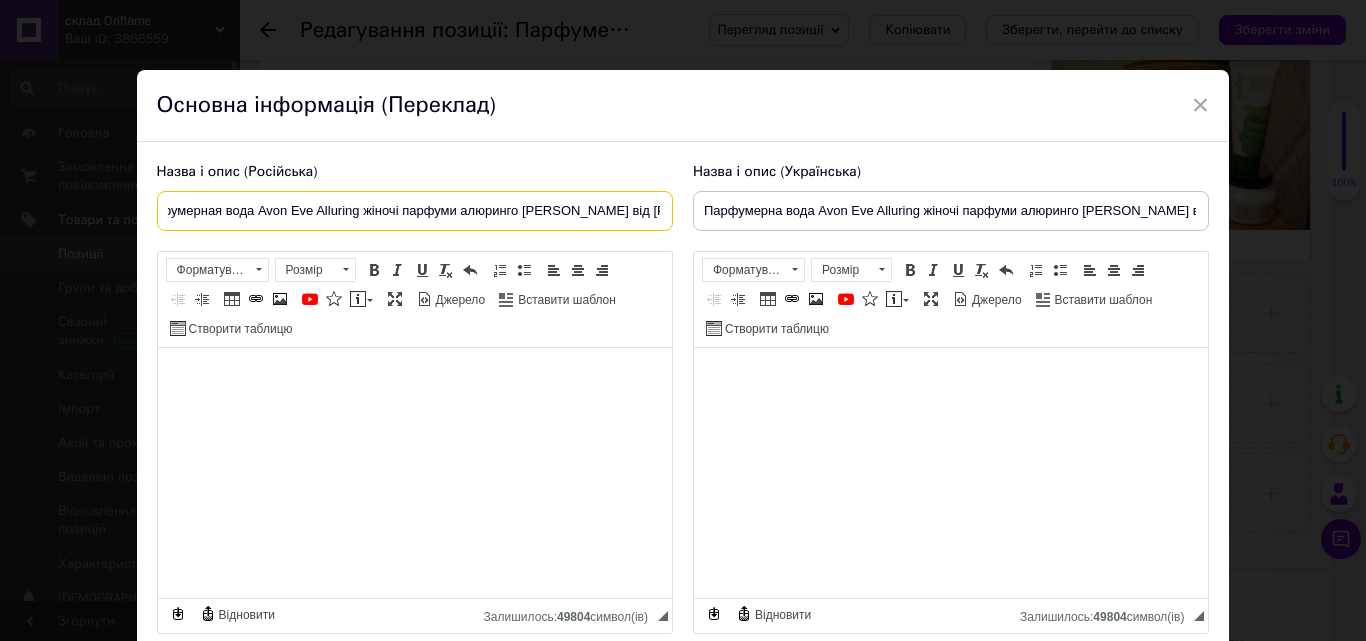 drag, startPoint x: 391, startPoint y: 207, endPoint x: 690, endPoint y: 160, distance: 302.67145 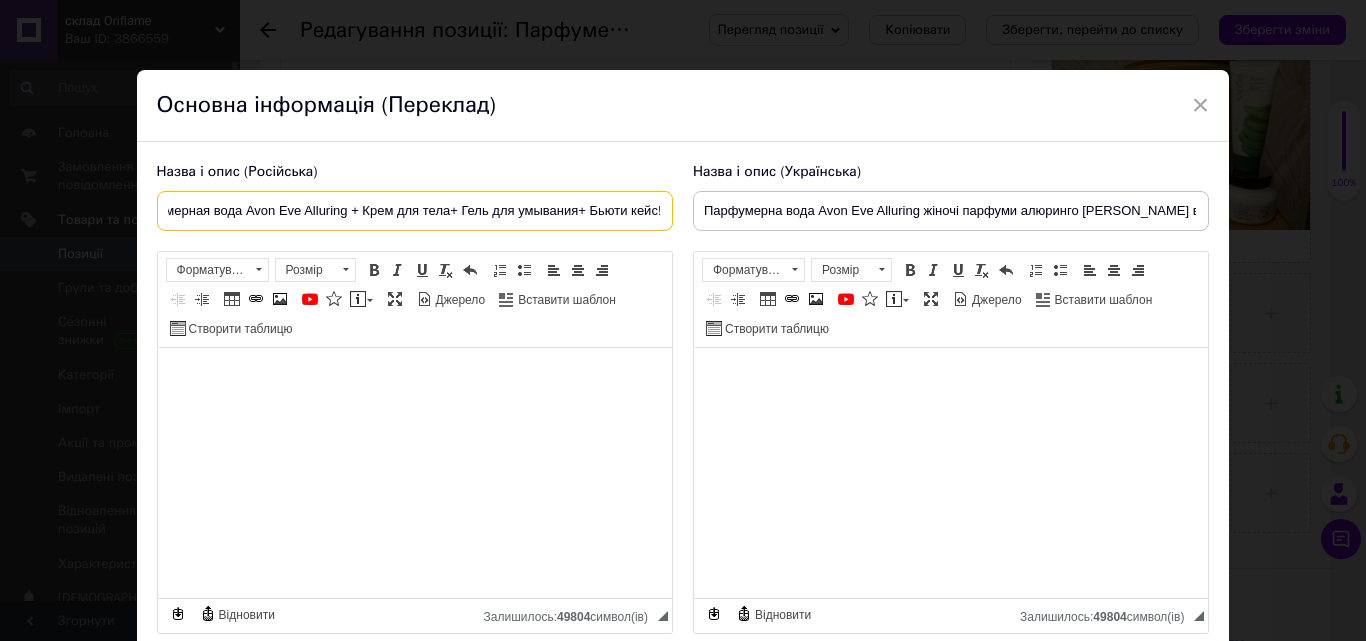 scroll, scrollTop: 0, scrollLeft: 46, axis: horizontal 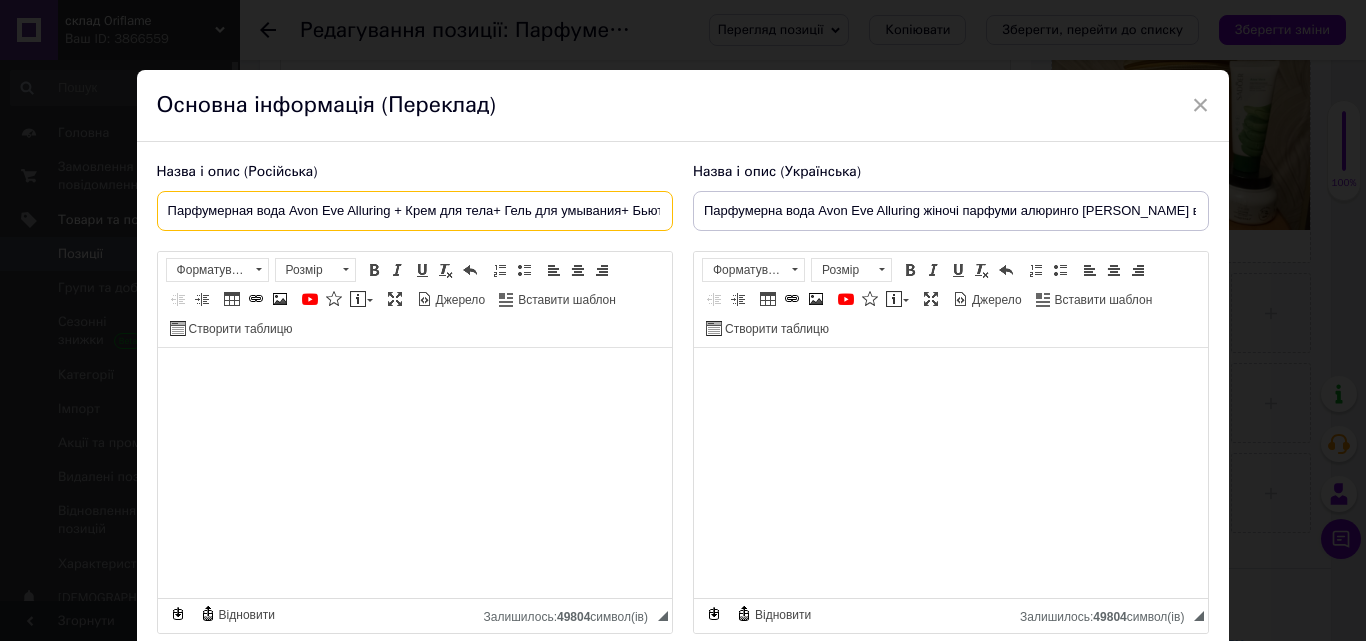 drag, startPoint x: 659, startPoint y: 212, endPoint x: 117, endPoint y: 211, distance: 542.0009 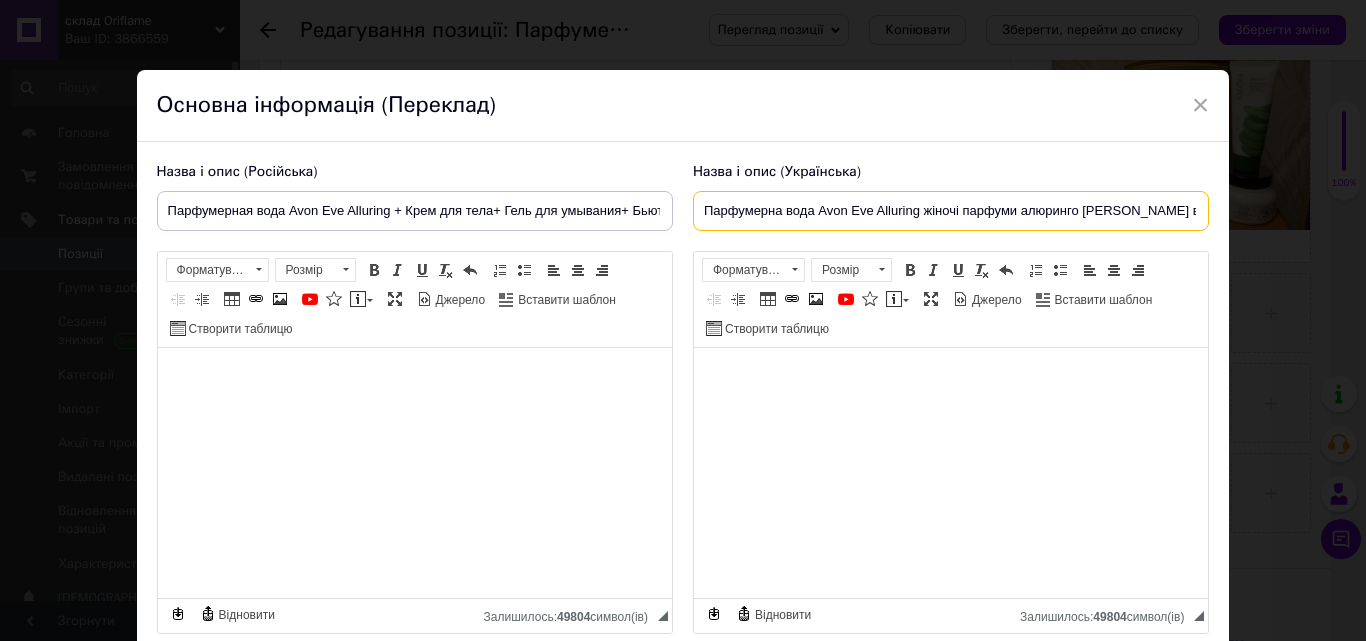 scroll, scrollTop: 0, scrollLeft: 24, axis: horizontal 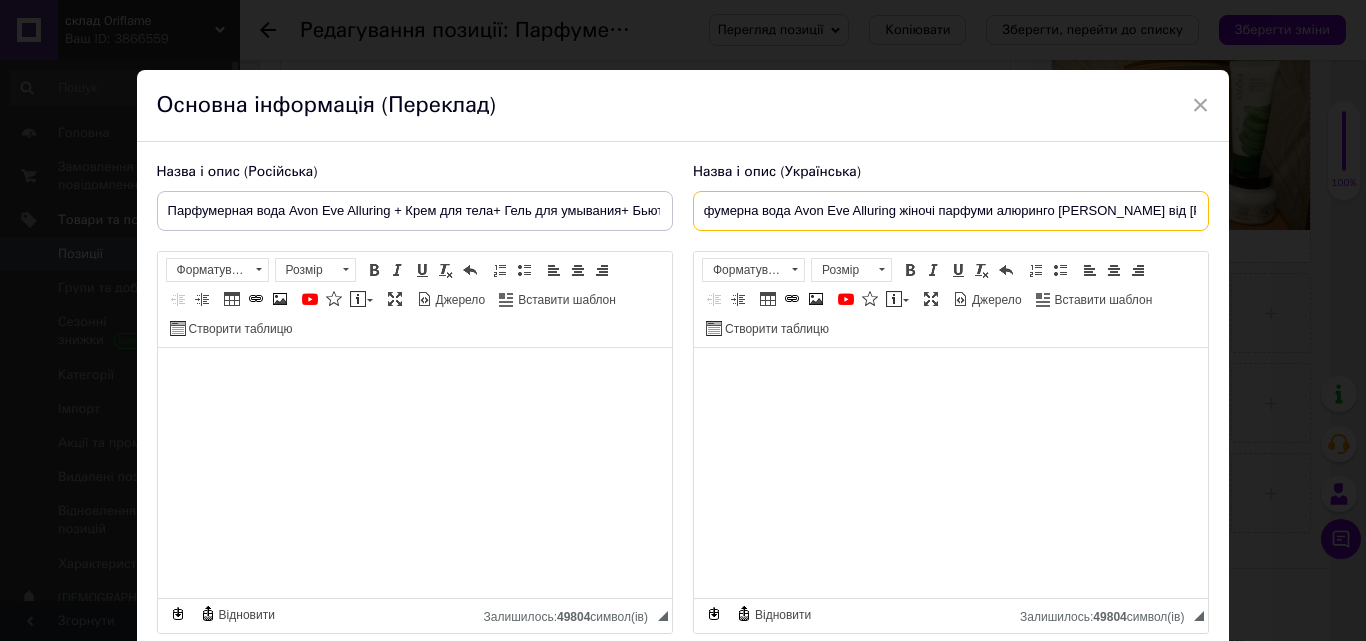 drag, startPoint x: 697, startPoint y: 208, endPoint x: 1288, endPoint y: 199, distance: 591.06854 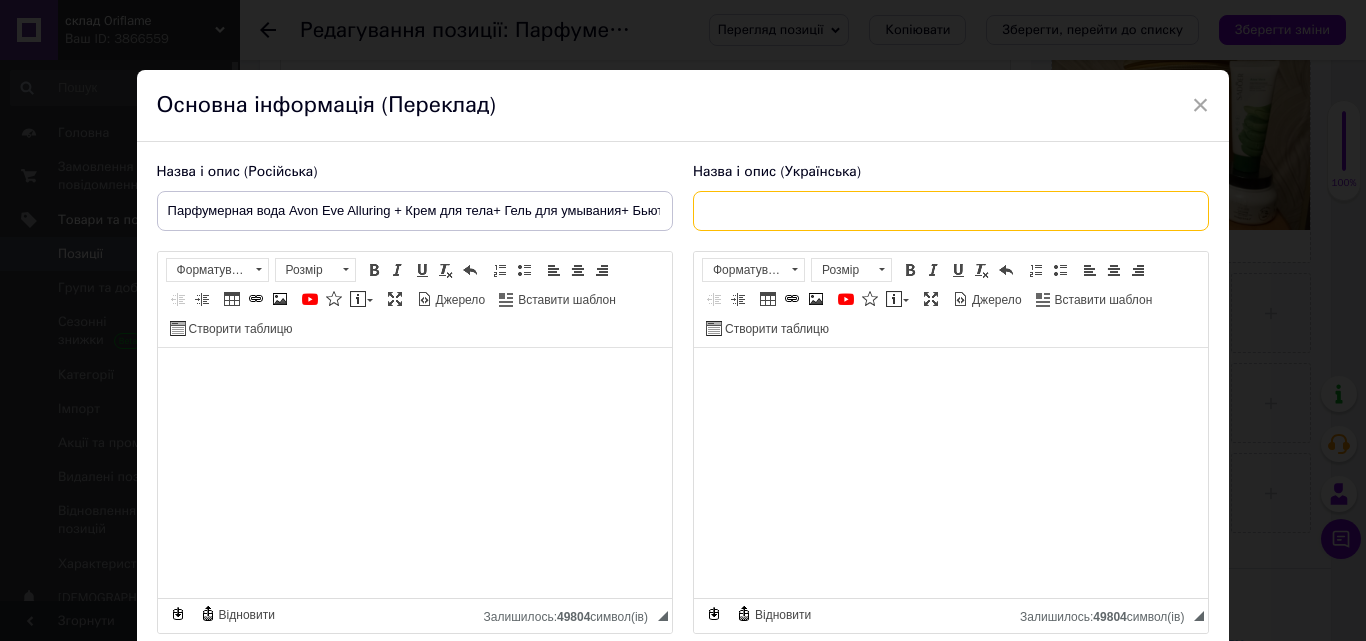 scroll, scrollTop: 0, scrollLeft: 0, axis: both 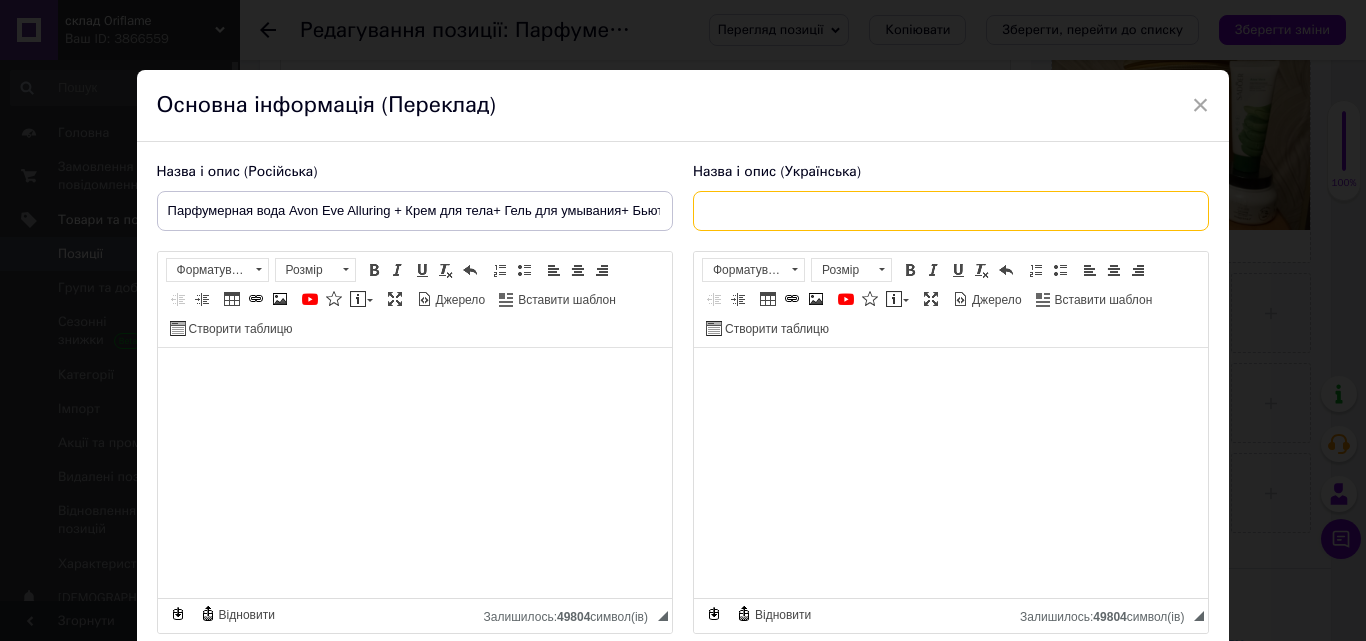 paste on "Парфумерная вода Avon Eve Alluring + Крем для тела+ Гель для умывания+ Бьюти кейс!" 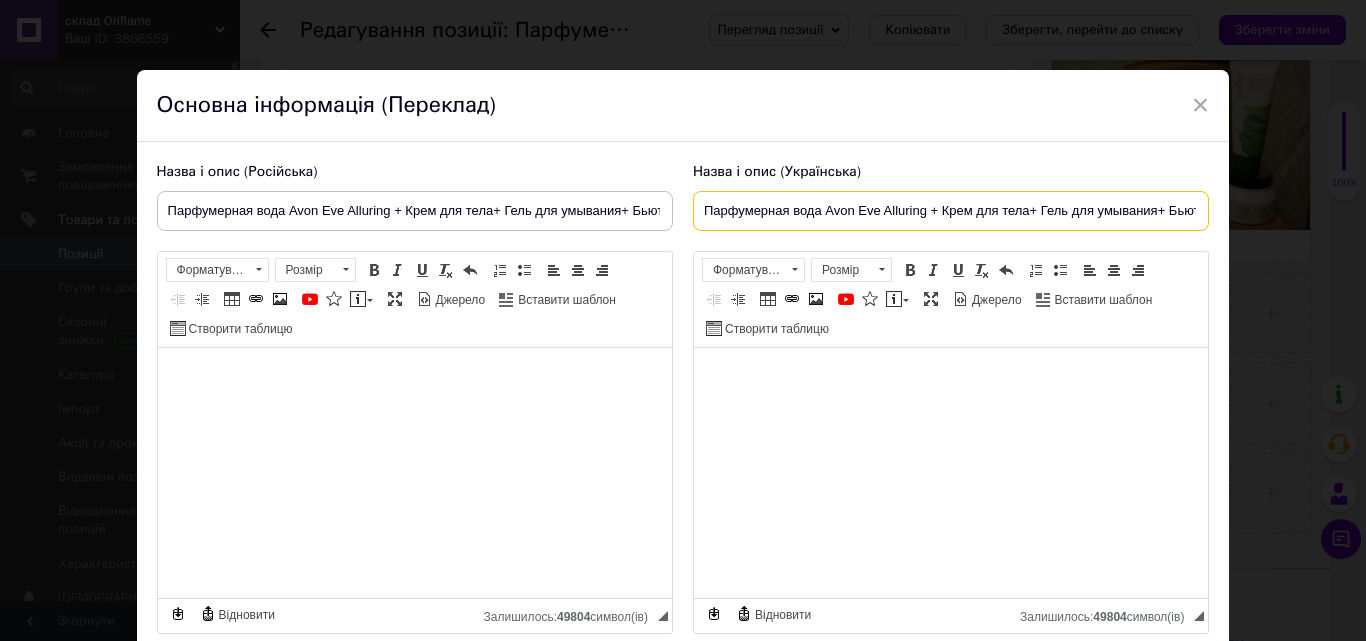 scroll, scrollTop: 0, scrollLeft: 46, axis: horizontal 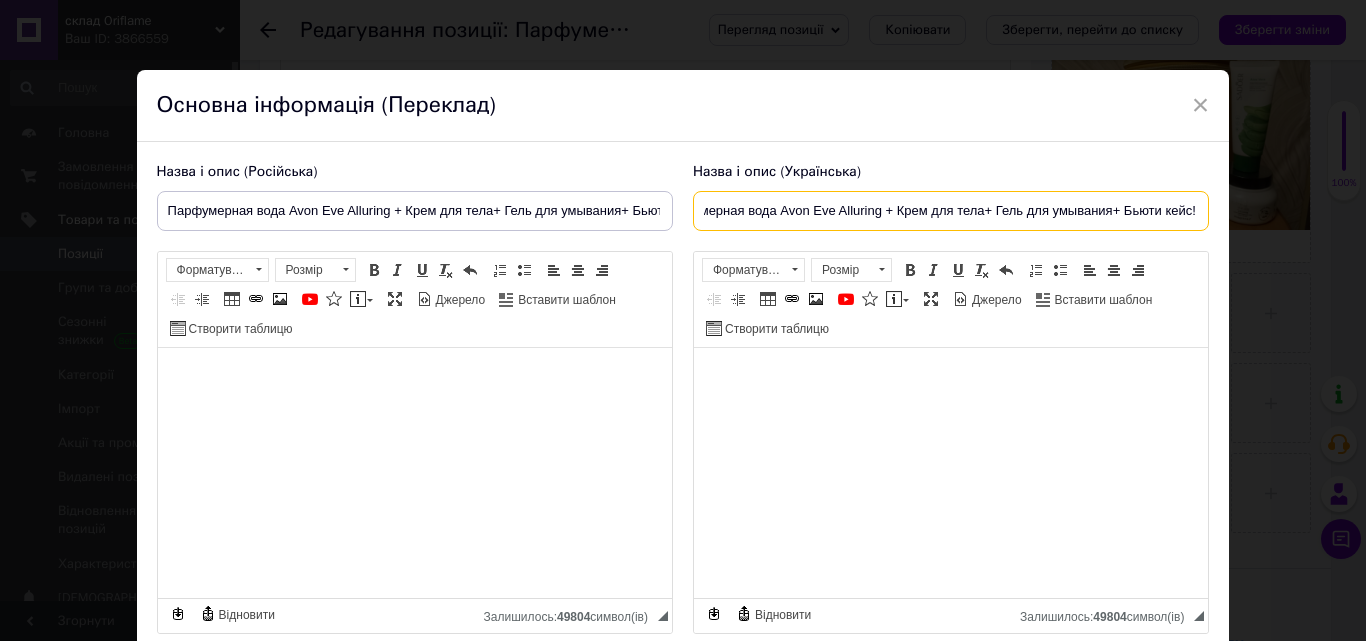type on "Парфумерная вода Avon Eve Alluring + Крем для тела+ Гель для умывания+ Бьюти кейс!" 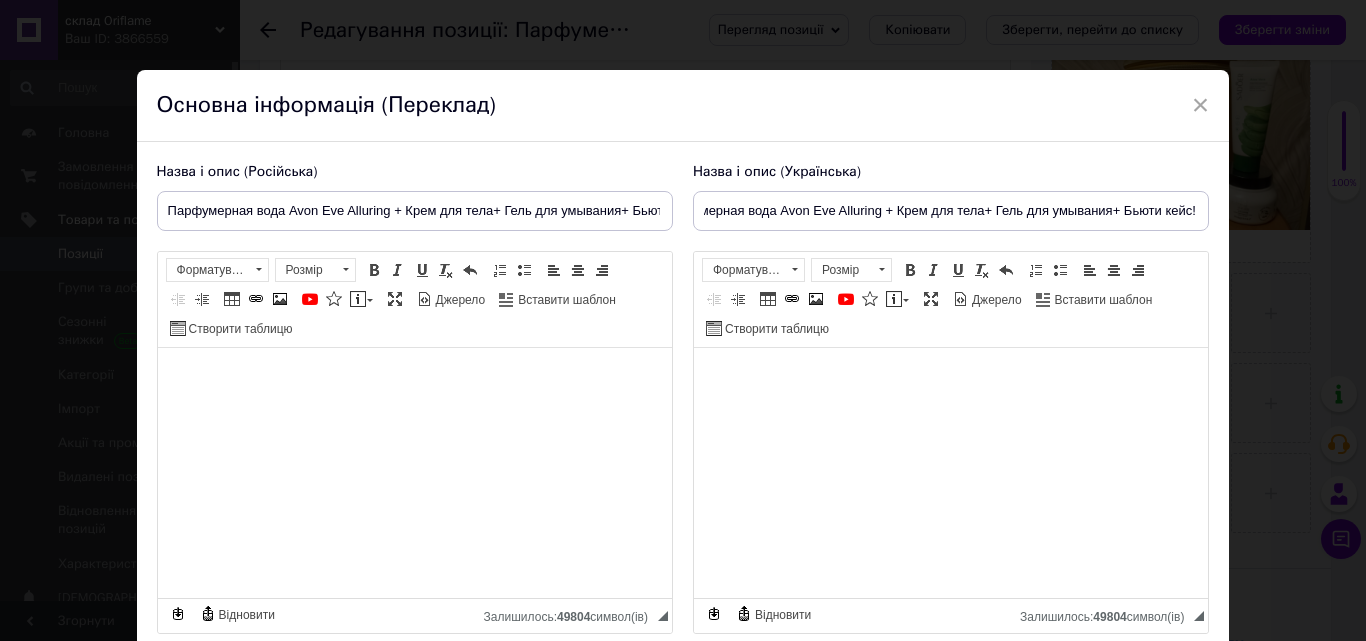 scroll, scrollTop: 0, scrollLeft: 0, axis: both 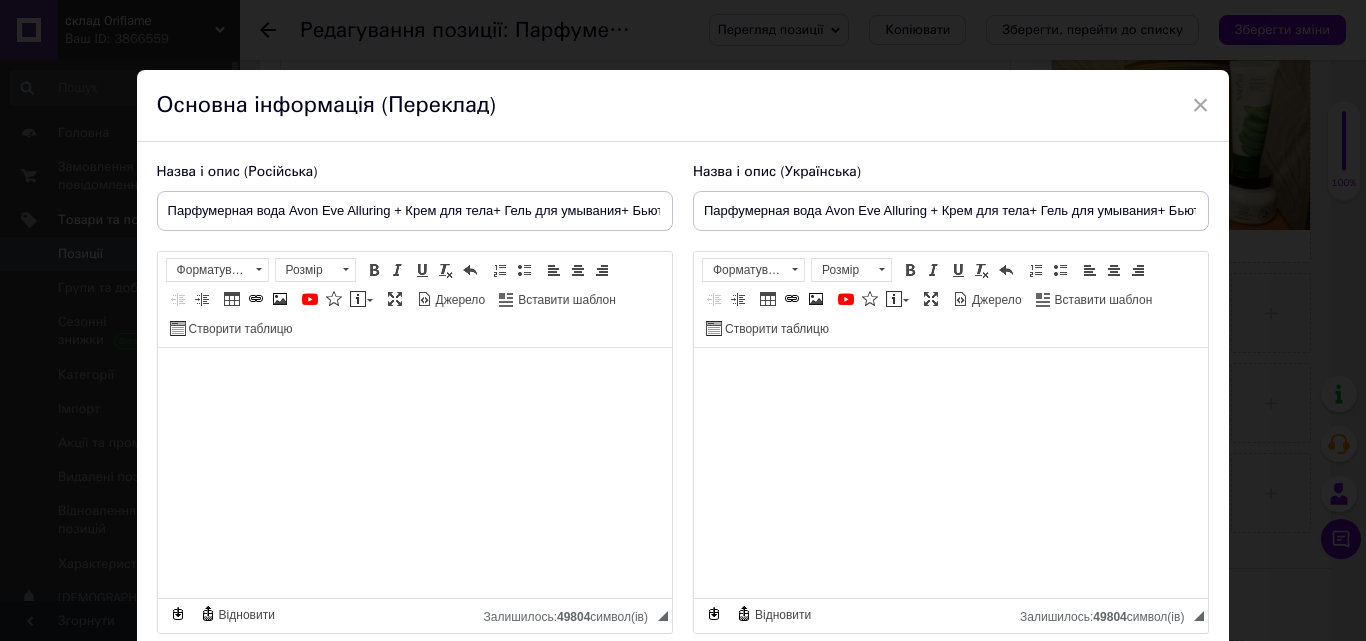 click on "× Основна інформація (Переклад) Назва і опис (Російська) Парфумерная вода Avon Eve Alluring + Крем для тела+ Гель для умывания+ Бьюти кейс! Випущений 2018 року [PERSON_NAME] Alluring від марки Avon класифікується як жіночий аромат і належить сімейству Деревні, Квіткові та Східні. Композицію становлять такі ноти та акорди: Неролі, Сандал і Слива Розширений текстовий редактор, 2107EBD7-917B-416A-A076-5EA52A52220C Панель інструментів редактора Форматування Форматування Розмір Розмір   Жирний  Сполучення клавіш Ctrl+B   Курсив  Сполучення клавіш Ctrl+I   Підкреслений  Сполучення клавіш Ctrl+U     Повернути" at bounding box center (683, 320) 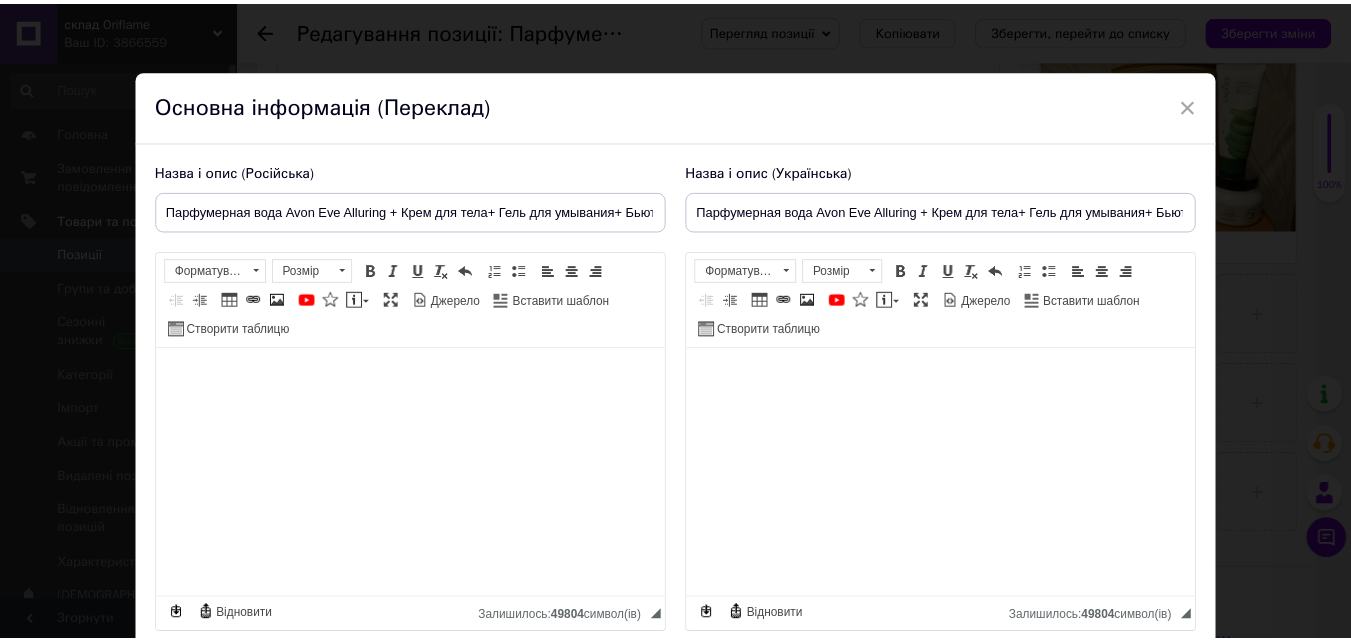scroll, scrollTop: 158, scrollLeft: 0, axis: vertical 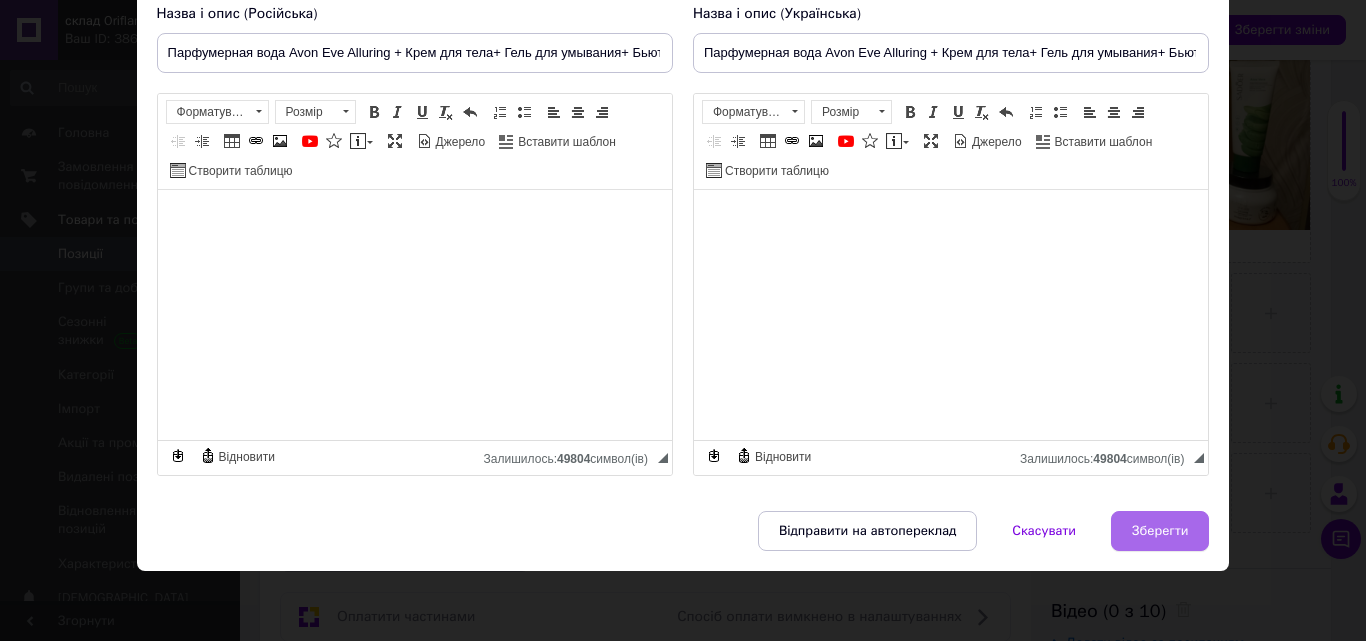 click on "Зберегти" at bounding box center (1160, 531) 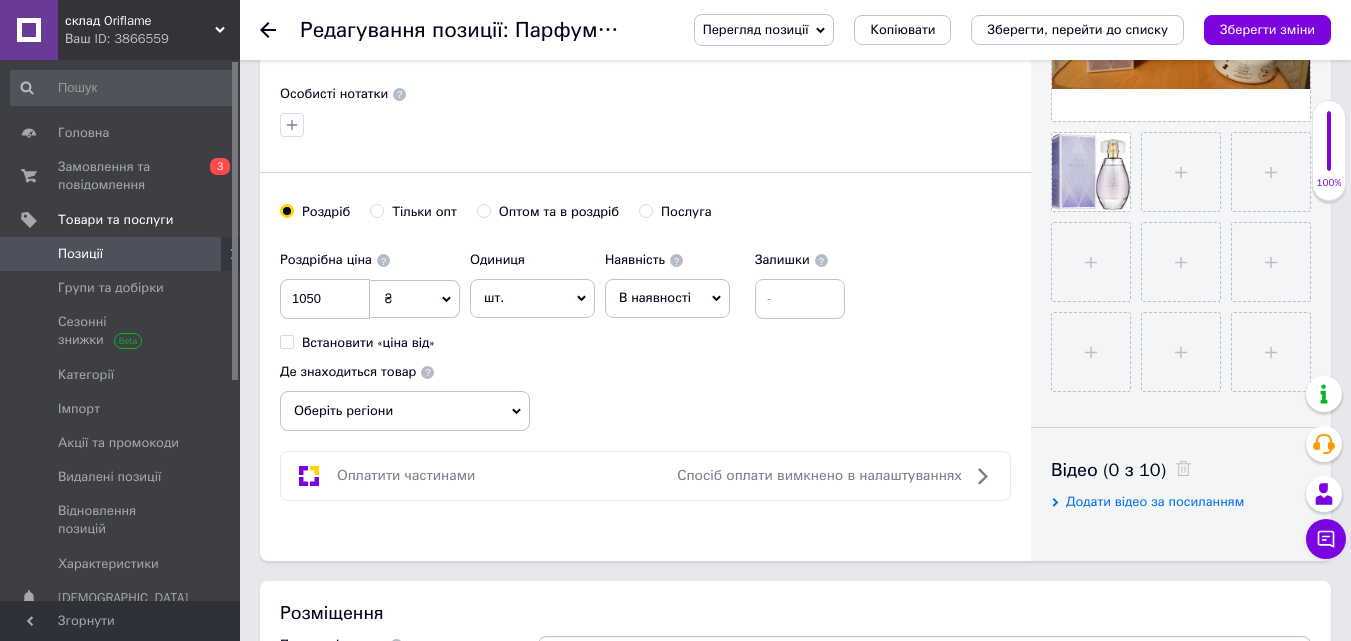 scroll, scrollTop: 712, scrollLeft: 0, axis: vertical 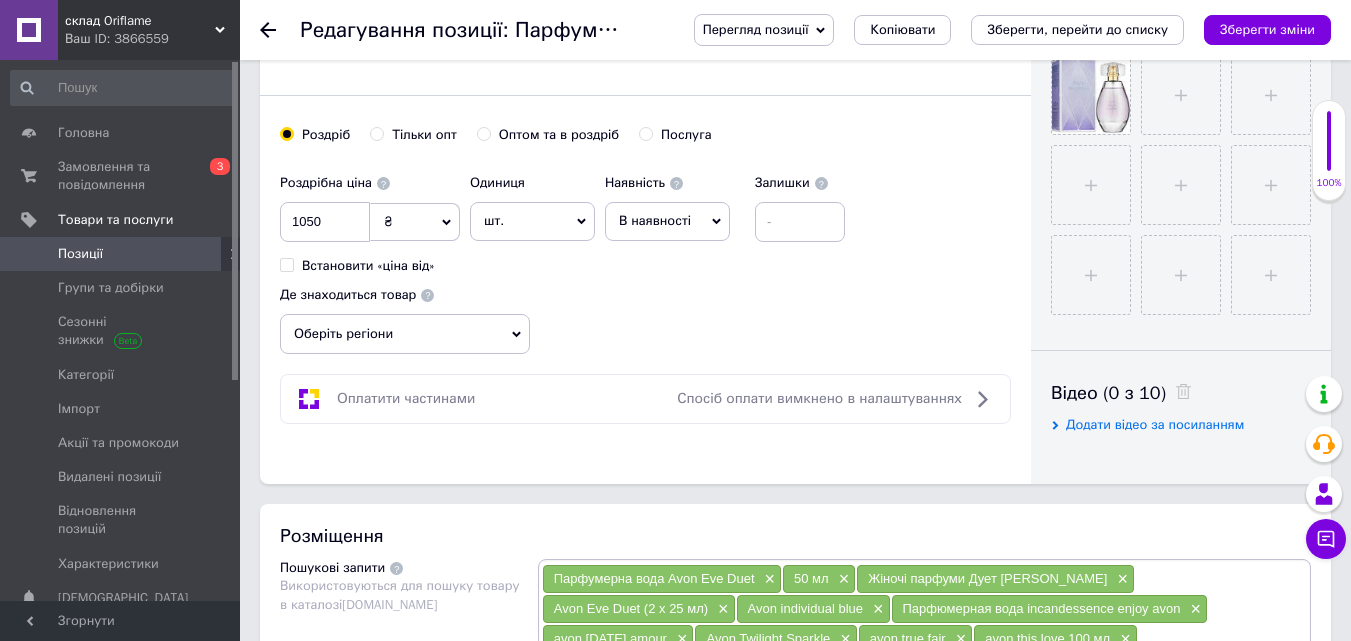 click on "шт." at bounding box center [532, 221] 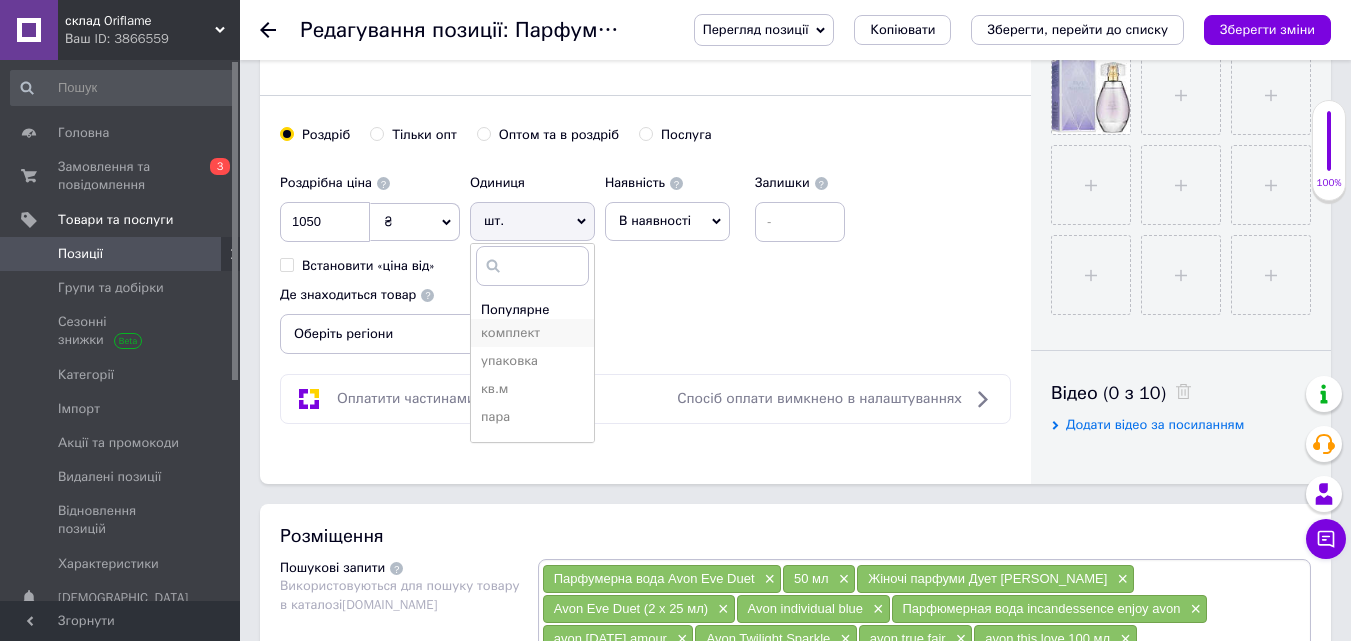 scroll, scrollTop: 17, scrollLeft: 0, axis: vertical 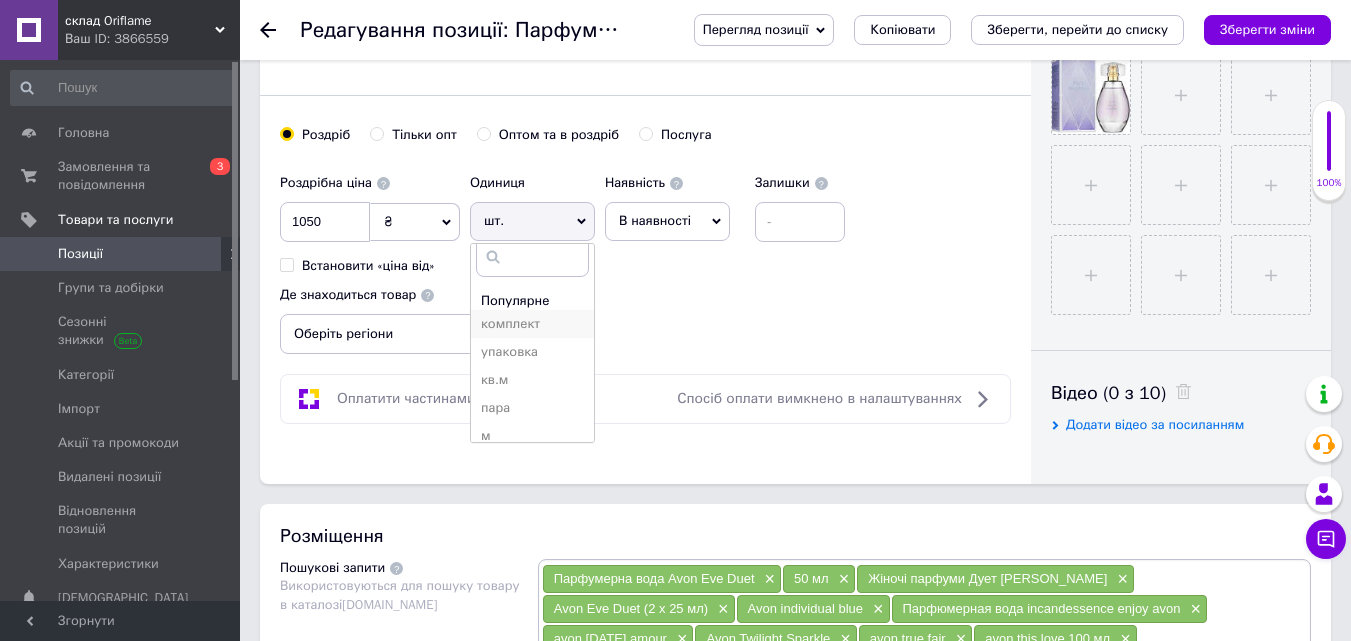 click on "комплект" at bounding box center (532, 324) 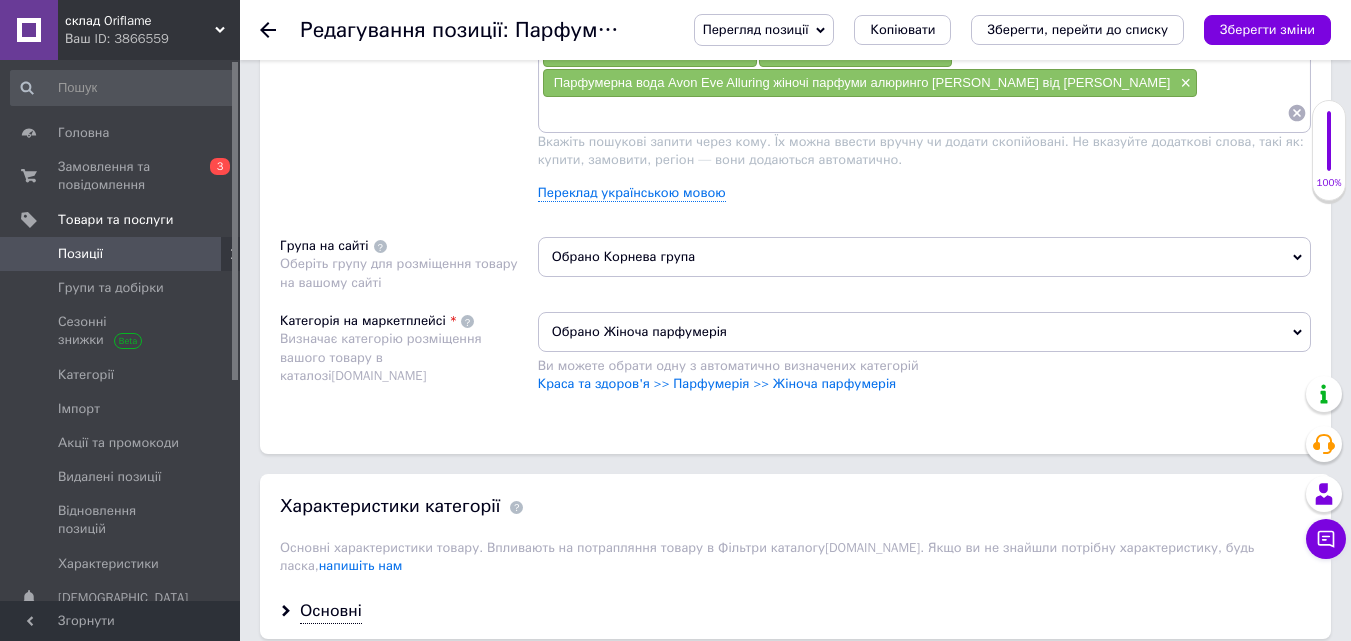 scroll, scrollTop: 2100, scrollLeft: 0, axis: vertical 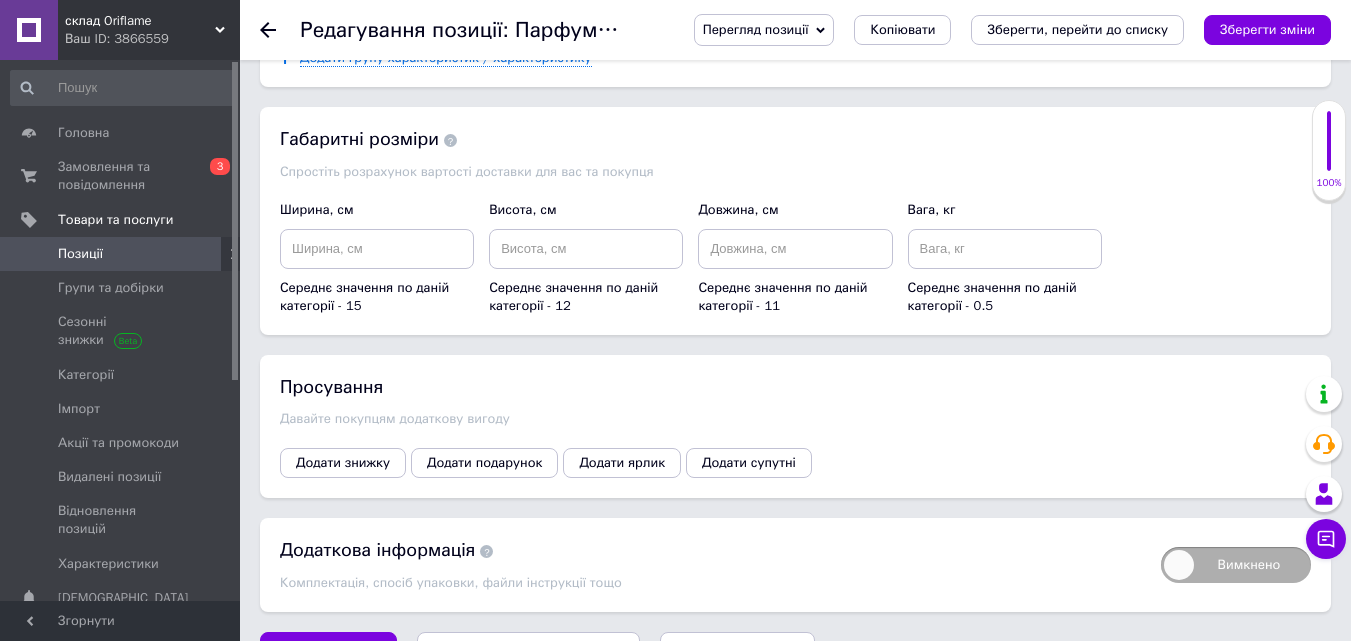 click on "Зберегти, перейти до списку" at bounding box center [528, 652] 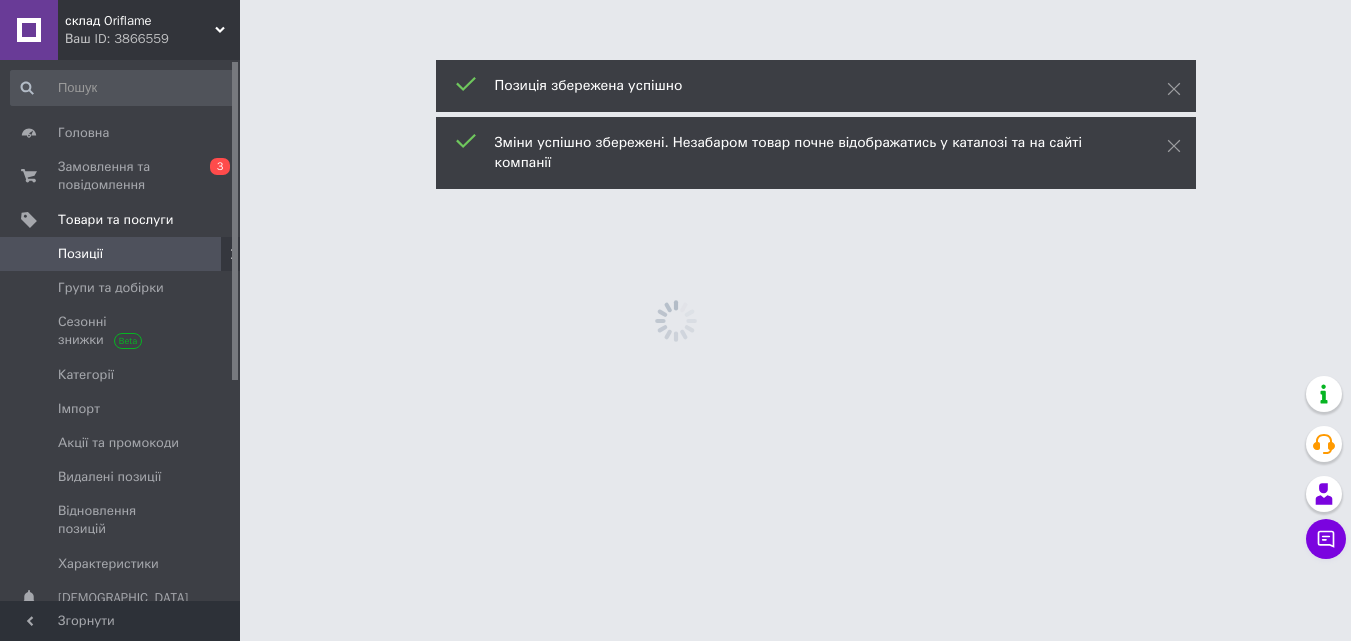 scroll, scrollTop: 0, scrollLeft: 0, axis: both 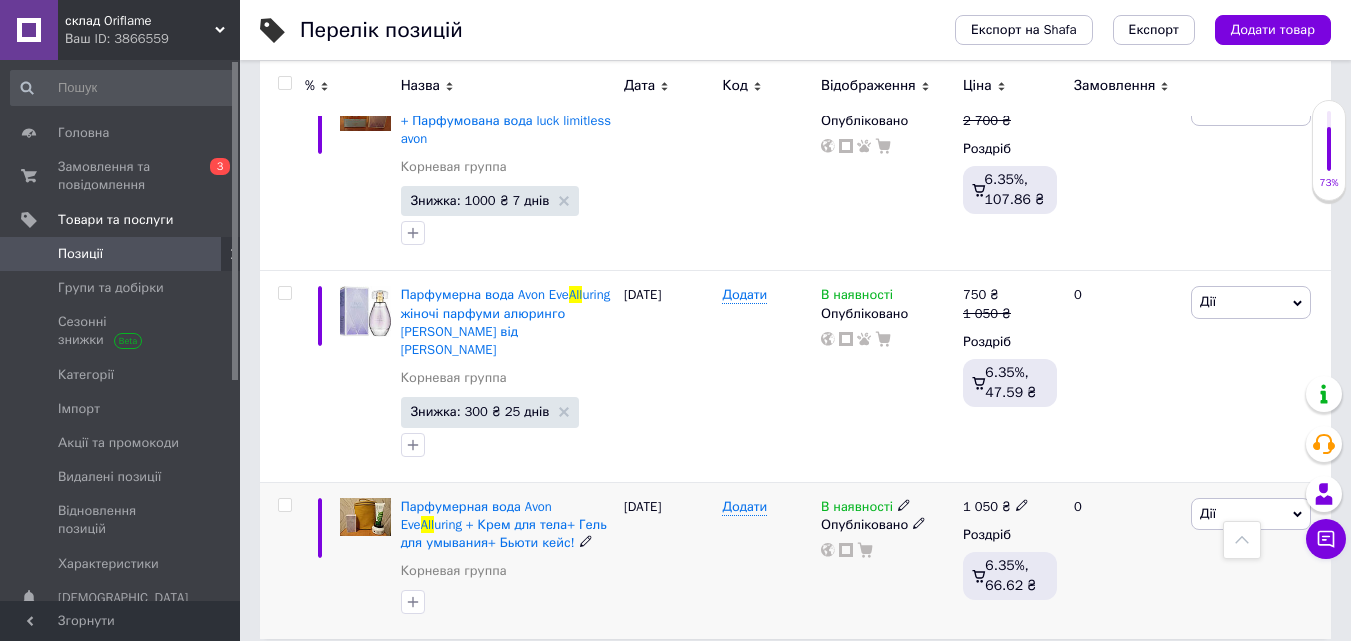 click 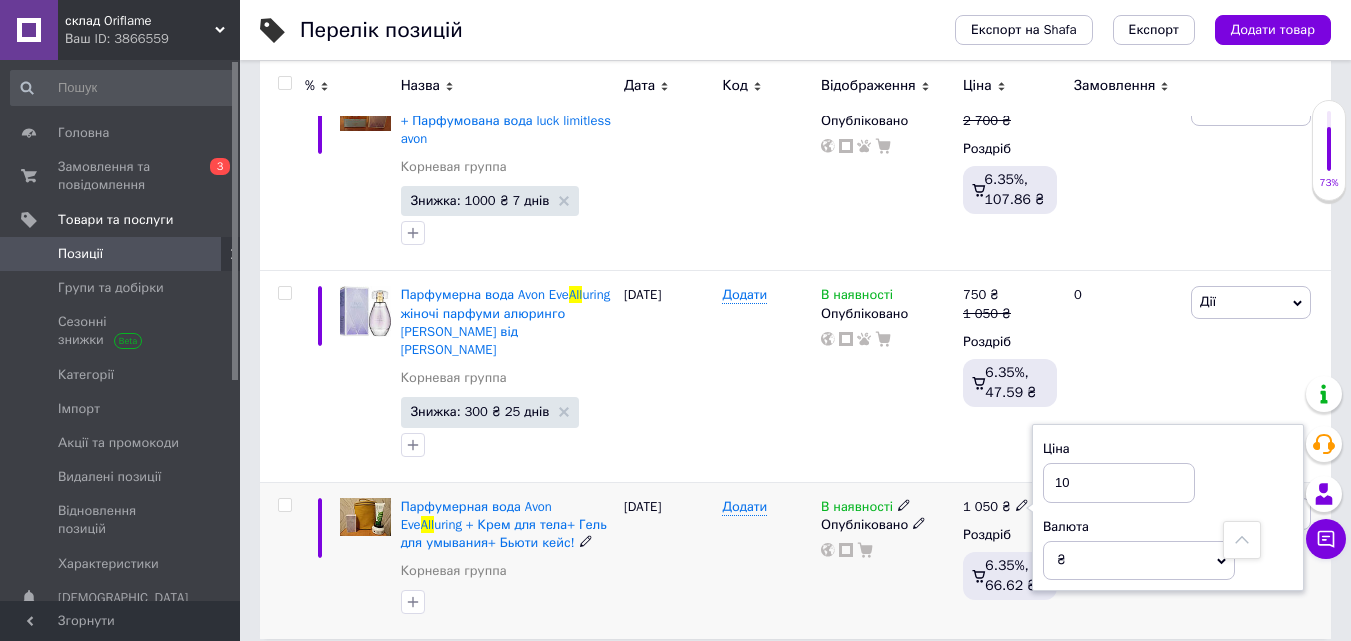 type on "1" 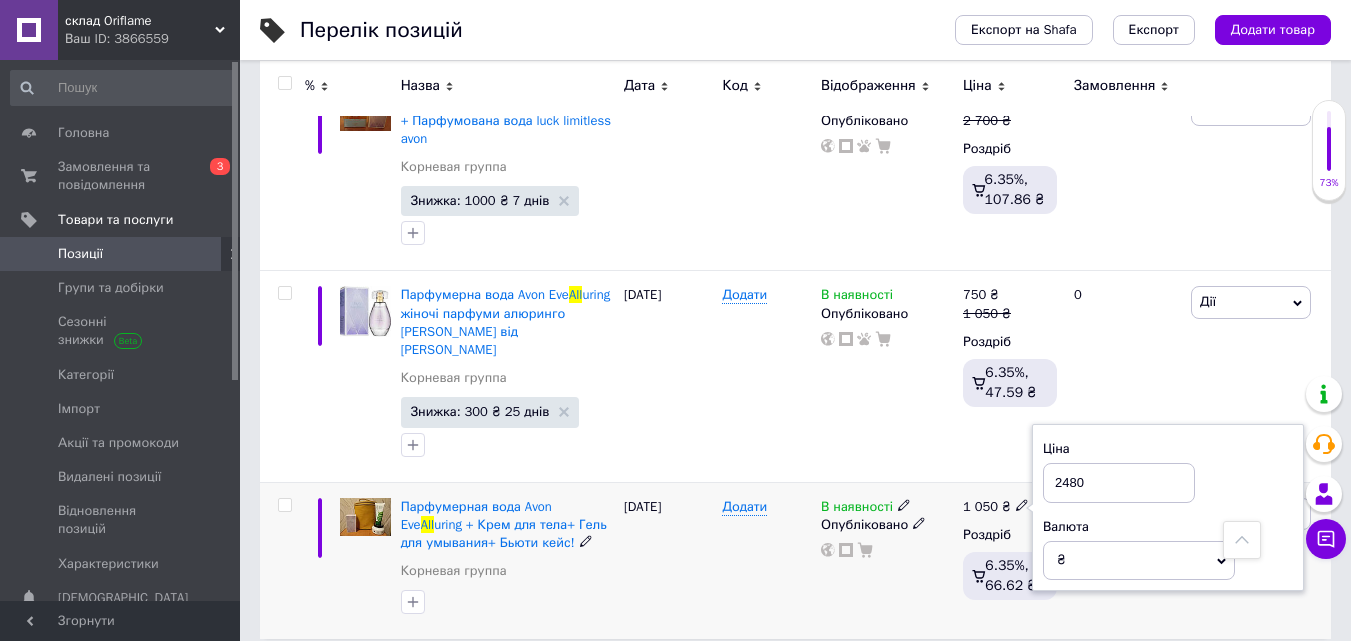 type on "2480" 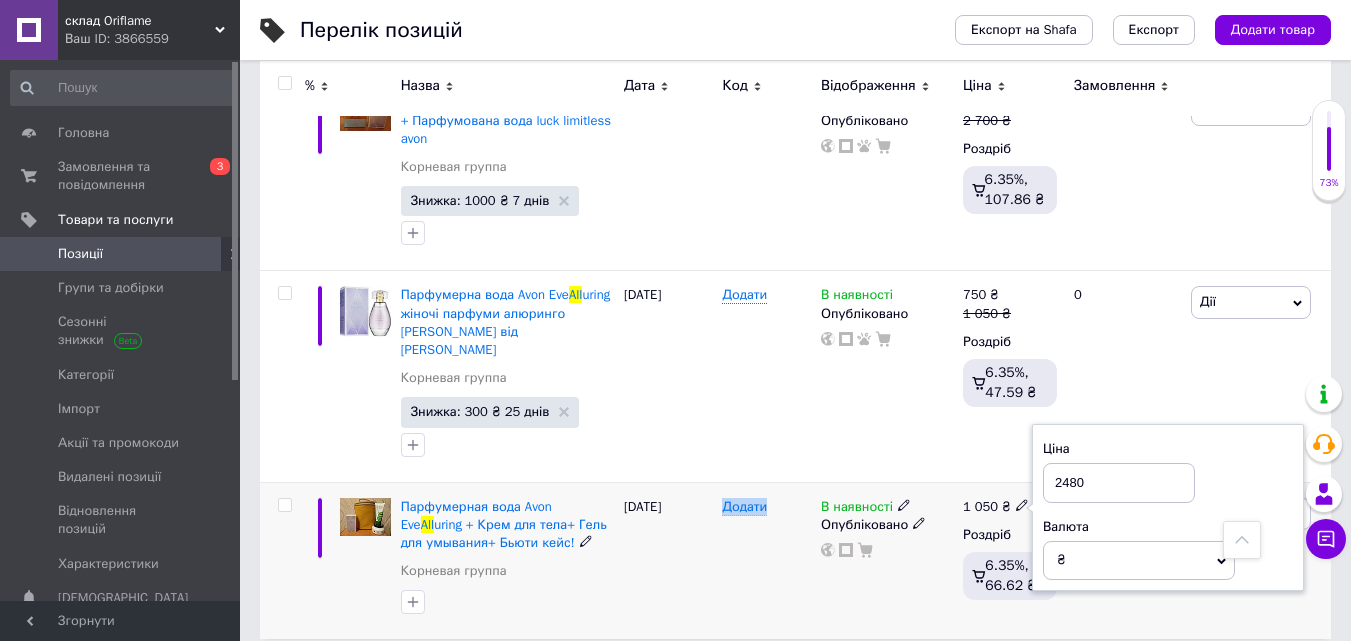 click on "Додати" at bounding box center [766, 560] 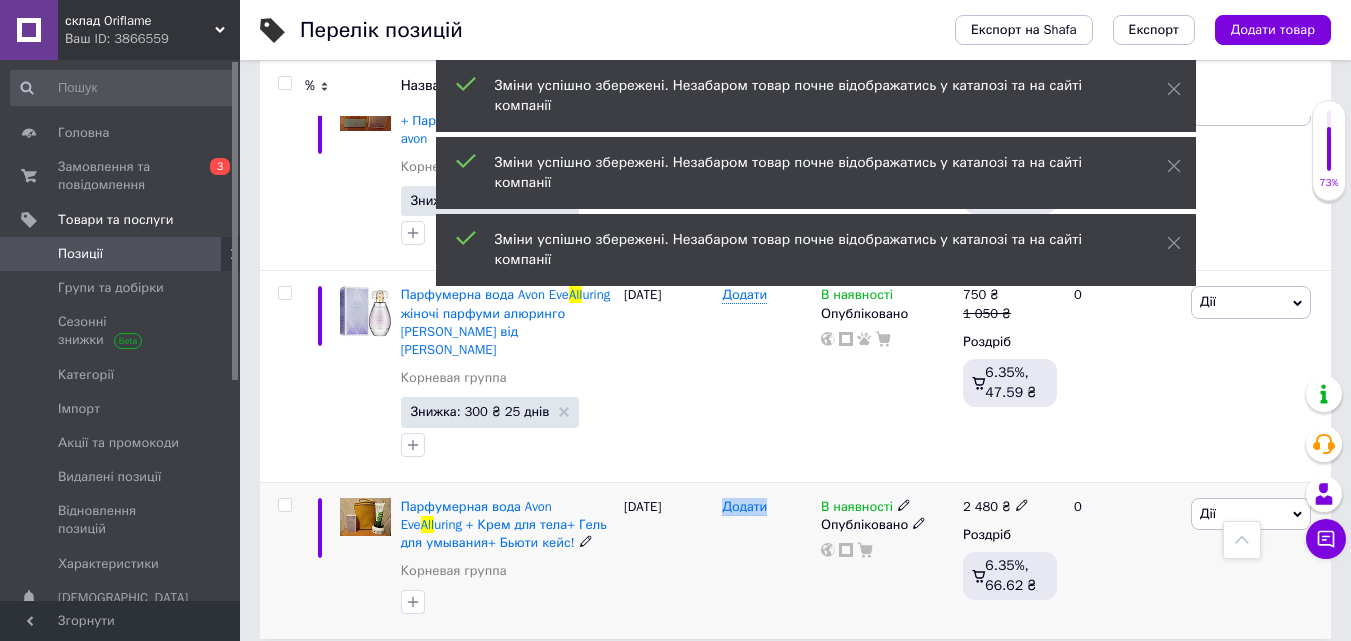click on "Дії" at bounding box center (1251, 514) 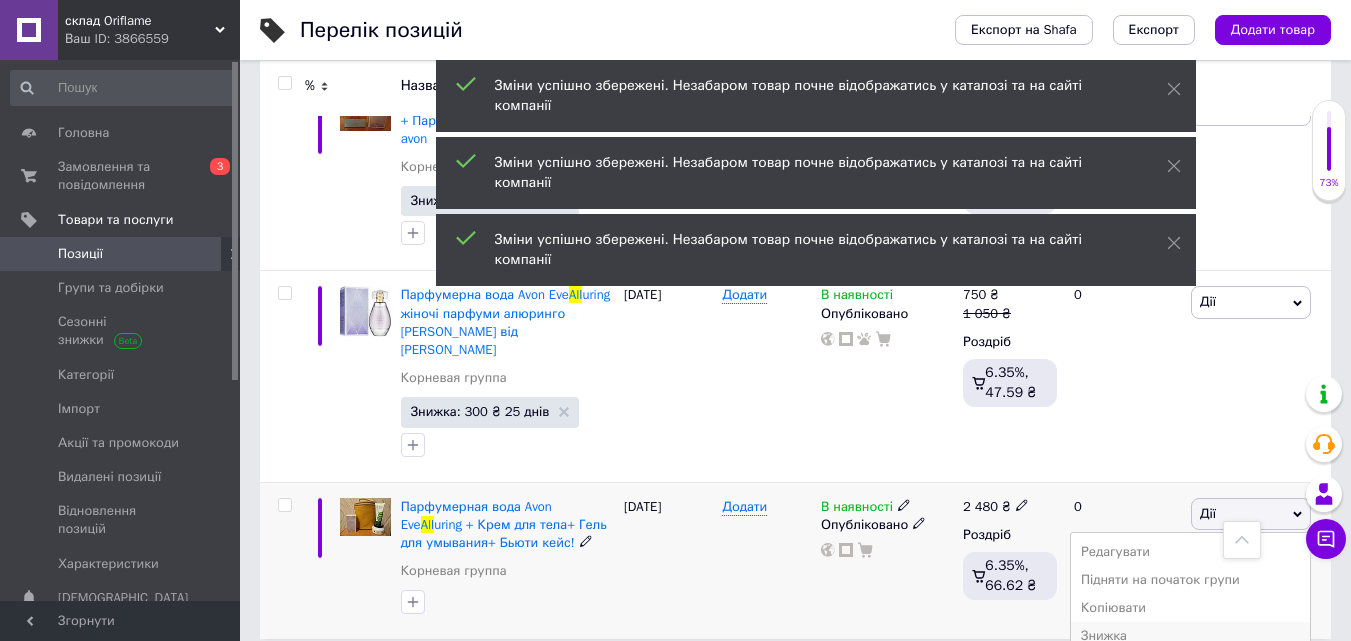 click on "Знижка" at bounding box center [1190, 636] 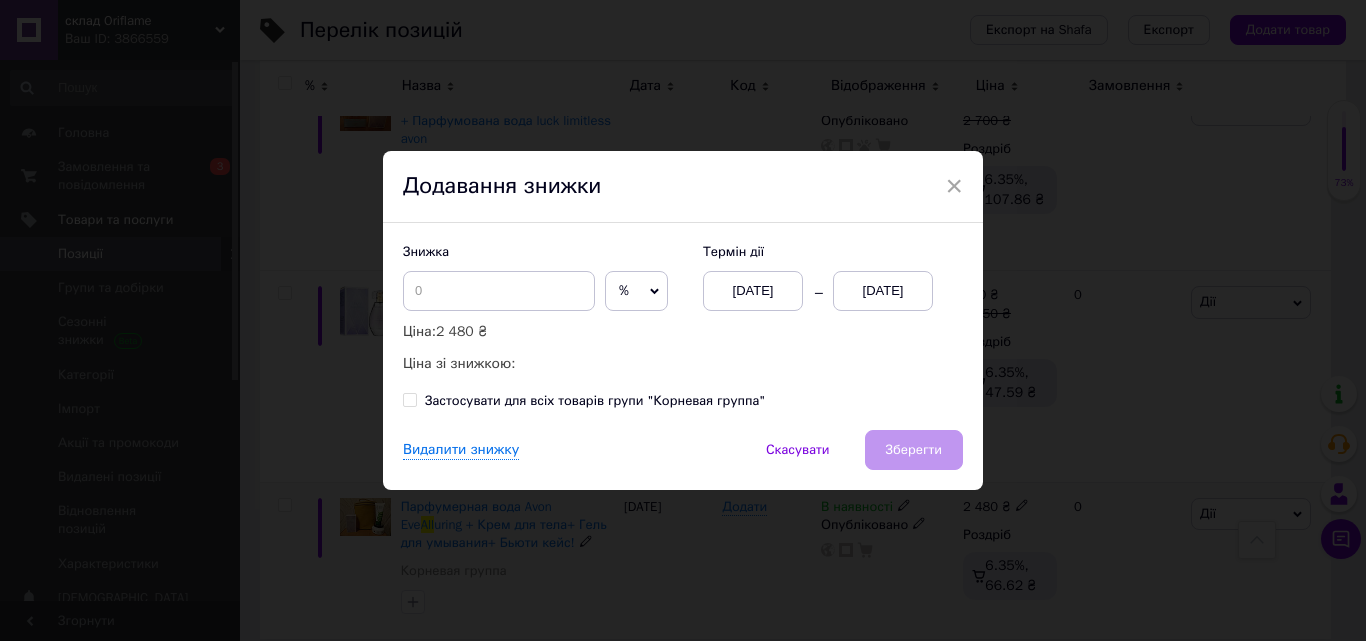 click on "%" at bounding box center [624, 290] 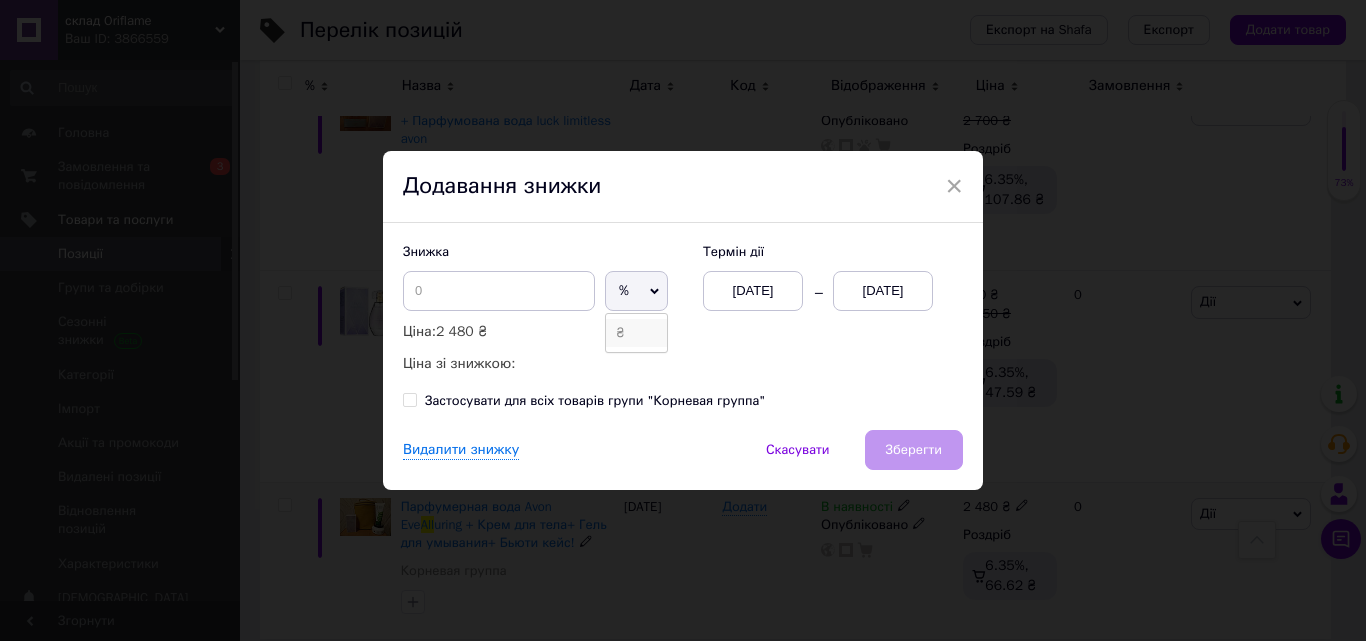 click on "₴" at bounding box center [636, 333] 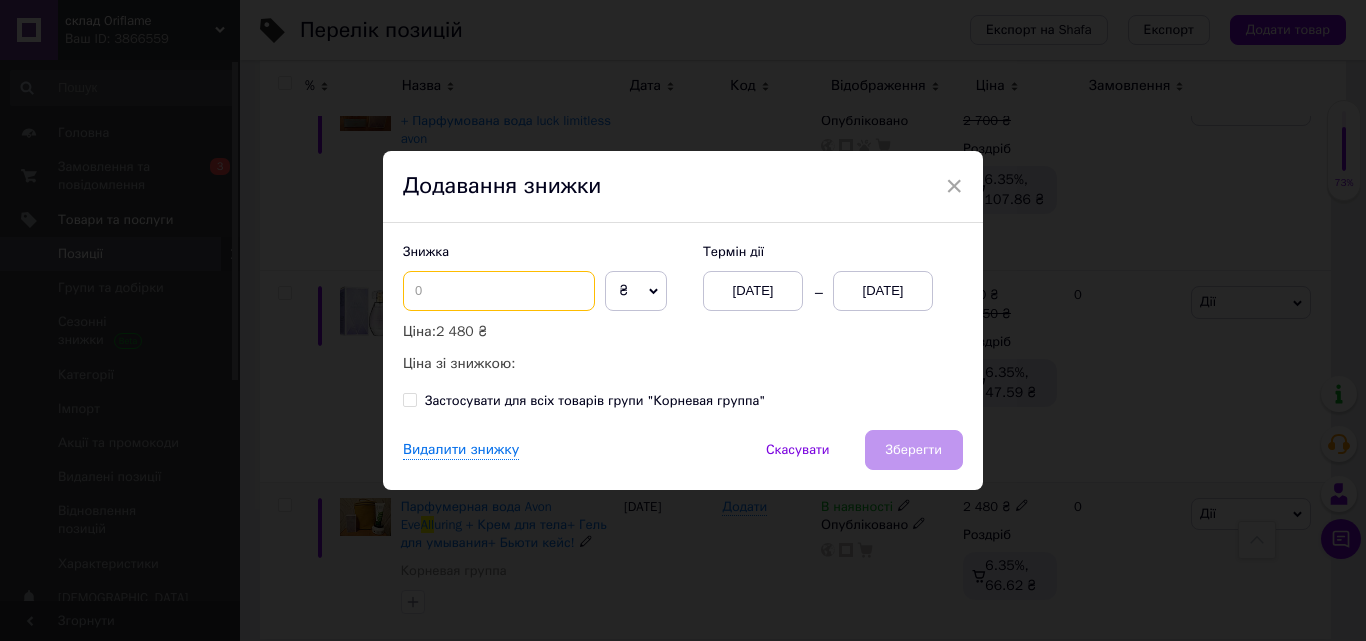 click at bounding box center (499, 291) 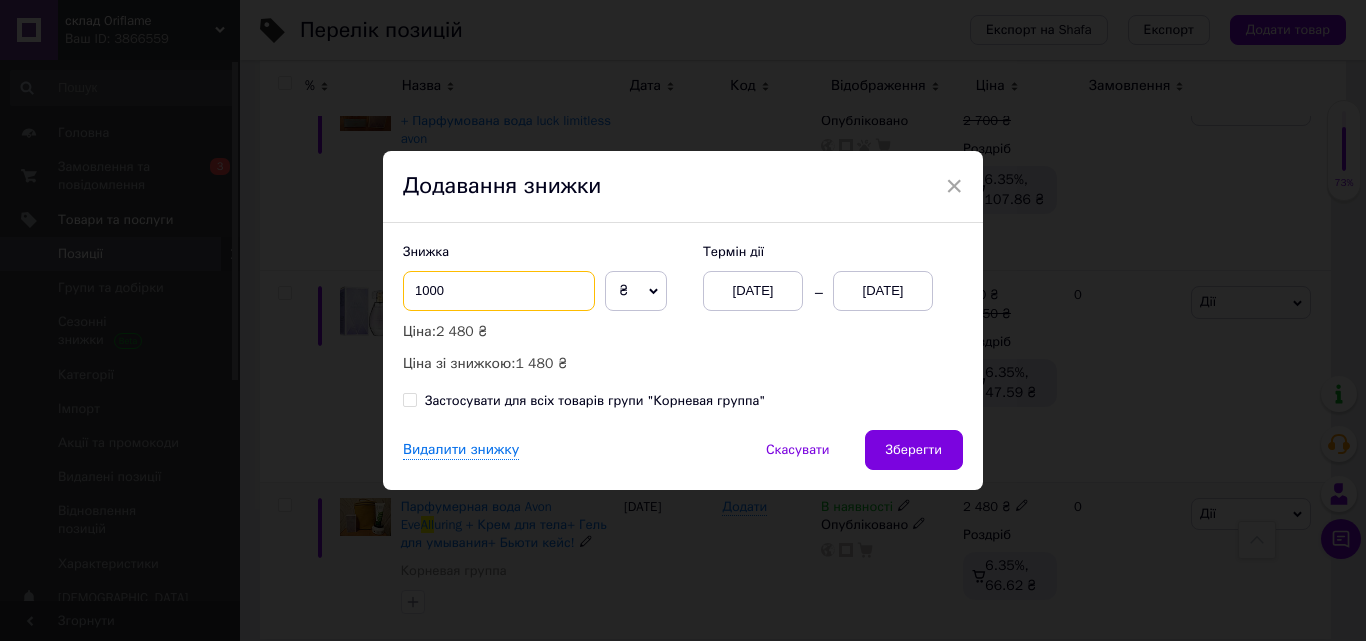 type on "1000" 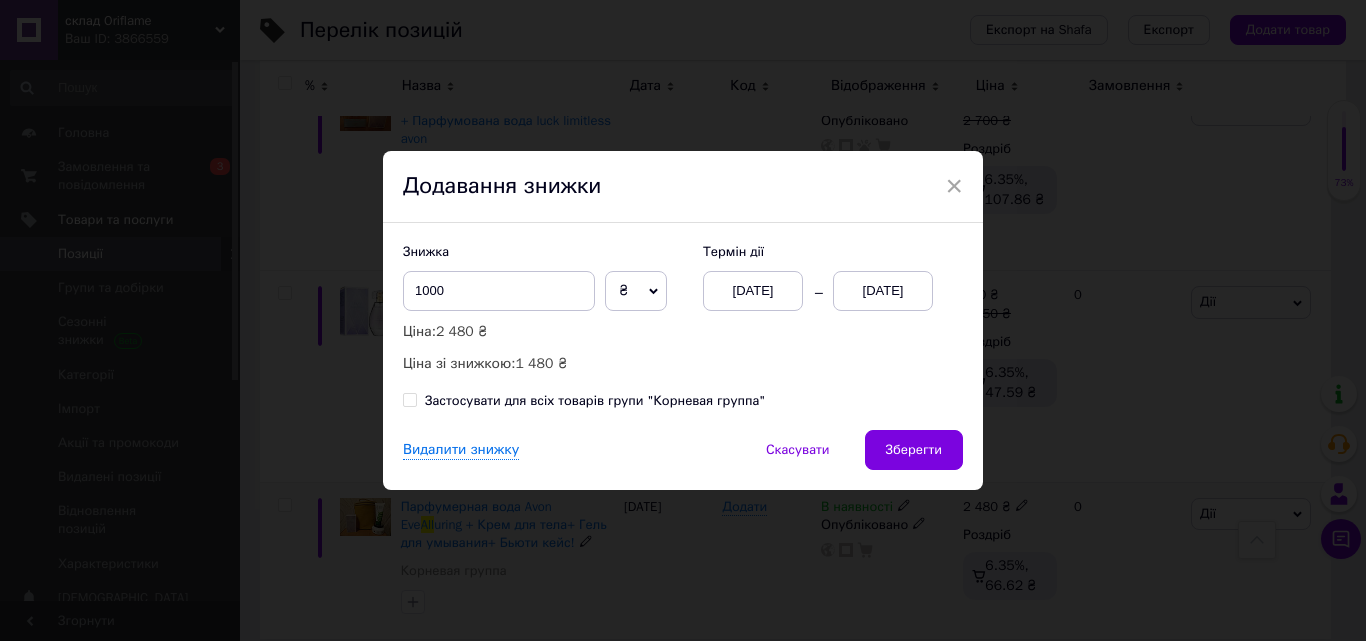 click on "[DATE]" at bounding box center (883, 291) 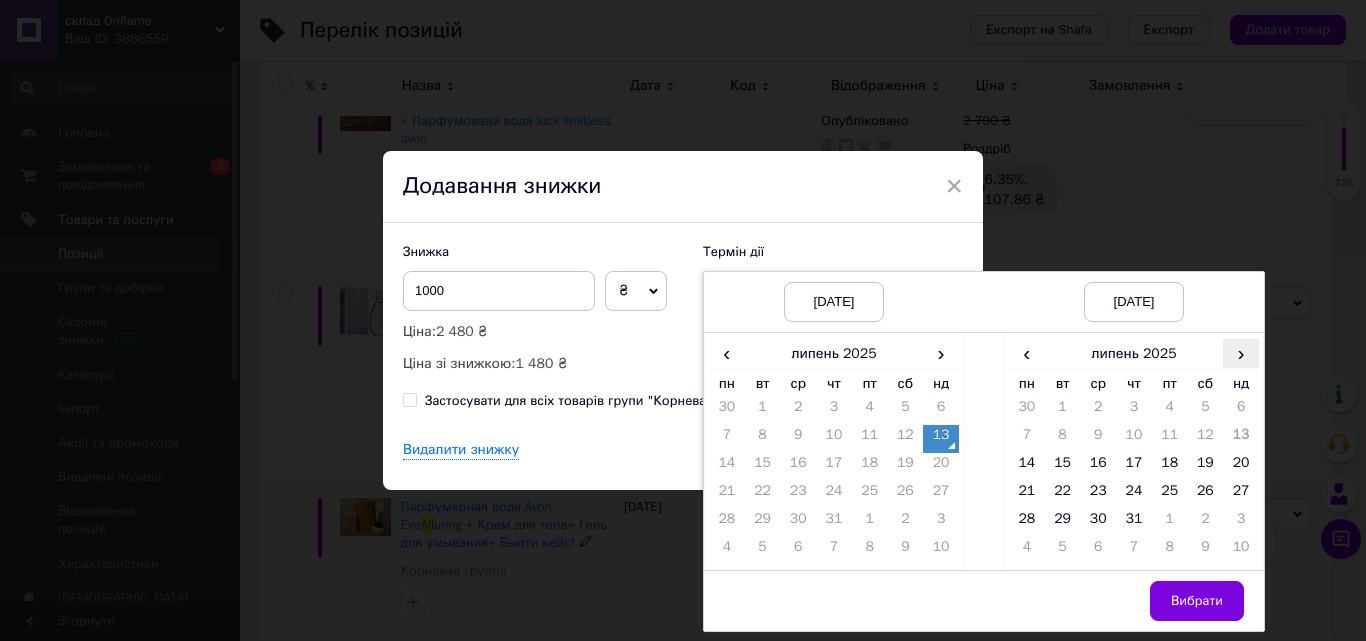 click on "›" at bounding box center [1241, 353] 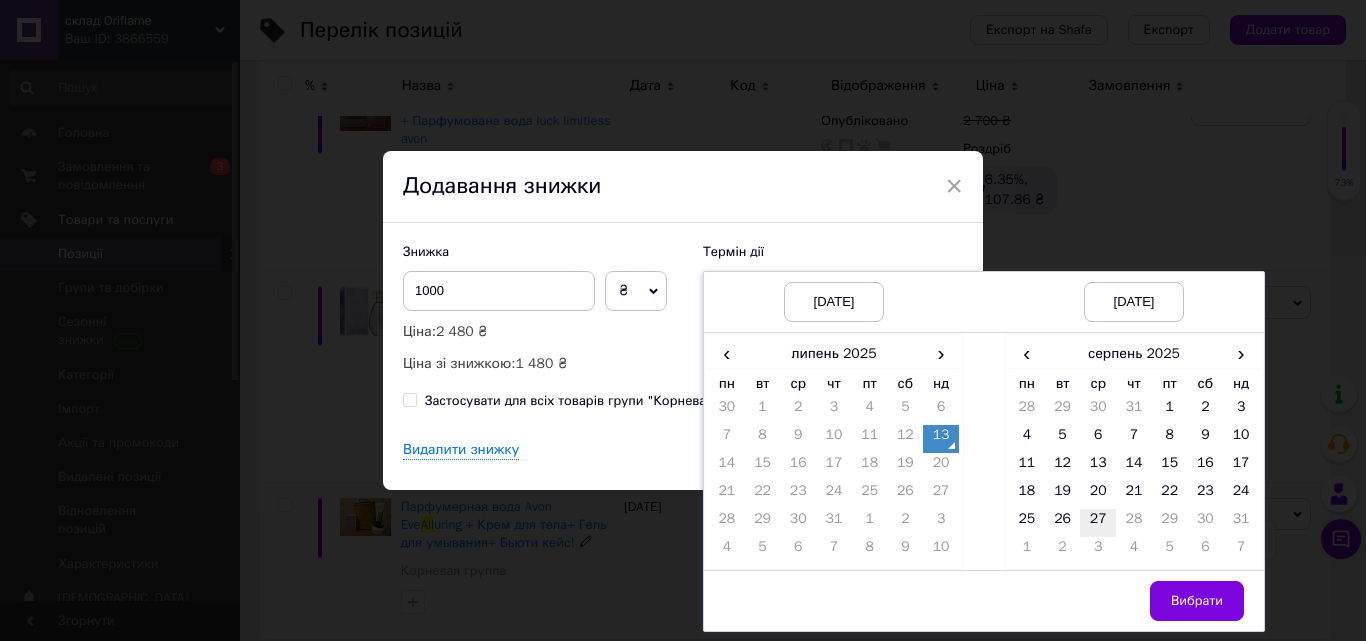 click on "27" at bounding box center [1098, 523] 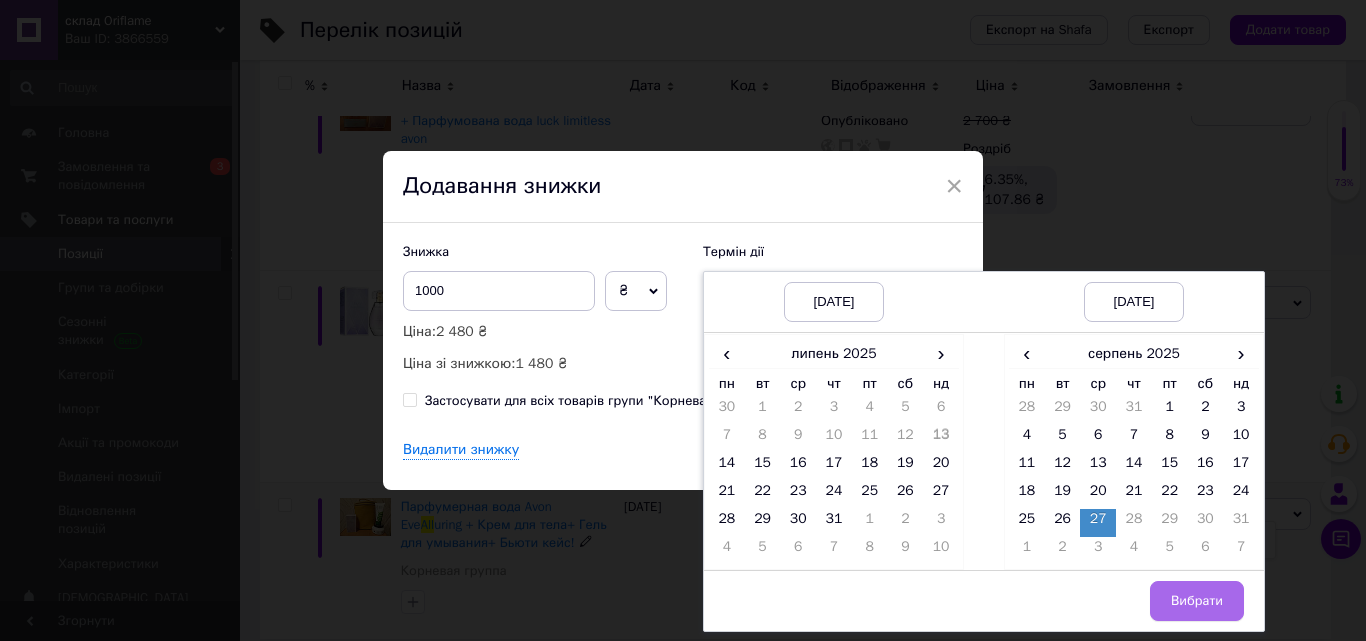 click on "Вибрати" at bounding box center [1197, 601] 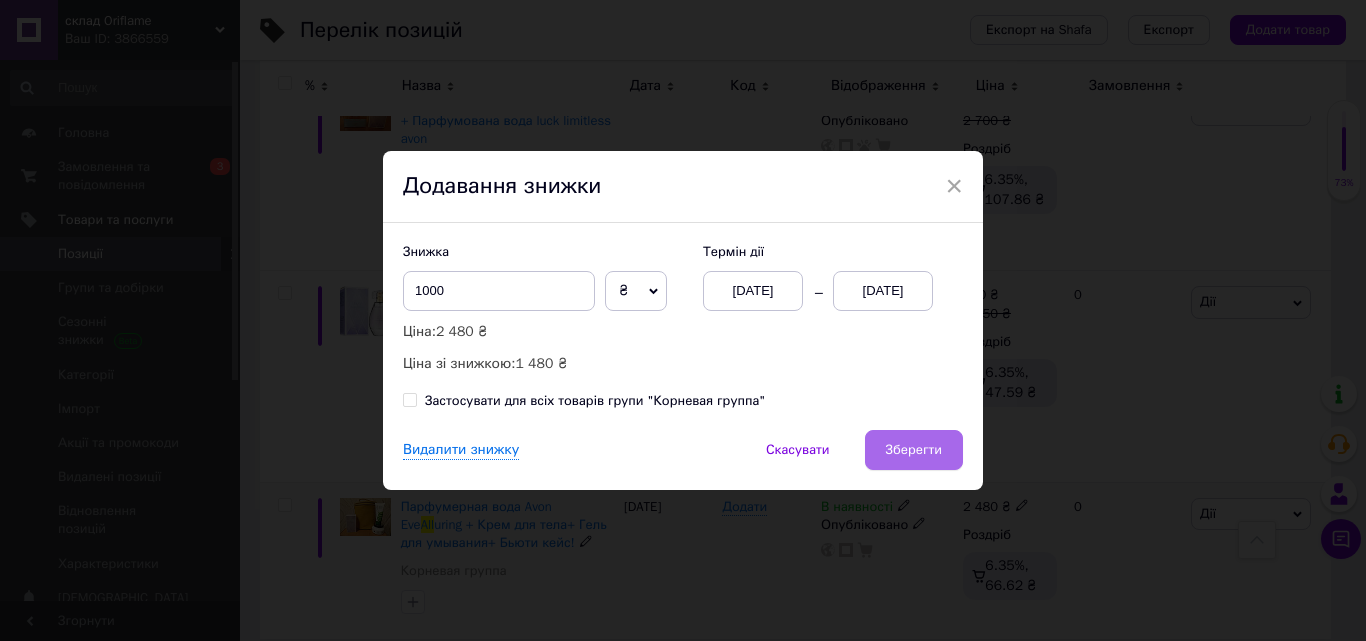 click on "Зберегти" at bounding box center (914, 450) 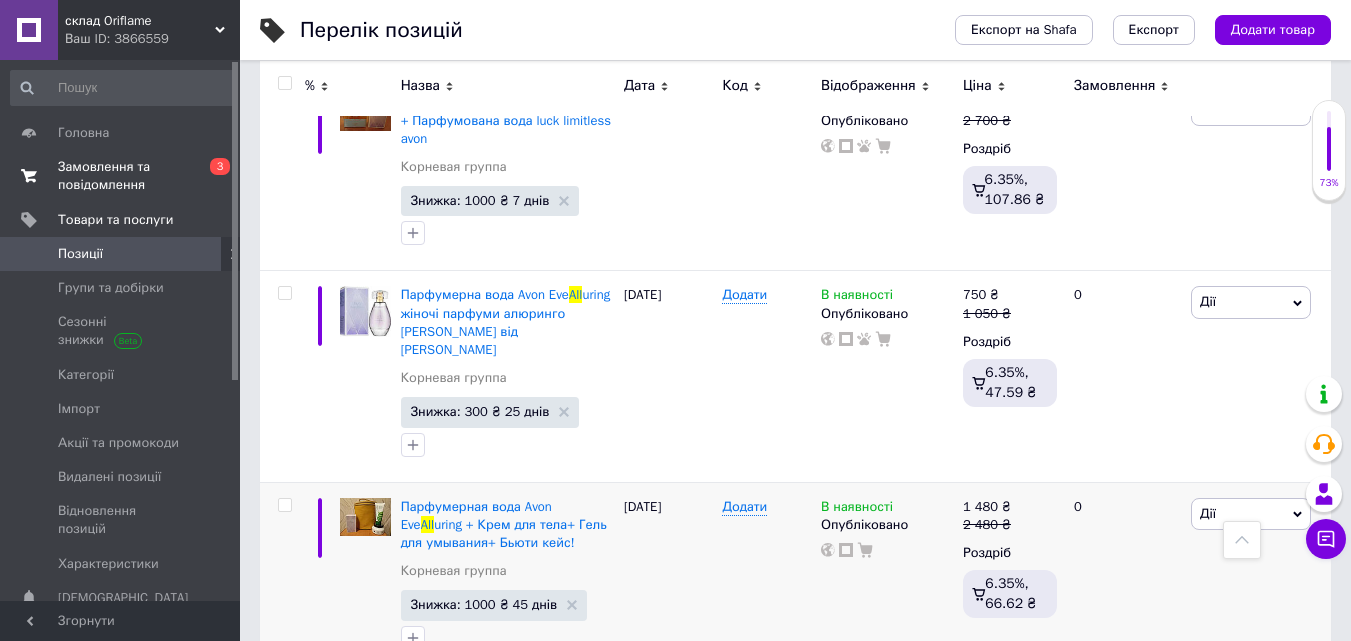 click on "Замовлення та повідомлення" at bounding box center (121, 176) 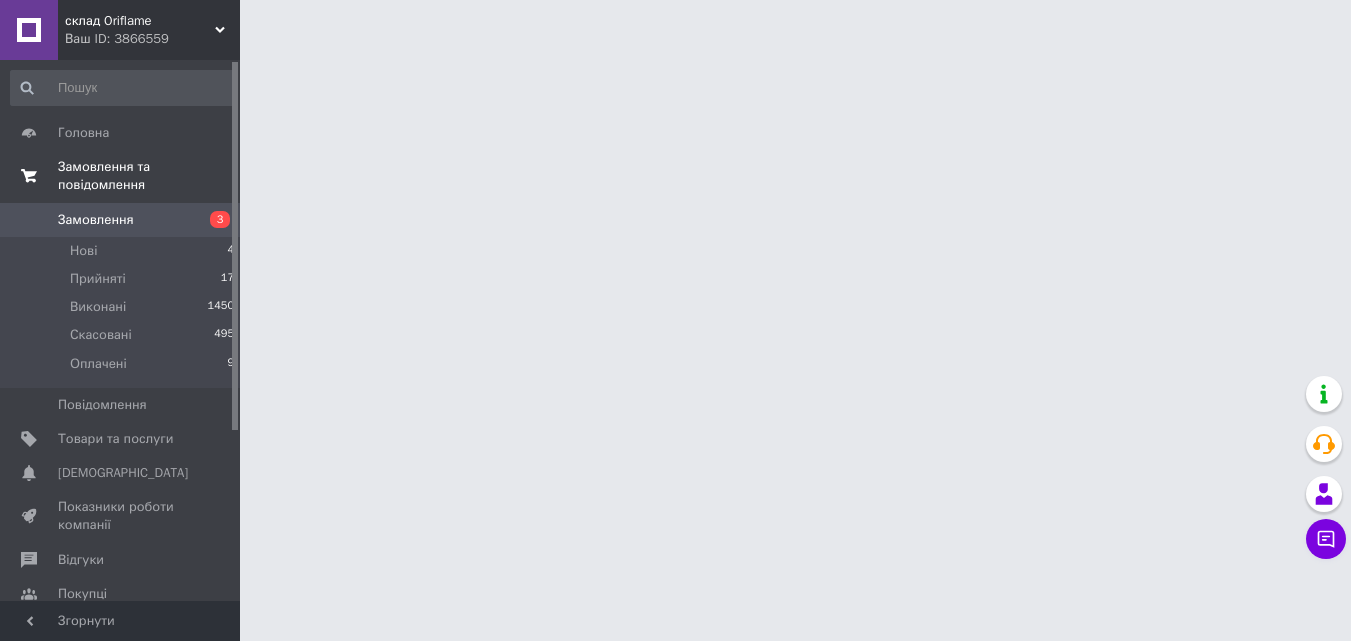scroll, scrollTop: 0, scrollLeft: 0, axis: both 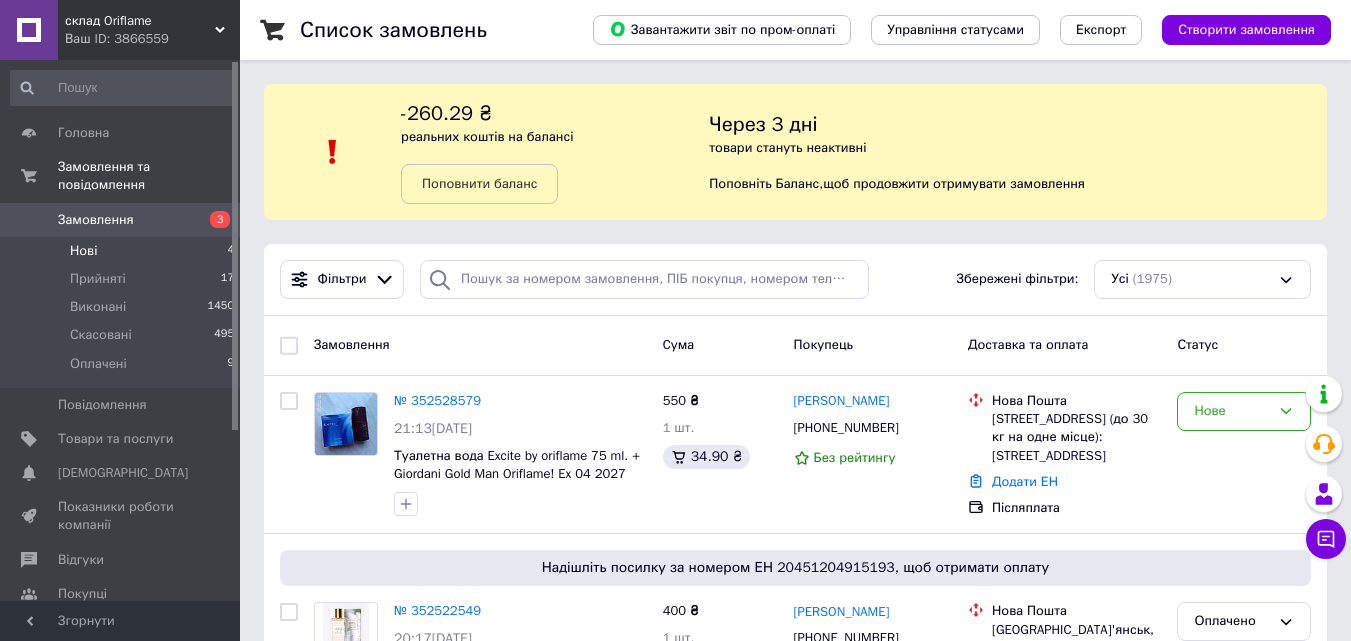 click on "Нові 4" at bounding box center (123, 251) 